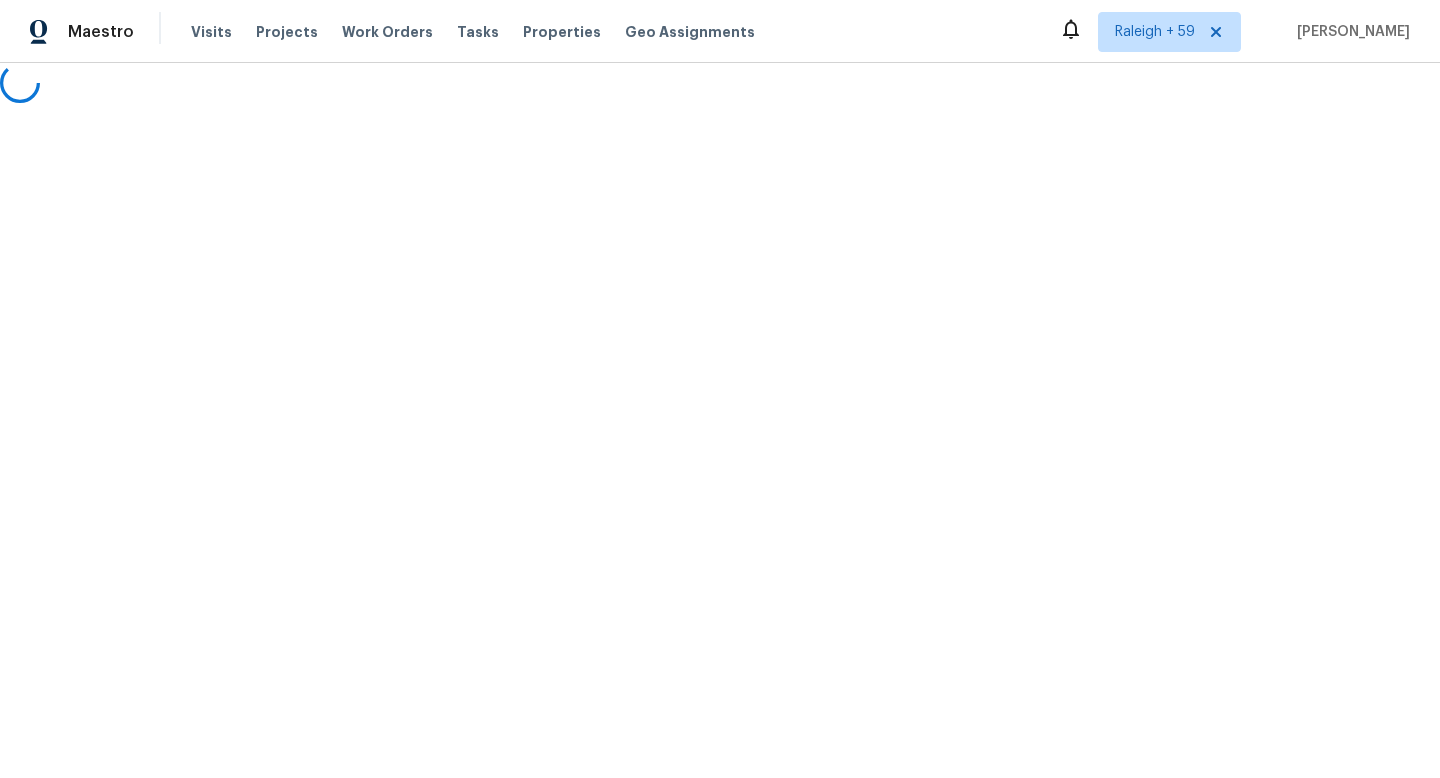 scroll, scrollTop: 0, scrollLeft: 0, axis: both 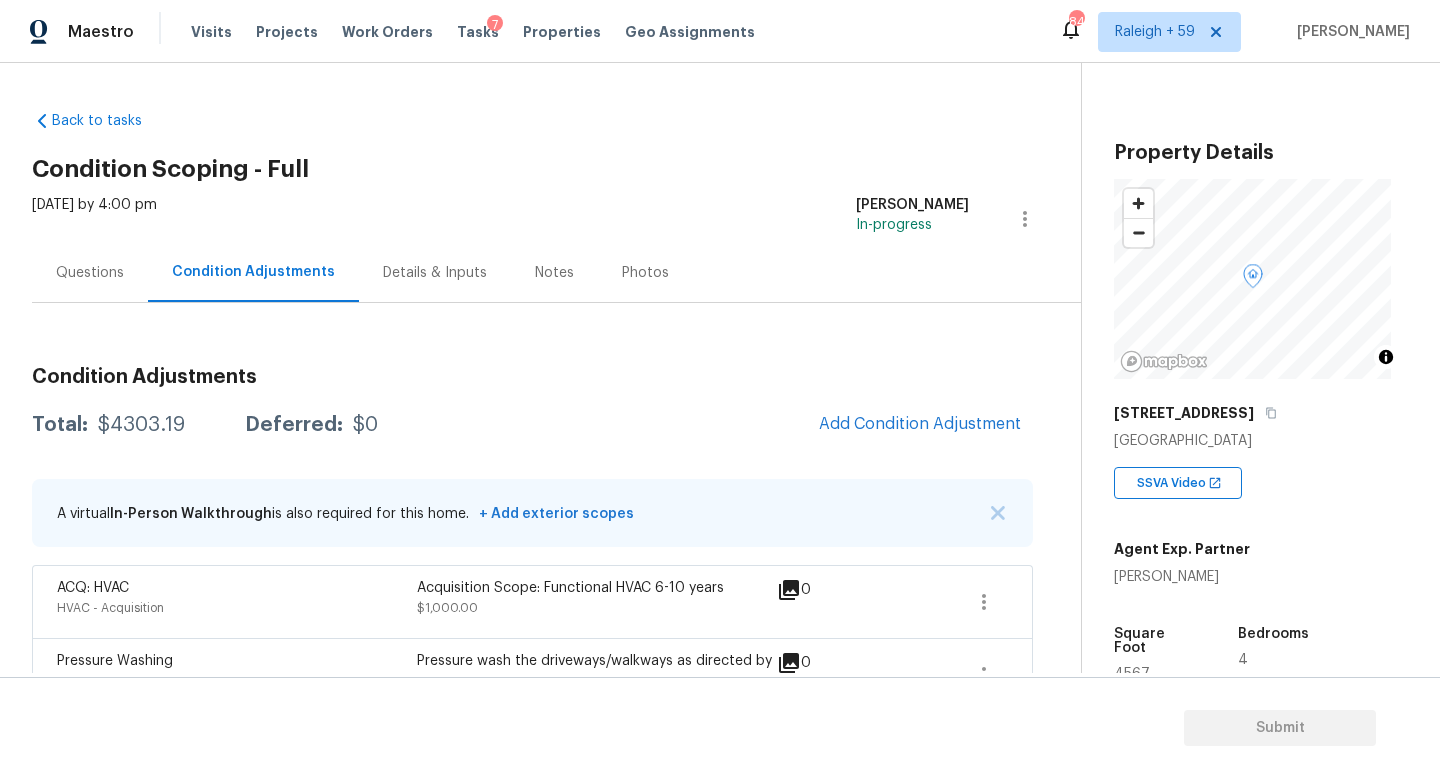 drag, startPoint x: 109, startPoint y: 279, endPoint x: 119, endPoint y: 282, distance: 10.440307 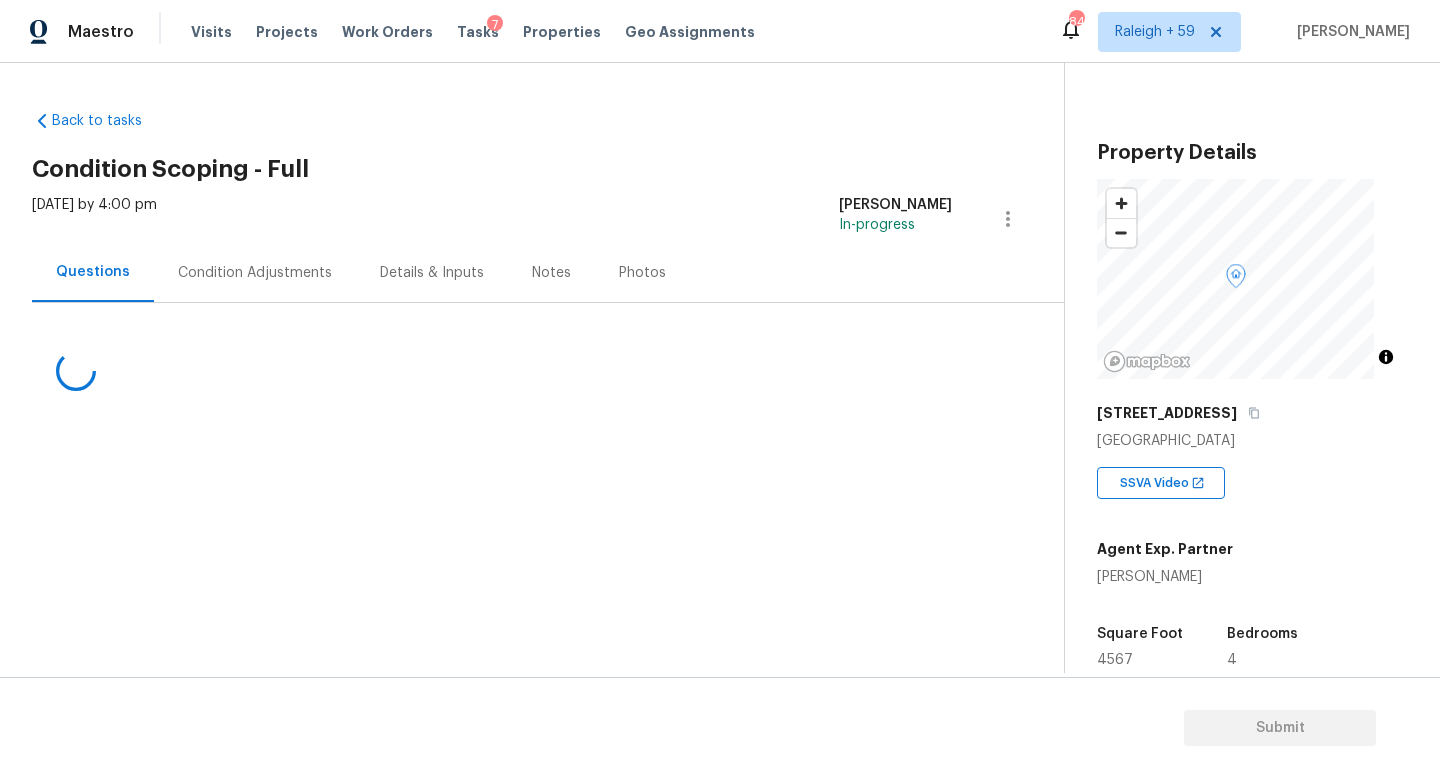 click on "Condition Adjustments" at bounding box center [255, 272] 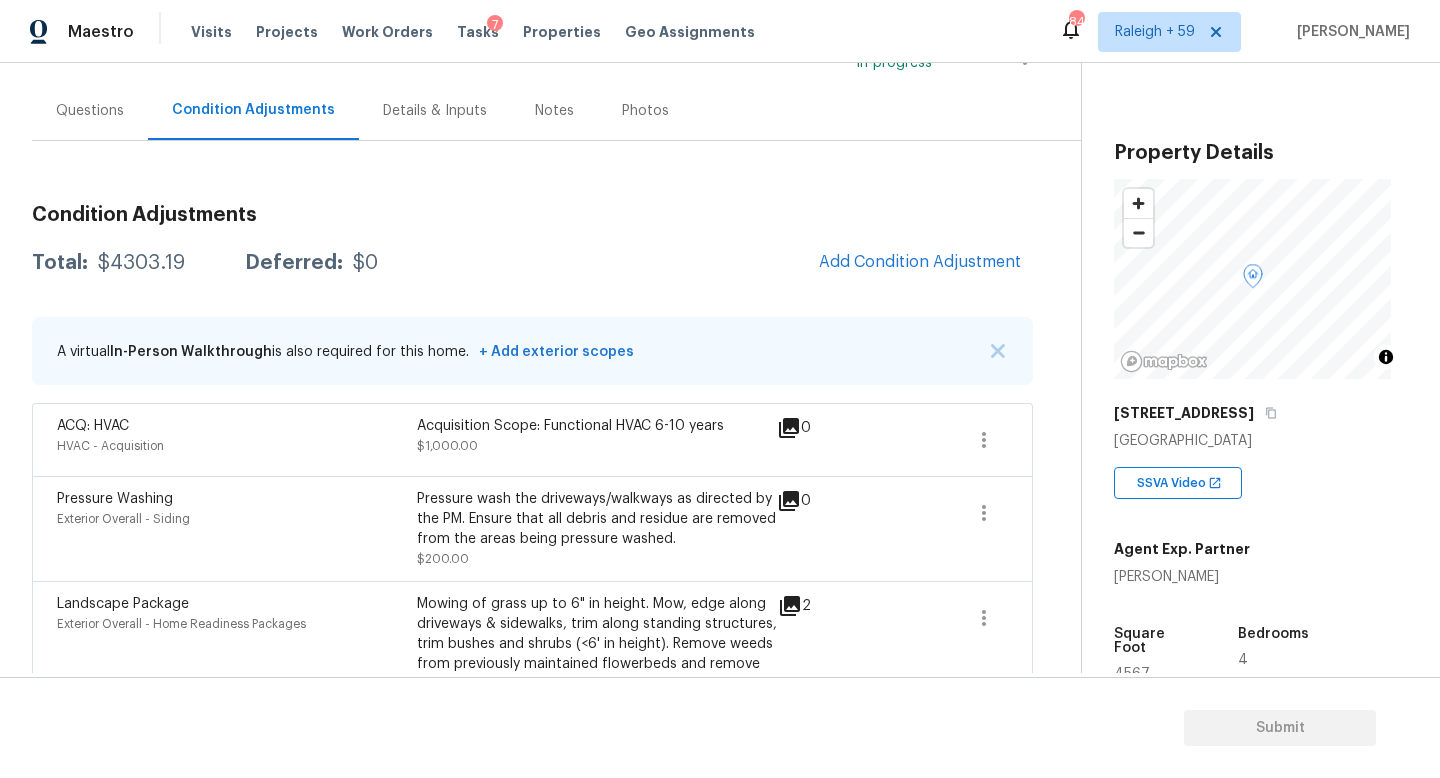 scroll, scrollTop: 109, scrollLeft: 0, axis: vertical 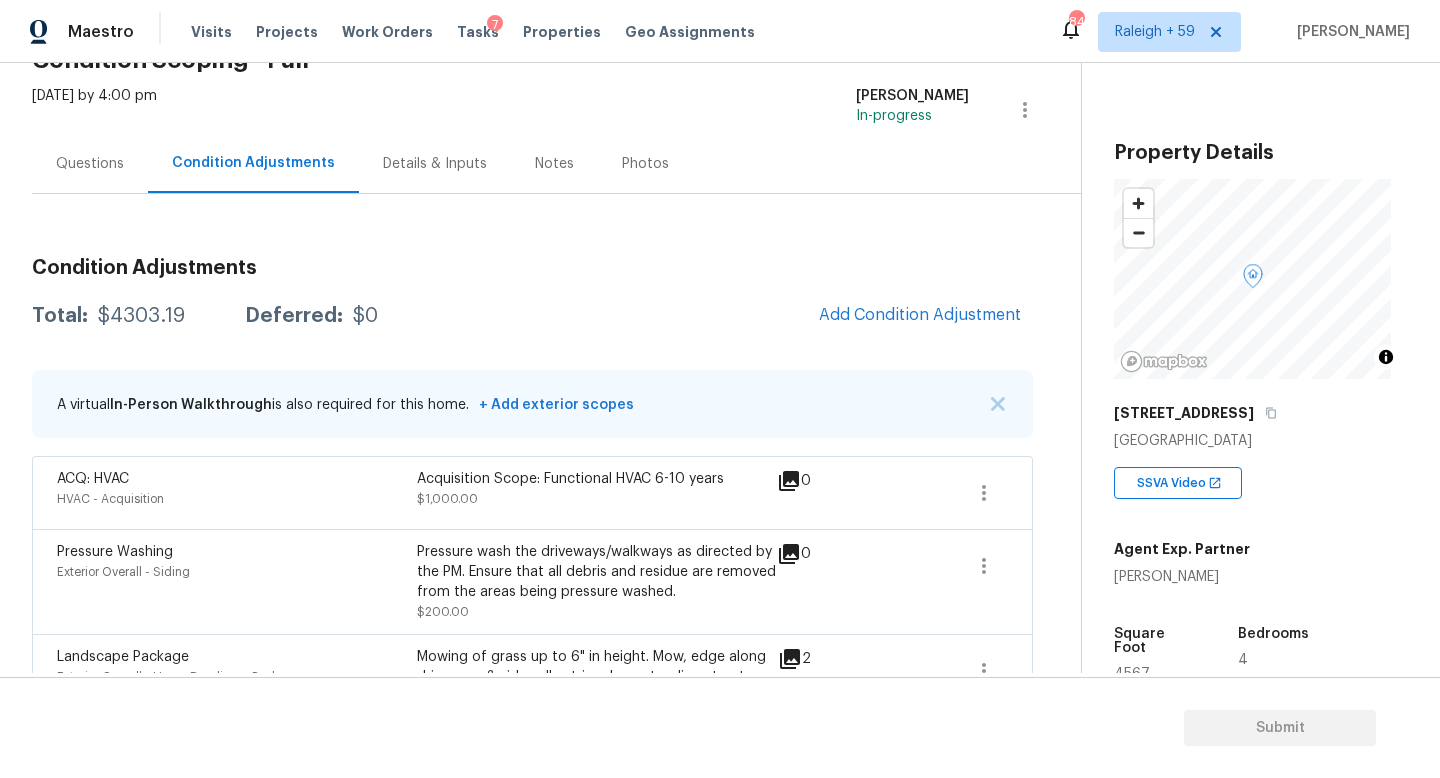 click on "Questions" at bounding box center (90, 164) 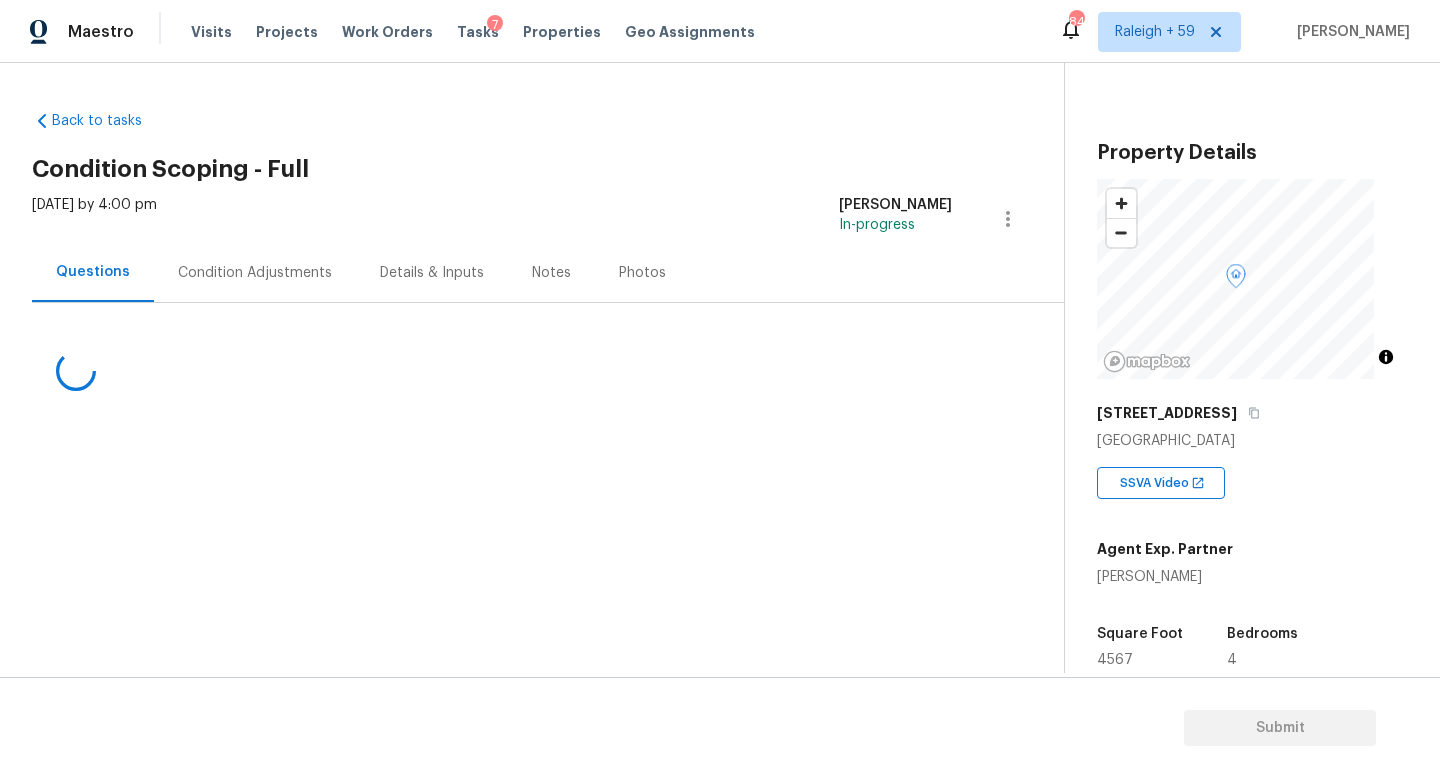 scroll, scrollTop: 0, scrollLeft: 0, axis: both 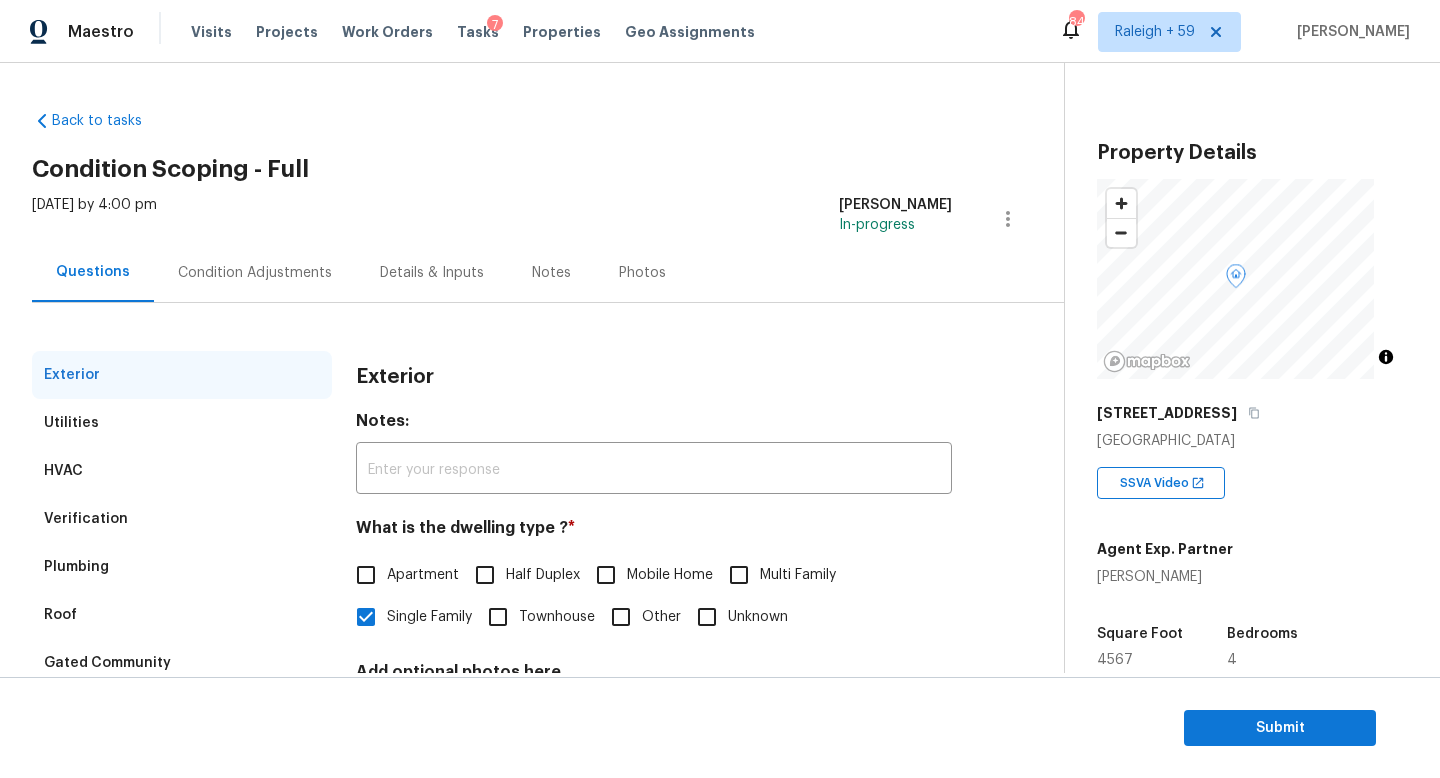 click on "Condition Adjustments" at bounding box center (255, 272) 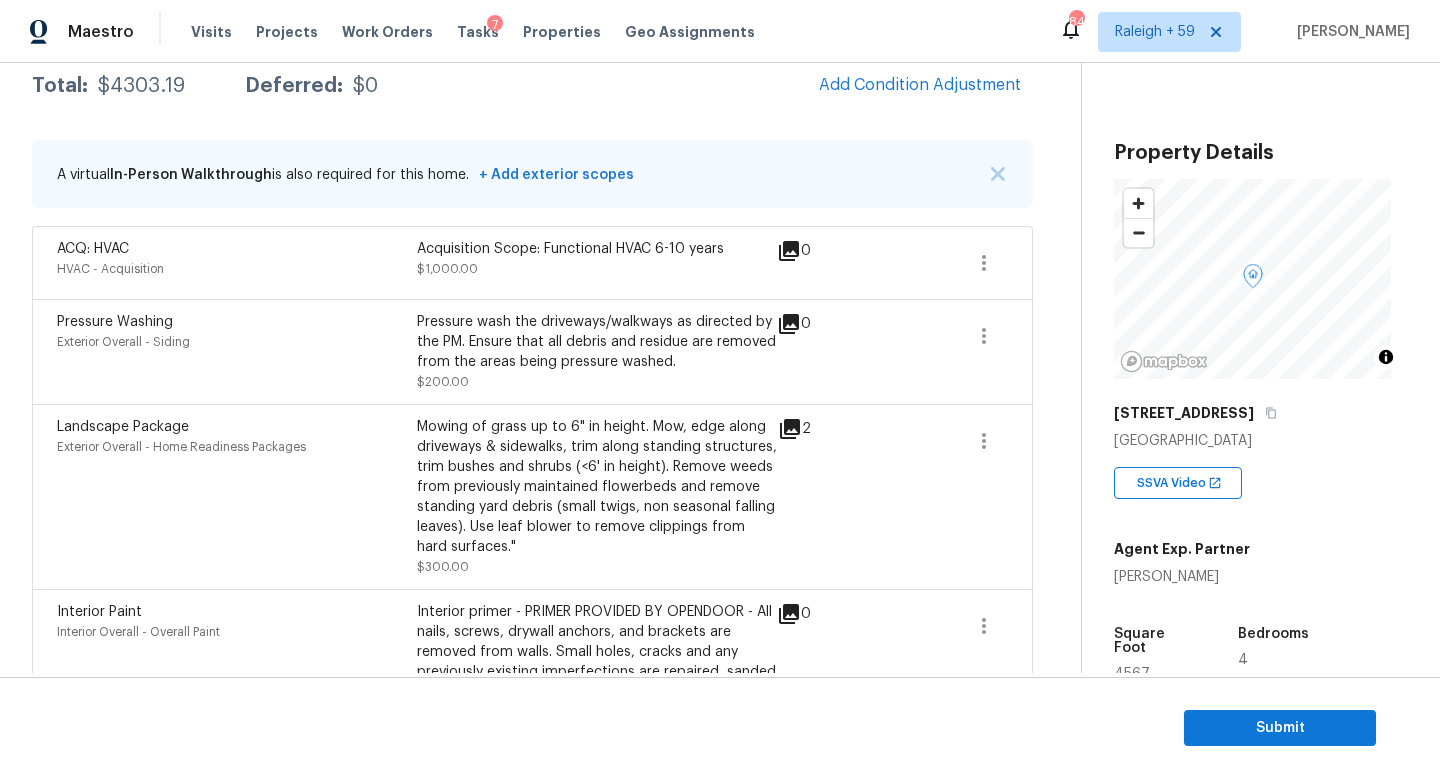 scroll, scrollTop: 240, scrollLeft: 0, axis: vertical 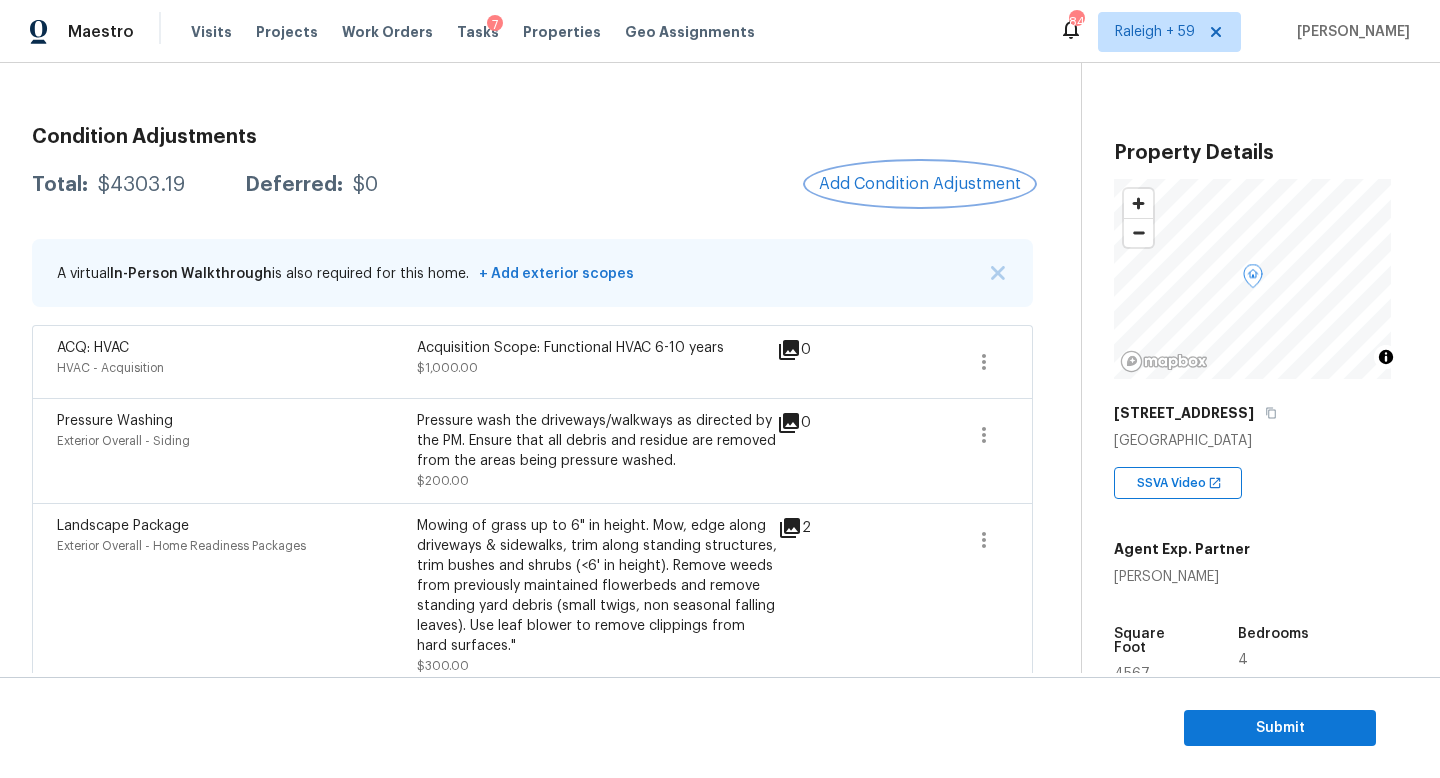 click on "Add Condition Adjustment" at bounding box center (920, 184) 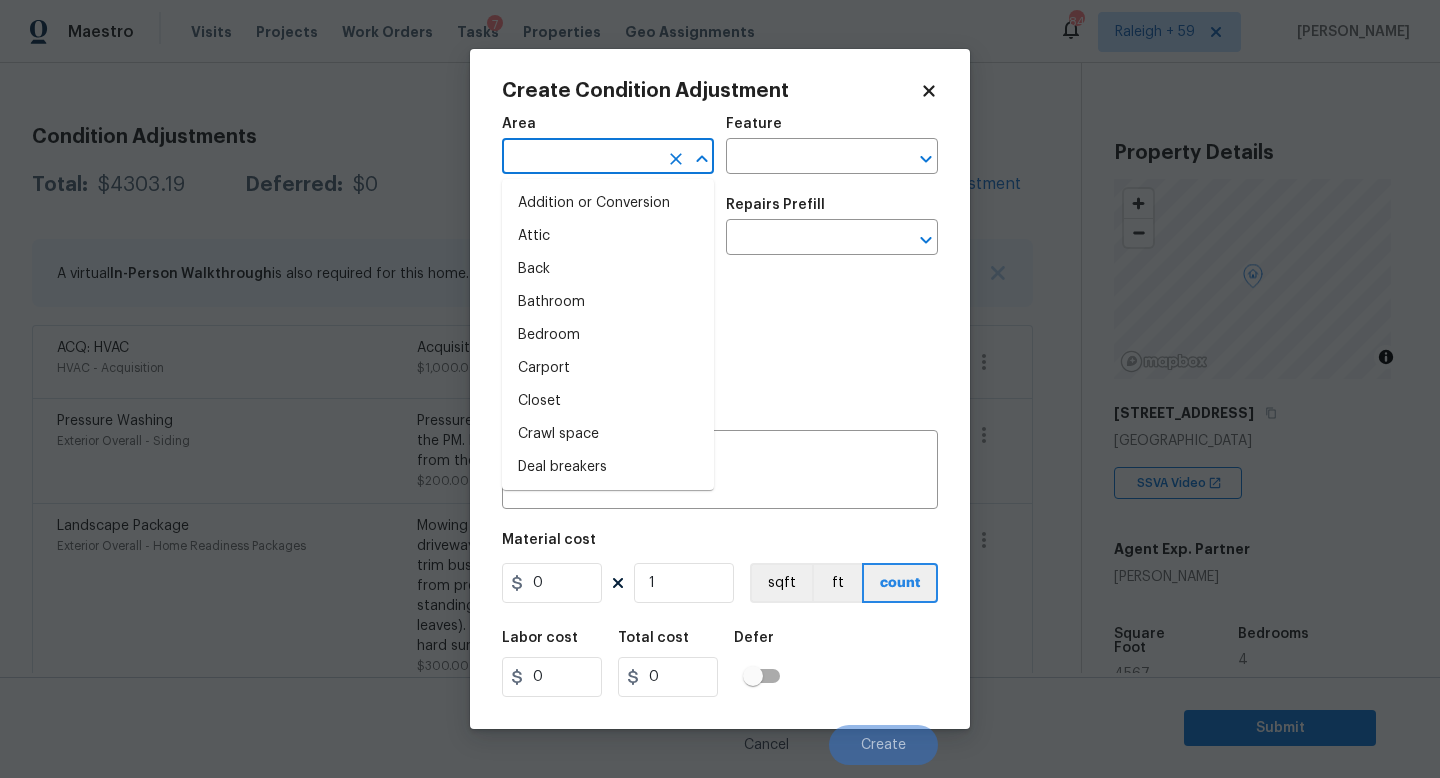 click at bounding box center [580, 158] 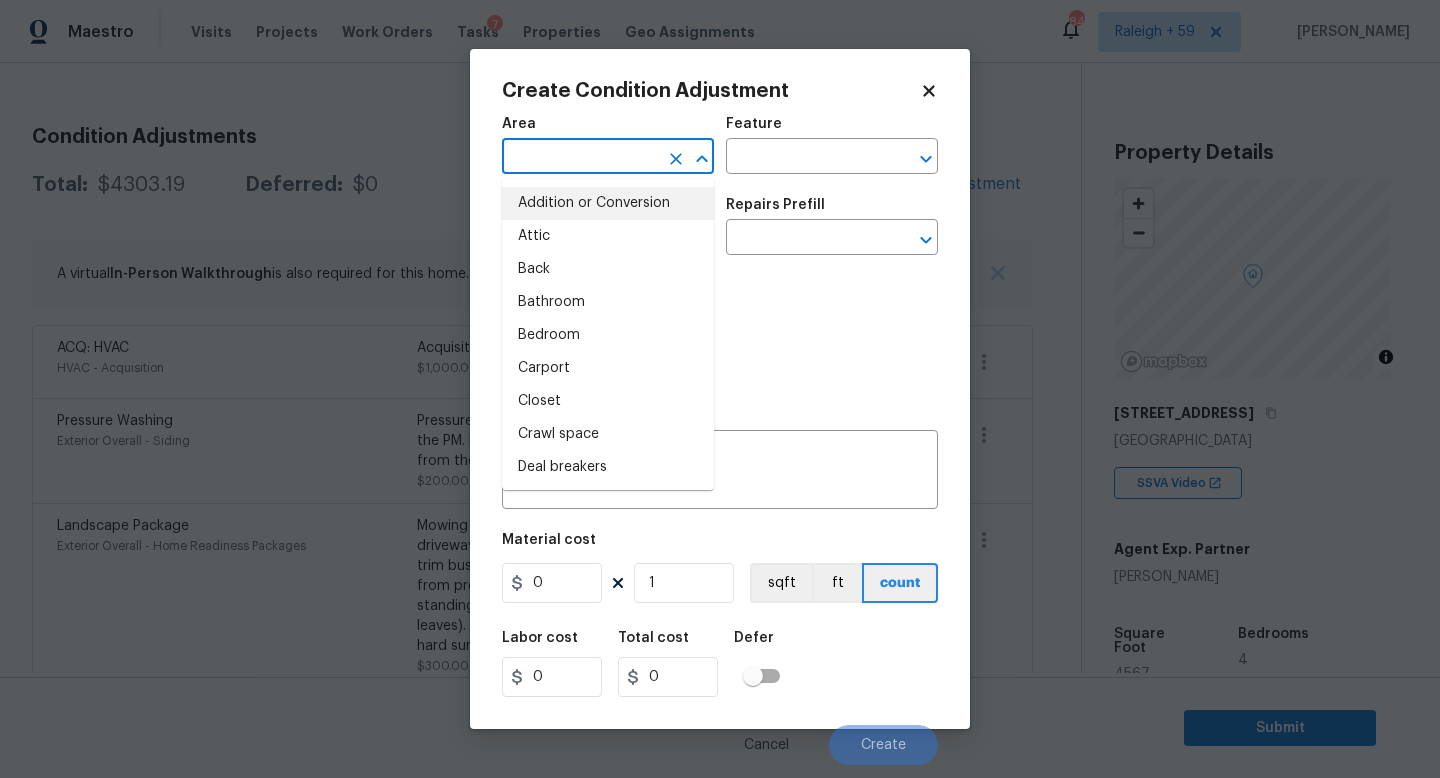 click on "Photos" at bounding box center [720, 332] 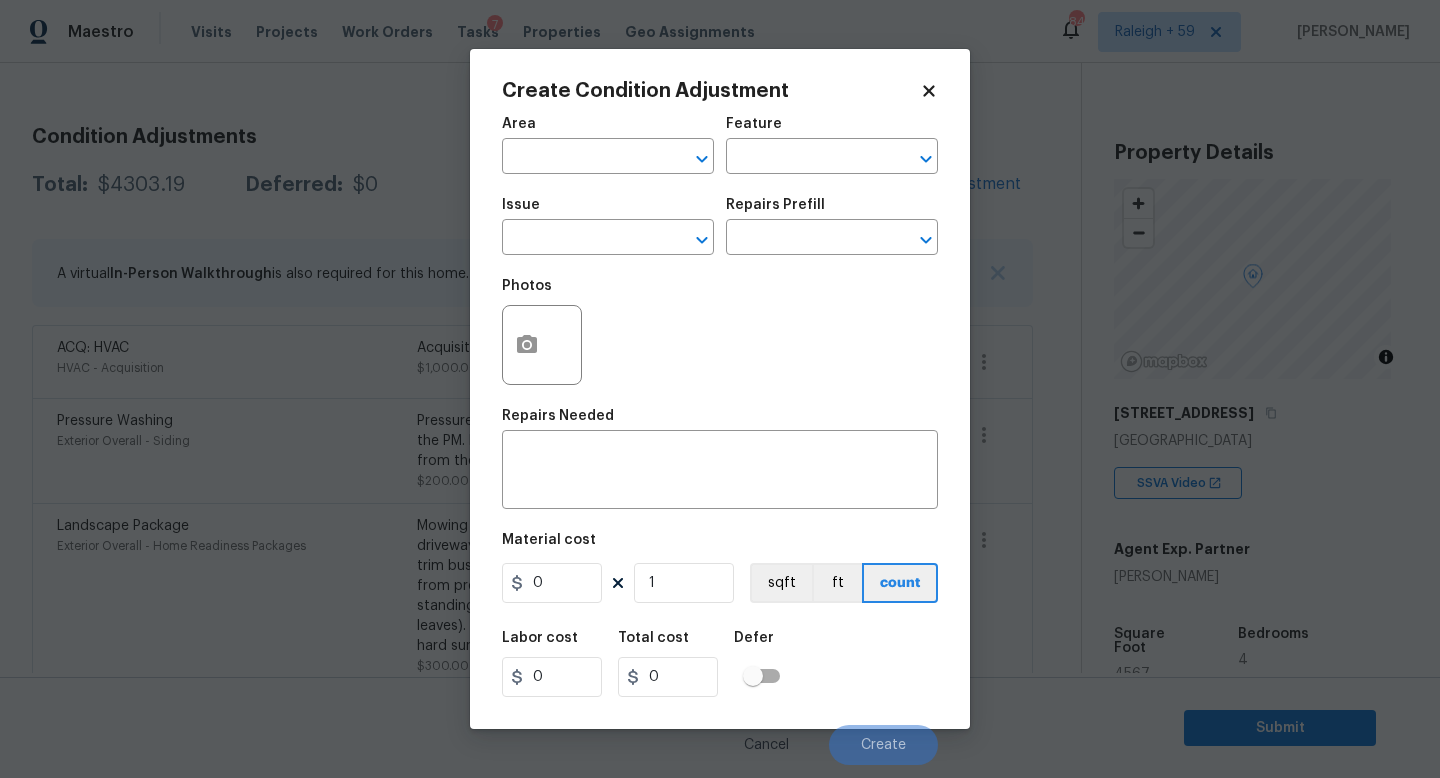 click on "Maestro Visits Projects Work Orders Tasks 7 Properties Geo Assignments 841 Raleigh + 59 Roopesh Jaikanth Back to tasks Condition Scoping - Full Thu, Jul 10 2025 by 4:00 pm   Roopesh Jaikanth In-progress Questions Condition Adjustments Details & Inputs Notes Photos Condition Adjustments Total:  $4303.19 Deferred:  $0 Add Condition Adjustment A virtual  In-Person Walkthrough  is also required for this home.   + Add exterior scopes ACQ: HVAC HVAC - Acquisition Acquisition Scope: Functional HVAC 6-10 years $1,000.00   0 Pressure Washing Exterior Overall - Siding Pressure wash the driveways/walkways as directed by the PM. Ensure that all debris and residue are removed from the areas being pressure washed. $200.00   0 Landscape Package Exterior Overall - Home Readiness Packages $300.00   2 Interior Paint Interior Overall - Overall Paint $200.00   0 ACQ: Paint Interior Overall - Acquisition Acquisition Scope: ~25% of the home needs interior paint $1,689.79   0 ACQ: Flooring Interior Overall - Acquisition $913.40   0" at bounding box center (720, 389) 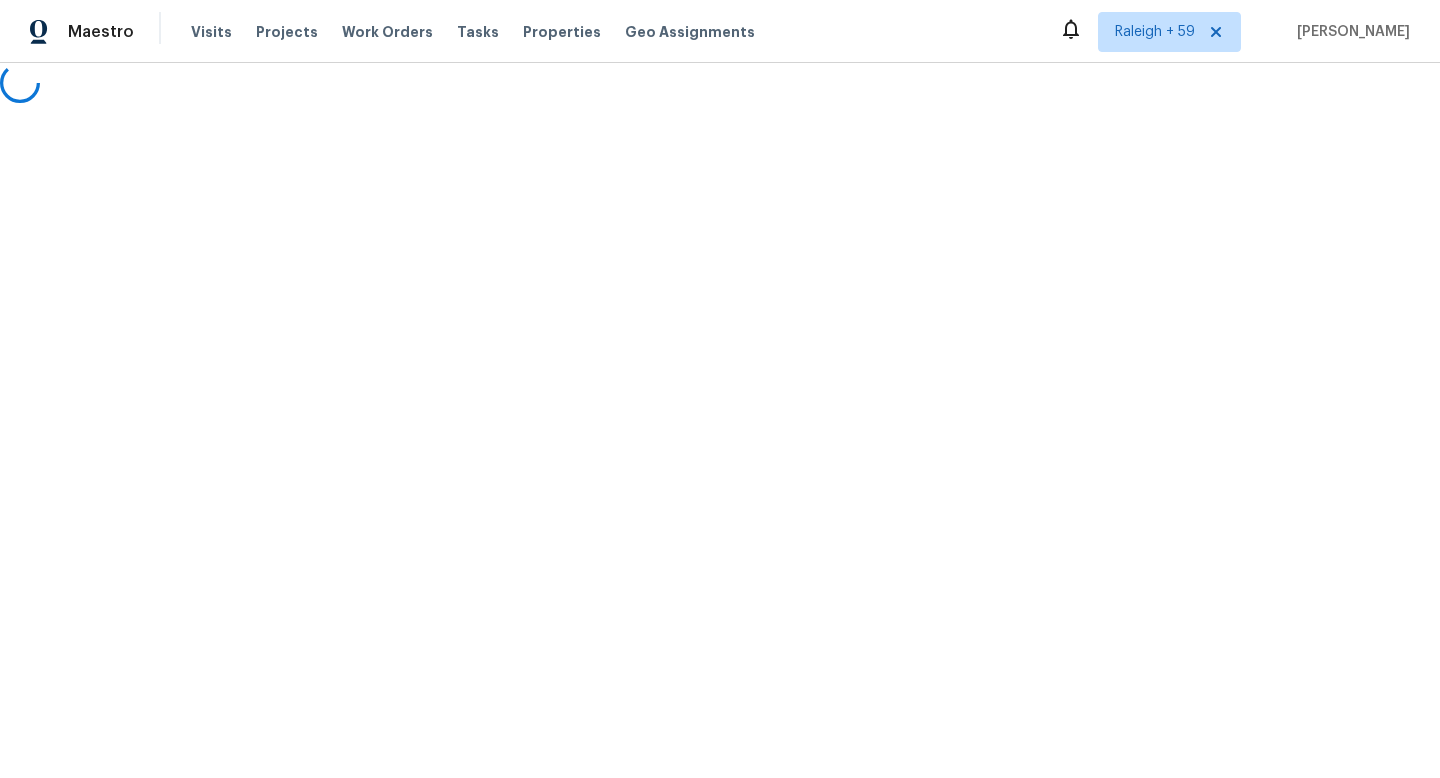 scroll, scrollTop: 0, scrollLeft: 0, axis: both 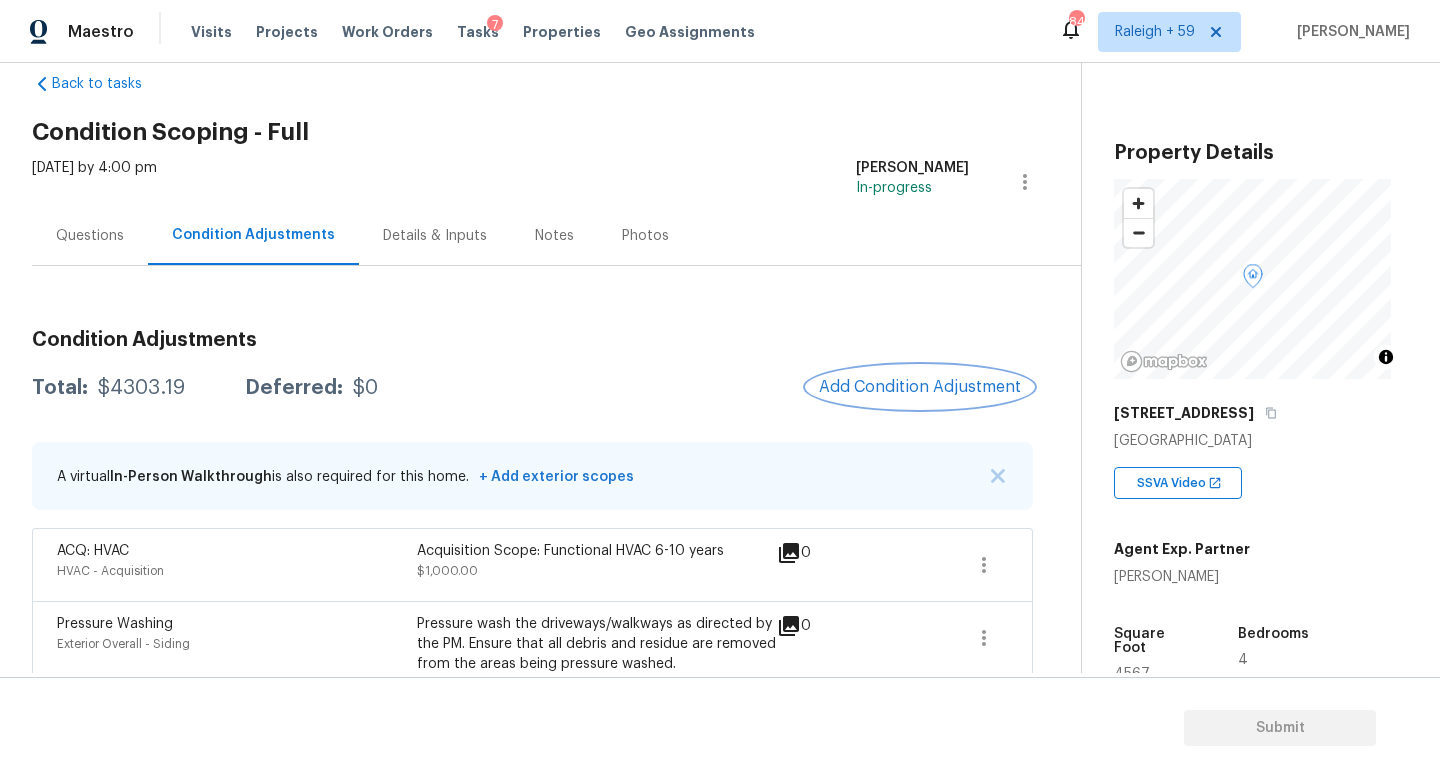 click on "Add Condition Adjustment" at bounding box center (920, 387) 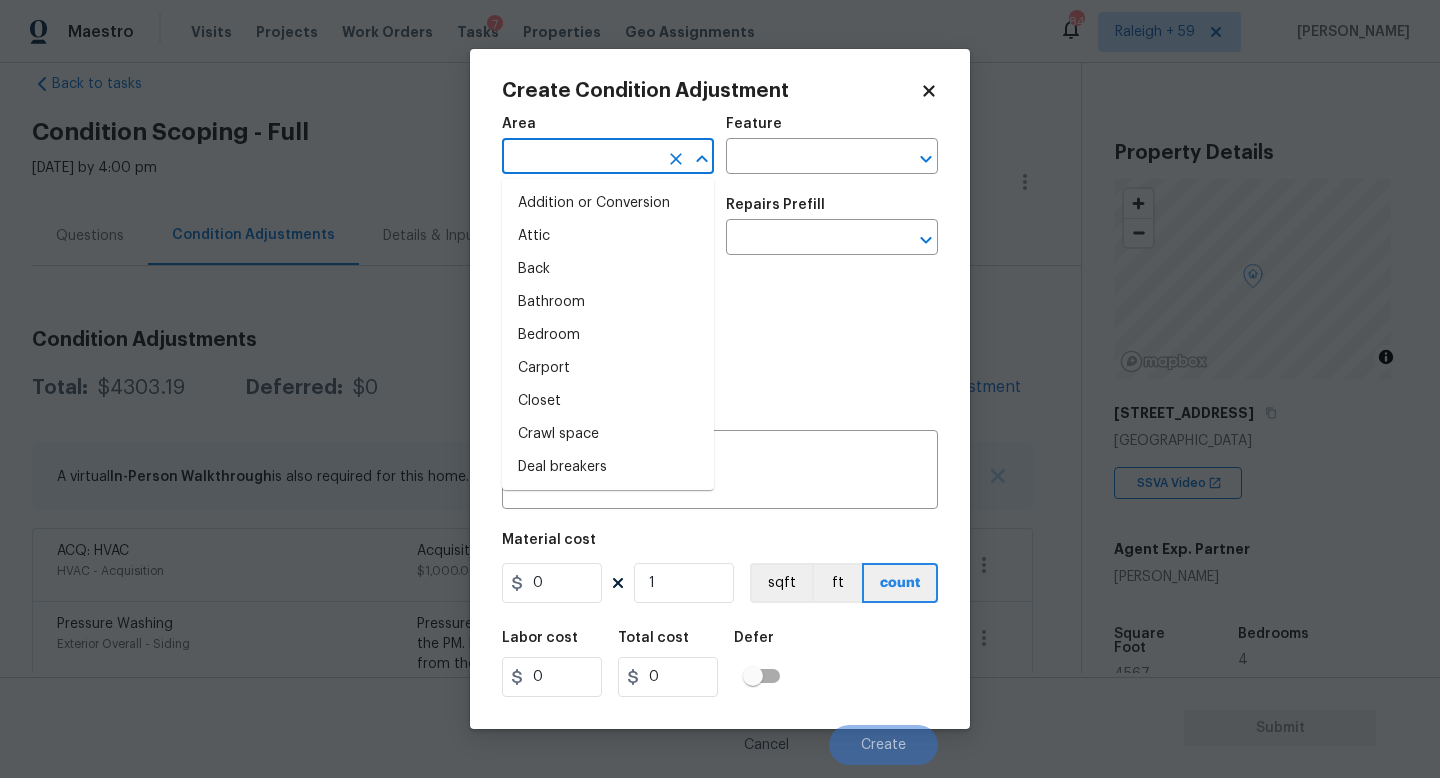 click at bounding box center (580, 158) 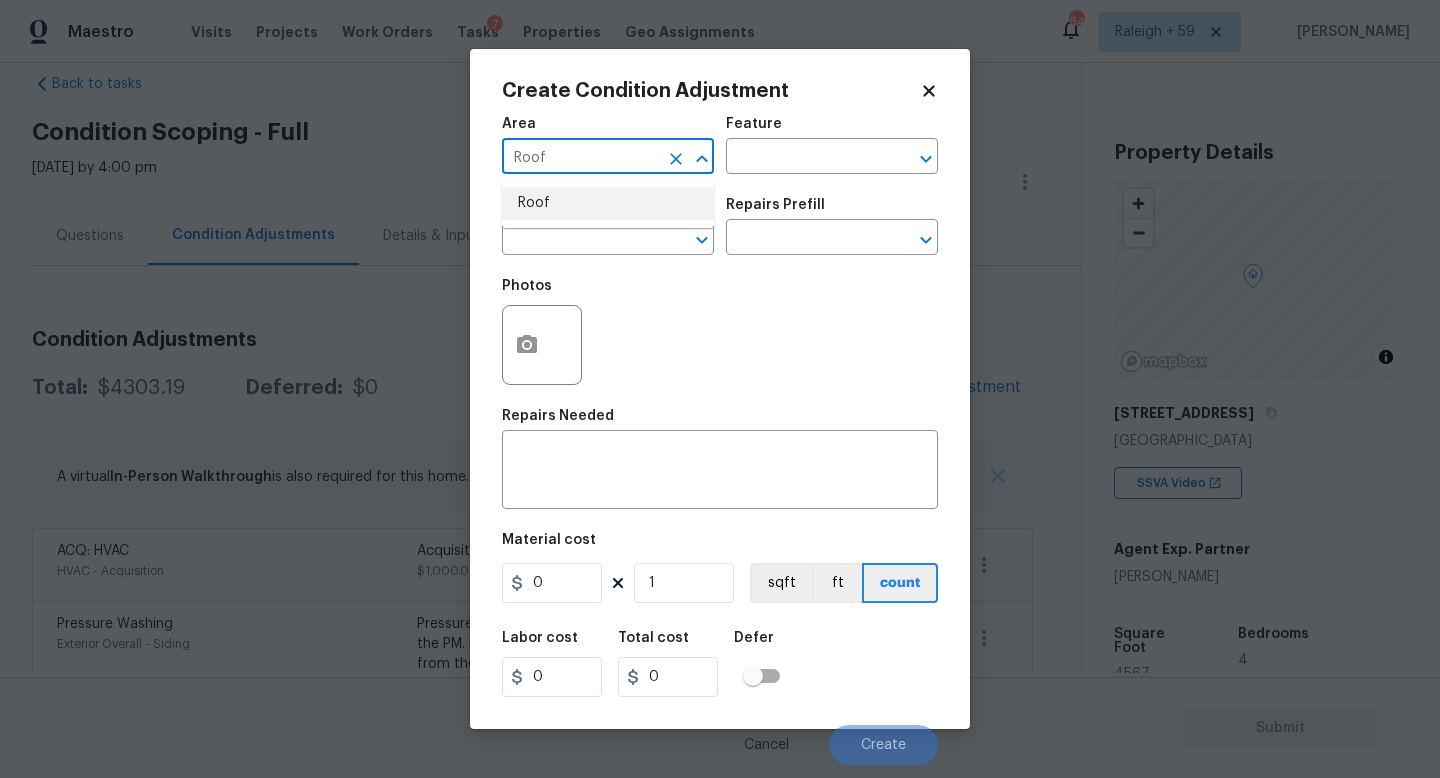 type on "Roof" 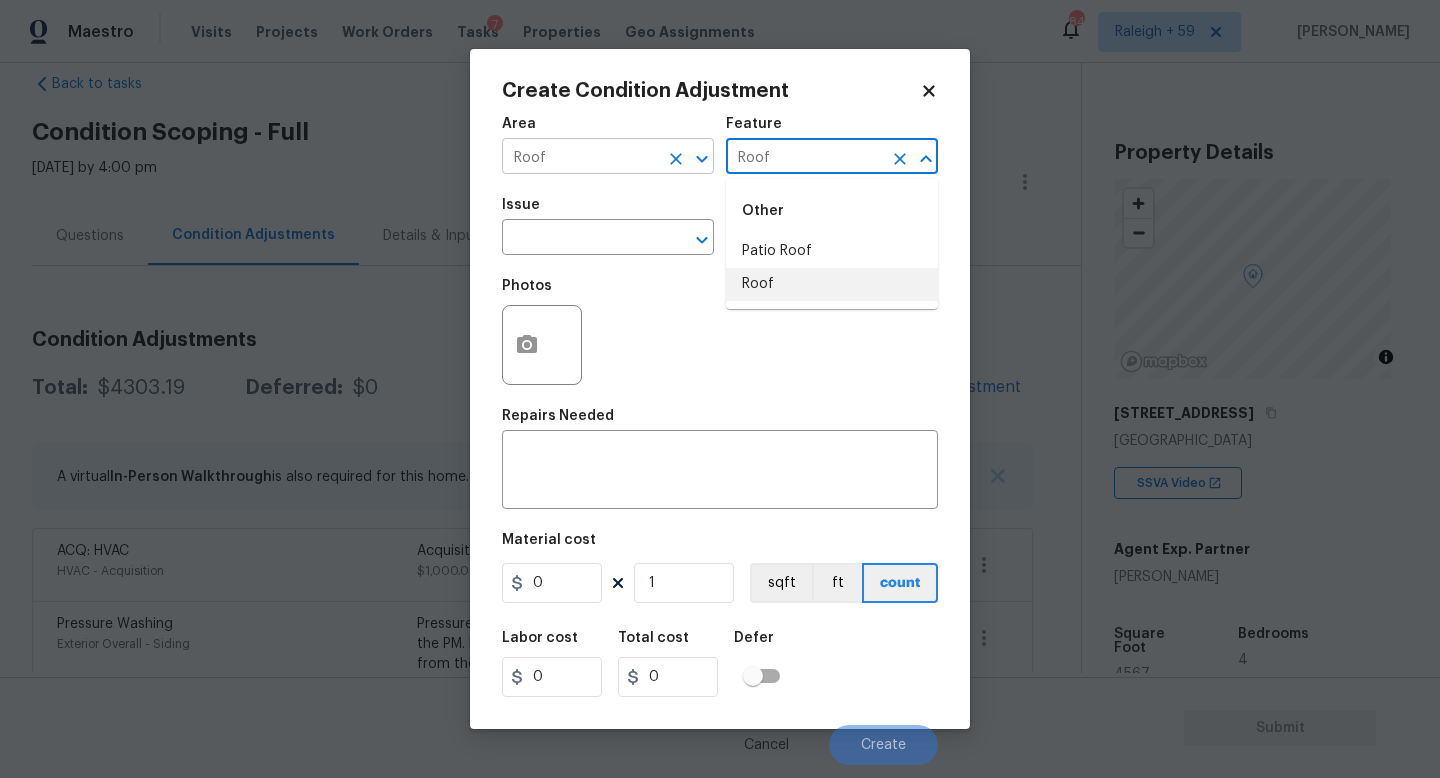 type on "Roof" 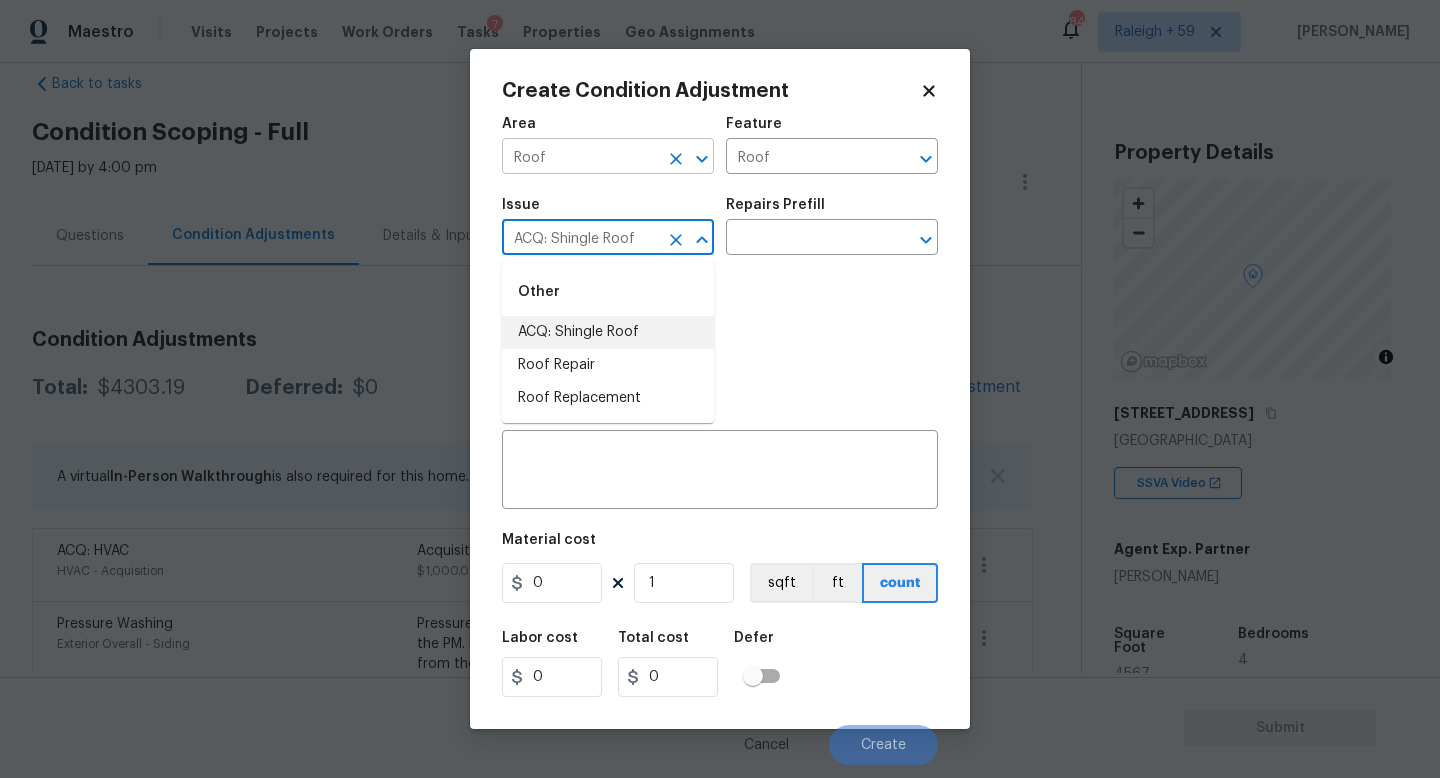 type on "ACQ: Shingle Roof" 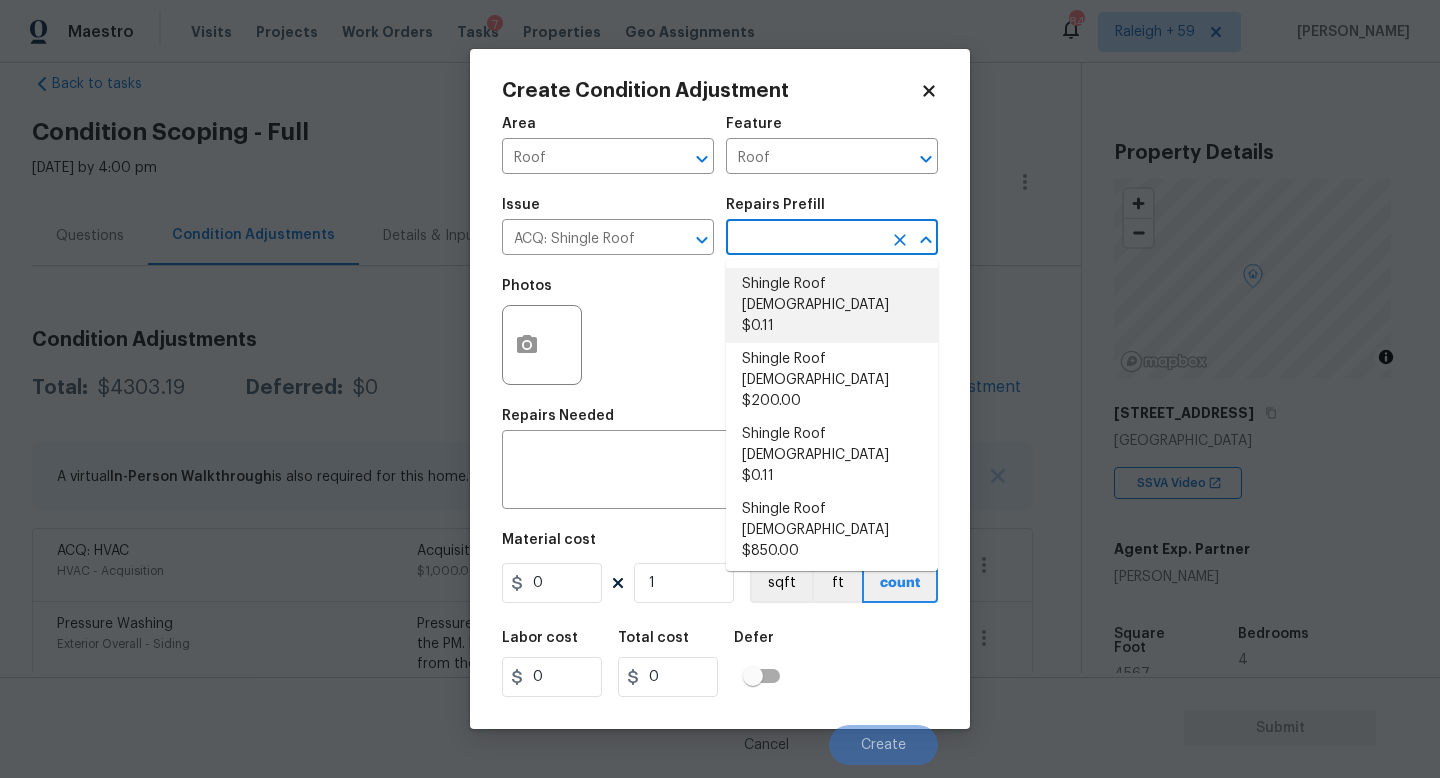 click on "Shingle Roof 0-10 Years Old $0.11" at bounding box center (832, 305) 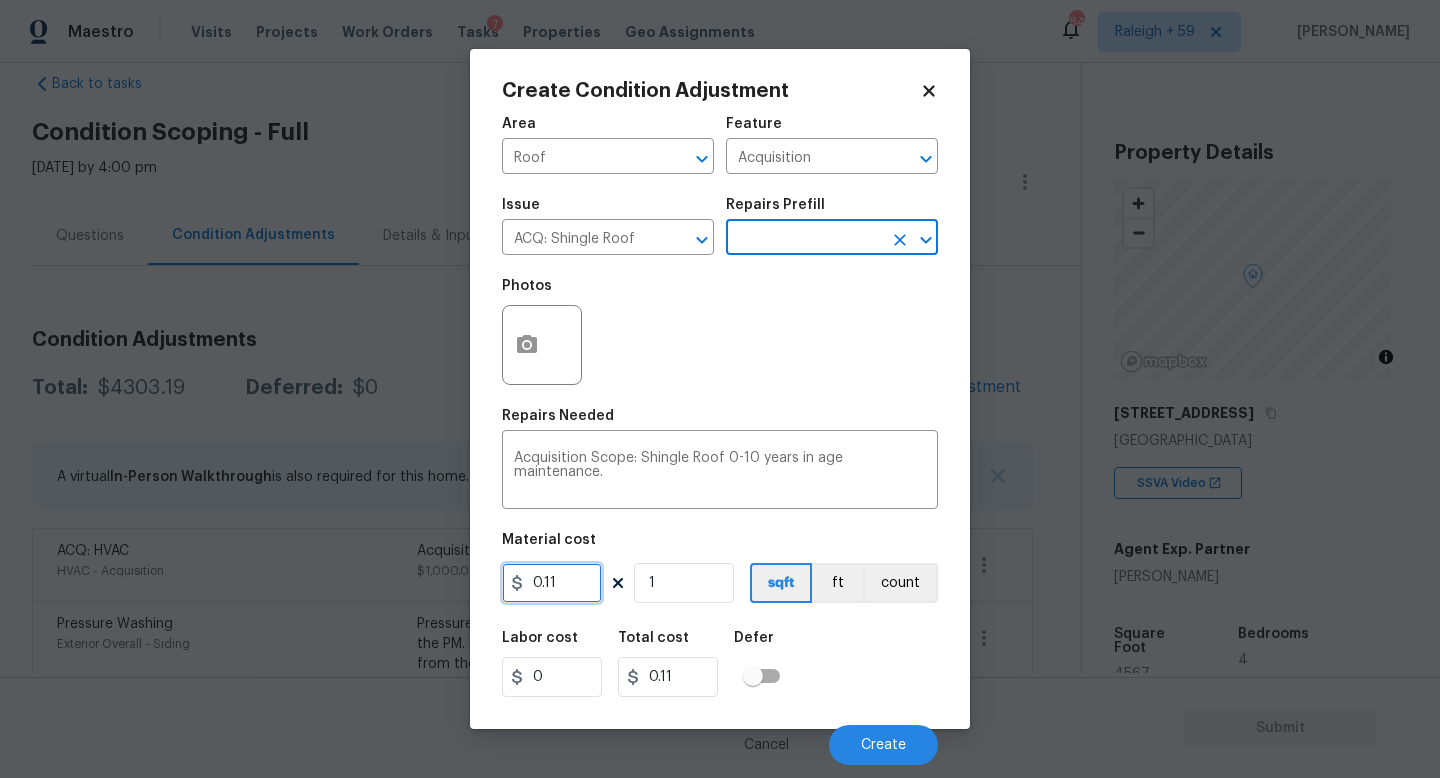click on "0.11" at bounding box center [552, 583] 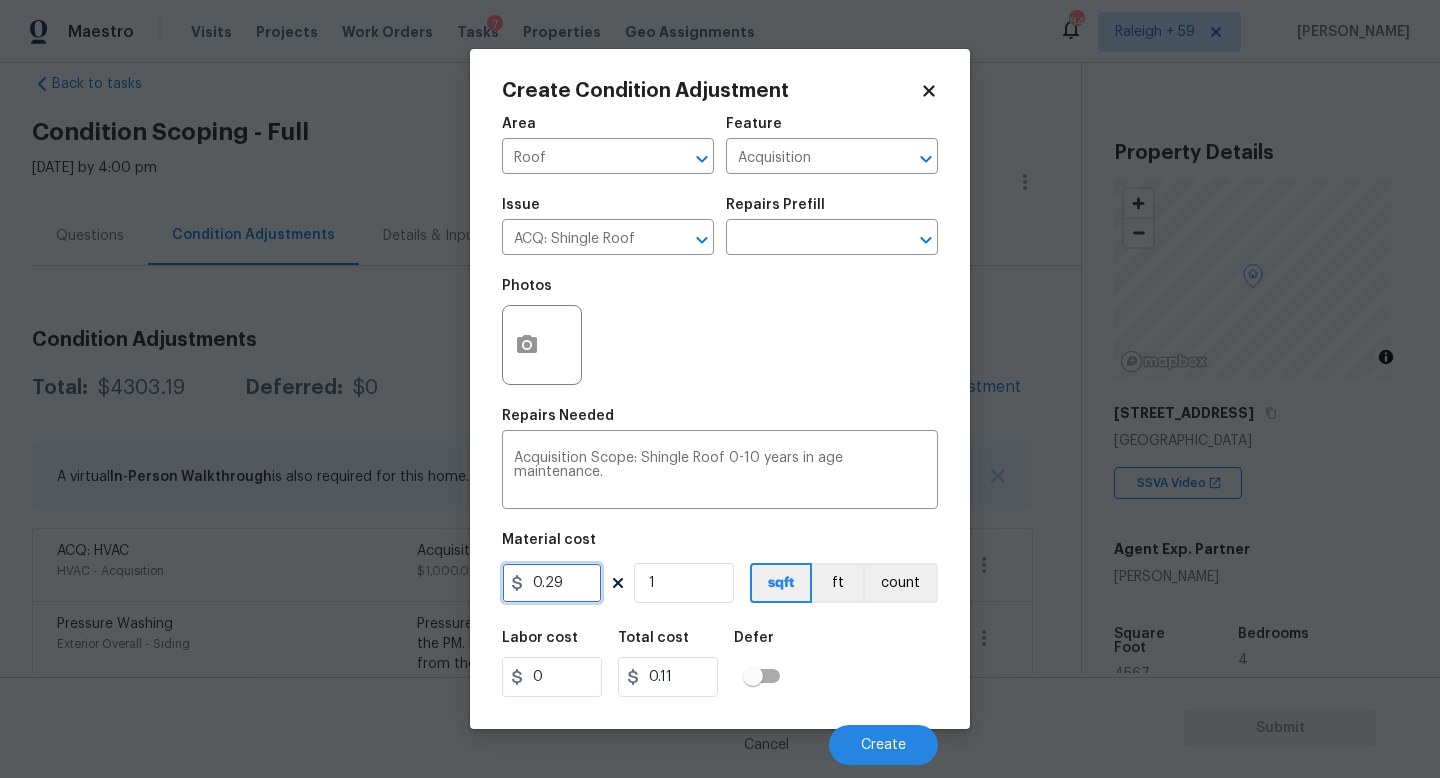 type on "0.29" 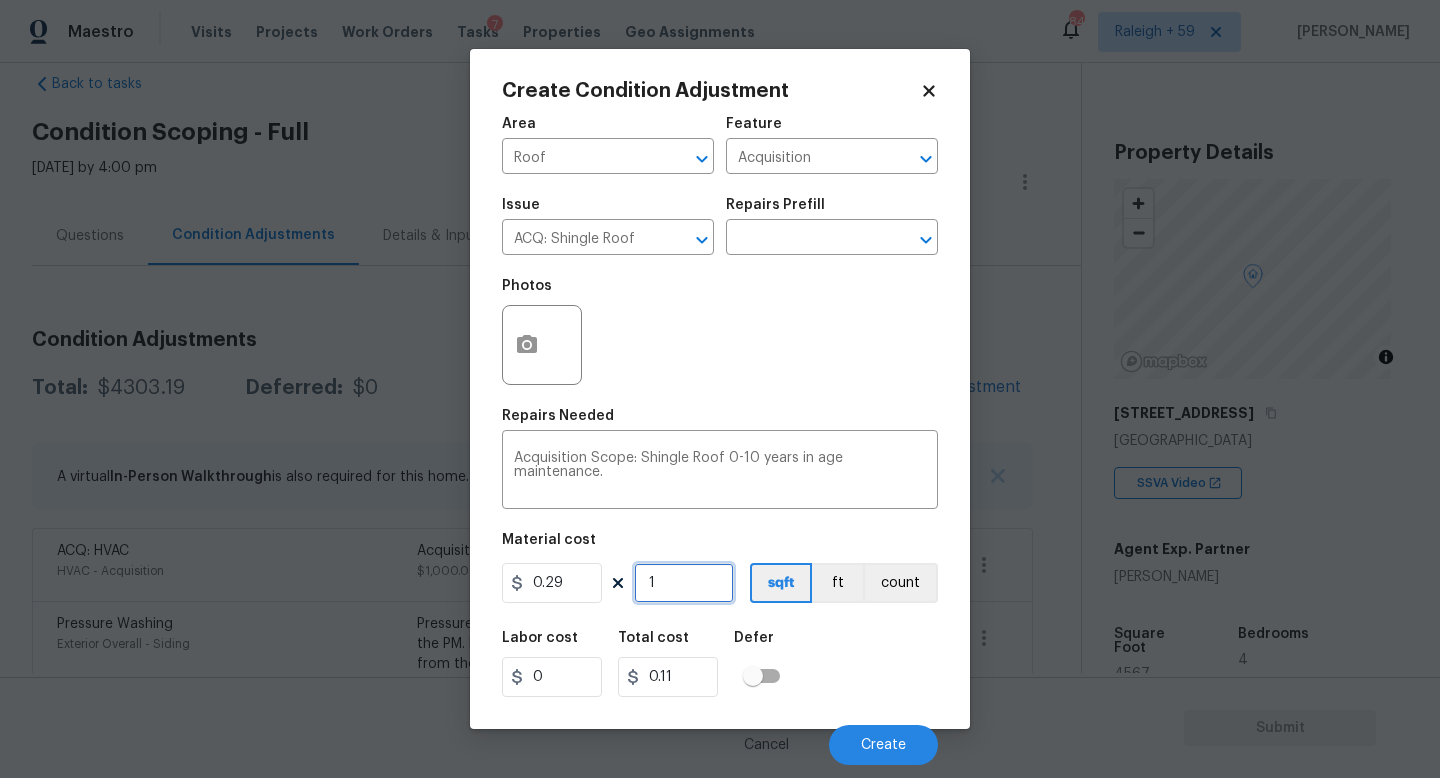 type on "0.29" 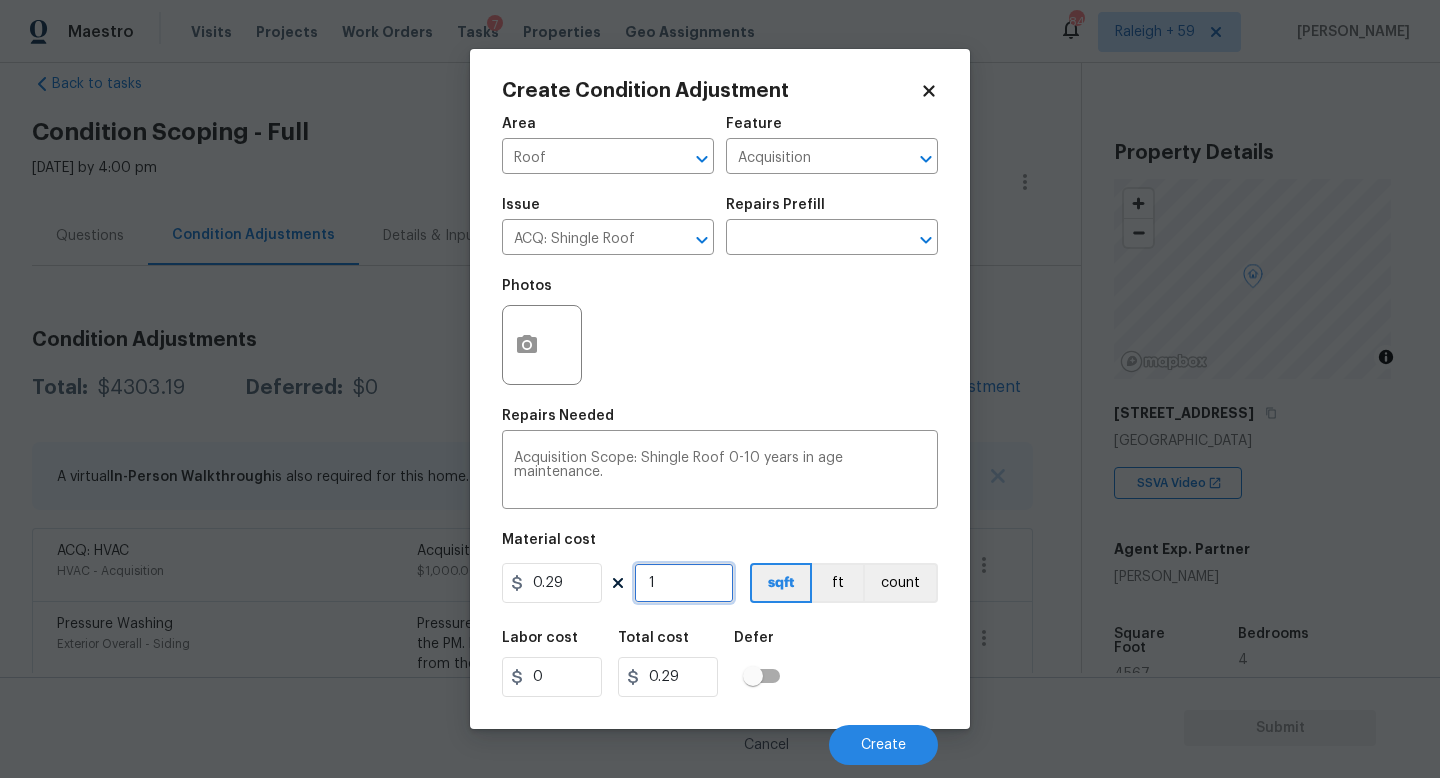 type on "4" 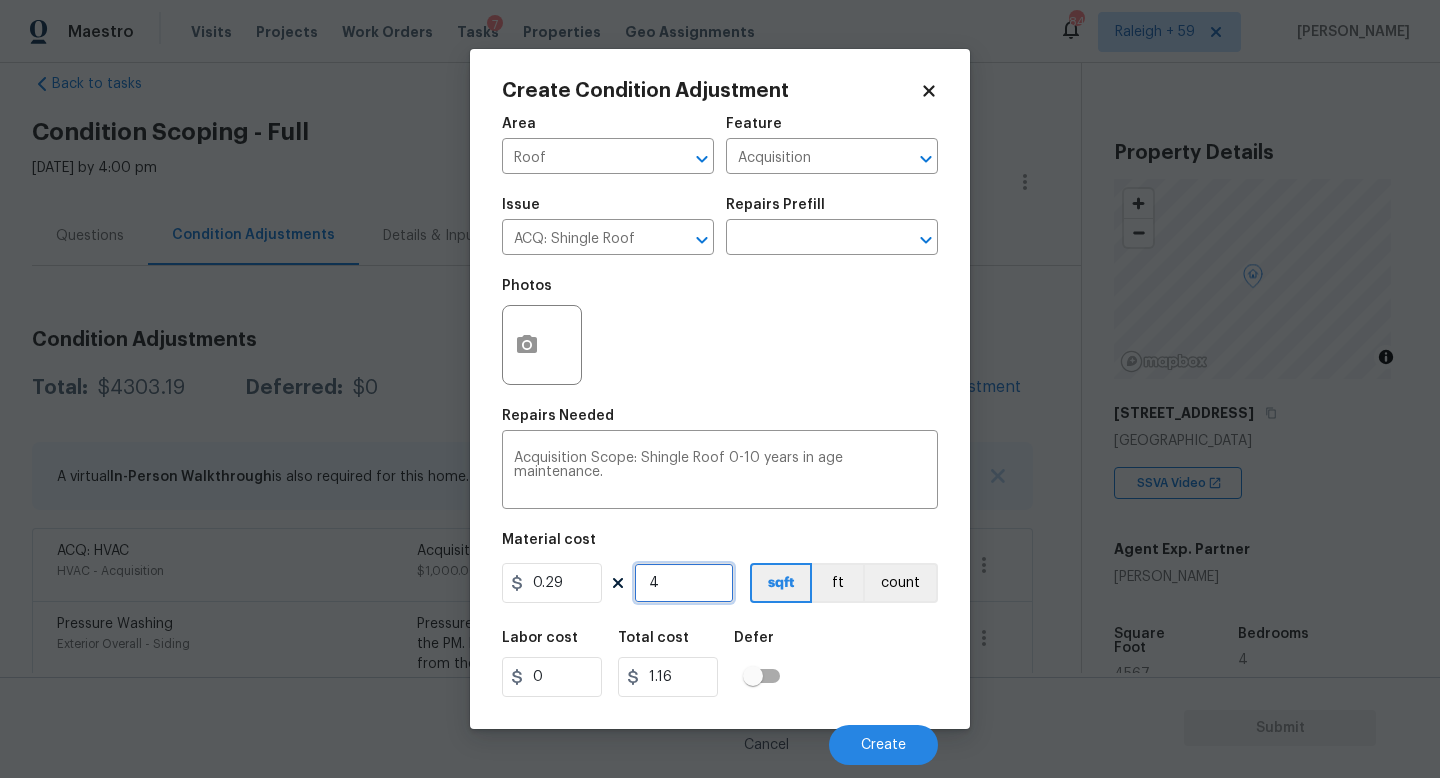type on "45" 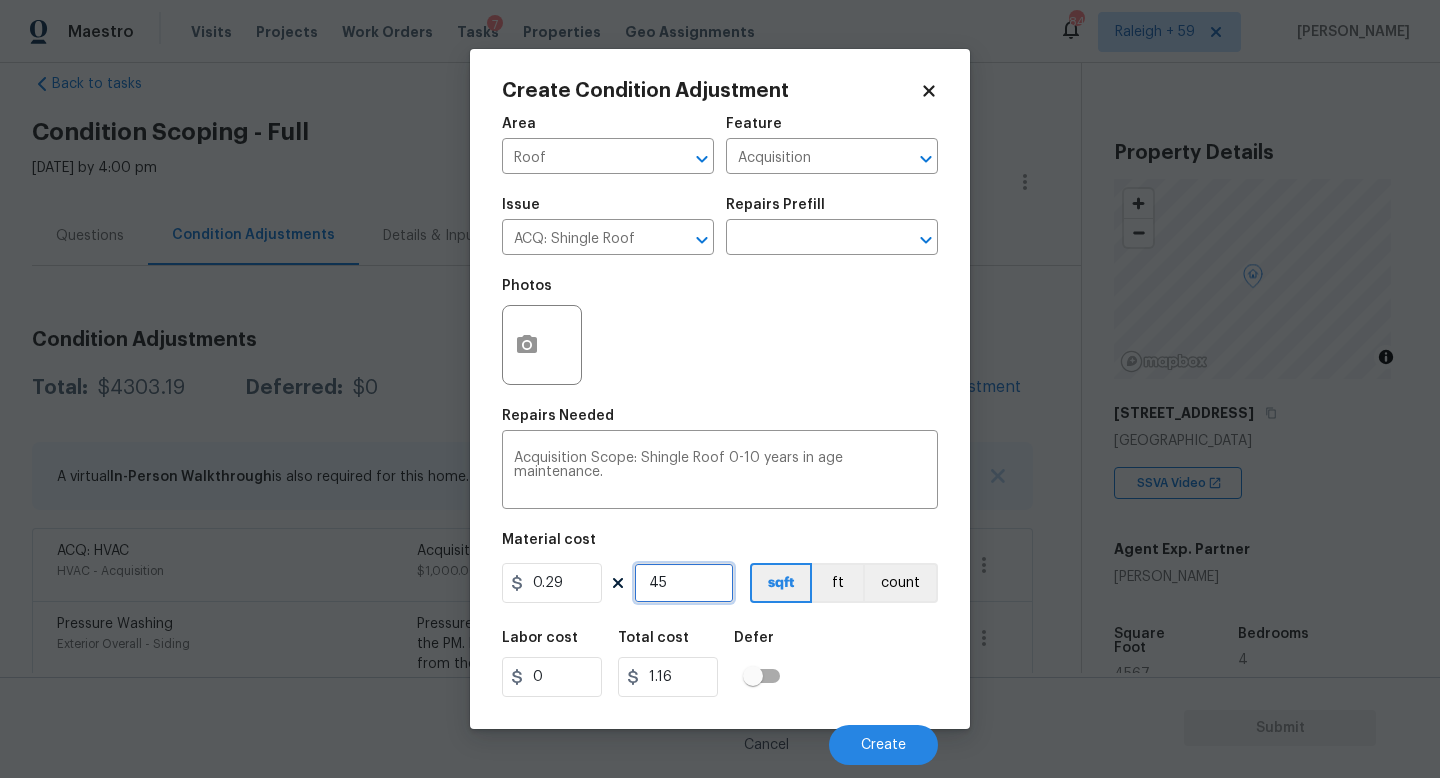 type on "13.049999999999997" 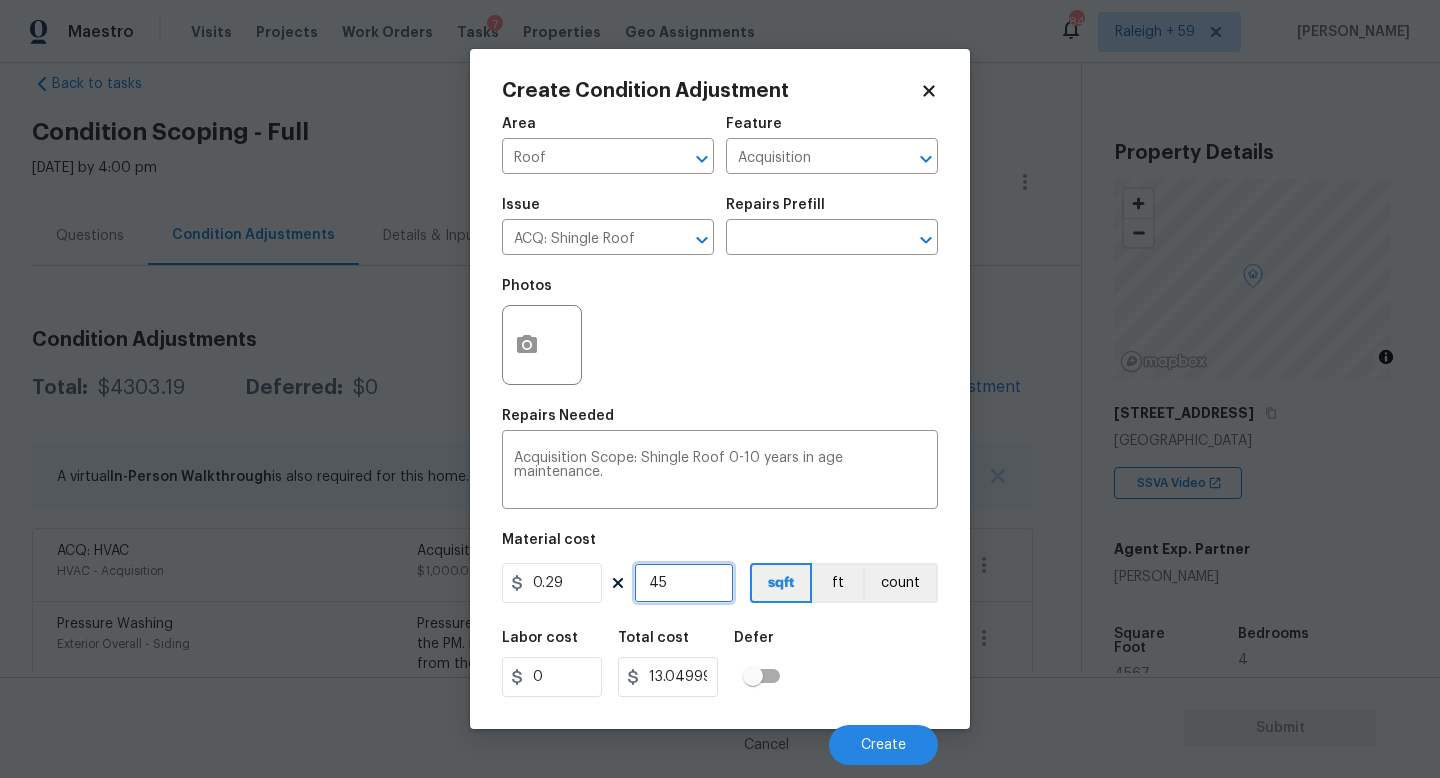 type on "456" 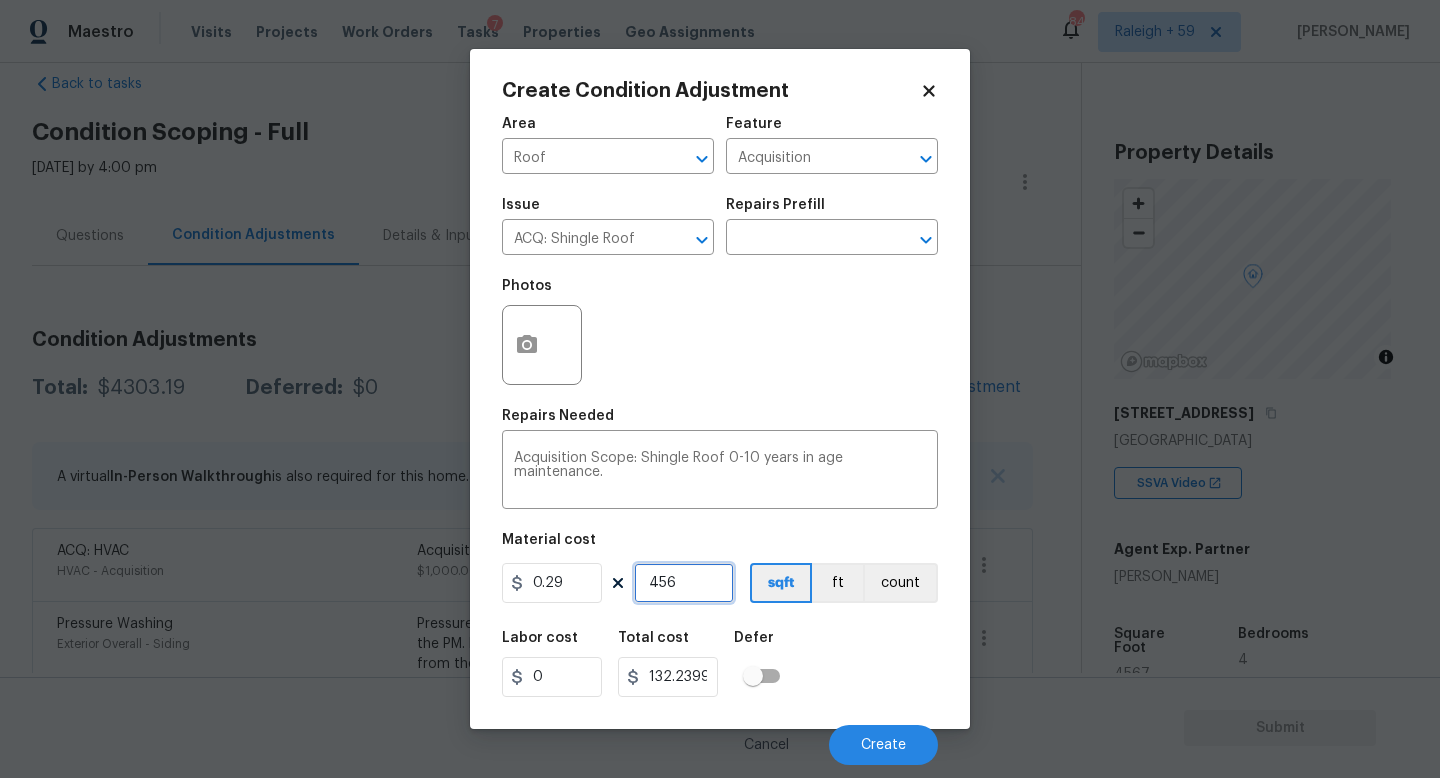 type on "4567" 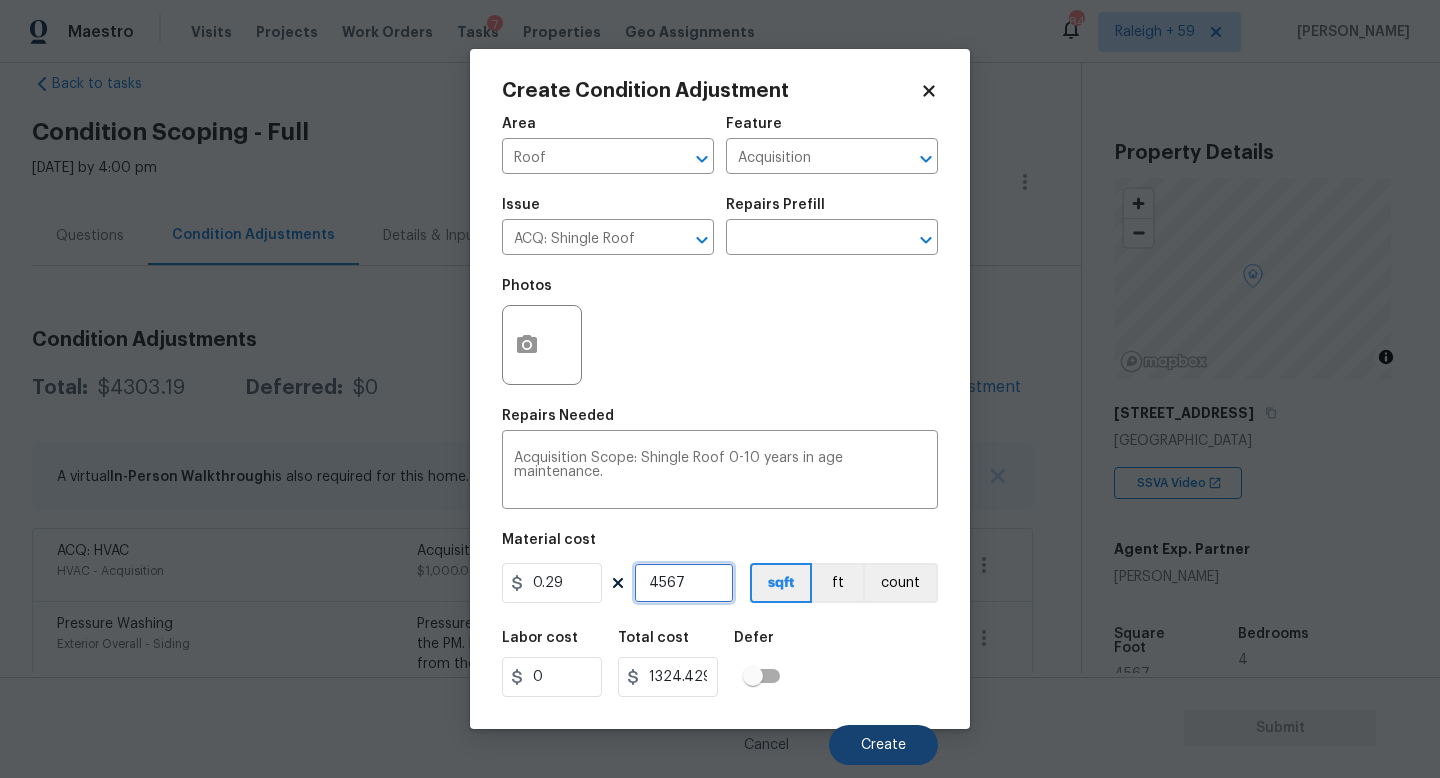 type on "4567" 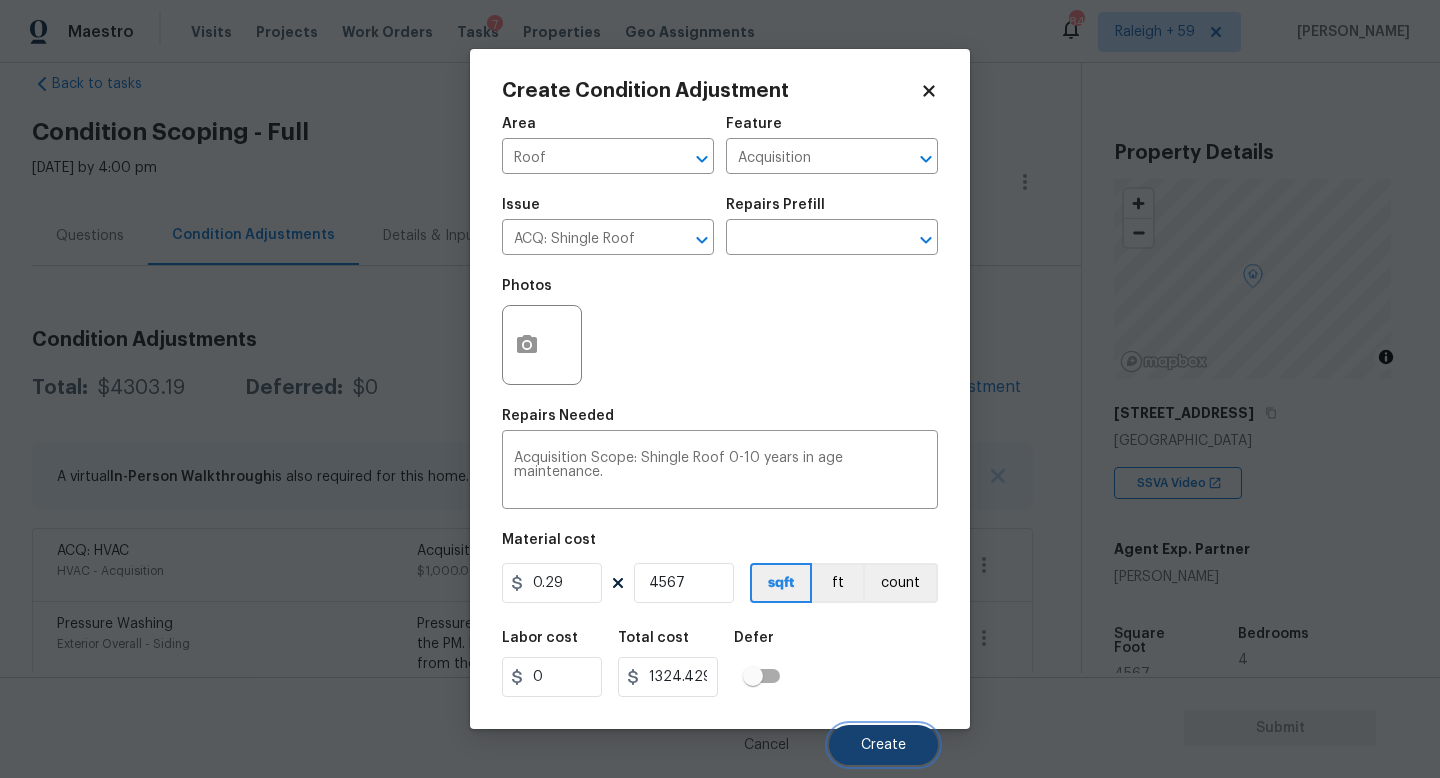 click on "Create" at bounding box center (883, 745) 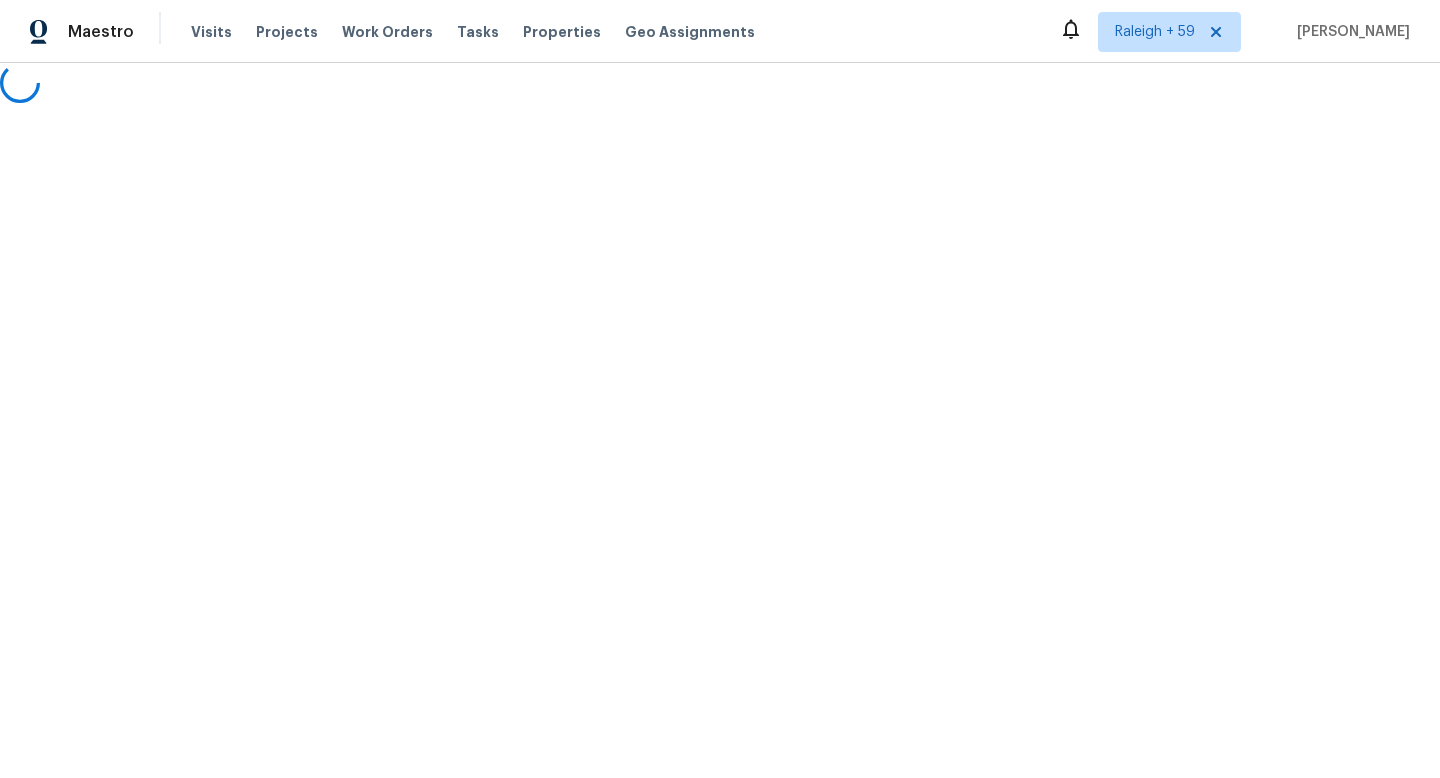 scroll, scrollTop: 0, scrollLeft: 0, axis: both 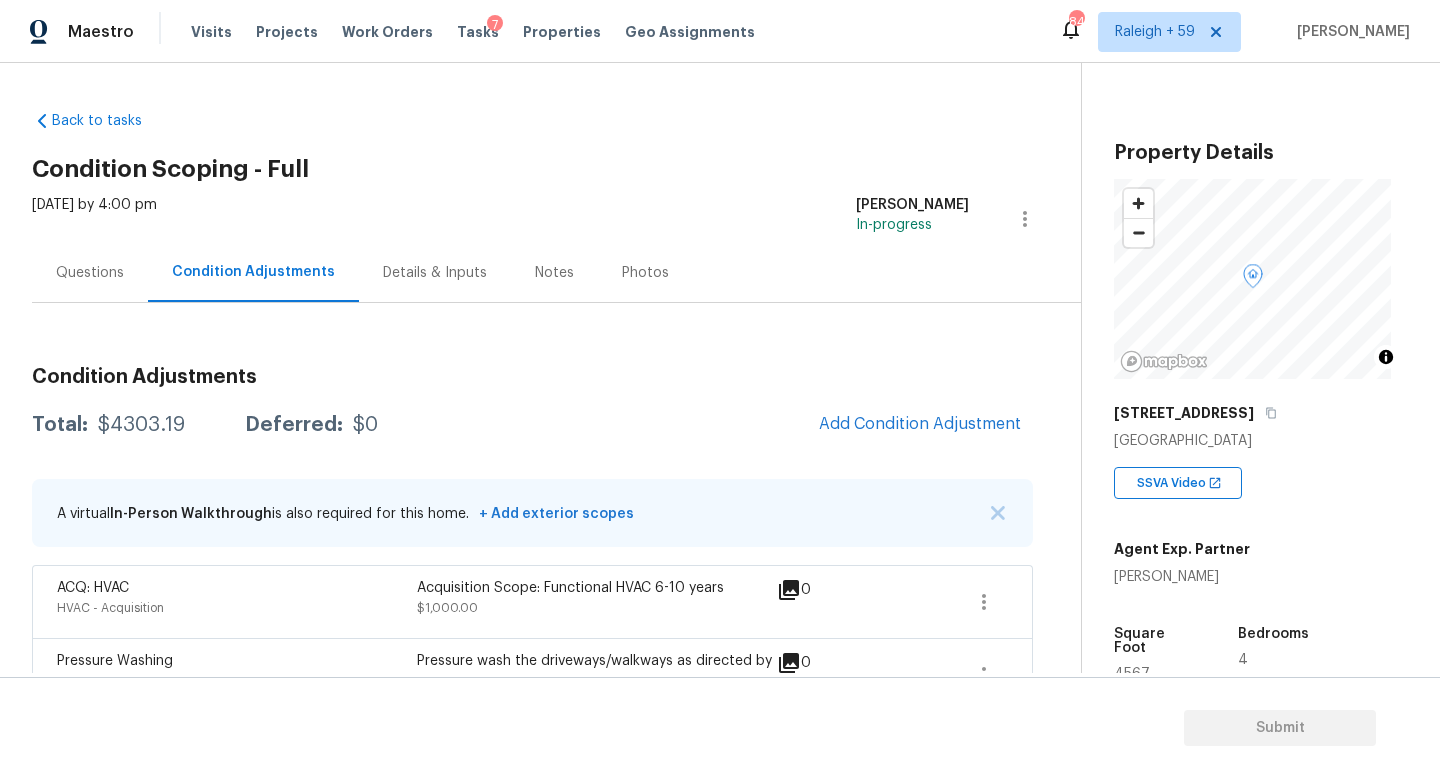 click on "Questions" at bounding box center (90, 273) 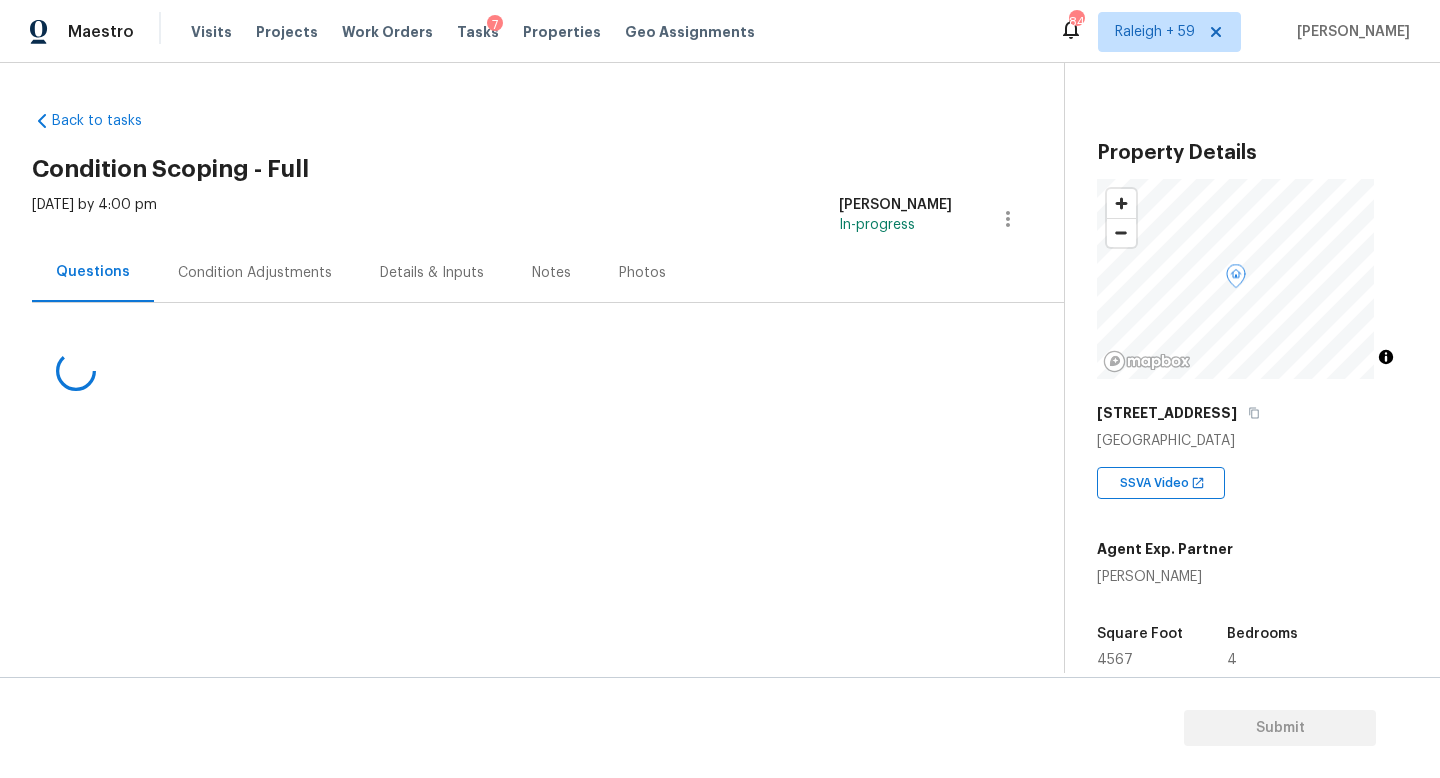click on "Condition Adjustments" at bounding box center [255, 272] 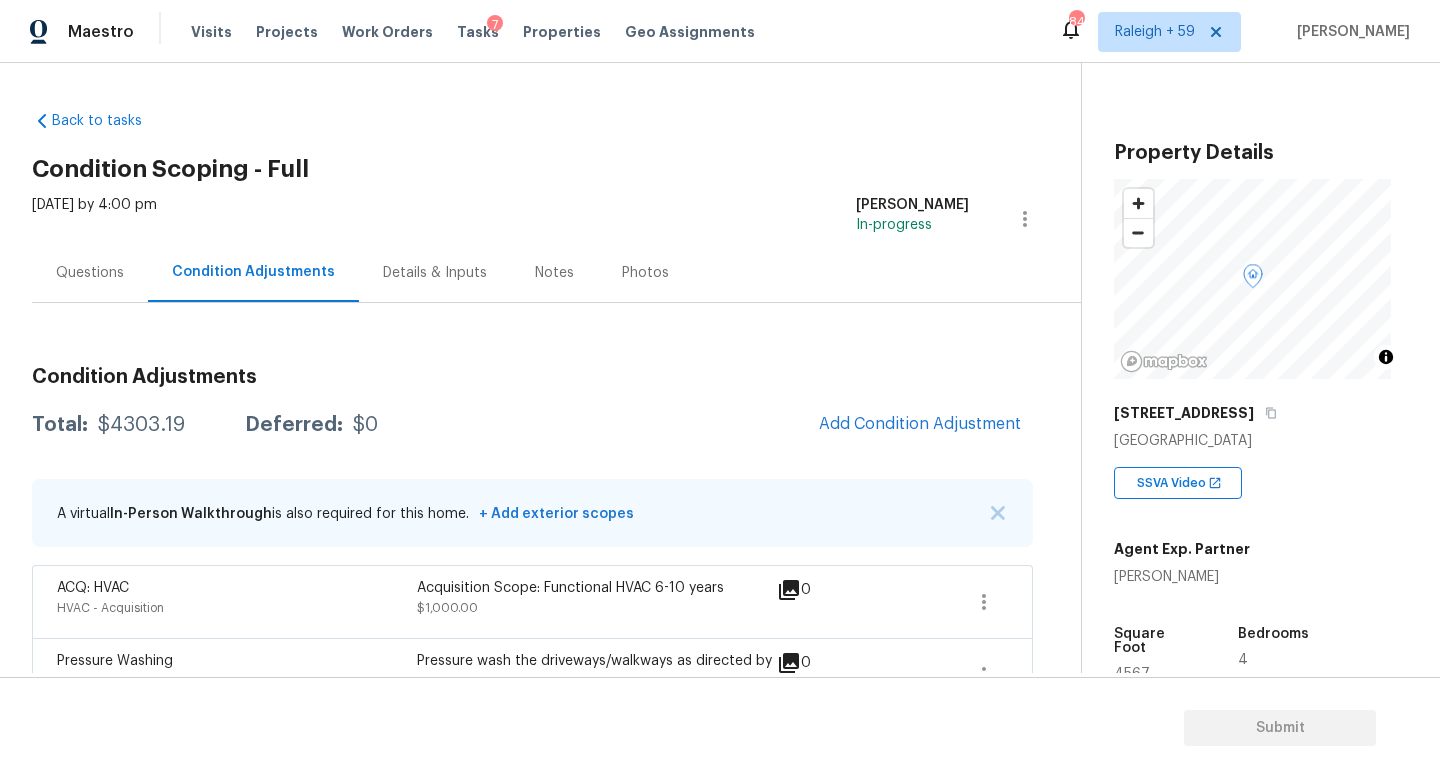 click on "Add Condition Adjustment" at bounding box center [920, 425] 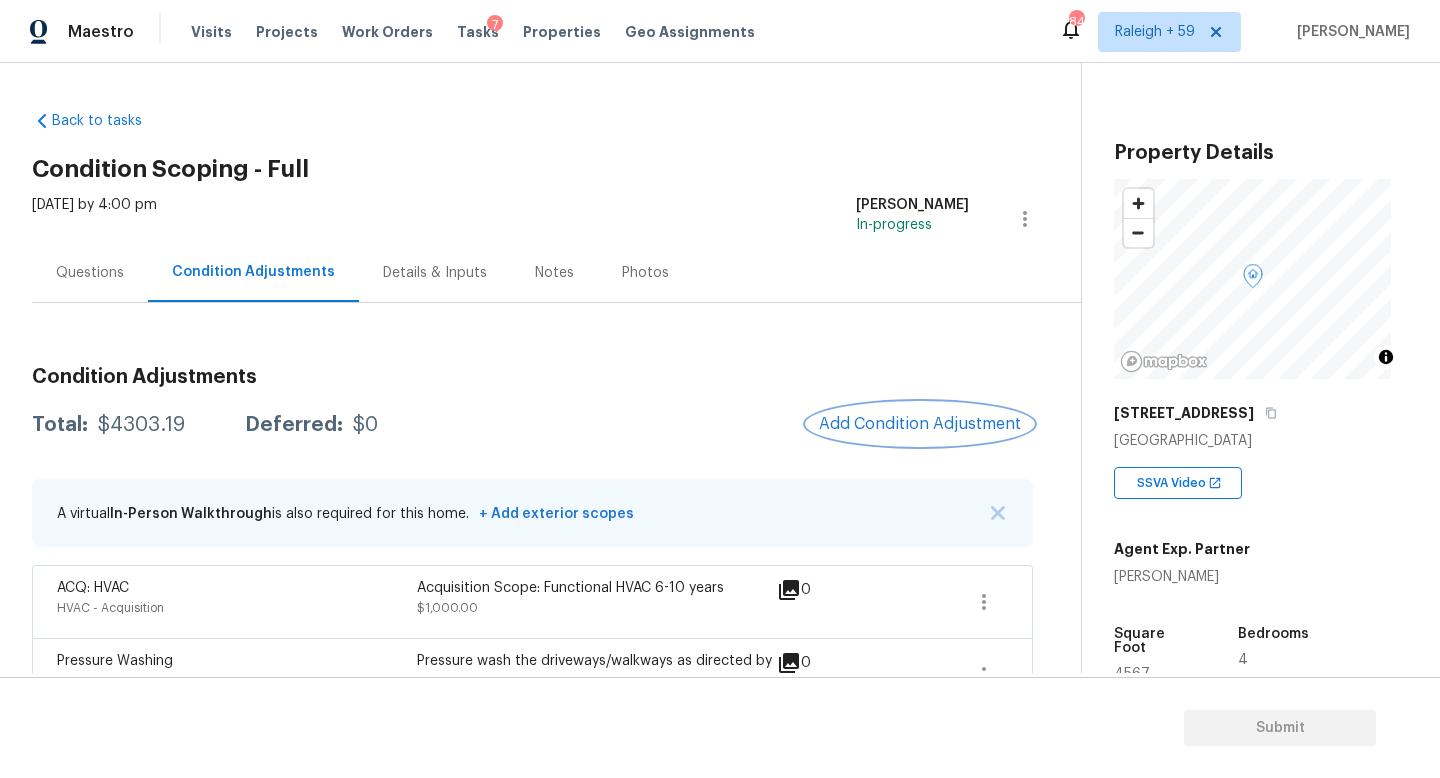 click on "Add Condition Adjustment" at bounding box center [920, 424] 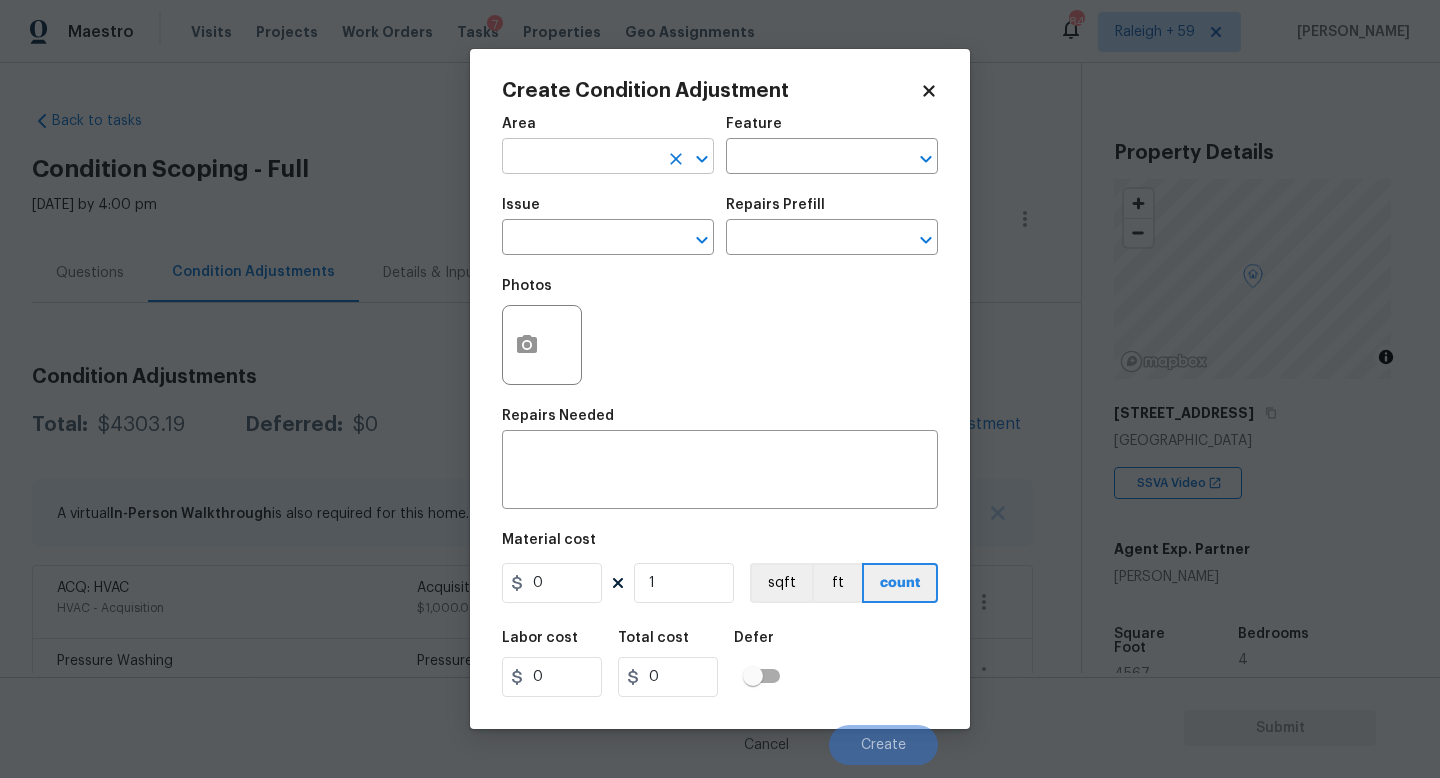 click at bounding box center (580, 158) 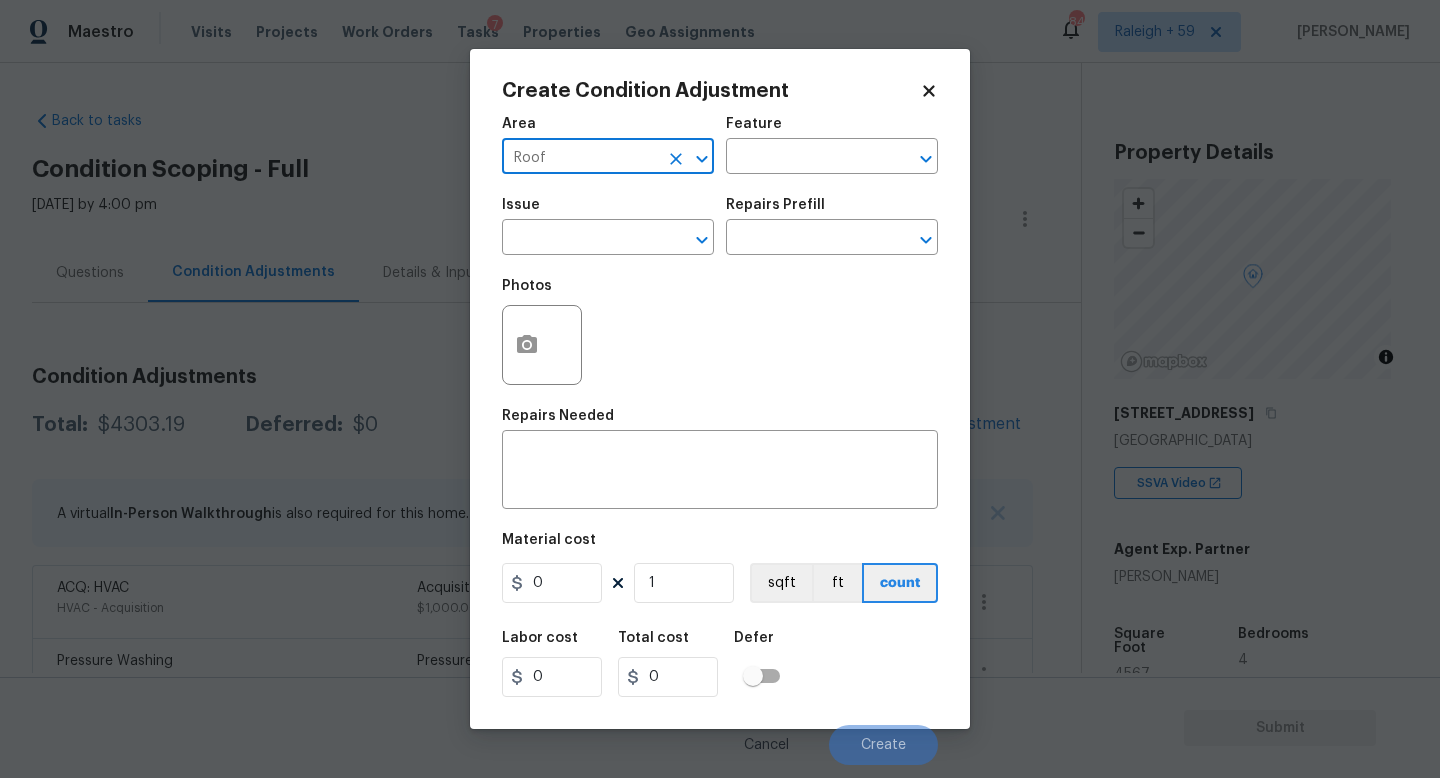 type on "Roof" 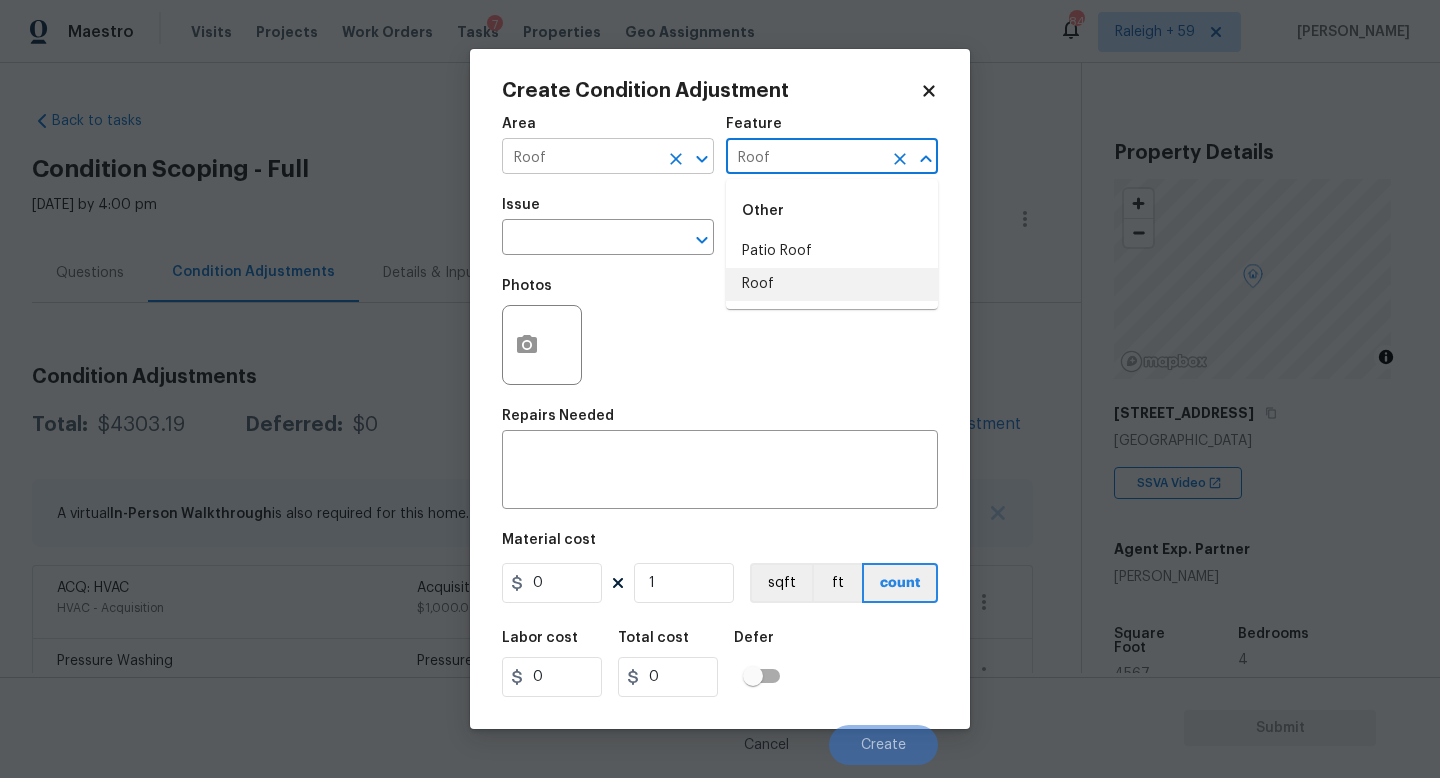 type on "Roof" 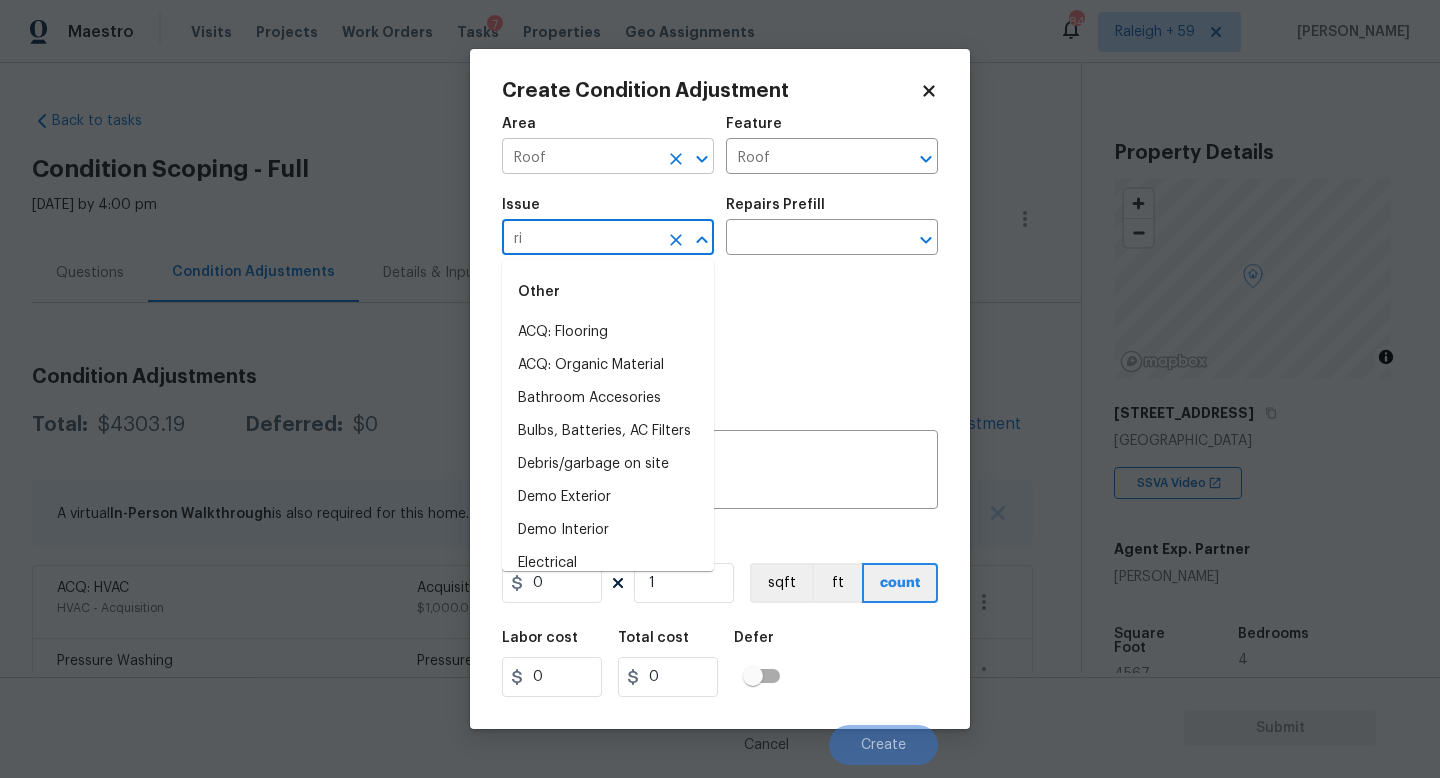 type on "r" 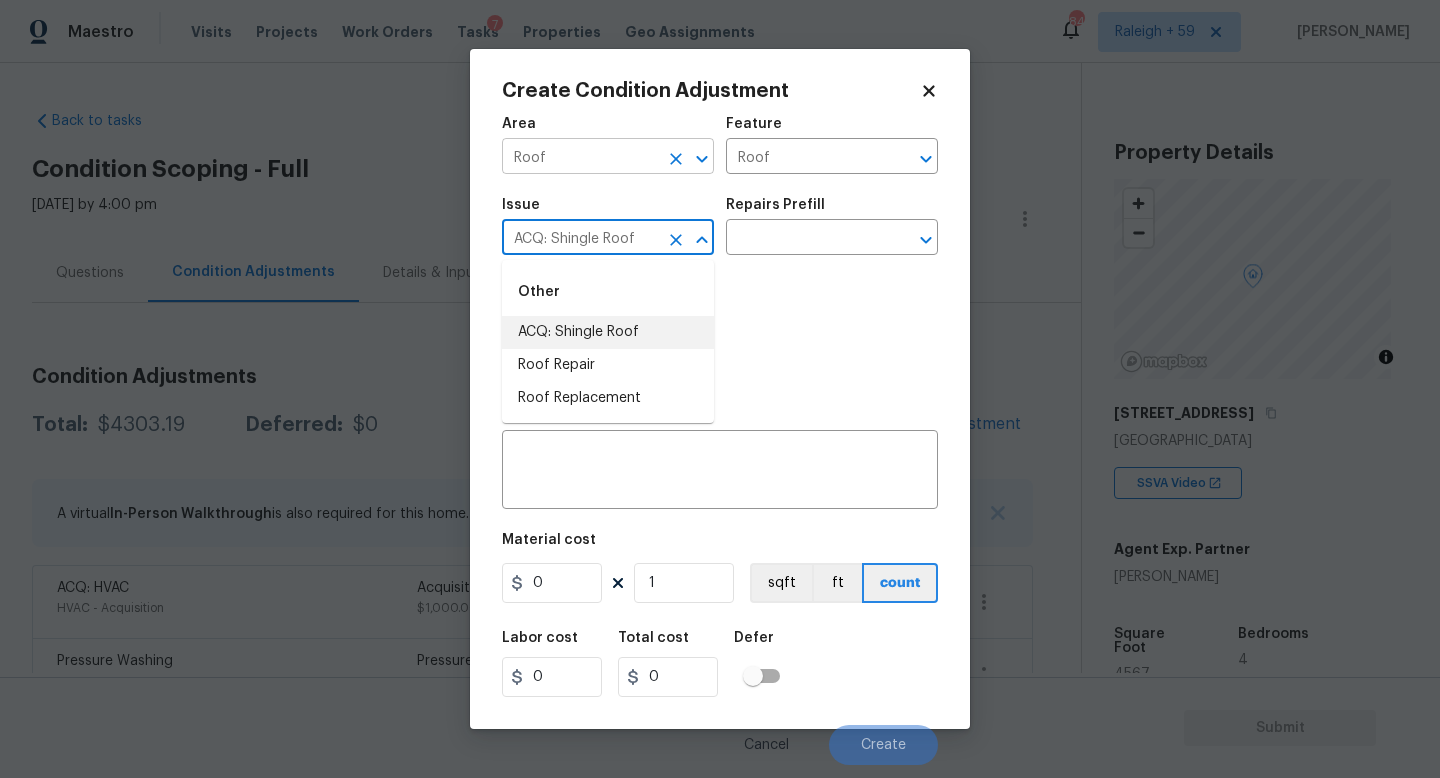 type on "ACQ: Shingle Roof" 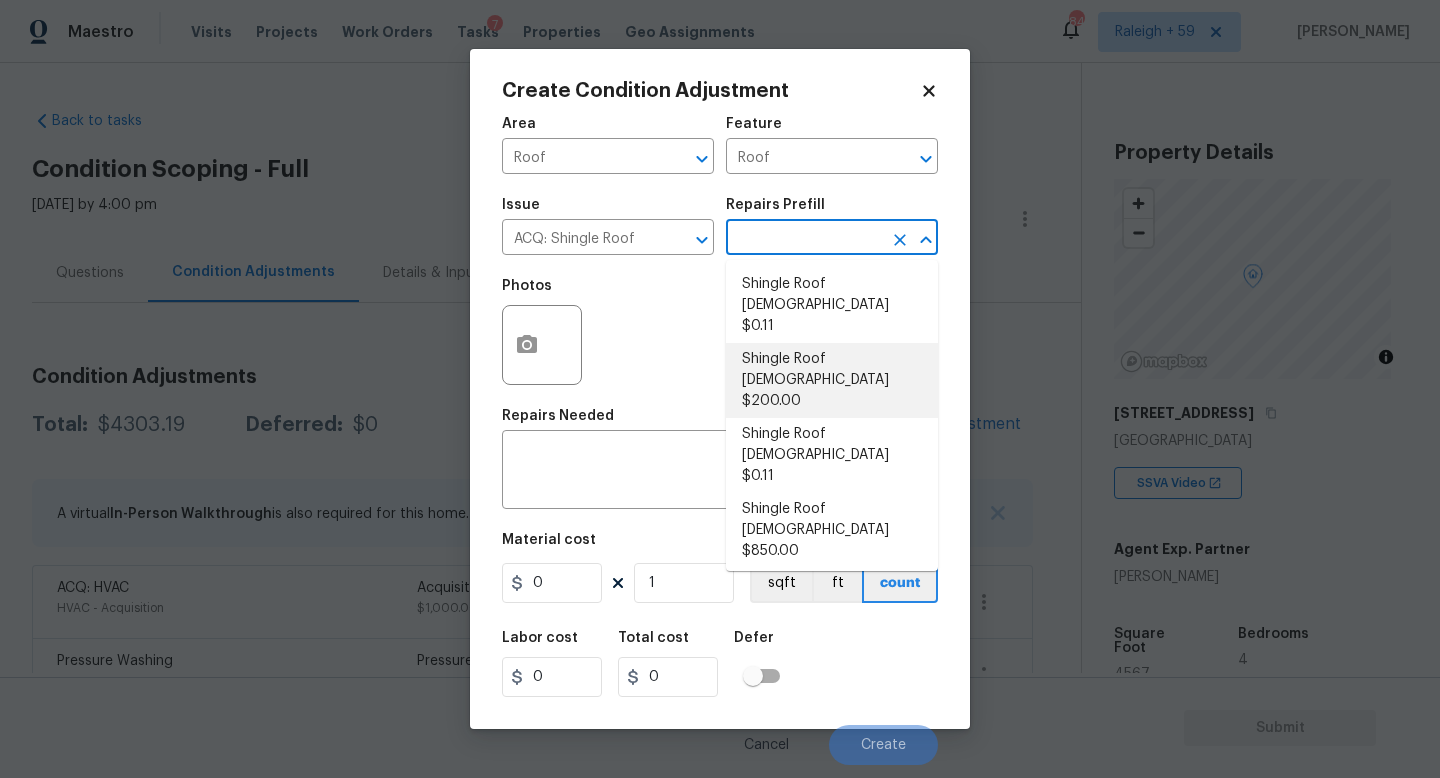 click on "Shingle Roof [DEMOGRAPHIC_DATA] $0.11" at bounding box center (832, 305) 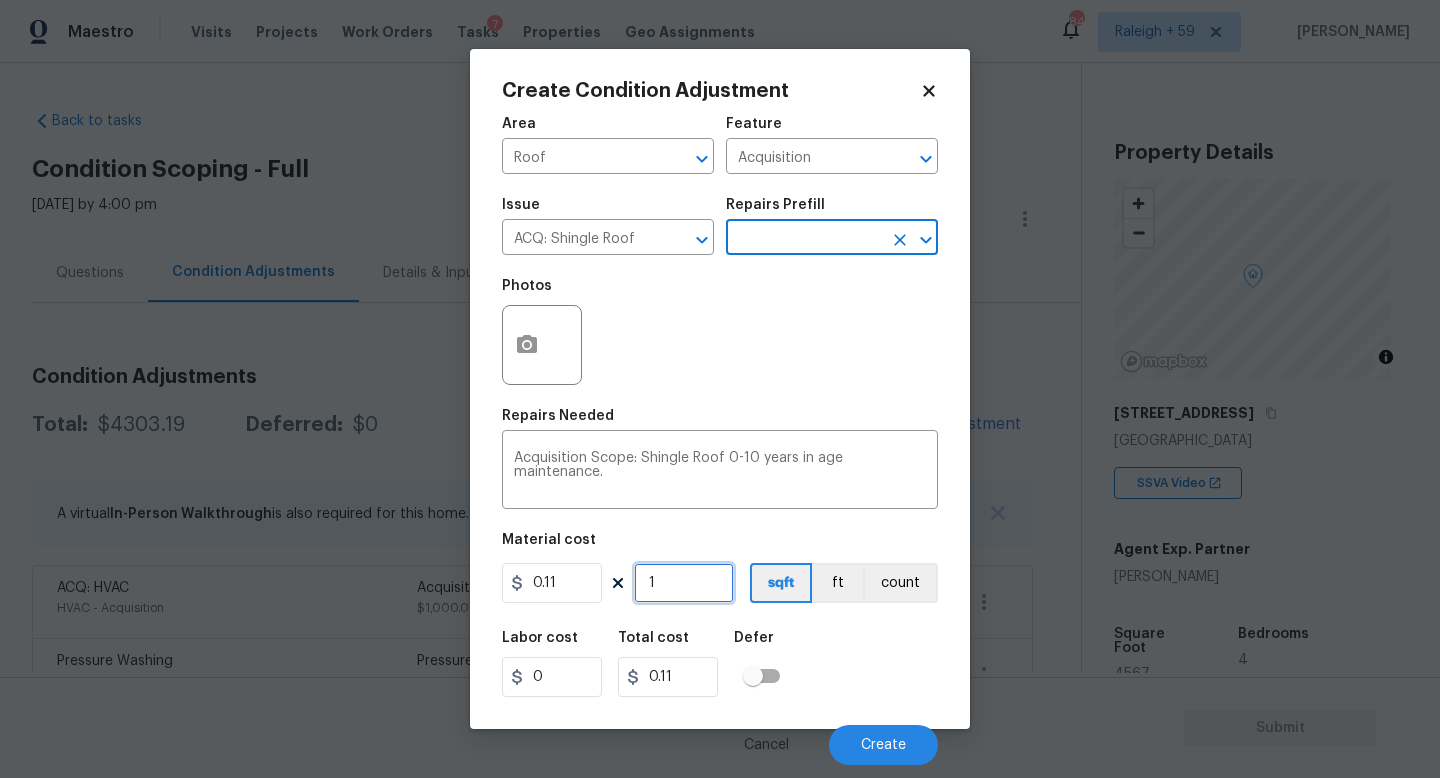 click on "1" at bounding box center (684, 583) 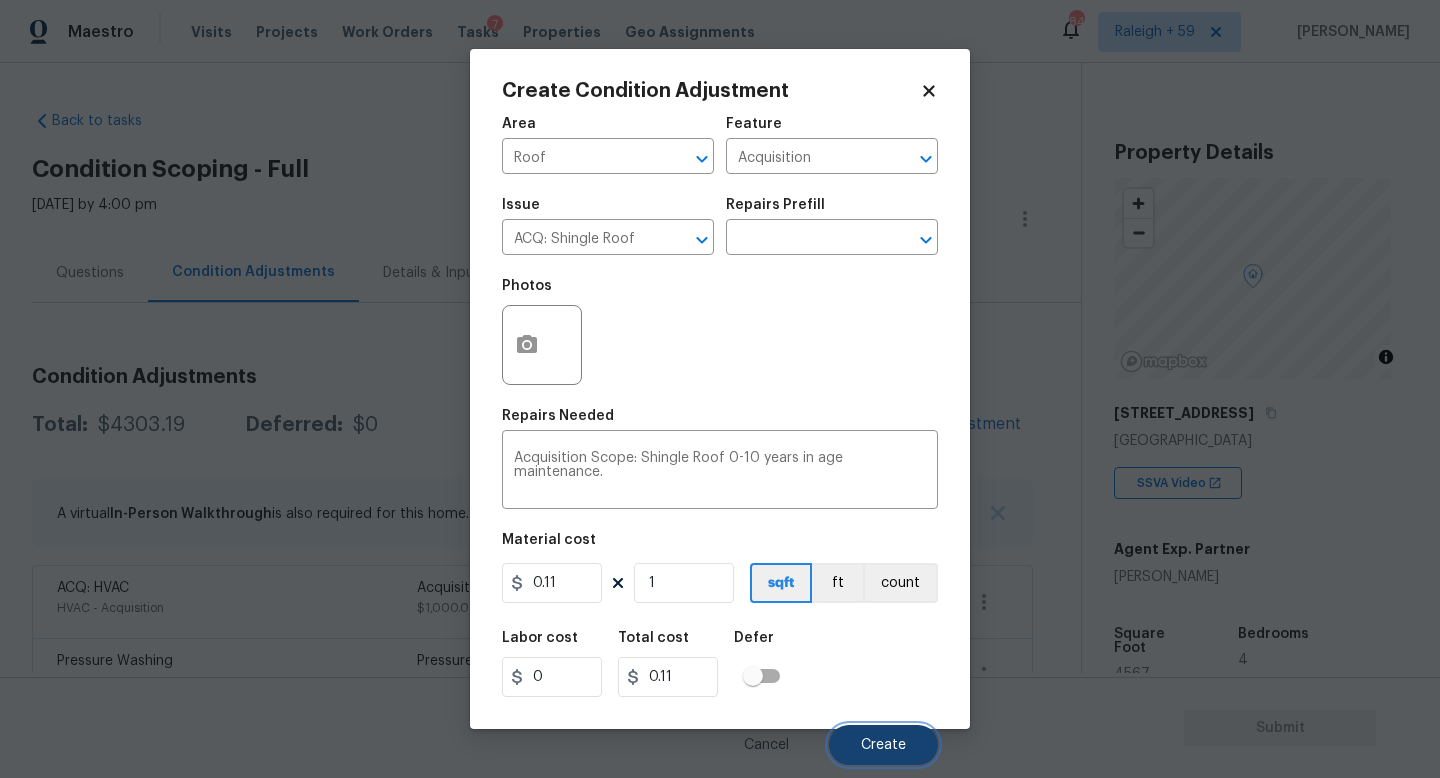 click on "Create" at bounding box center (883, 745) 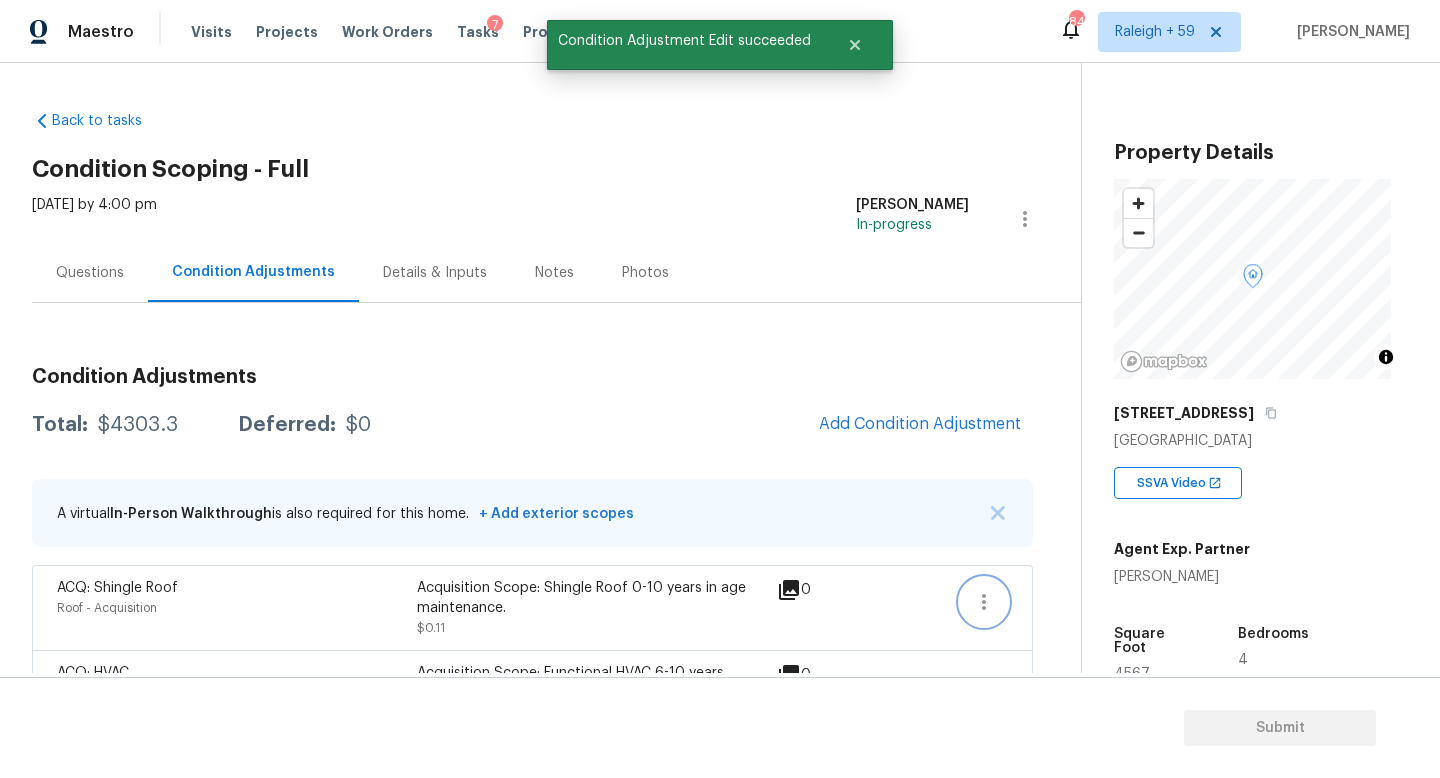 click 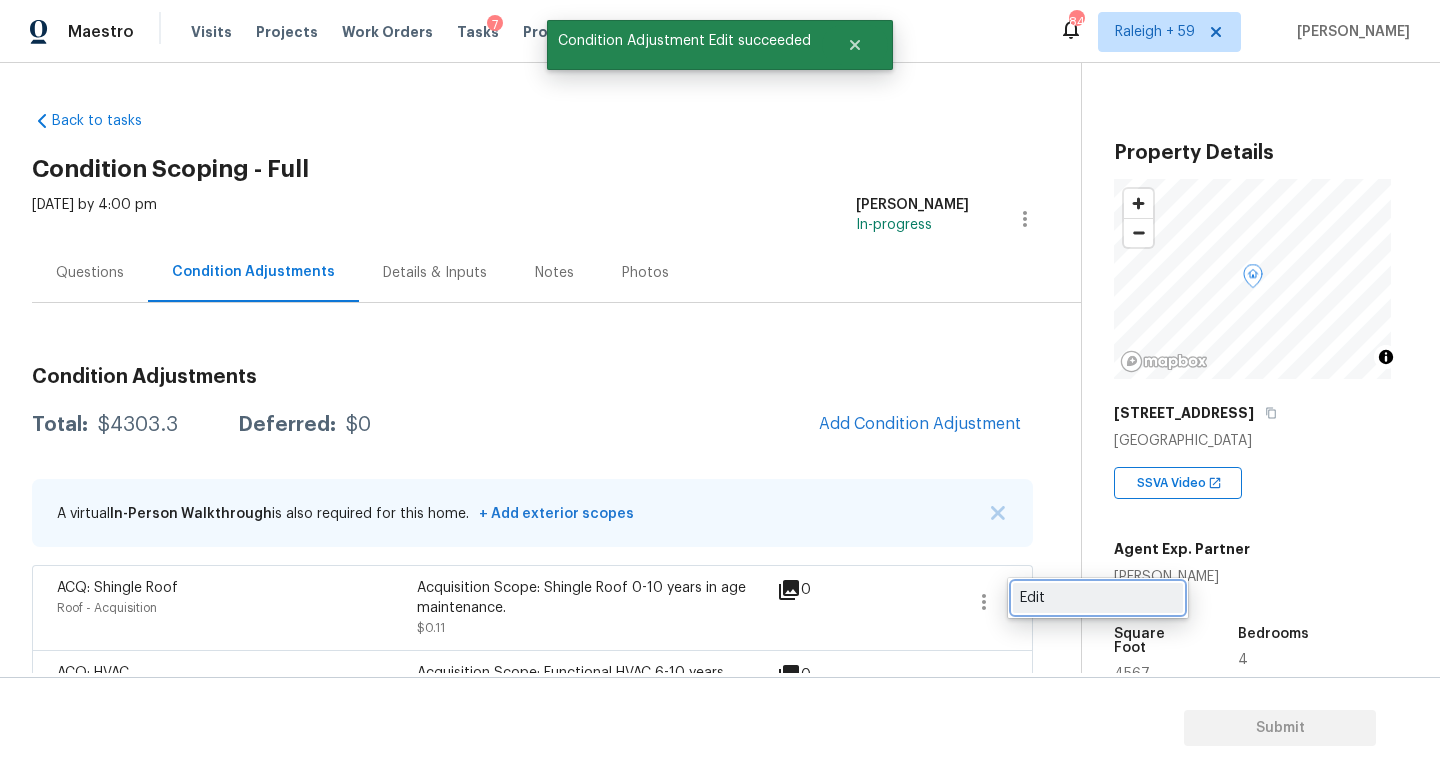 click on "Edit" at bounding box center (1098, 598) 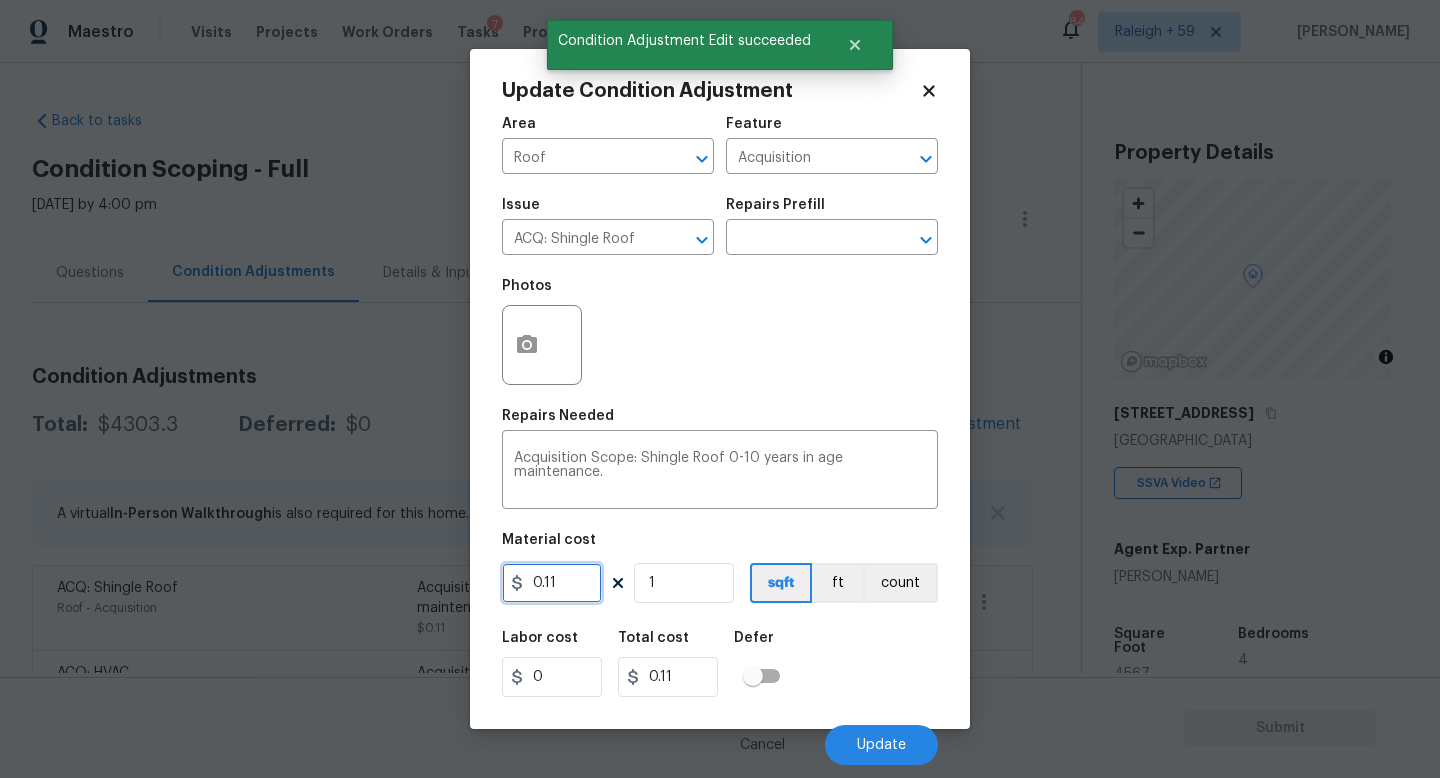 click on "0.11" at bounding box center (552, 583) 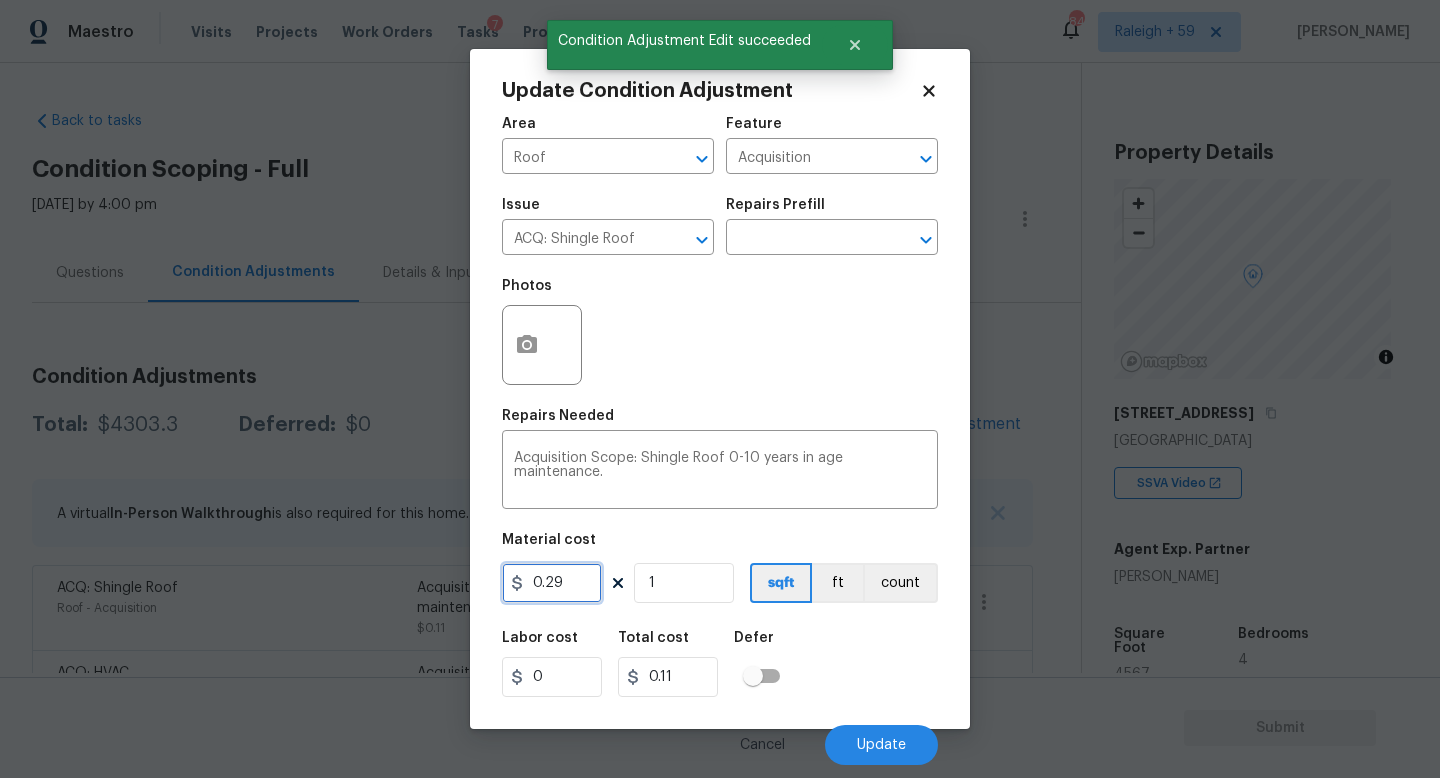 type on "0.29" 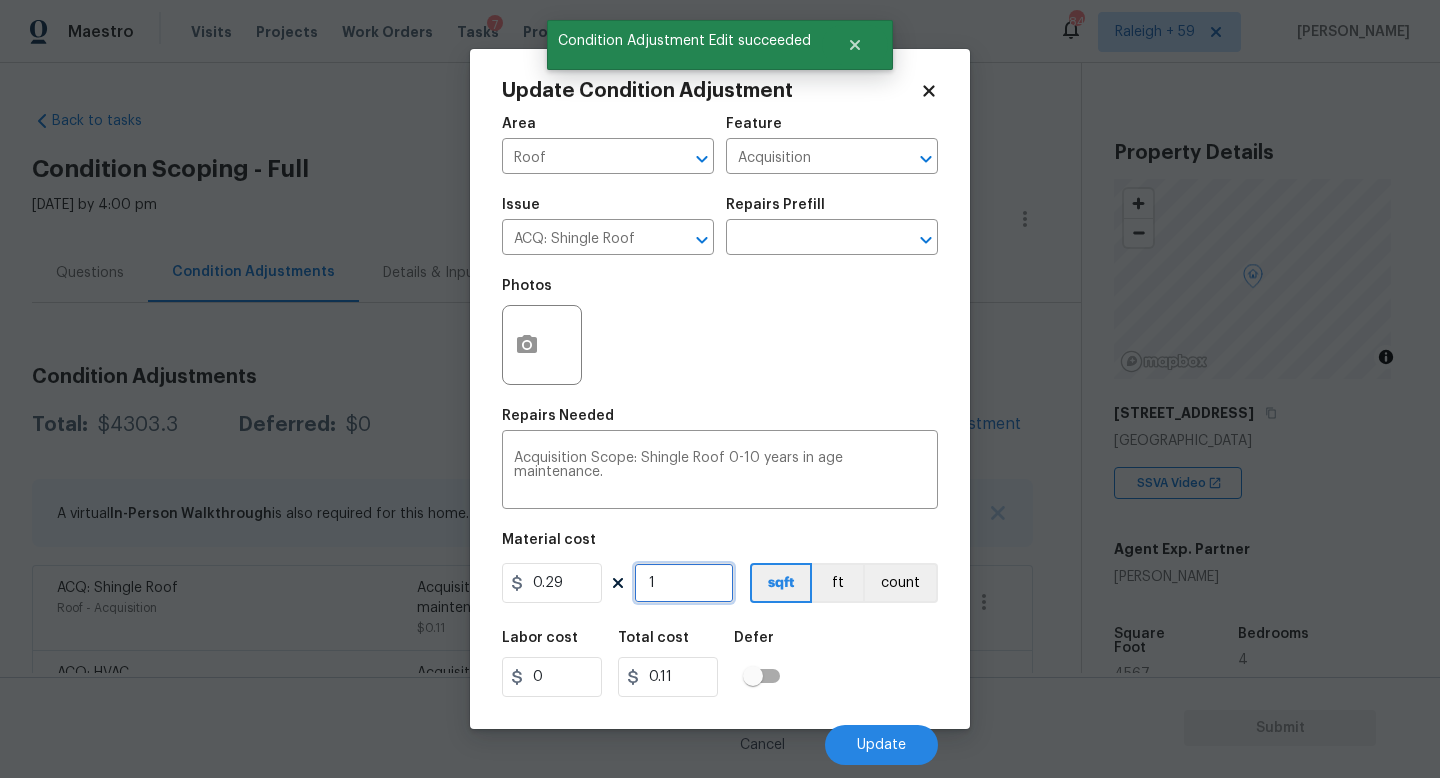 type on "0.29" 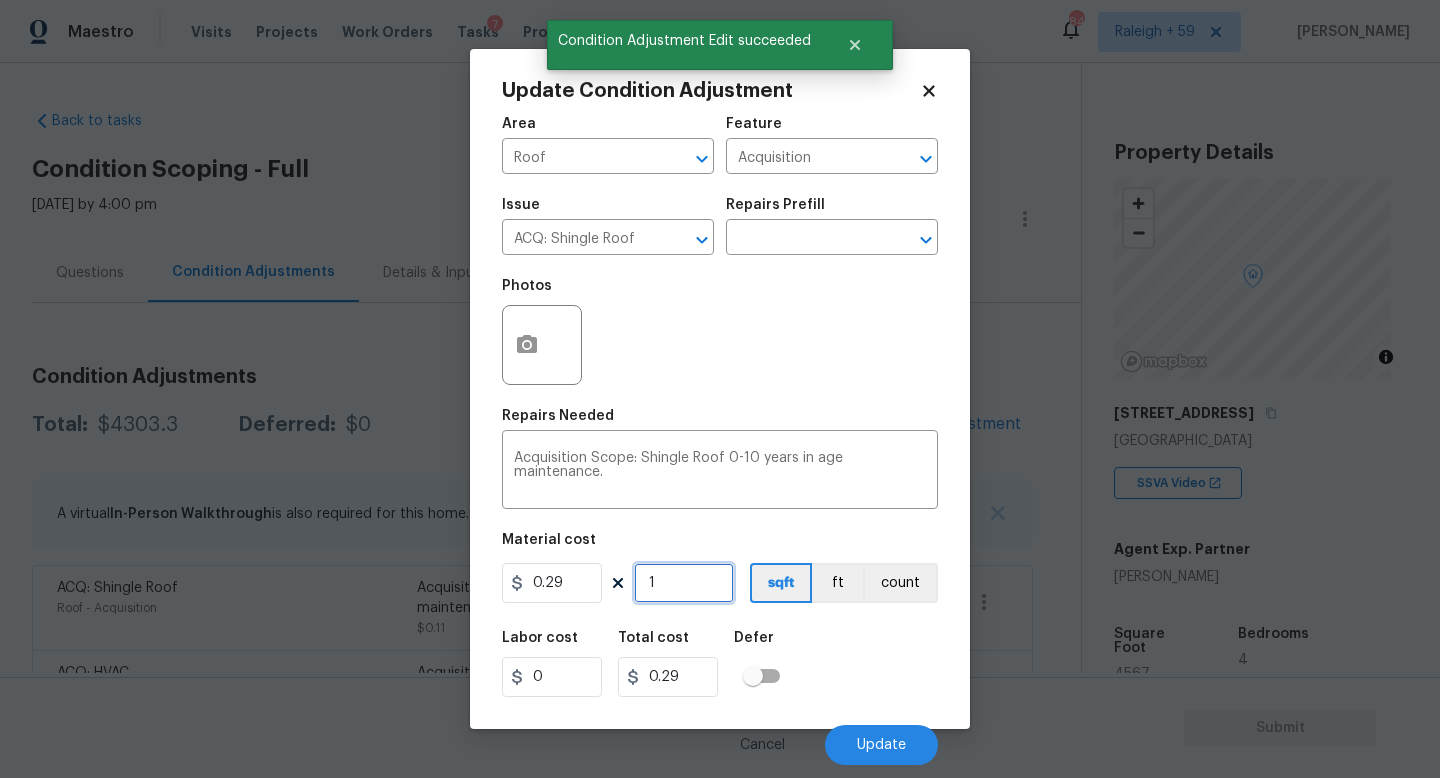 type on "4" 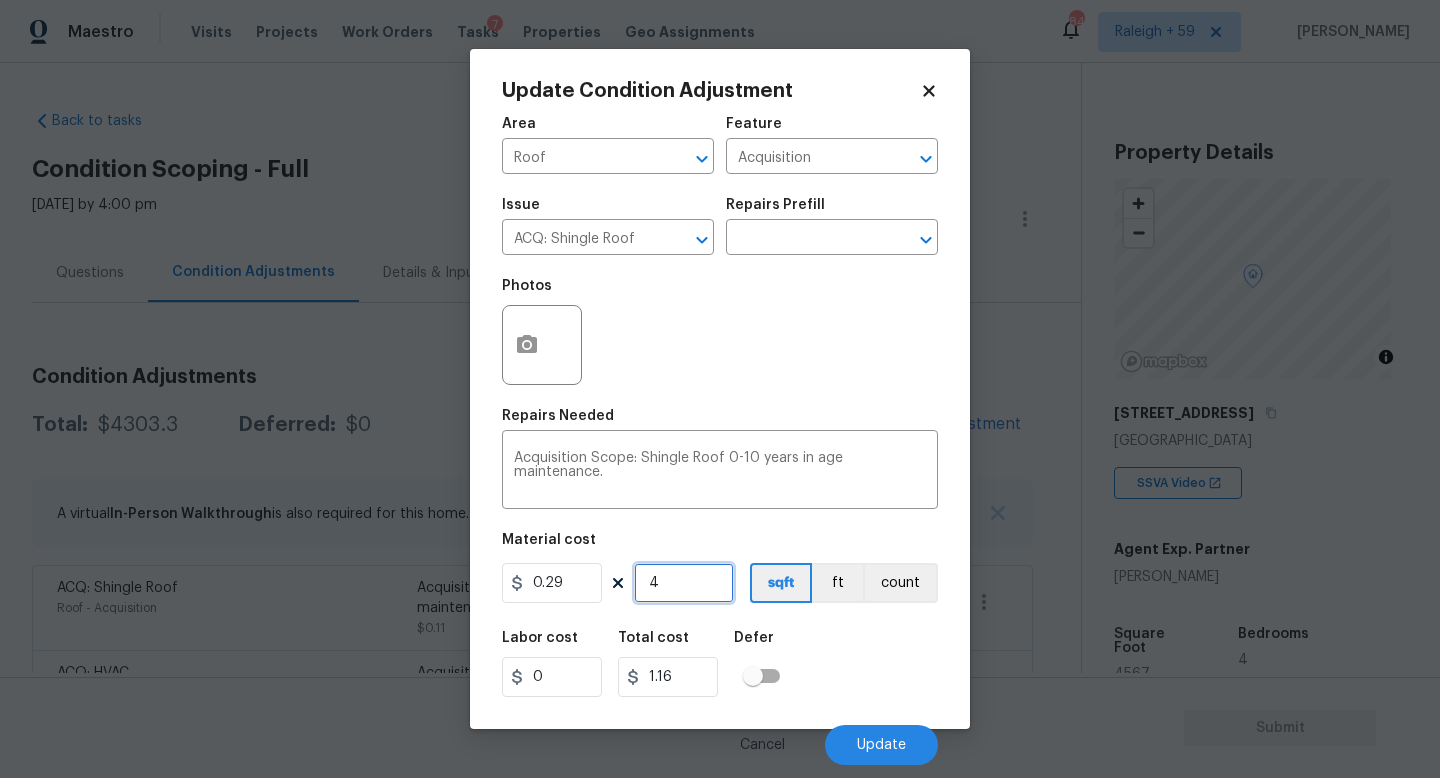 type on "45" 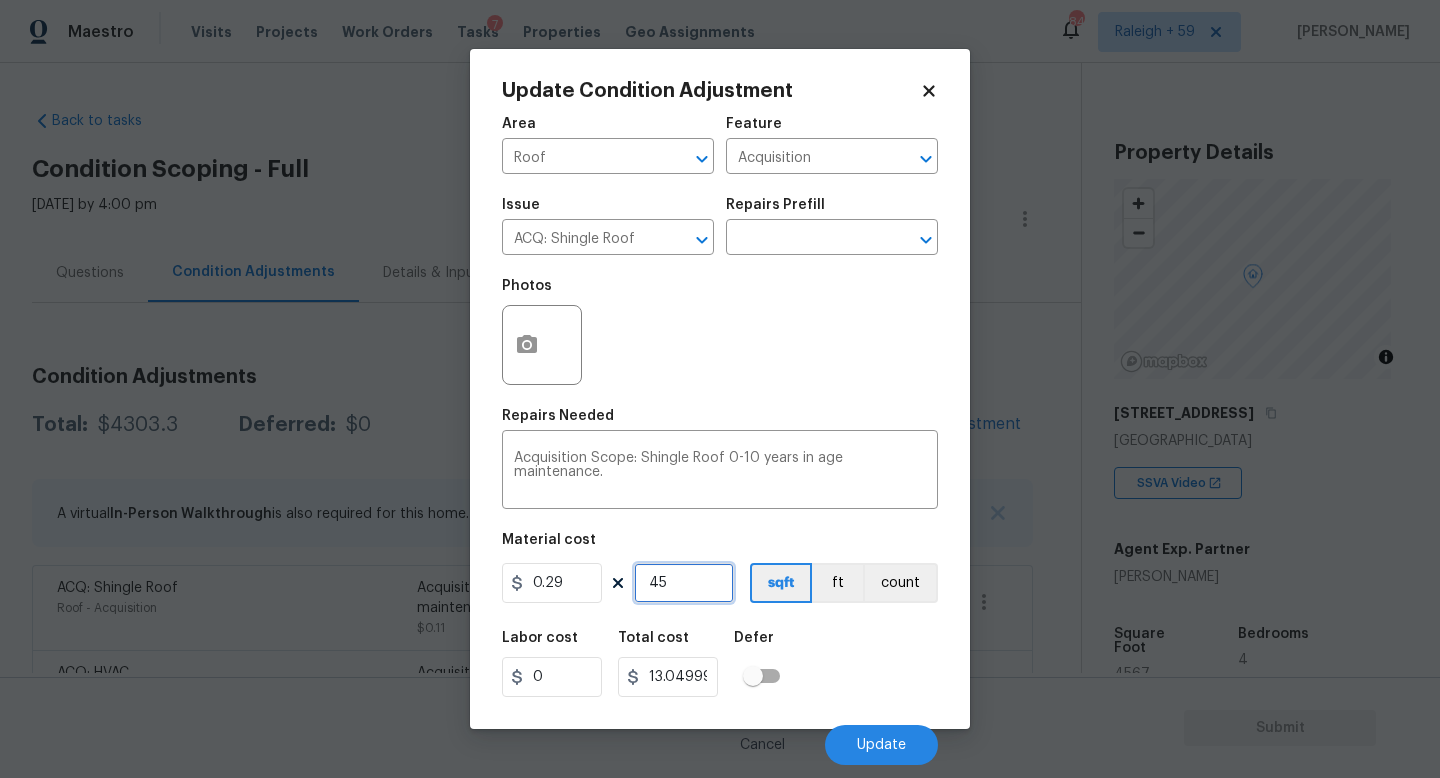 type on "456" 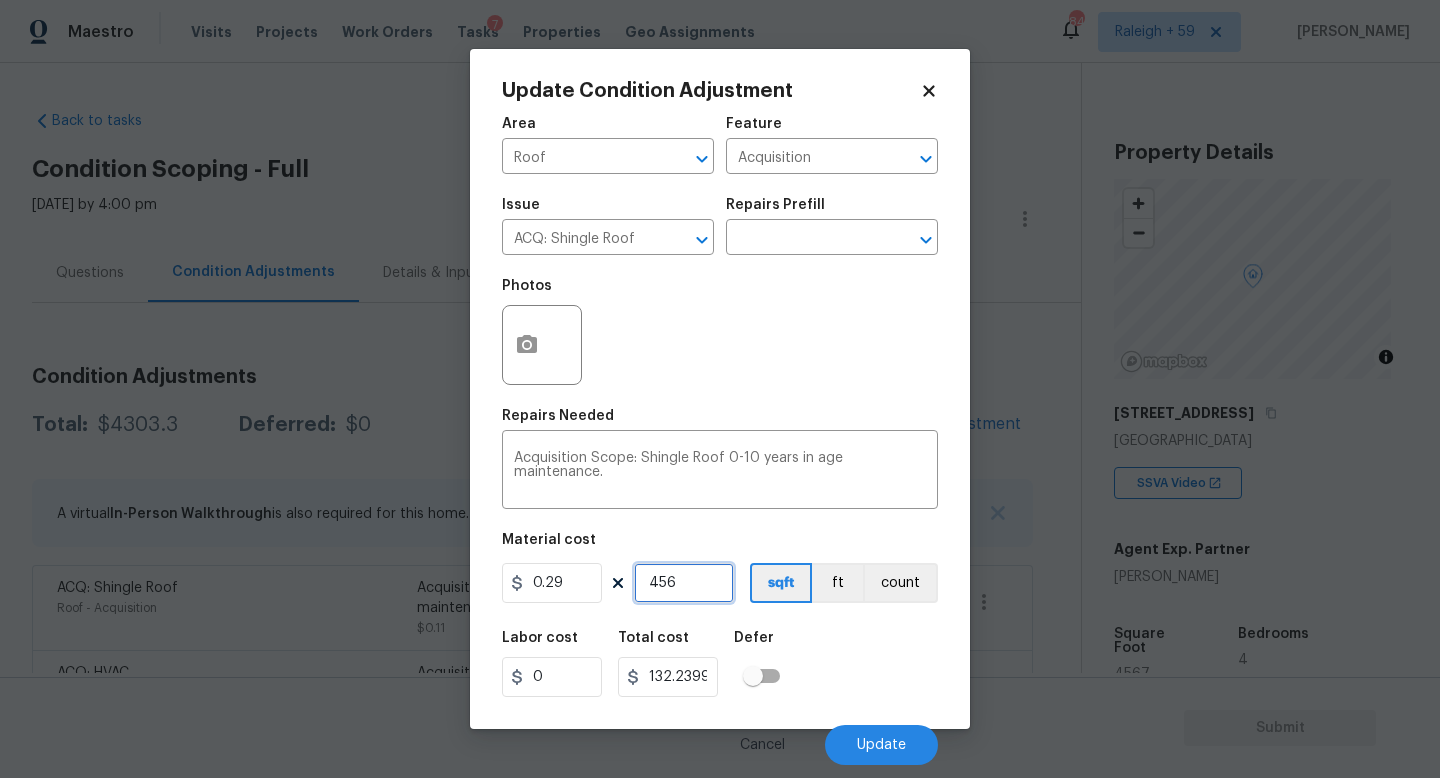 type on "4567" 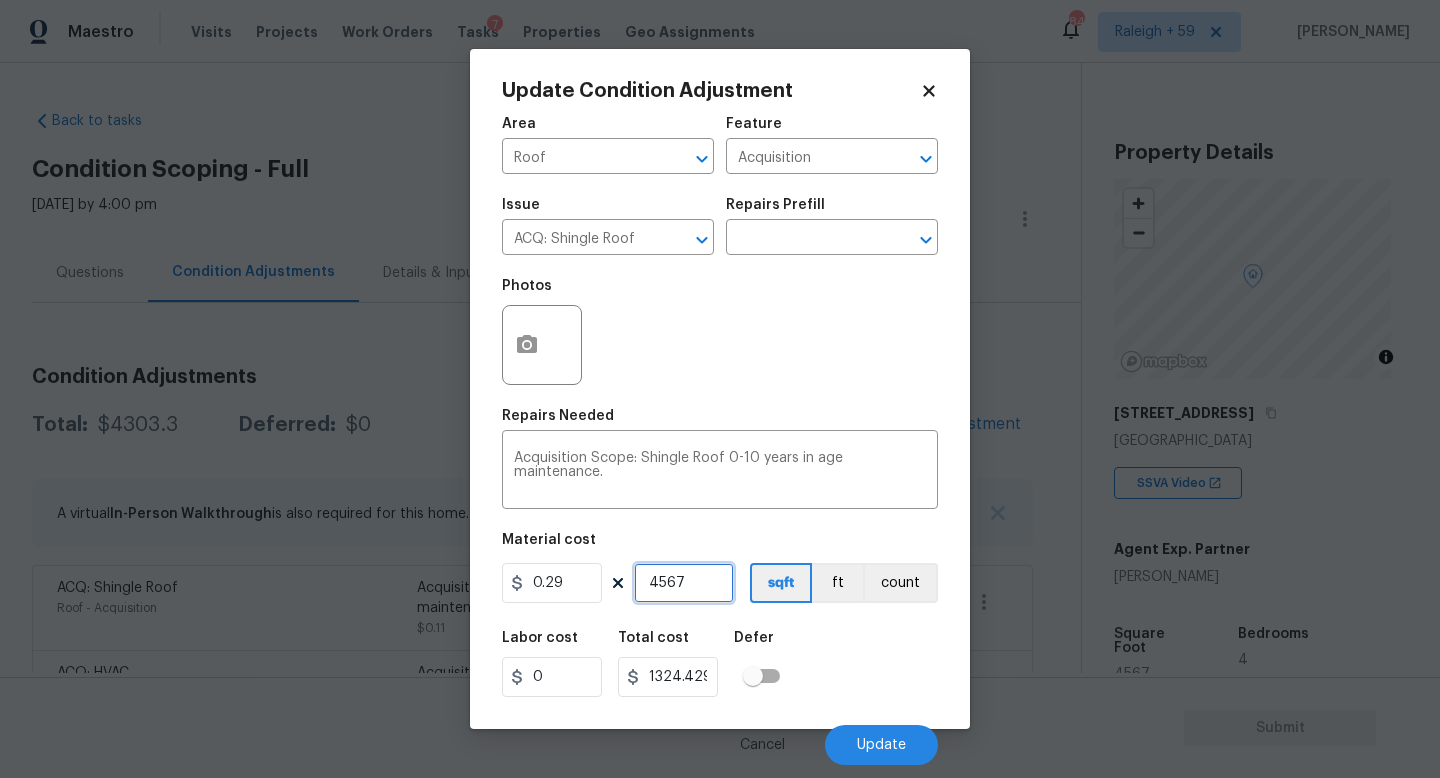 type on "4567" 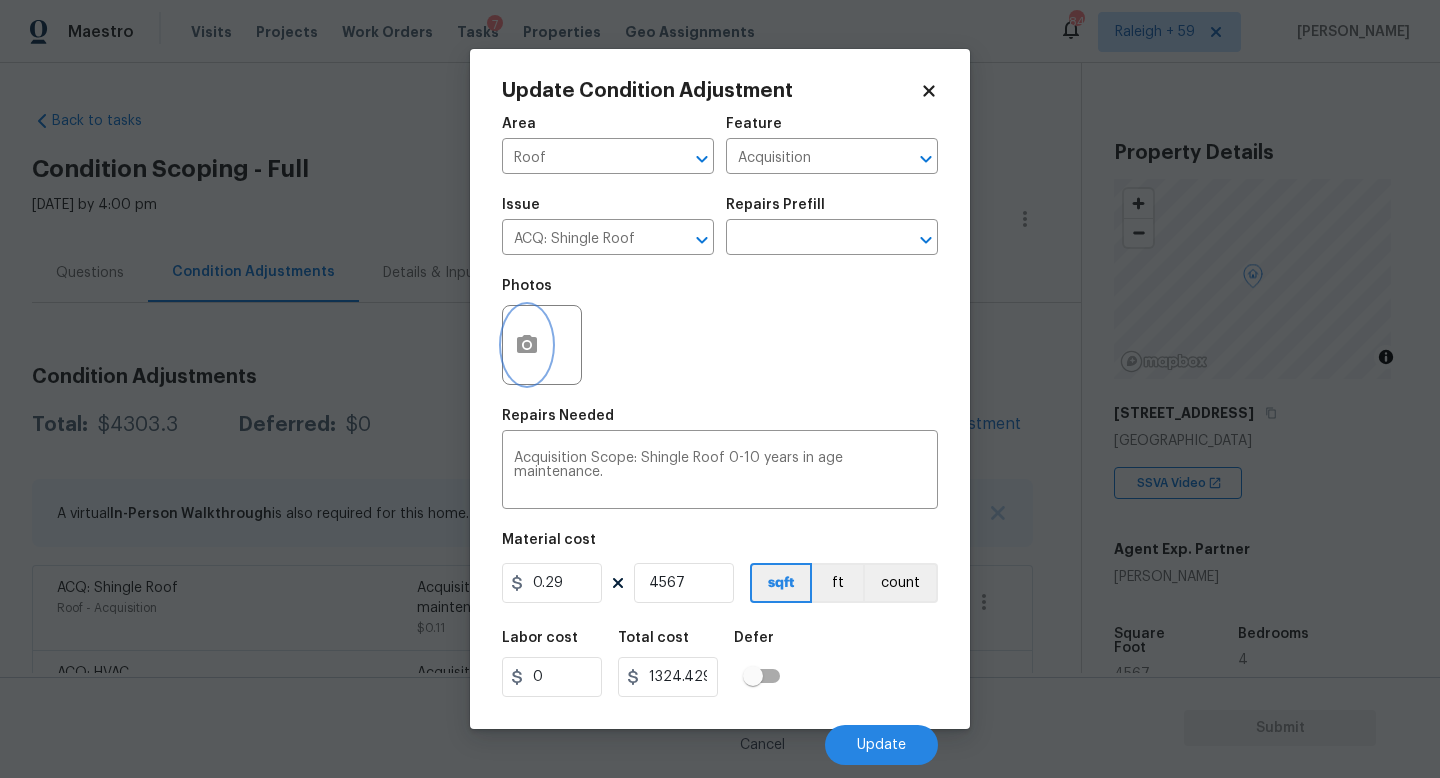 click at bounding box center (527, 345) 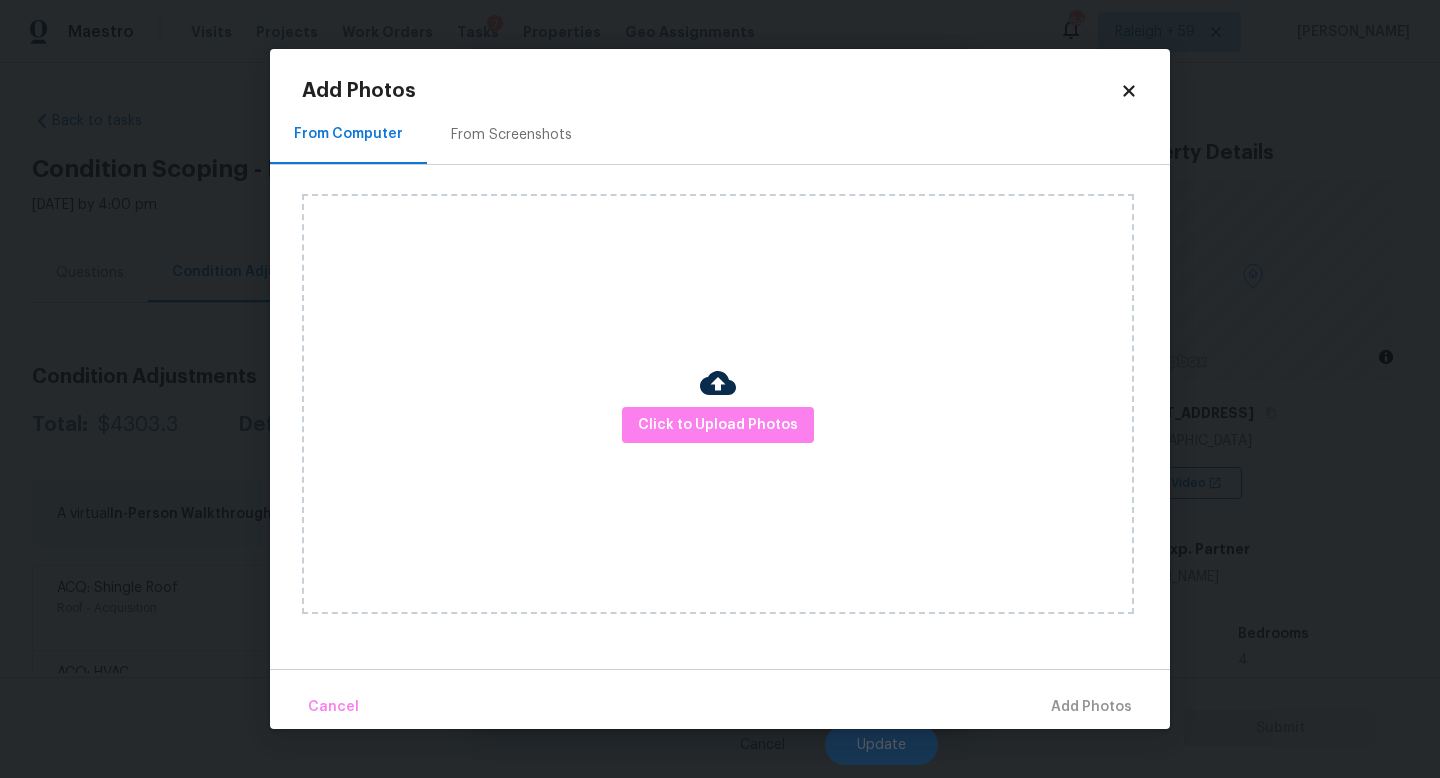 click on "Click to Upload Photos" at bounding box center [718, 404] 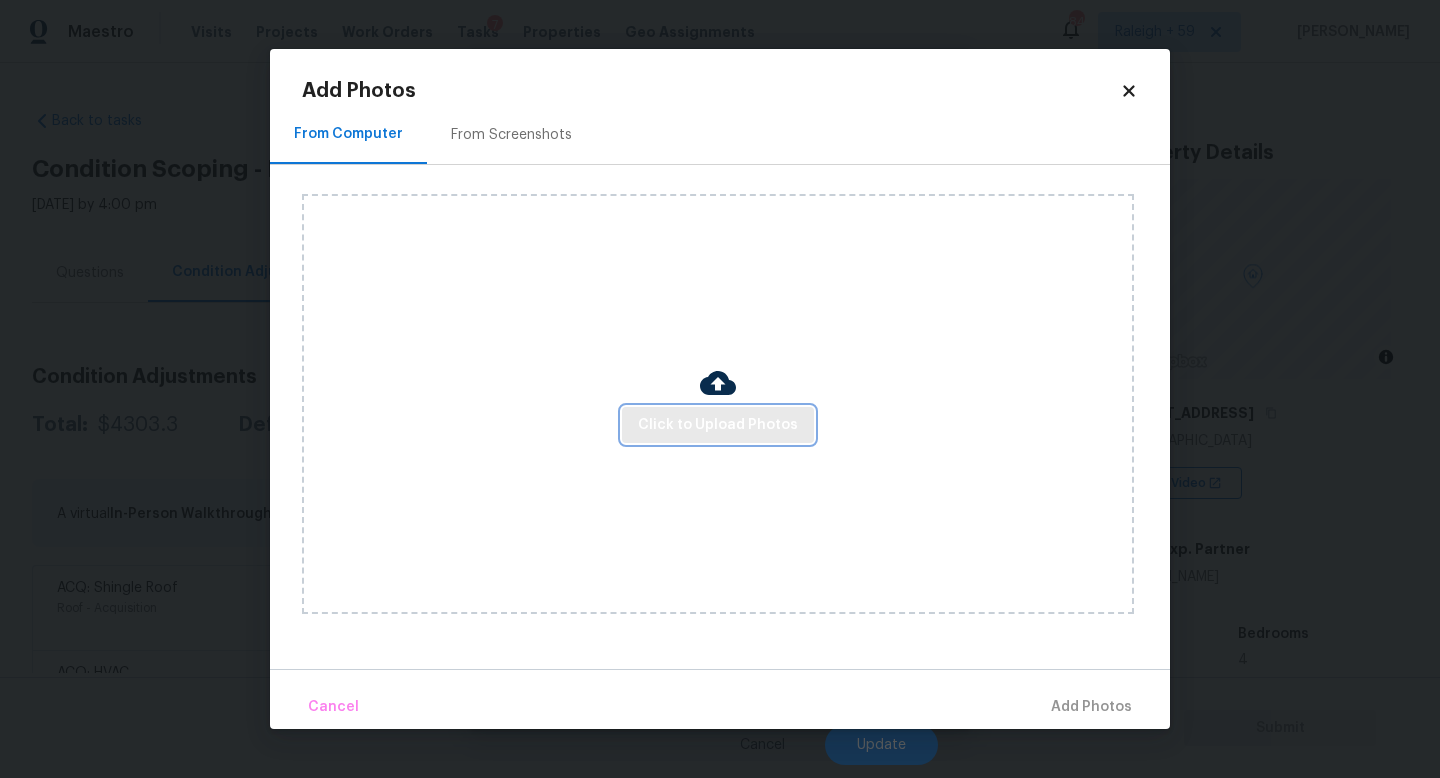 click on "Click to Upload Photos" at bounding box center [718, 425] 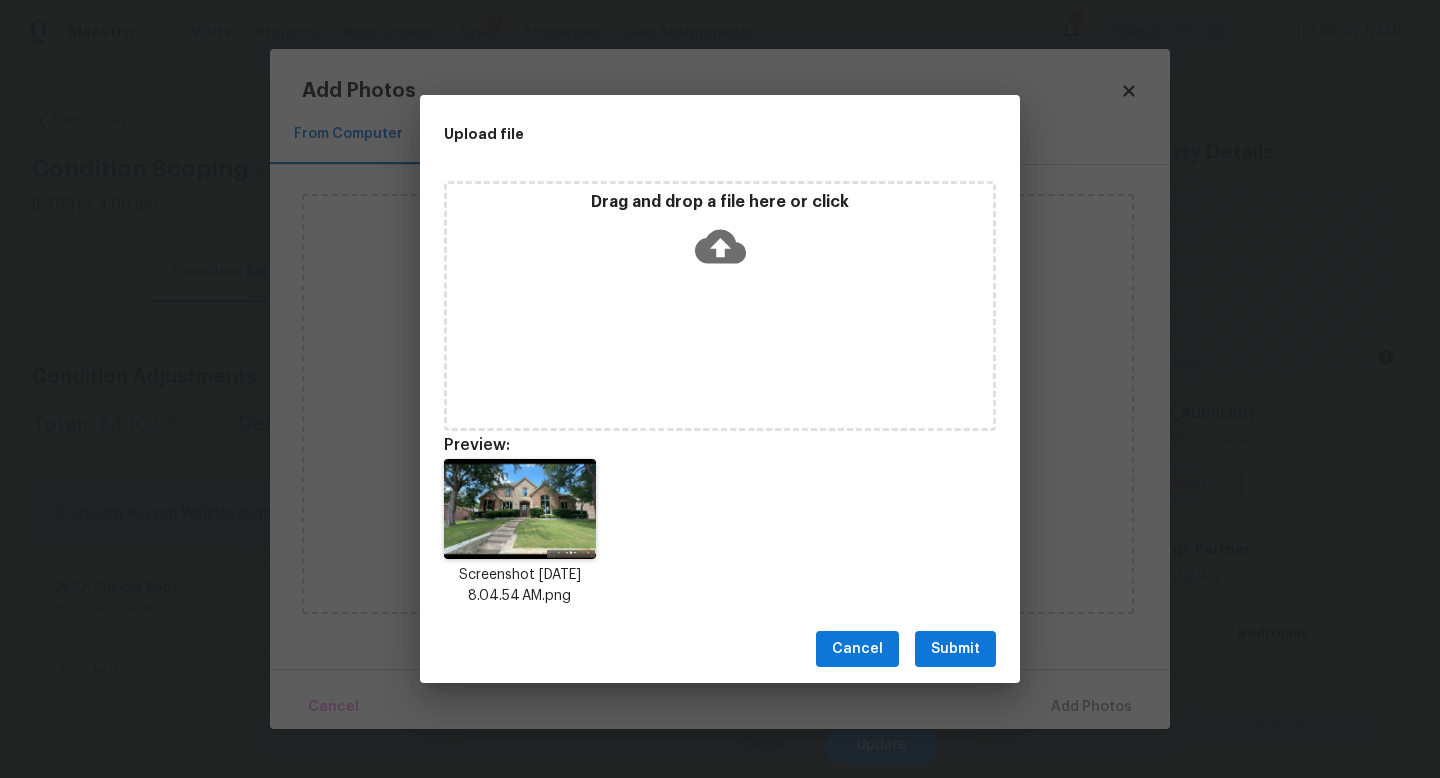 drag, startPoint x: 974, startPoint y: 646, endPoint x: 1058, endPoint y: 691, distance: 95.29428 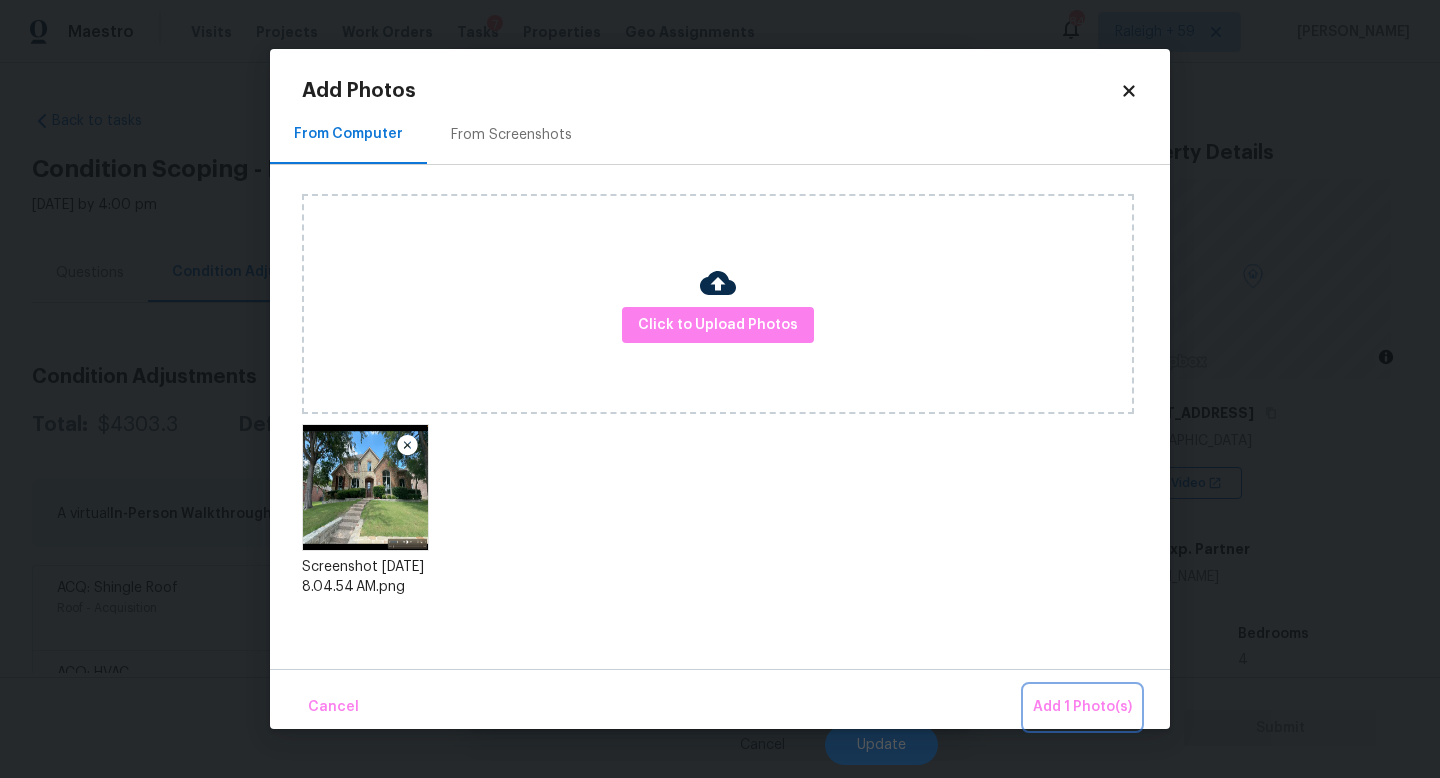 click on "Add 1 Photo(s)" at bounding box center [1082, 707] 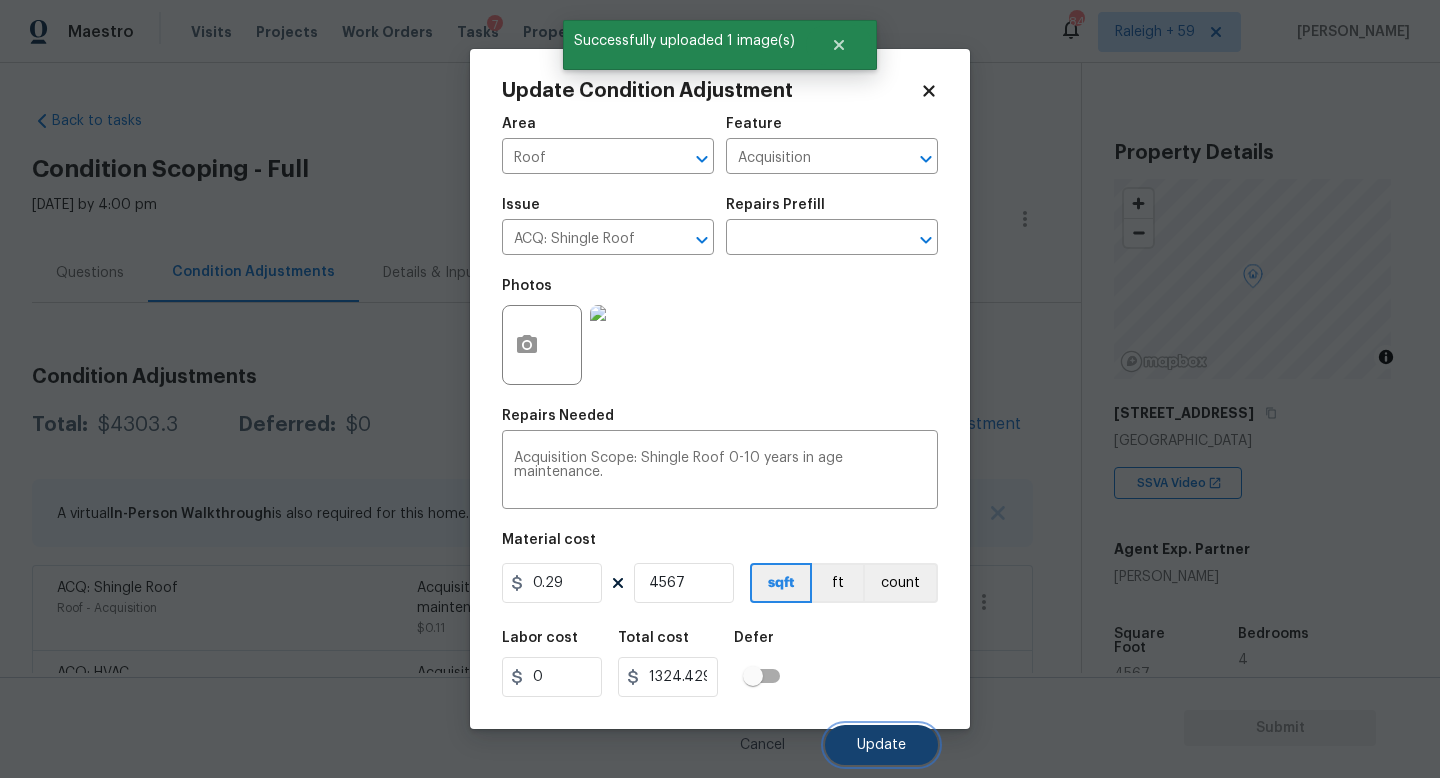 click on "Update" at bounding box center (881, 745) 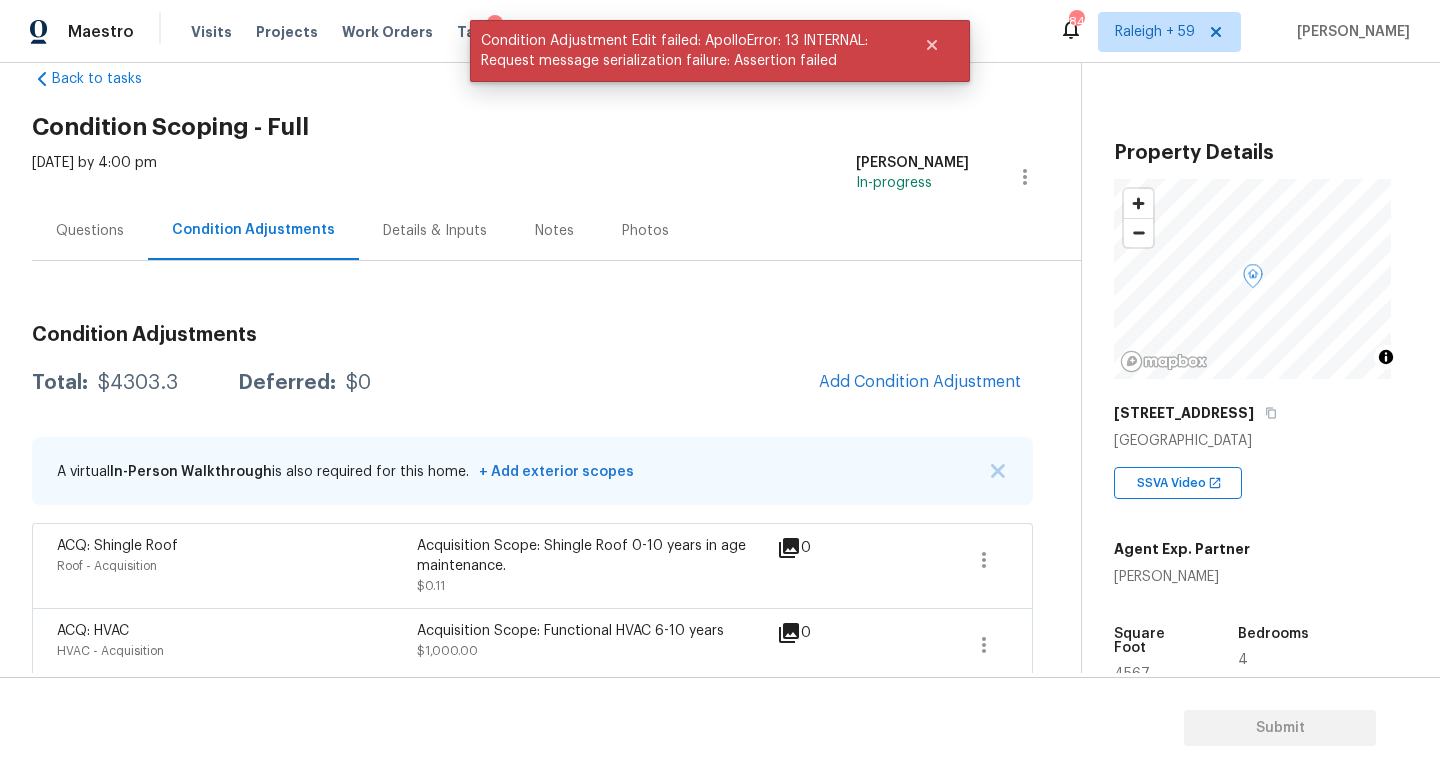 scroll, scrollTop: 141, scrollLeft: 0, axis: vertical 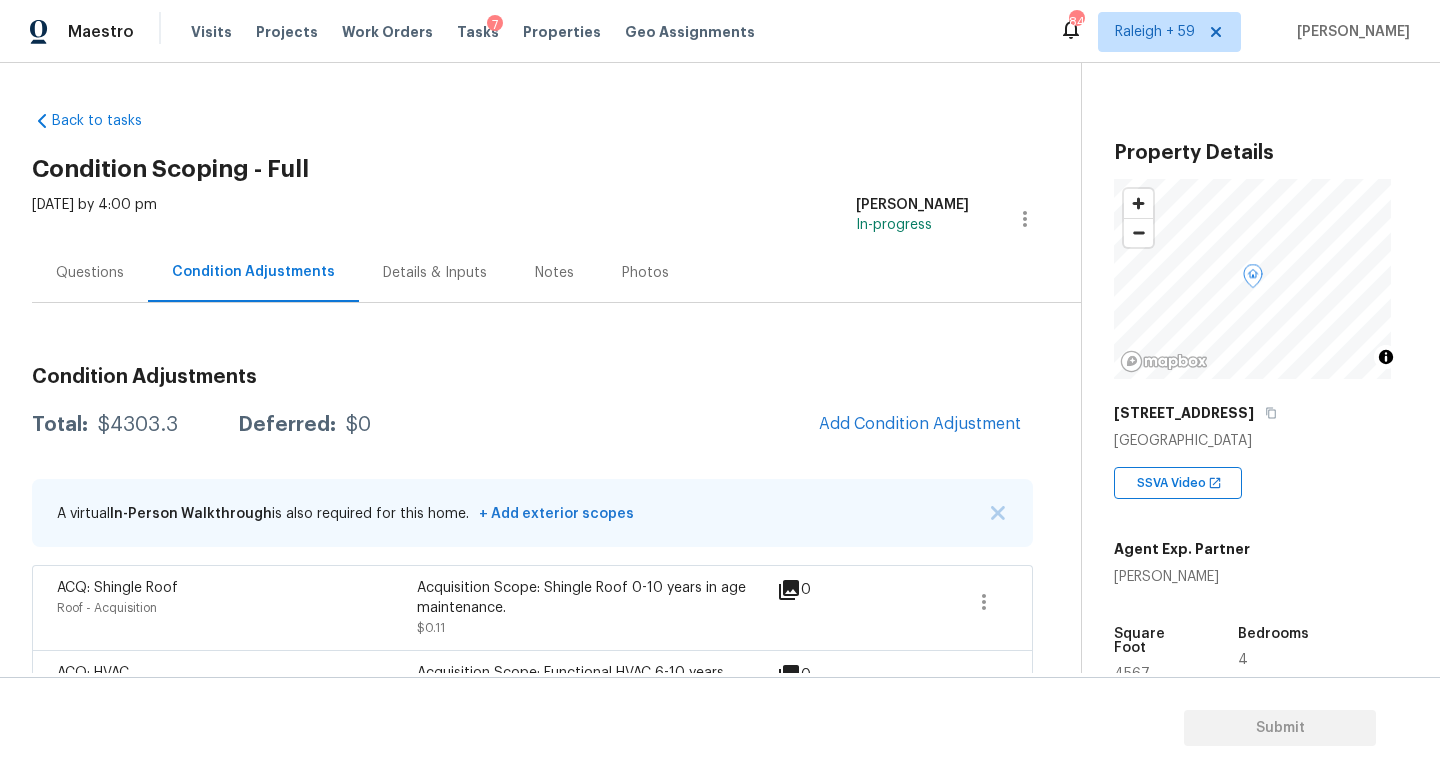 click on "Questions" at bounding box center [90, 273] 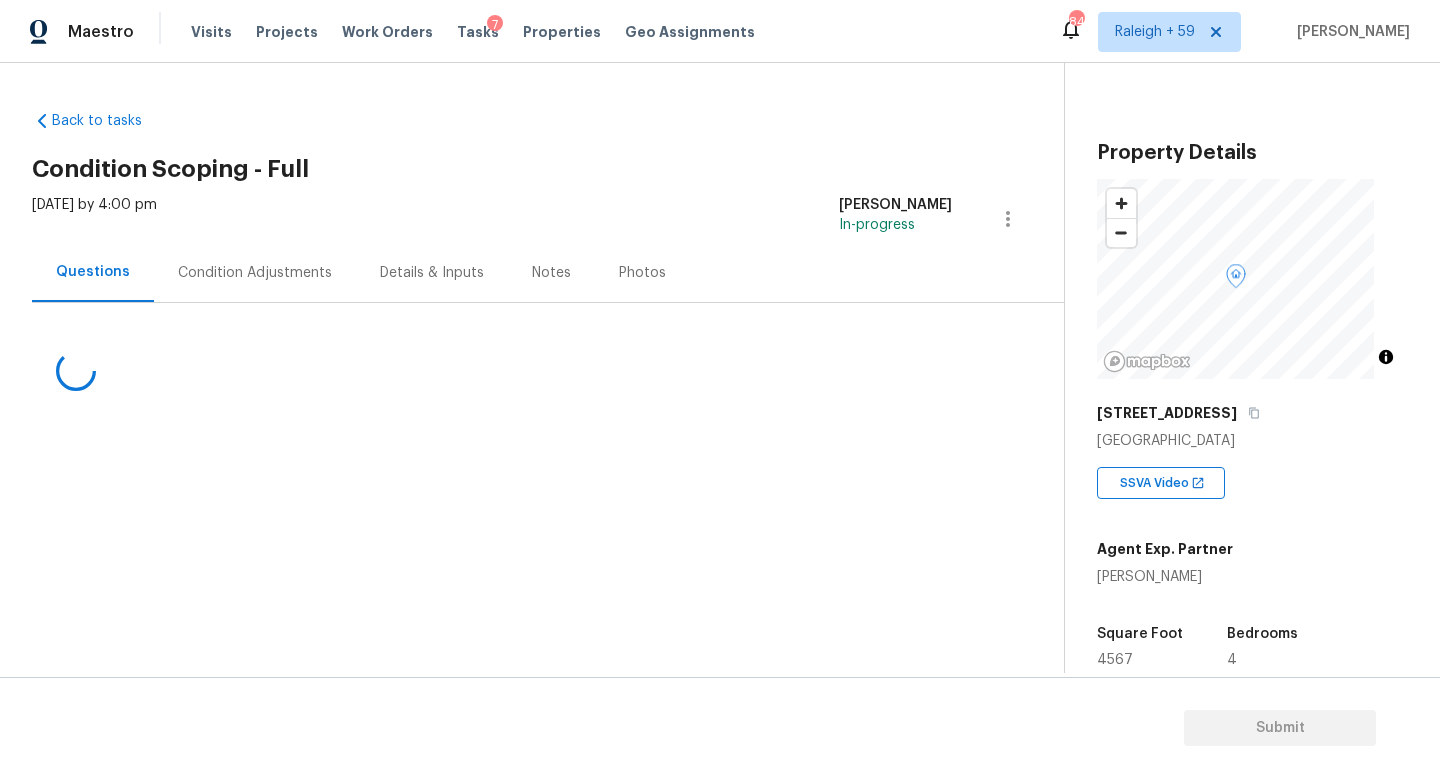 click on "Condition Adjustments" at bounding box center [255, 273] 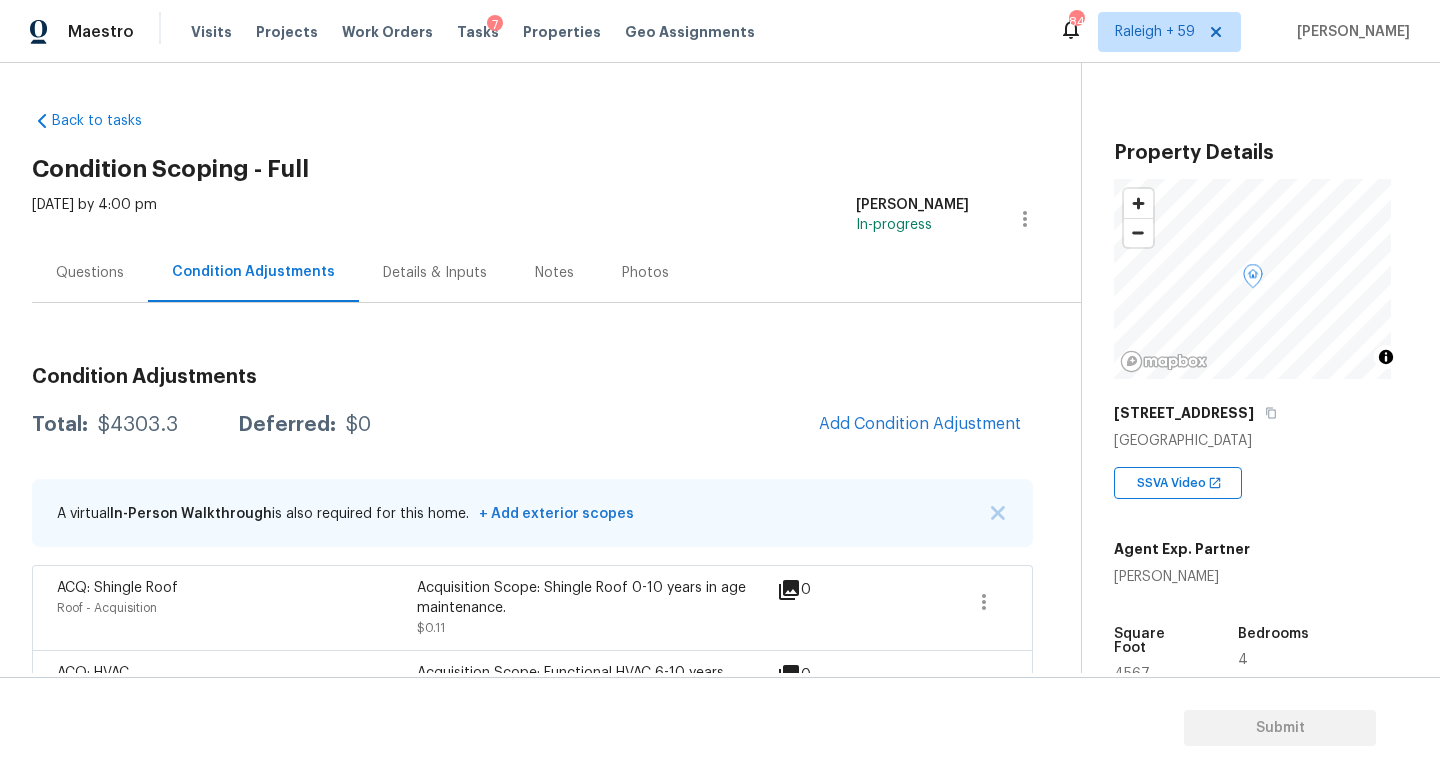 click on "Questions" at bounding box center [90, 273] 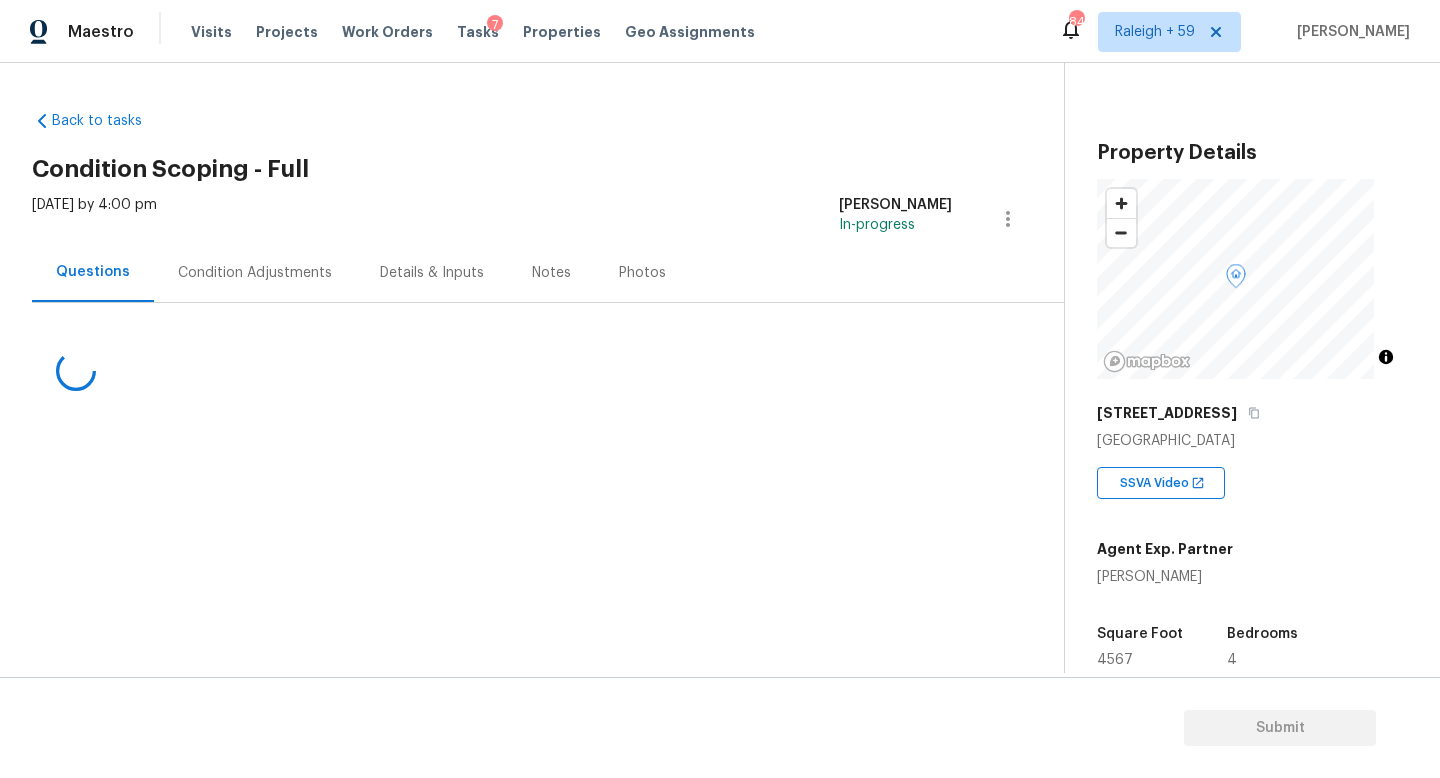 click on "Condition Adjustments" at bounding box center (255, 272) 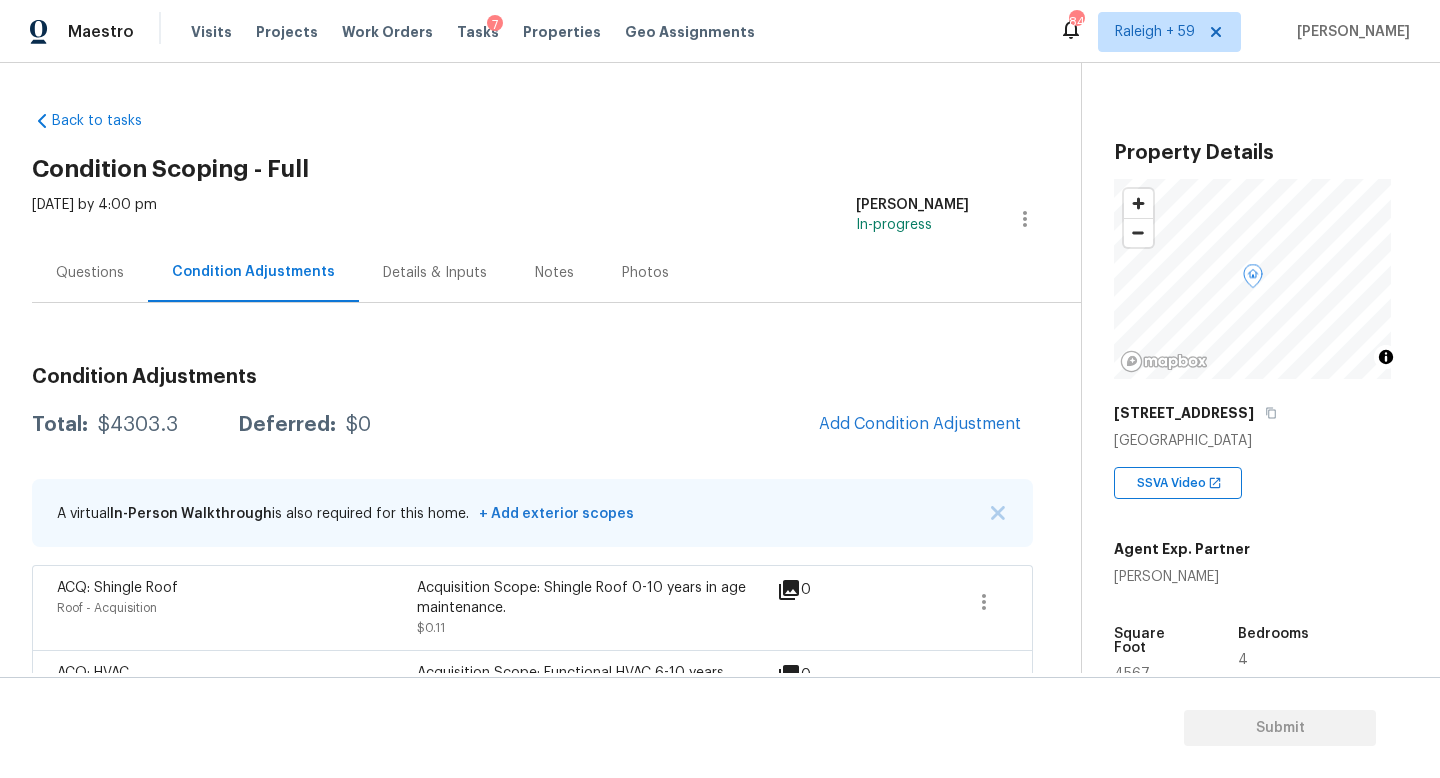 click on "Questions" at bounding box center [90, 272] 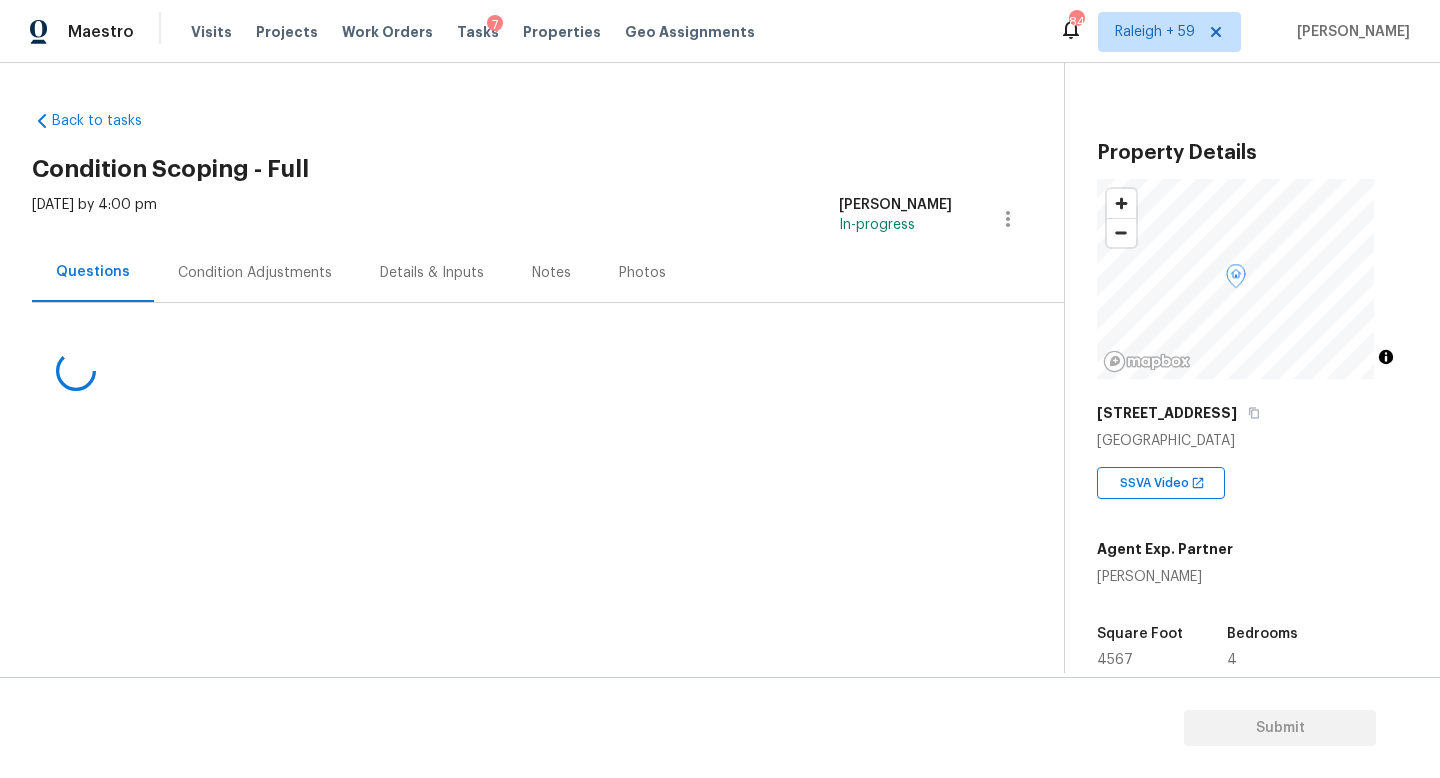click on "Condition Adjustments" at bounding box center [255, 272] 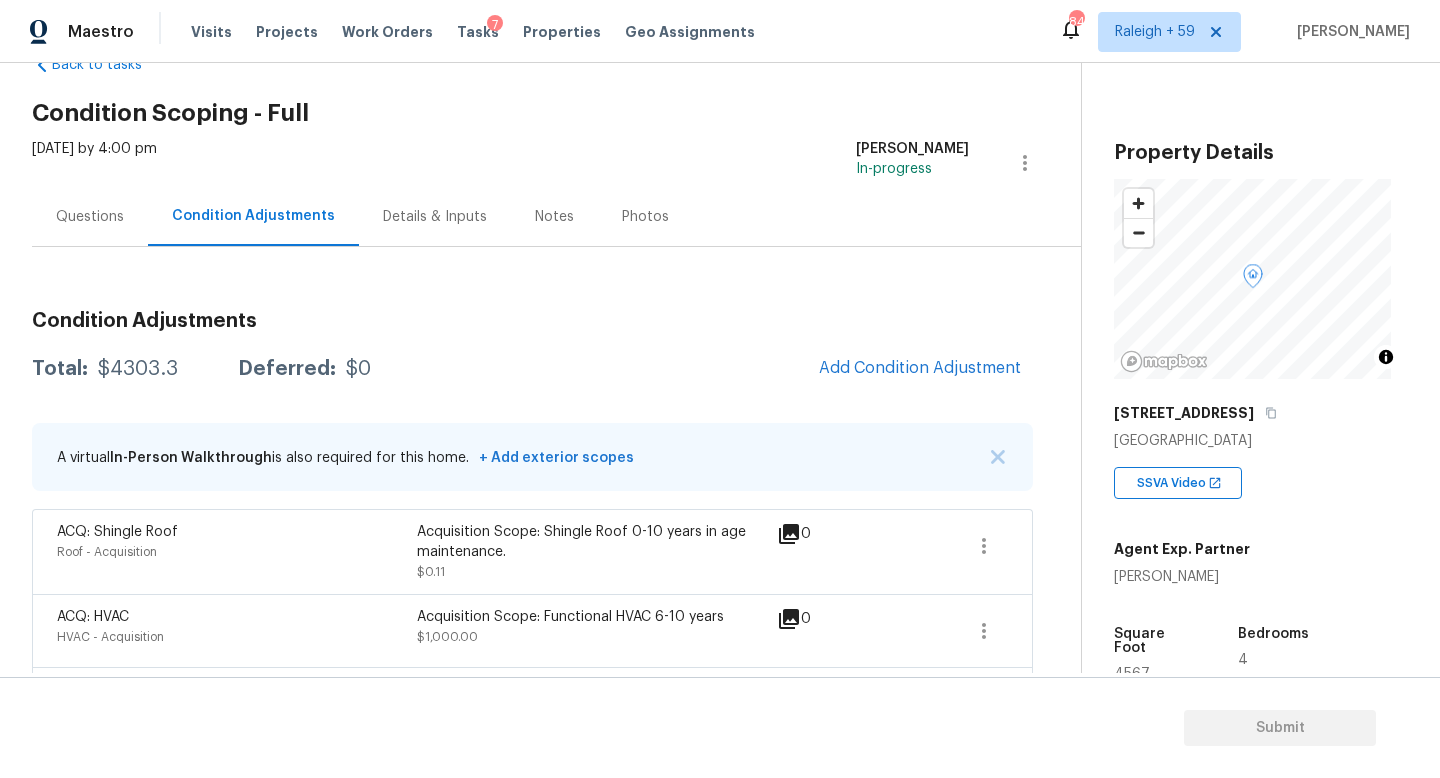 scroll, scrollTop: 0, scrollLeft: 0, axis: both 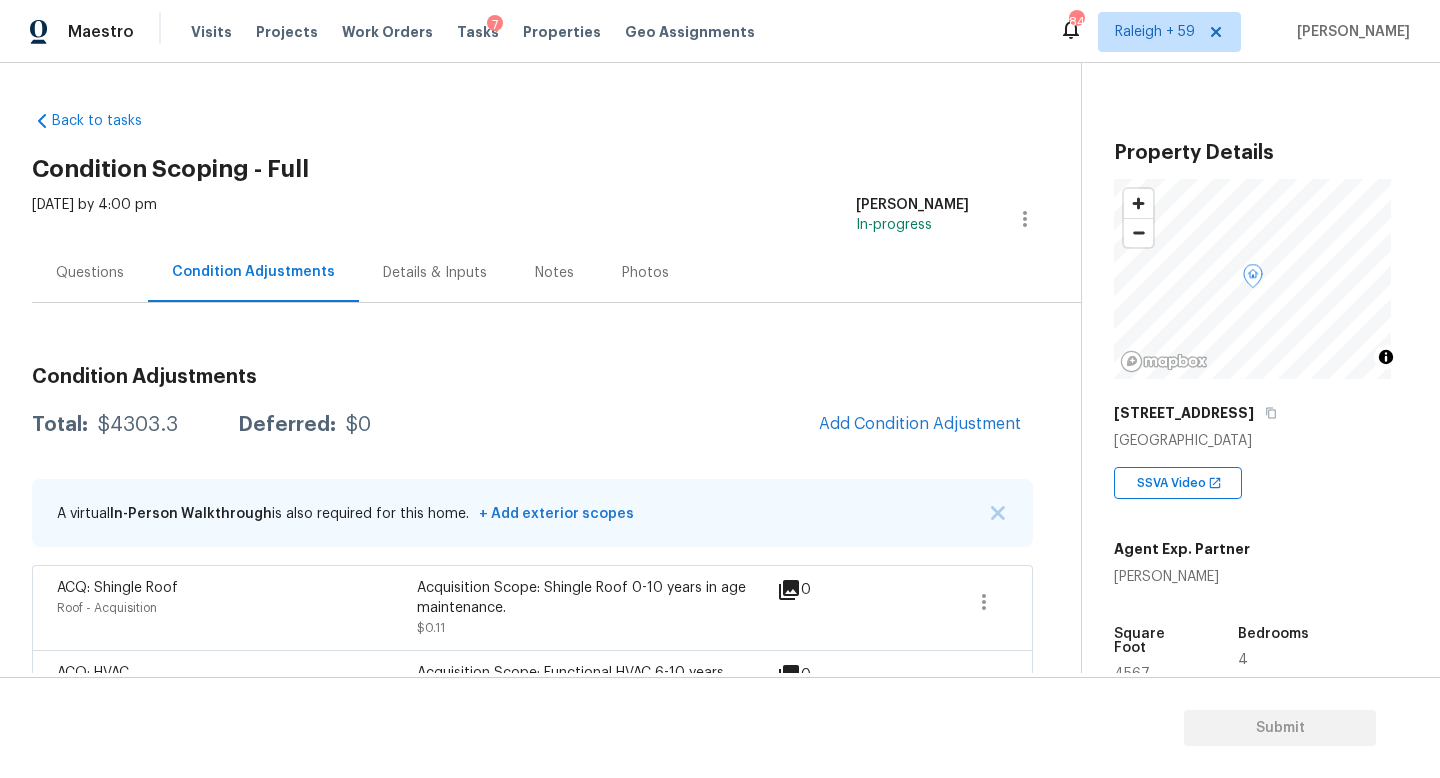 click on "Questions" at bounding box center (90, 272) 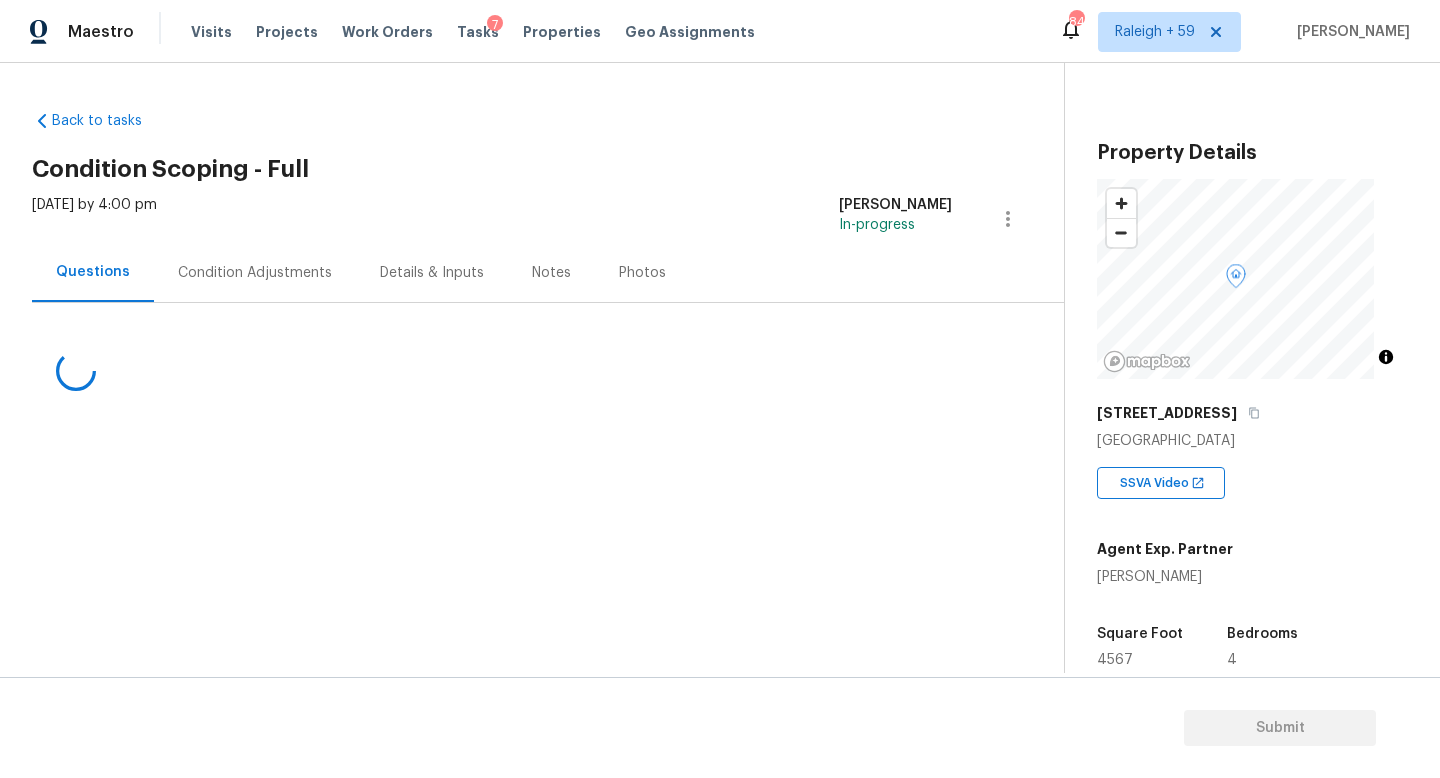 click on "Condition Adjustments" at bounding box center [255, 273] 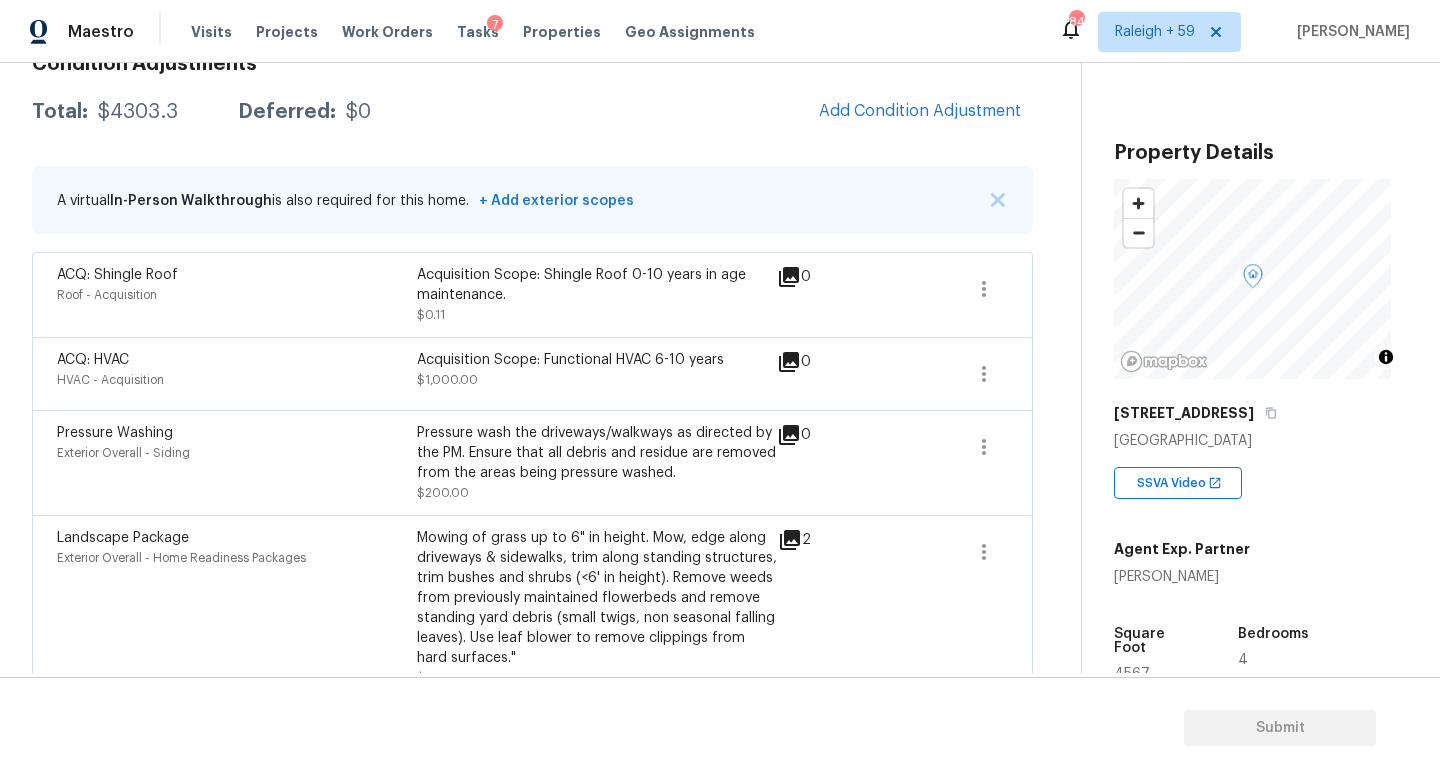 scroll, scrollTop: 291, scrollLeft: 0, axis: vertical 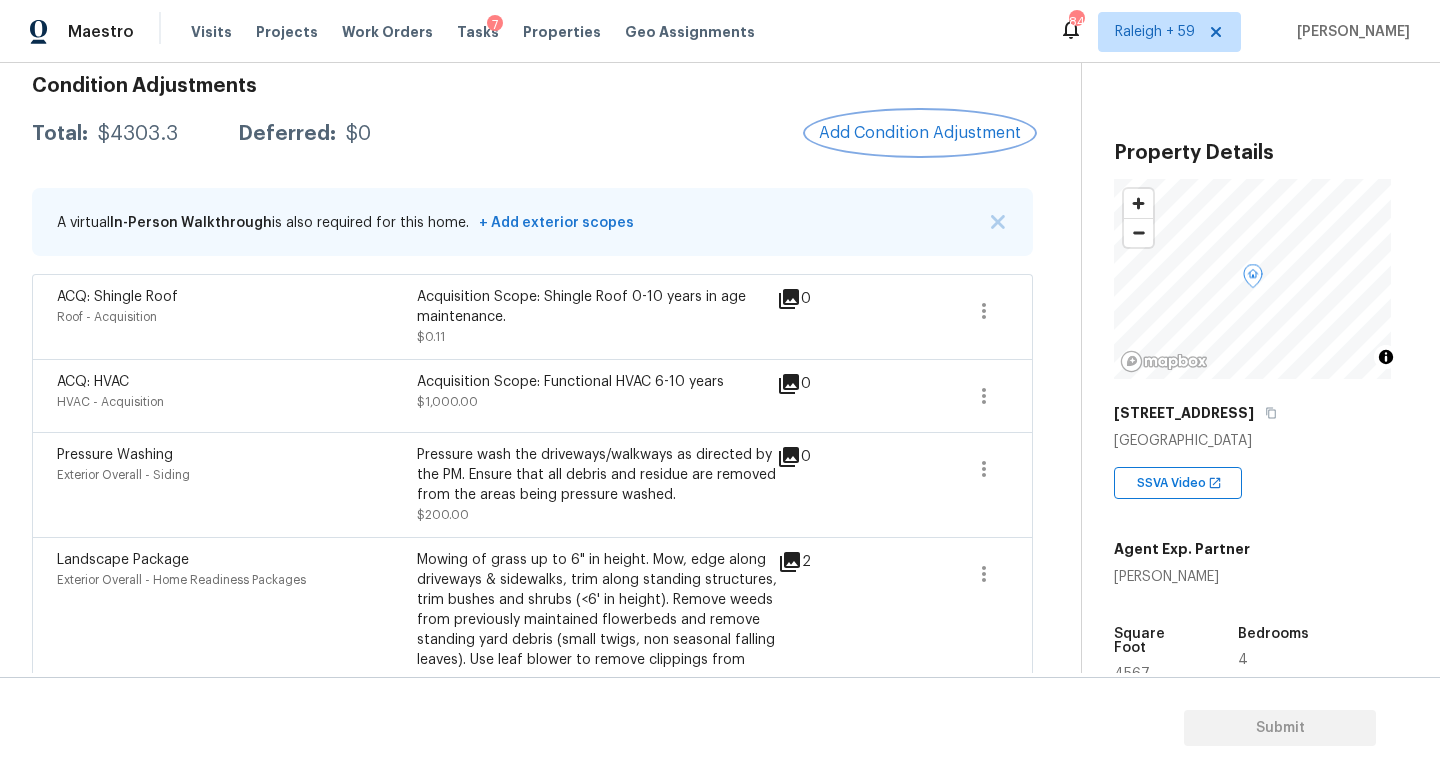 click on "Add Condition Adjustment" at bounding box center [920, 133] 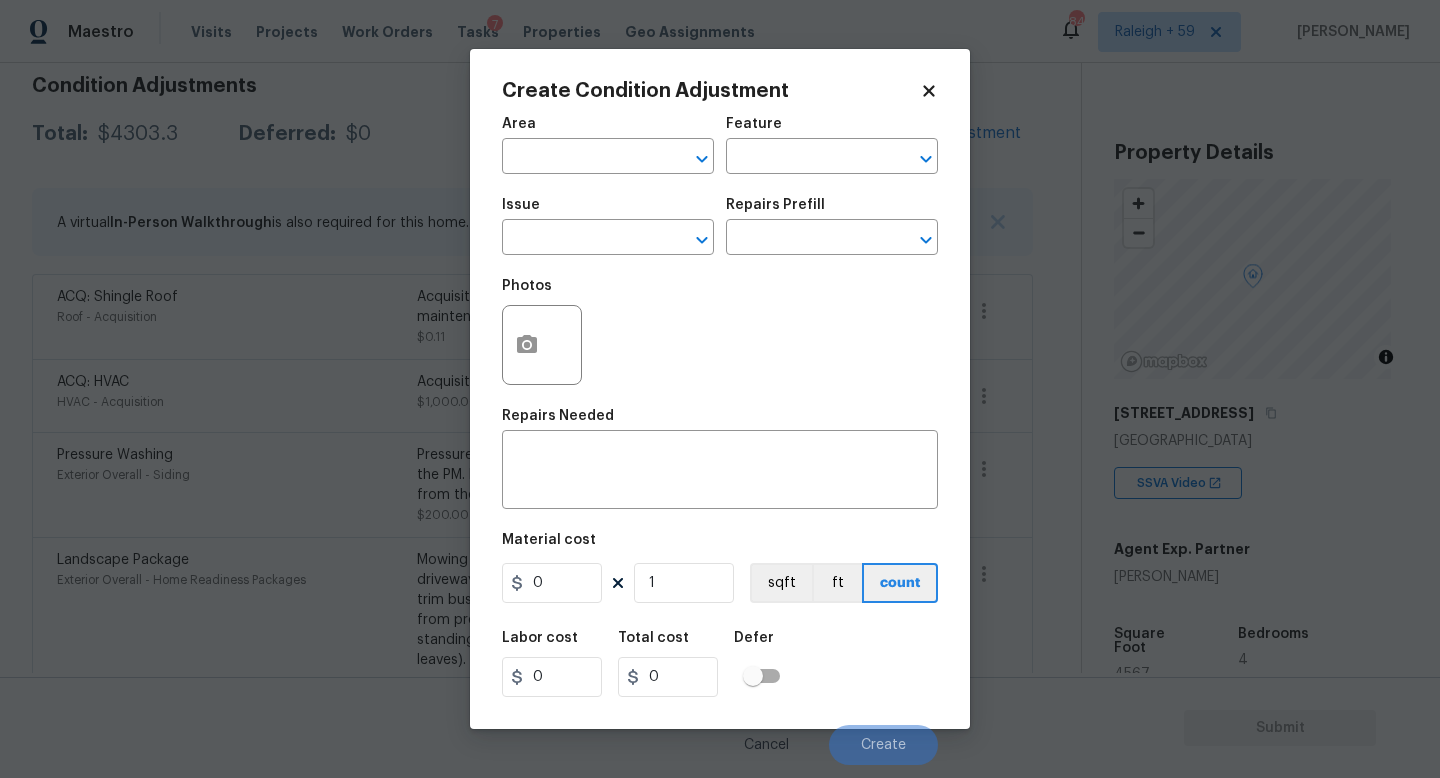 click on "Maestro Visits Projects Work Orders Tasks 7 Properties Geo Assignments 841 Raleigh + 59 Roopesh Jaikanth Back to tasks Condition Scoping - Full Thu, Jul 10 2025 by 4:00 pm   Roopesh Jaikanth In-progress Questions Condition Adjustments Details & Inputs Notes Photos Condition Adjustments Total:  $4303.3 Deferred:  $0 Add Condition Adjustment A virtual  In-Person Walkthrough  is also required for this home.   + Add exterior scopes ACQ: Shingle Roof Roof - Acquisition Acquisition Scope: Shingle Roof 0-10 years in age maintenance. $0.11   0 ACQ: HVAC HVAC - Acquisition Acquisition Scope: Functional HVAC 6-10 years $1,000.00   0 Pressure Washing Exterior Overall - Siding Pressure wash the driveways/walkways as directed by the PM. Ensure that all debris and residue are removed from the areas being pressure washed. $200.00   0 Landscape Package Exterior Overall - Home Readiness Packages $300.00   2 Interior Paint Interior Overall - Overall Paint $200.00   0 ACQ: Paint Interior Overall - Acquisition $1,689.79   0   0" at bounding box center (720, 389) 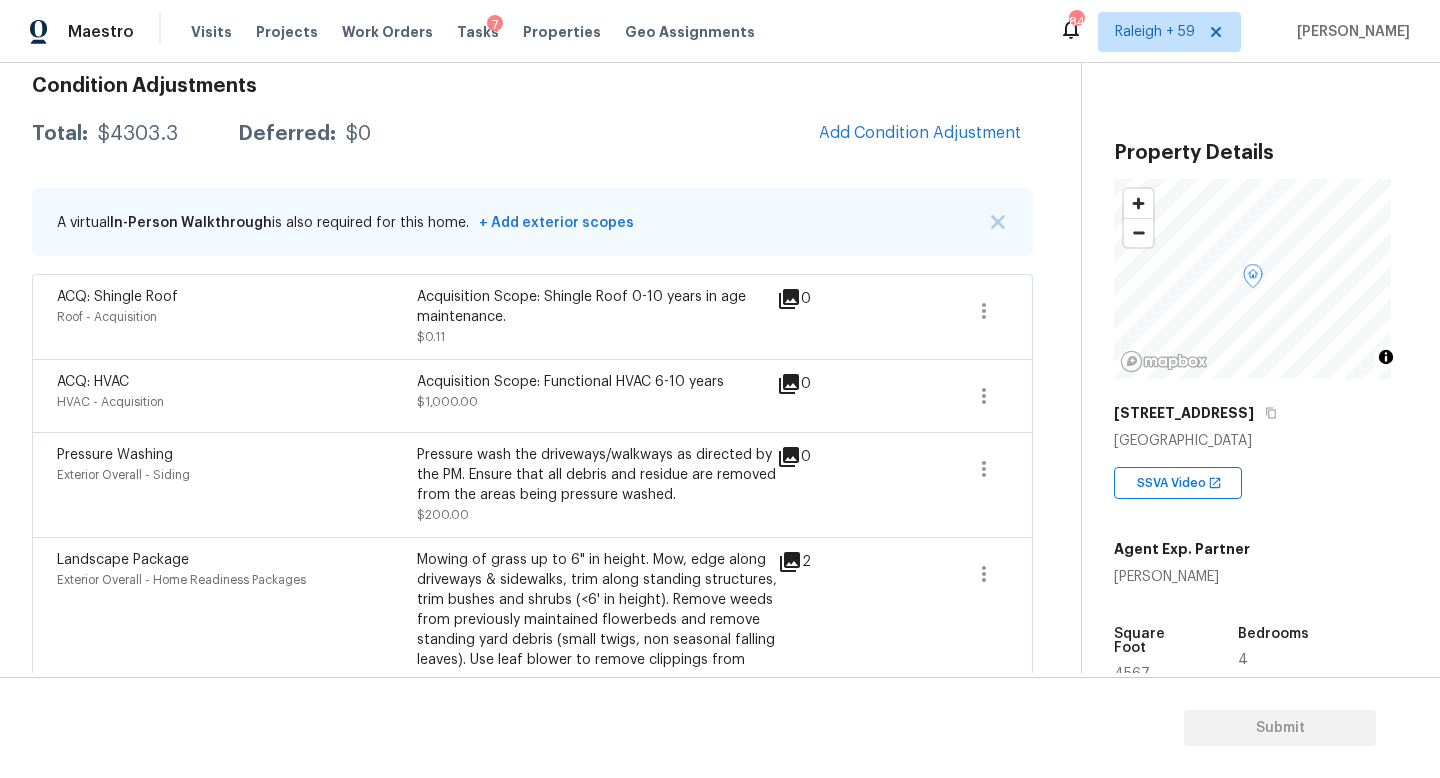 click on "ACQ: Shingle Roof Roof - Acquisition Acquisition Scope: Shingle Roof 0-10 years in age maintenance. $0.11   0" at bounding box center [532, 316] 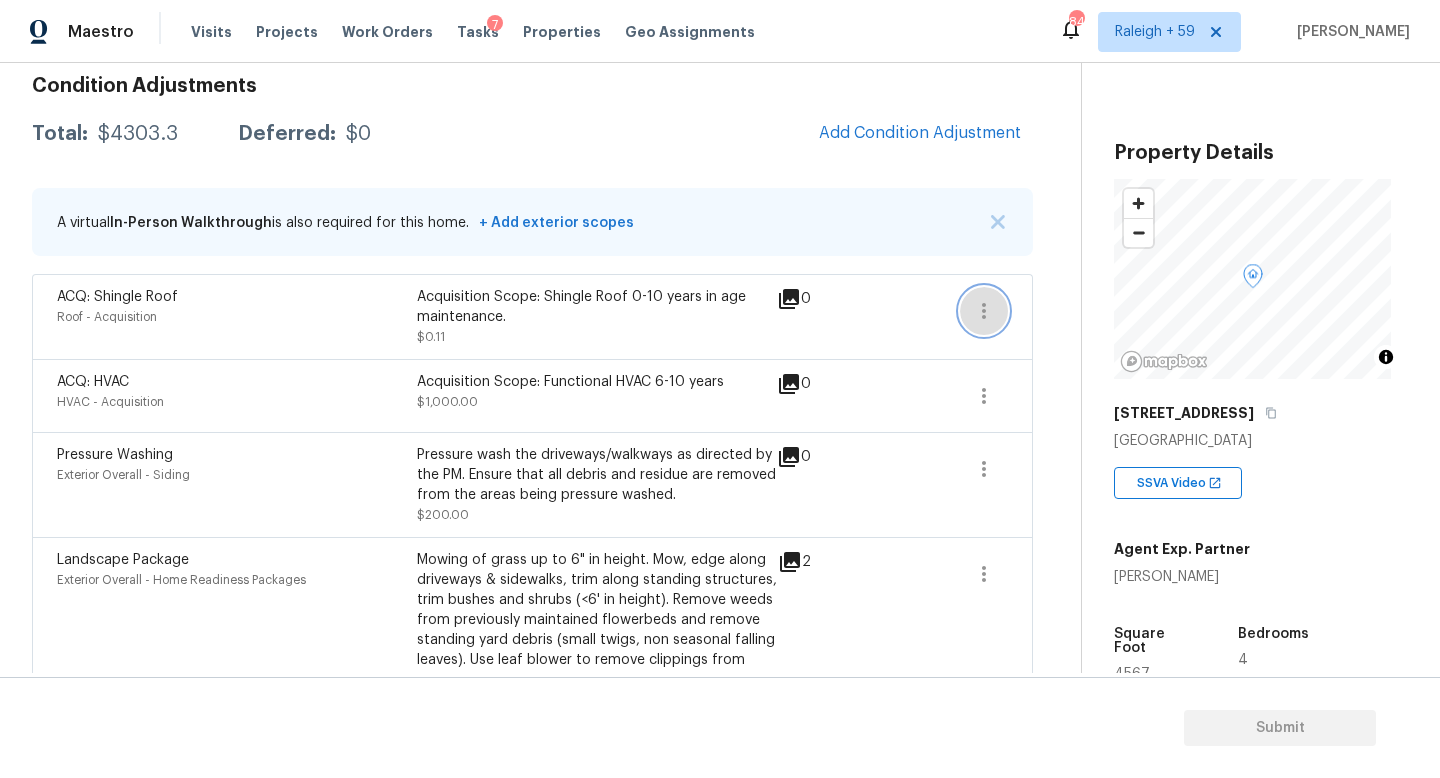 click 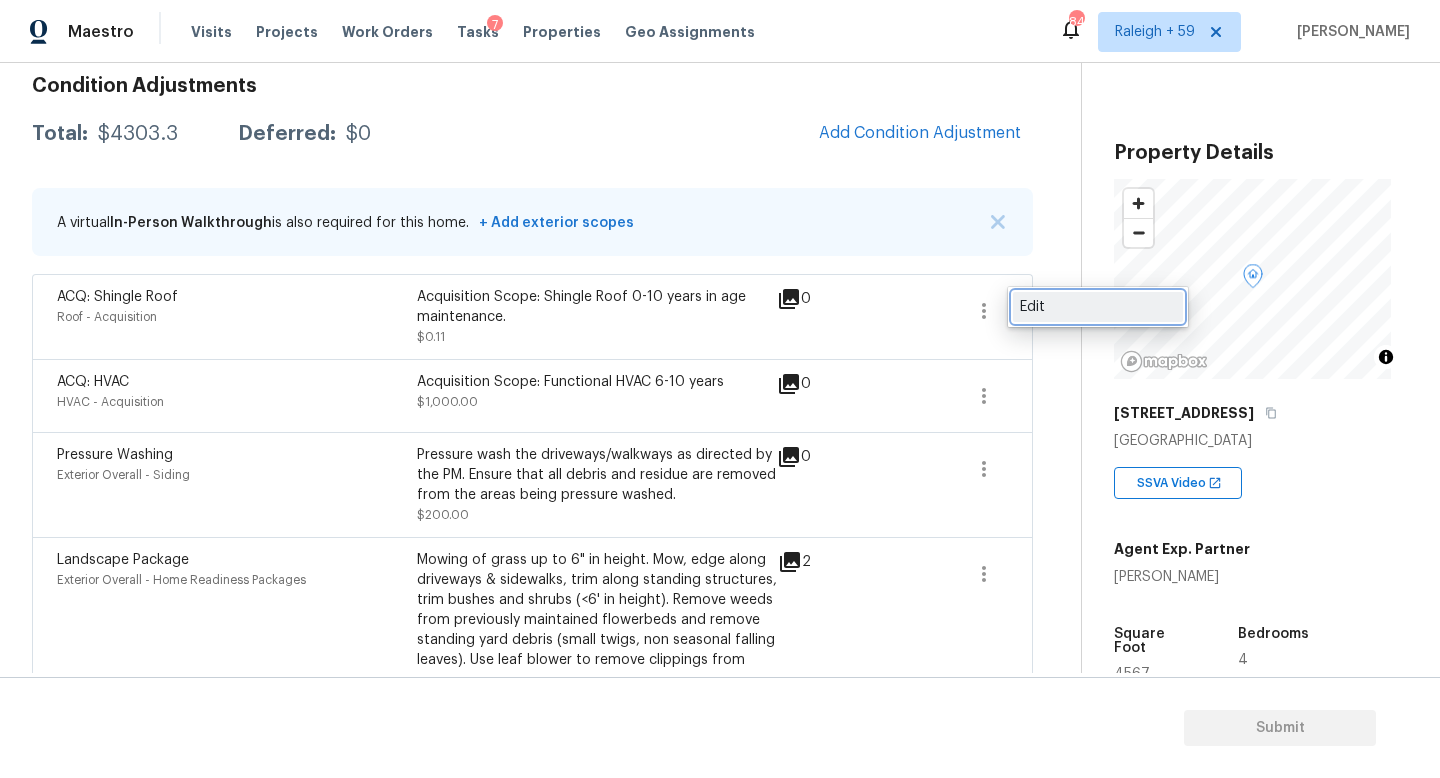 click on "Edit" at bounding box center [1098, 307] 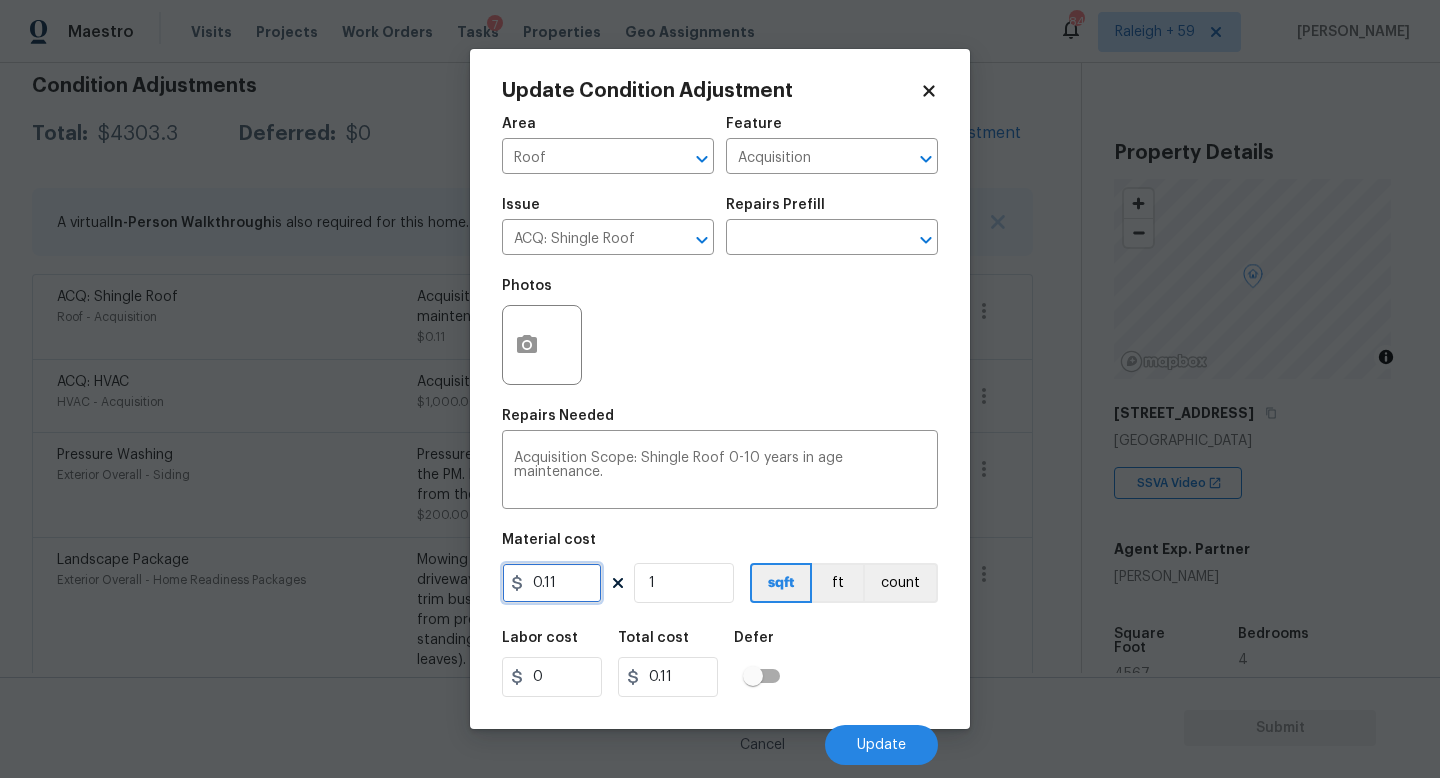 click on "0.11" at bounding box center (552, 583) 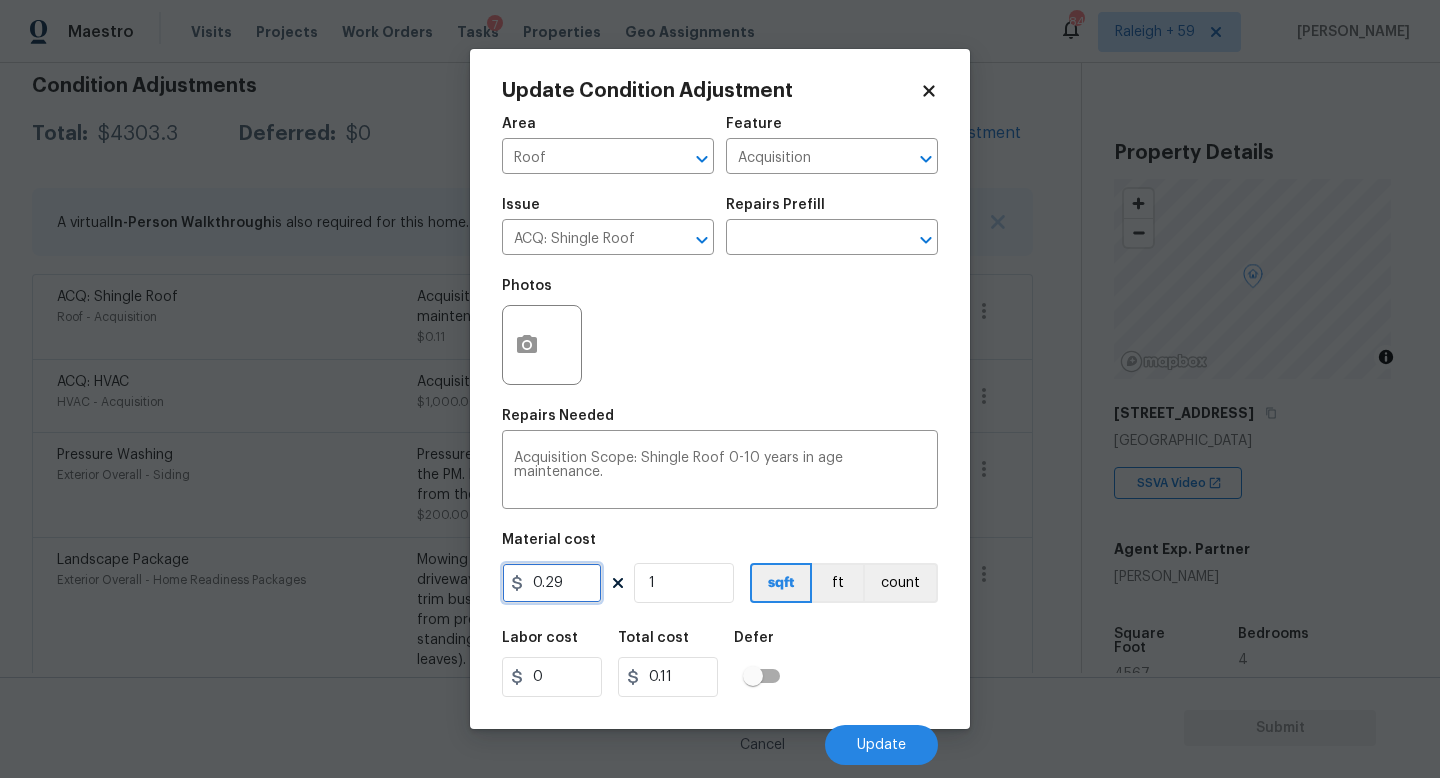 type on "0.29" 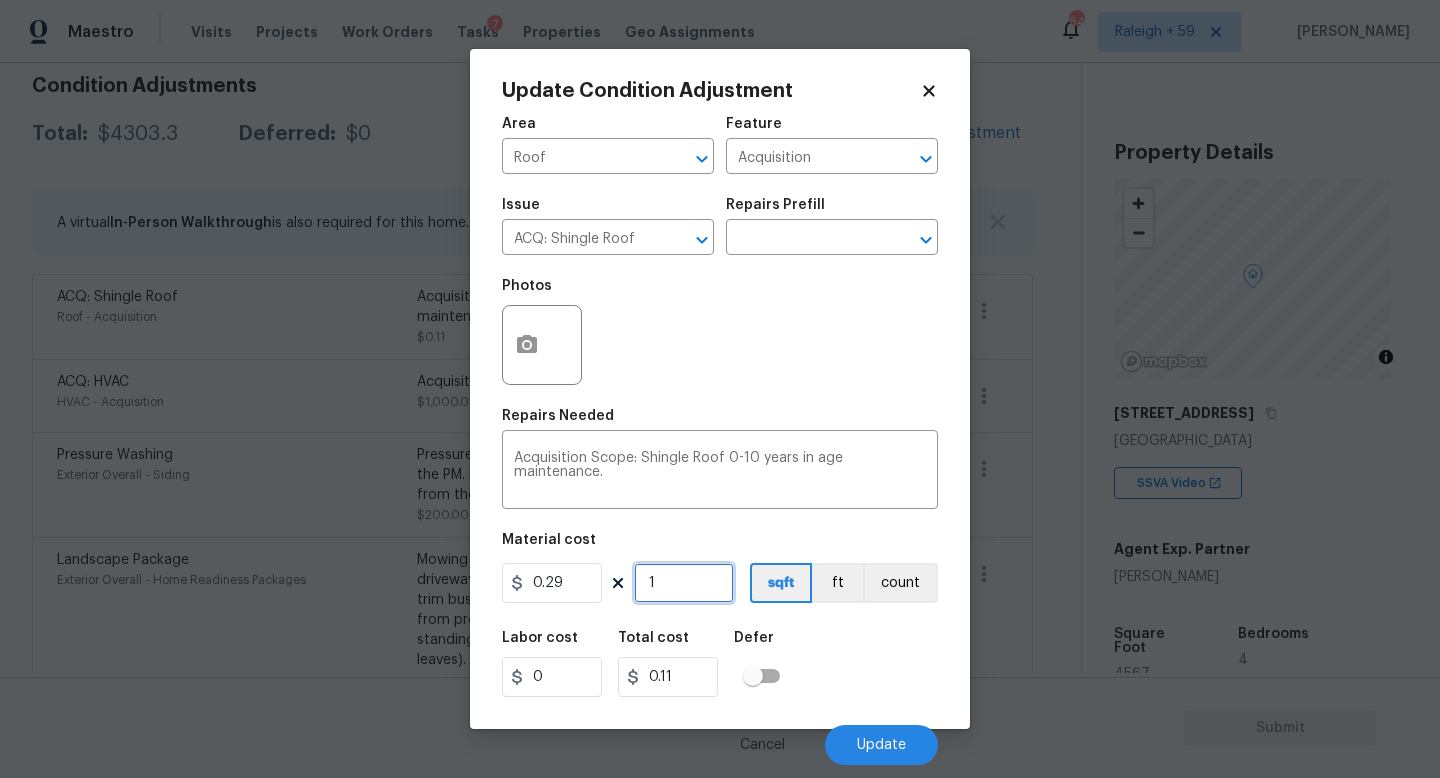 type on "0.29" 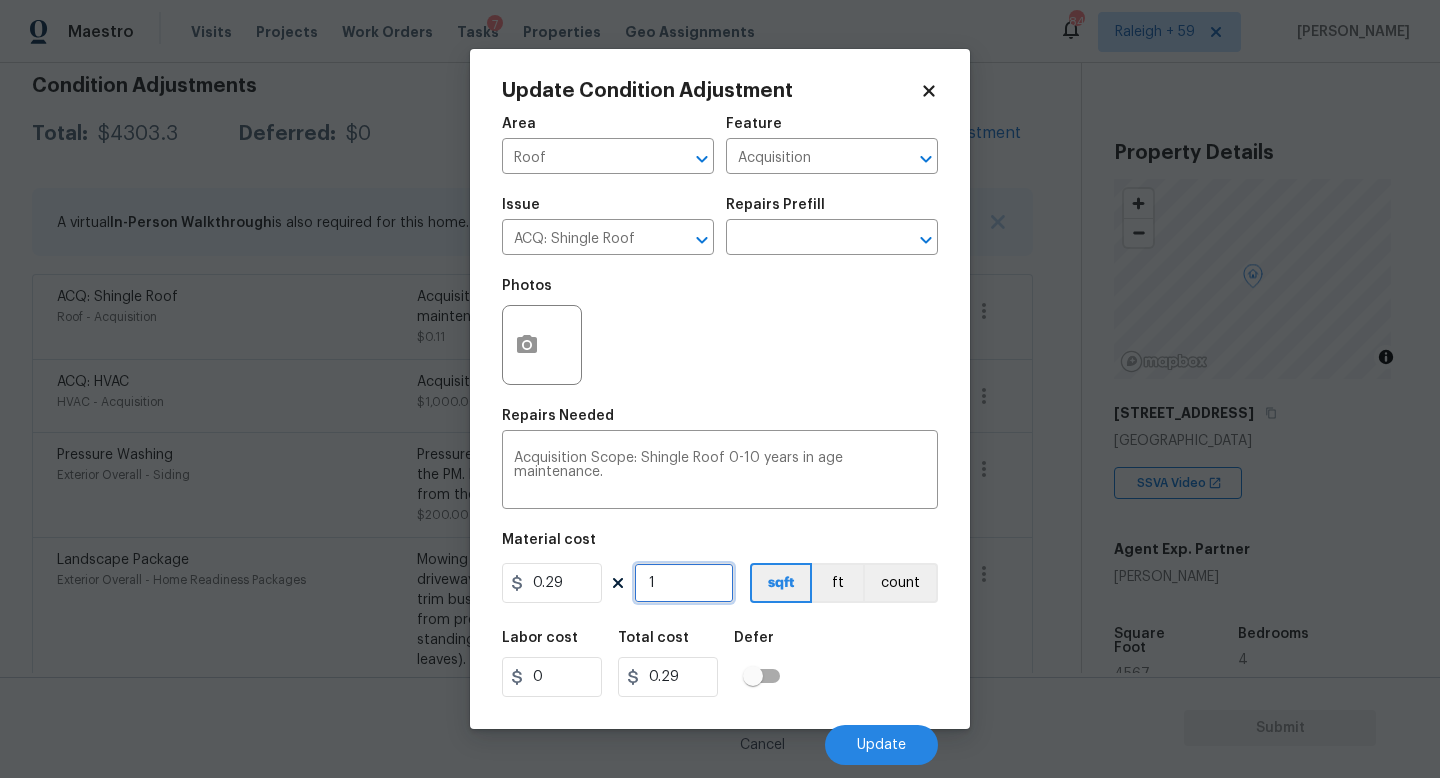 type on "4" 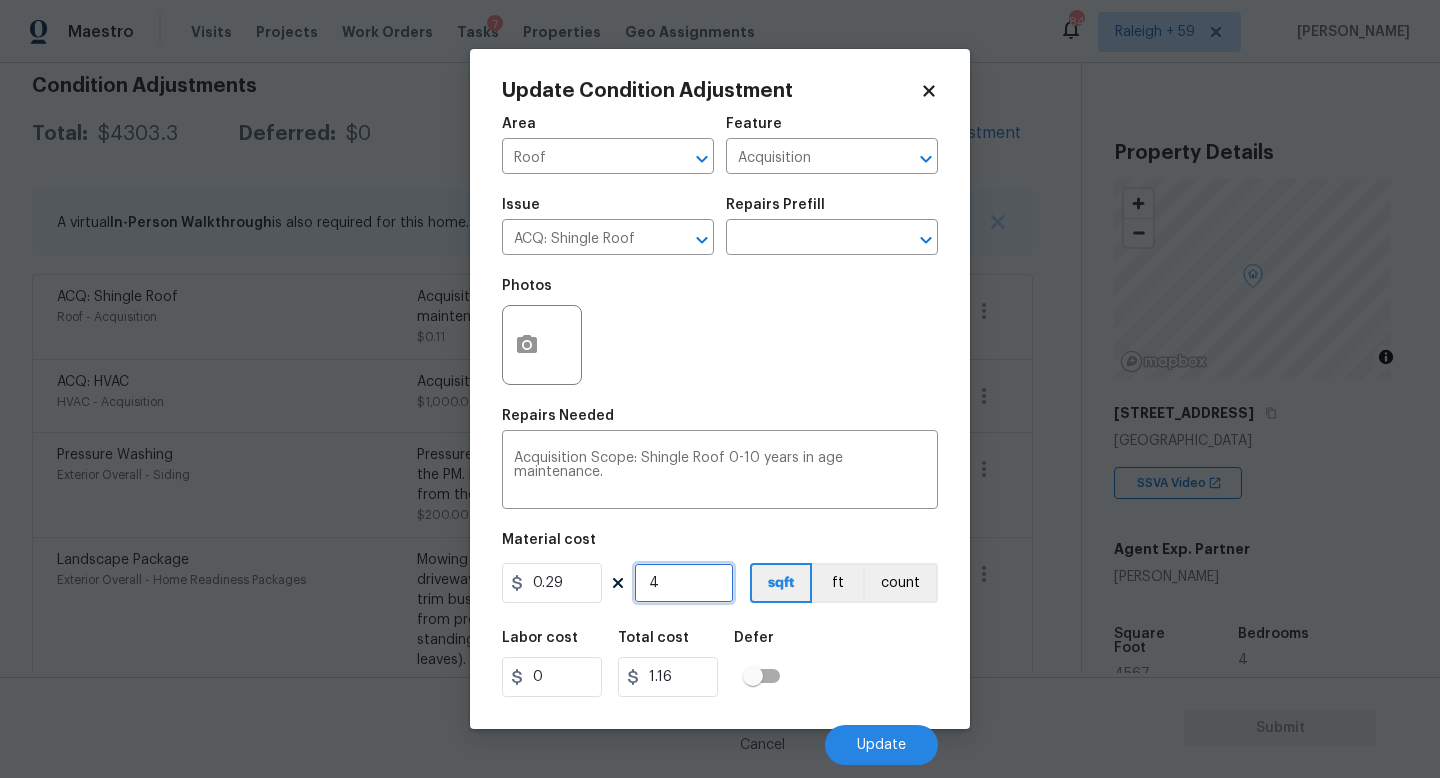 type on "45" 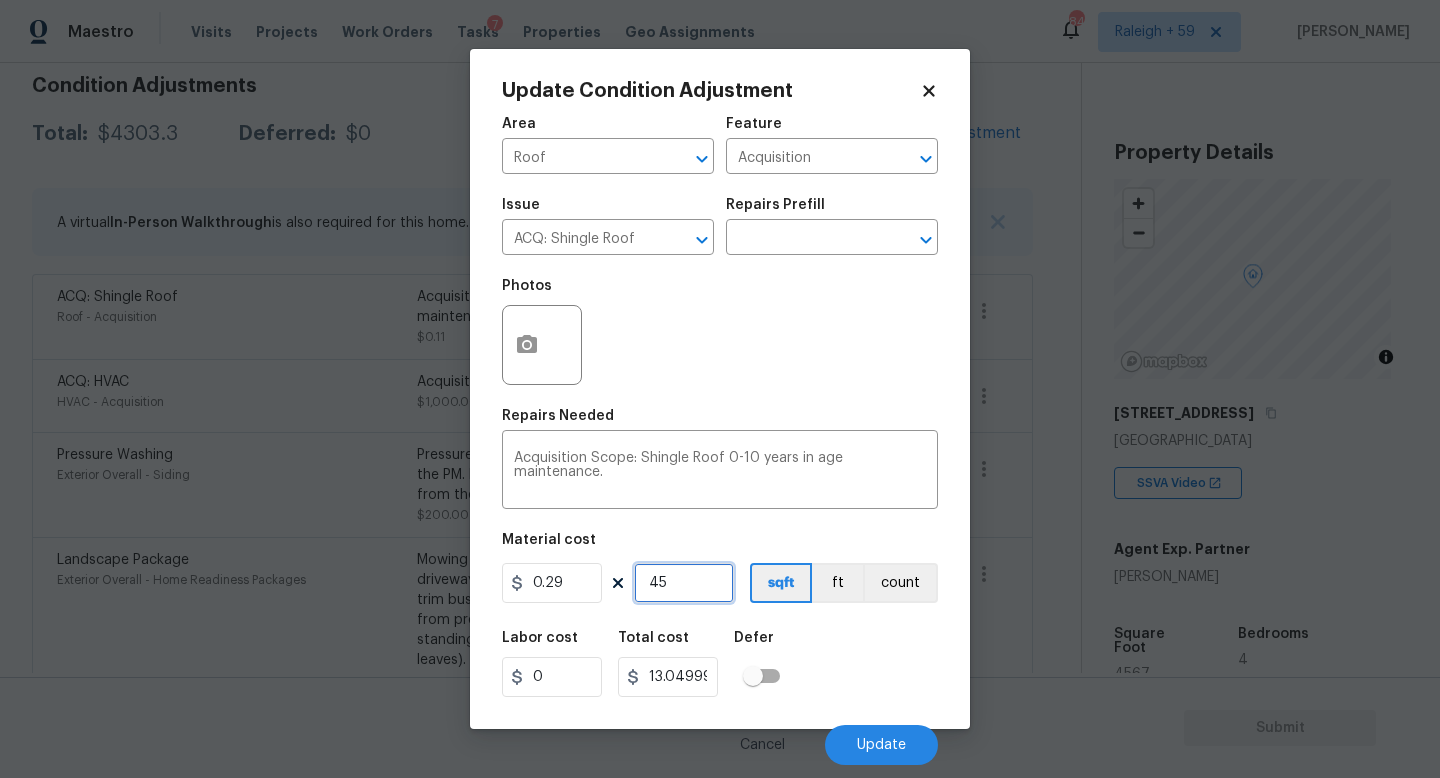 type on "456" 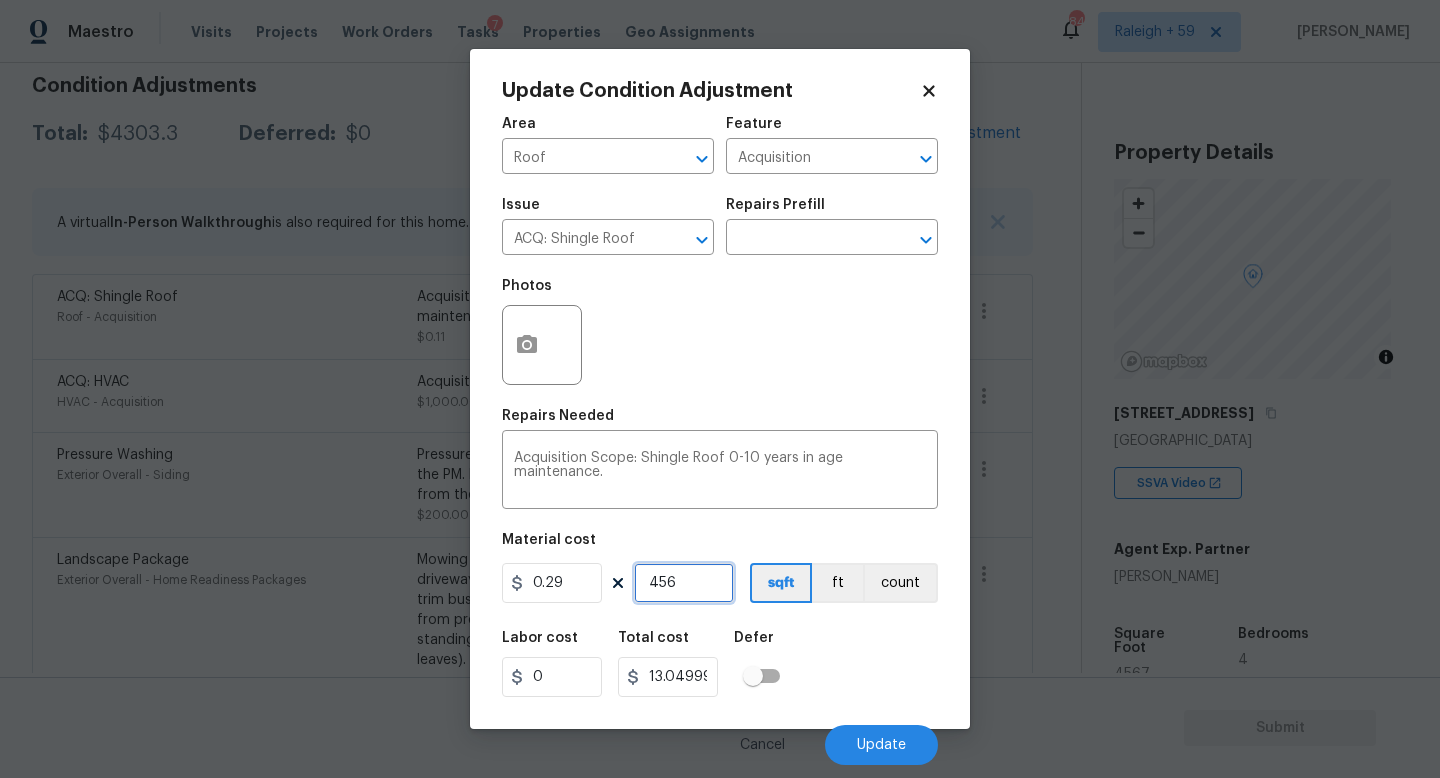 type on "132.23999999999998" 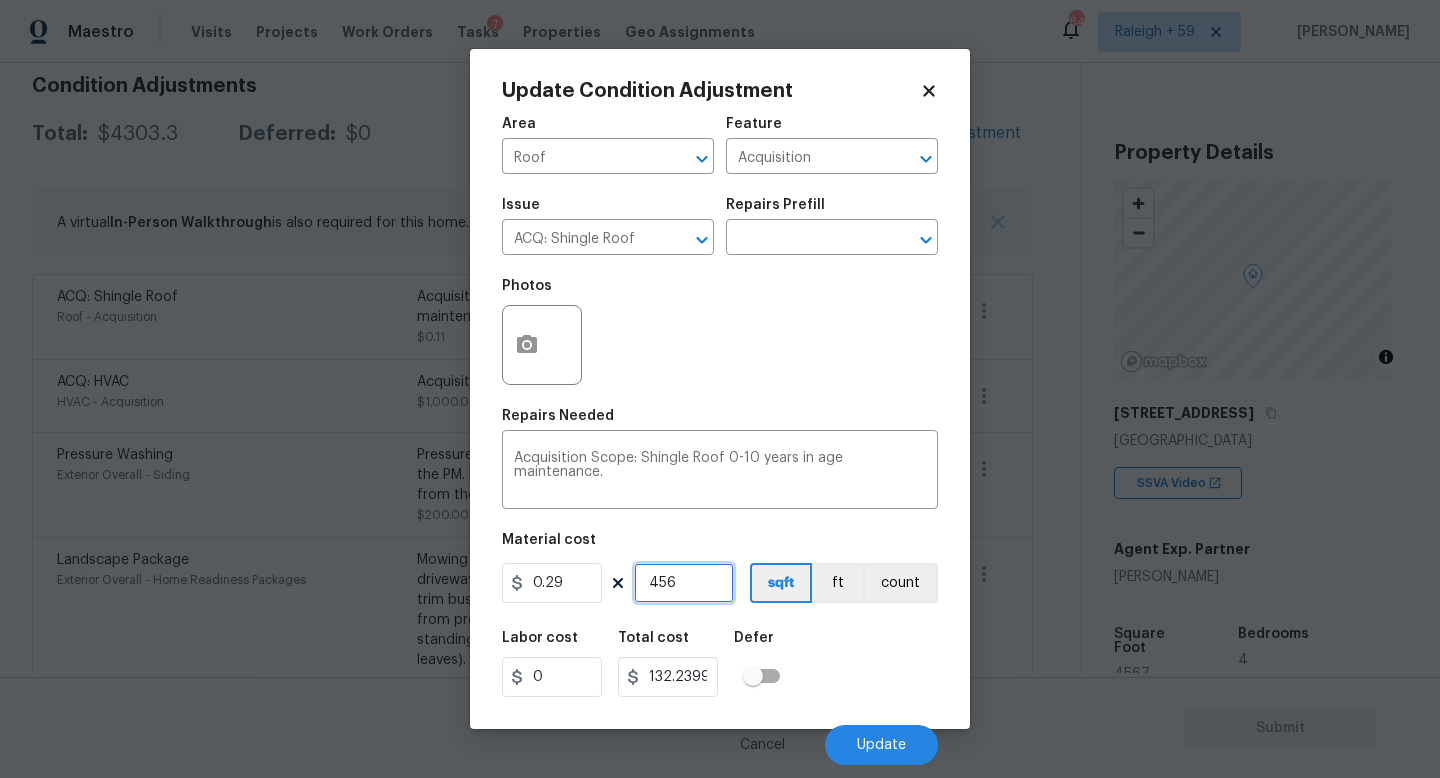 type on "4567" 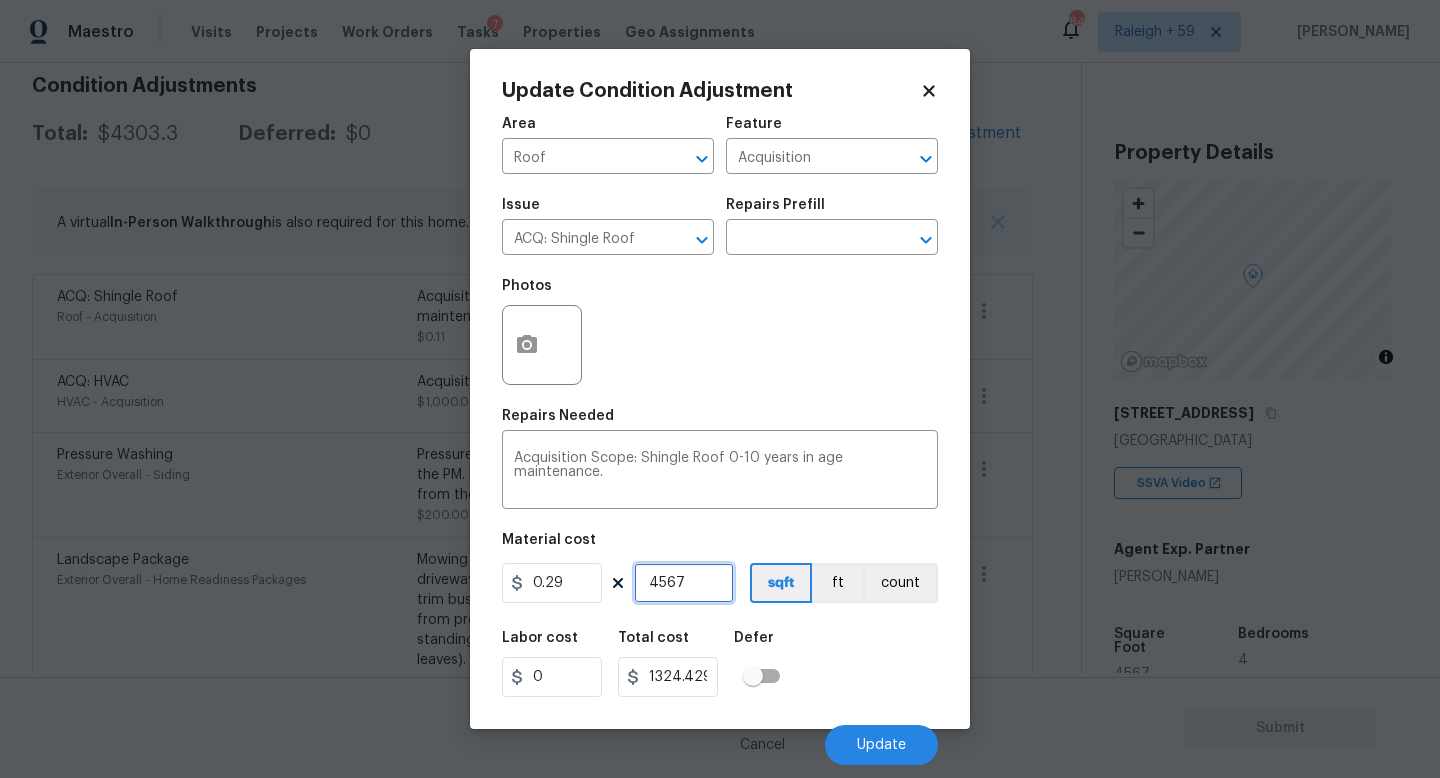 type on "4567" 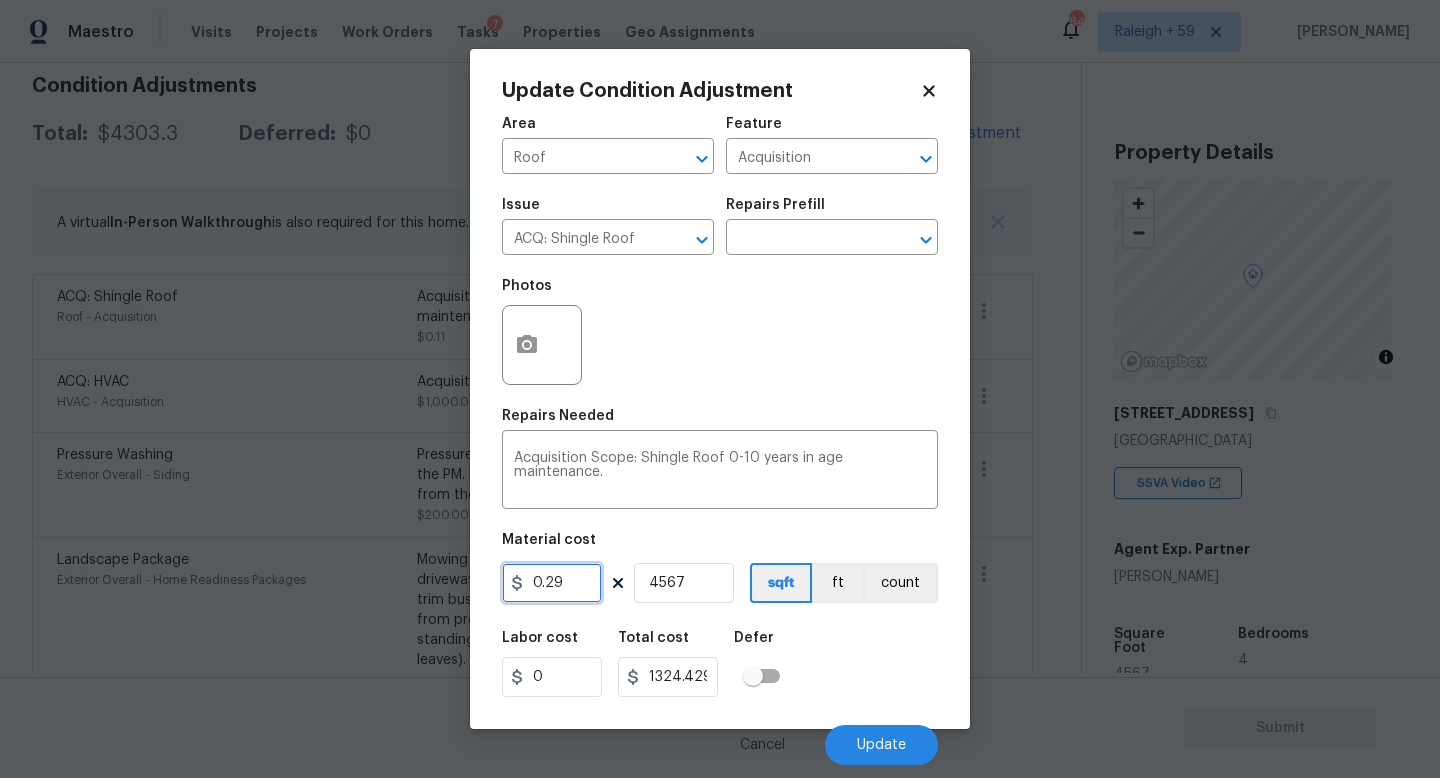 drag, startPoint x: 573, startPoint y: 586, endPoint x: 458, endPoint y: 585, distance: 115.00435 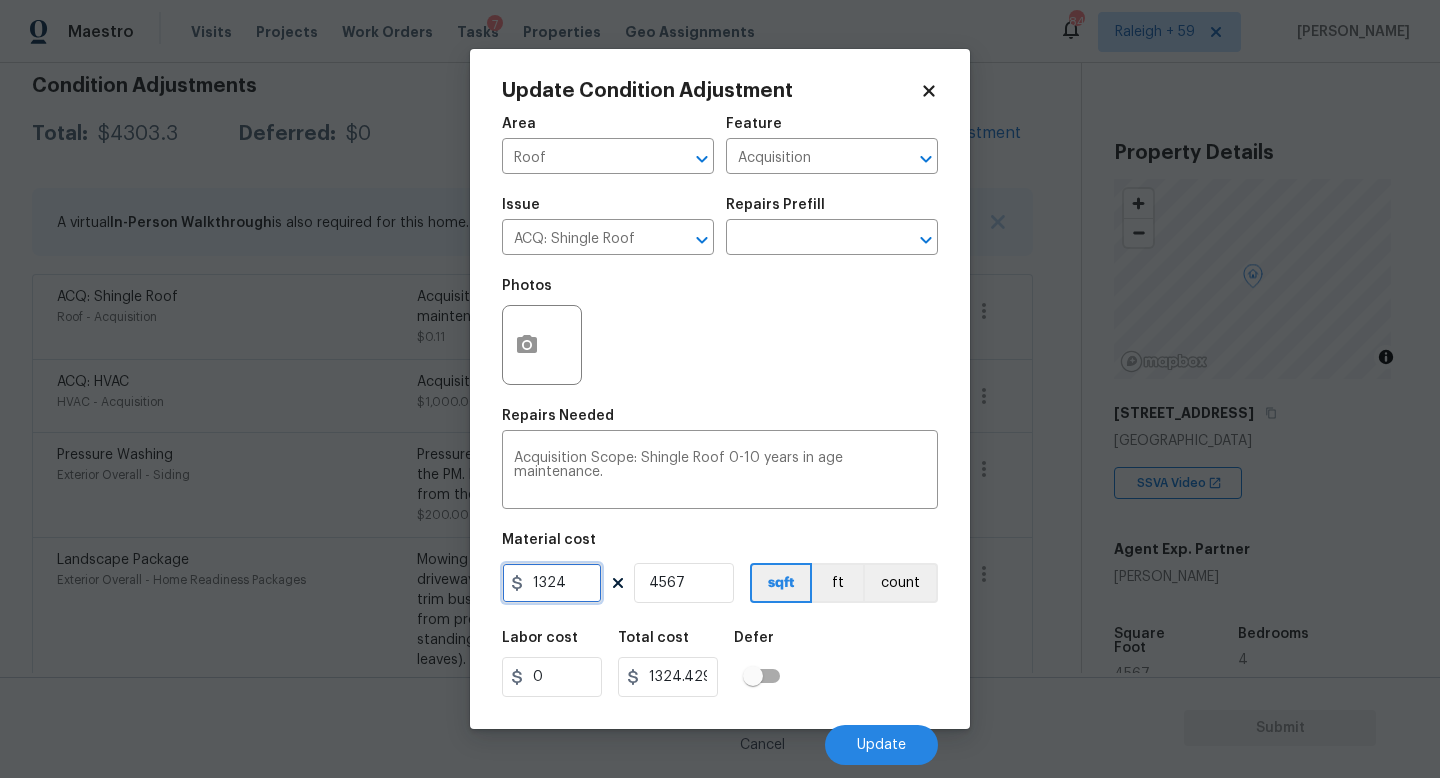 type on "1324" 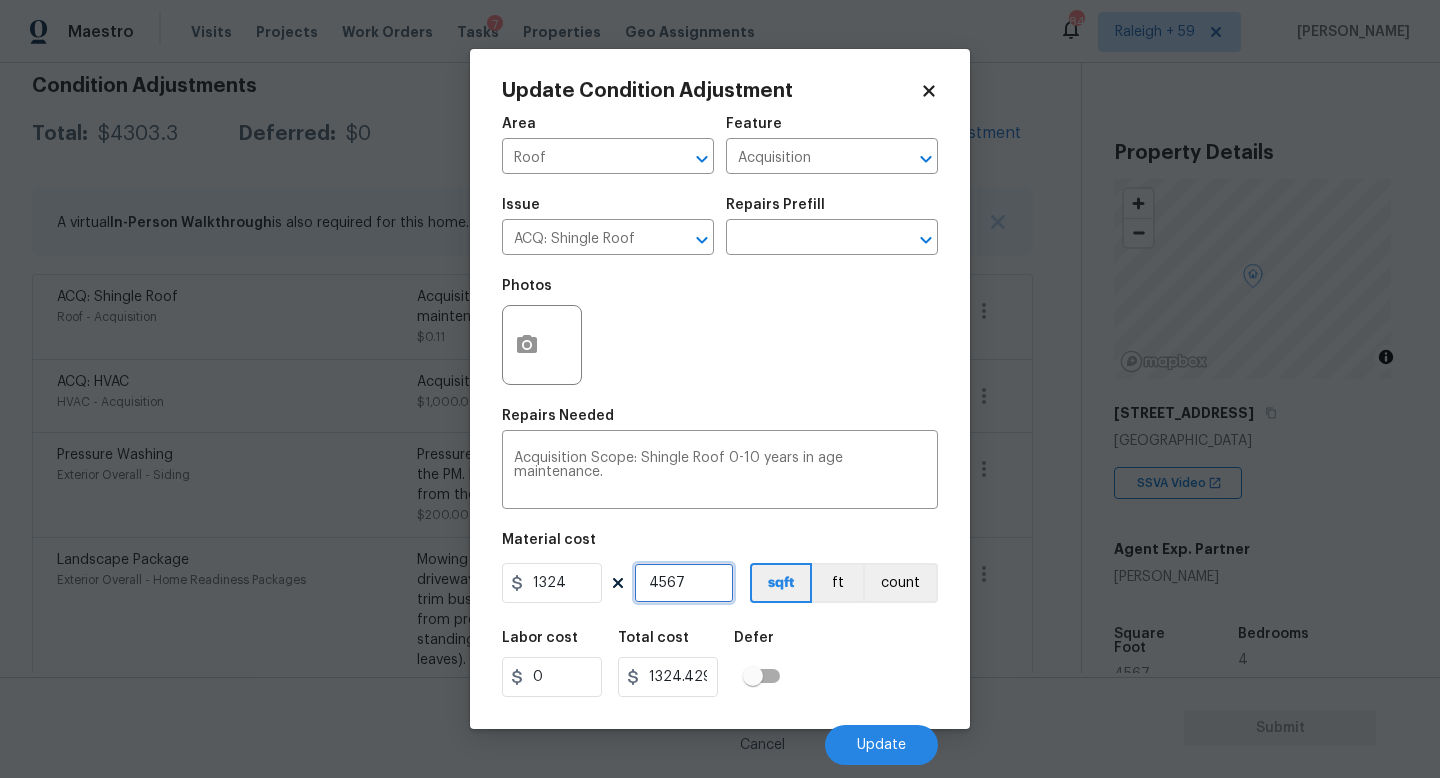 type on "6046708" 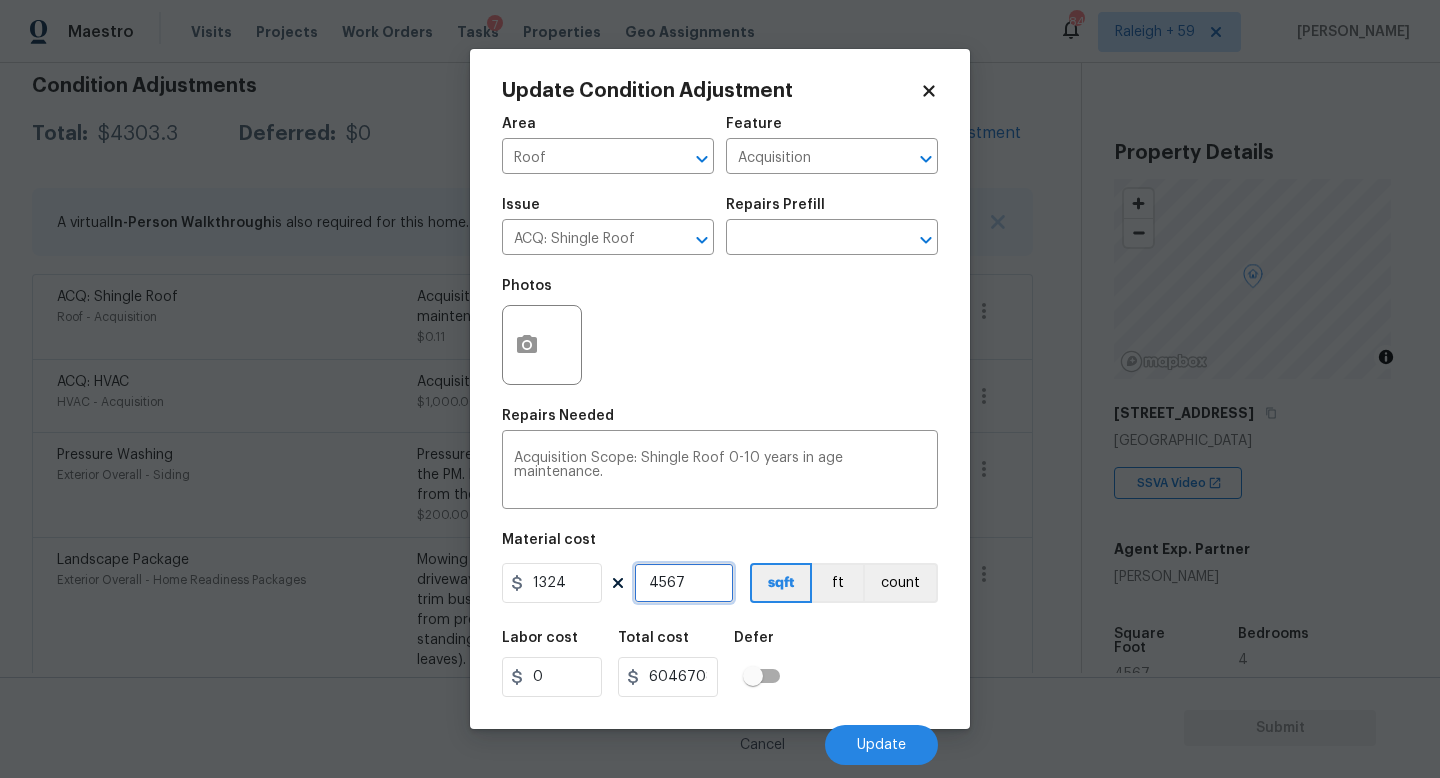 type on "1" 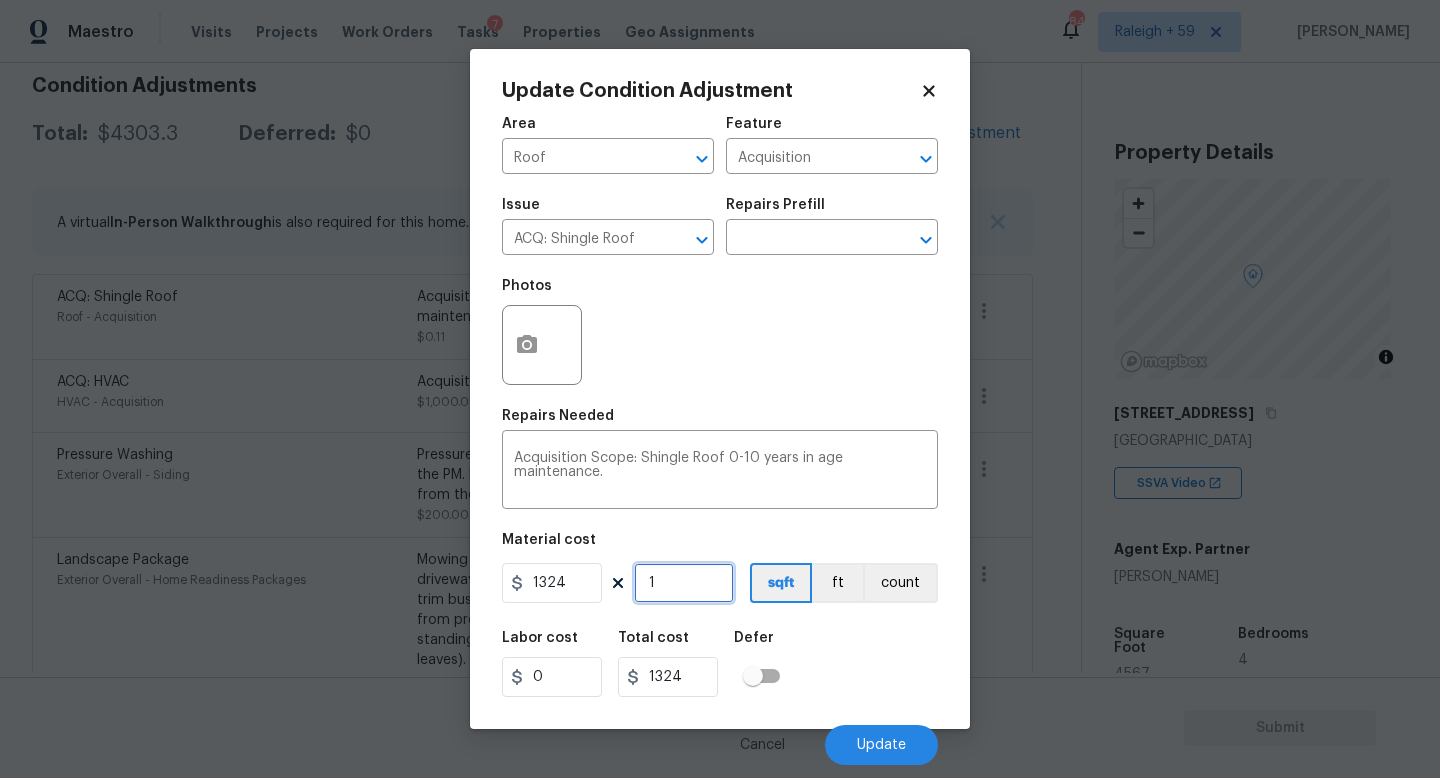 type on "1" 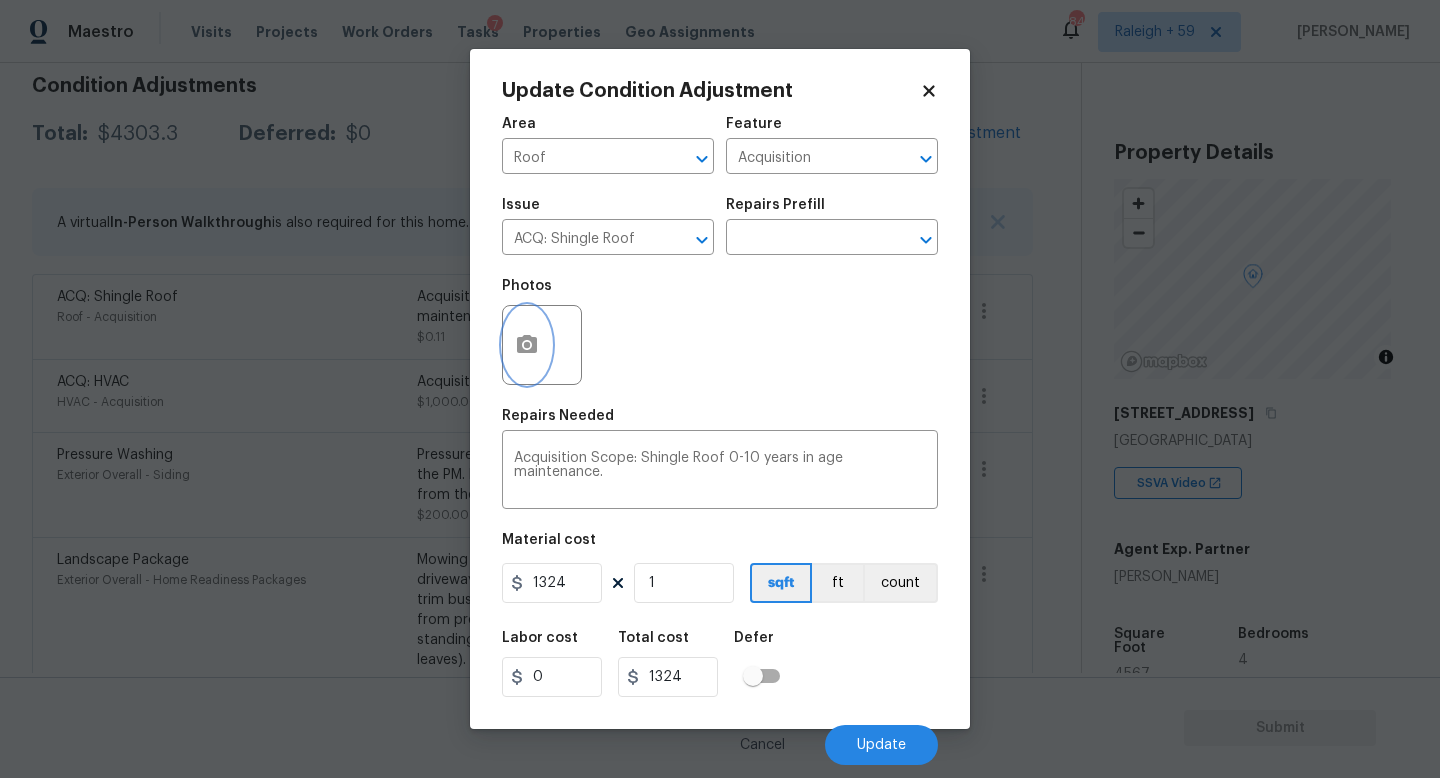 click at bounding box center (527, 345) 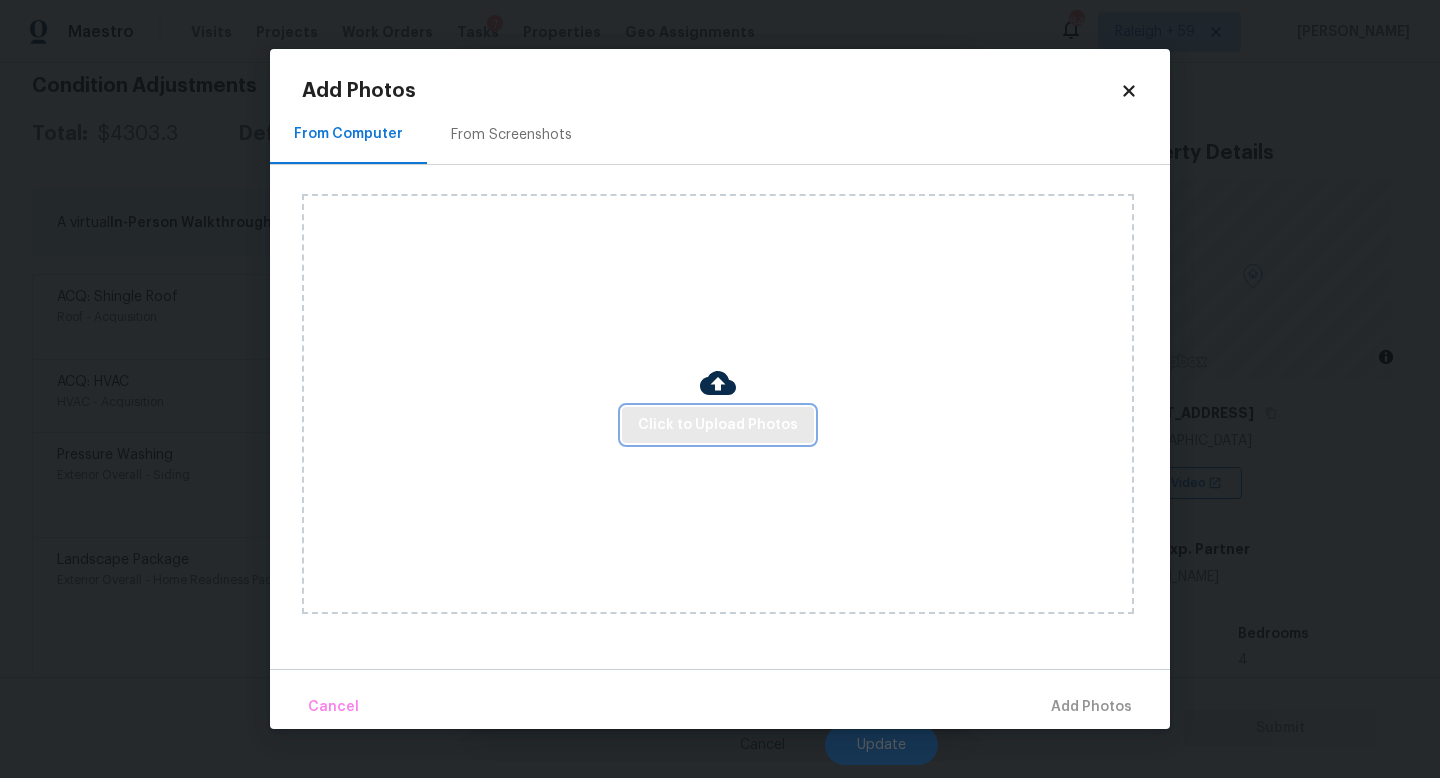 click on "Click to Upload Photos" at bounding box center (718, 425) 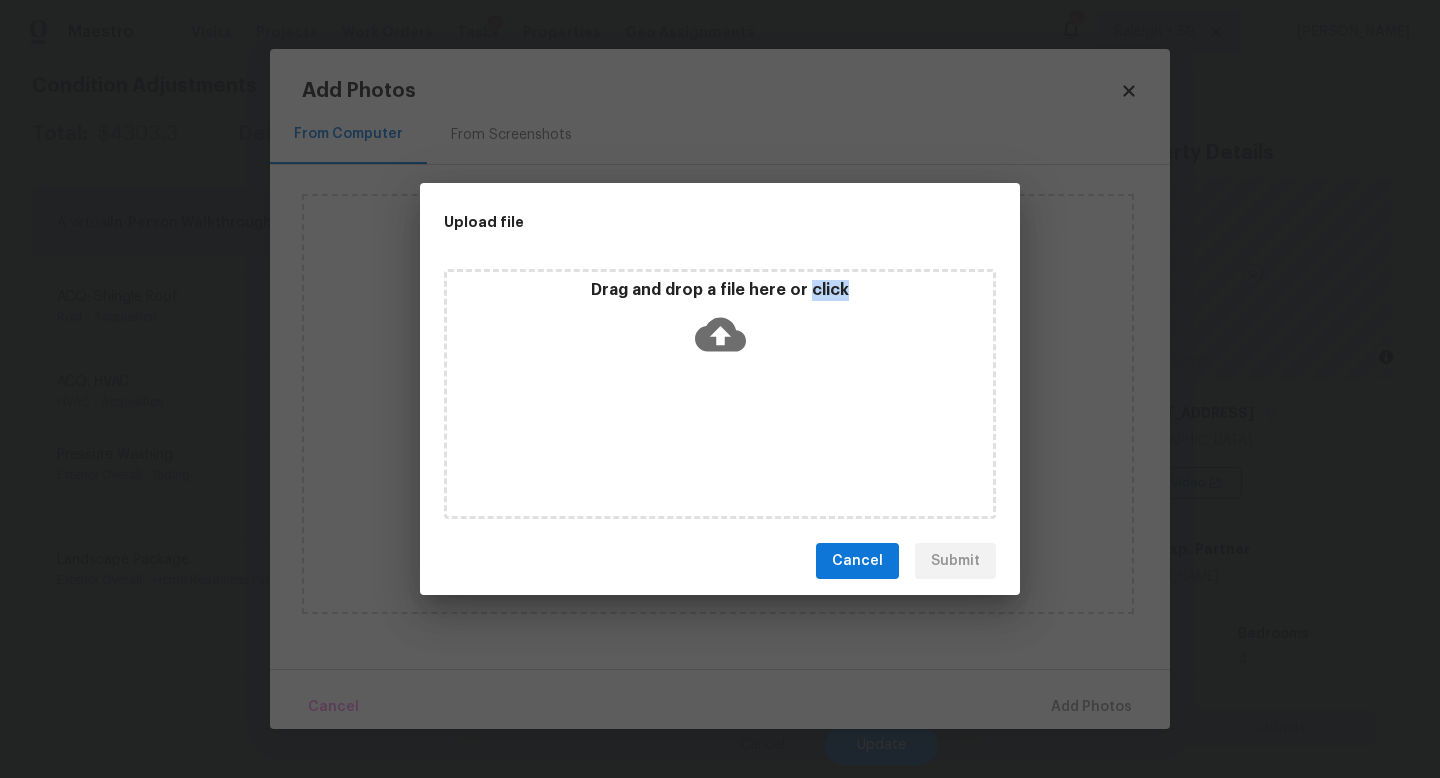 click on "Drag and drop a file here or click" at bounding box center (720, 394) 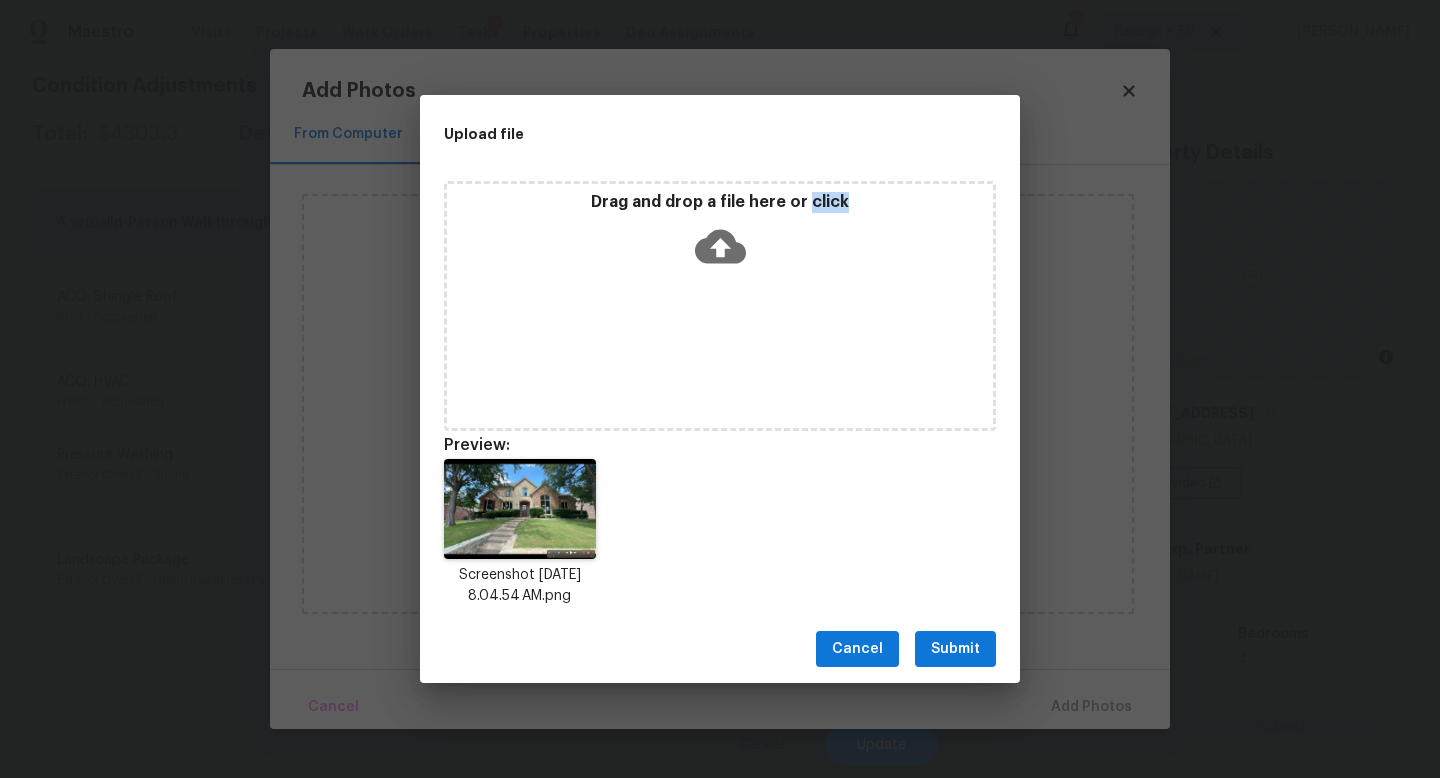 click on "Submit" at bounding box center [955, 649] 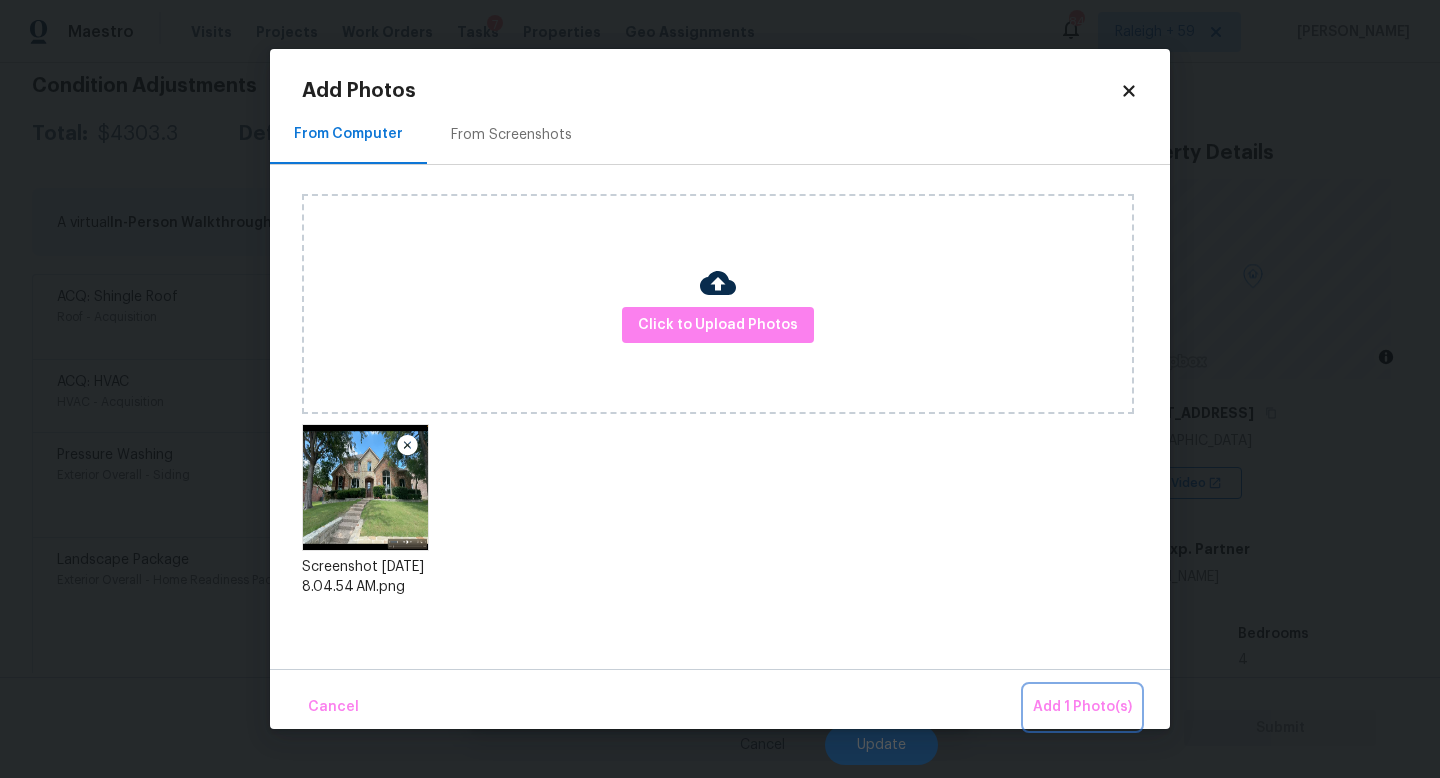 drag, startPoint x: 1108, startPoint y: 701, endPoint x: 1095, endPoint y: 703, distance: 13.152946 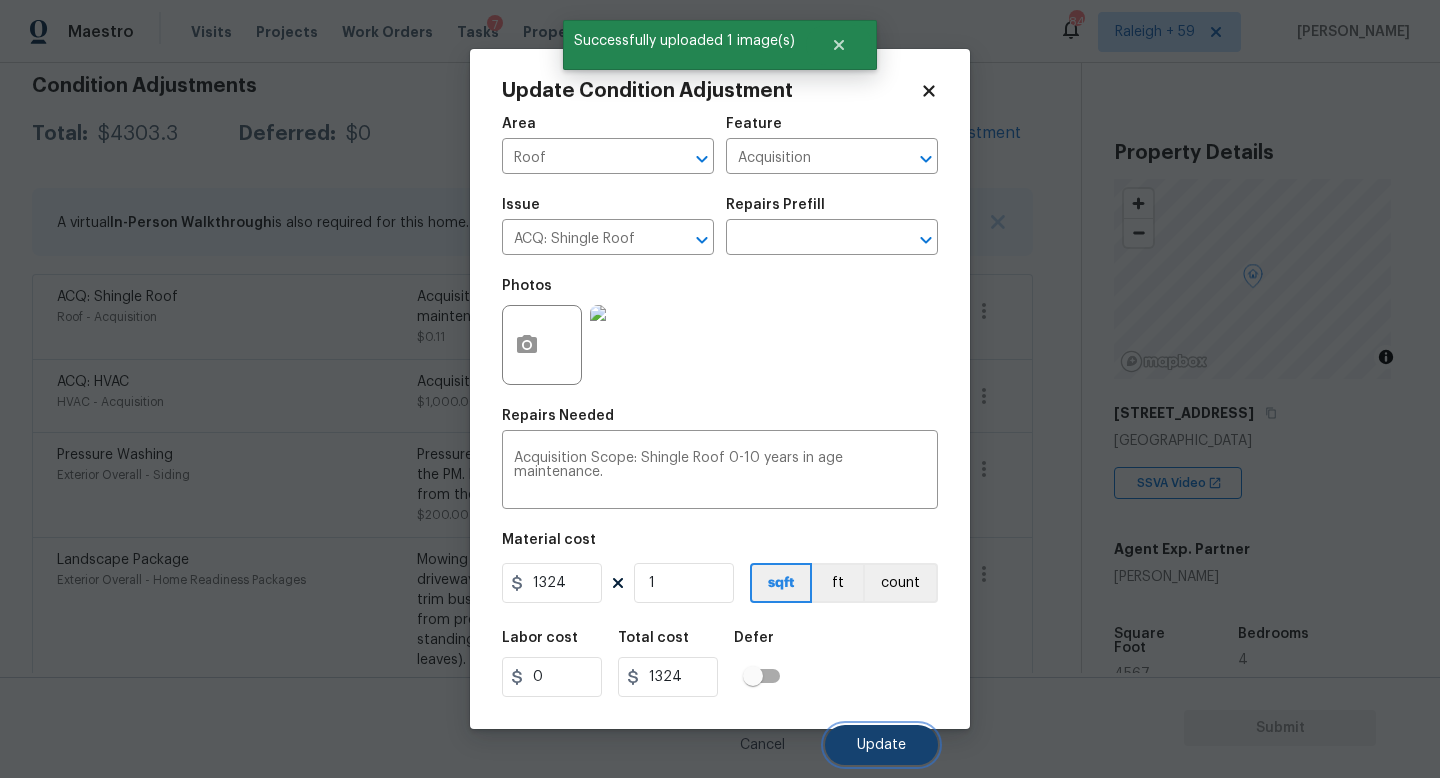 click on "Update" at bounding box center (881, 745) 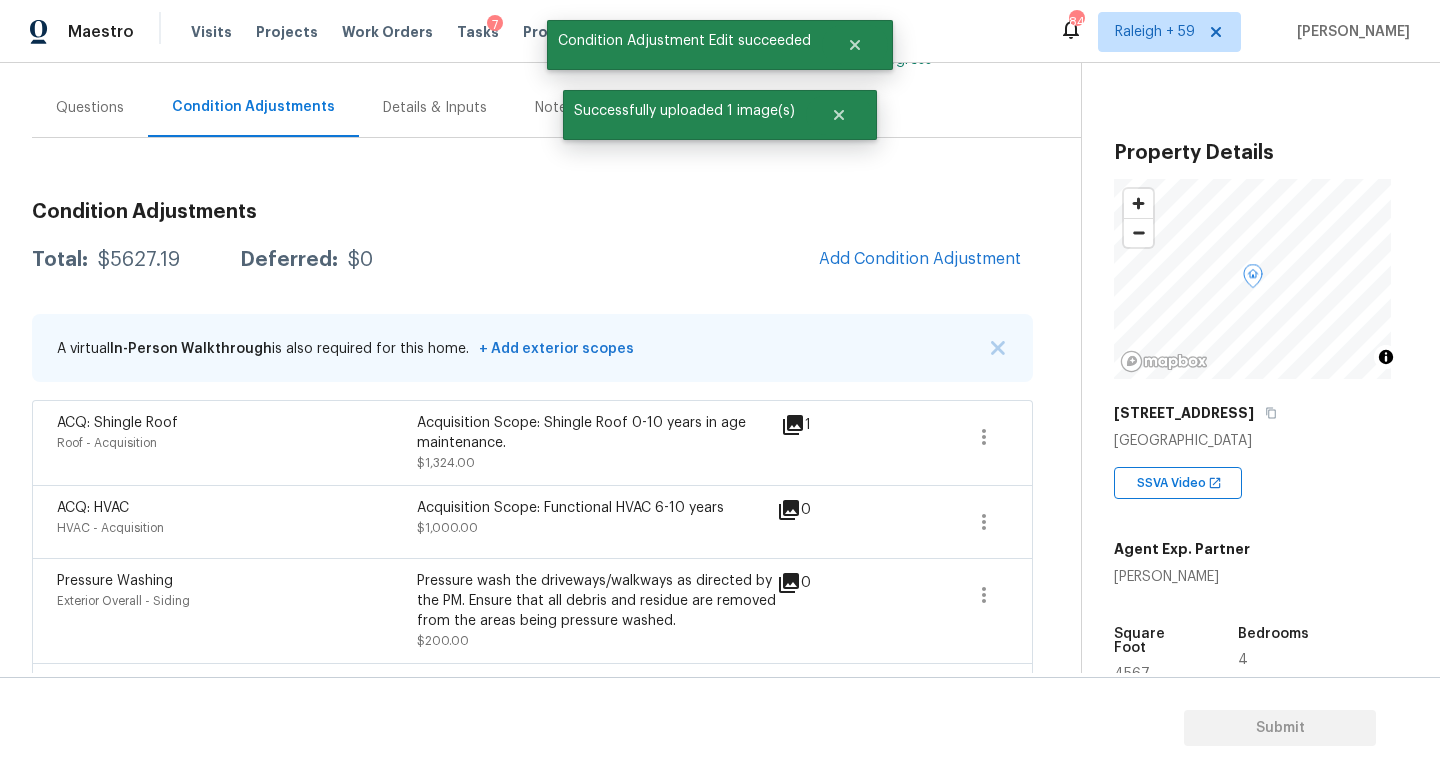 scroll, scrollTop: 155, scrollLeft: 0, axis: vertical 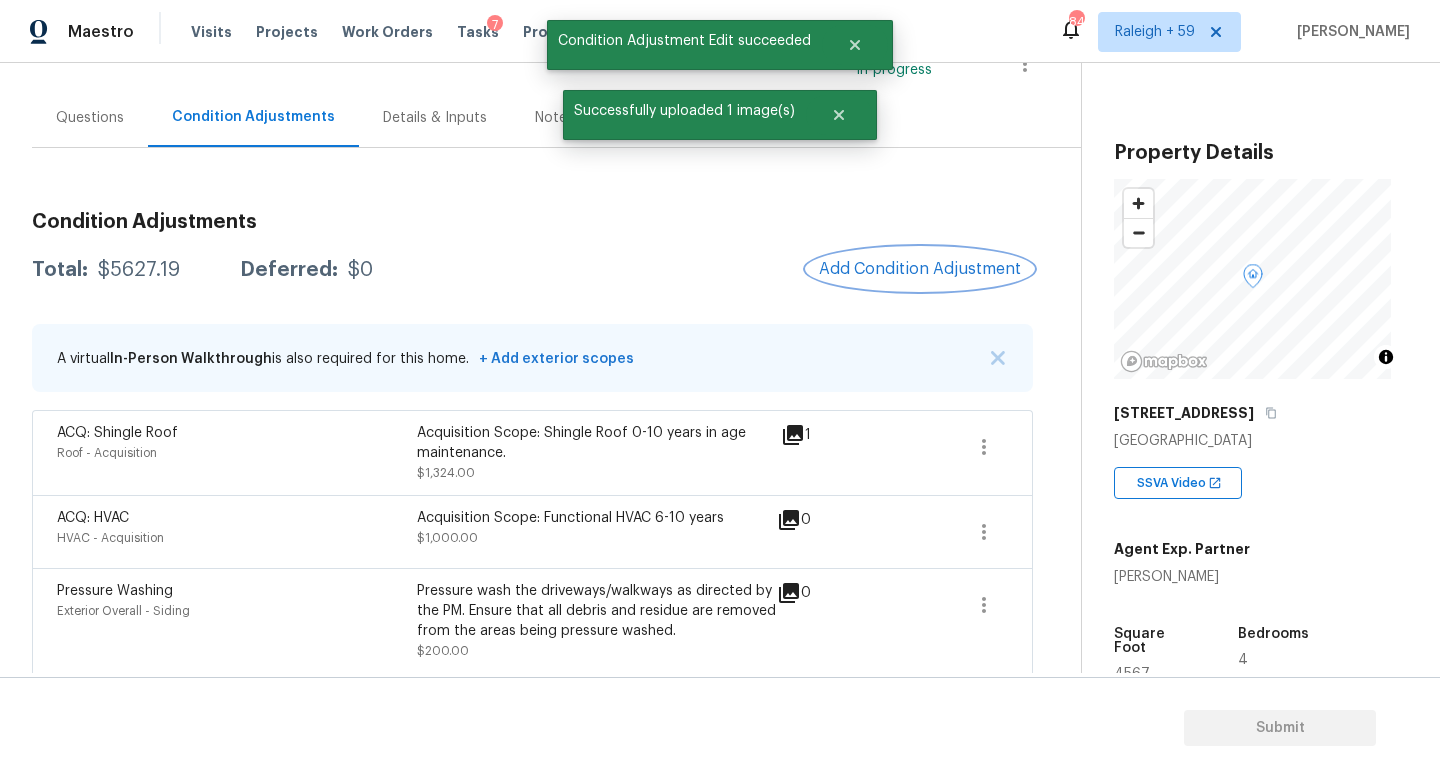 click on "Add Condition Adjustment" at bounding box center (920, 269) 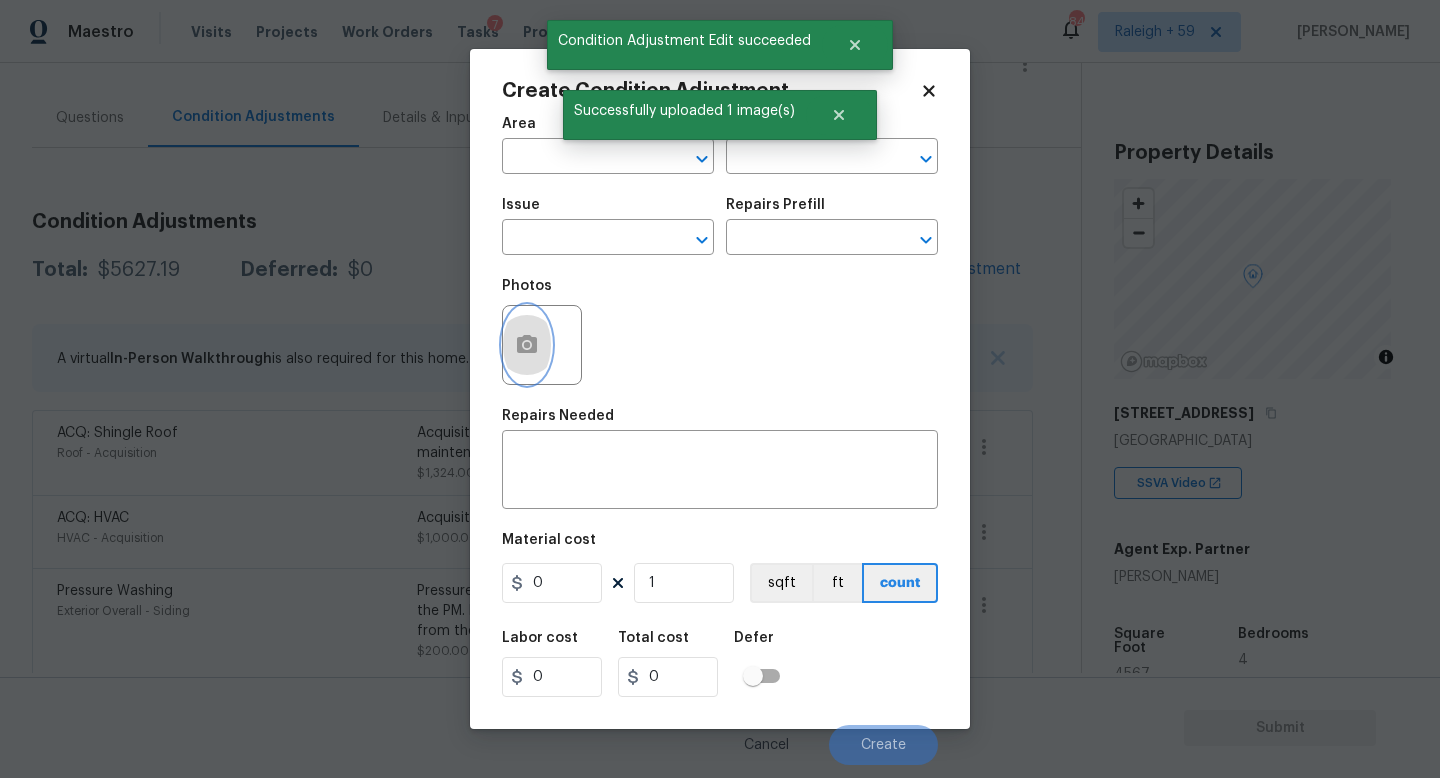 click at bounding box center (527, 345) 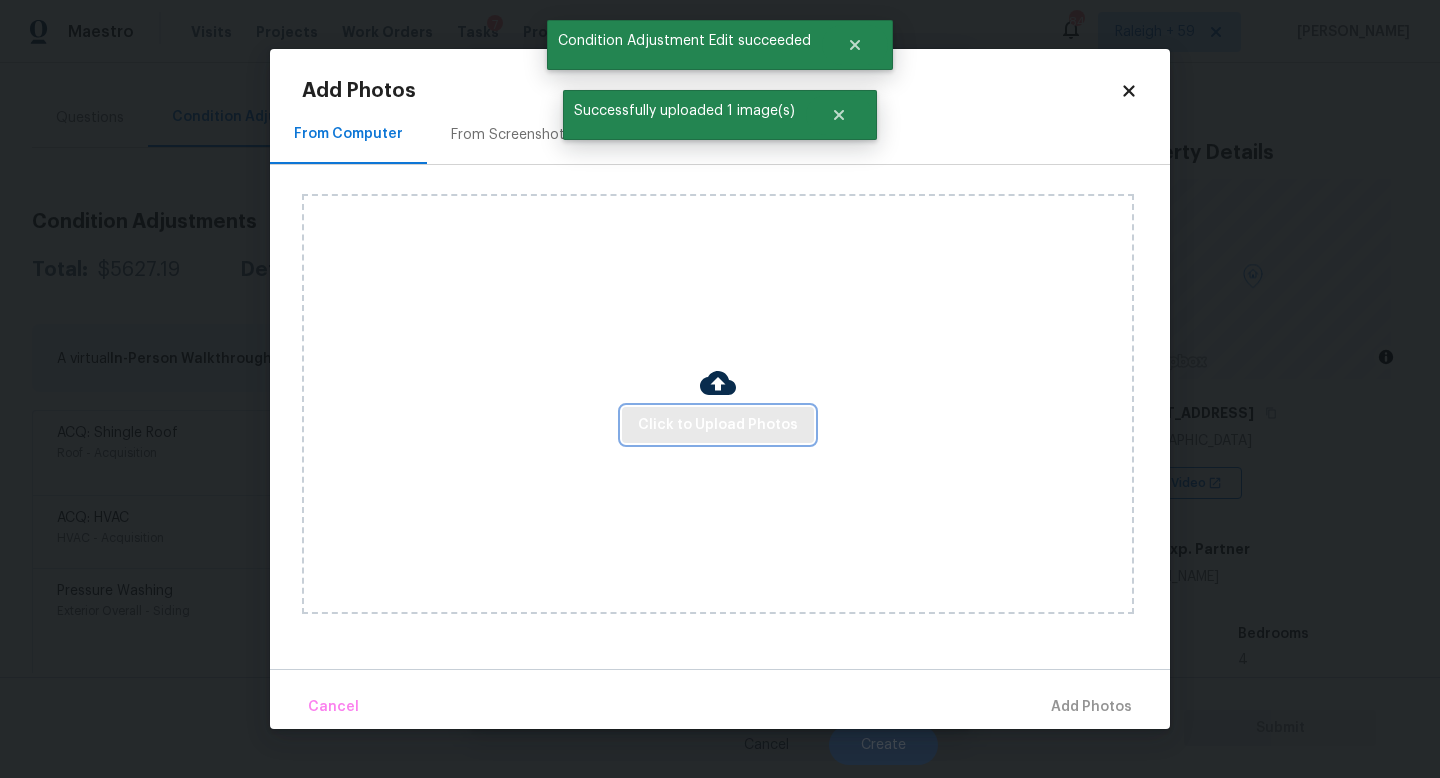 click on "Click to Upload Photos" at bounding box center (718, 425) 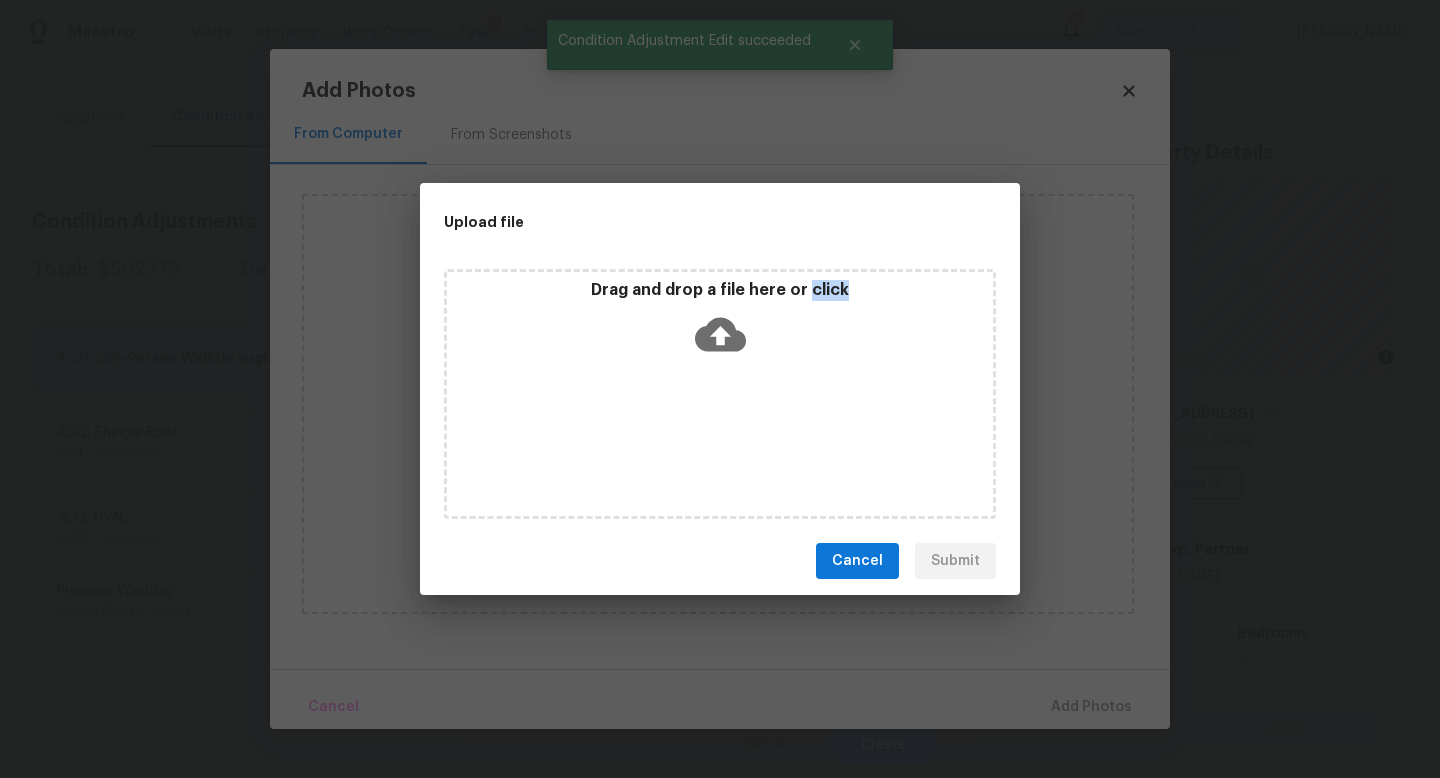 click on "Drag and drop a file here or click" at bounding box center [720, 394] 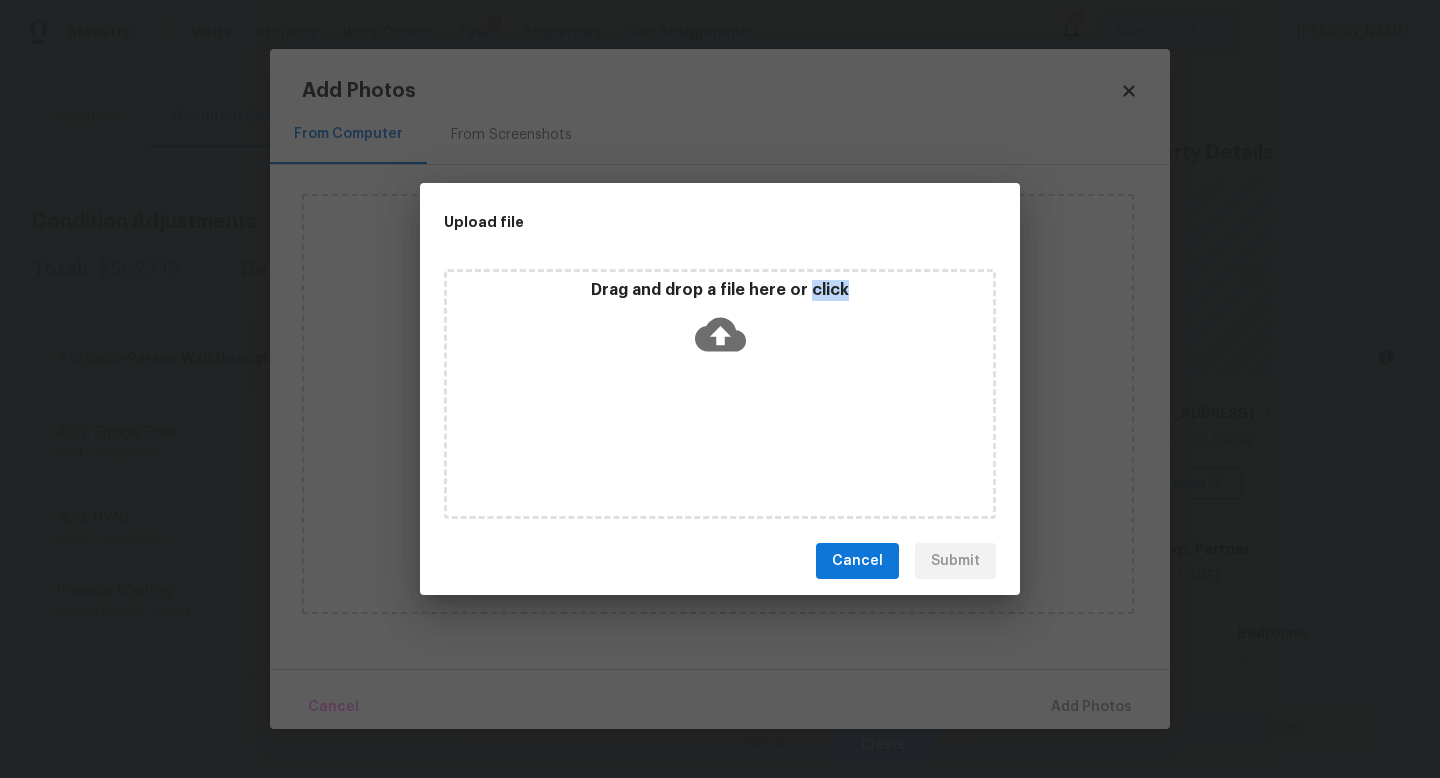 type 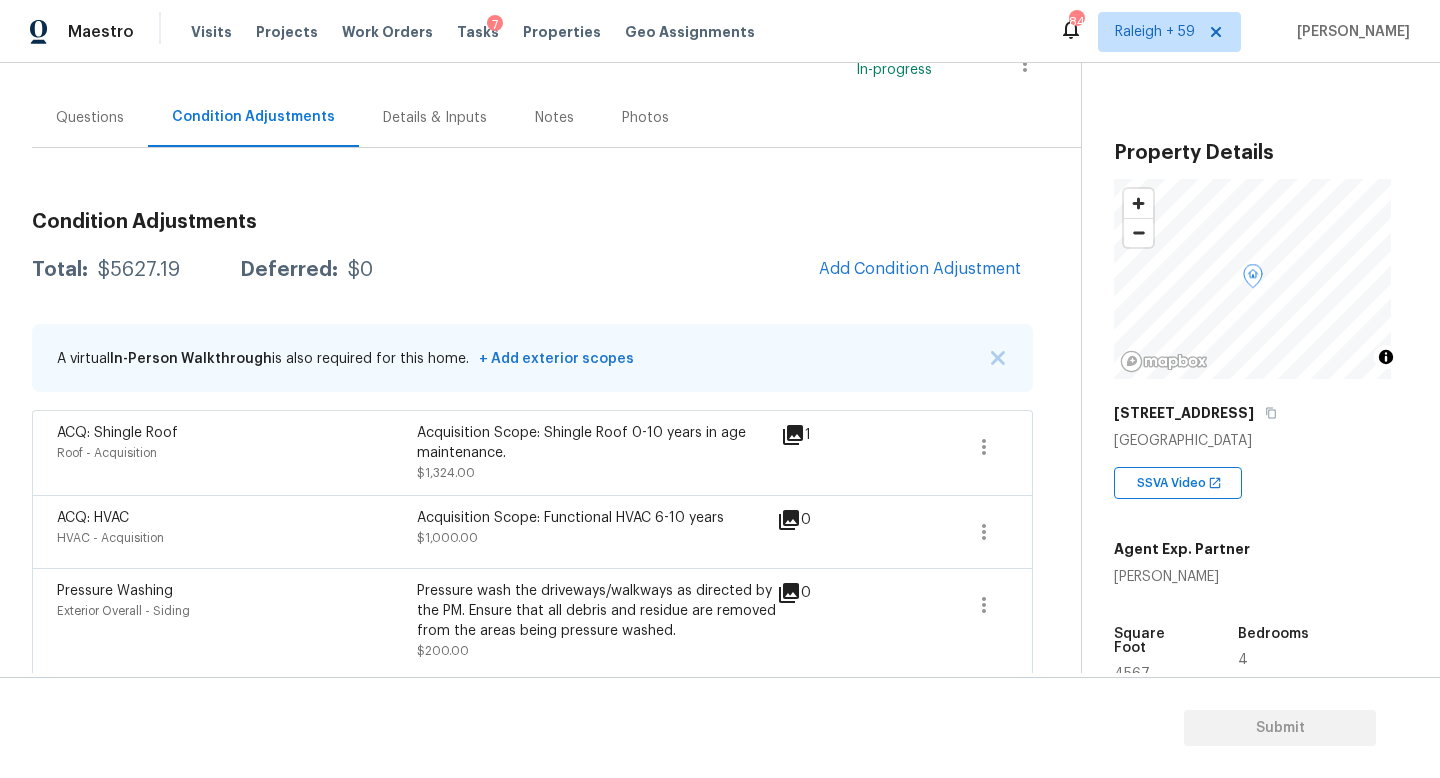 type 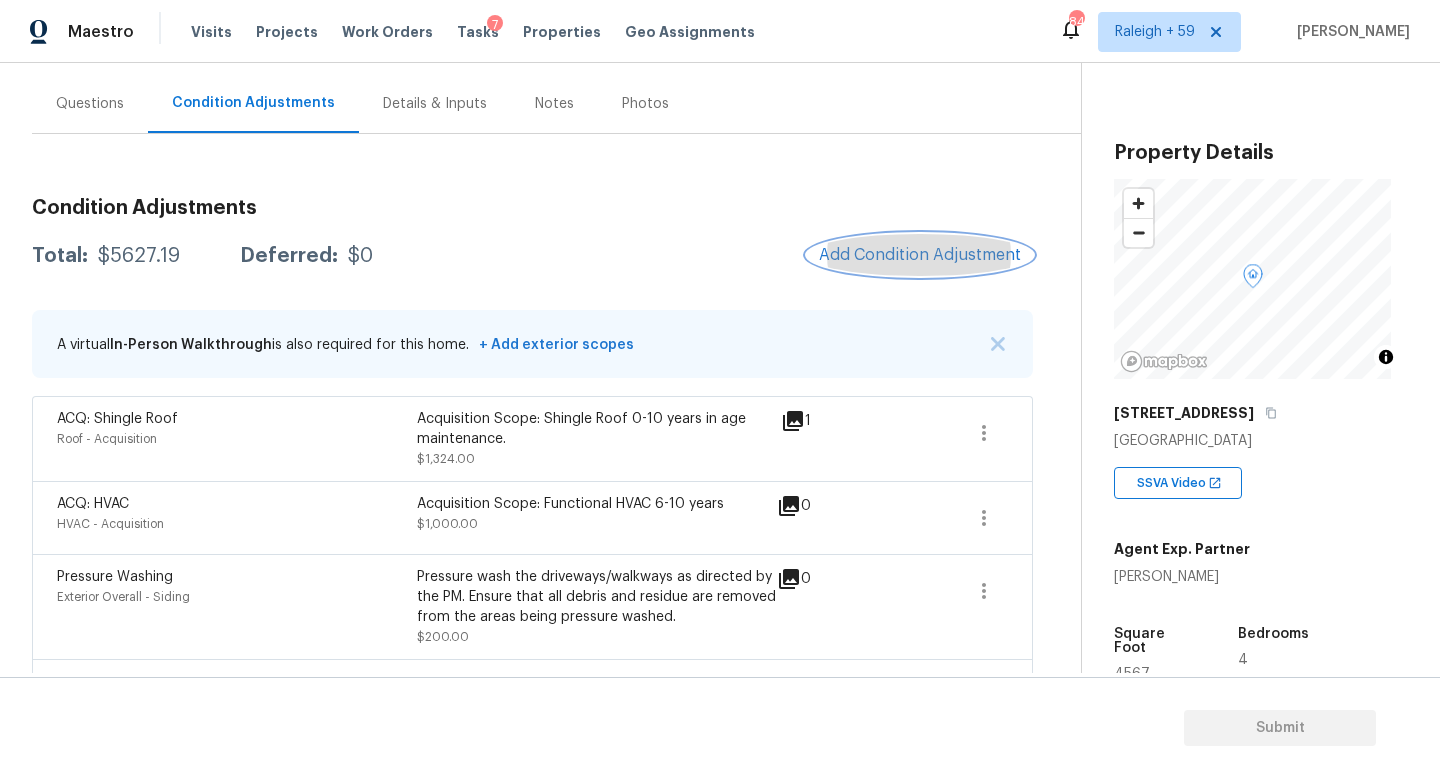scroll, scrollTop: 128, scrollLeft: 0, axis: vertical 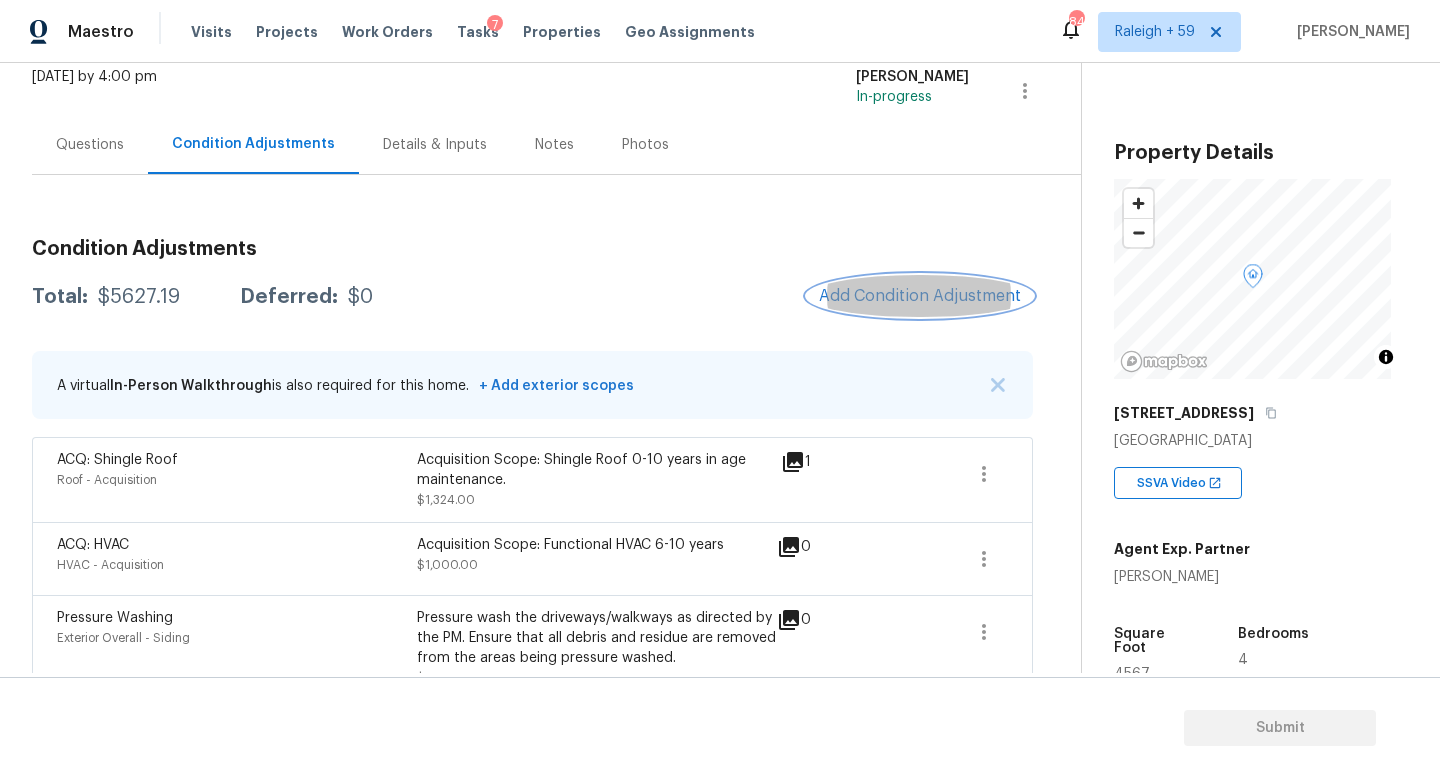 click on "Add Condition Adjustment" at bounding box center (920, 296) 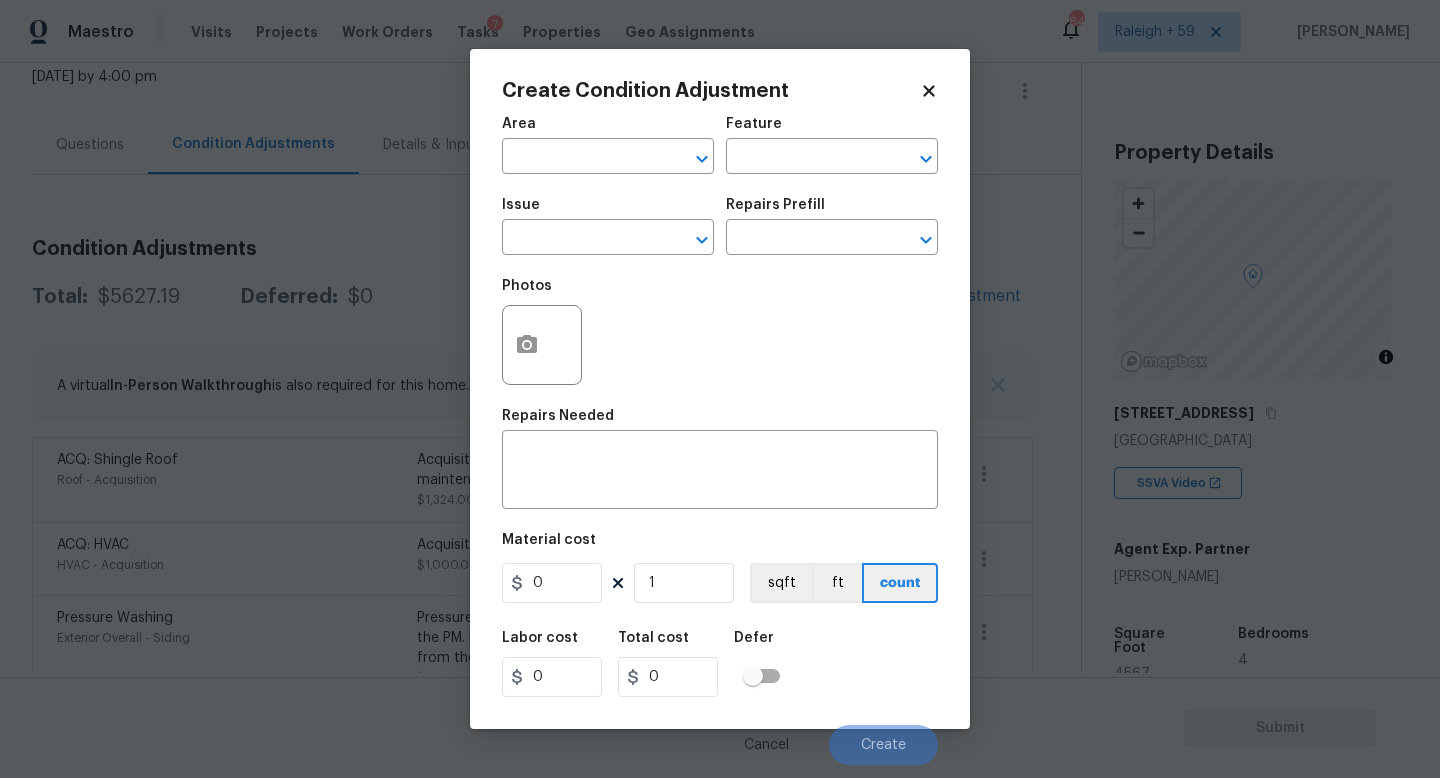 click at bounding box center [542, 345] 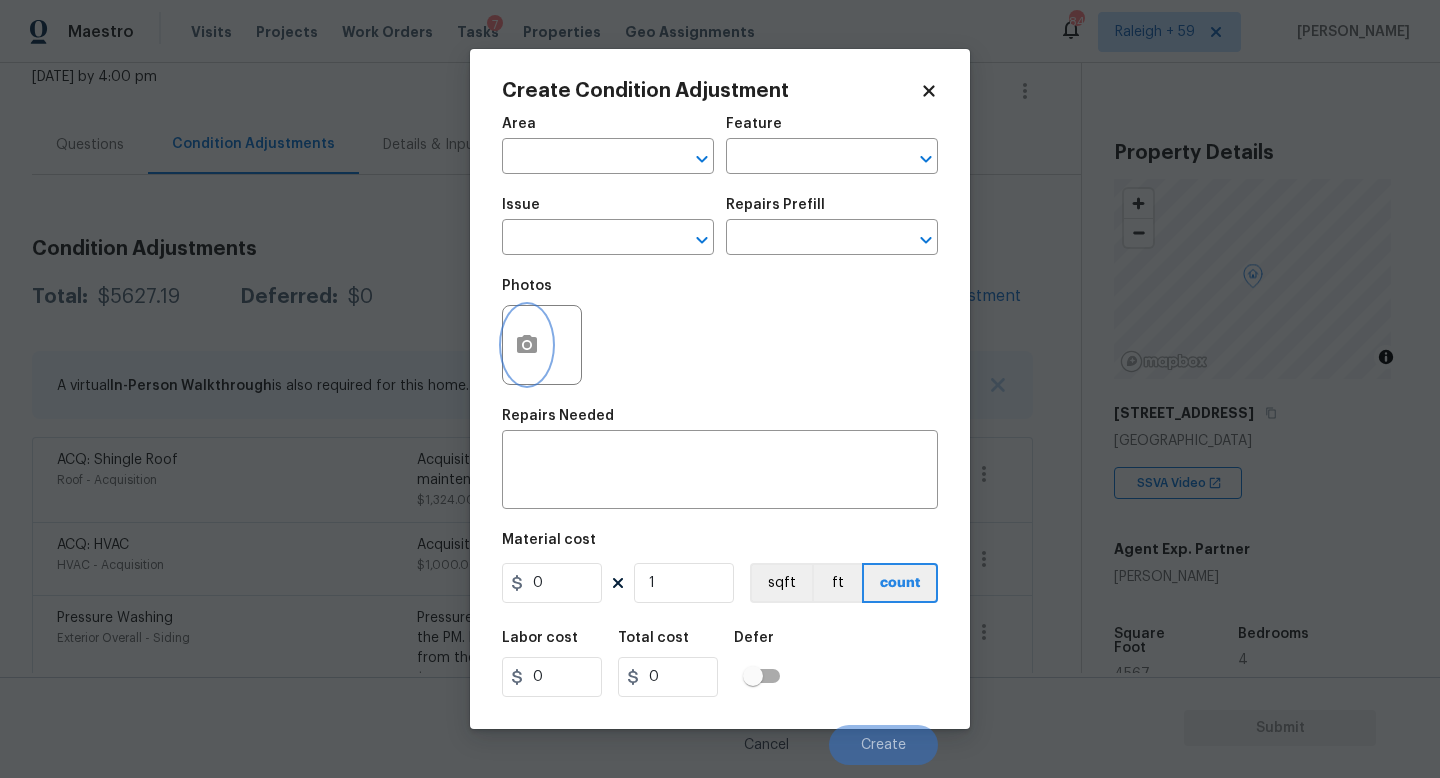click at bounding box center [527, 345] 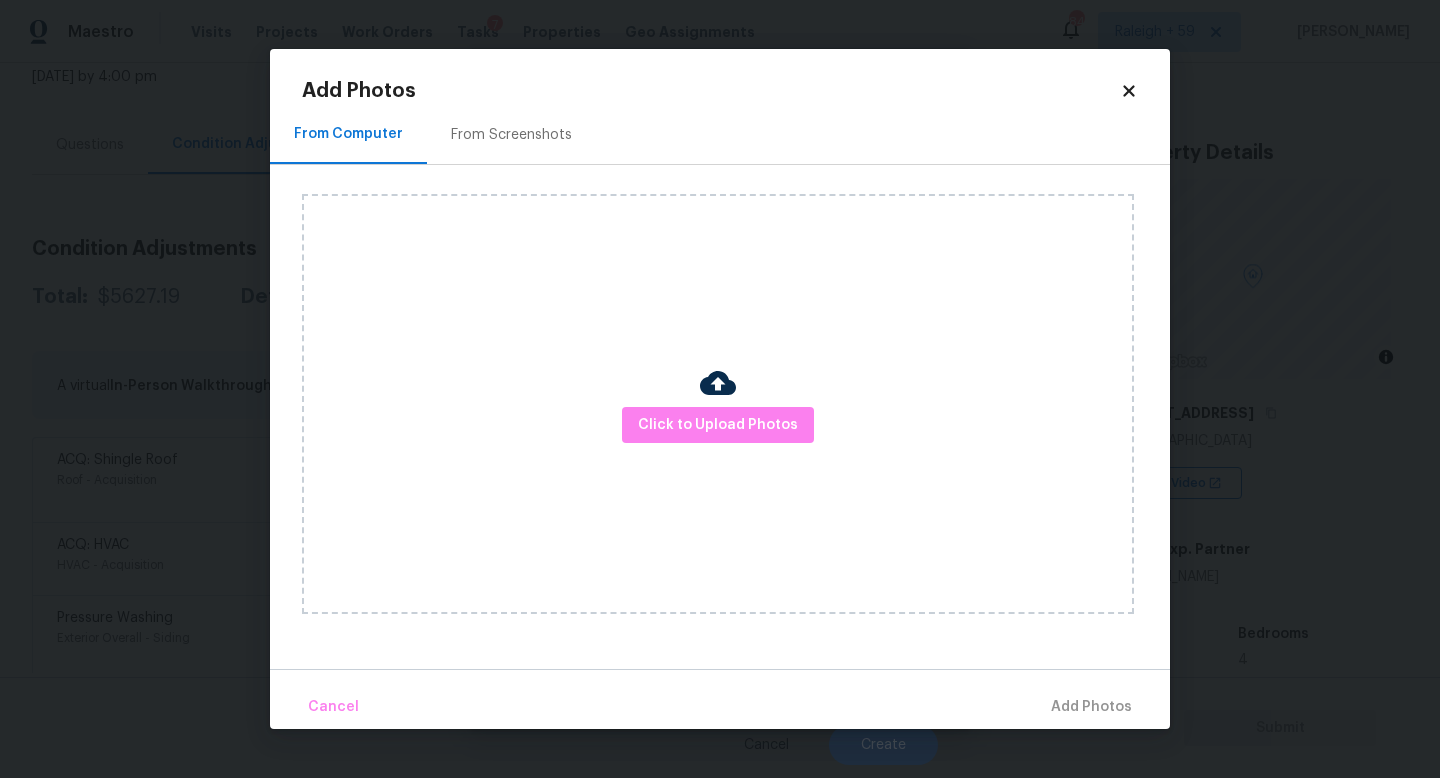 click on "Click to Upload Photos" at bounding box center (718, 404) 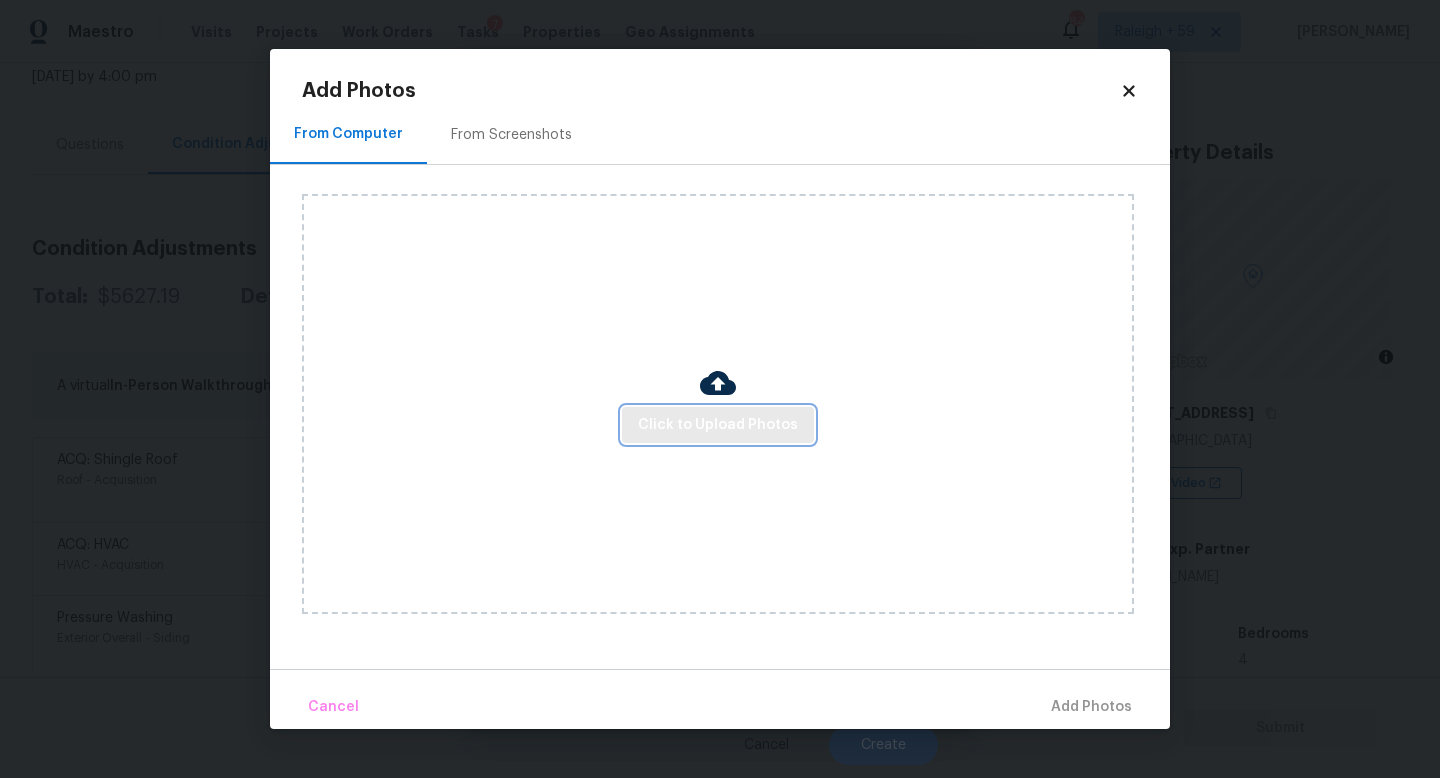 click on "Click to Upload Photos" at bounding box center [718, 425] 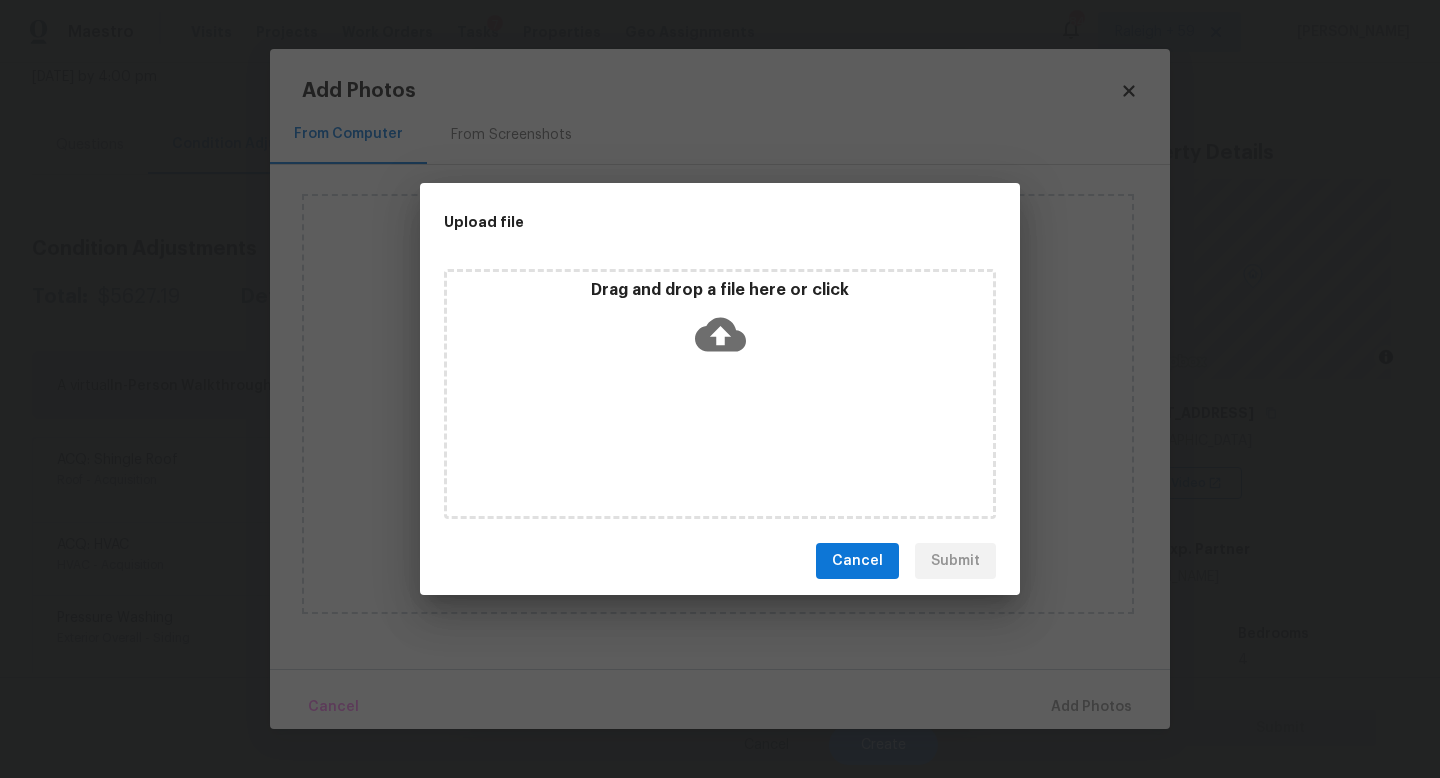 click on "Drag and drop a file here or click" at bounding box center [720, 394] 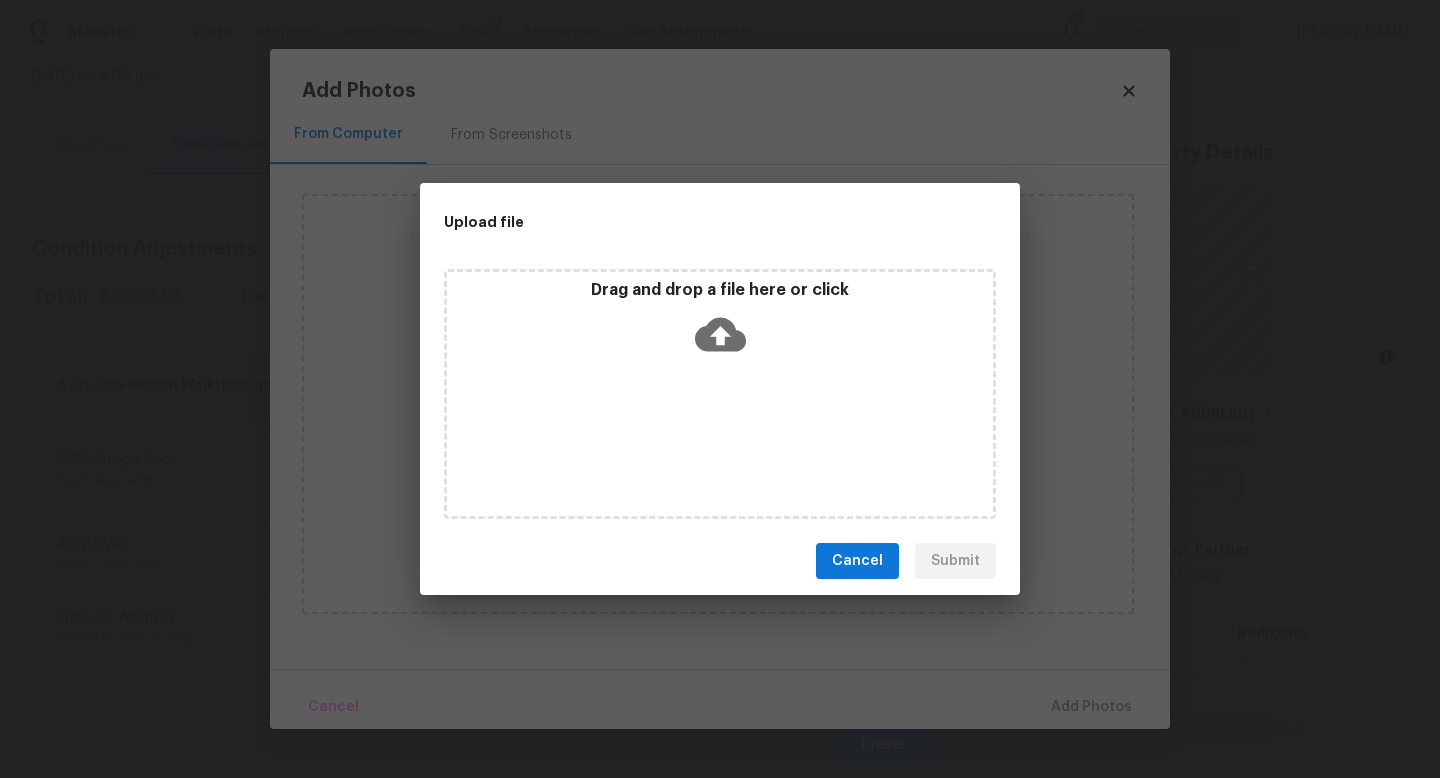 type 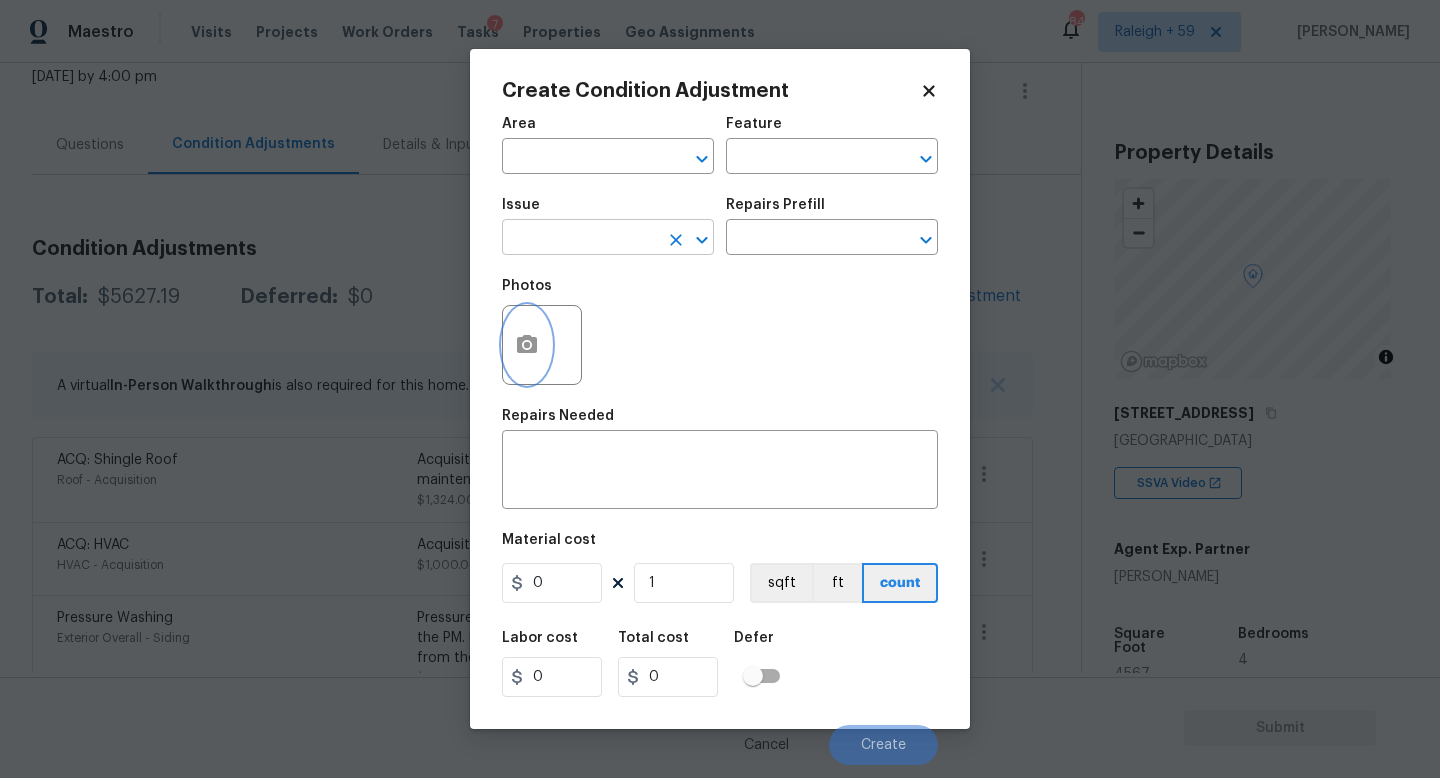 type 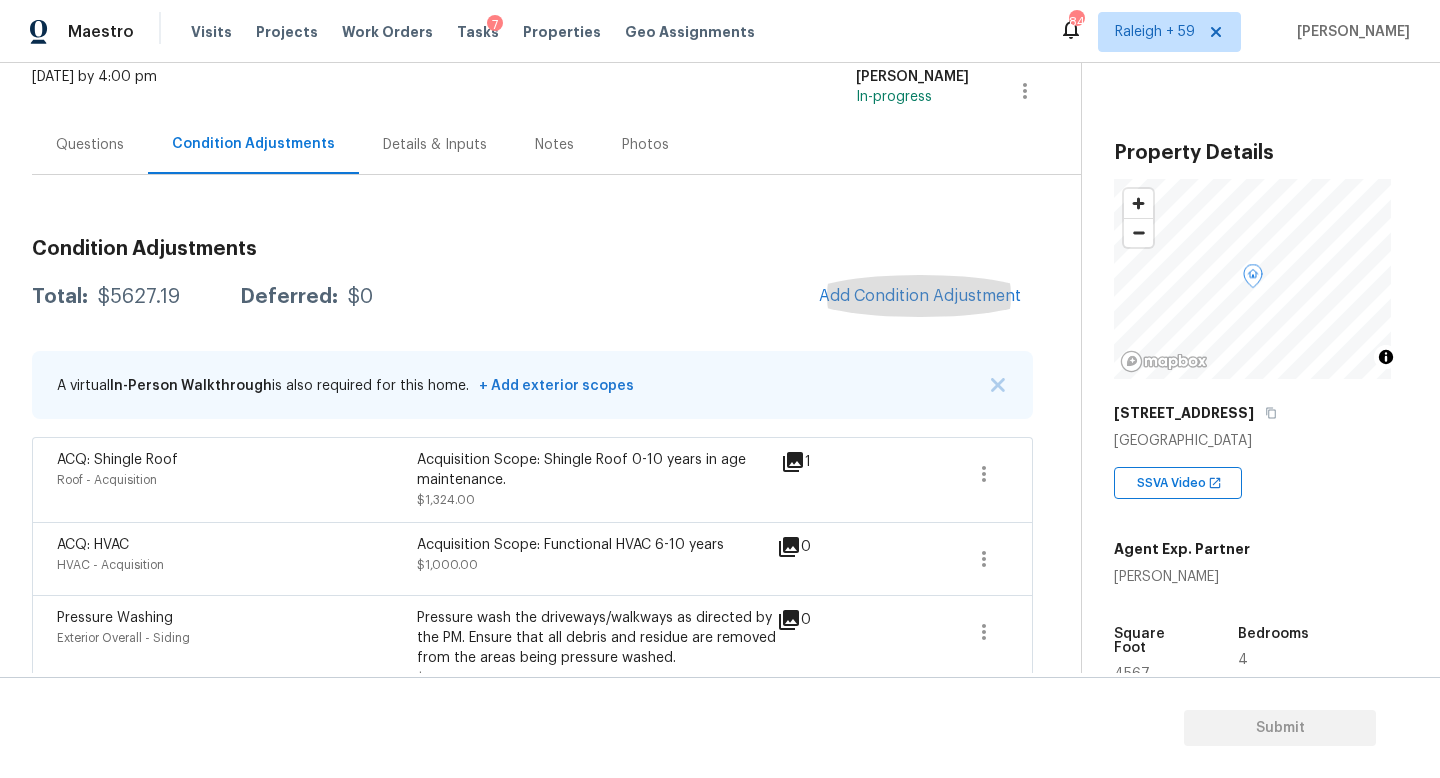 click on "Details & Inputs" at bounding box center [435, 145] 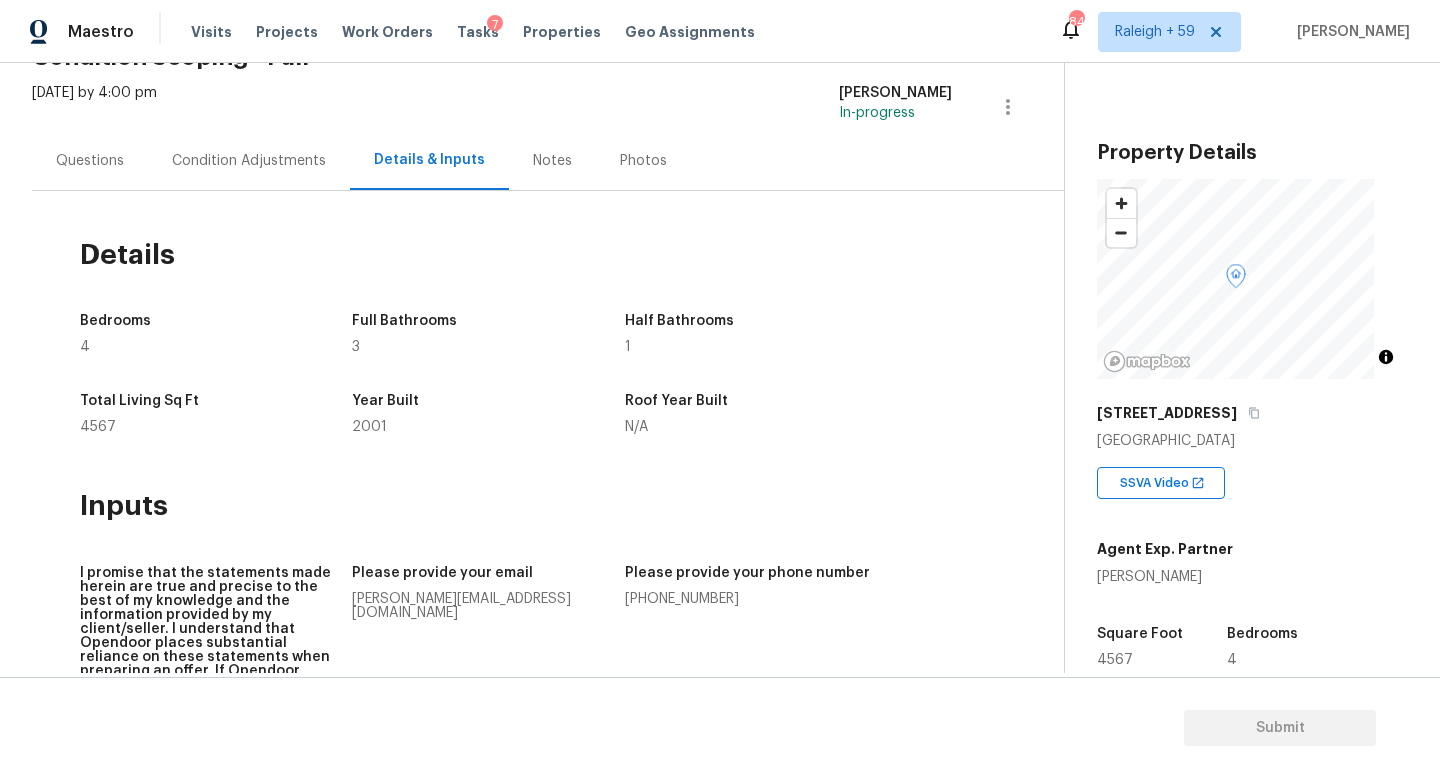 scroll, scrollTop: 0, scrollLeft: 0, axis: both 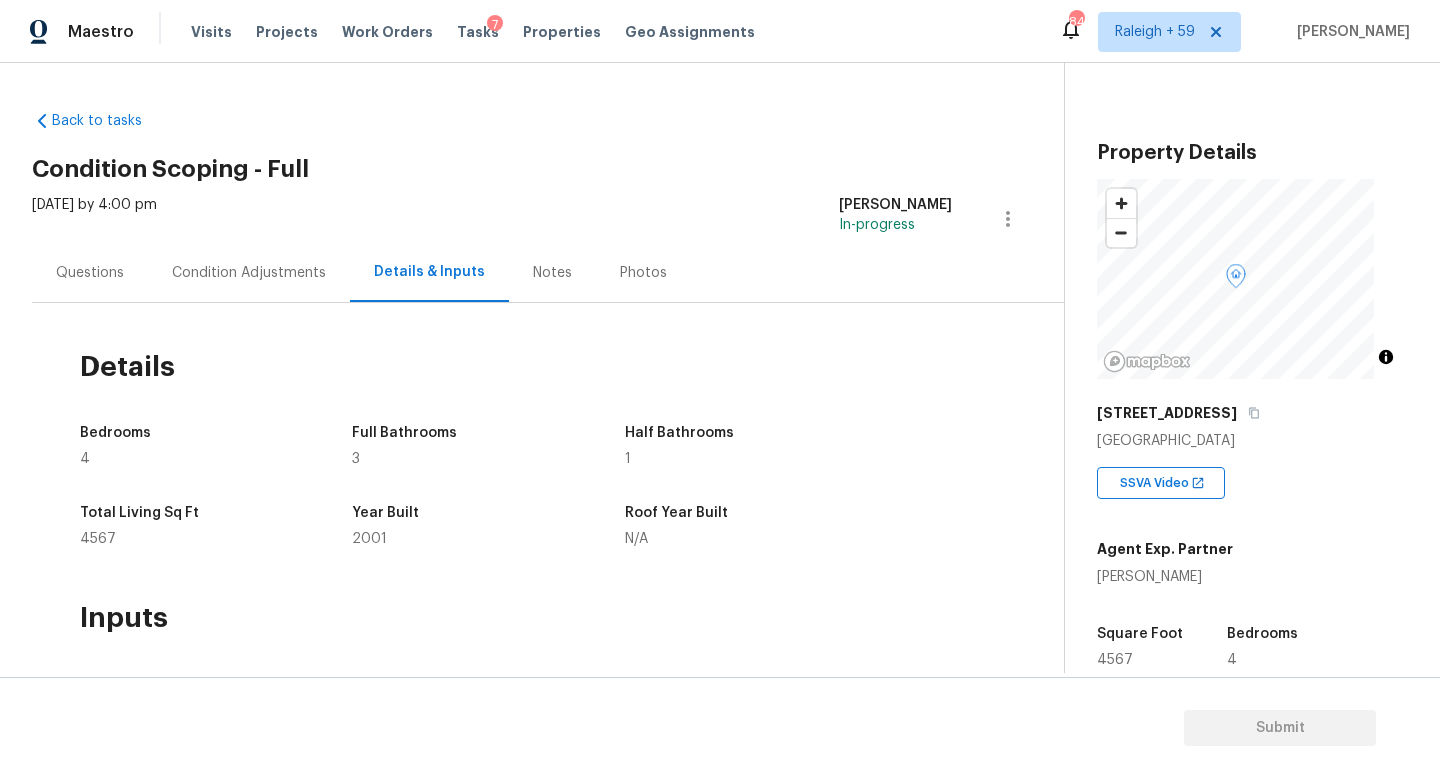 click on "Condition Adjustments" at bounding box center (249, 273) 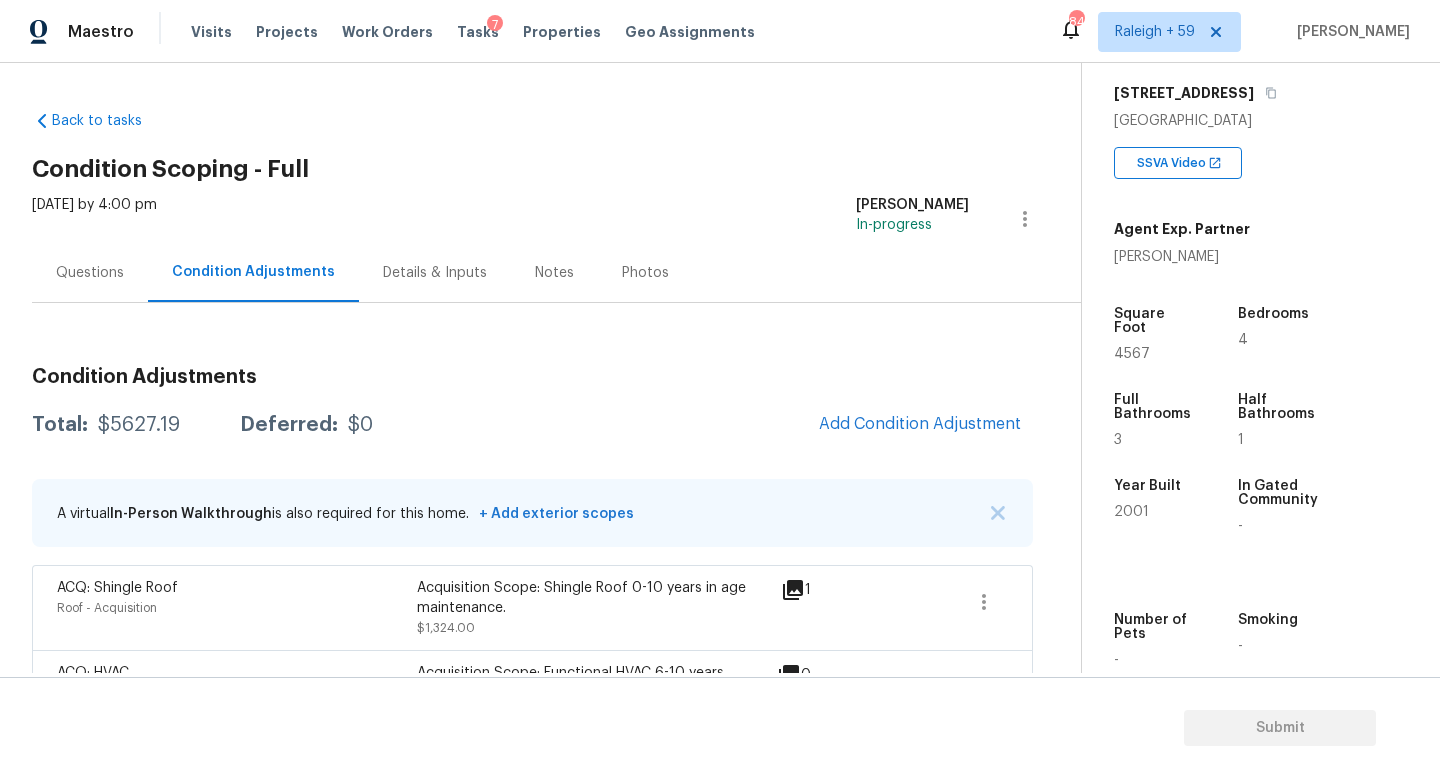 scroll, scrollTop: 455, scrollLeft: 0, axis: vertical 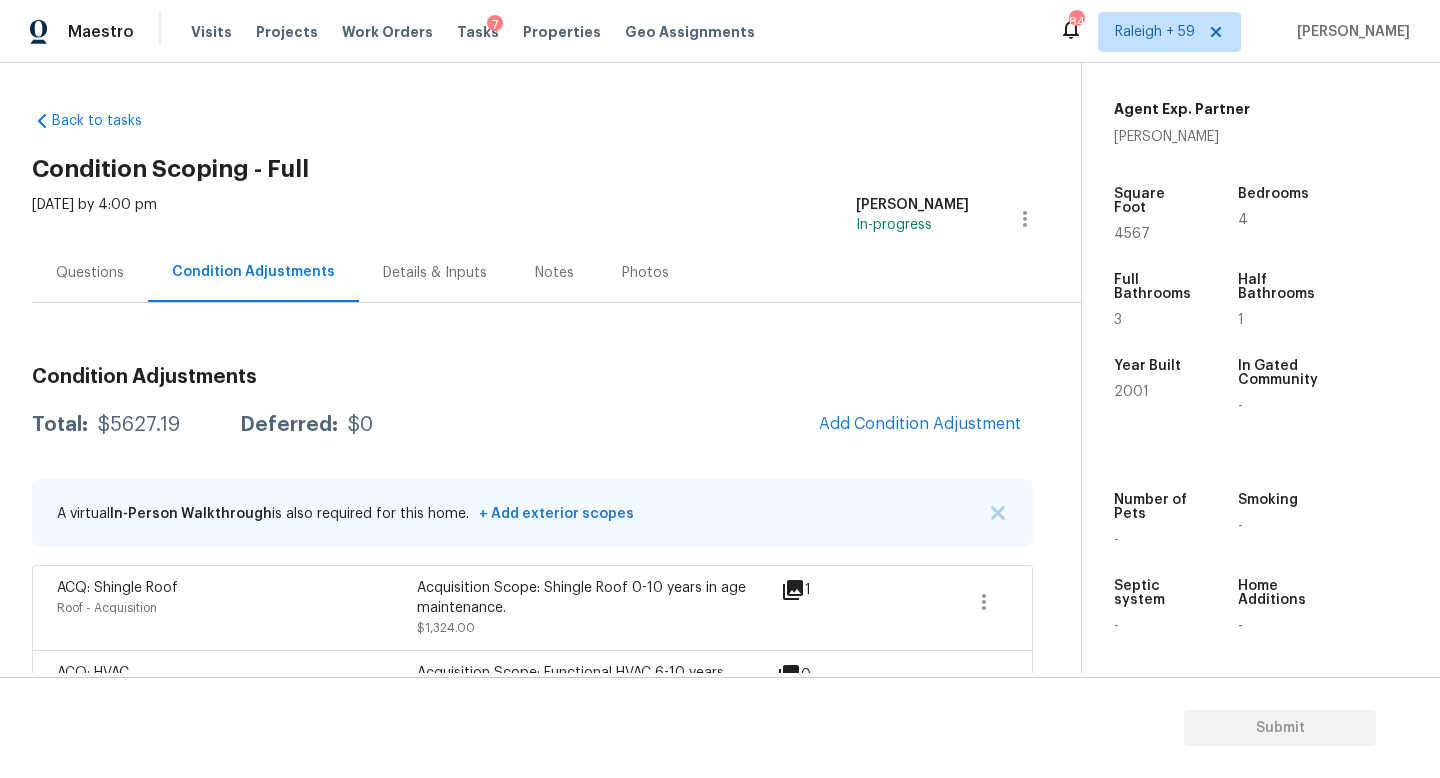 click on "Condition Adjustments Total:  $5627.19 Deferred:  $0 Add Condition Adjustment A virtual  In-Person Walkthrough  is also required for this home.   + Add exterior scopes ACQ: Shingle Roof Roof - Acquisition Acquisition Scope: Shingle Roof 0-10 years in age maintenance. $1,324.00   1 ACQ: HVAC HVAC - Acquisition Acquisition Scope: Functional HVAC 6-10 years $1,000.00   0 Pressure Washing Exterior Overall - Siding Pressure wash the driveways/walkways as directed by the PM. Ensure that all debris and residue are removed from the areas being pressure washed. $200.00   0 Landscape Package Exterior Overall - Home Readiness Packages Mowing of grass up to 6" in height. Mow, edge along driveways & sidewalks, trim along standing structures, trim bushes and shrubs (<6' in height). Remove weeds from previously maintained flowerbeds and remove standing yard debris (small twigs, non seasonal falling leaves).  Use leaf blower to remove clippings from hard surfaces." $300.00   2 Interior Paint Interior Overall - Overall Paint" at bounding box center (532, 854) 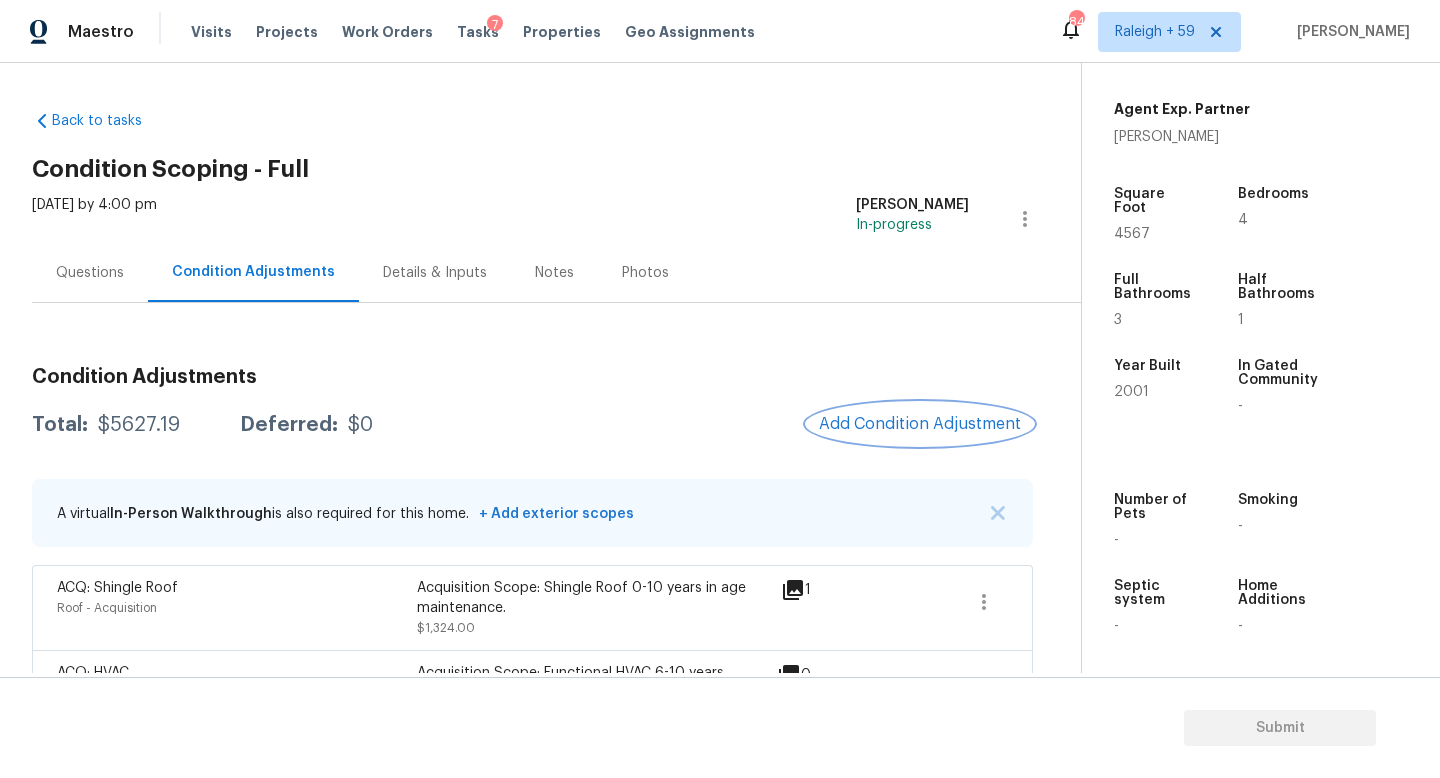 click on "Add Condition Adjustment" at bounding box center [920, 424] 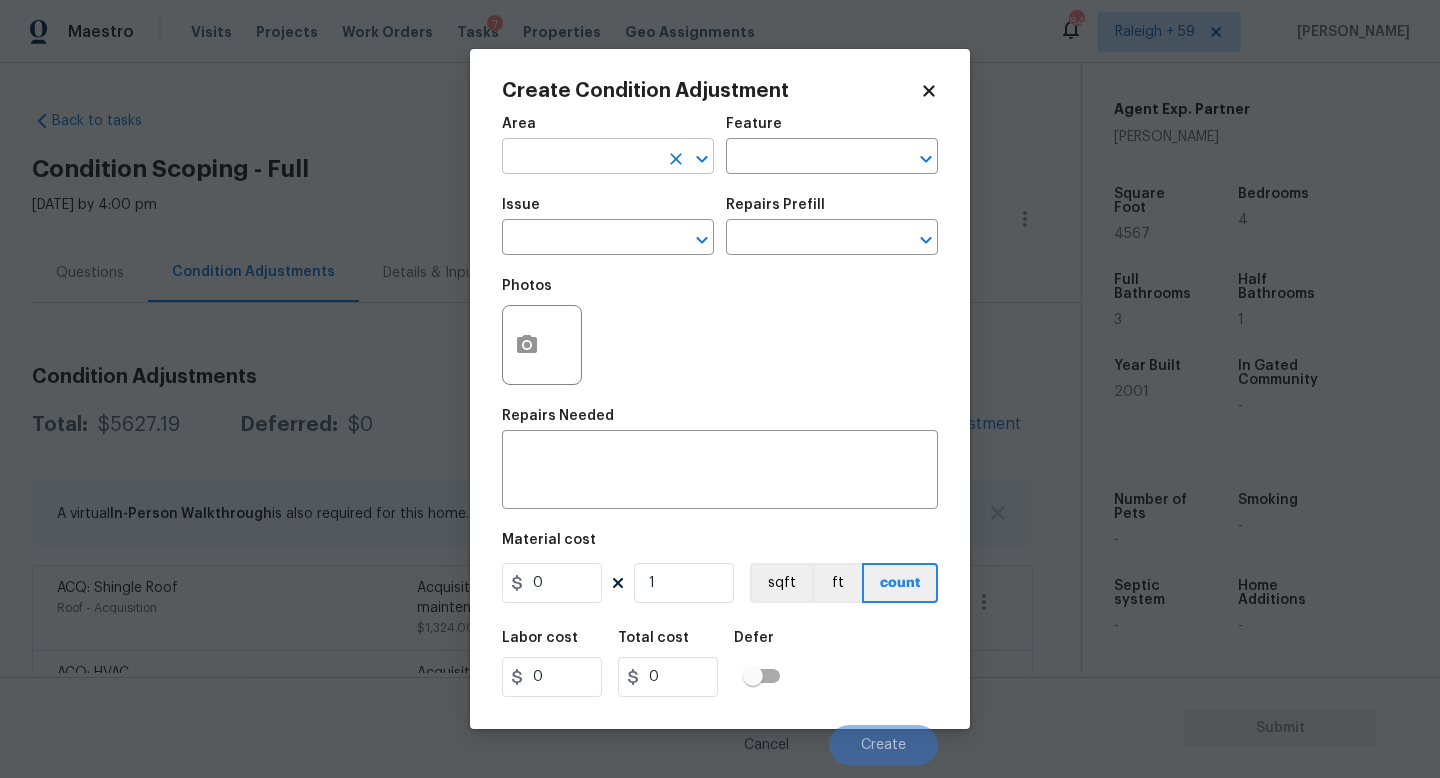 click at bounding box center [580, 158] 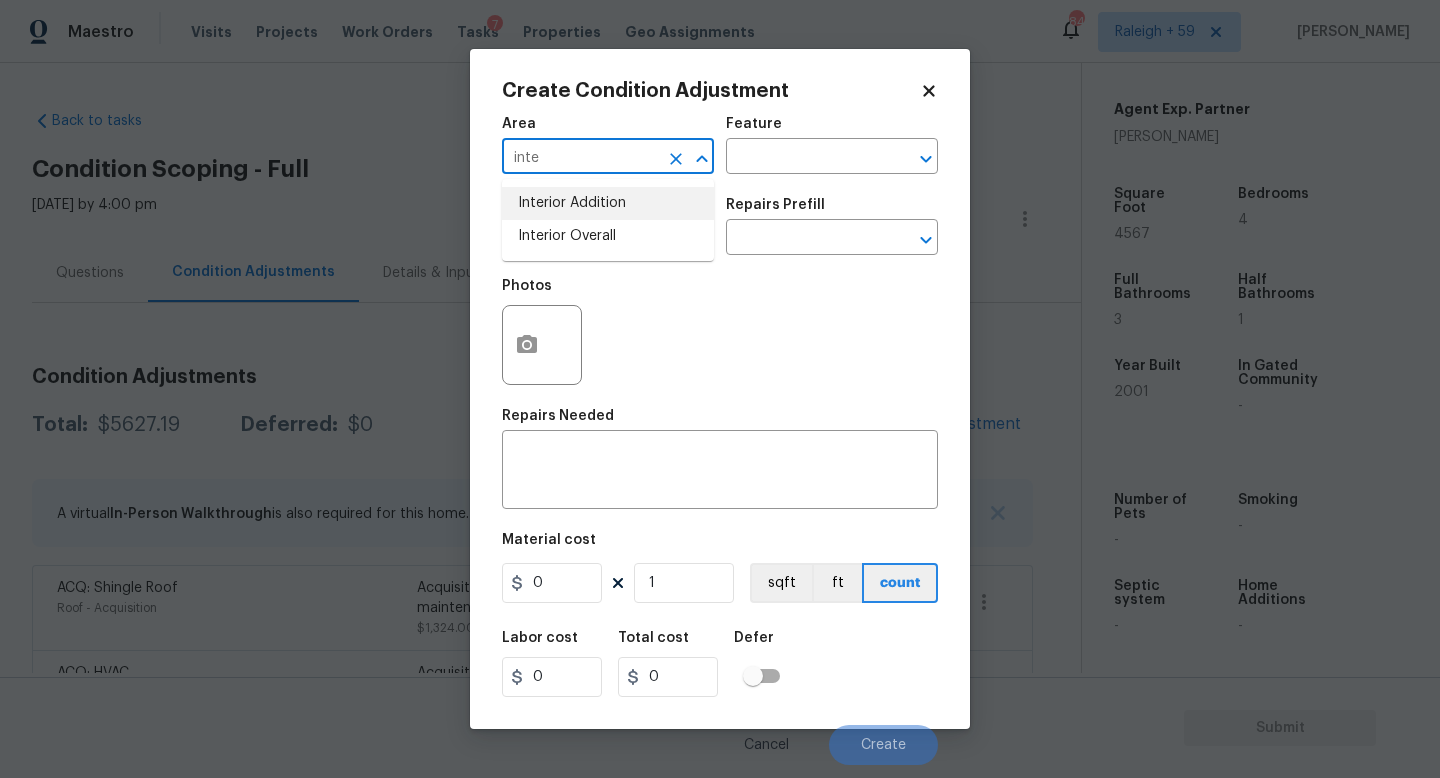type on "Interior Addition" 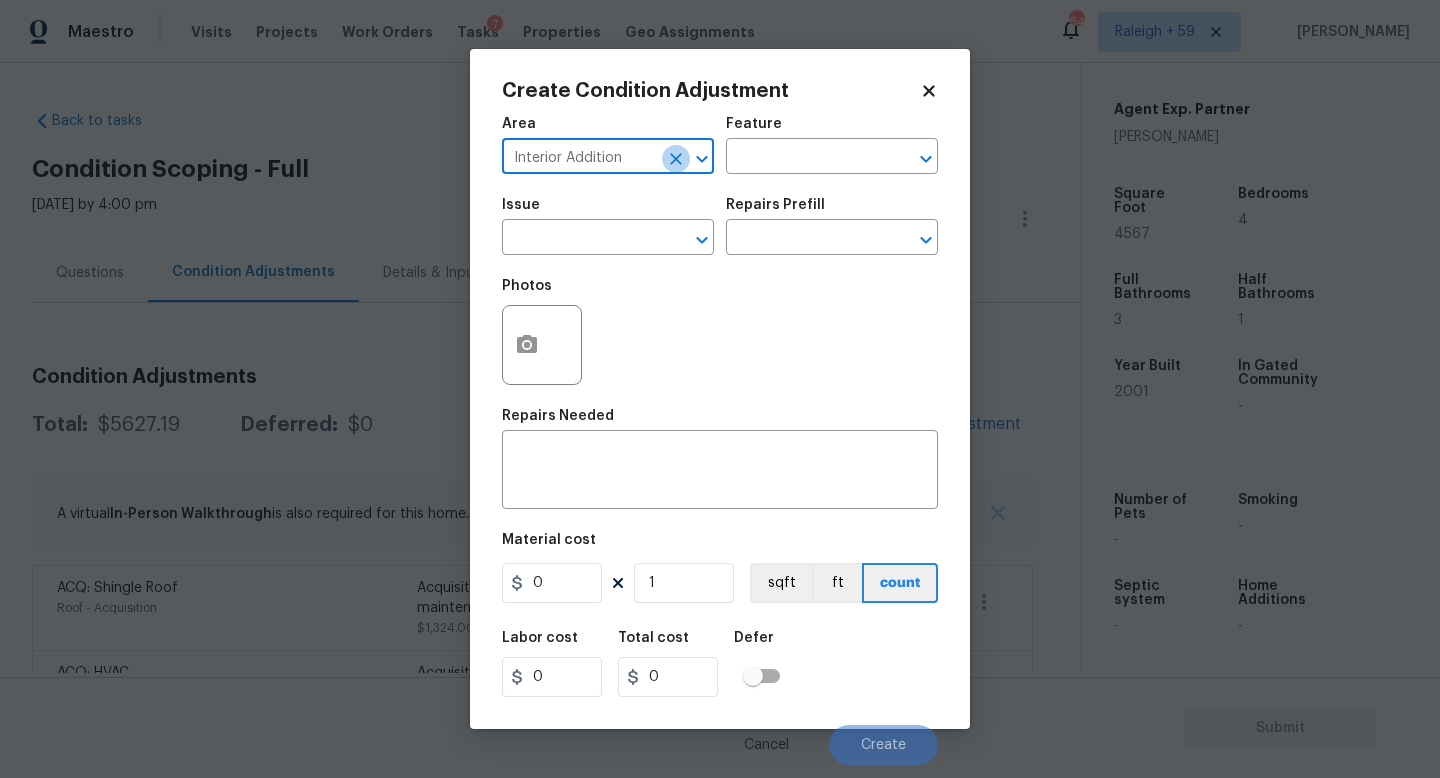drag, startPoint x: 674, startPoint y: 159, endPoint x: 579, endPoint y: 162, distance: 95.047356 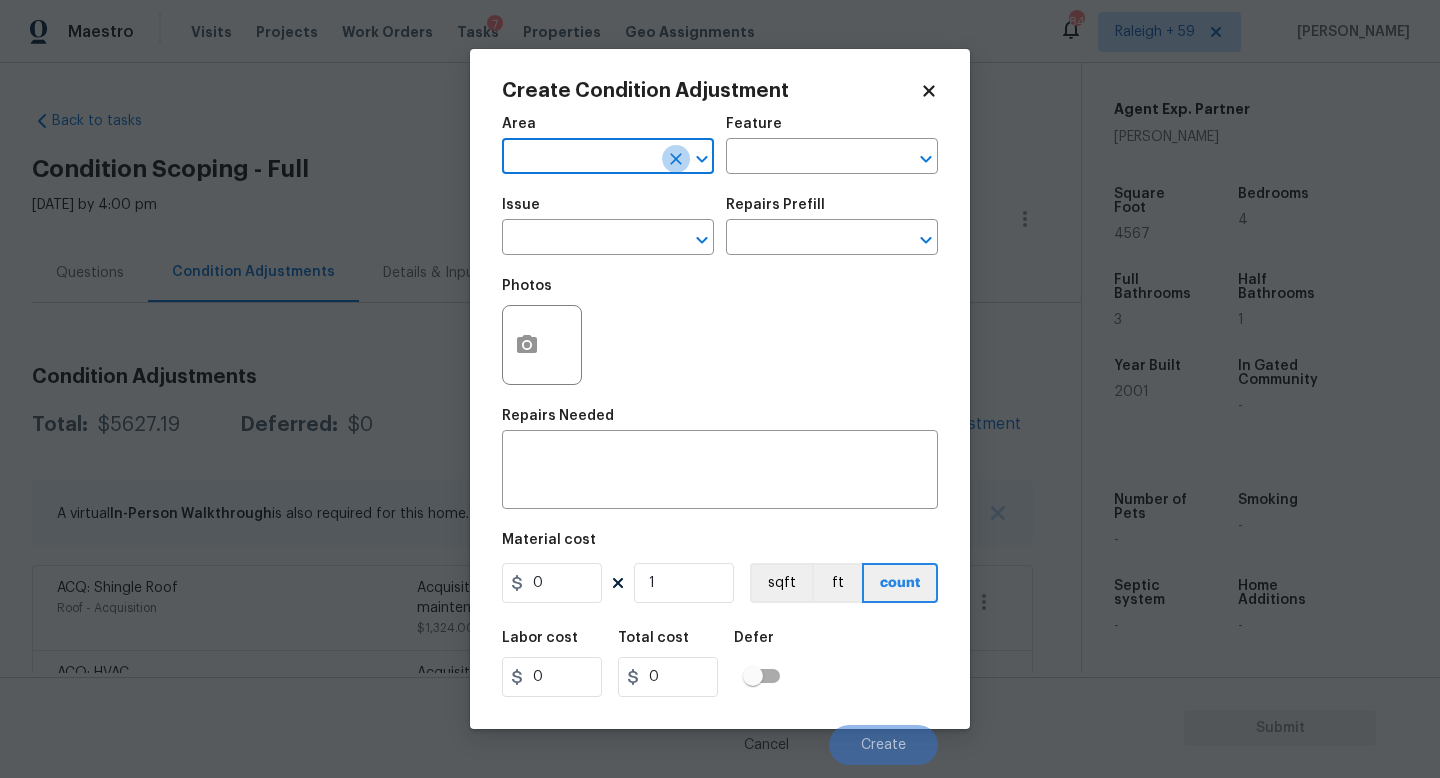 click at bounding box center [580, 158] 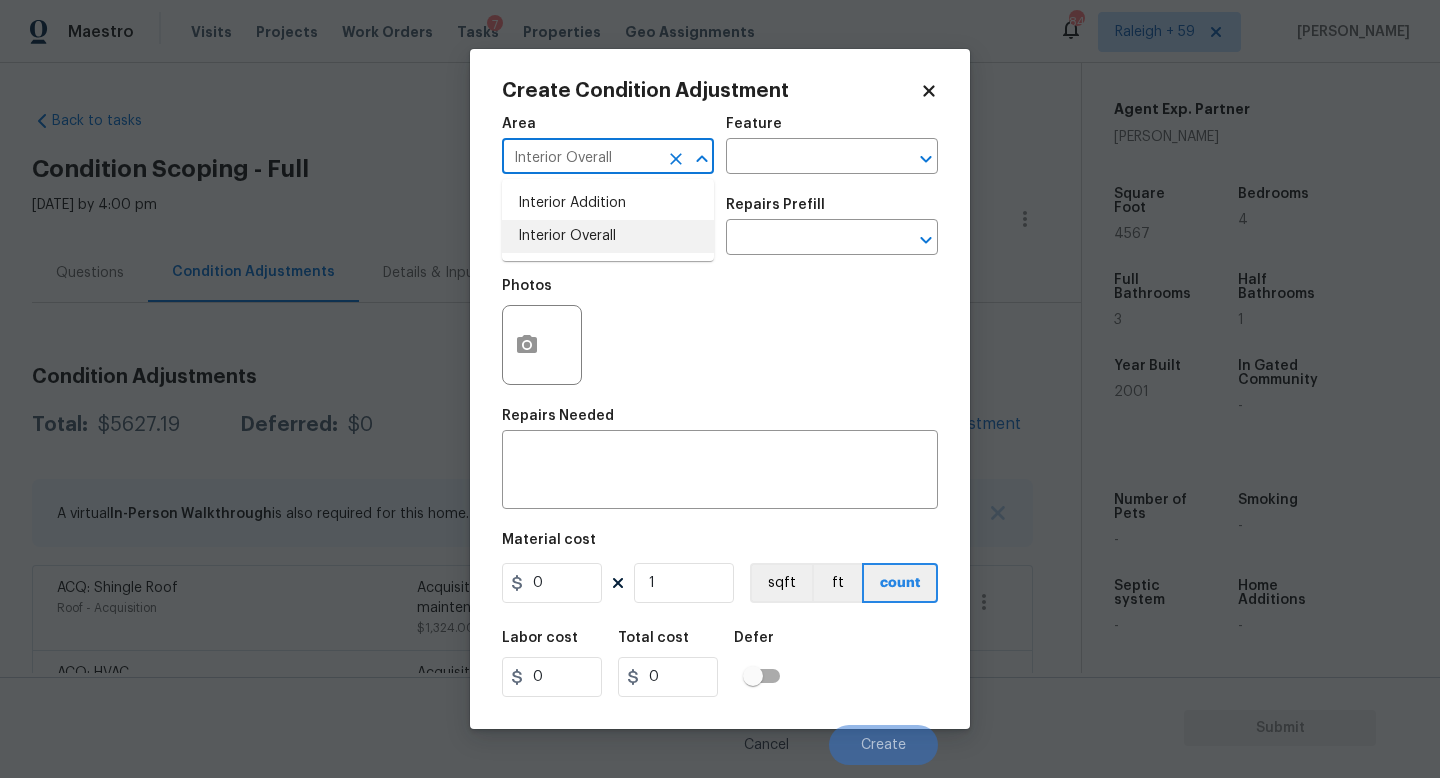 type on "Interior Overall" 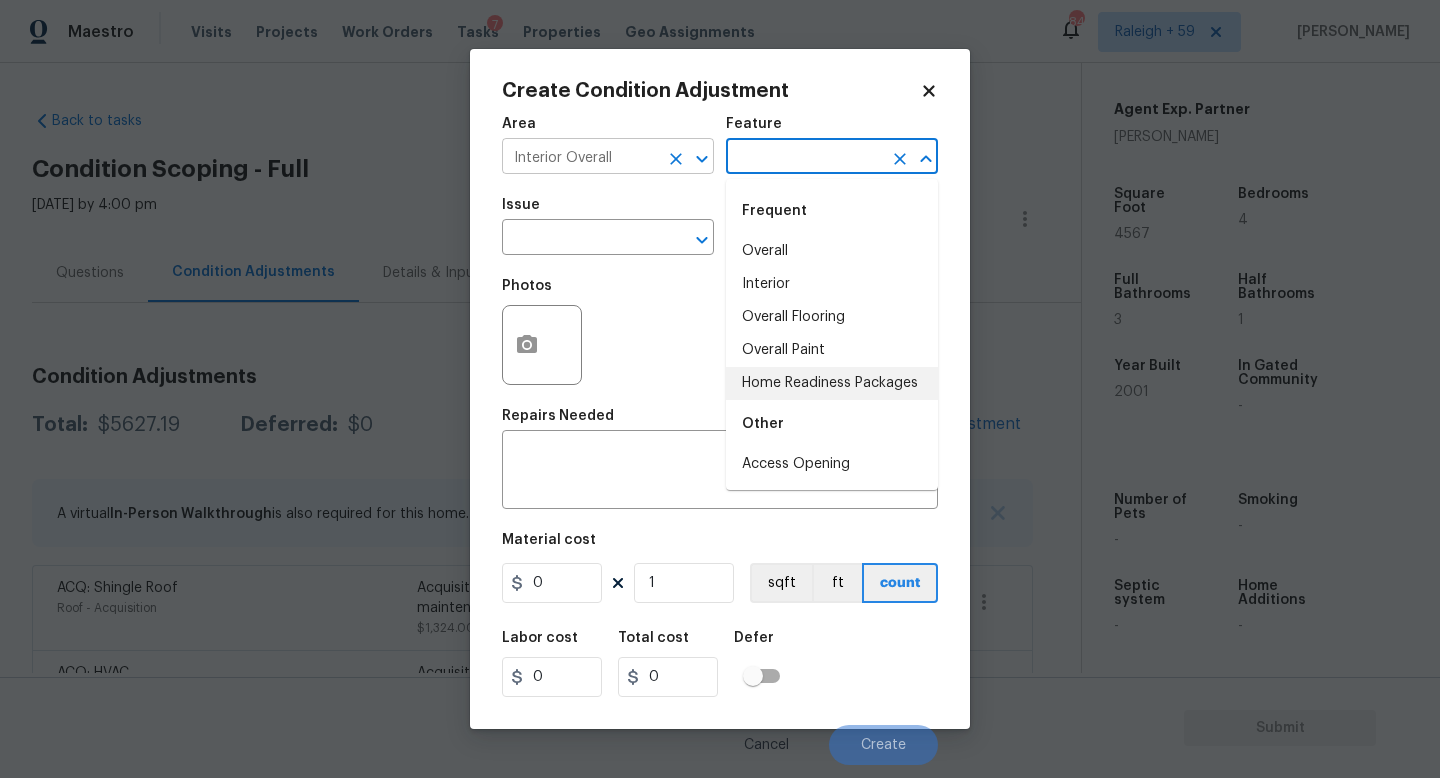 type on "Home Readiness Packages" 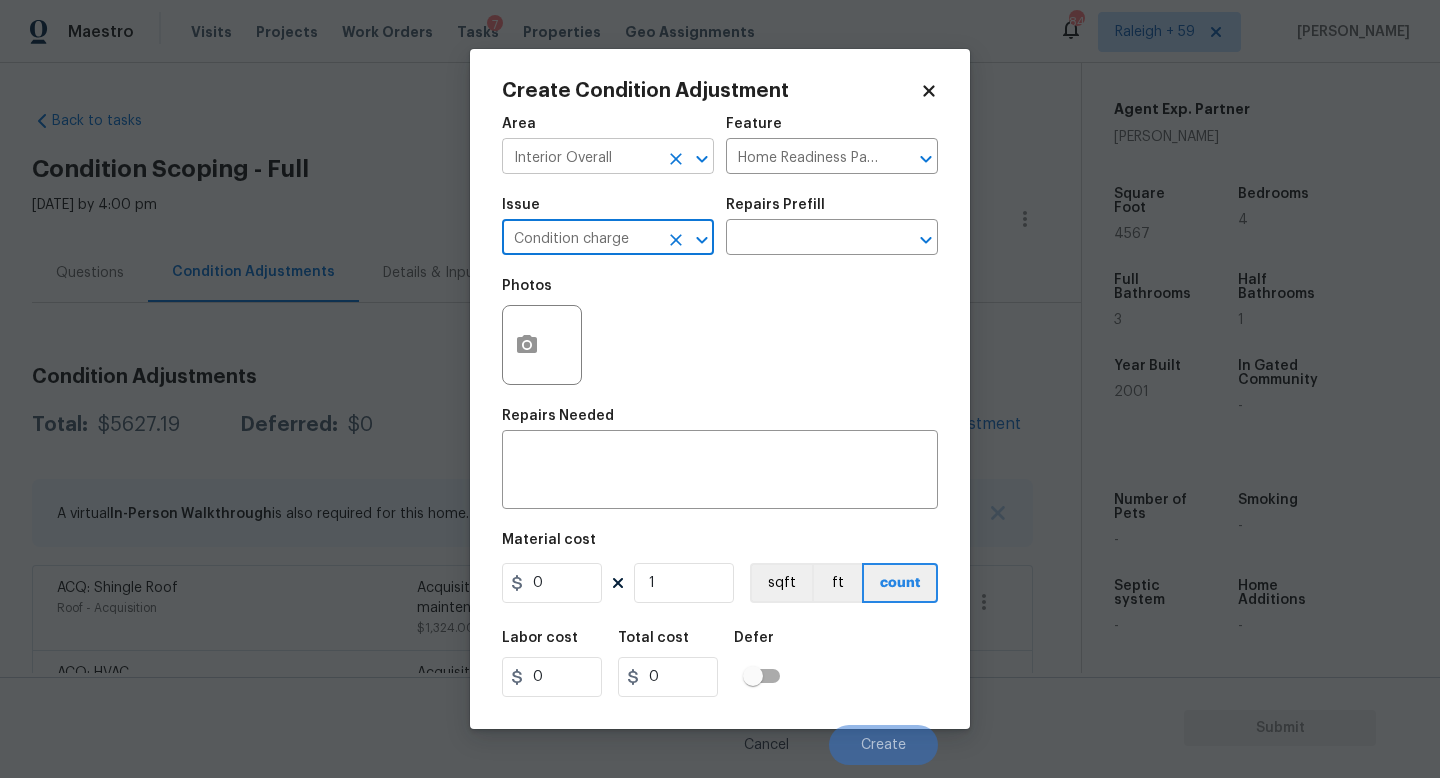 type on "Condition charge" 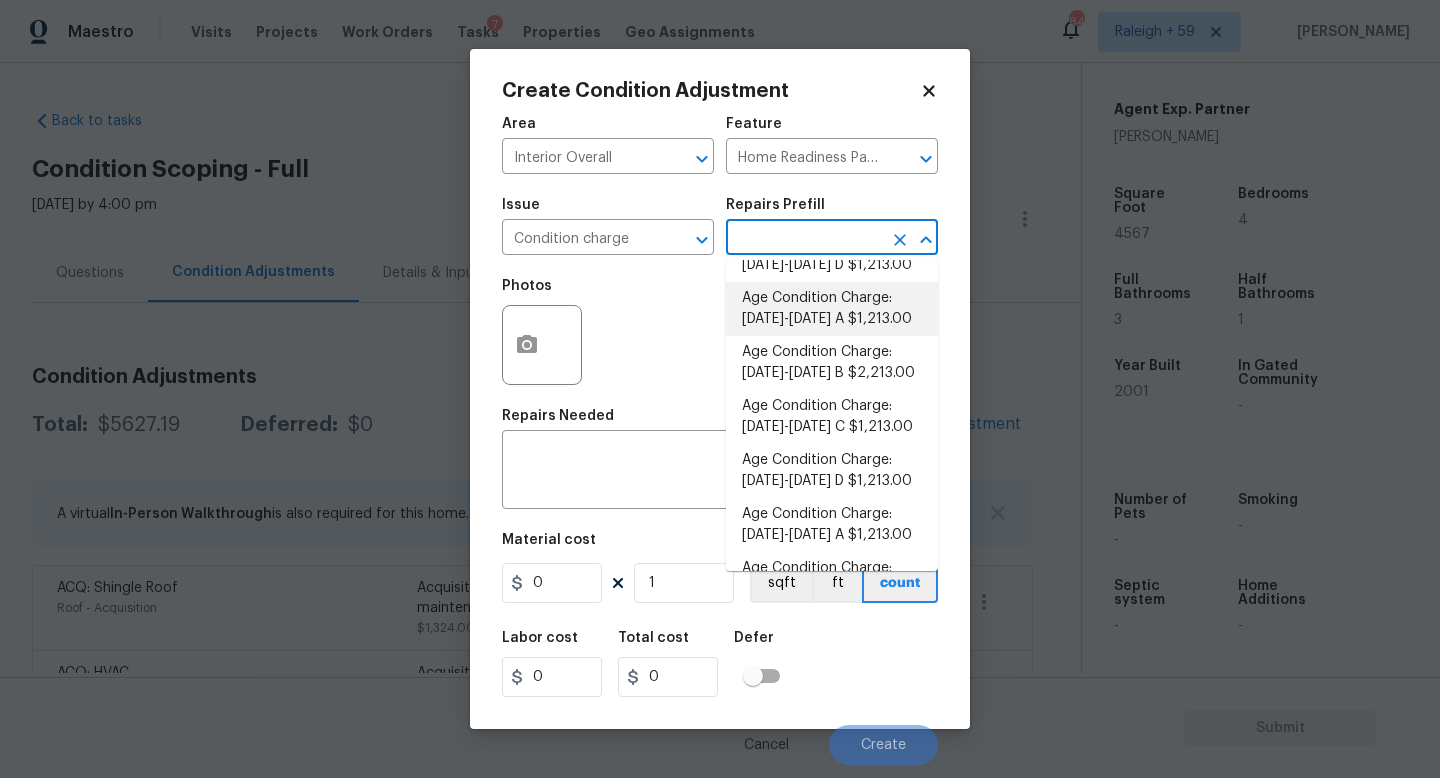 scroll, scrollTop: 372, scrollLeft: 0, axis: vertical 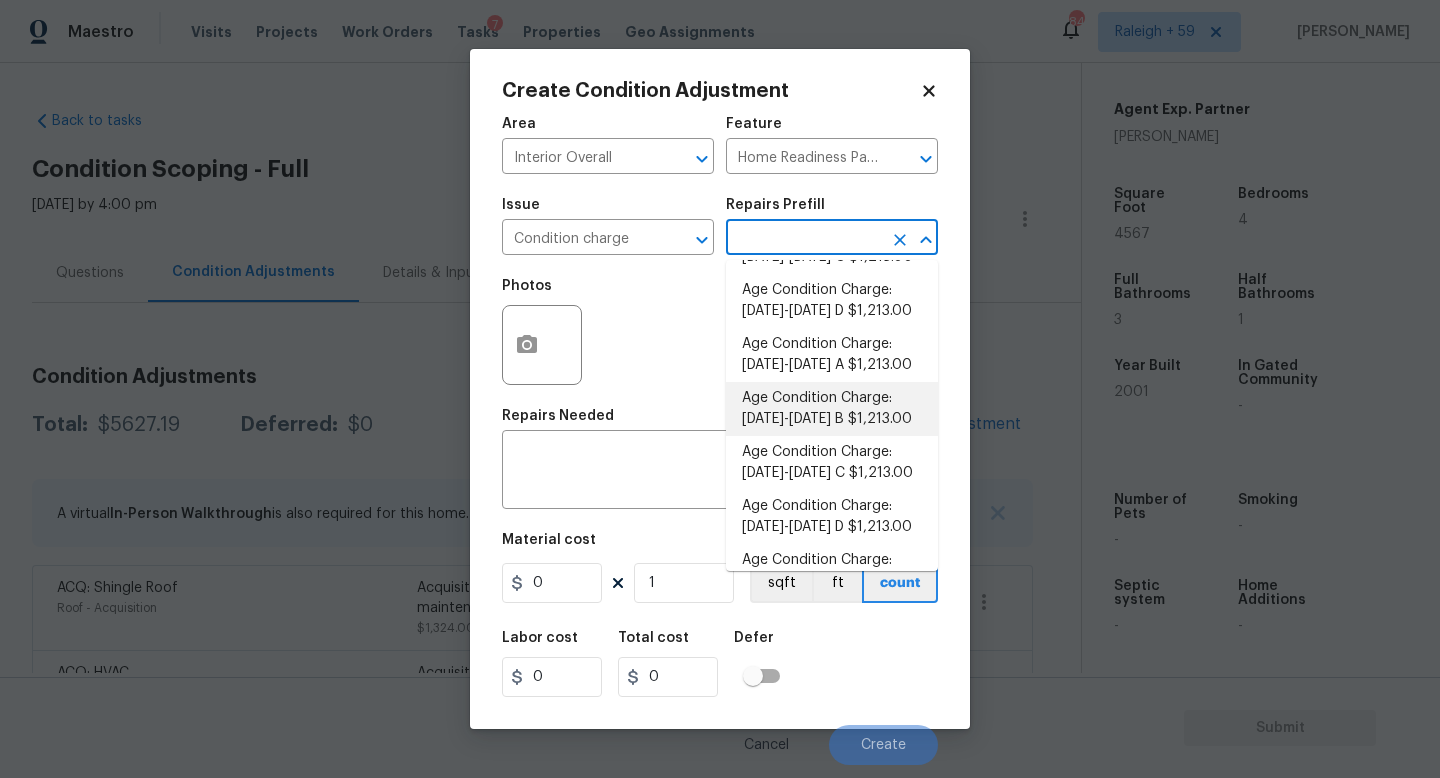 click on "Age Condition Charge: 1993-2008 B	 $1,213.00" at bounding box center (832, 409) 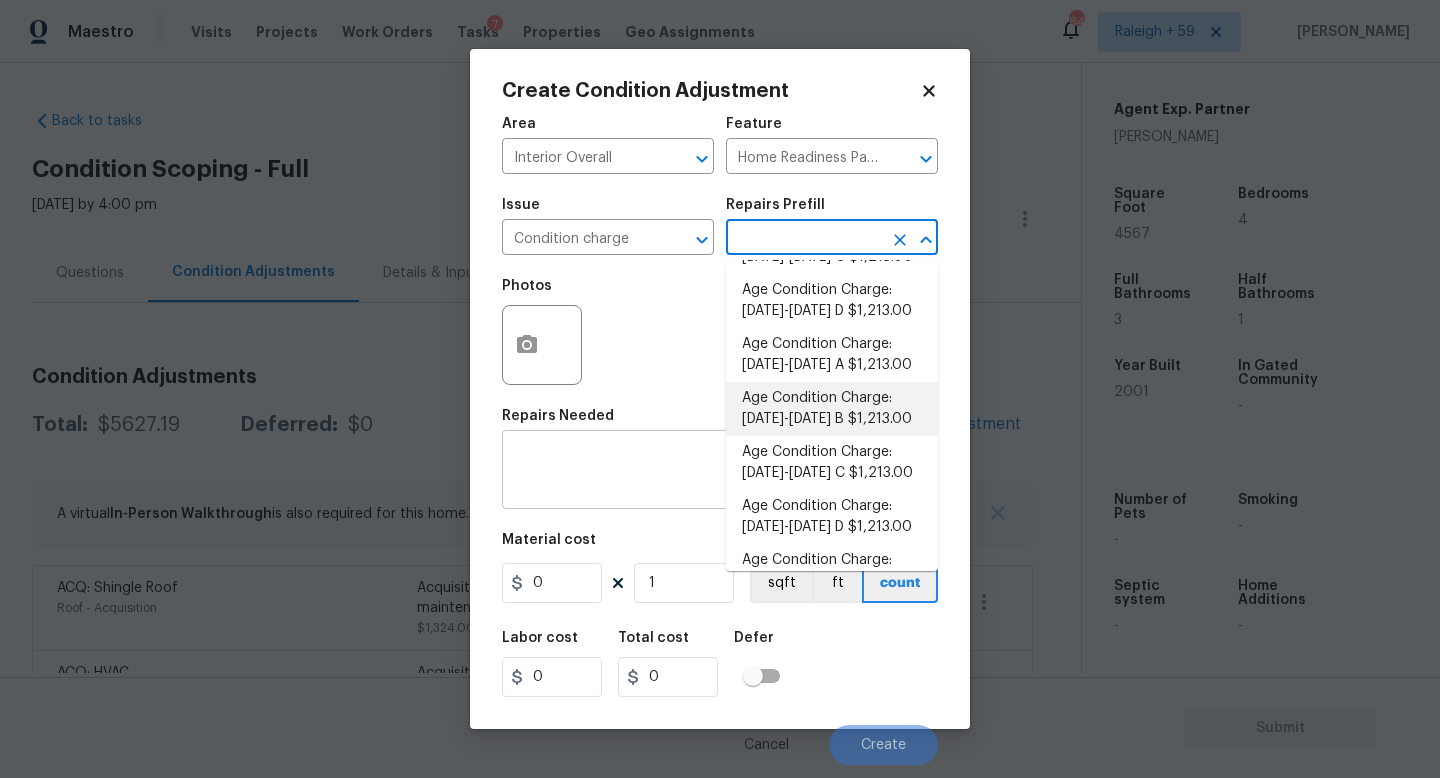 type 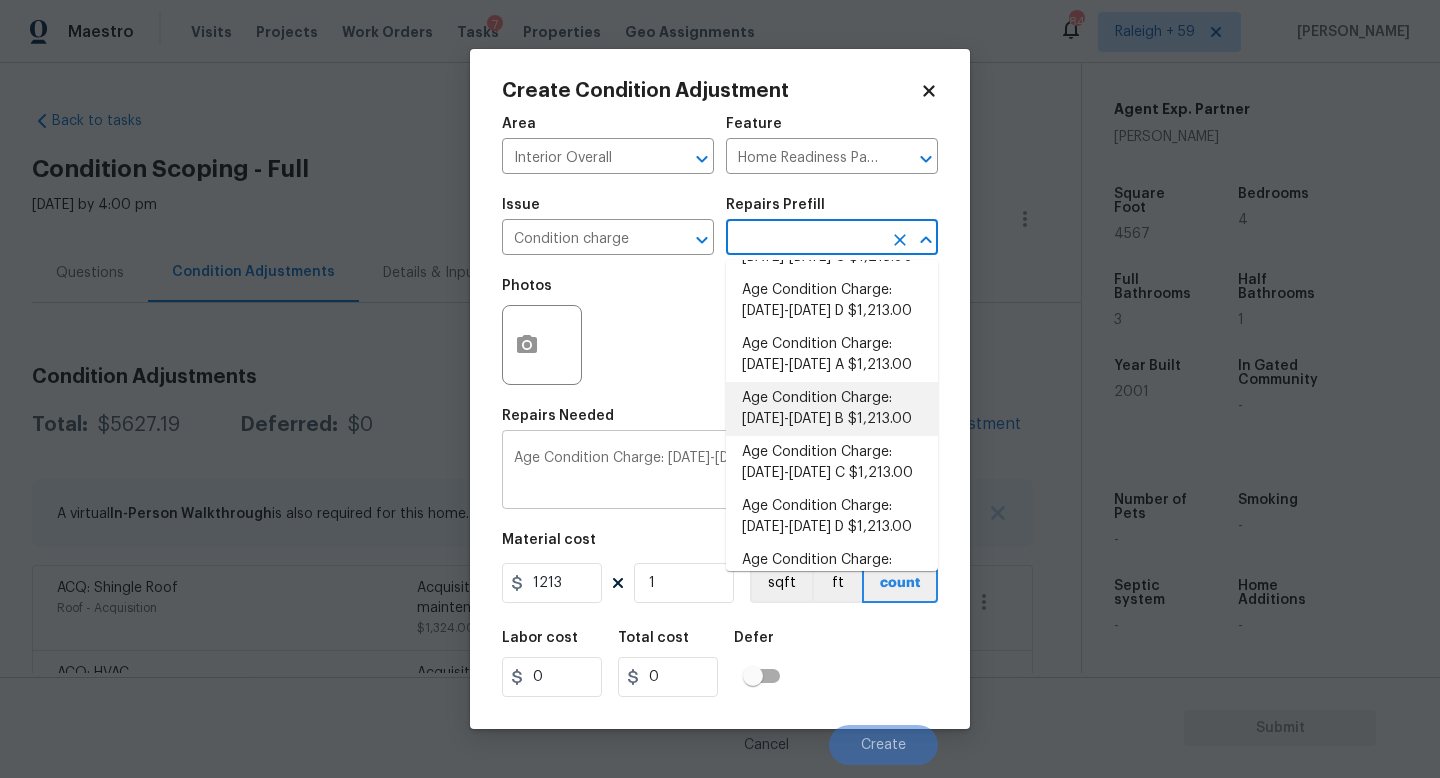 type on "1213" 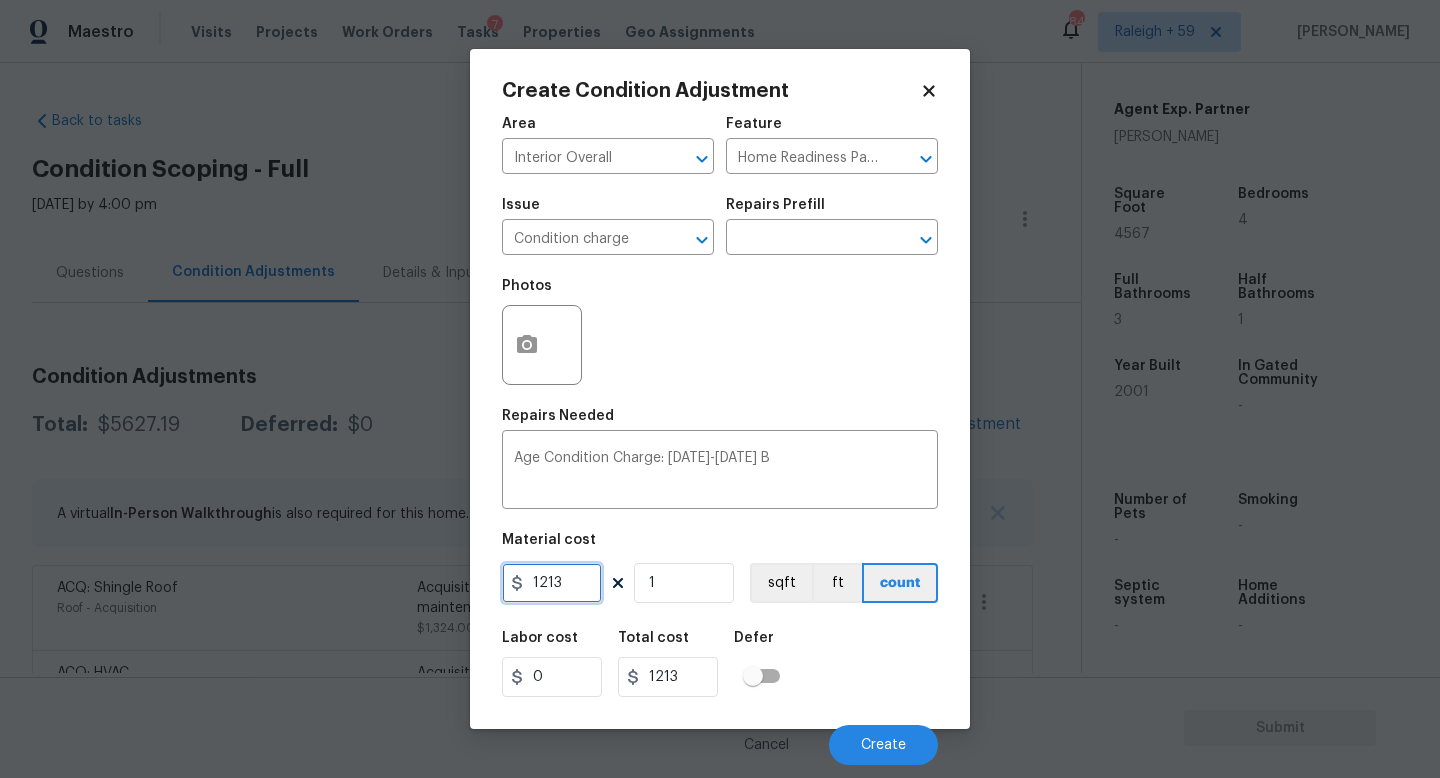 drag, startPoint x: 568, startPoint y: 585, endPoint x: 454, endPoint y: 585, distance: 114 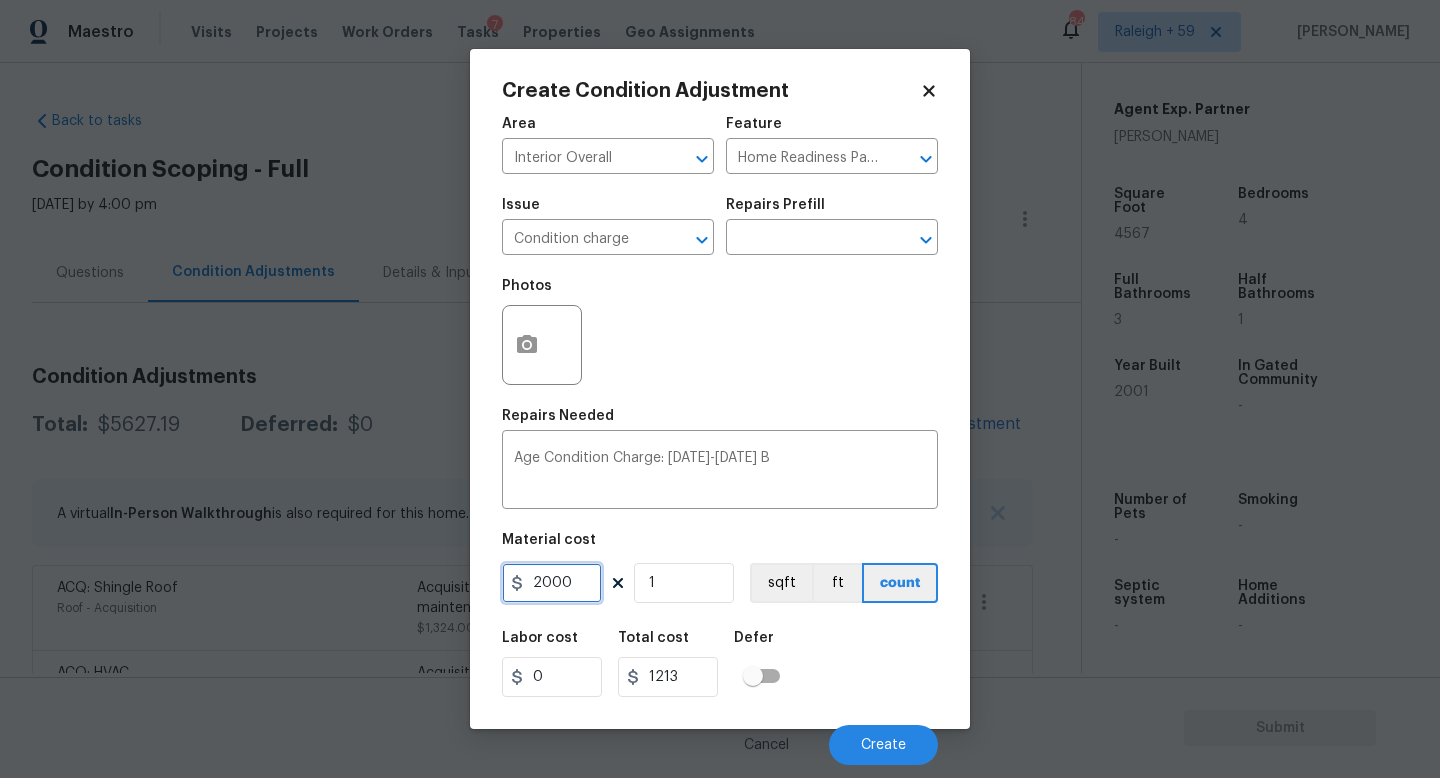 type on "2000" 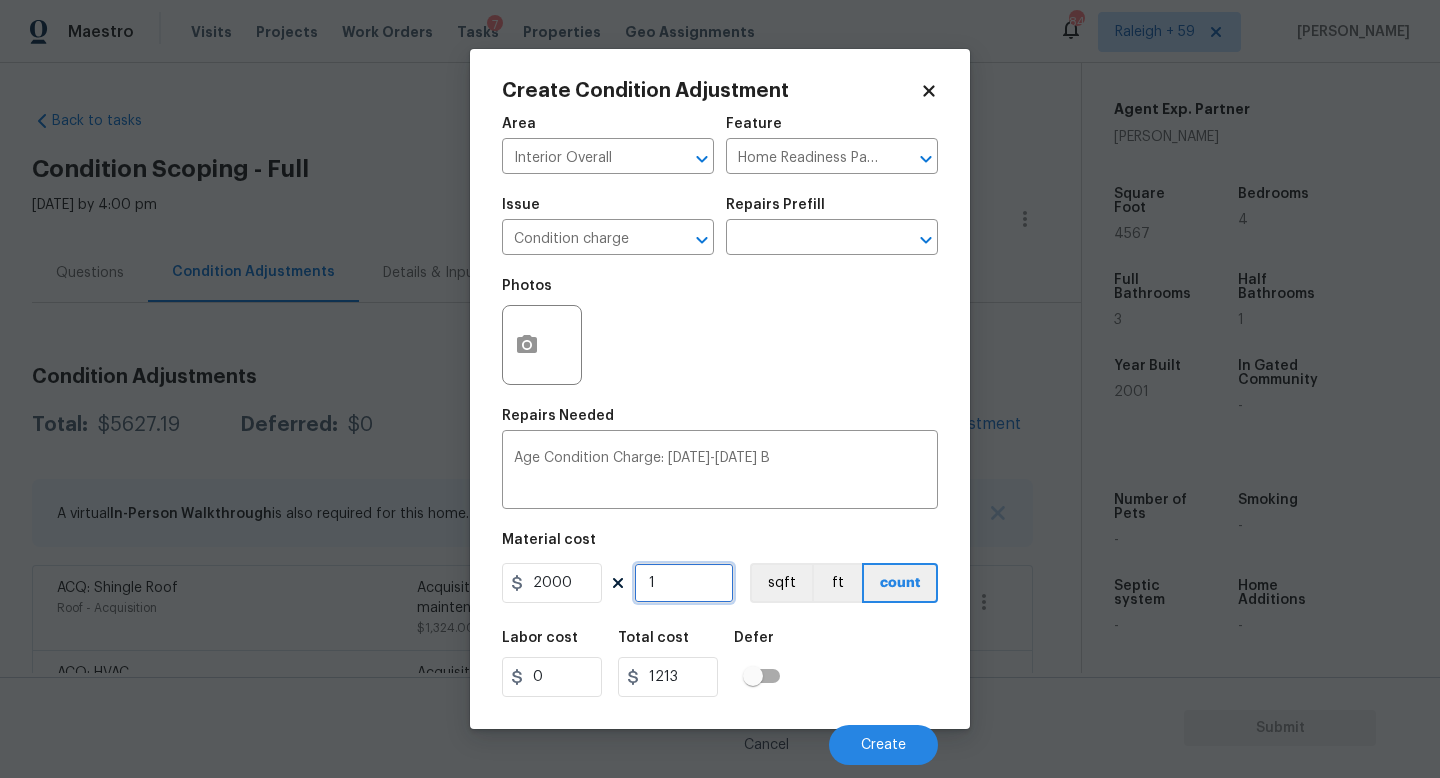 type on "2000" 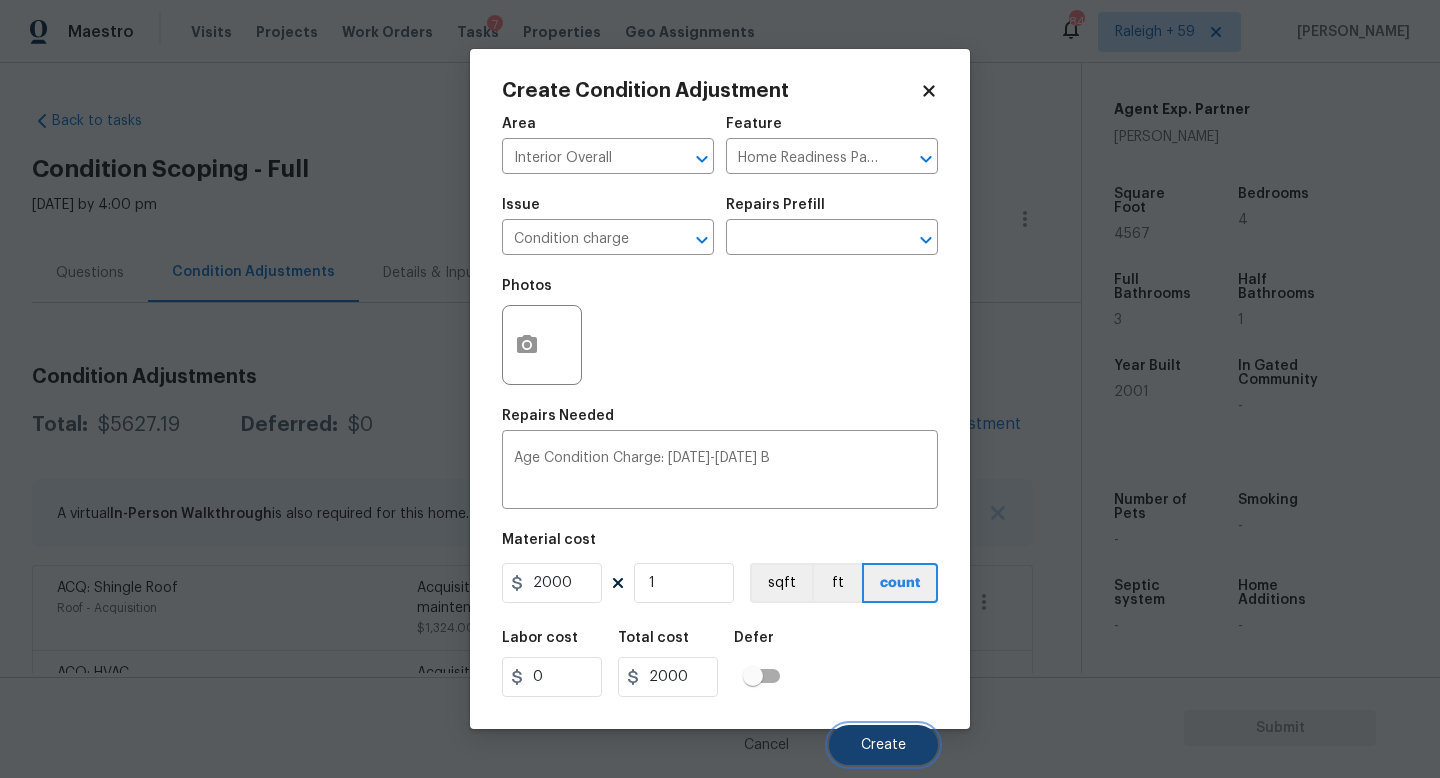 click on "Create" at bounding box center [883, 745] 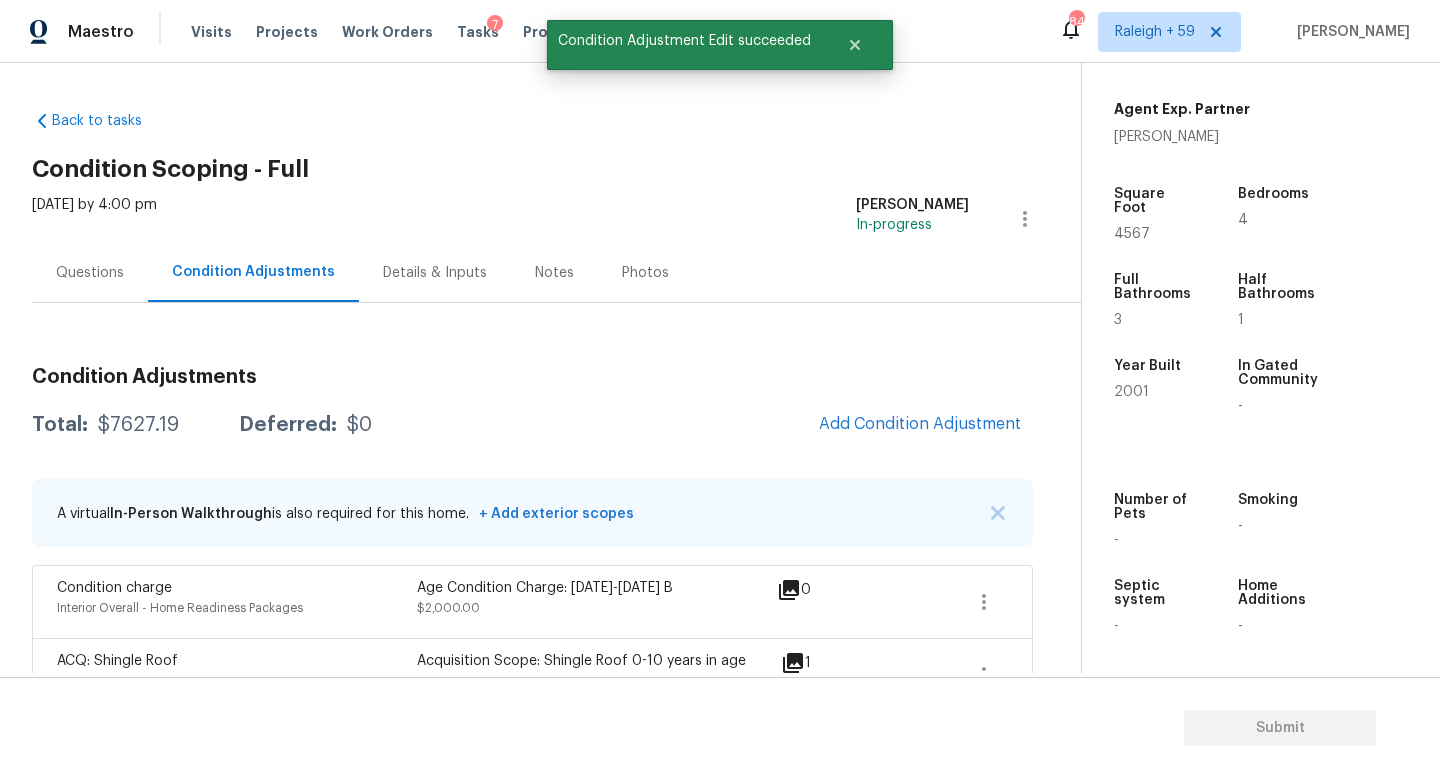 click on "Condition Adjustments Total:  $7627.19 Deferred:  $0 Add Condition Adjustment A virtual  In-Person Walkthrough  is also required for this home.   + Add exterior scopes Condition charge Interior Overall - Home Readiness Packages Age Condition Charge: 1993-2008 B	 $2,000.00   0 ACQ: Shingle Roof Roof - Acquisition Acquisition Scope: Shingle Roof 0-10 years in age maintenance. $1,324.00   1 ACQ: HVAC HVAC - Acquisition Acquisition Scope: Functional HVAC 6-10 years $1,000.00   0 Pressure Washing Exterior Overall - Siding Pressure wash the driveways/walkways as directed by the PM. Ensure that all debris and residue are removed from the areas being pressure washed. $200.00   0 Landscape Package Exterior Overall - Home Readiness Packages $300.00   2 Interior Paint Interior Overall - Overall Paint $200.00   0 ACQ: Paint Interior Overall - Acquisition Acquisition Scope: ~25% of the home needs interior paint $1,689.79   0 ACQ: Flooring Interior Overall - Acquisition Acquisition Scope: Minimum flooring repairs $913.40" at bounding box center [532, 866] 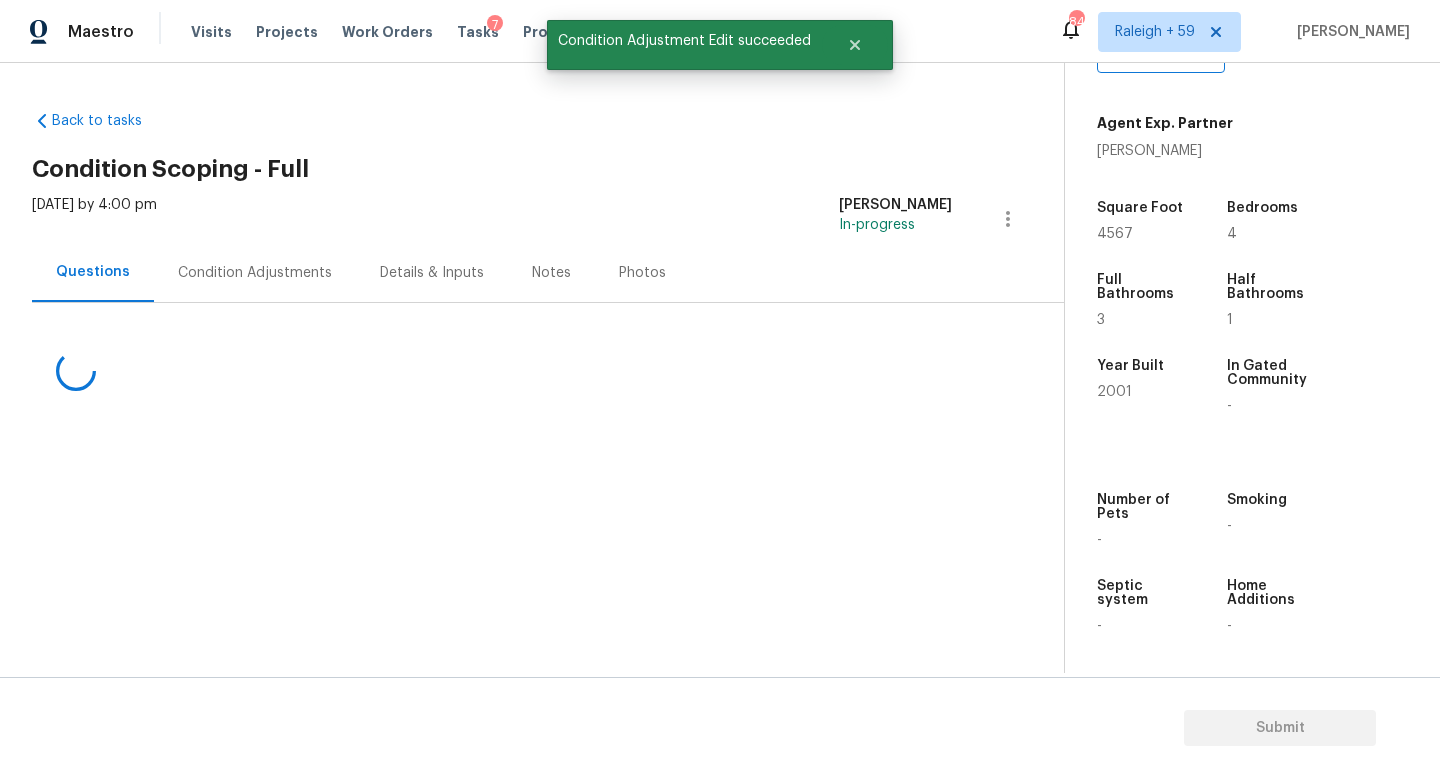 click on "Condition Adjustments" at bounding box center (255, 272) 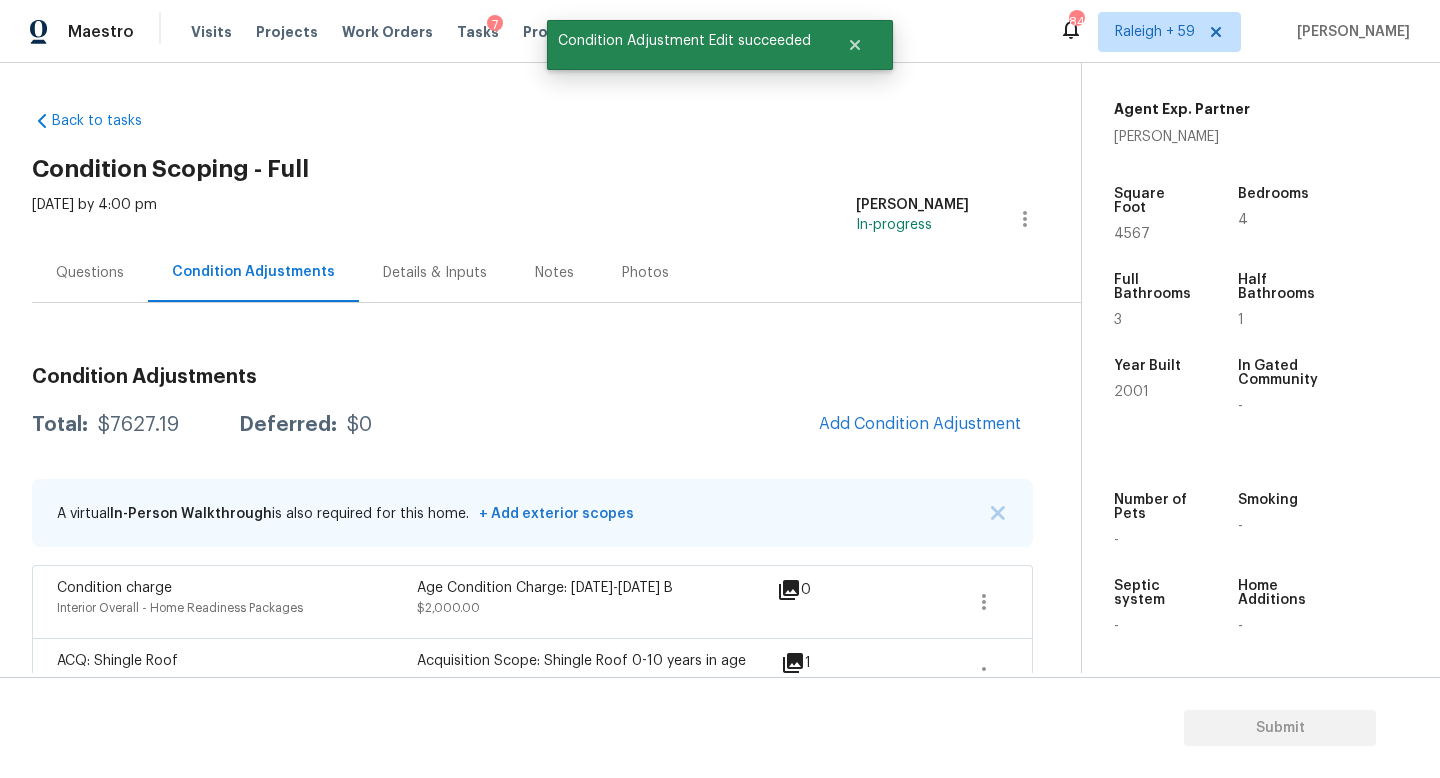 click on "Questions" at bounding box center (90, 272) 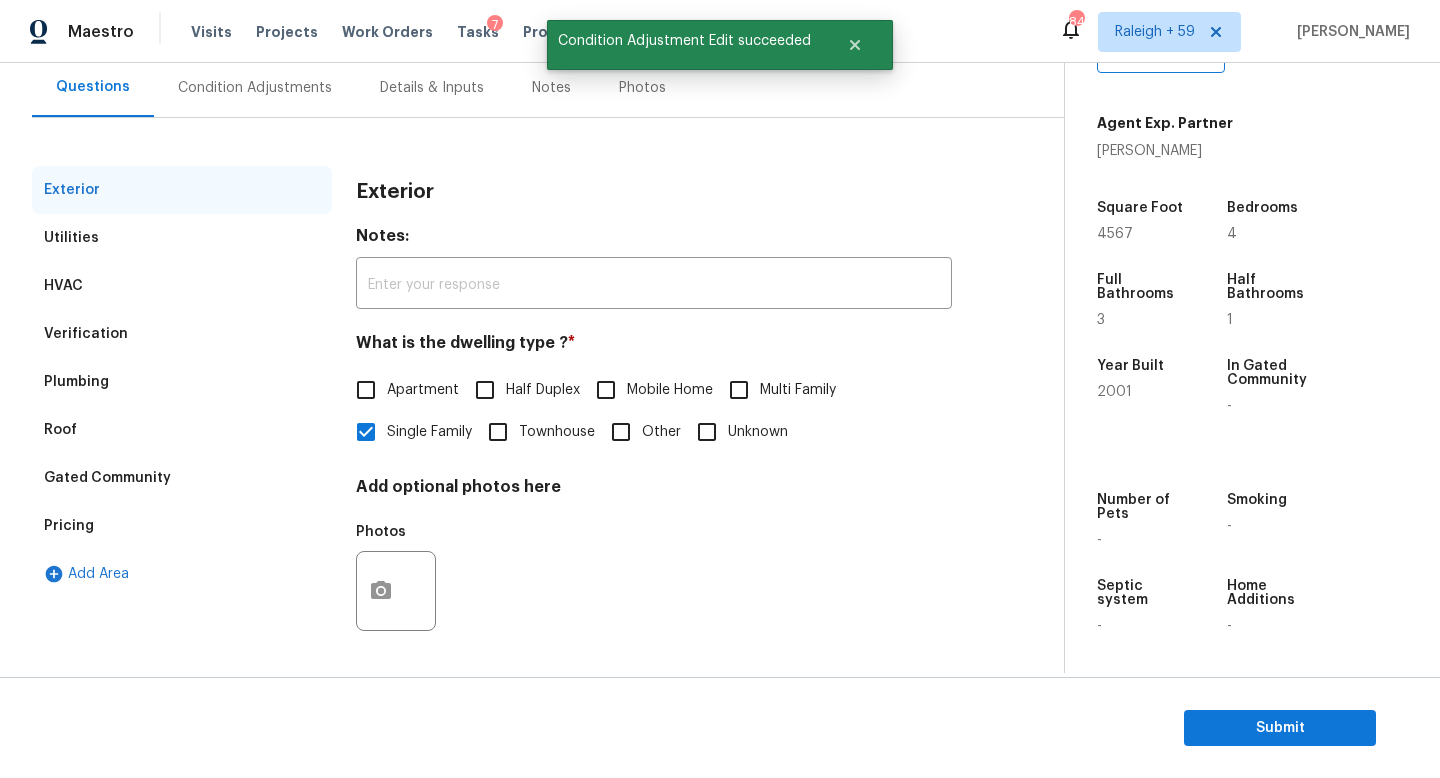 scroll, scrollTop: 0, scrollLeft: 0, axis: both 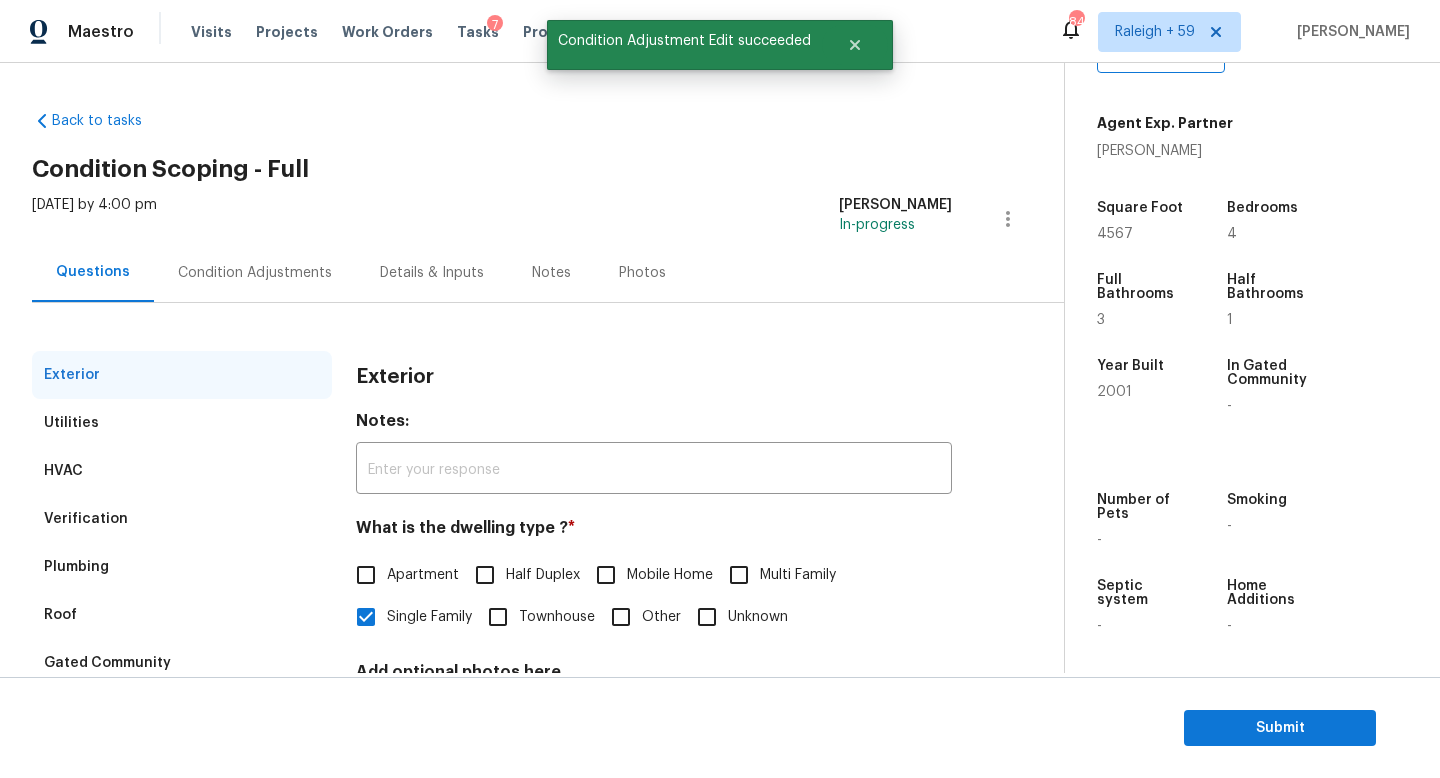 click on "Verification" at bounding box center [182, 519] 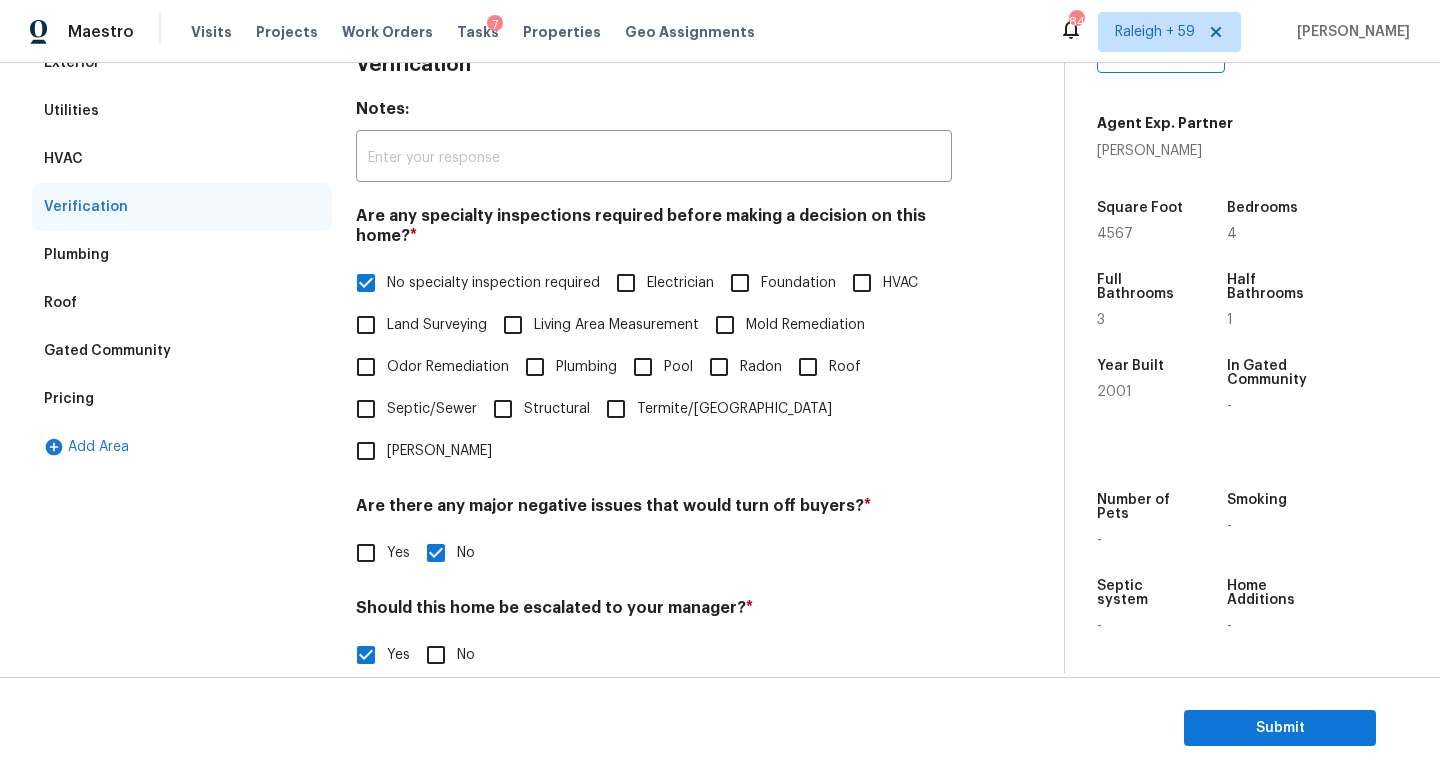 scroll, scrollTop: 0, scrollLeft: 0, axis: both 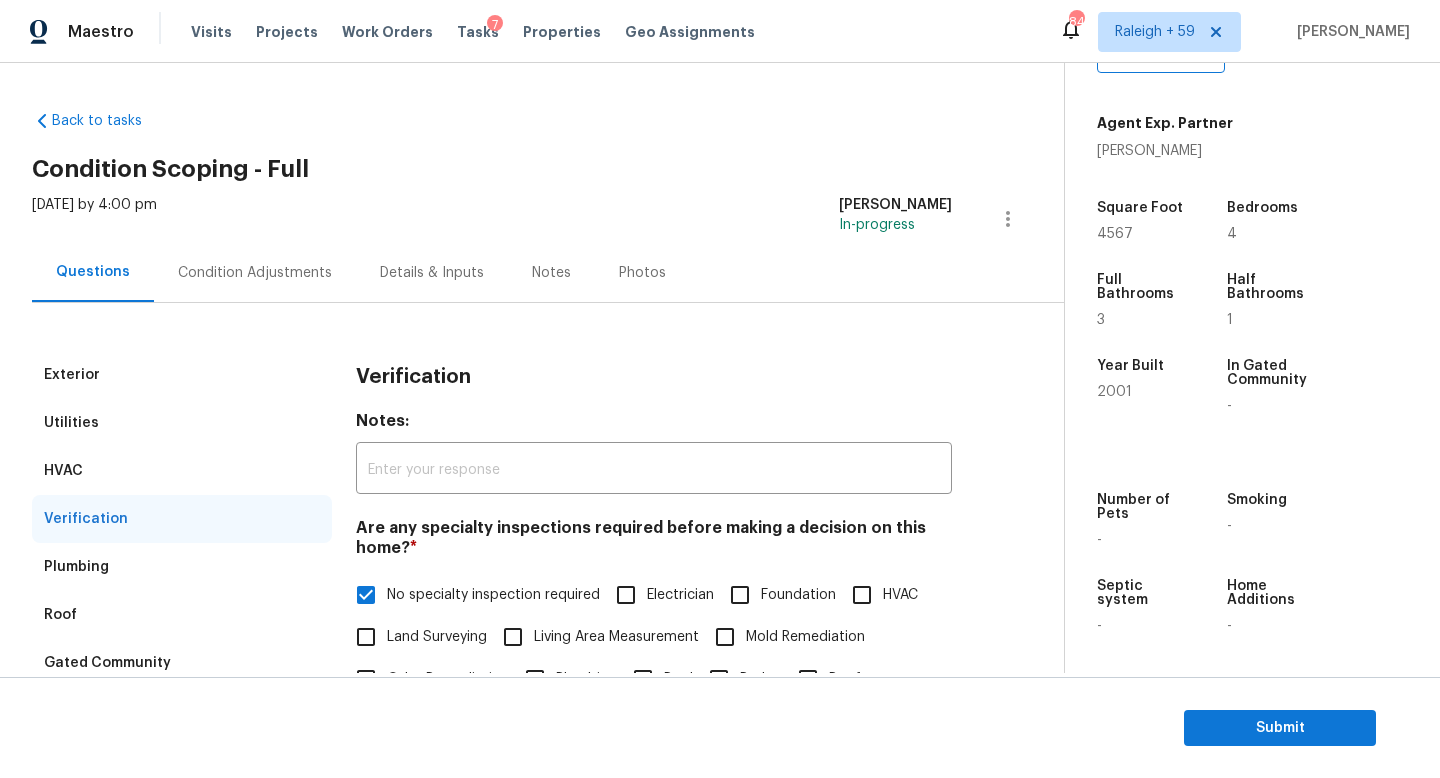 click on "Condition Adjustments" at bounding box center [255, 273] 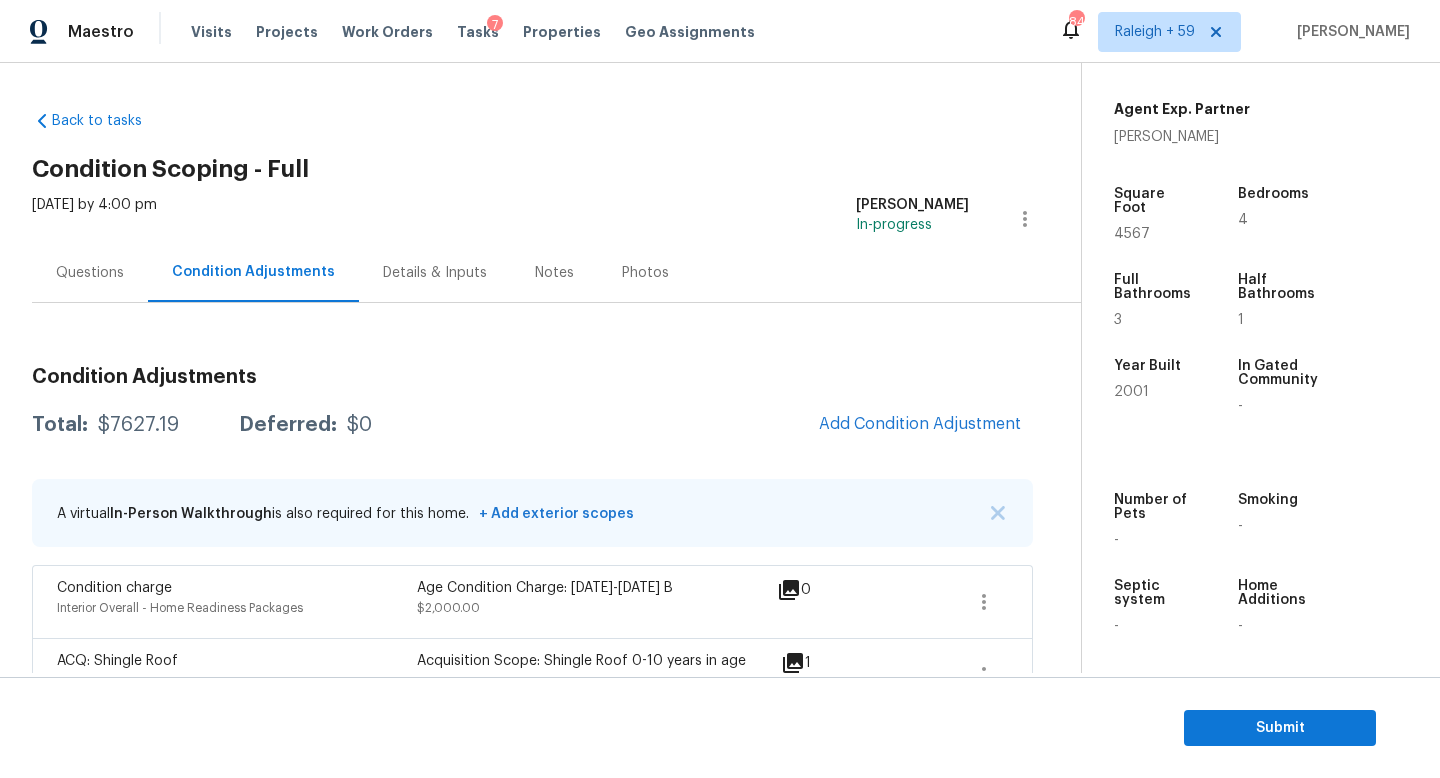 drag, startPoint x: 204, startPoint y: 413, endPoint x: 82, endPoint y: 424, distance: 122.494896 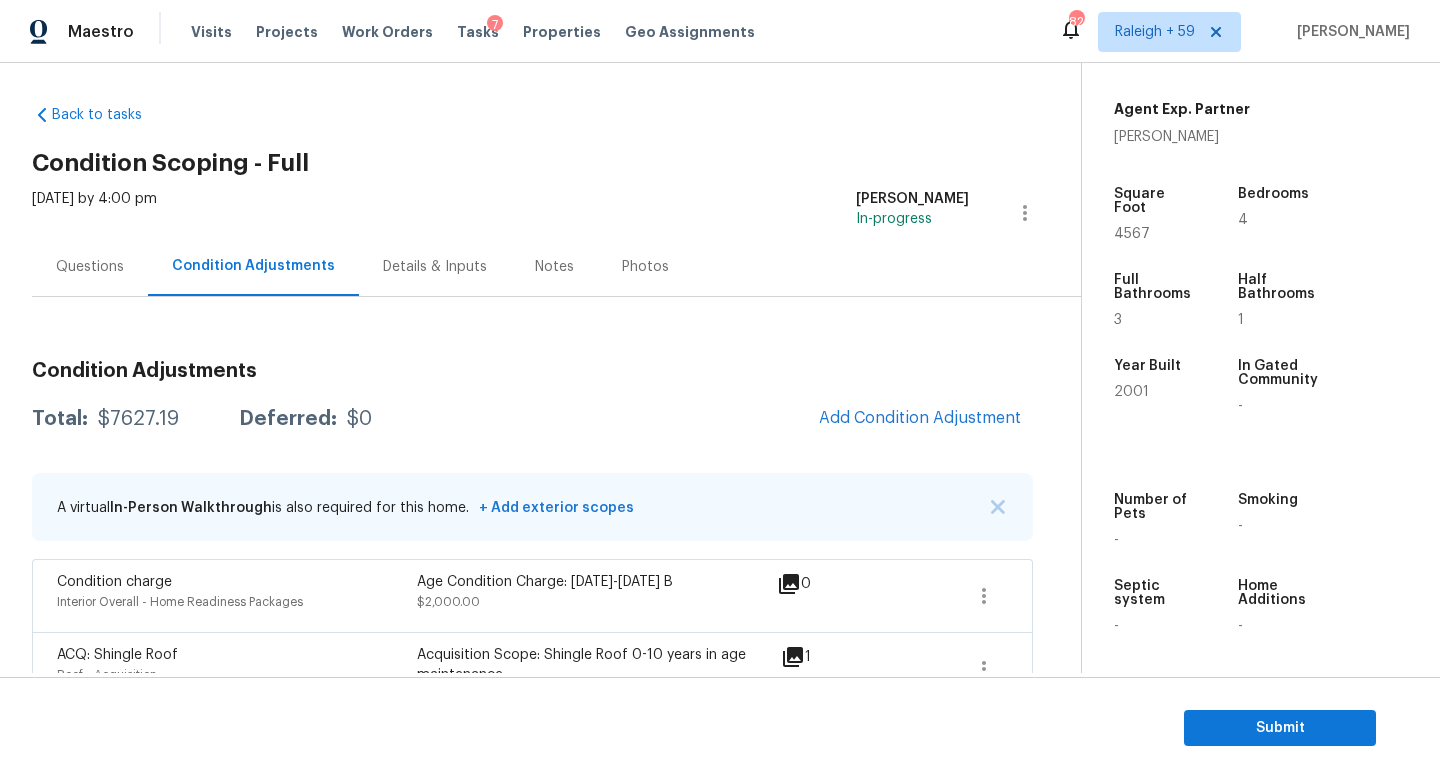 scroll, scrollTop: 0, scrollLeft: 0, axis: both 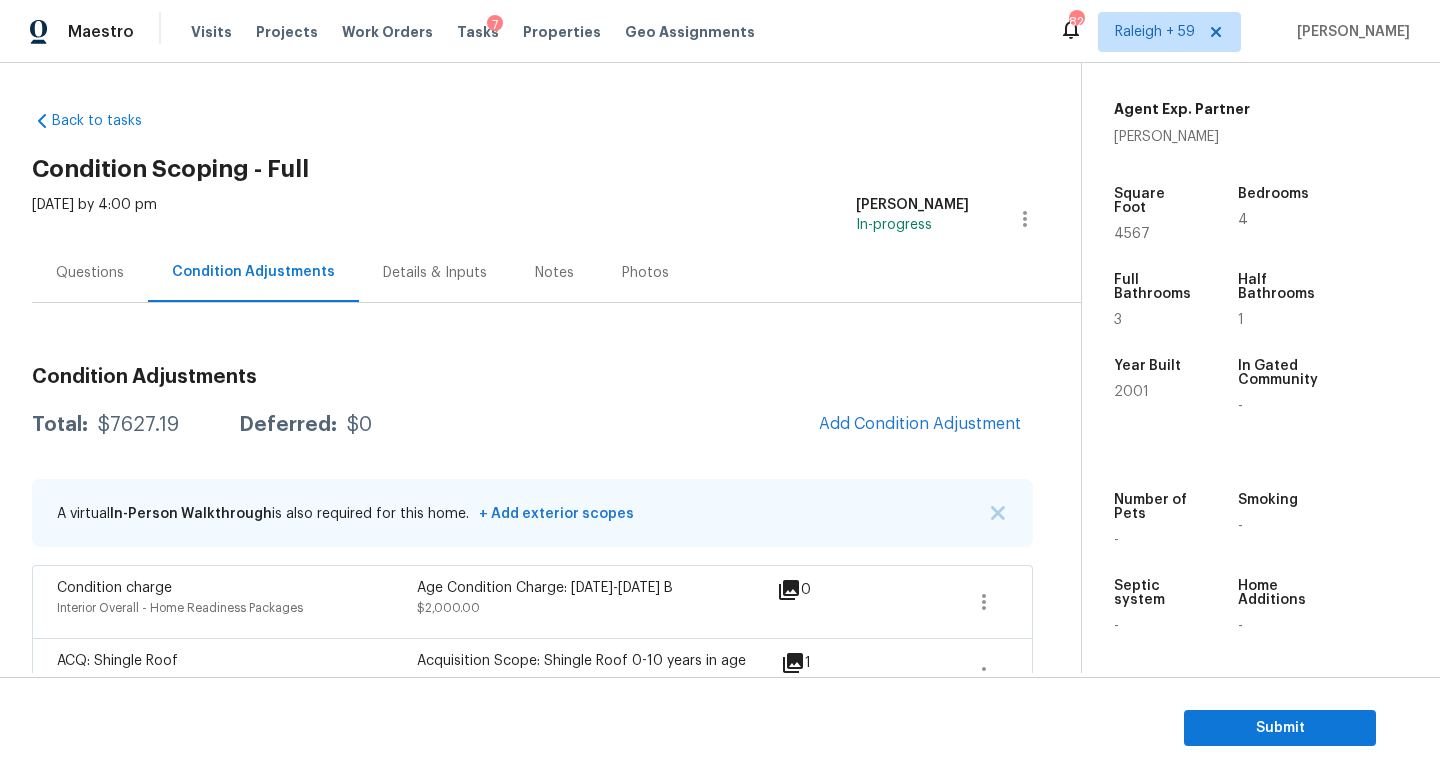 click on "Questions" at bounding box center [90, 272] 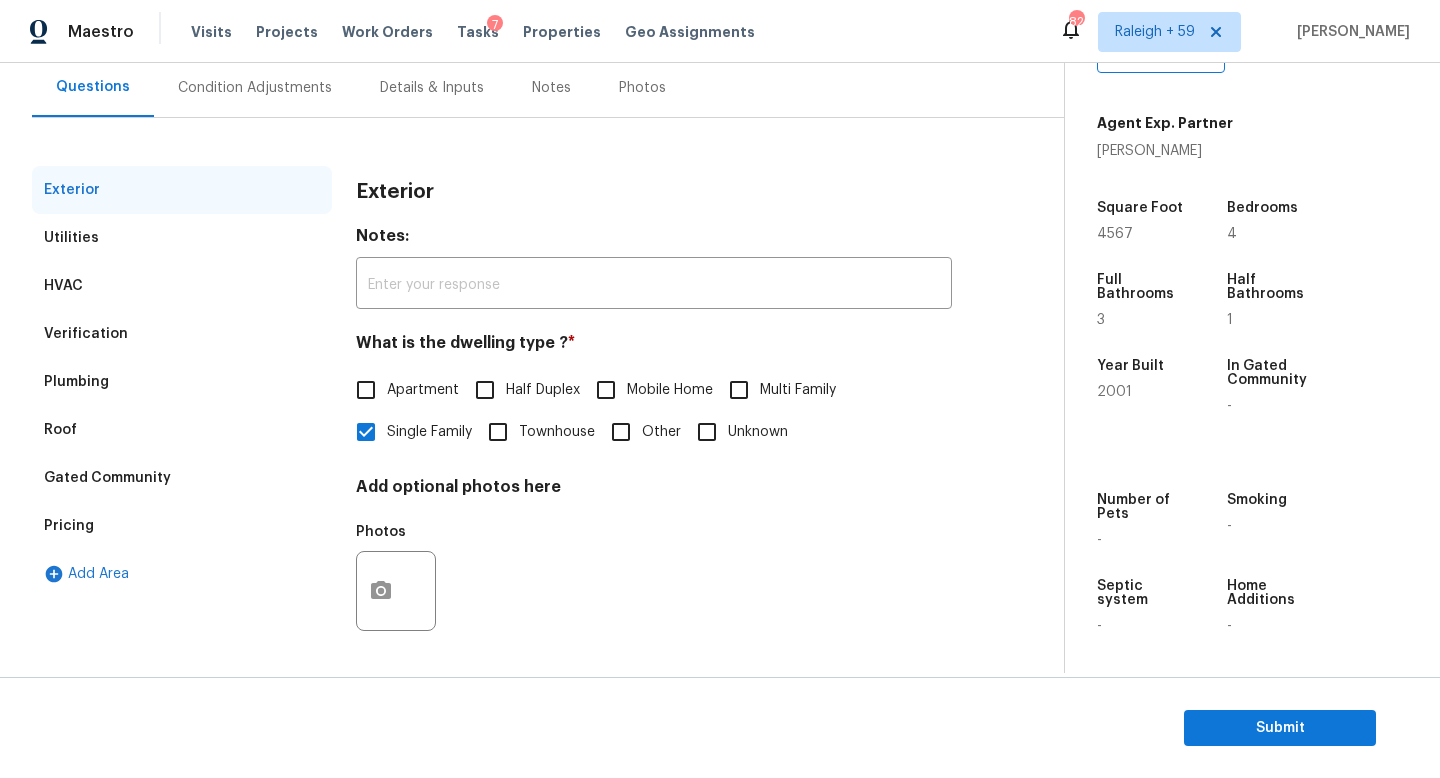 scroll, scrollTop: 200, scrollLeft: 0, axis: vertical 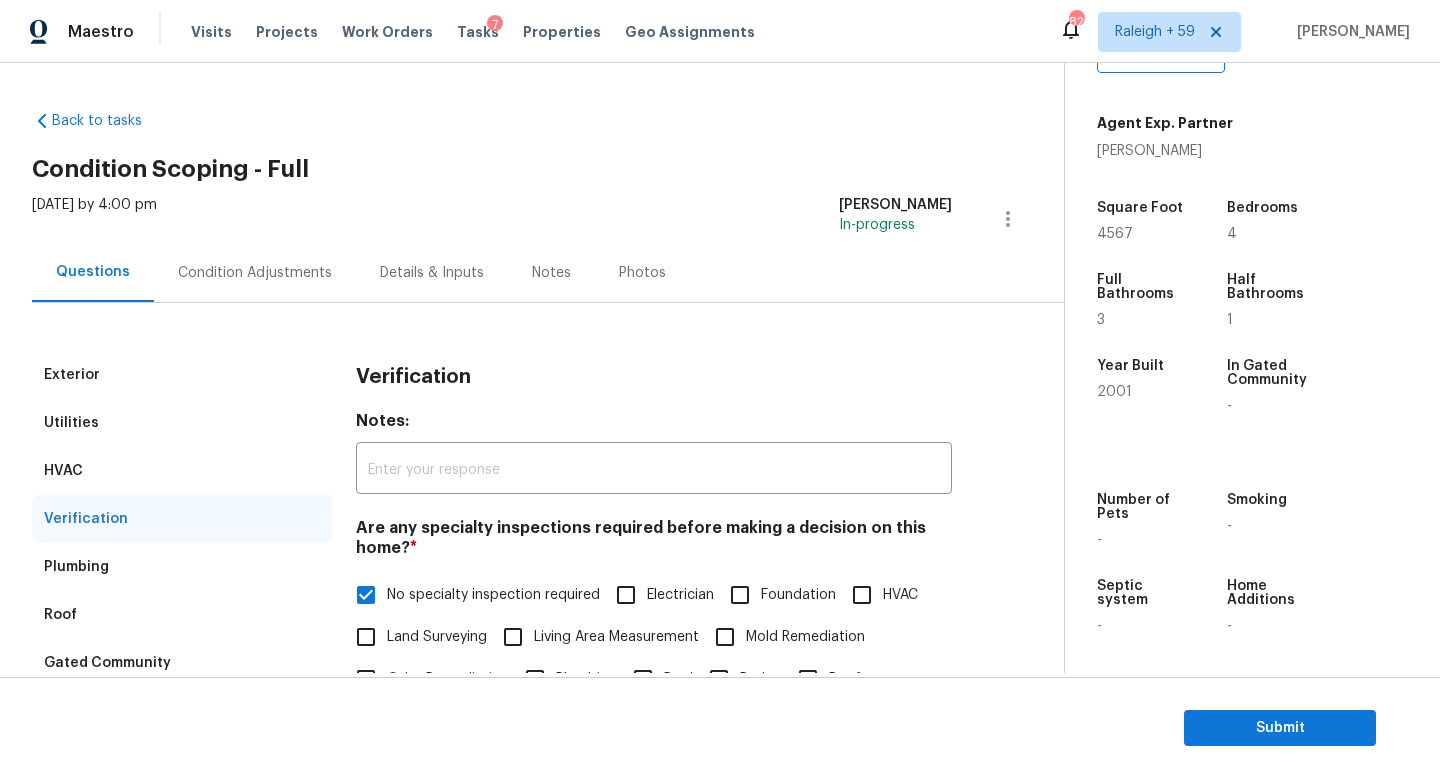 click on "Condition Adjustments" at bounding box center [255, 273] 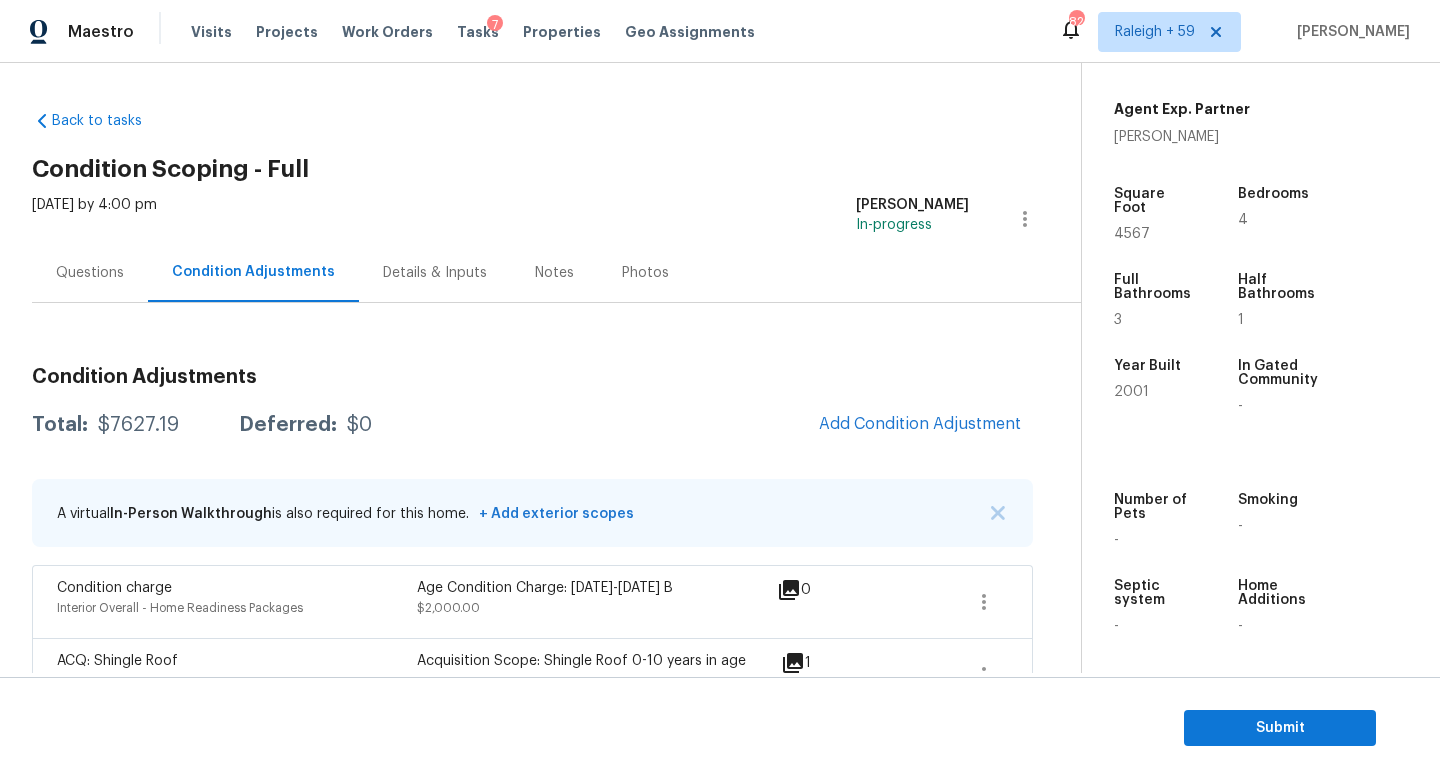 click on "Questions" at bounding box center [90, 272] 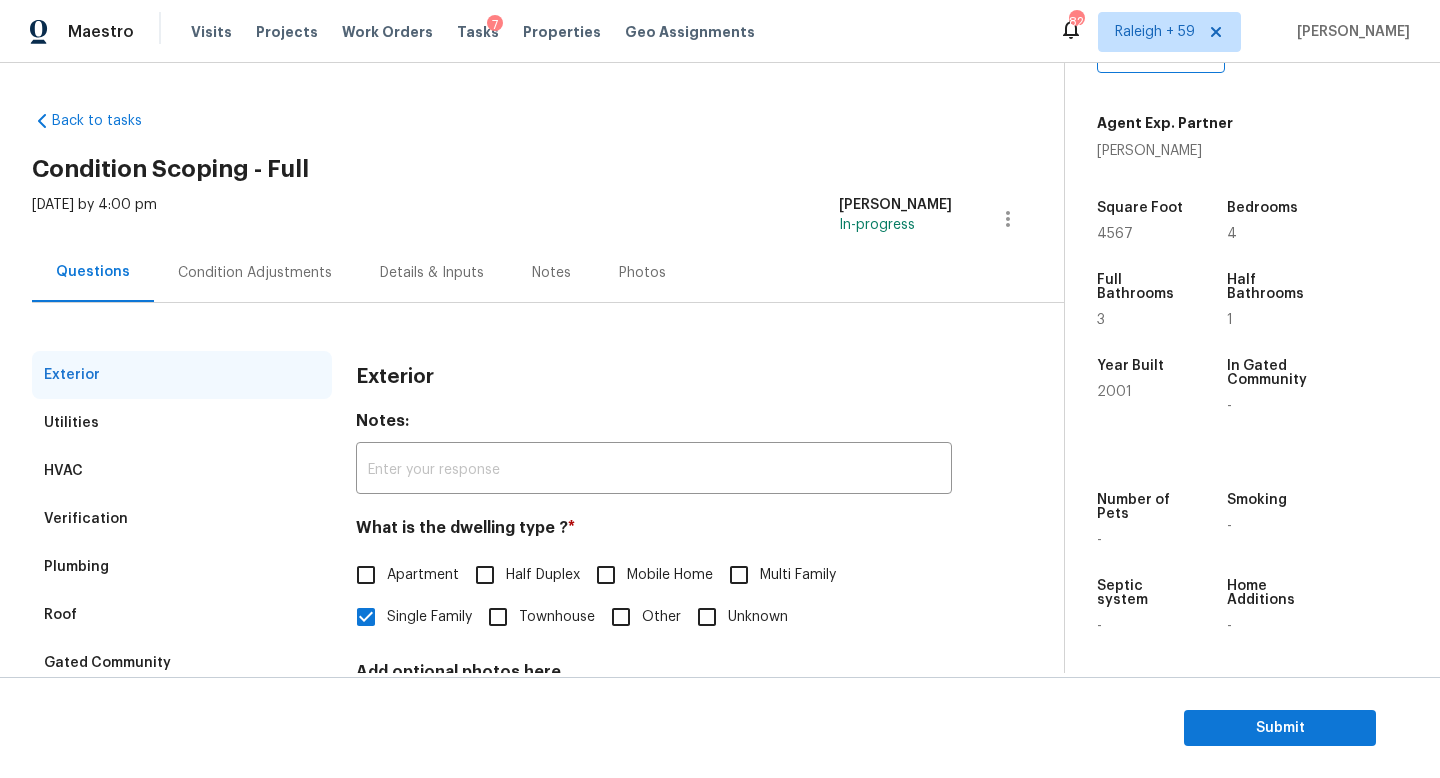 click on "Condition Adjustments" at bounding box center [255, 272] 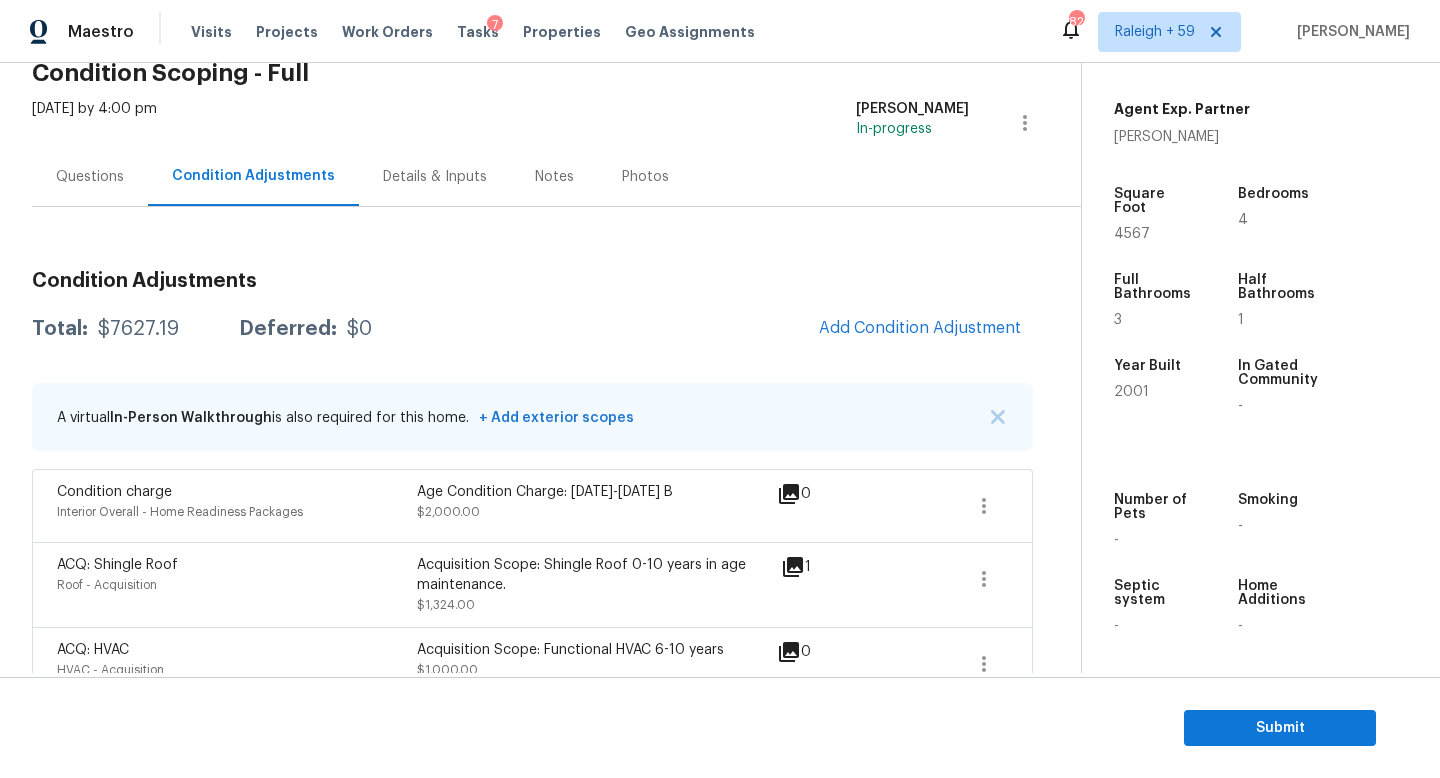 scroll, scrollTop: 125, scrollLeft: 0, axis: vertical 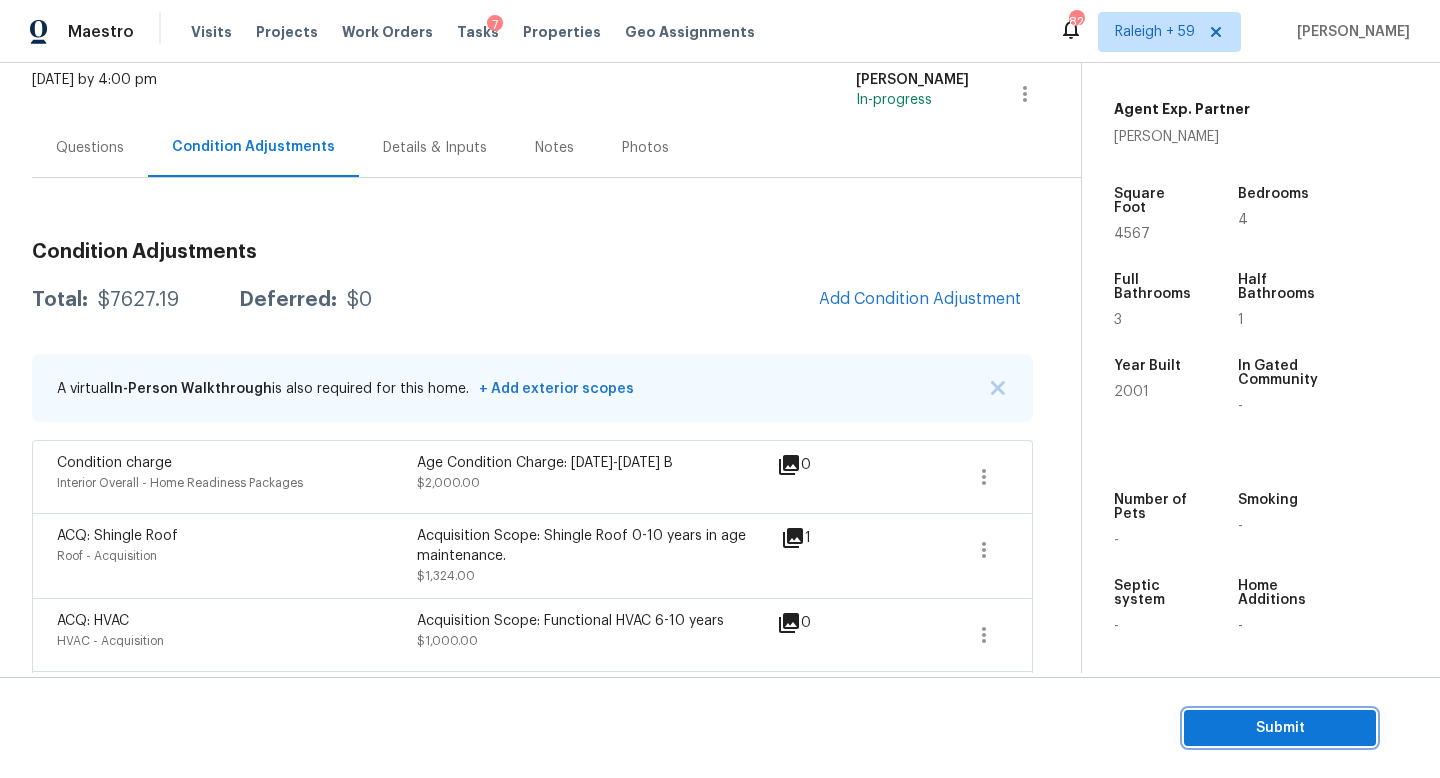 click on "Submit" at bounding box center (1280, 728) 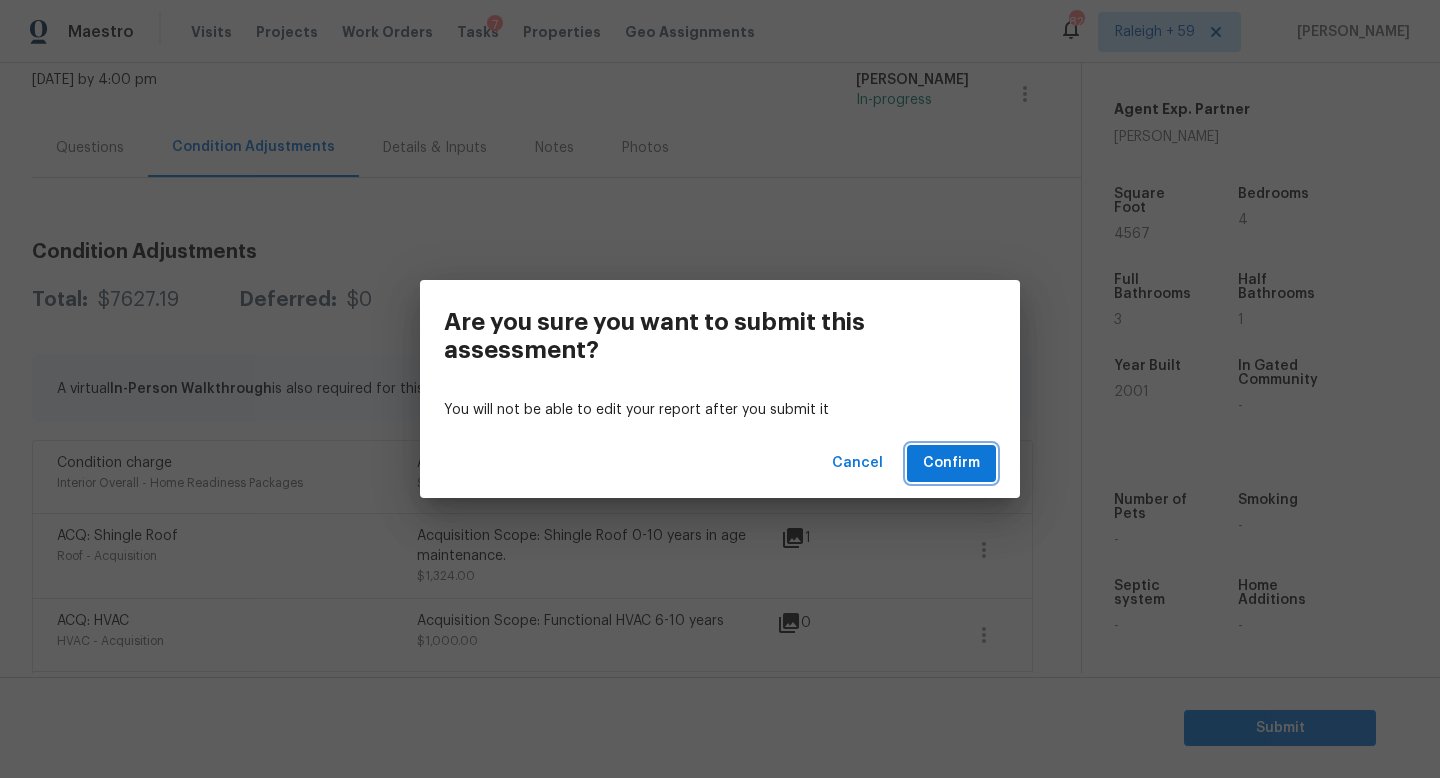 click on "Confirm" at bounding box center [951, 463] 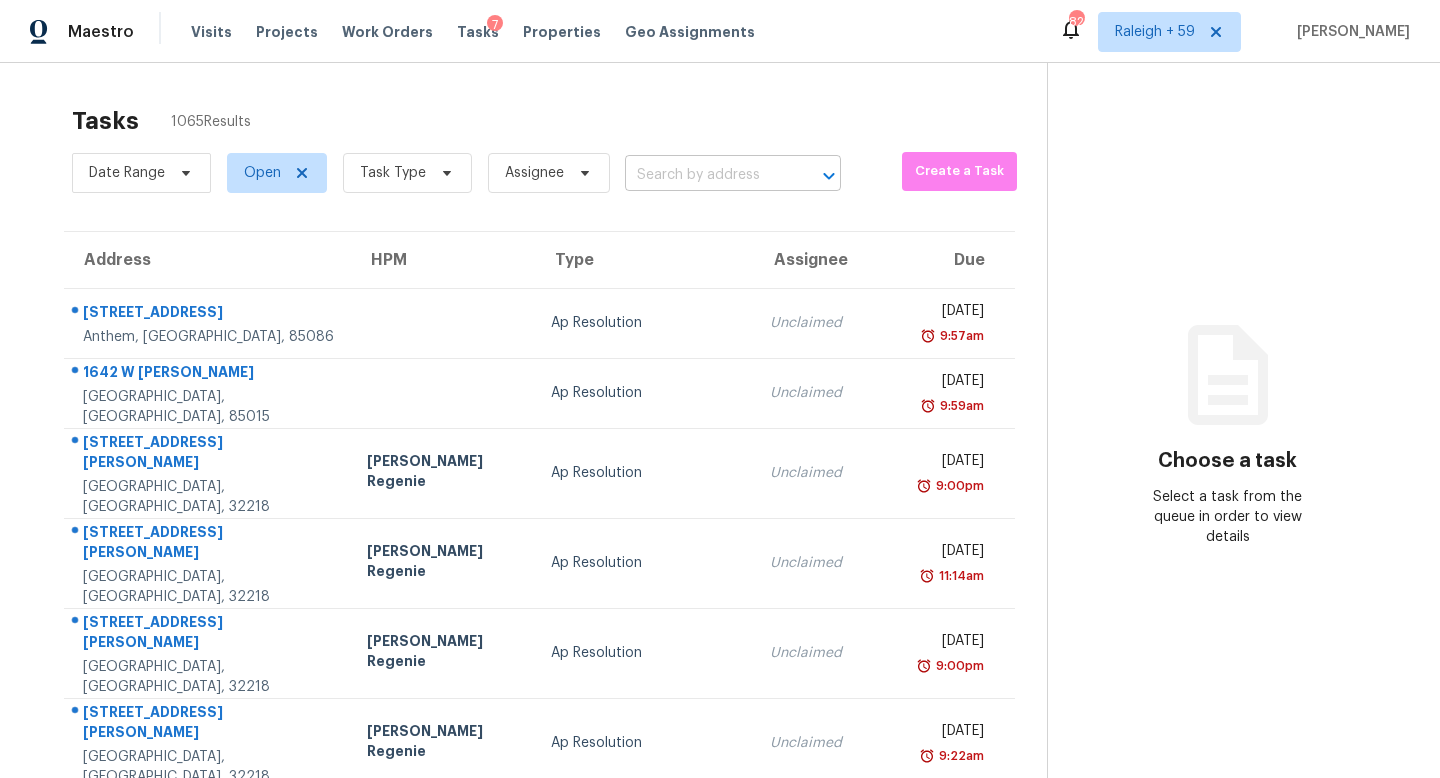 click at bounding box center [705, 175] 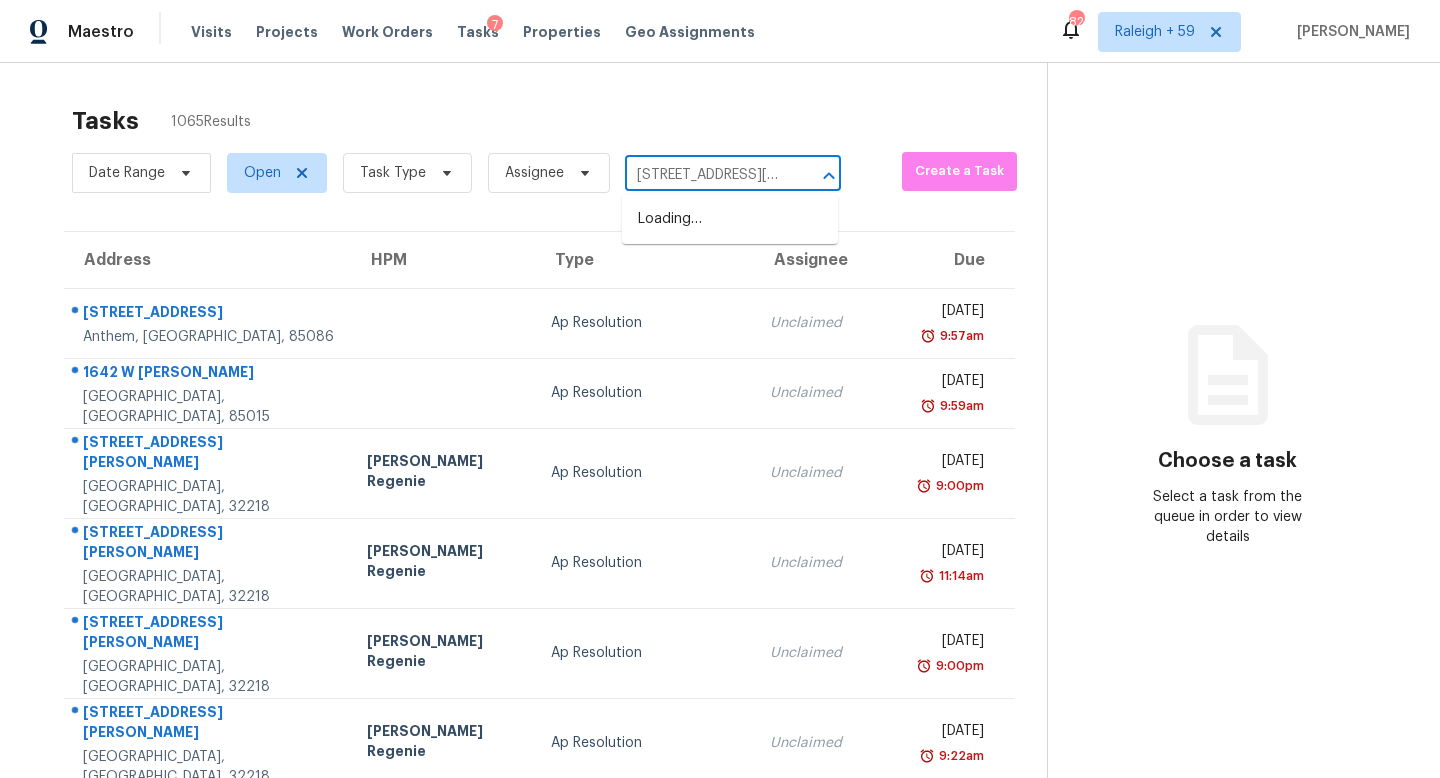 scroll, scrollTop: 0, scrollLeft: 100, axis: horizontal 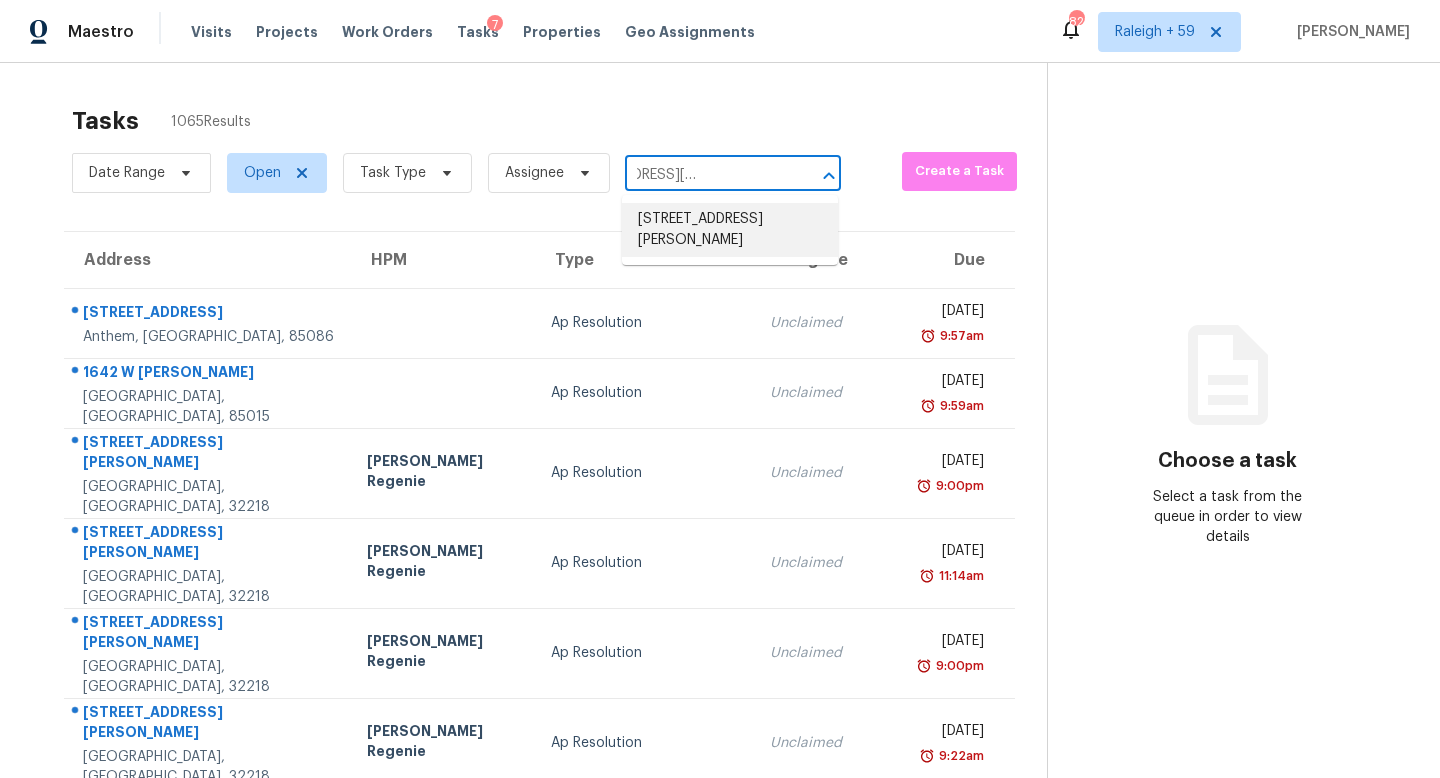 click on "9904 Timberwolf, McKinney, TX 75071" at bounding box center [730, 230] 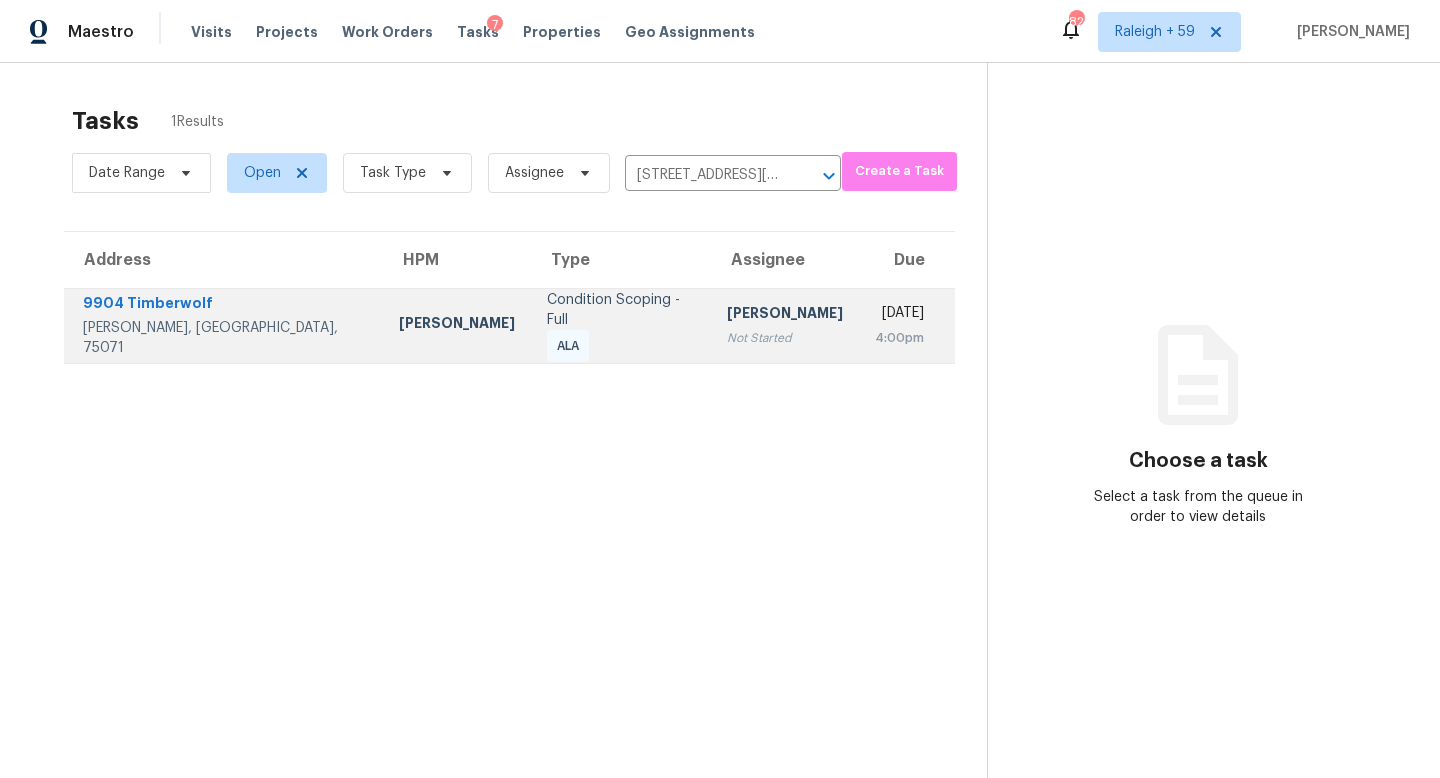 click on "Not Started" at bounding box center (785, 338) 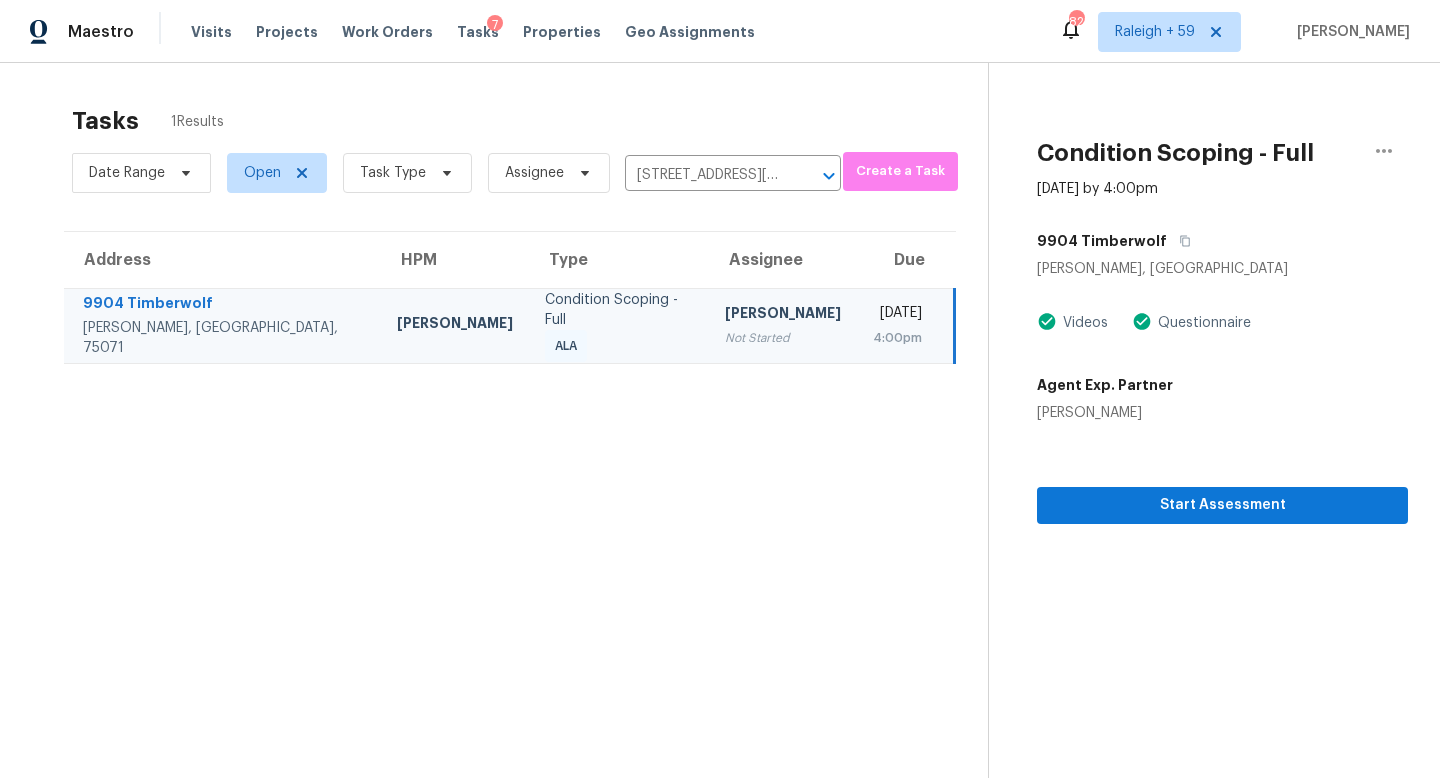 click on "Condition Scoping - Full Jul 10th 2025 by 4:00pm 9904 Timberwolf McKinney, TX 75071 Videos Questionnaire Agent Exp. Partner Melissa Giersz Start Assessment" at bounding box center (1198, 452) 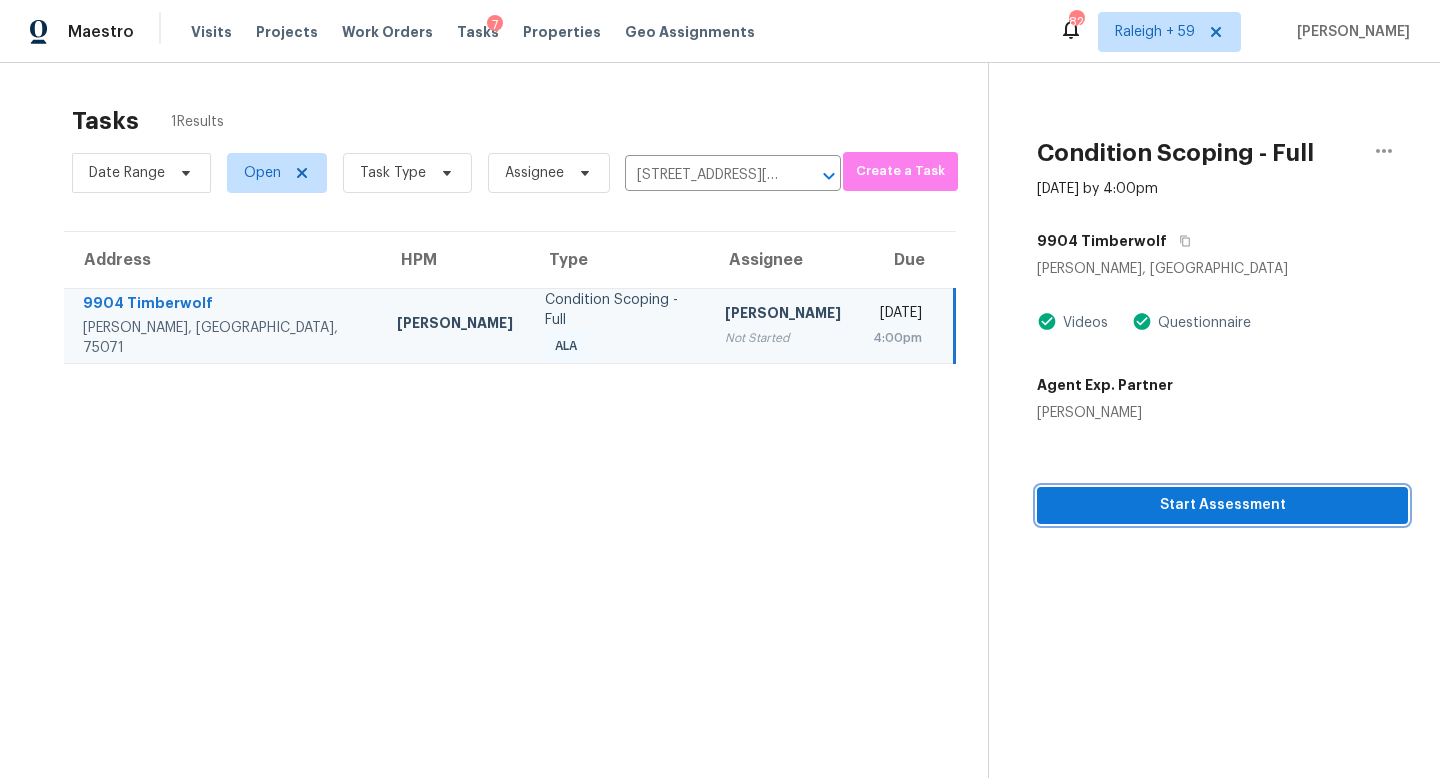 click on "Start Assessment" at bounding box center (1222, 505) 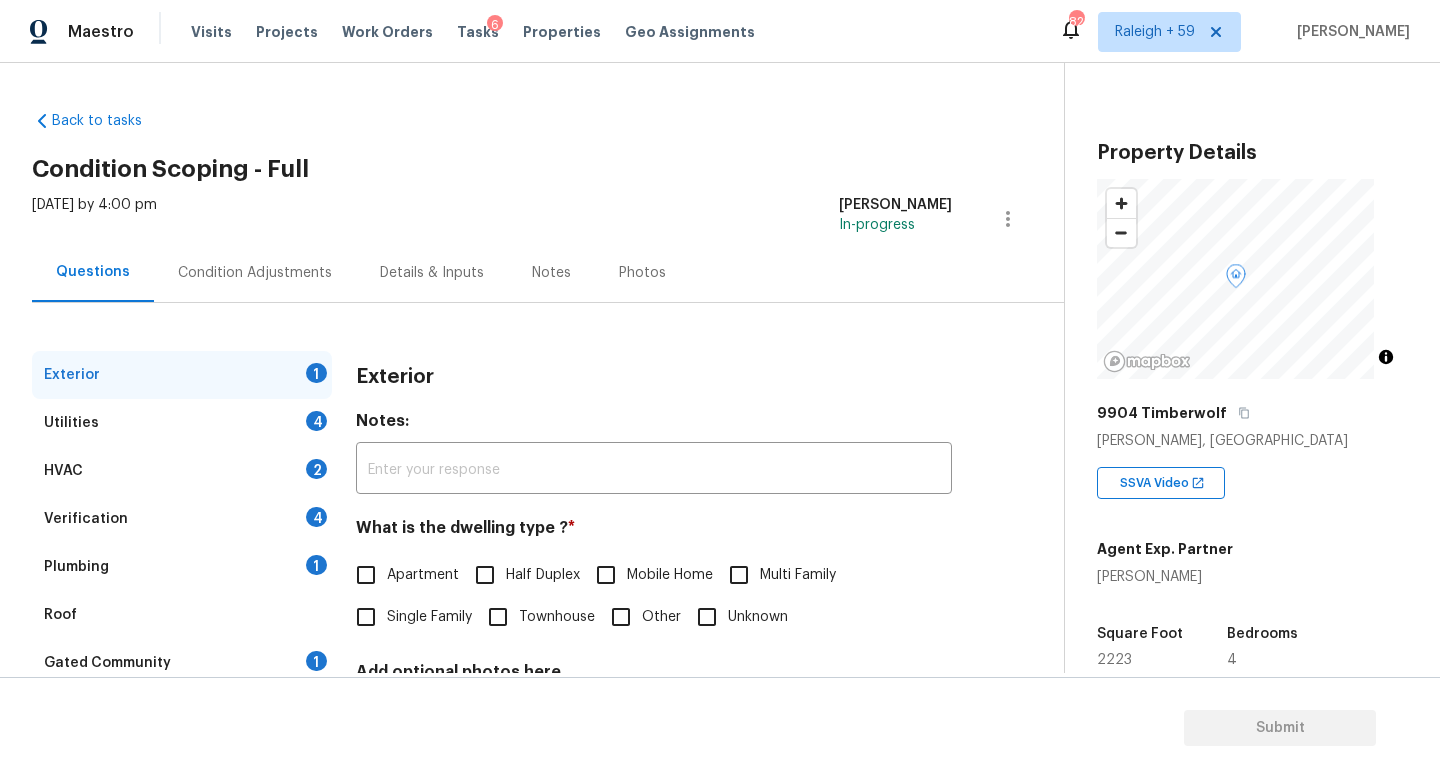 click on "Single Family" at bounding box center [429, 617] 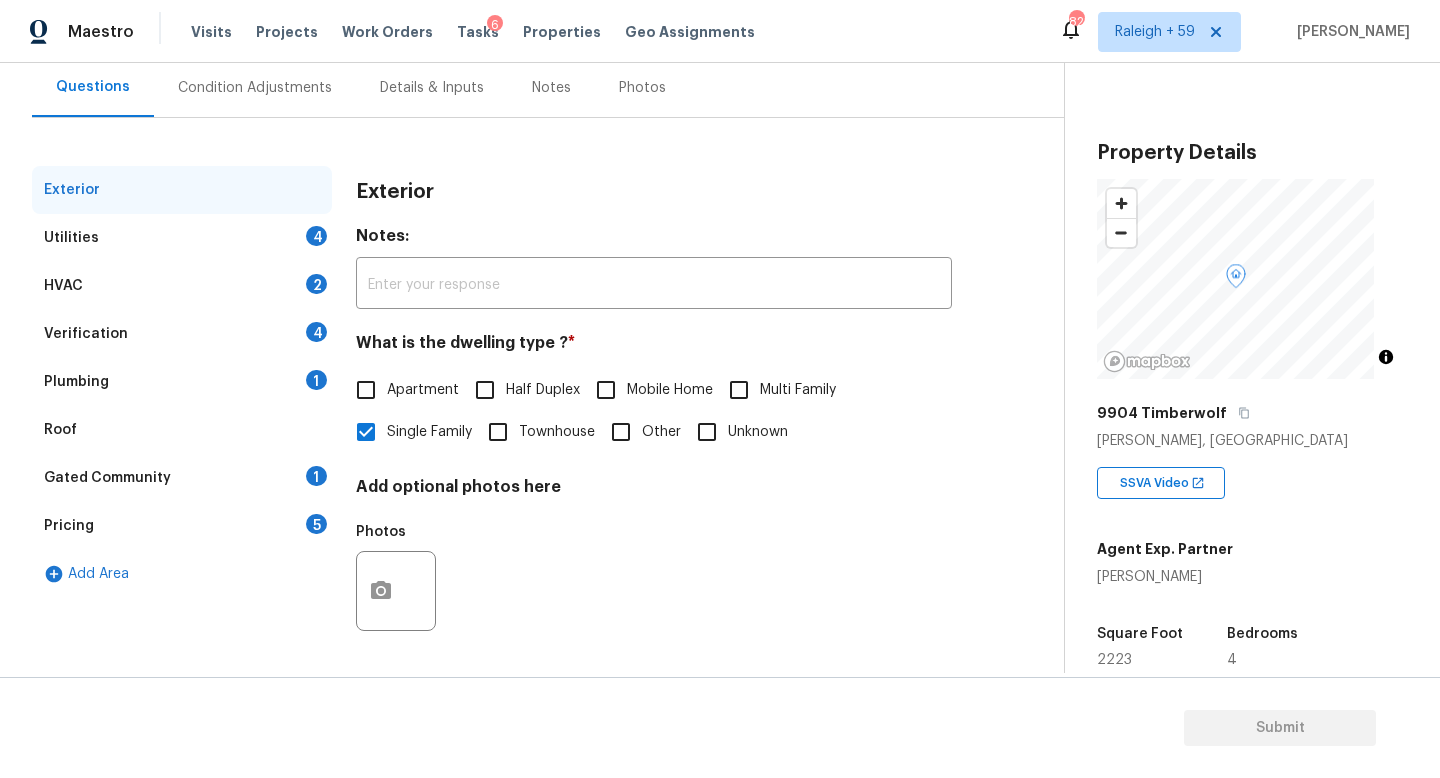 click on "Gated Community 1" at bounding box center (182, 478) 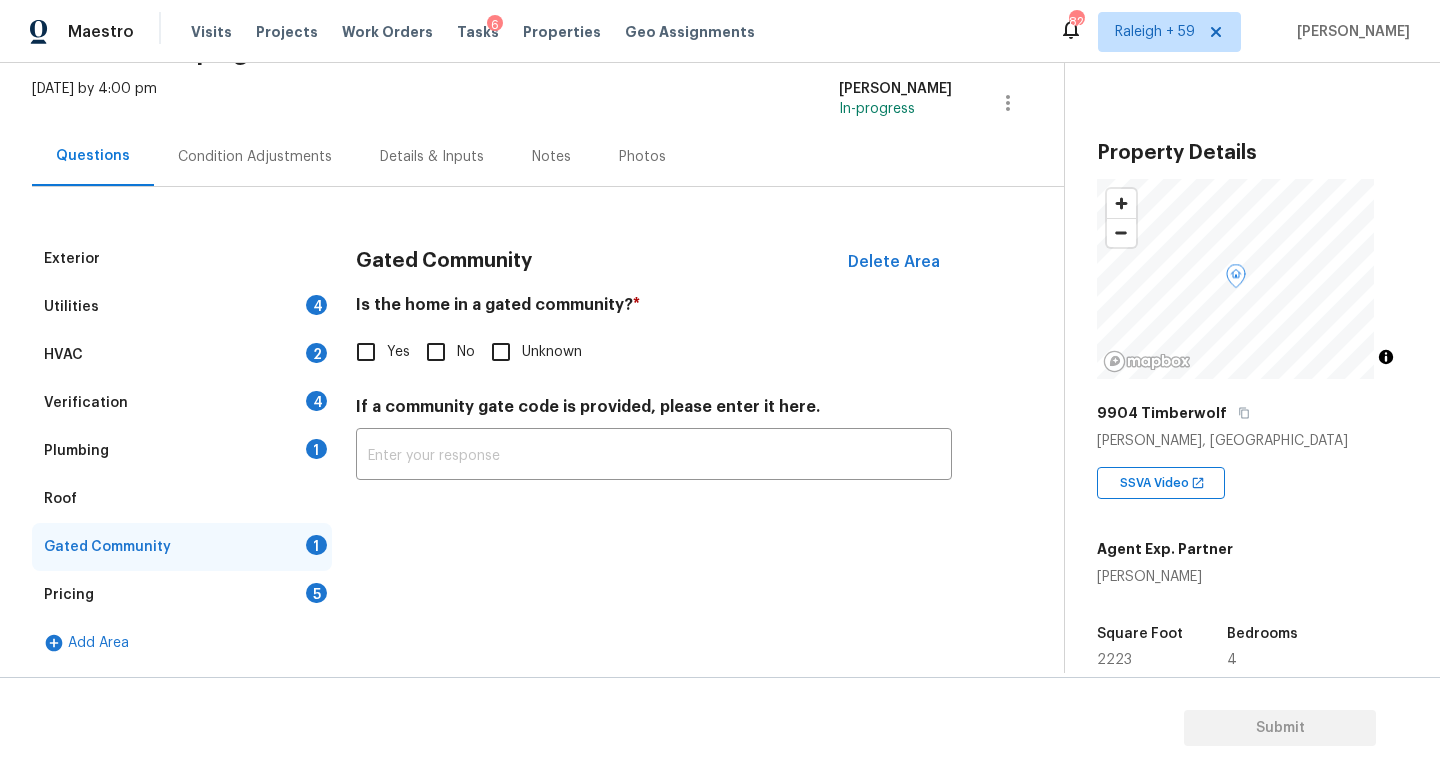 scroll, scrollTop: 131, scrollLeft: 0, axis: vertical 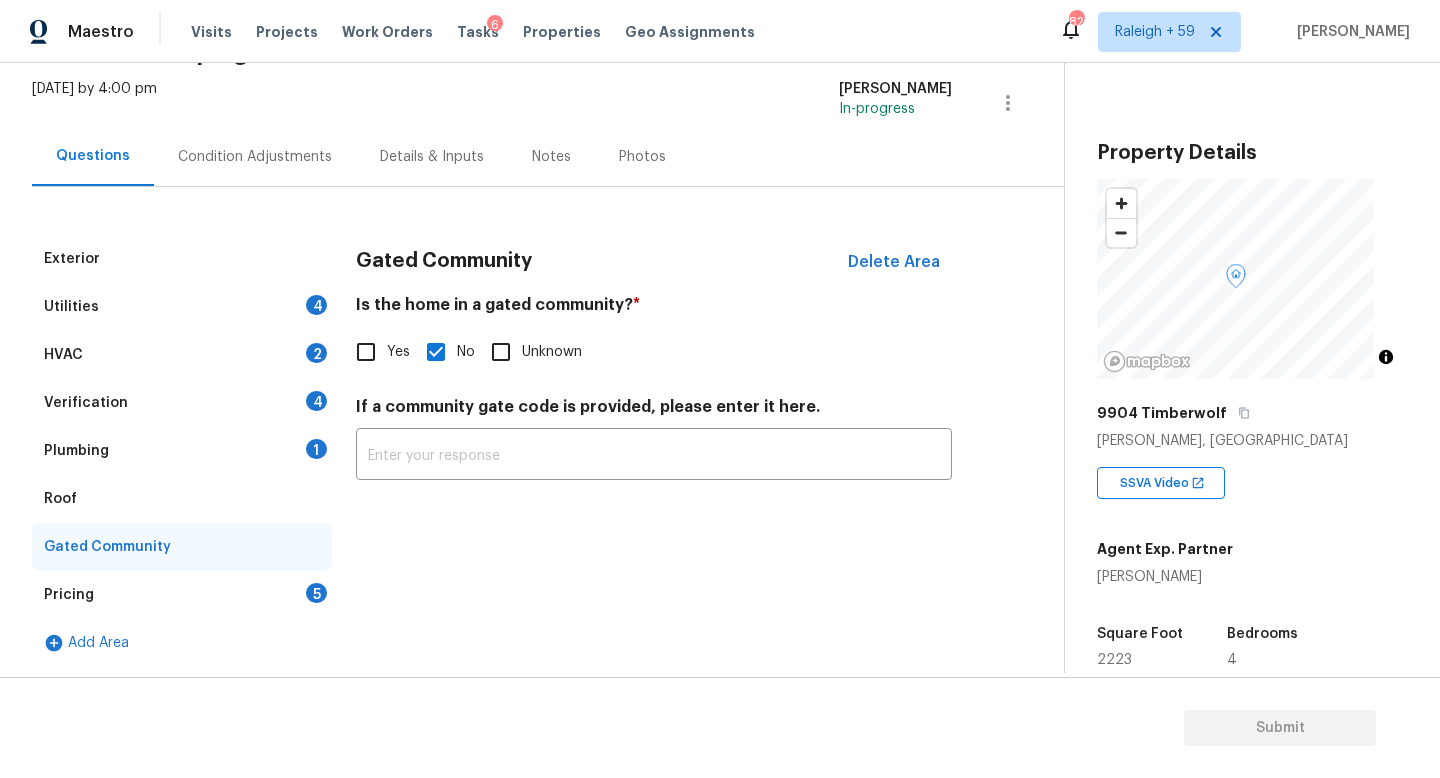 click on "Verification 4" at bounding box center [182, 403] 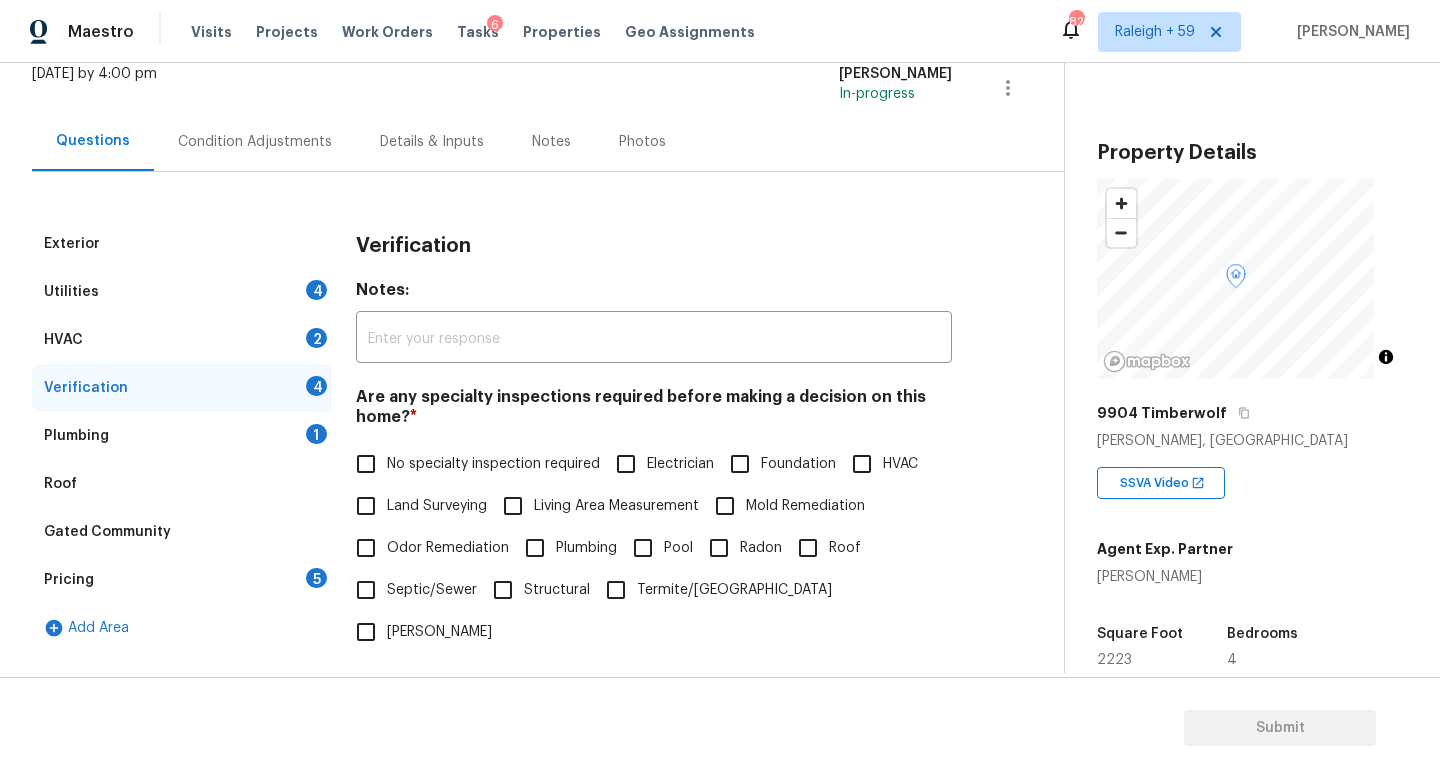 click on "No specialty inspection required" at bounding box center [493, 464] 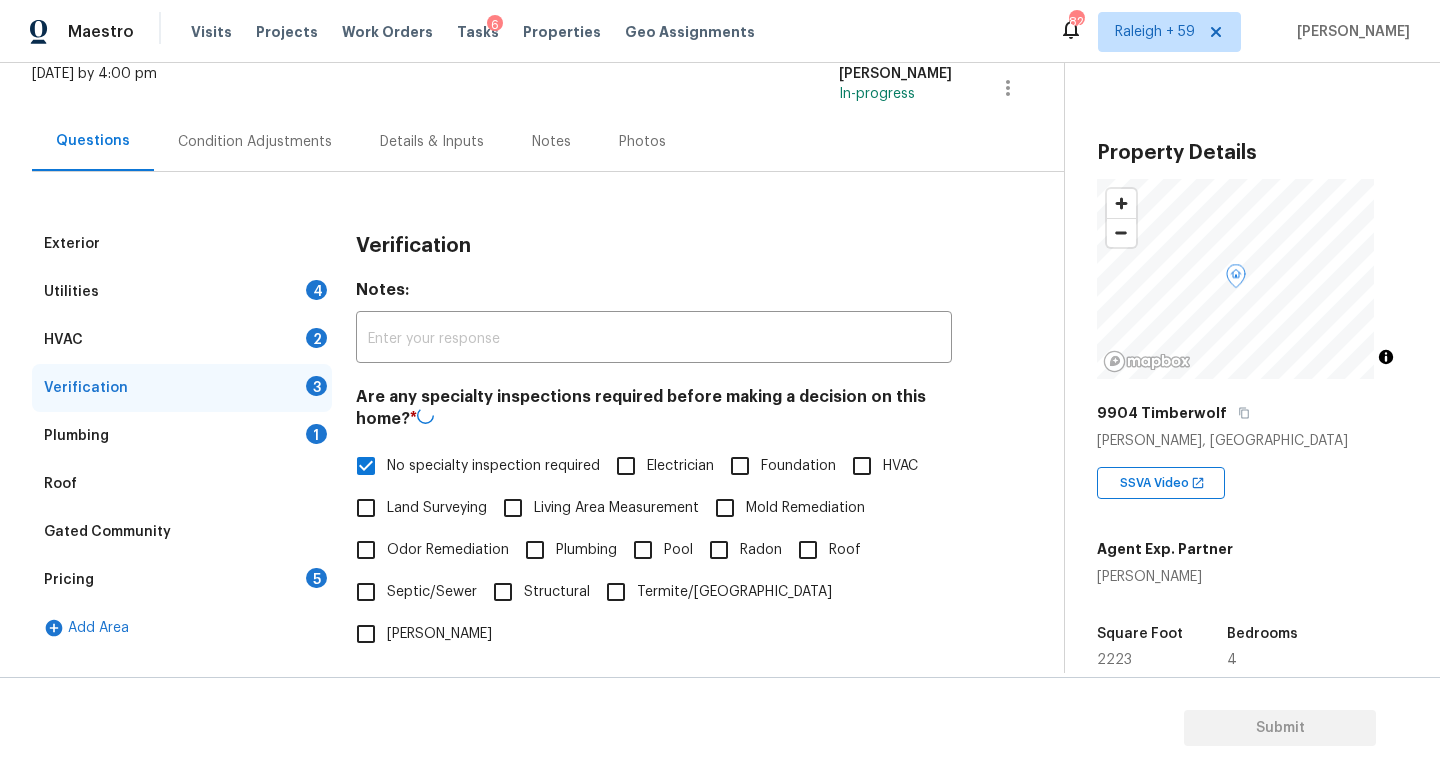 scroll, scrollTop: 424, scrollLeft: 0, axis: vertical 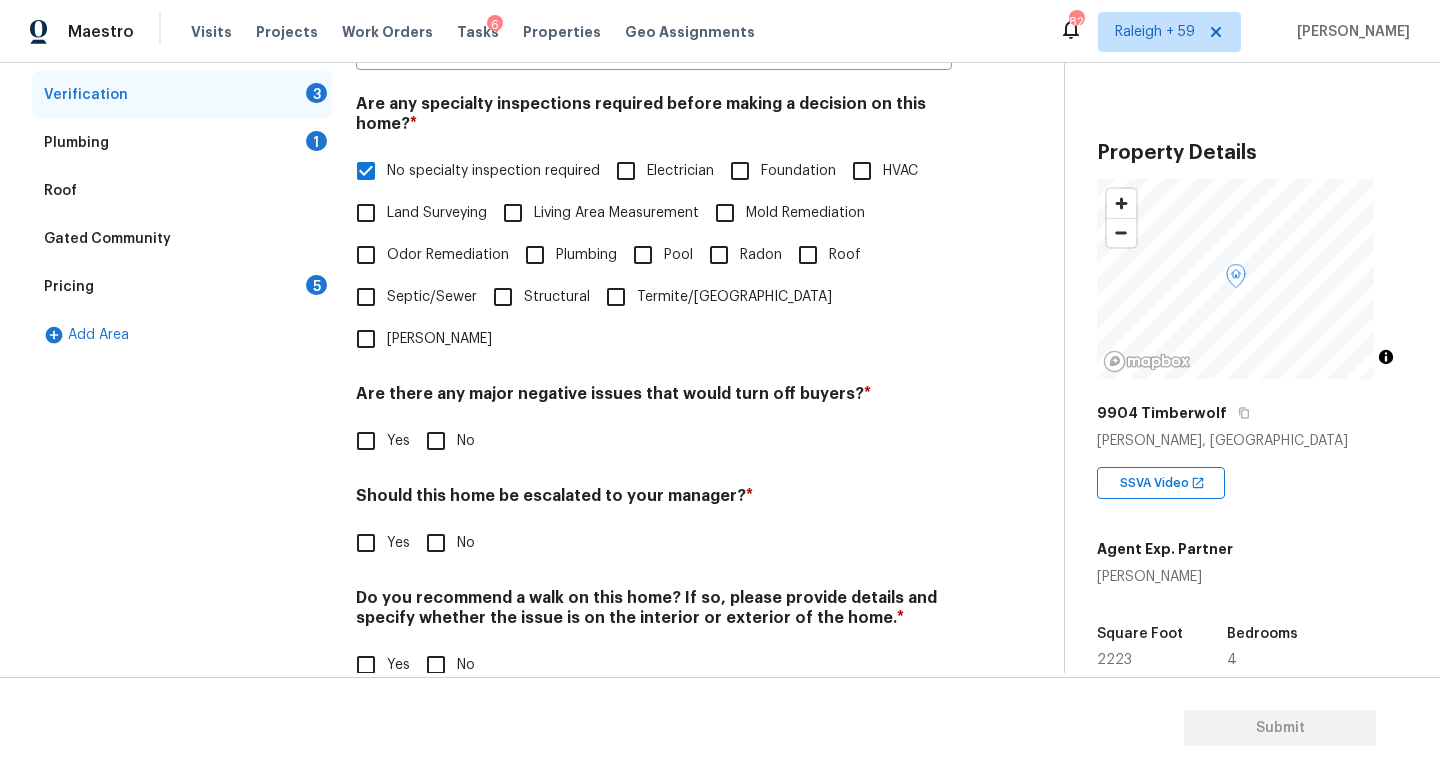 click on "No" at bounding box center (436, 441) 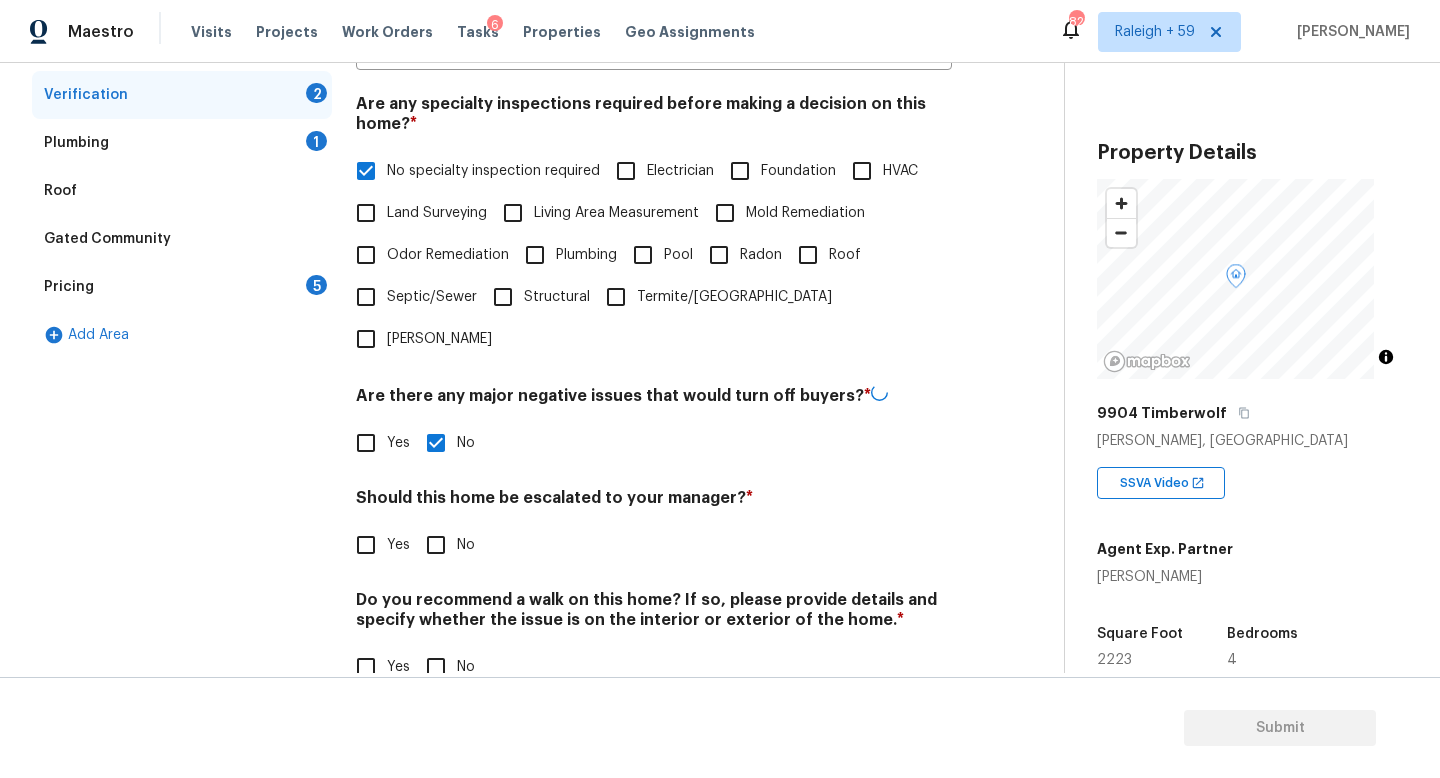 click on "Yes" at bounding box center (366, 545) 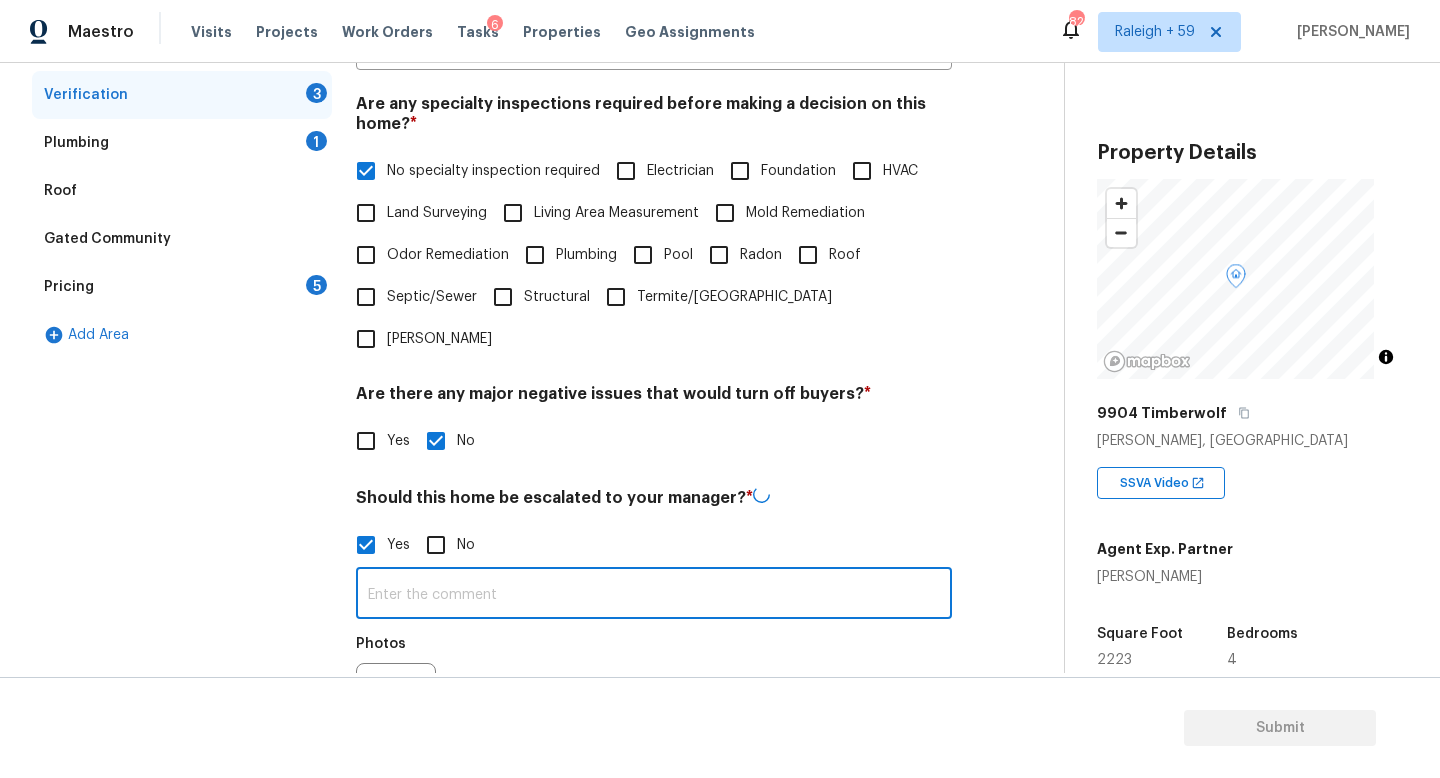 click at bounding box center (654, 595) 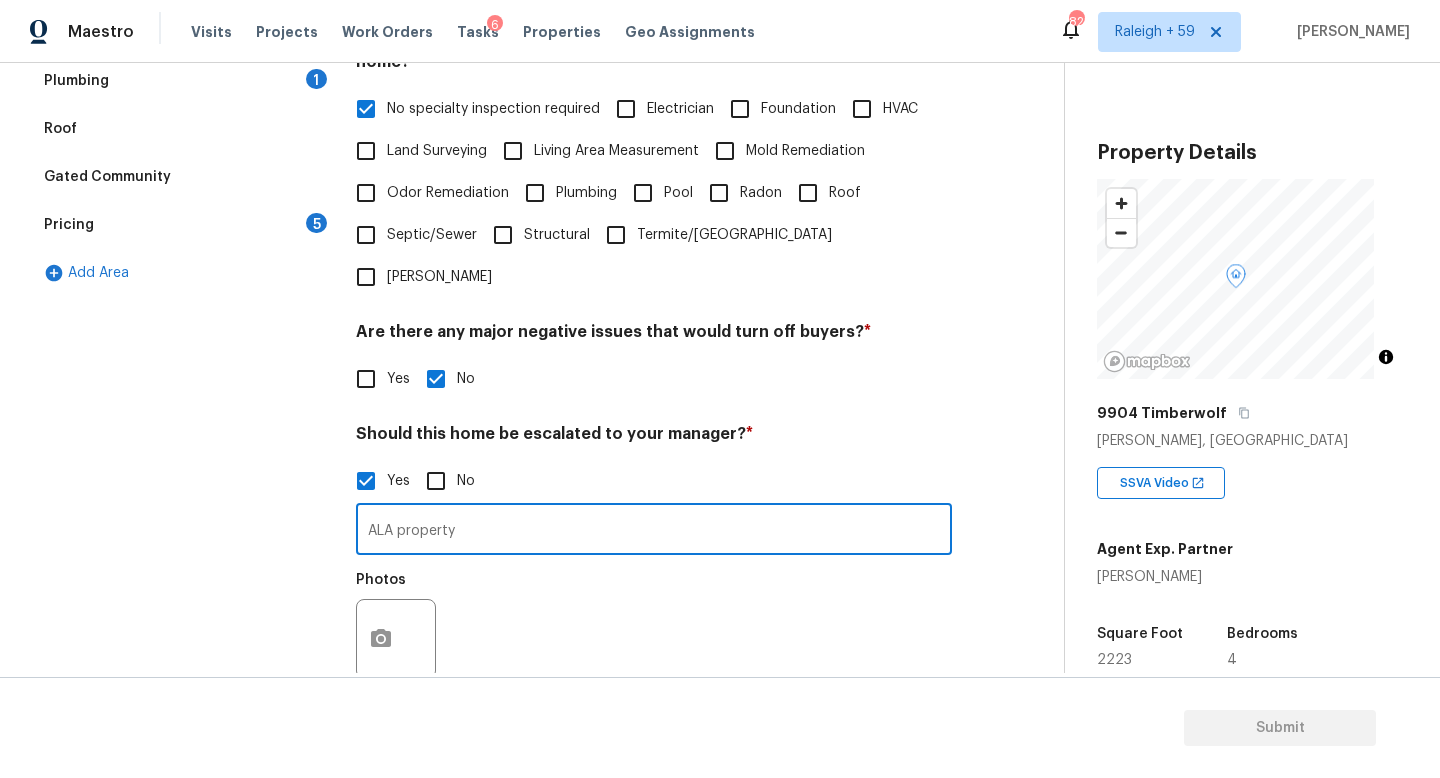 scroll, scrollTop: 597, scrollLeft: 0, axis: vertical 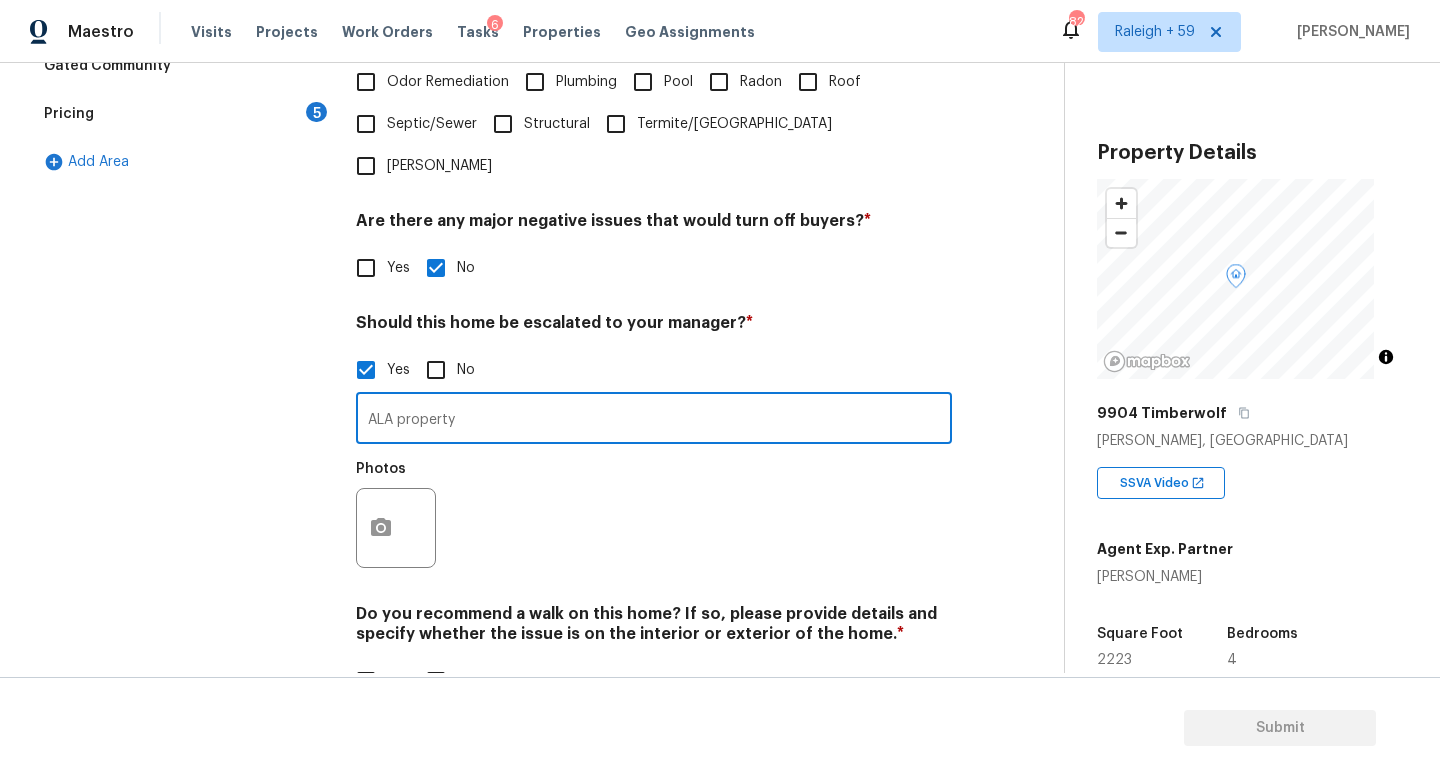 type on "ALA property" 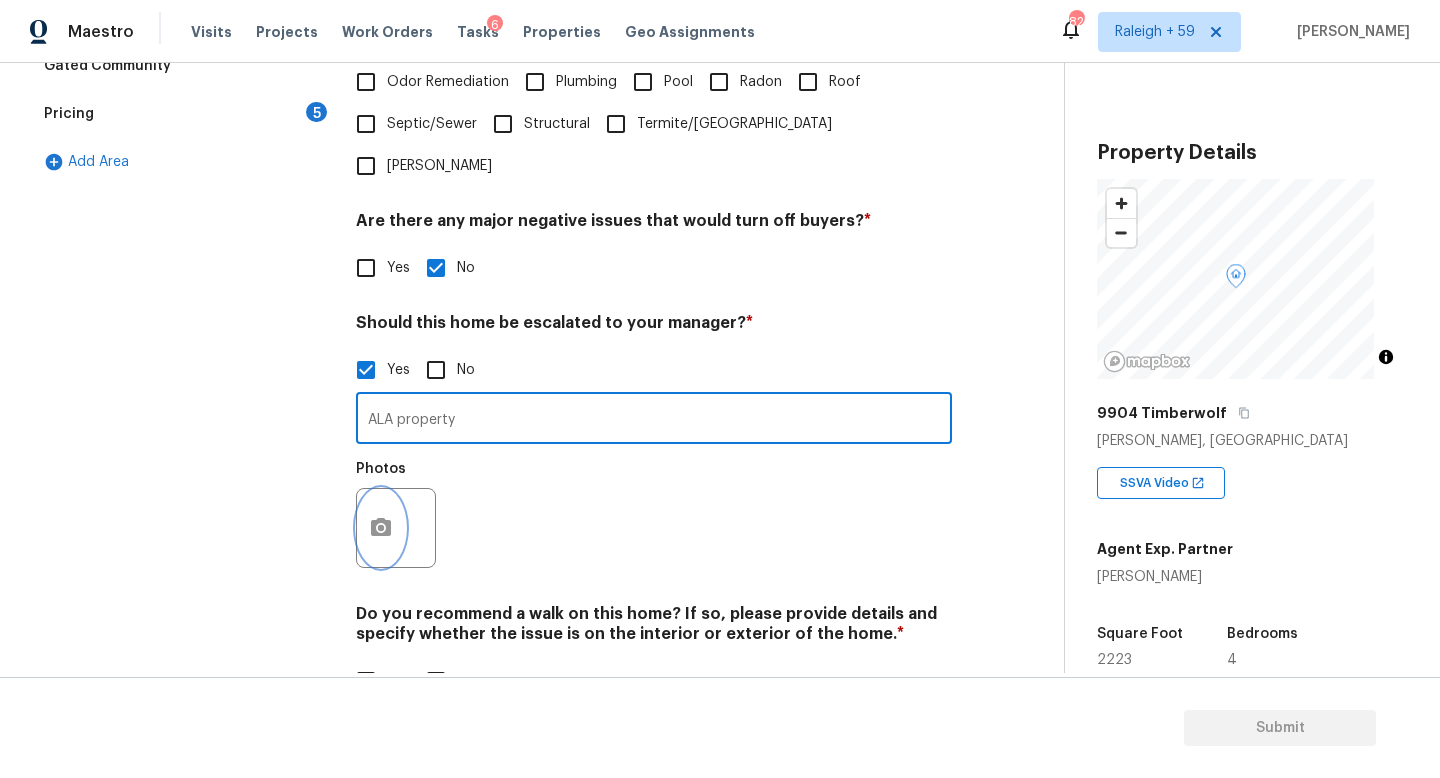 click 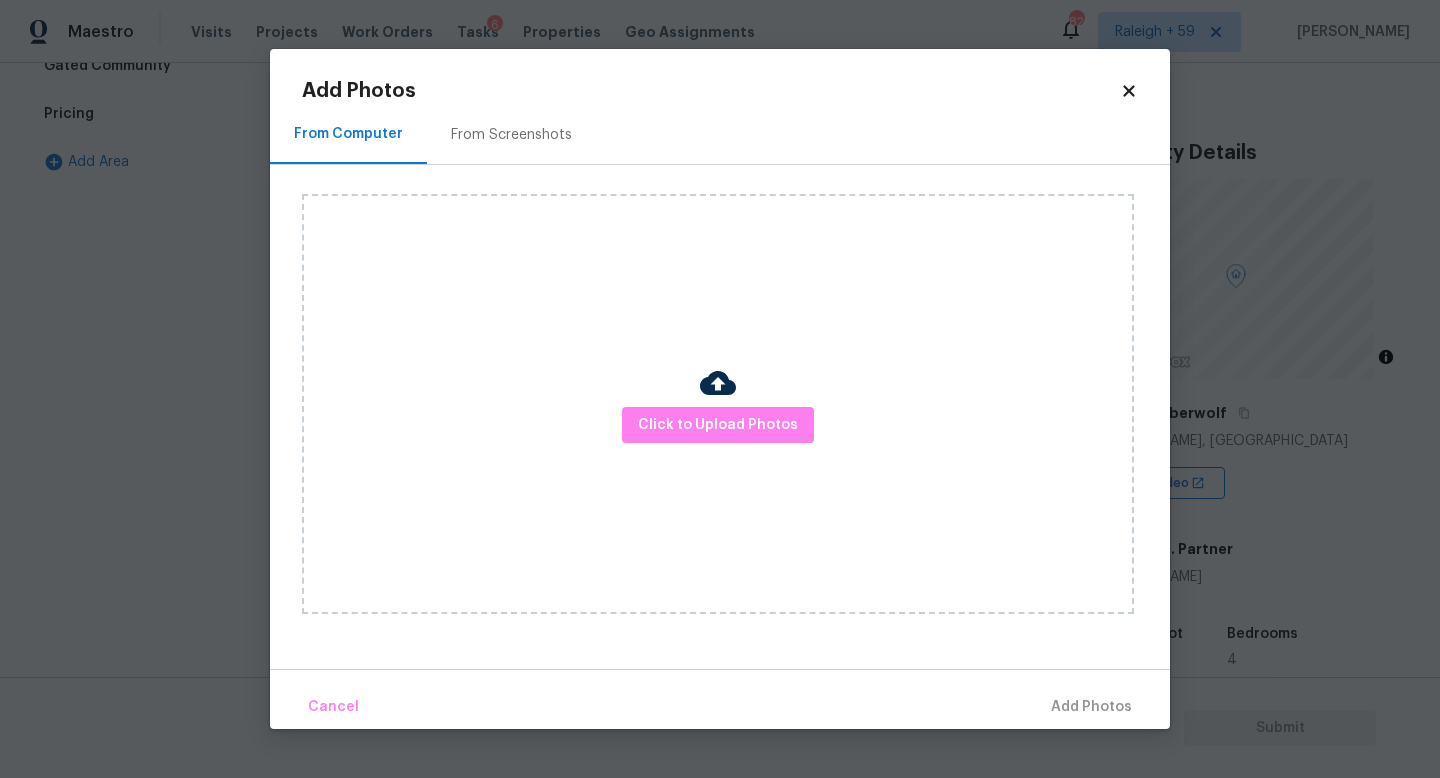 click on "Click to Upload Photos" at bounding box center (718, 404) 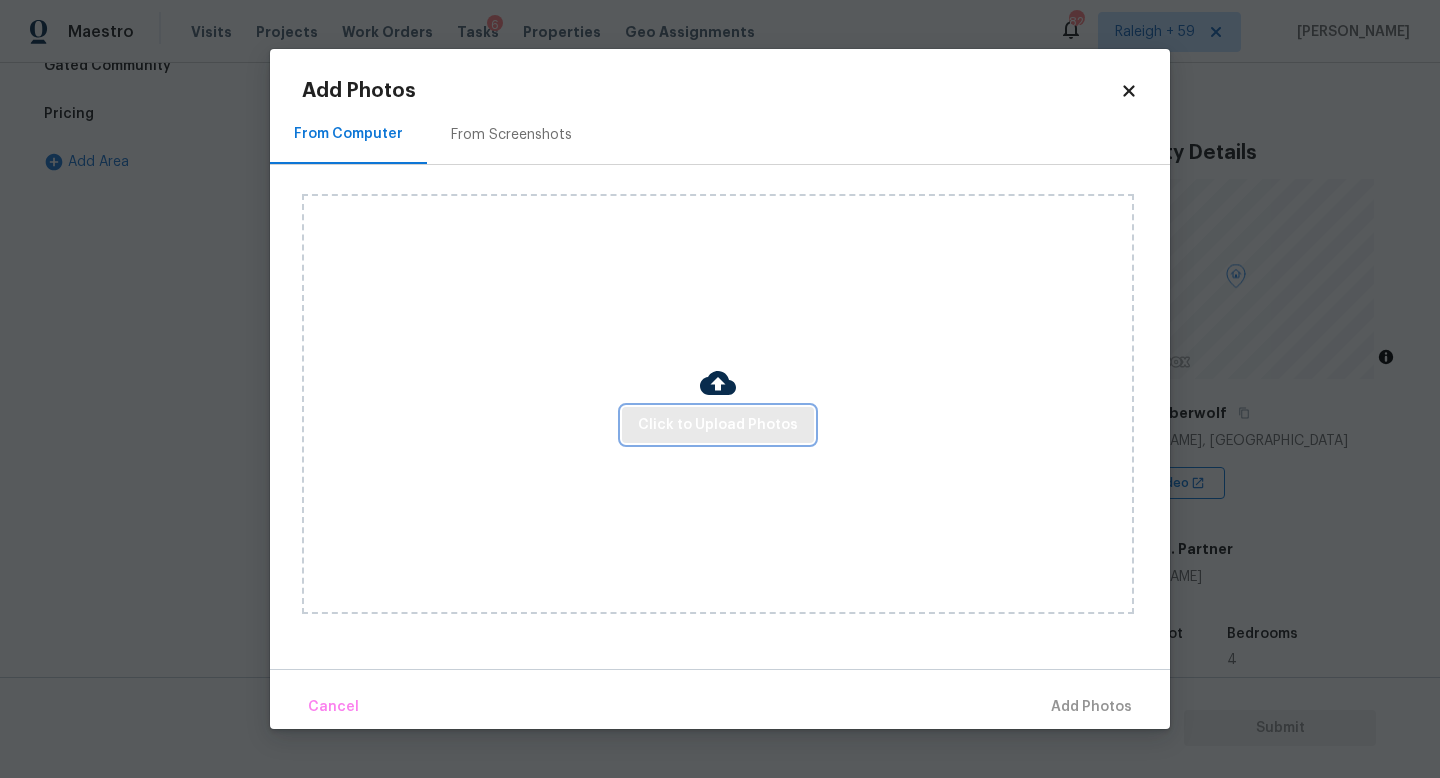 click on "Click to Upload Photos" at bounding box center [718, 425] 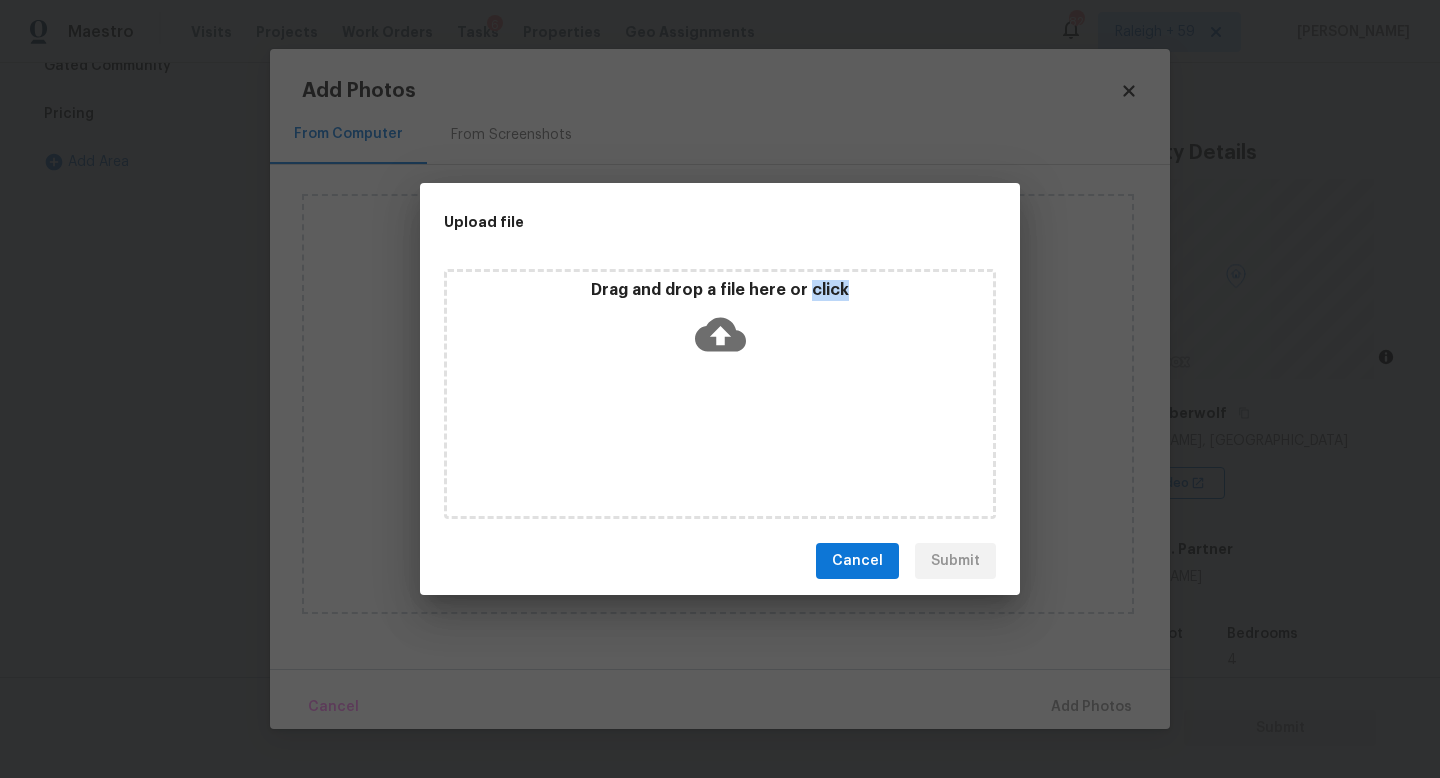 click on "Drag and drop a file here or click" at bounding box center [720, 394] 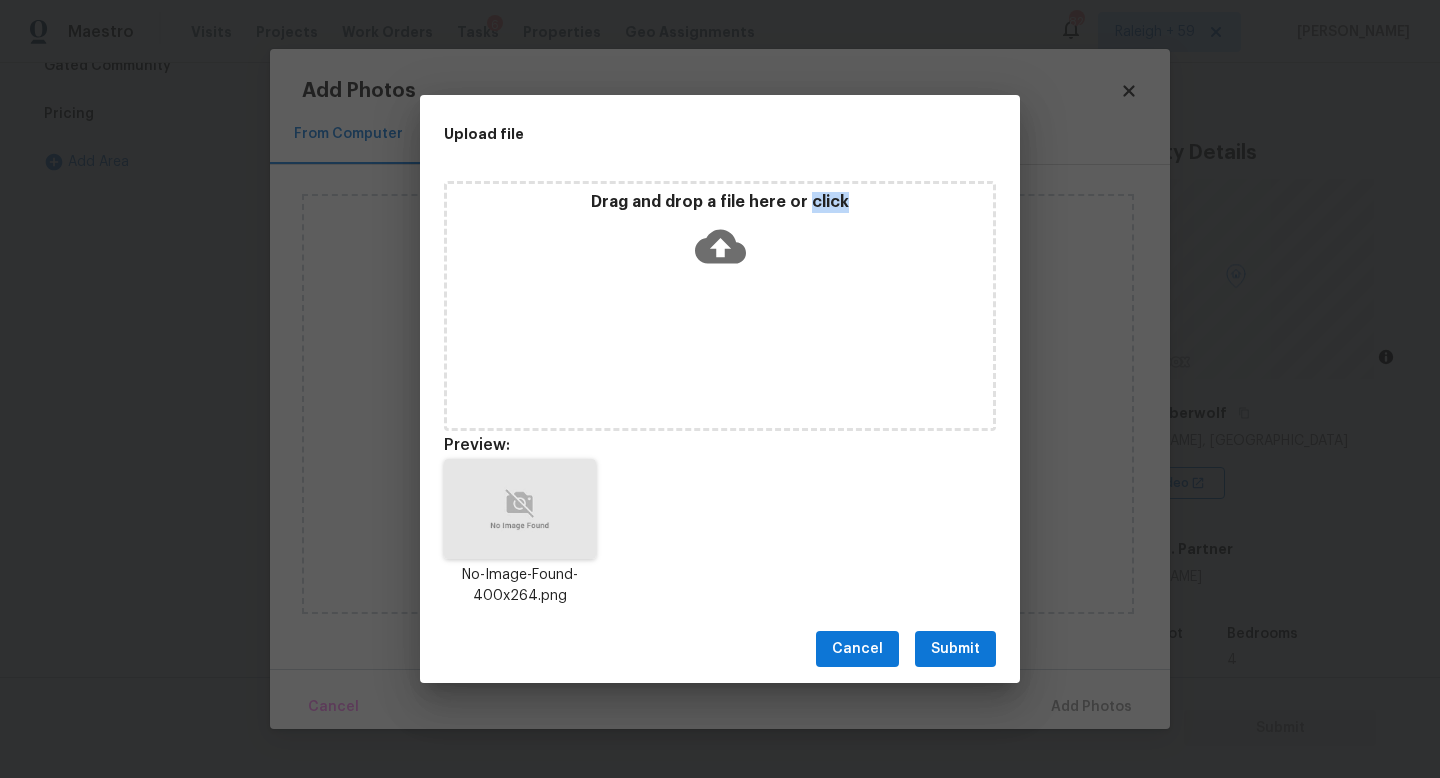 click on "Submit" at bounding box center (955, 649) 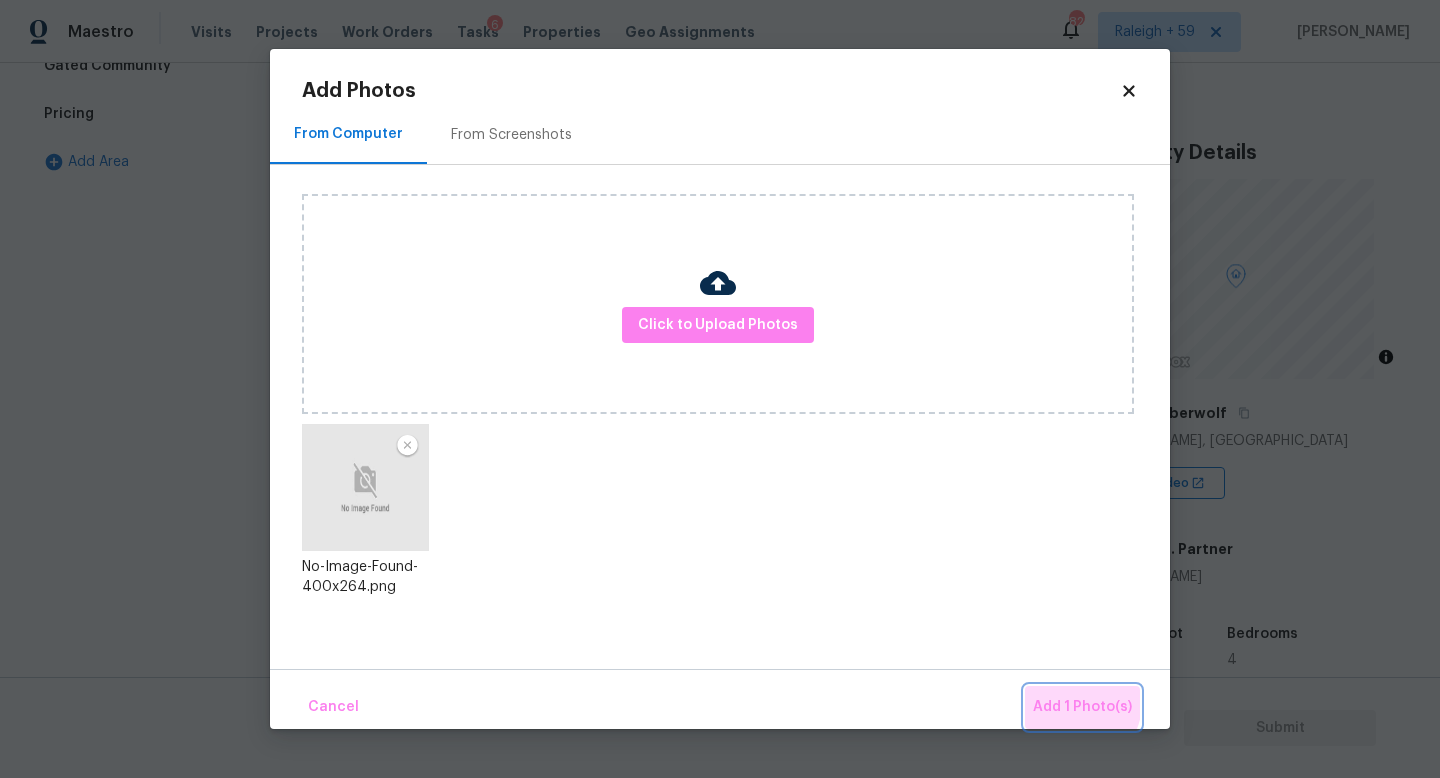 click on "Add 1 Photo(s)" at bounding box center (1082, 707) 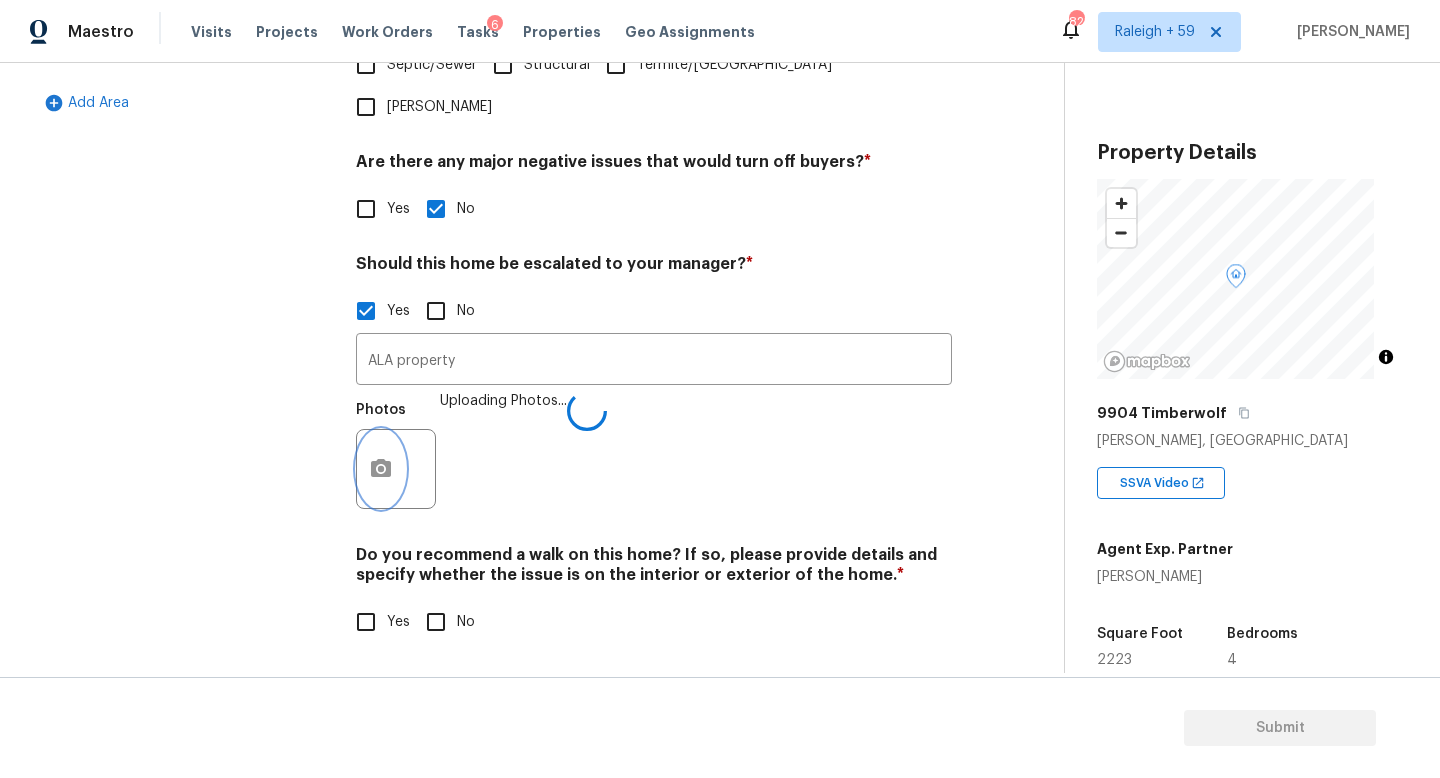 scroll, scrollTop: 672, scrollLeft: 0, axis: vertical 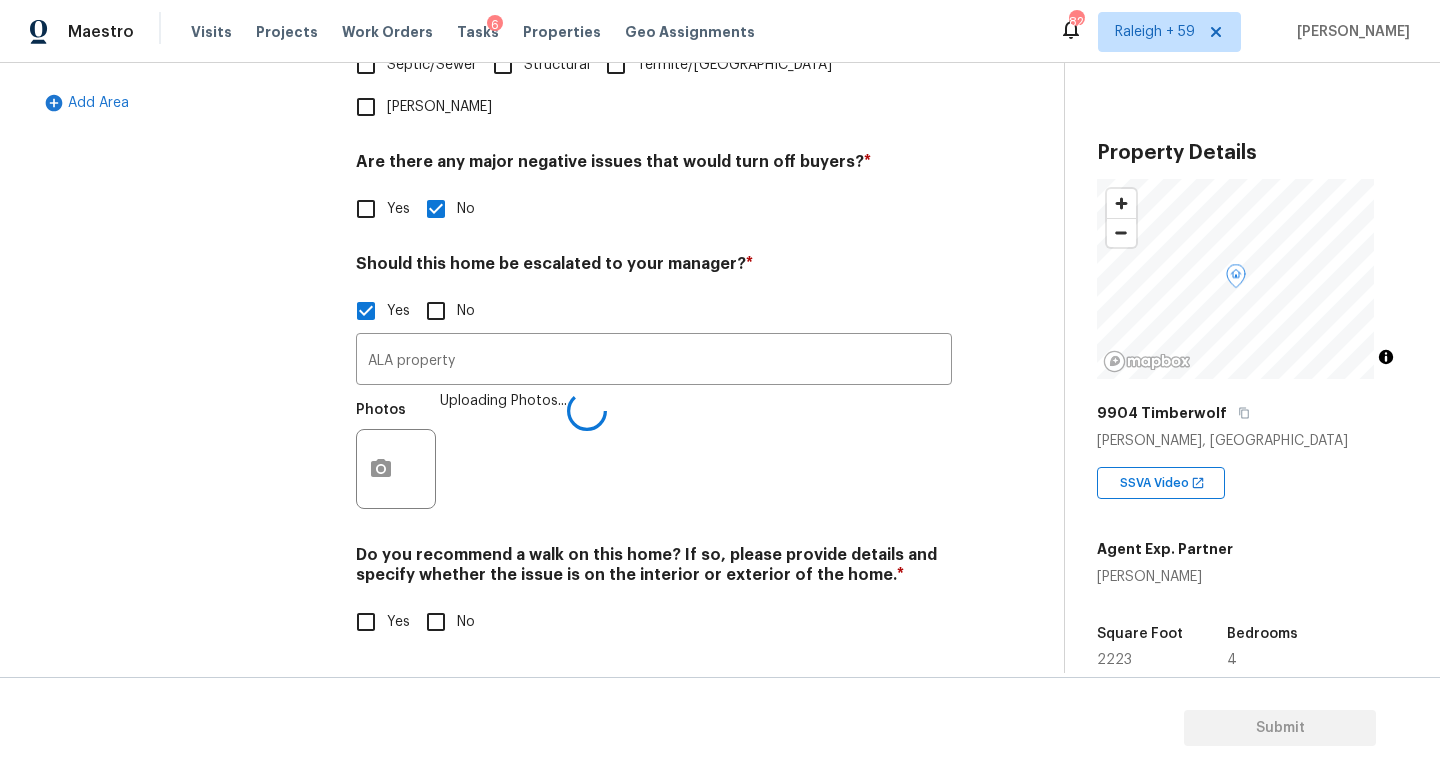 click on "No" at bounding box center [466, 622] 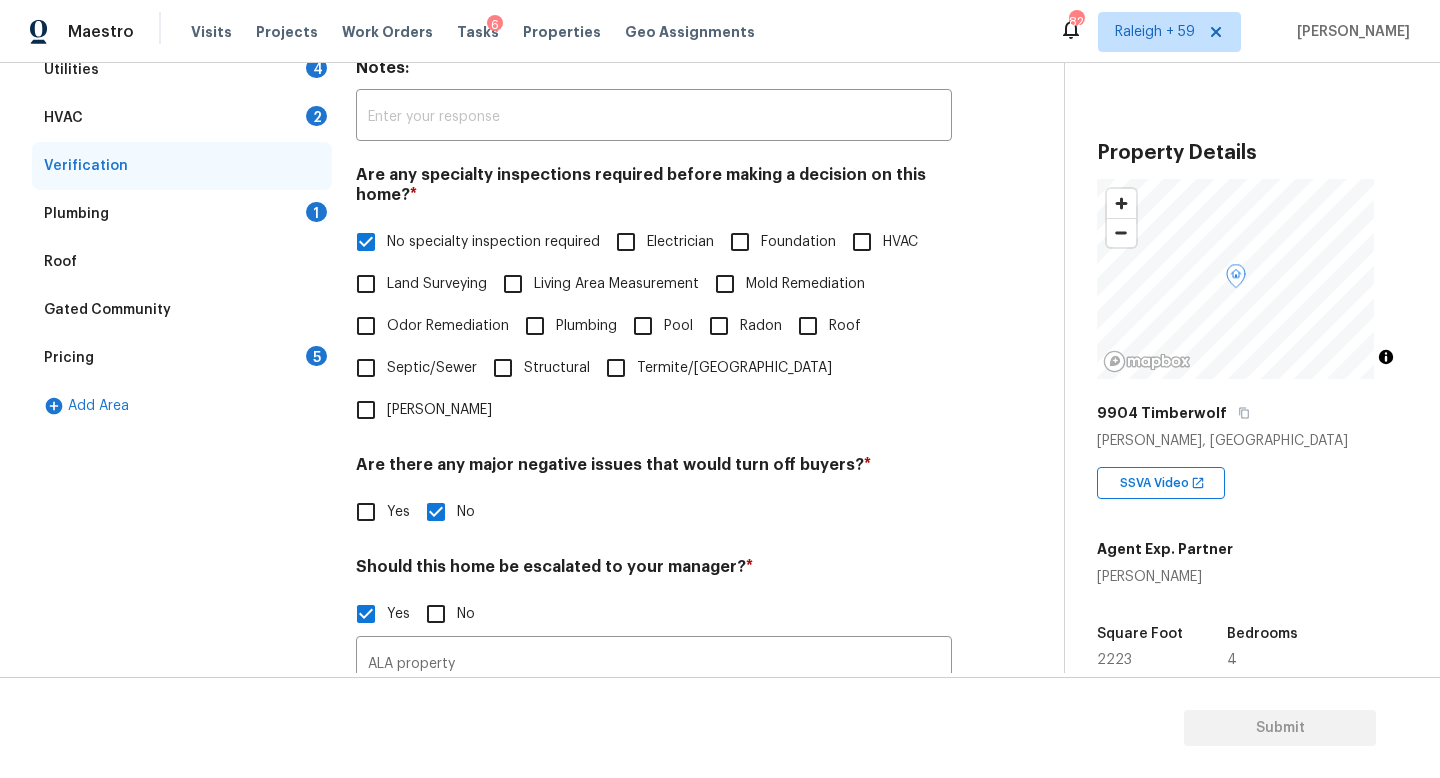 click on "Plumbing 1" at bounding box center [182, 214] 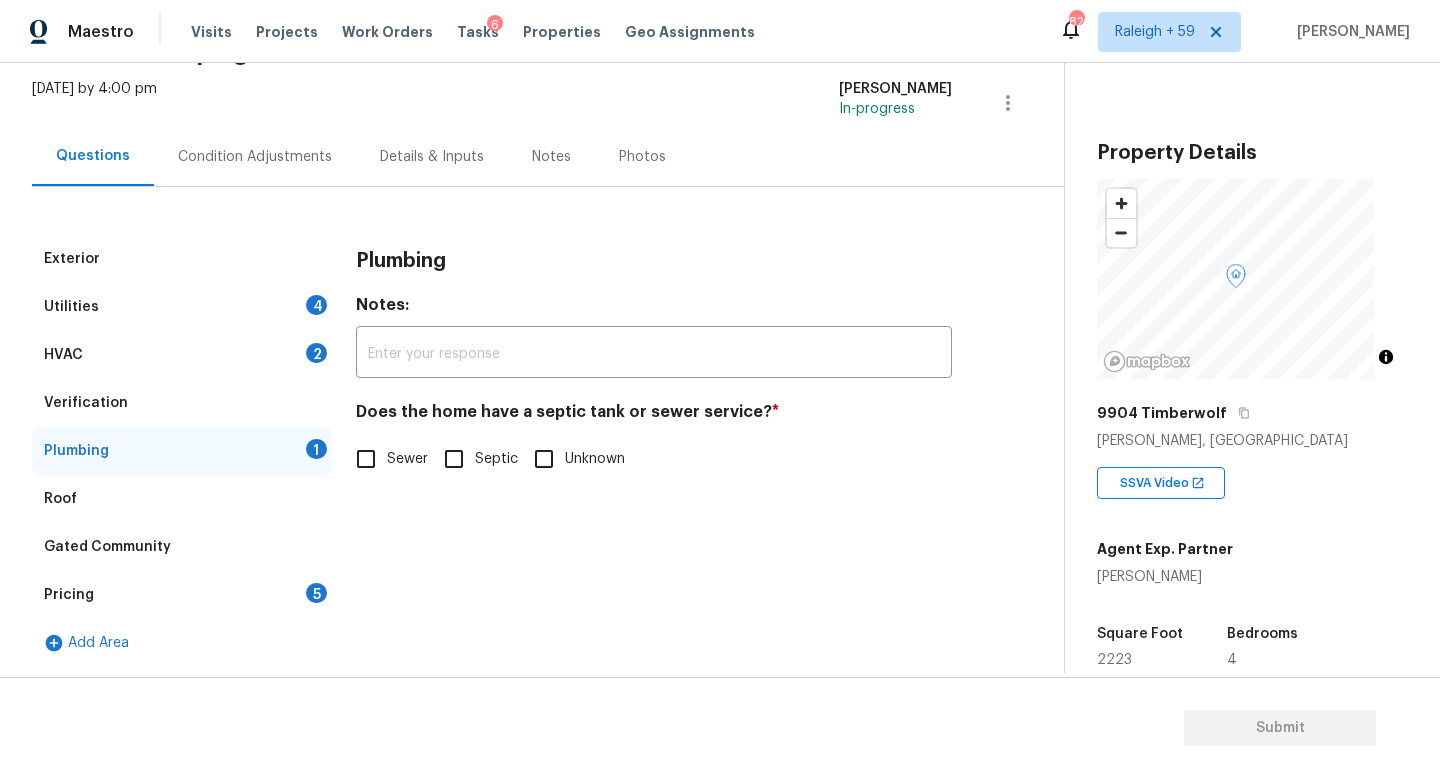 scroll, scrollTop: 131, scrollLeft: 0, axis: vertical 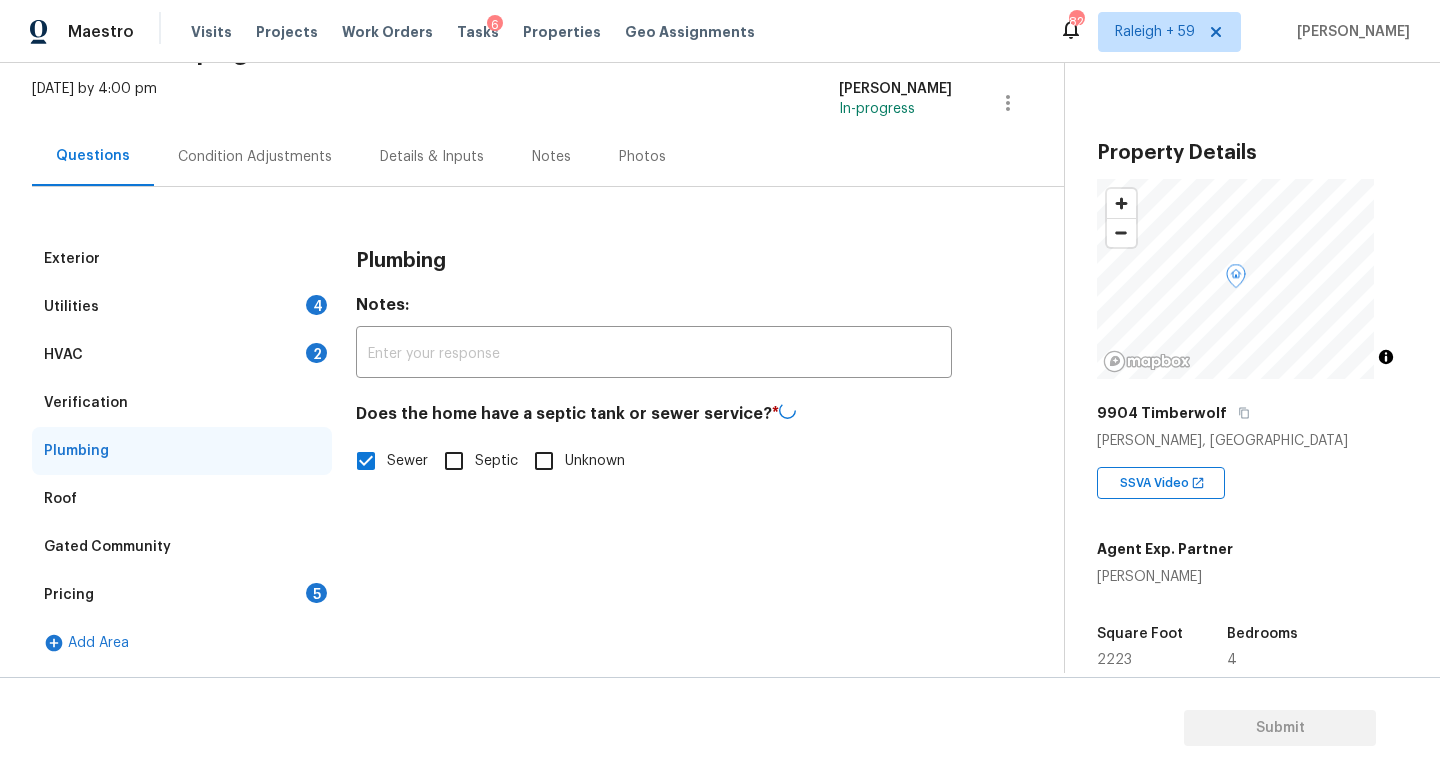 drag, startPoint x: 390, startPoint y: 129, endPoint x: 385, endPoint y: 143, distance: 14.866069 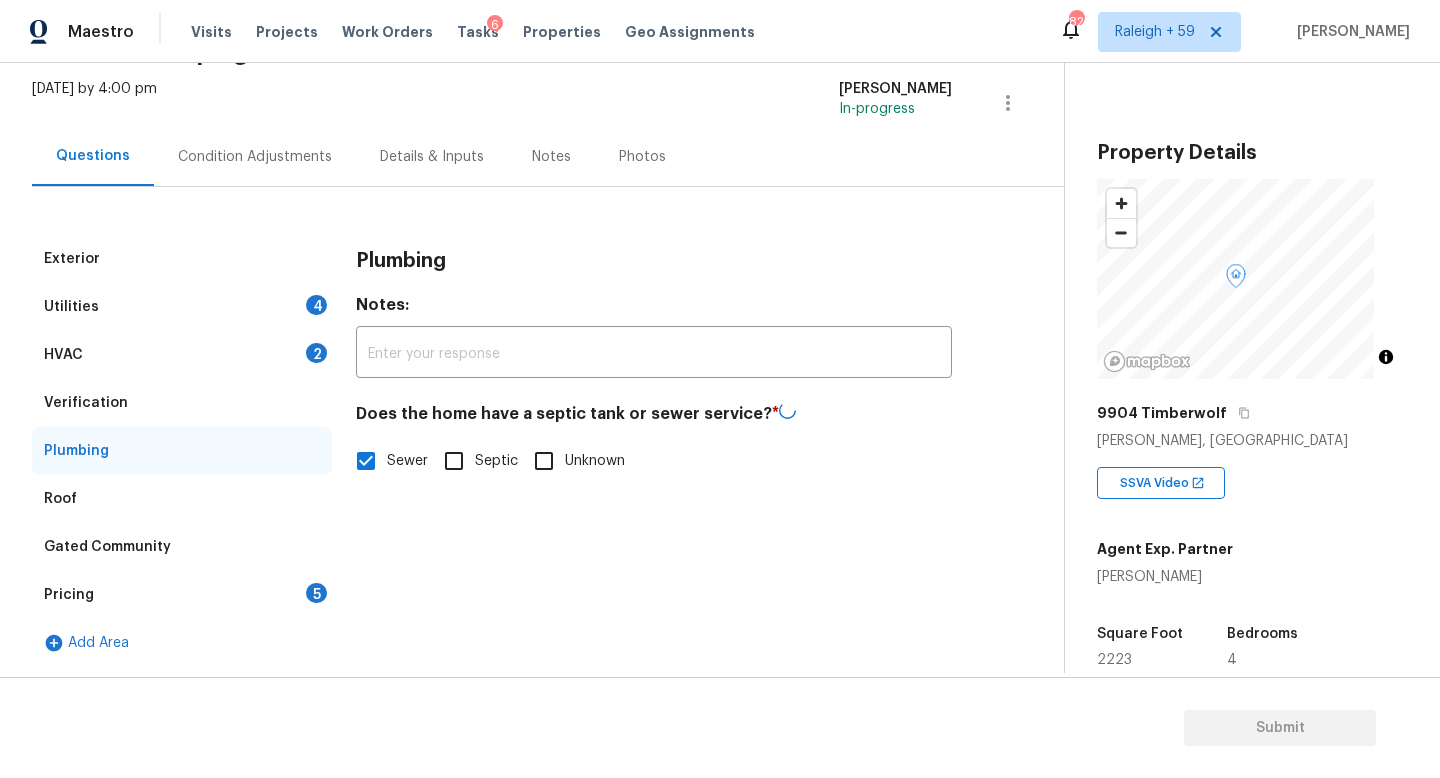 click on "Details & Inputs" at bounding box center [432, 156] 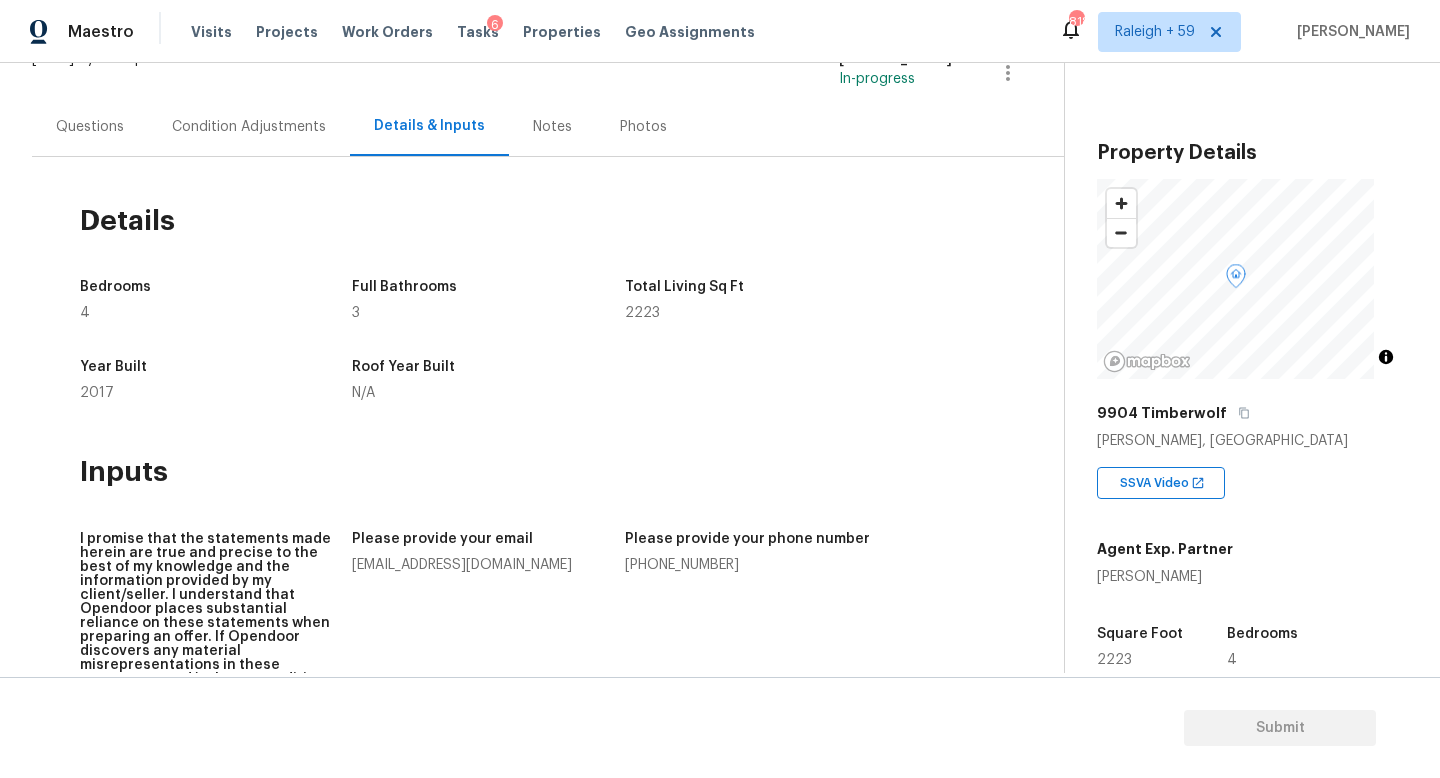 scroll, scrollTop: 19, scrollLeft: 0, axis: vertical 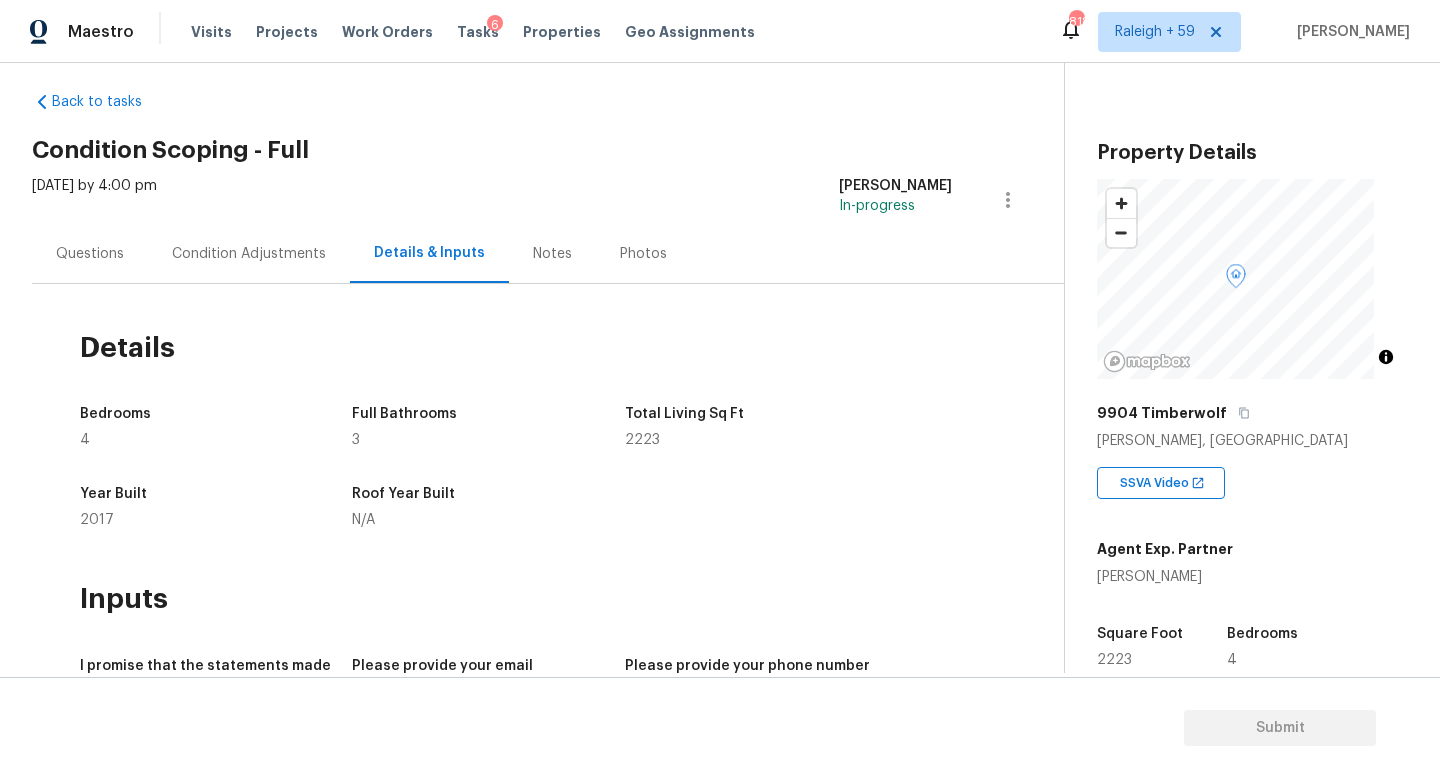 click on "Questions" at bounding box center [90, 254] 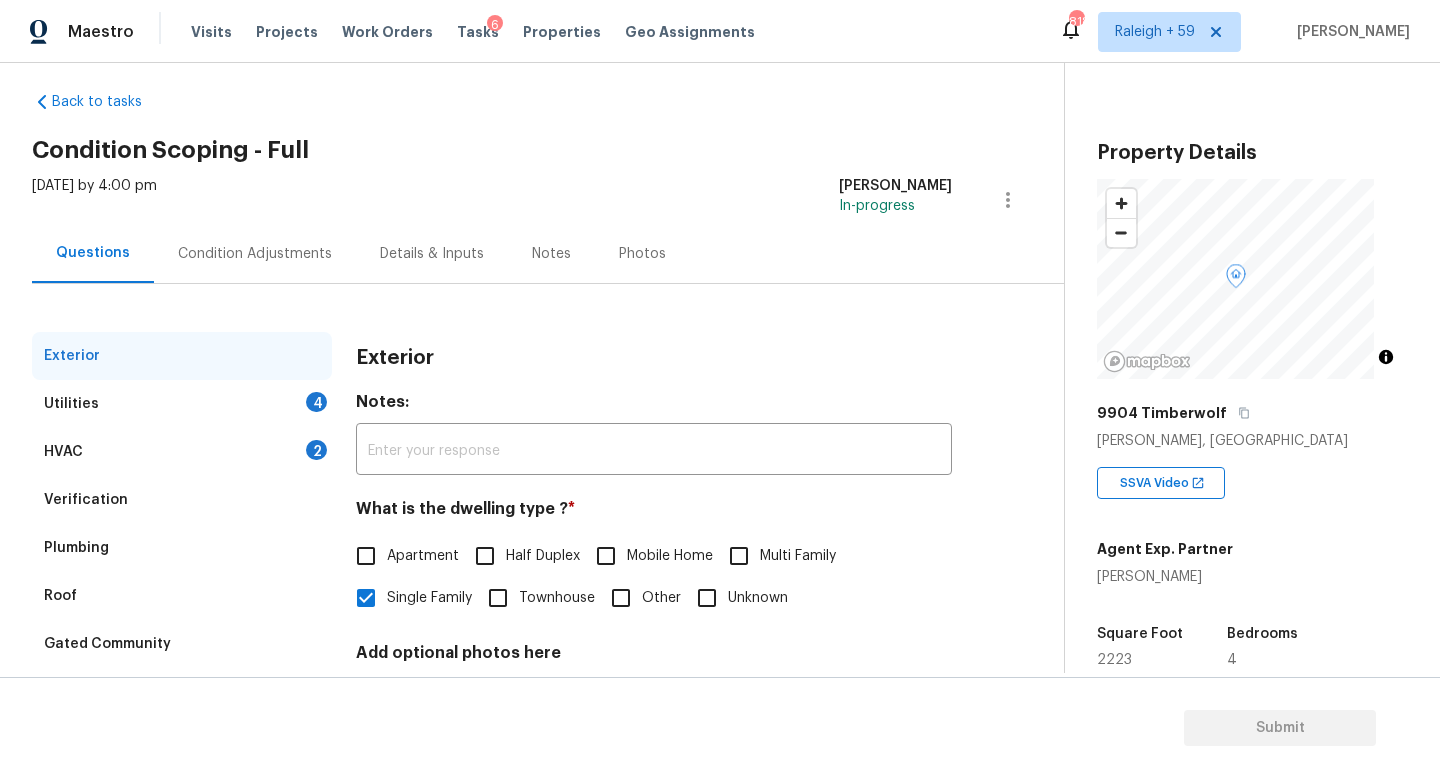 click on "HVAC 2" at bounding box center (182, 452) 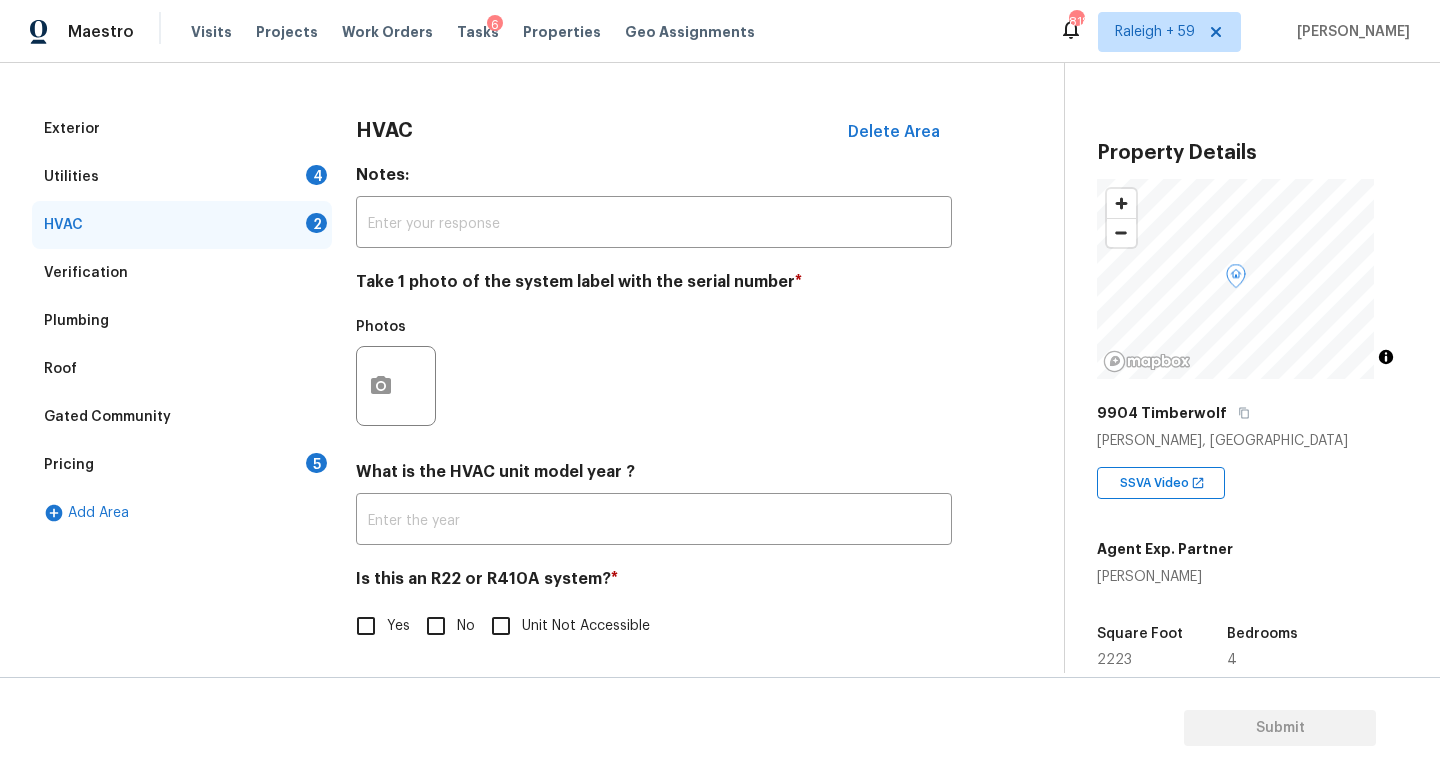 scroll, scrollTop: 49, scrollLeft: 0, axis: vertical 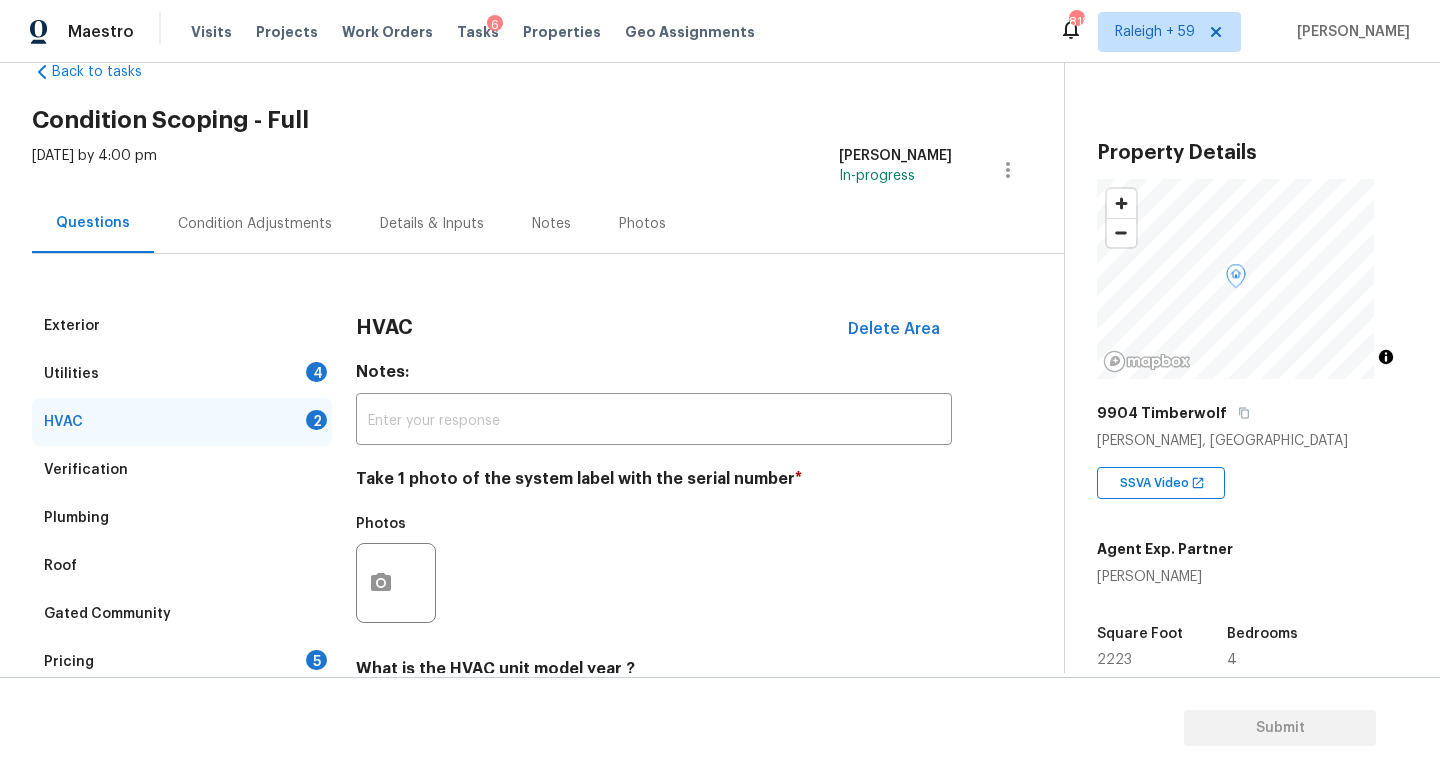 click on "Utilities 4" at bounding box center (182, 374) 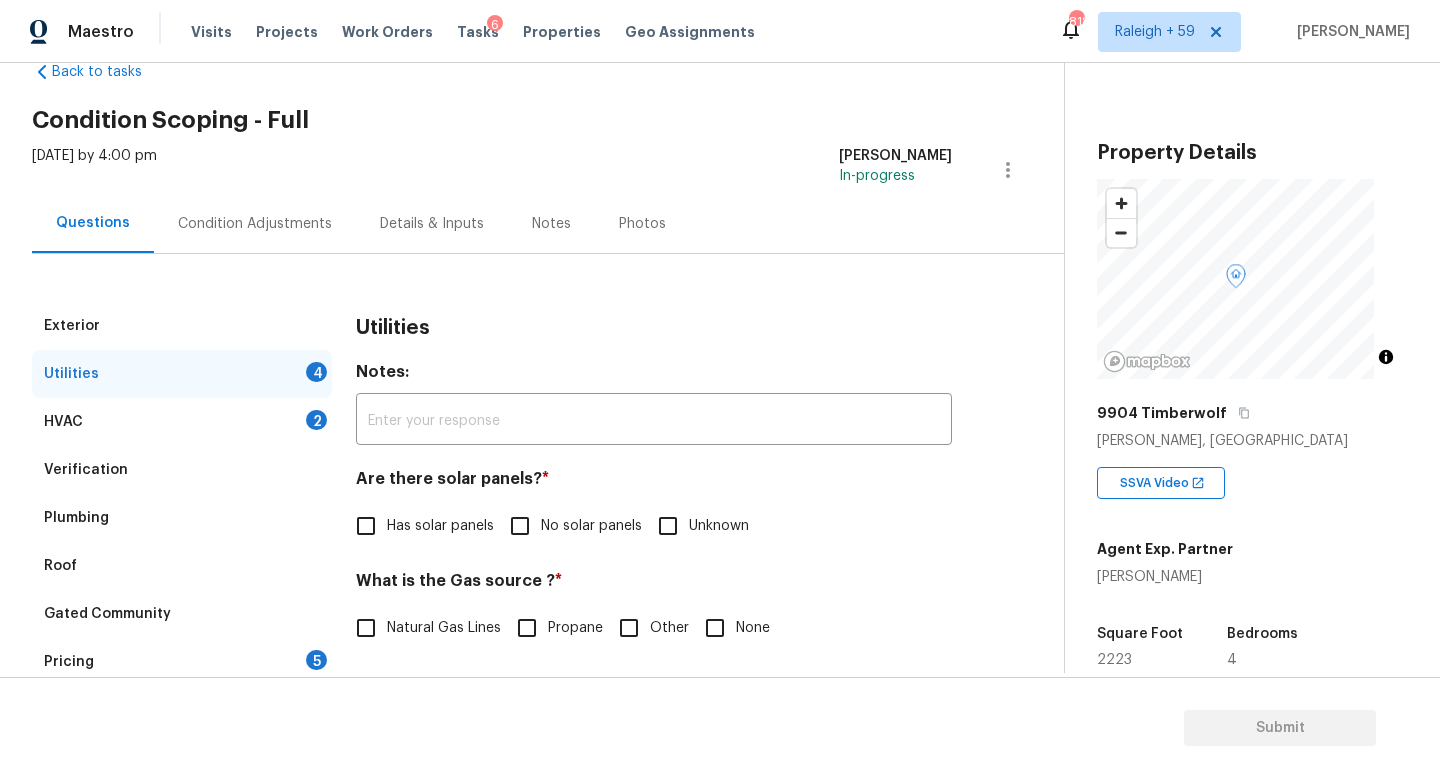scroll, scrollTop: 243, scrollLeft: 0, axis: vertical 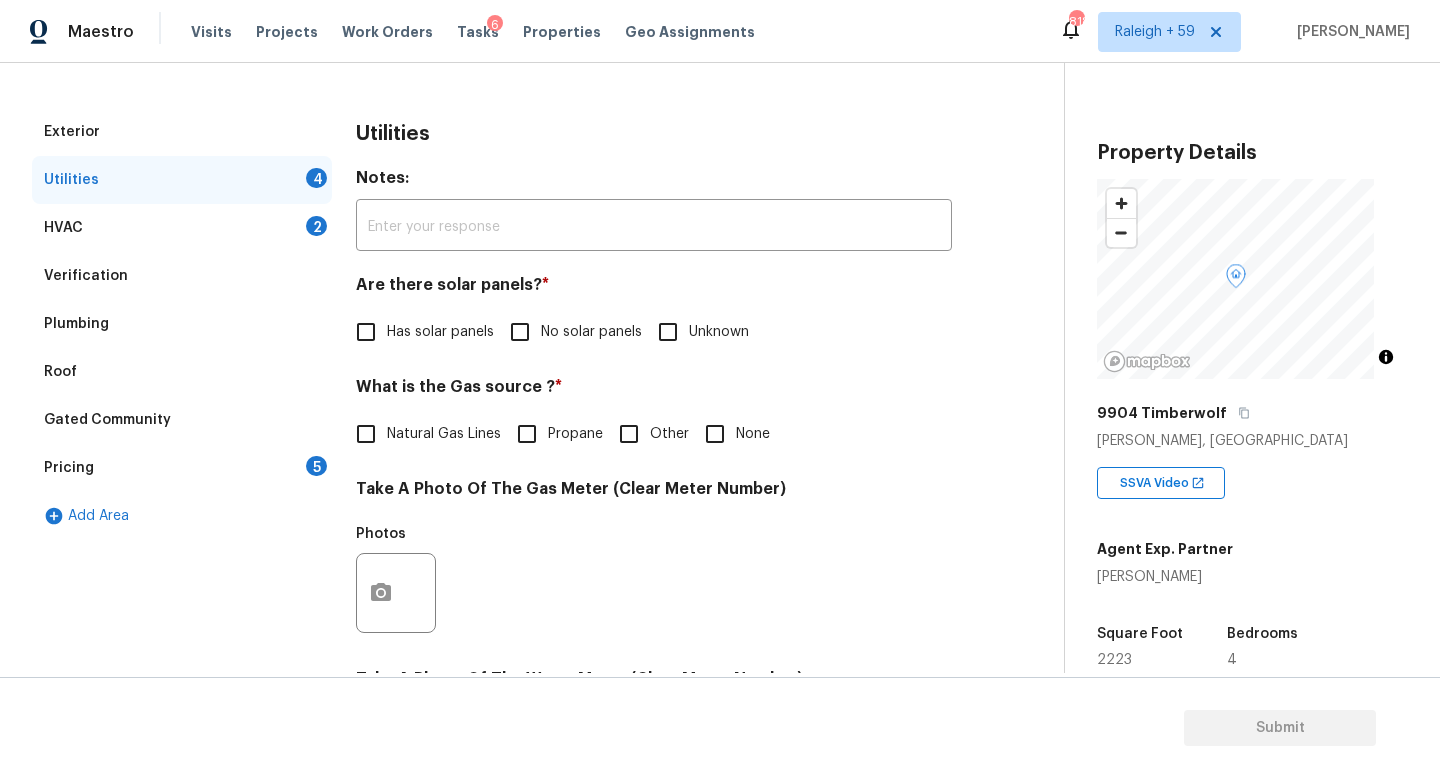 click on "Utilities Notes: ​ Are there solar panels?  * Has solar panels No solar panels Unknown What is the Gas source ?  * Natural Gas Lines Propane Other None Take A Photo Of The Gas Meter (Clear Meter Number) Photos Take A Photo Of The Water Meter (Clear Meter Number) Photos Take A Photo Of The Electric Meter (Clear Meter Number)  * Photos Does the home have a septic tank or sewer service?  * Sewer Septic Unknown" at bounding box center [654, 629] 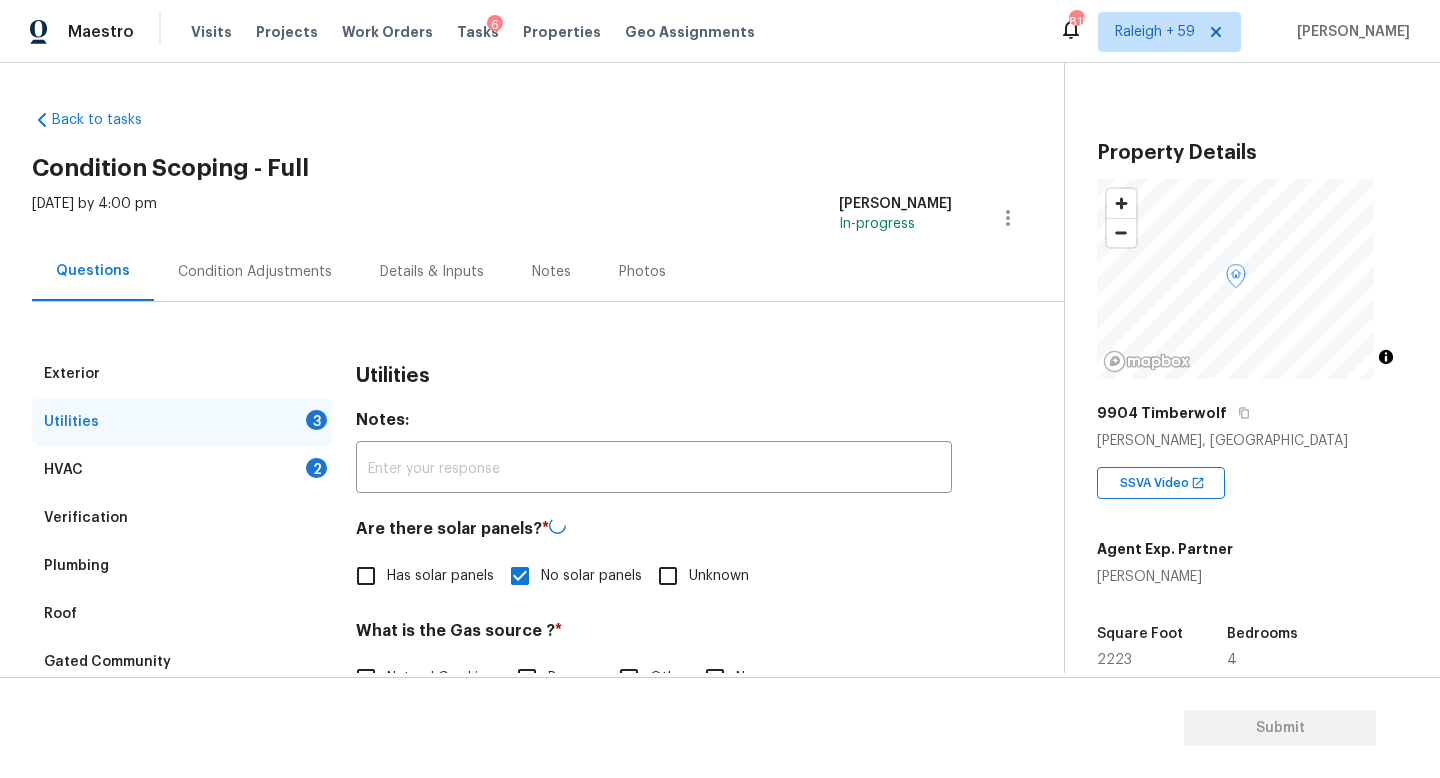 scroll, scrollTop: 0, scrollLeft: 0, axis: both 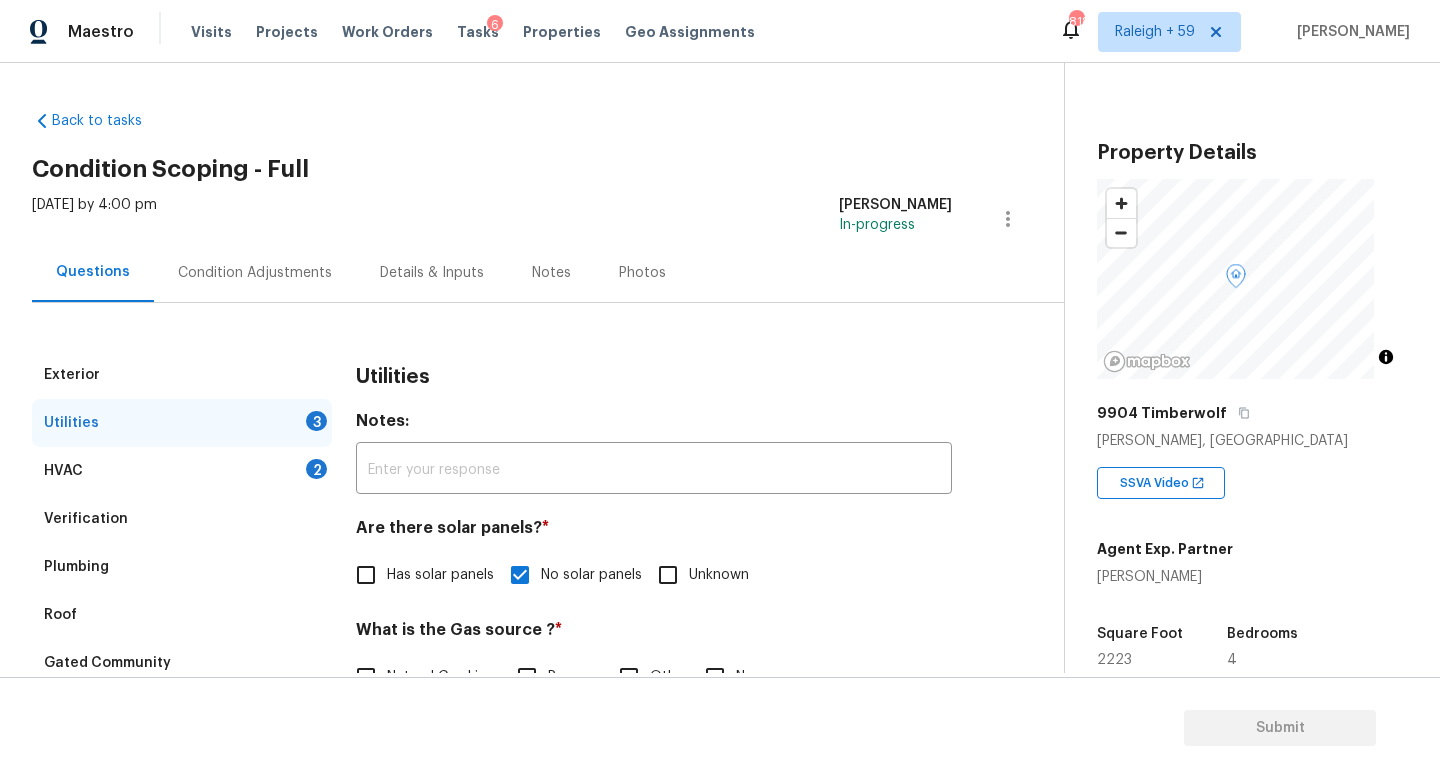 click on "Details & Inputs" at bounding box center [432, 273] 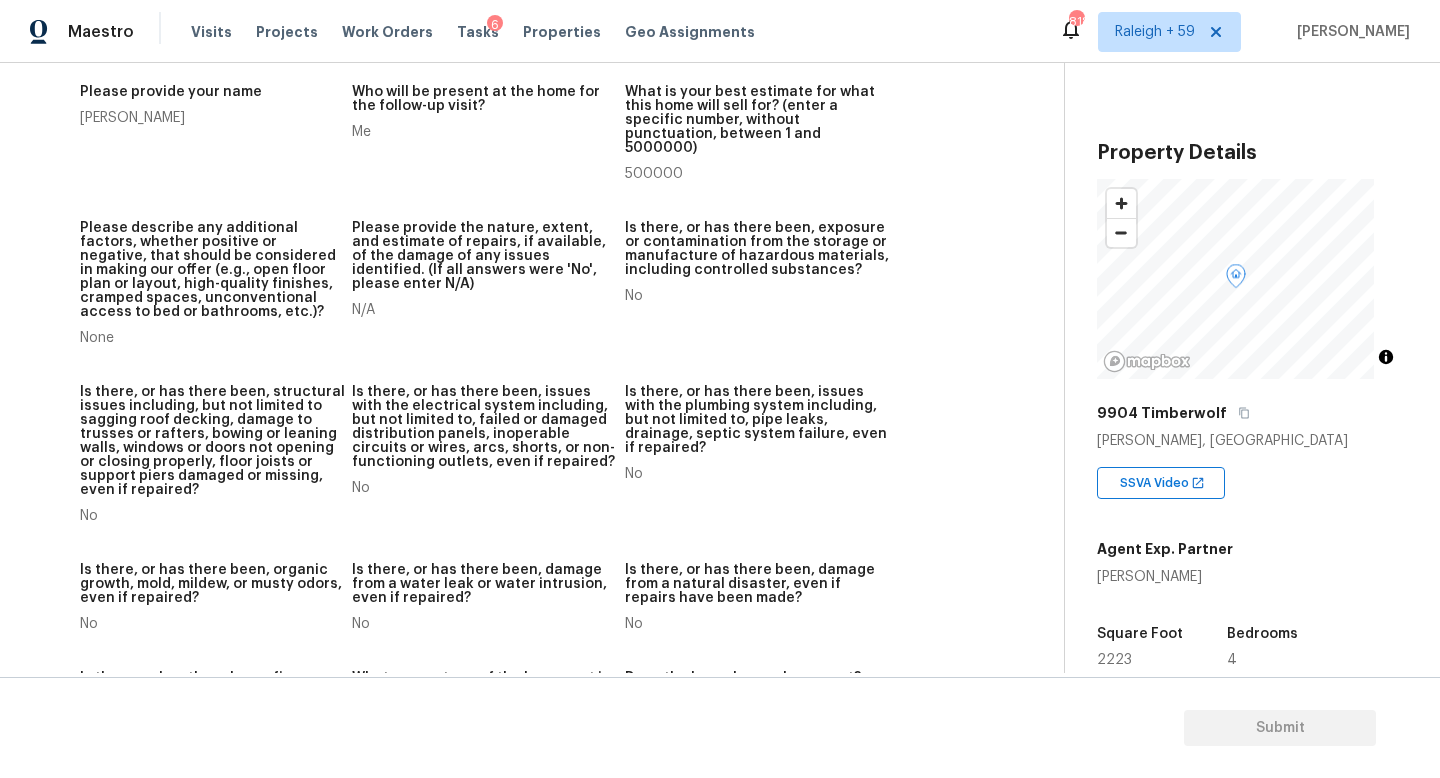 scroll, scrollTop: 0, scrollLeft: 0, axis: both 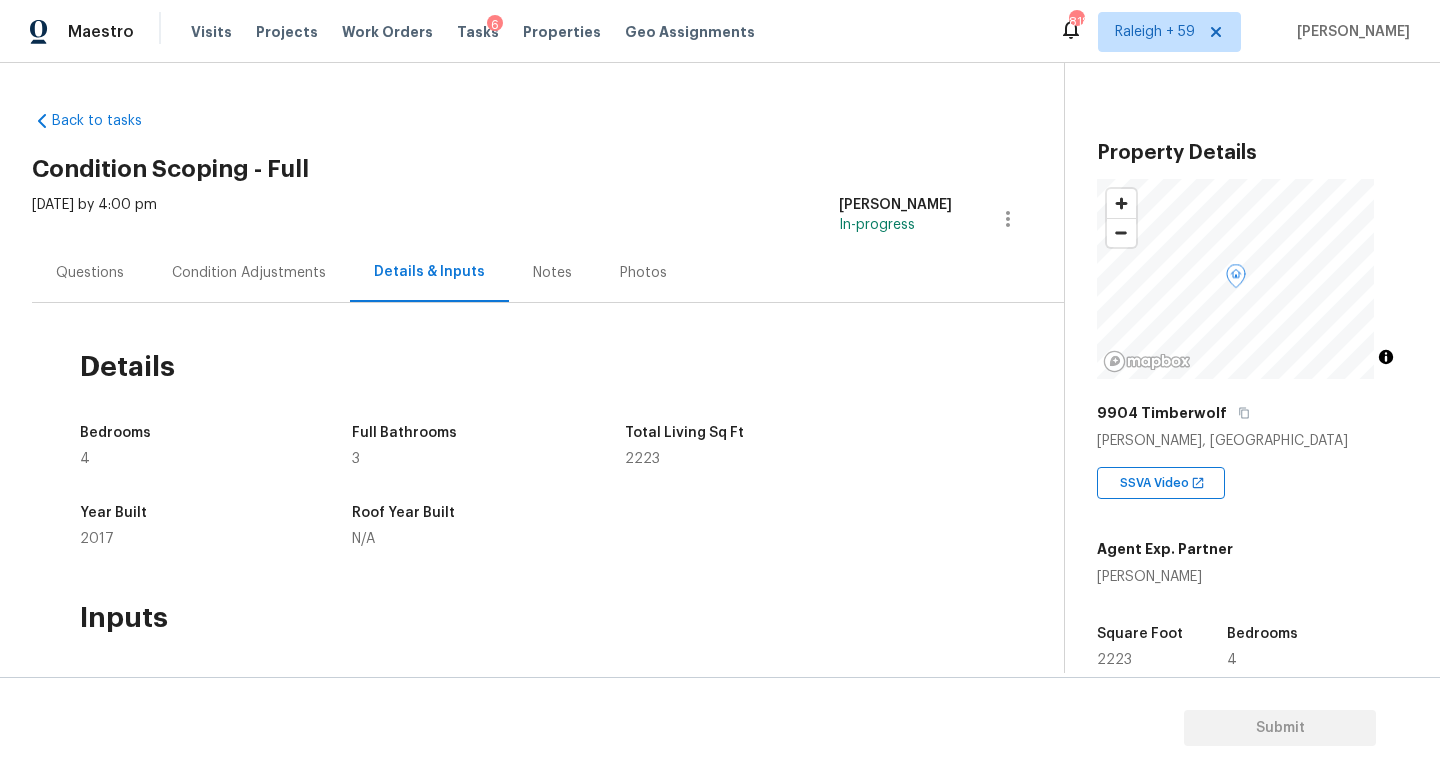 click on "Questions" at bounding box center (90, 272) 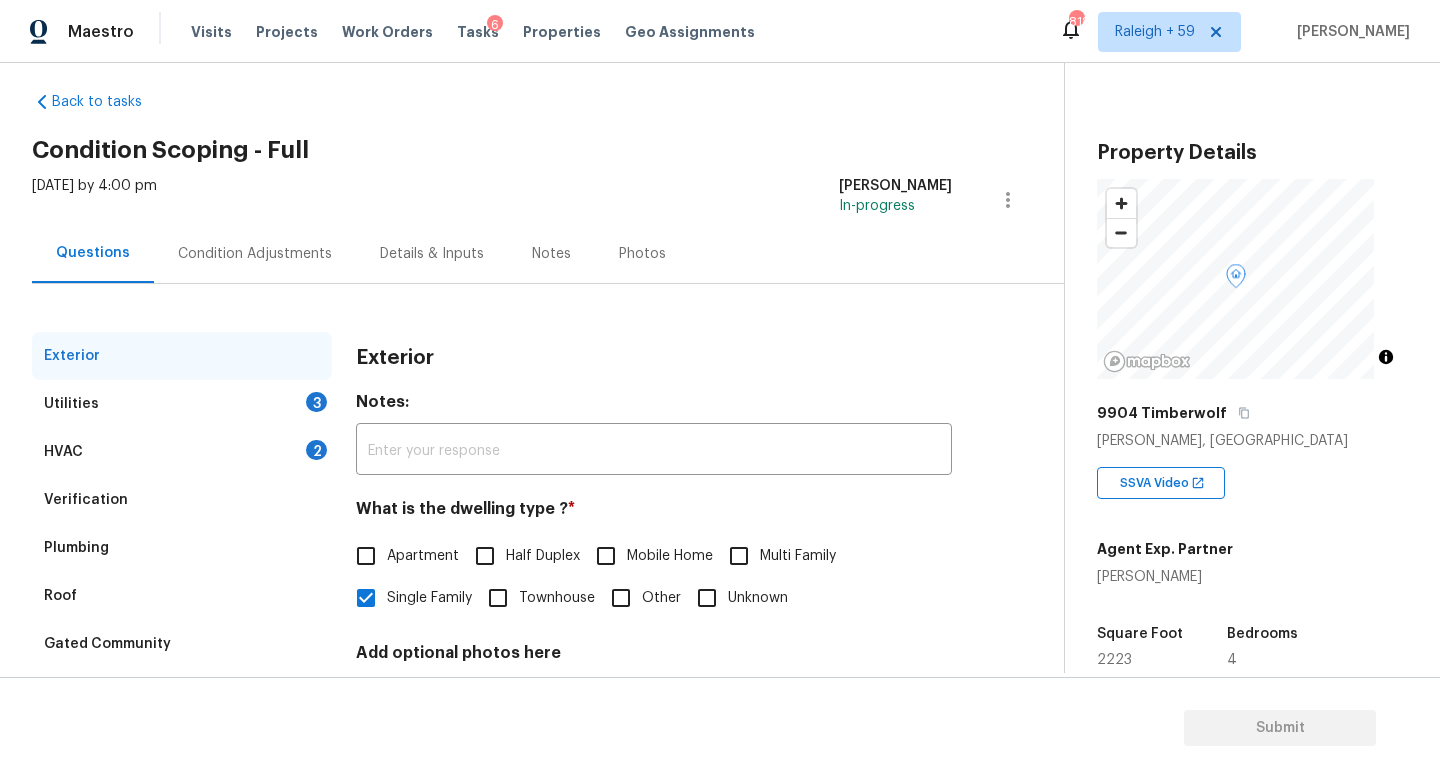 scroll, scrollTop: 41, scrollLeft: 0, axis: vertical 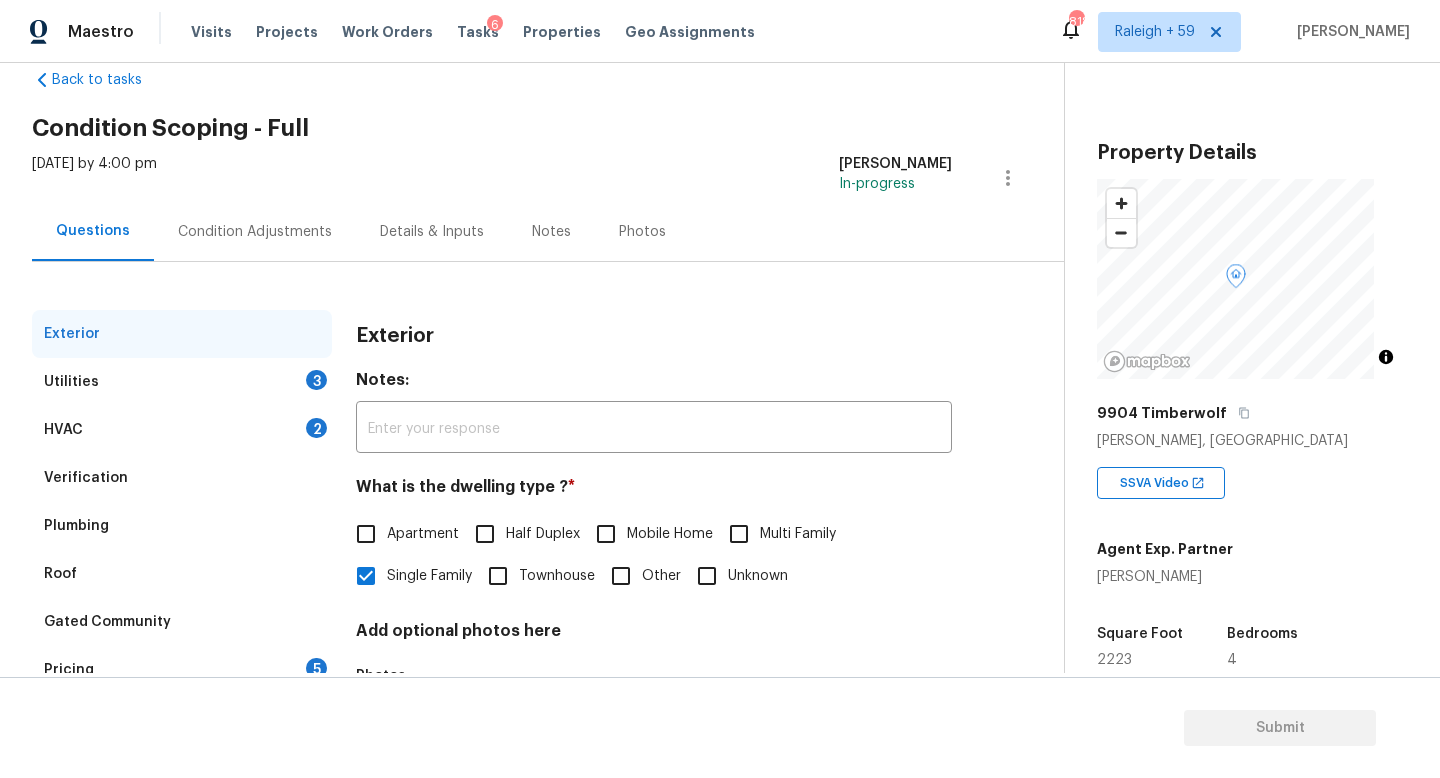 click on "Plumbing" at bounding box center (182, 526) 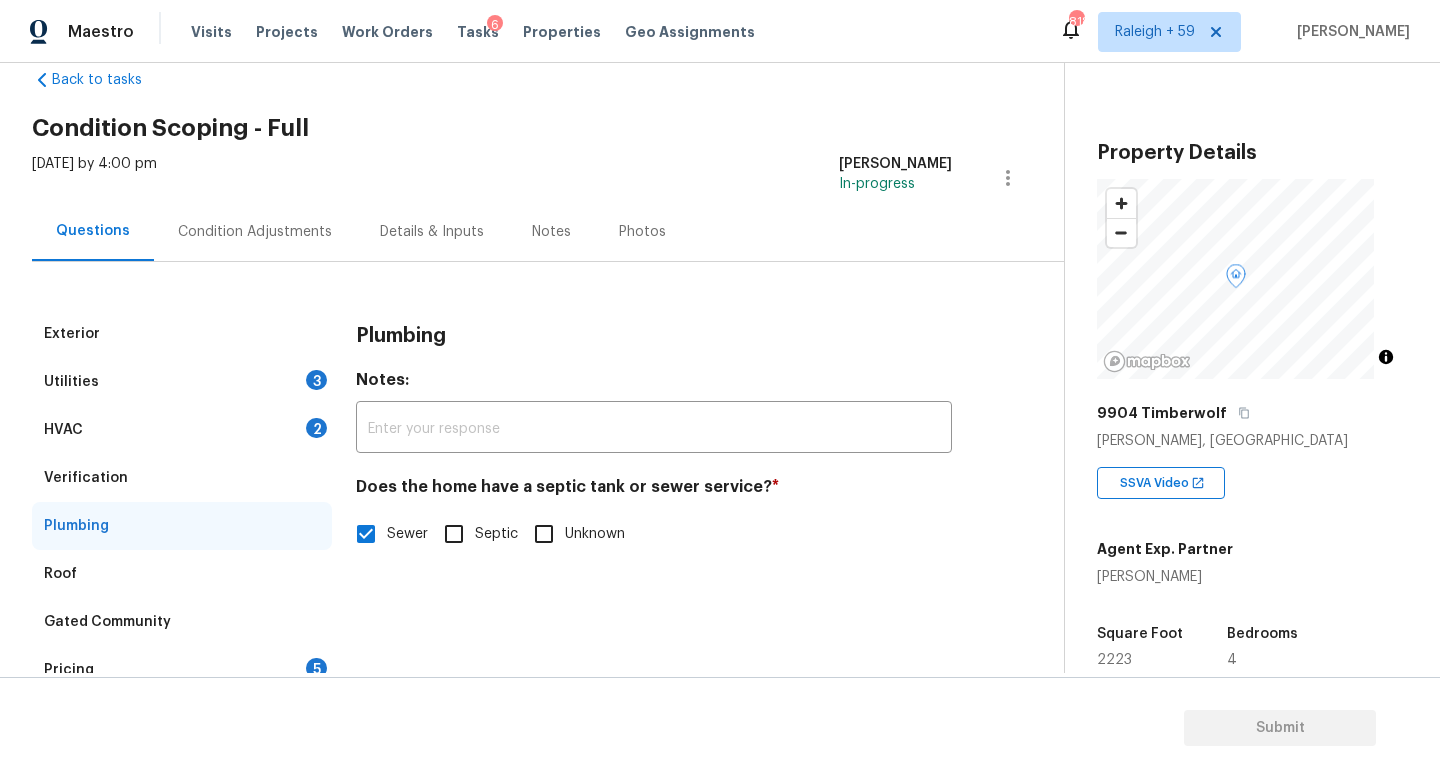 click on "HVAC 2" at bounding box center [182, 430] 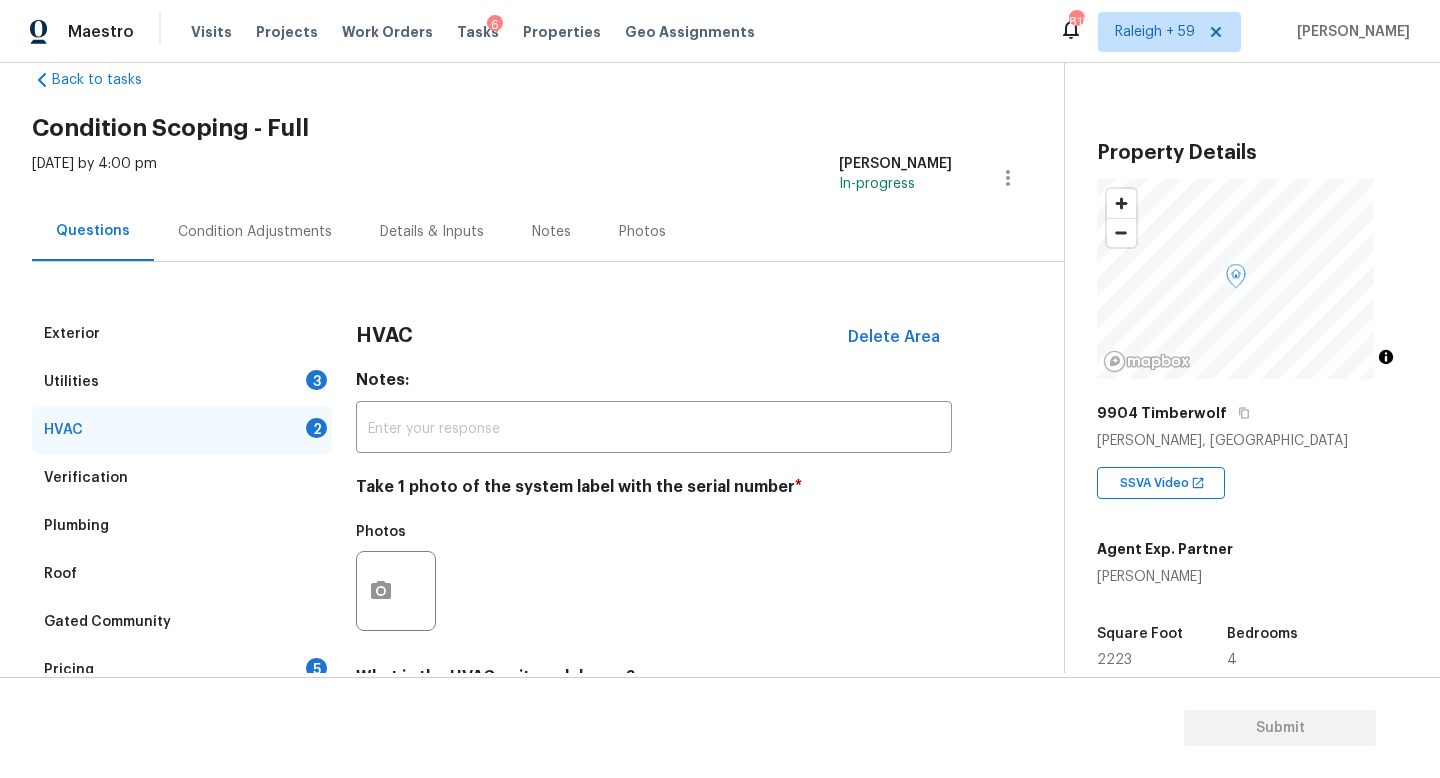 click on "Utilities 3" at bounding box center (182, 382) 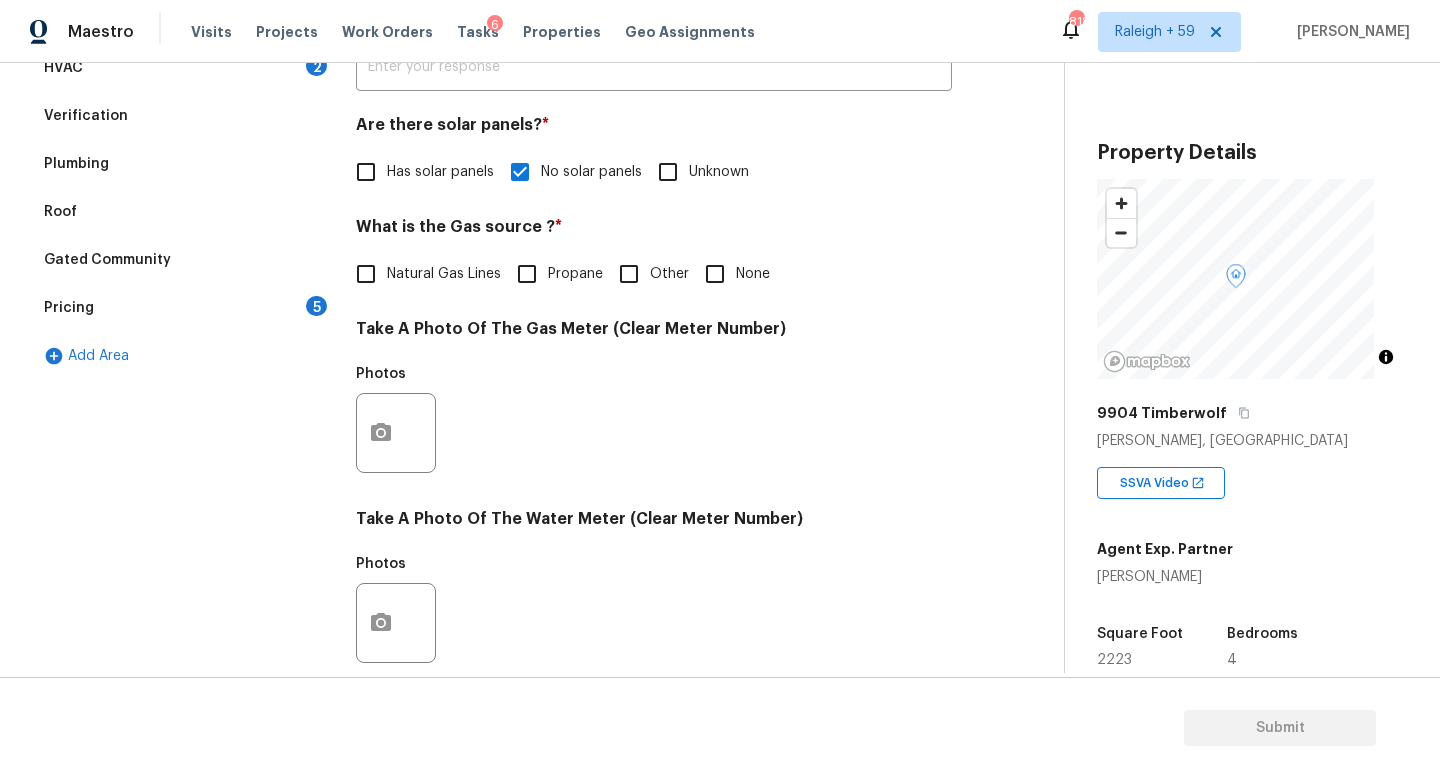 scroll, scrollTop: 485, scrollLeft: 0, axis: vertical 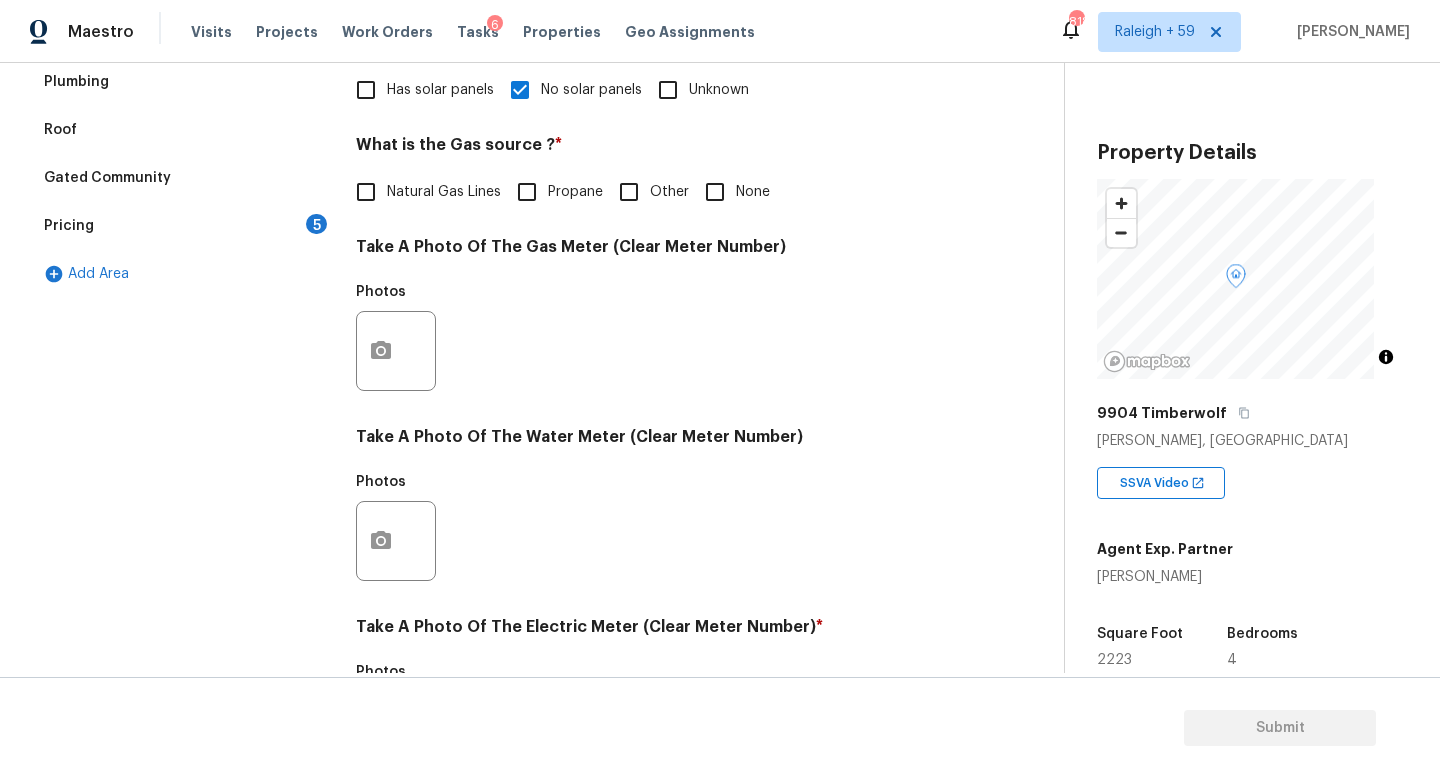 click on "Natural Gas Lines" at bounding box center (444, 192) 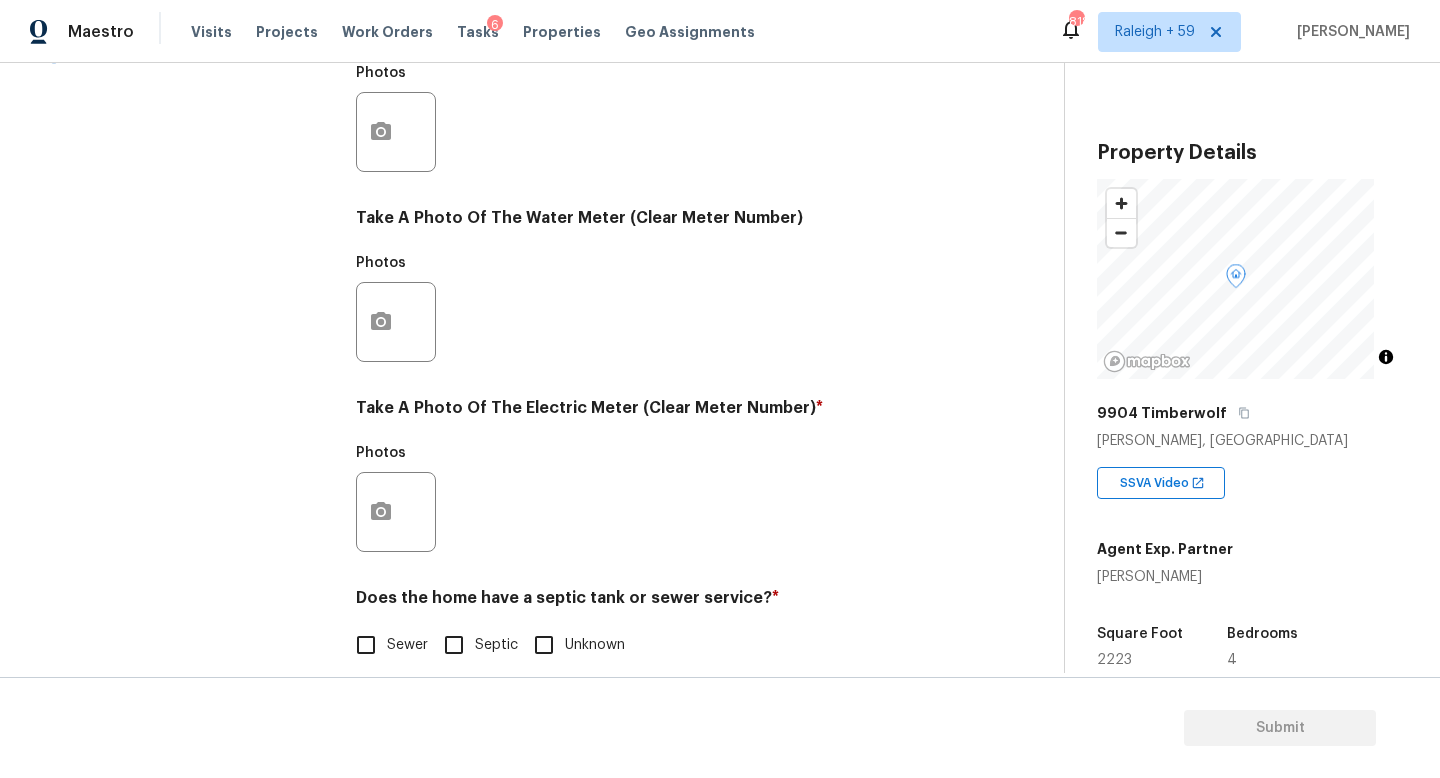 scroll, scrollTop: 742, scrollLeft: 0, axis: vertical 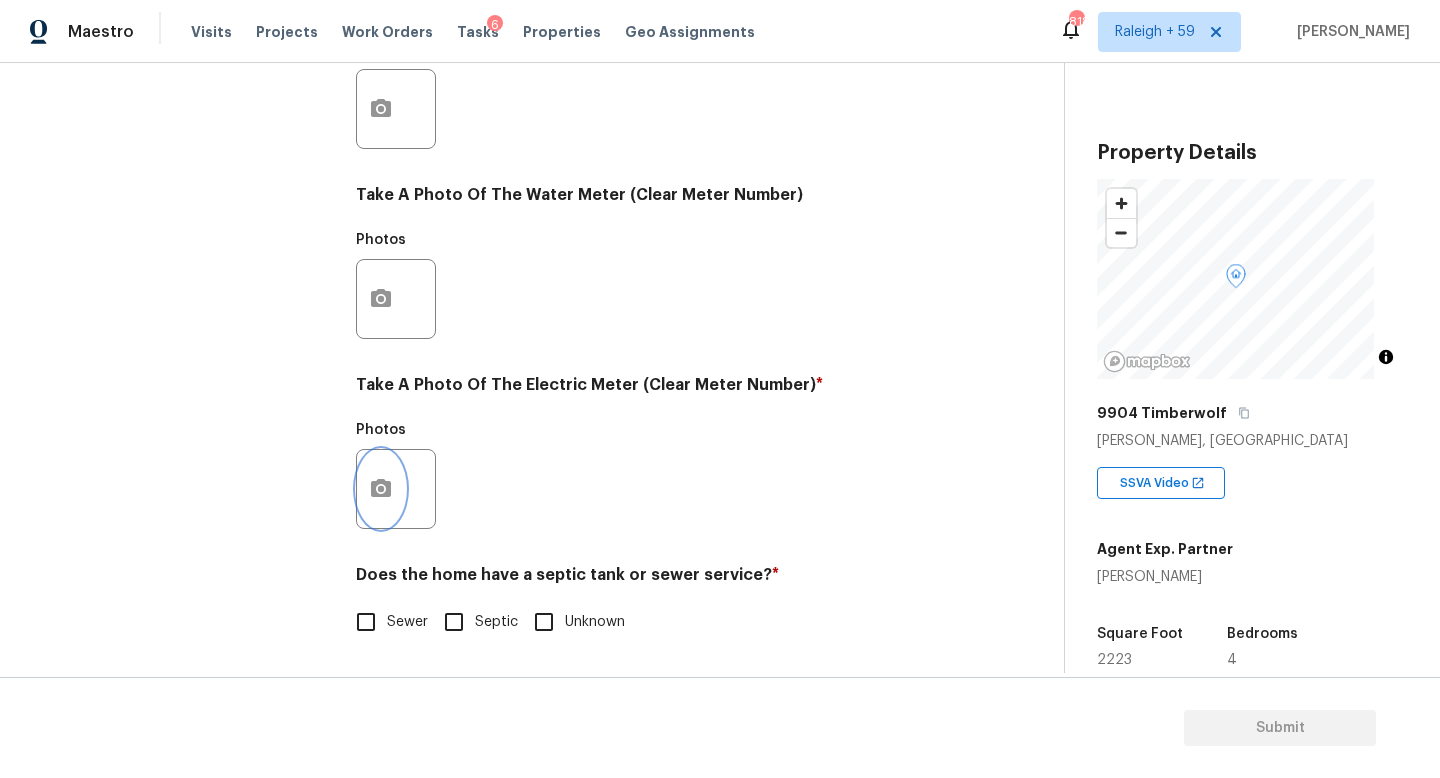 click 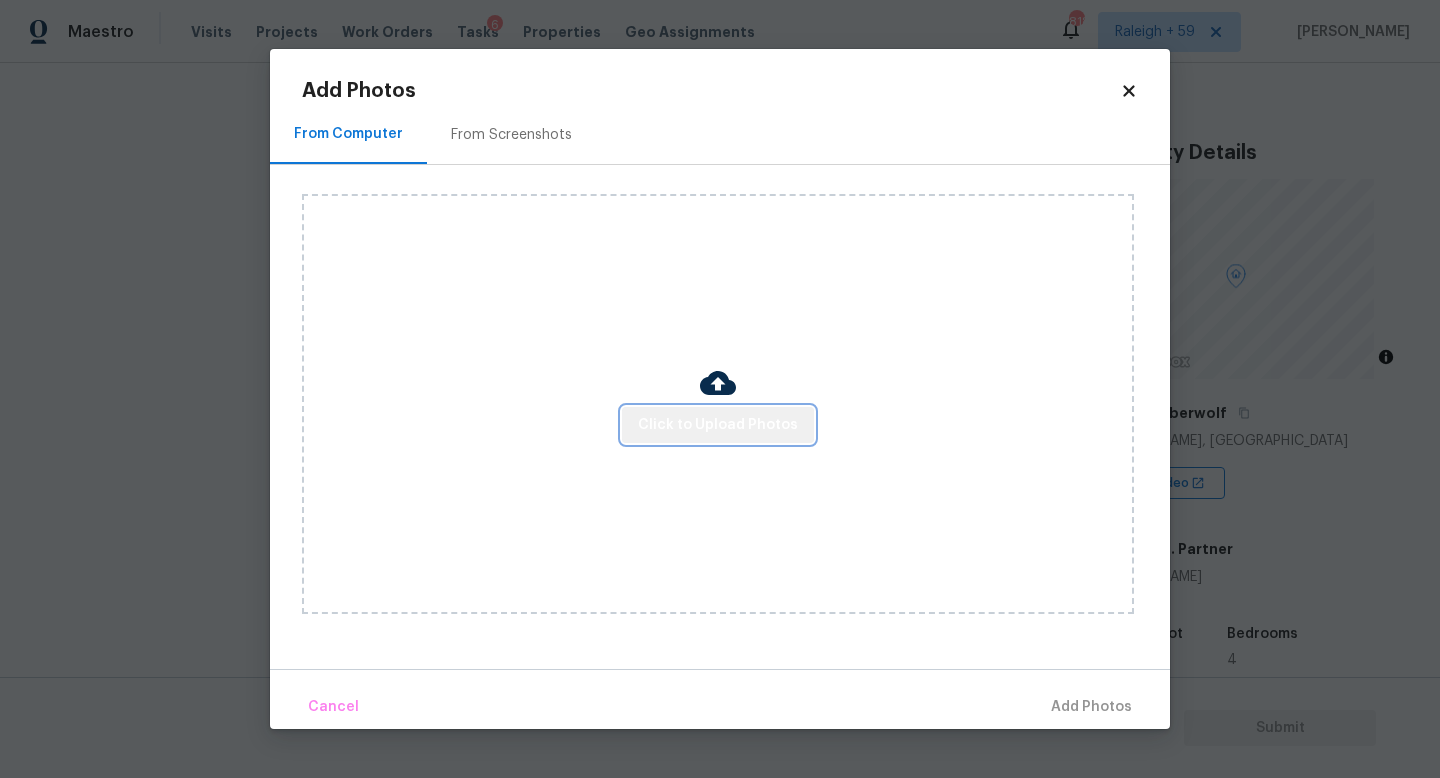 click on "Click to Upload Photos" at bounding box center [718, 425] 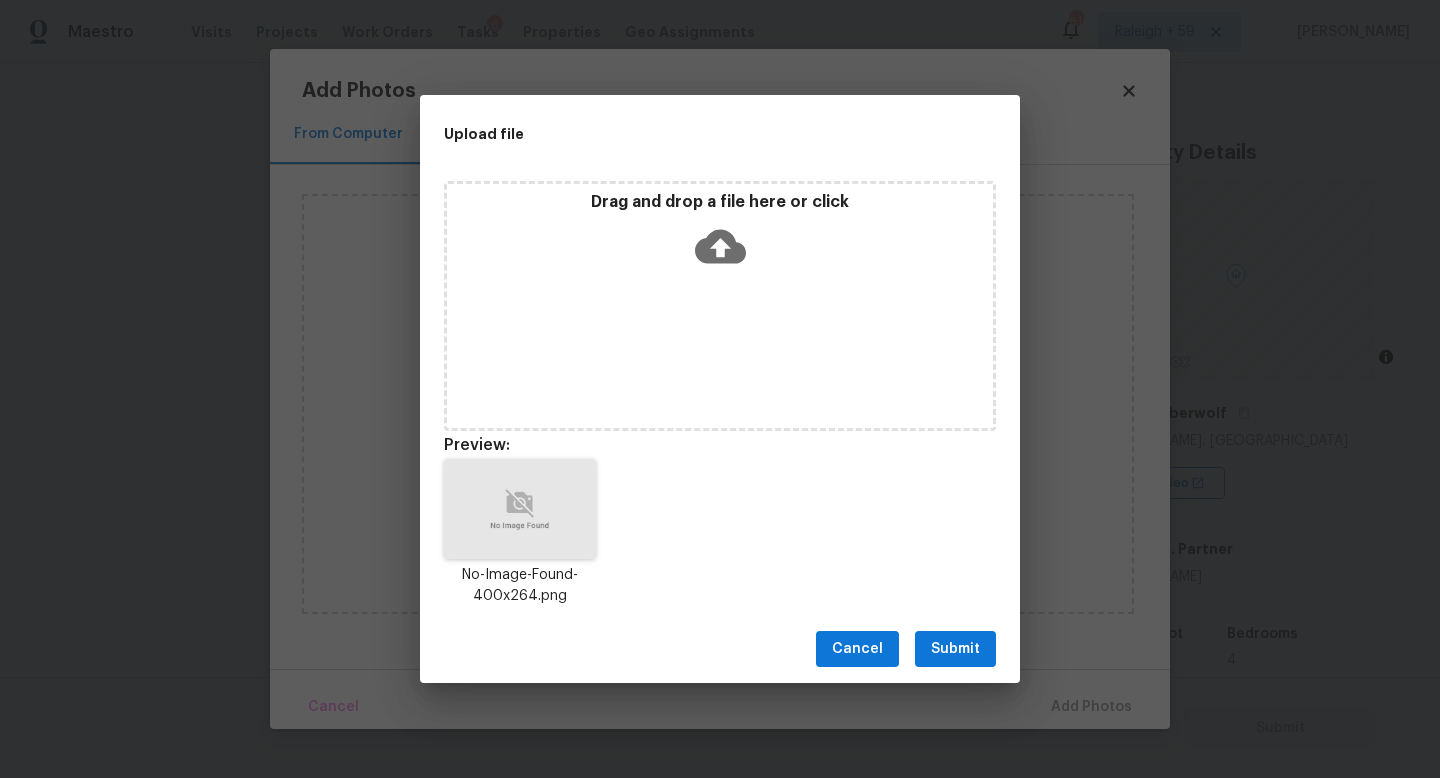 click on "Submit" at bounding box center [955, 649] 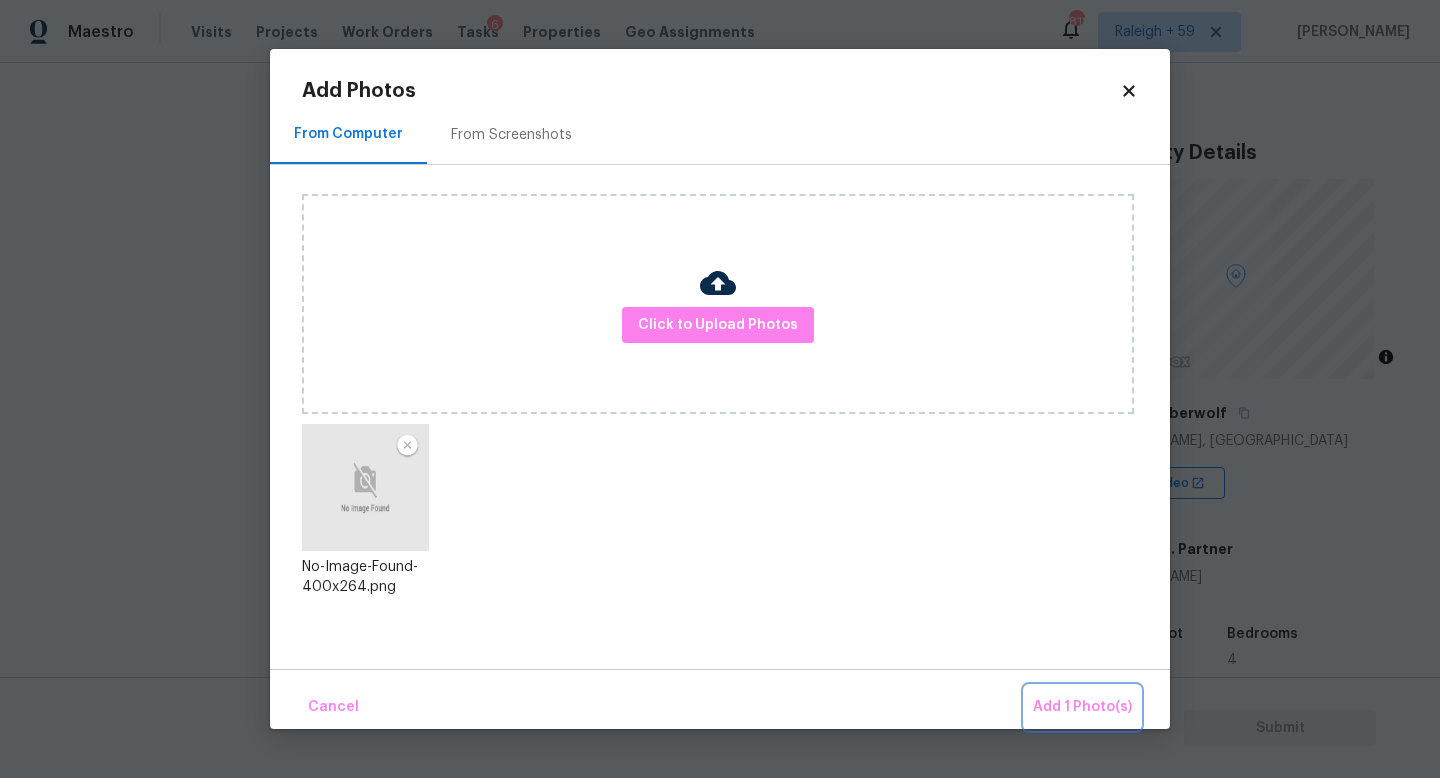 click on "Add 1 Photo(s)" at bounding box center (1082, 707) 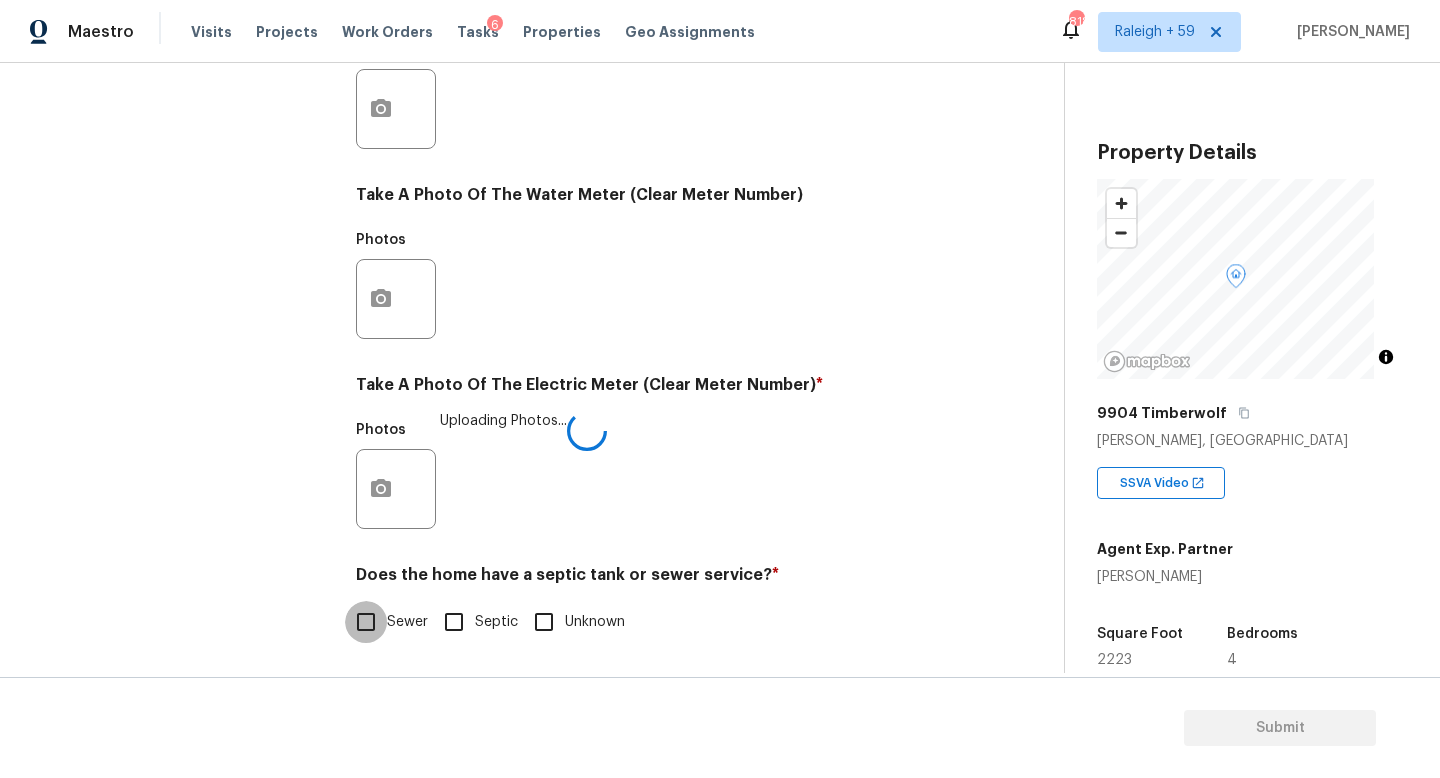 click on "Sewer" at bounding box center (366, 622) 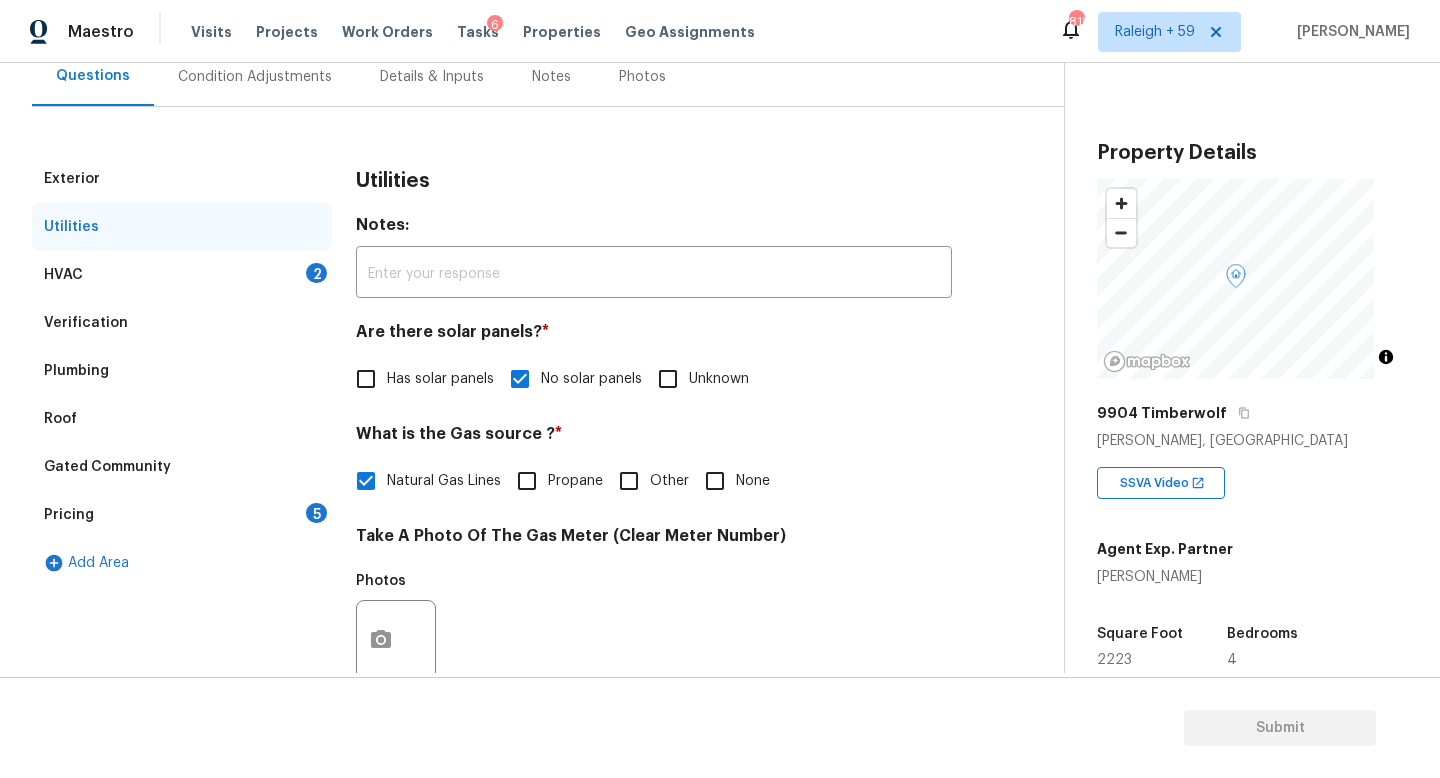 scroll, scrollTop: 0, scrollLeft: 0, axis: both 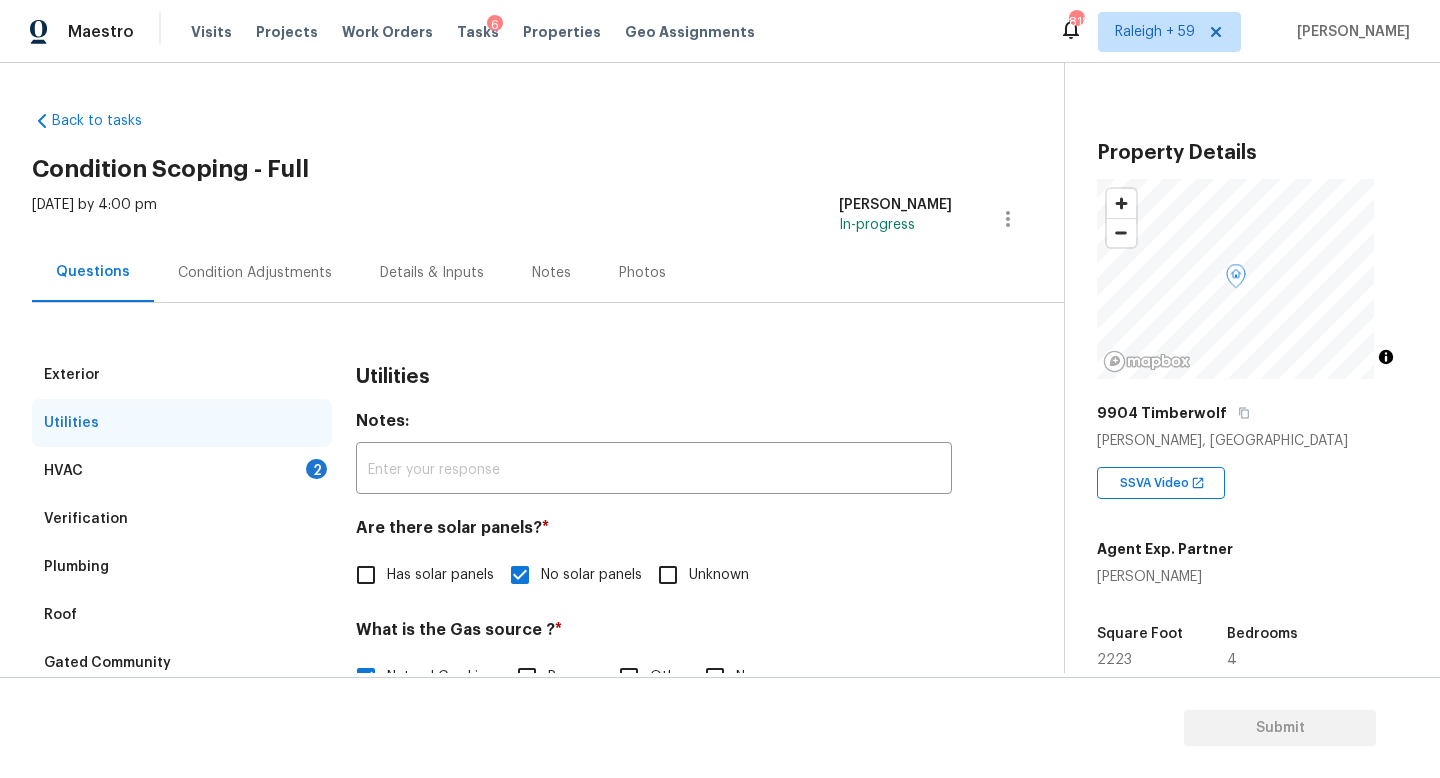 click on "HVAC 2" at bounding box center [182, 471] 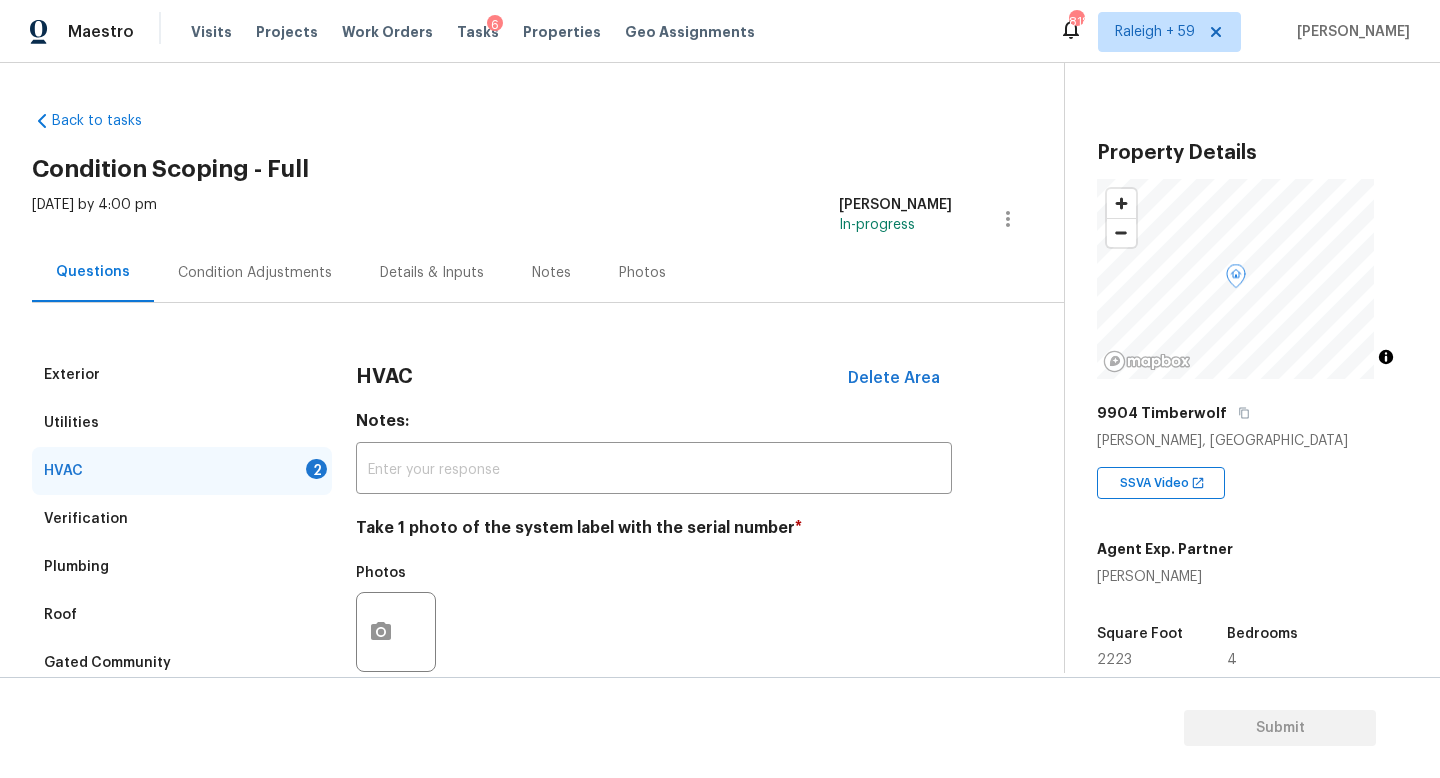 scroll, scrollTop: 266, scrollLeft: 0, axis: vertical 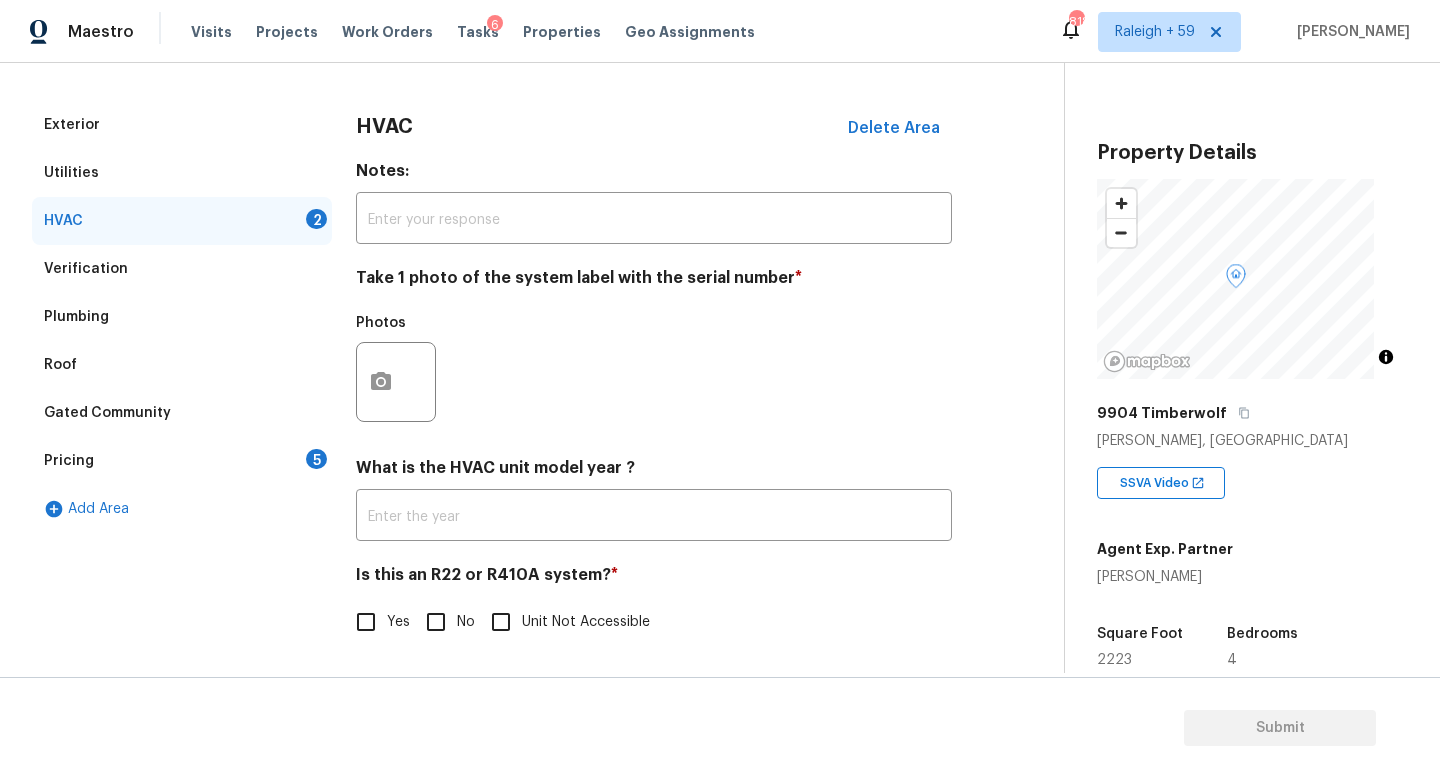 click on "Pricing 5" at bounding box center (182, 461) 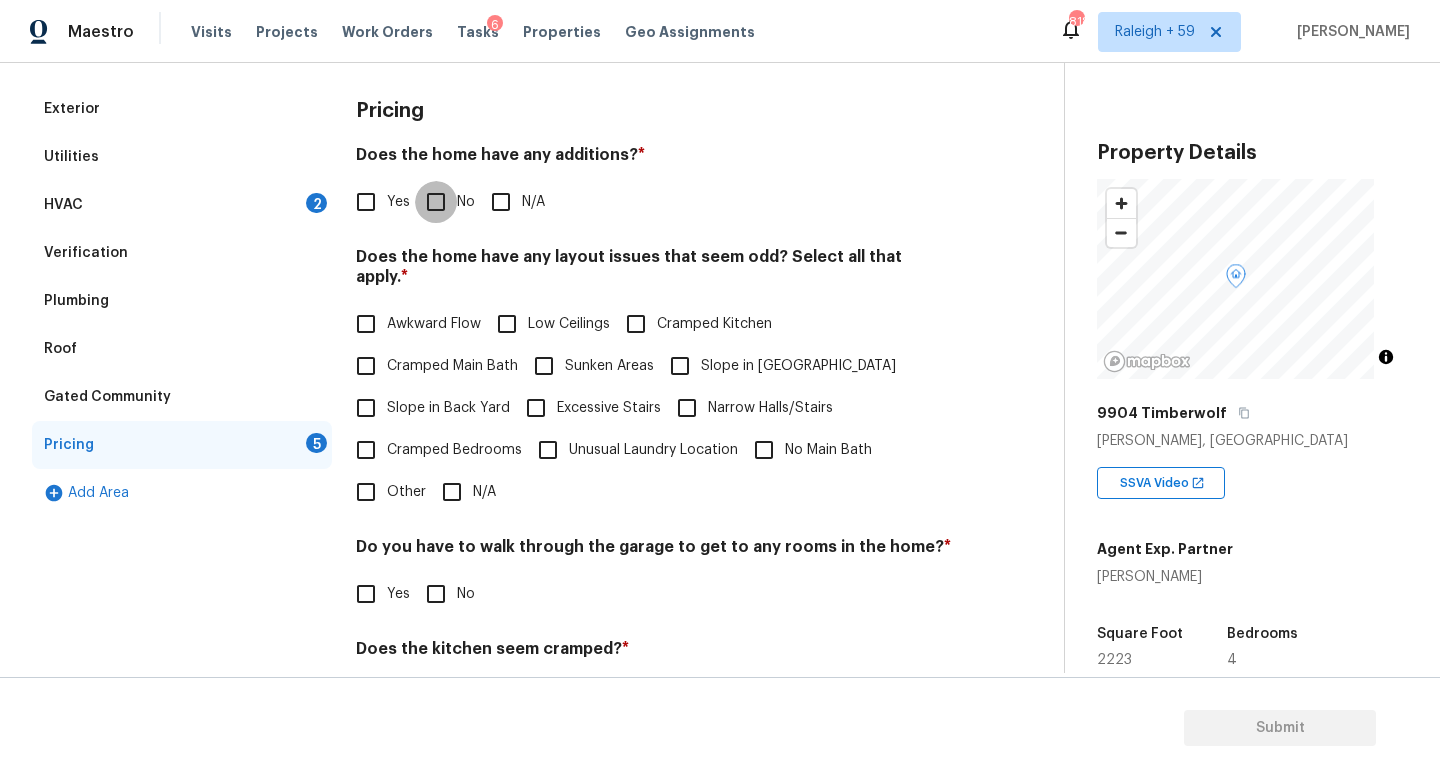 click on "No" at bounding box center (436, 202) 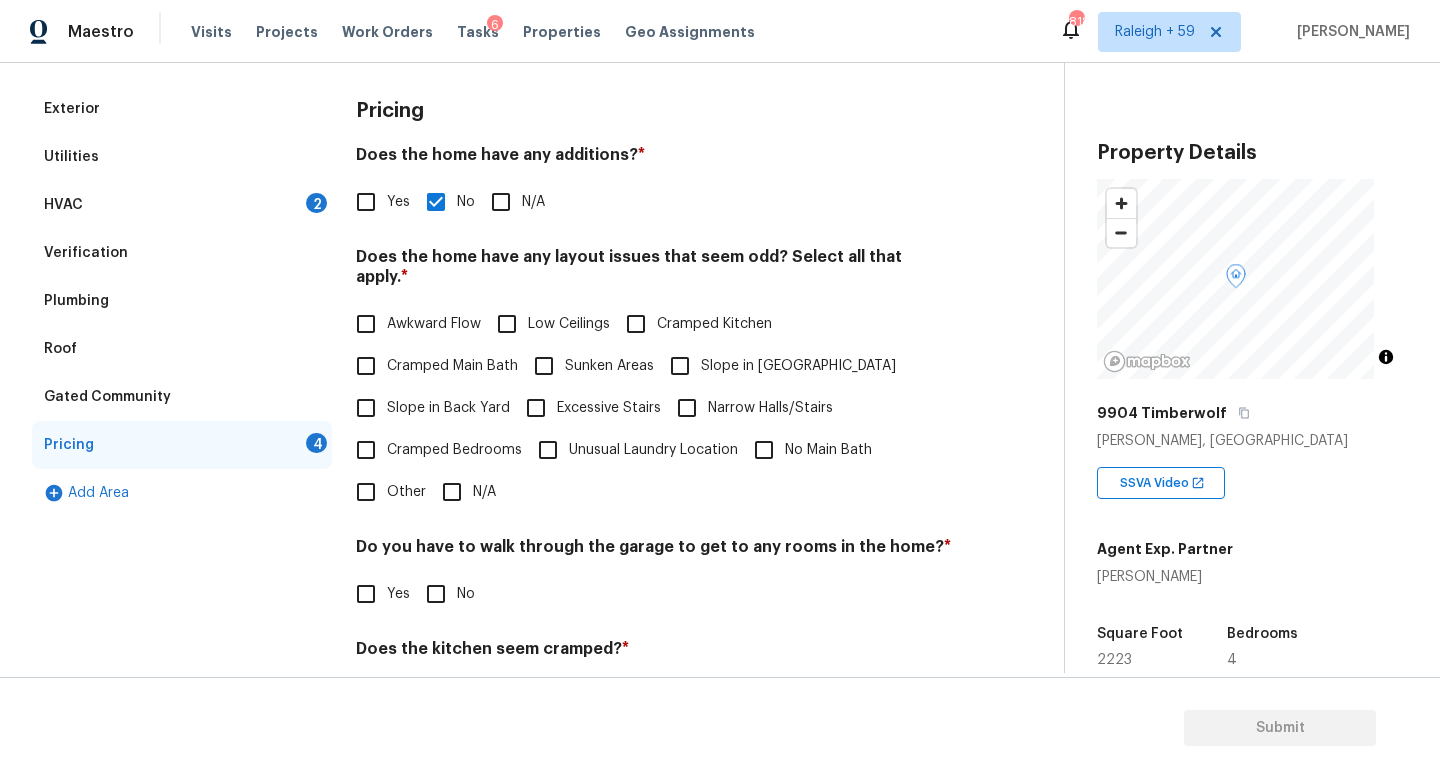 click on "N/A" at bounding box center (452, 492) 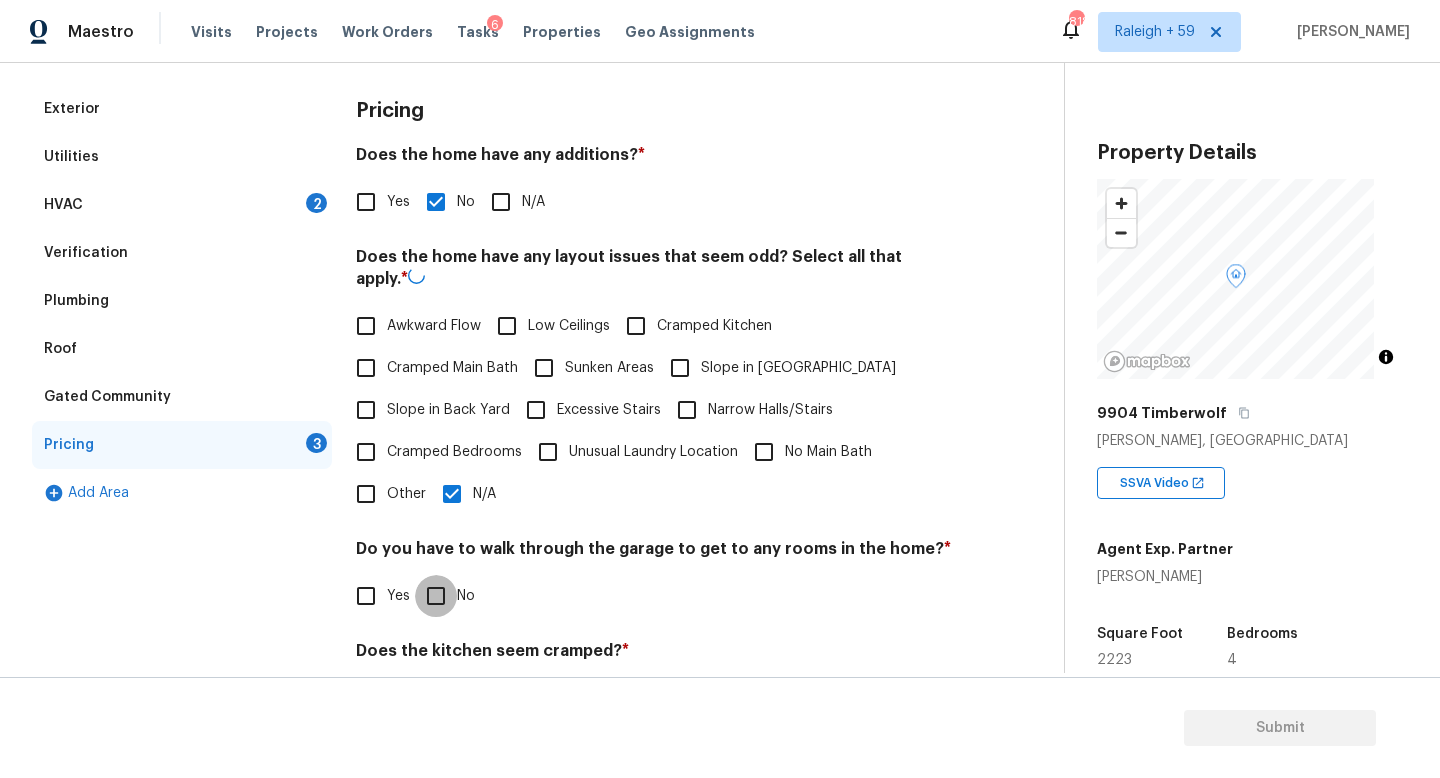 click on "No" at bounding box center [436, 596] 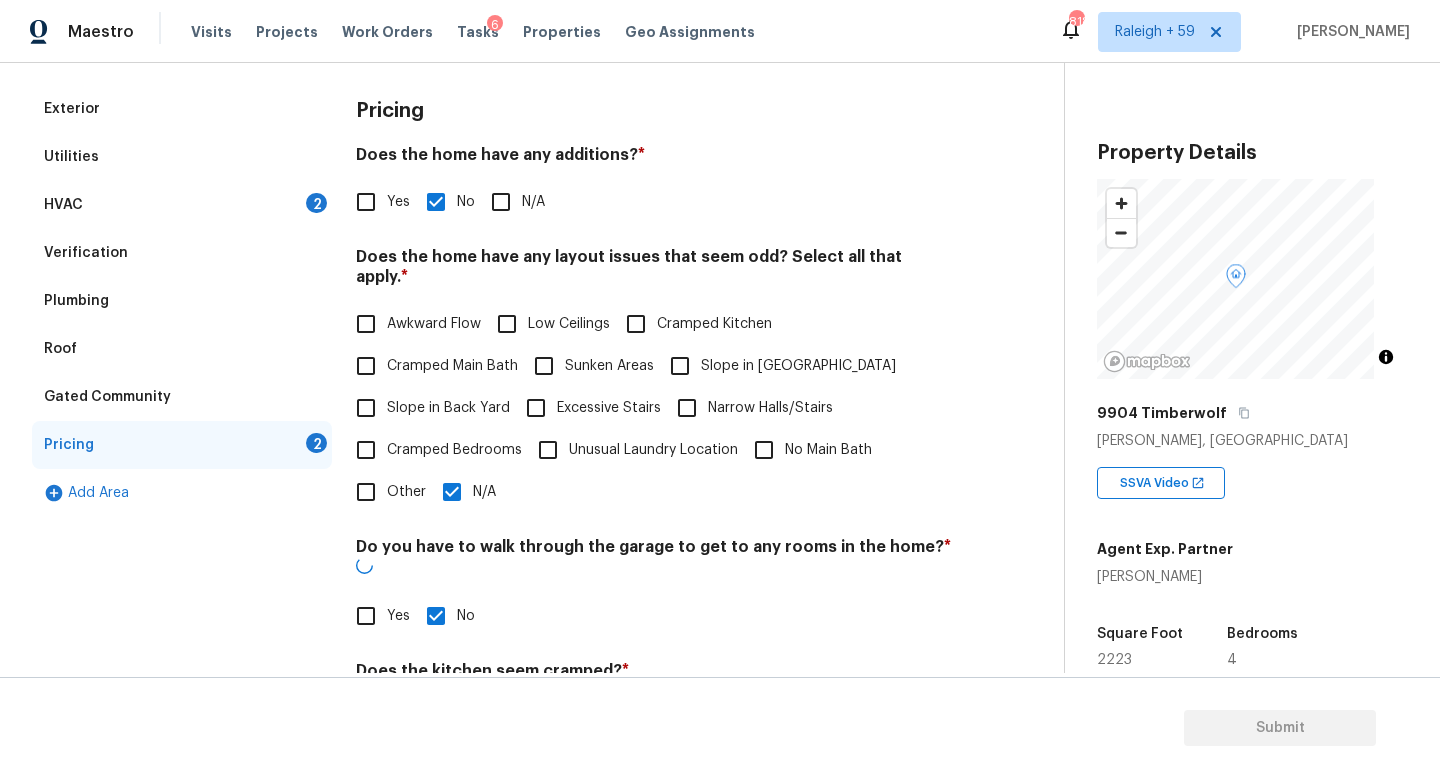 scroll, scrollTop: 452, scrollLeft: 0, axis: vertical 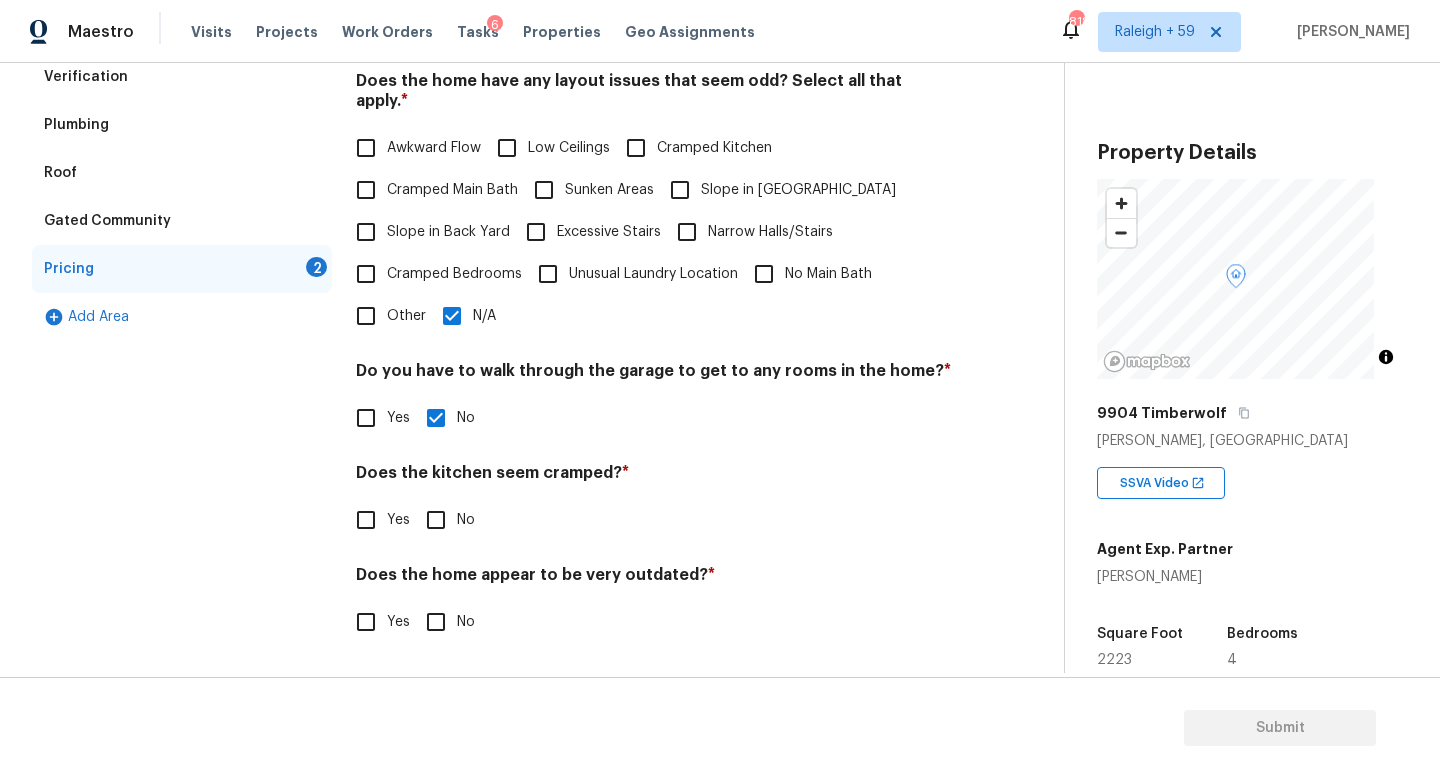 click on "No" at bounding box center [436, 520] 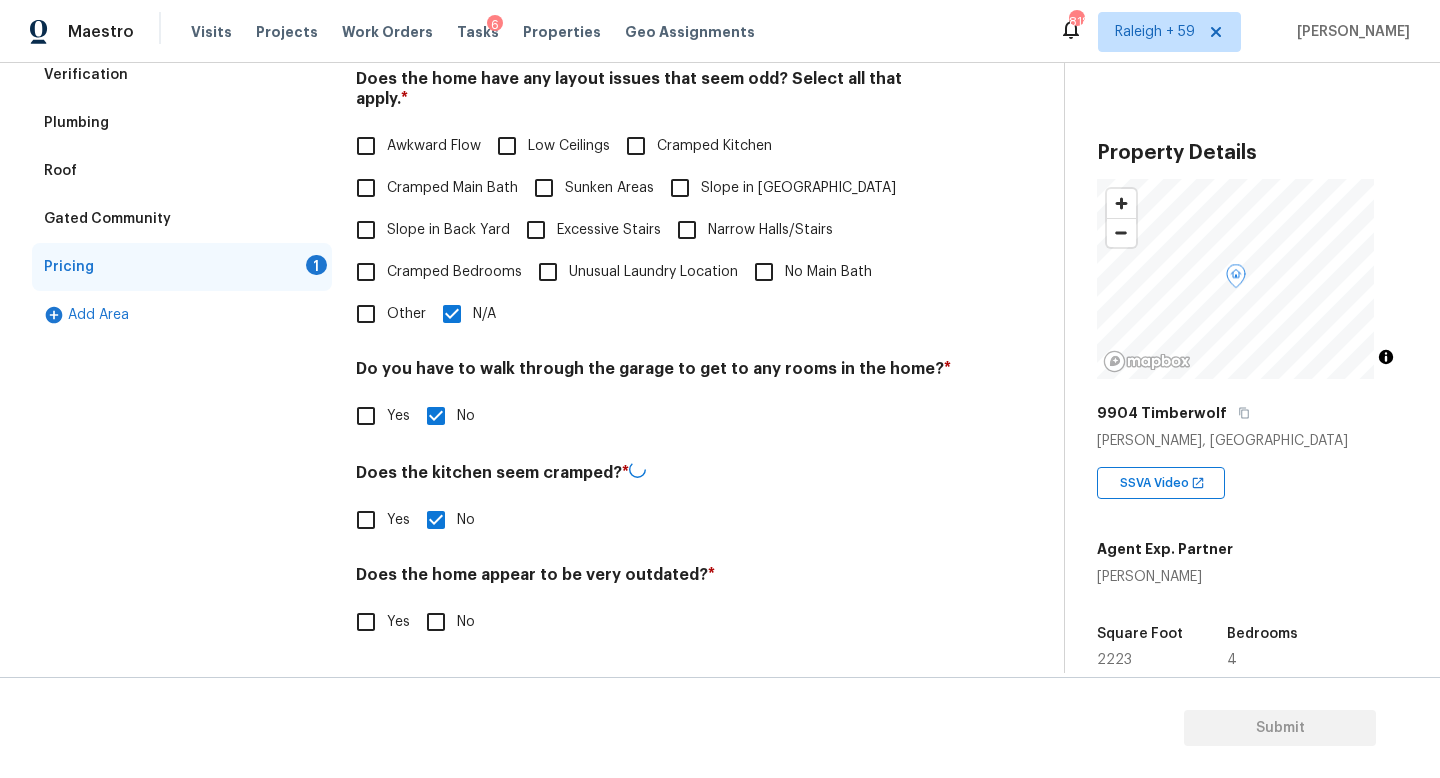 click on "No" at bounding box center [436, 622] 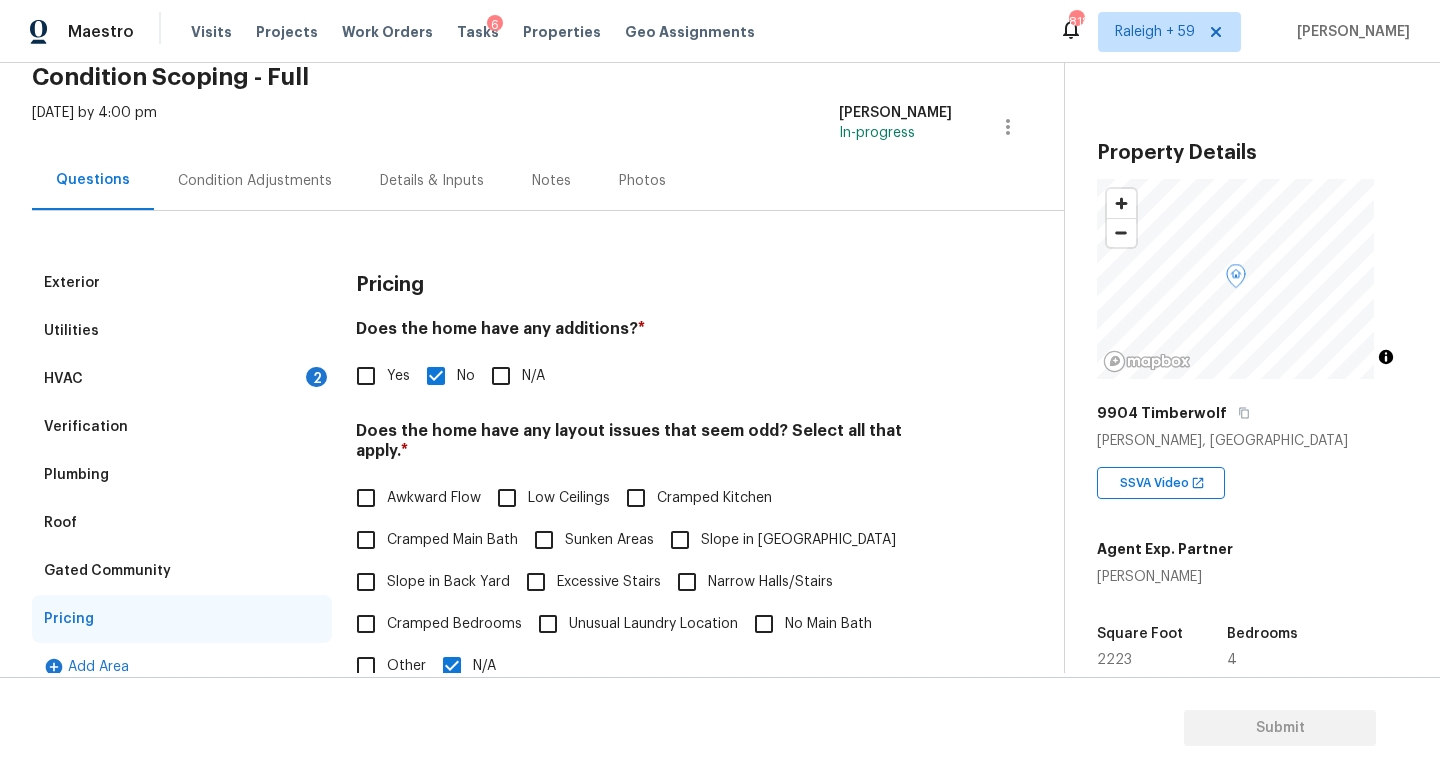 scroll, scrollTop: 0, scrollLeft: 0, axis: both 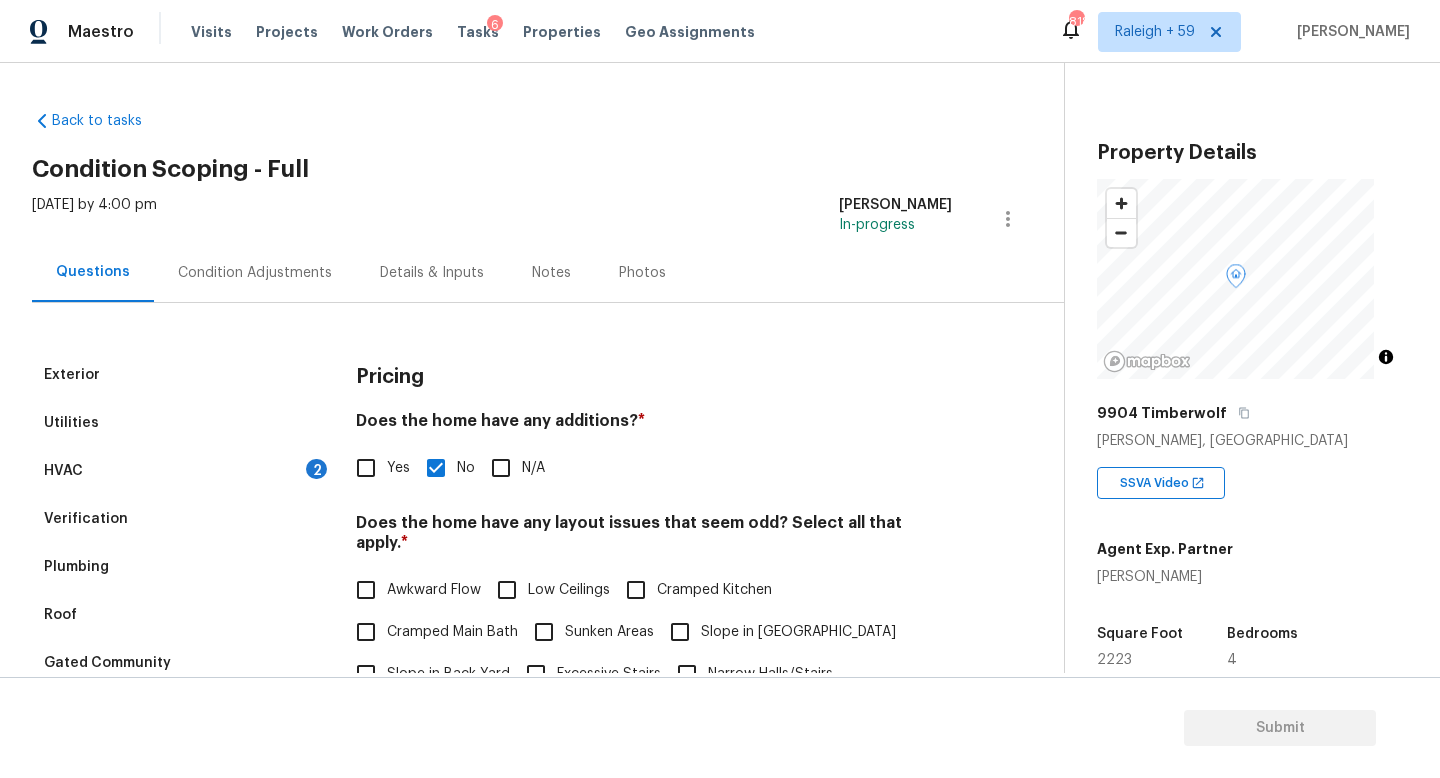 click on "Condition Adjustments" at bounding box center (255, 272) 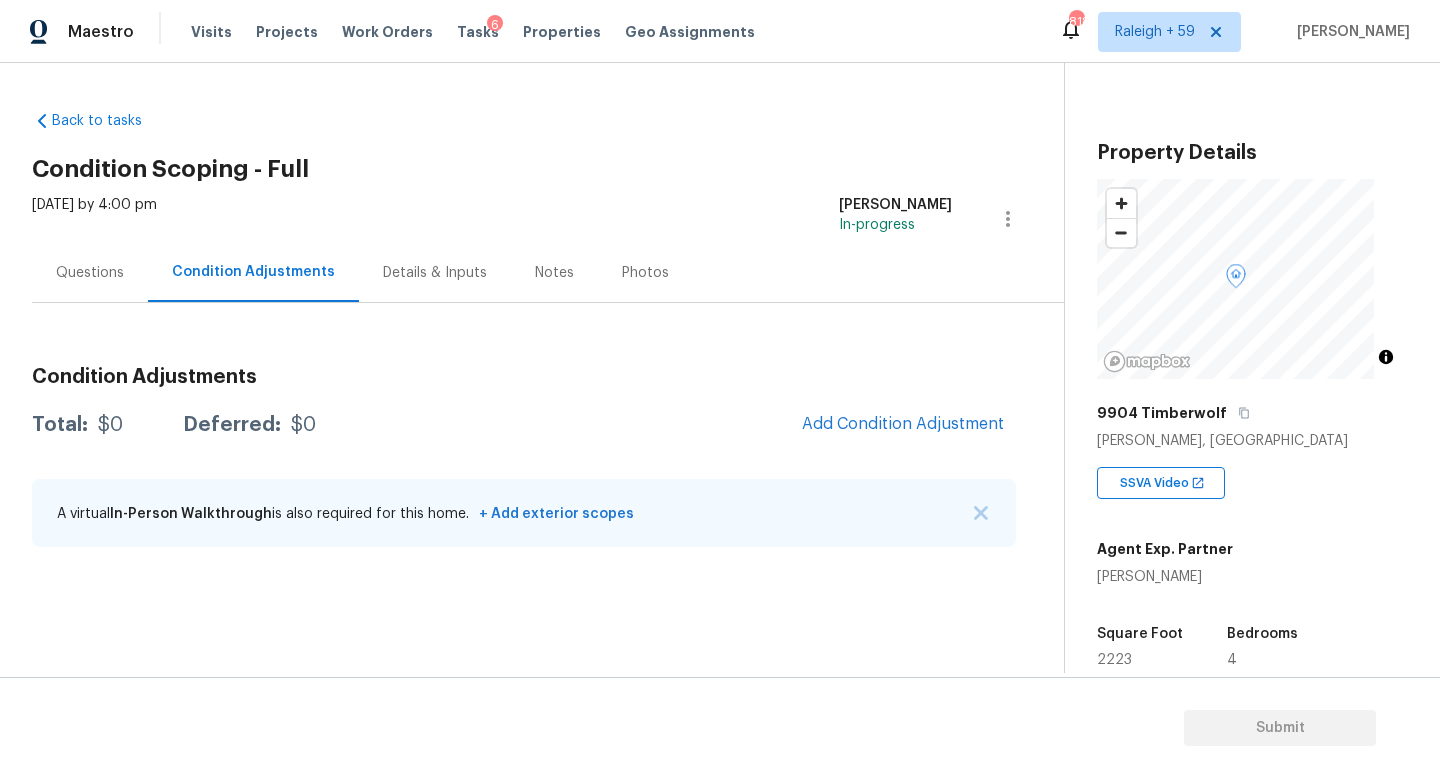 click on "Details & Inputs" at bounding box center [435, 273] 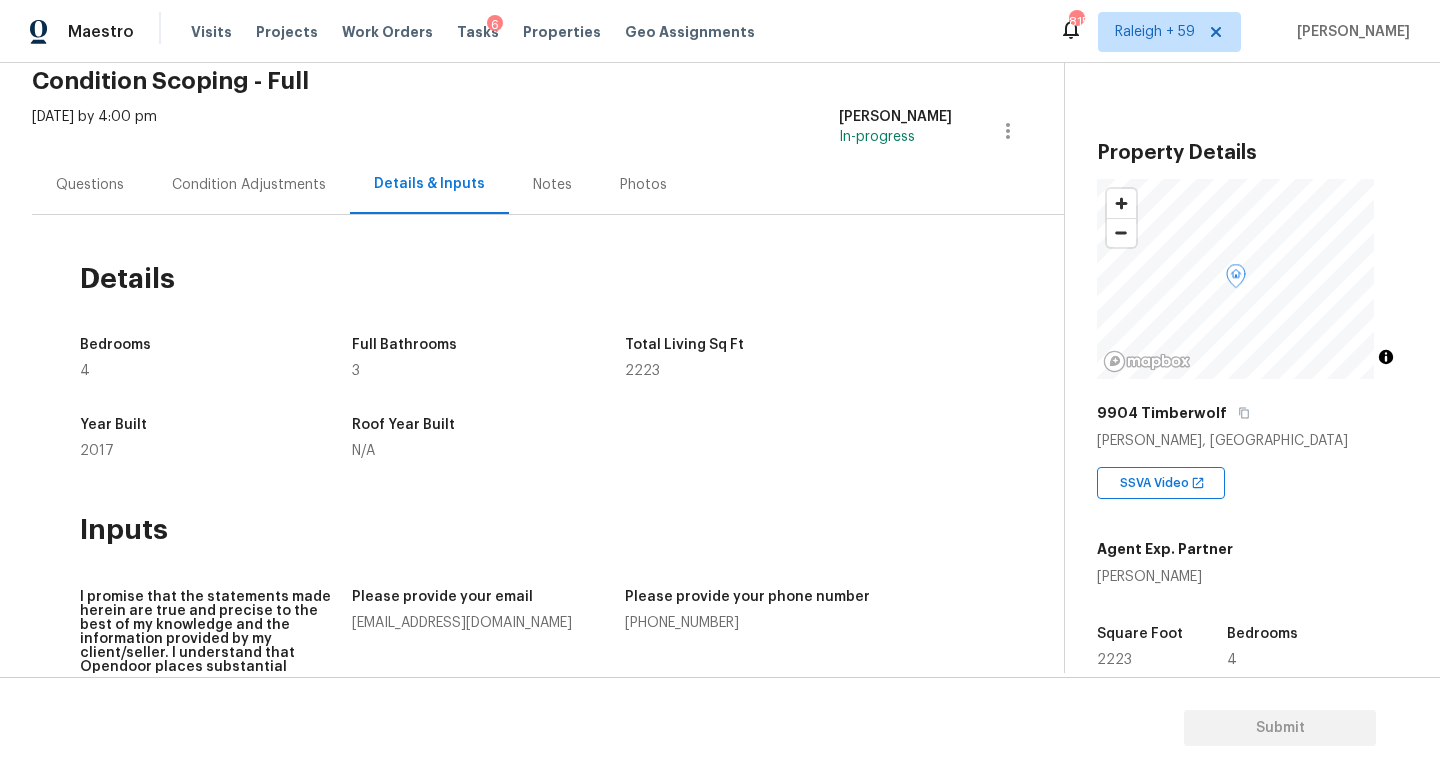 scroll, scrollTop: 0, scrollLeft: 0, axis: both 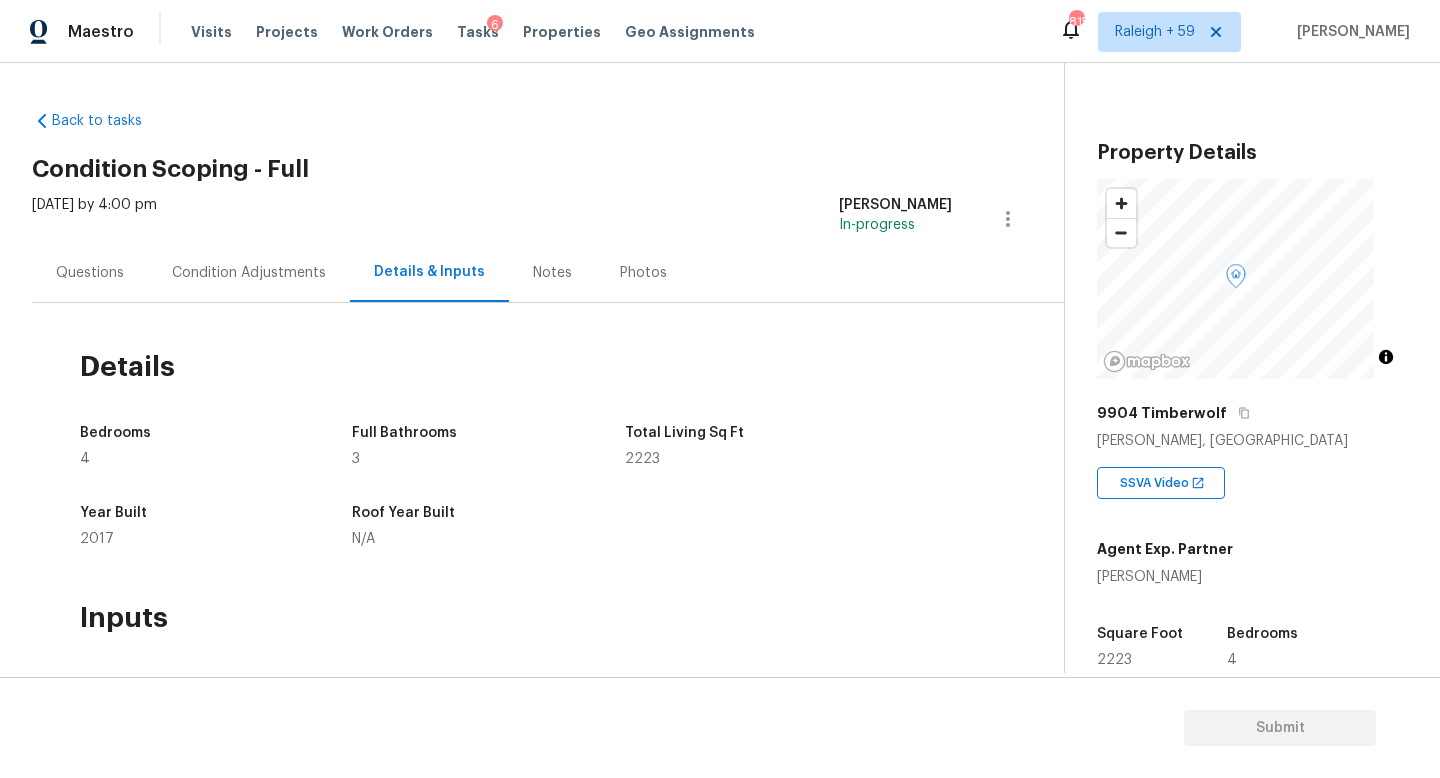 click on "Condition Adjustments" at bounding box center (249, 272) 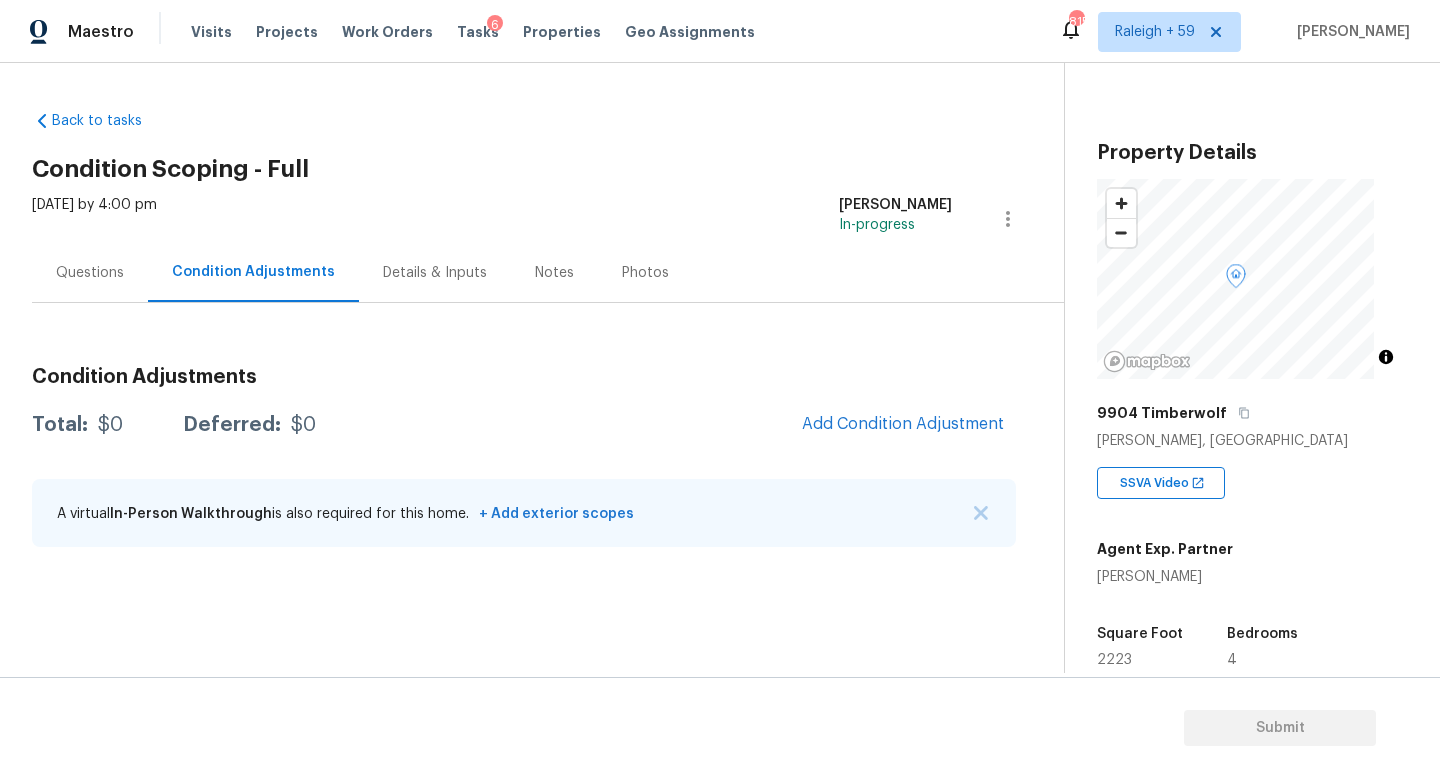 click on "Questions" at bounding box center [90, 272] 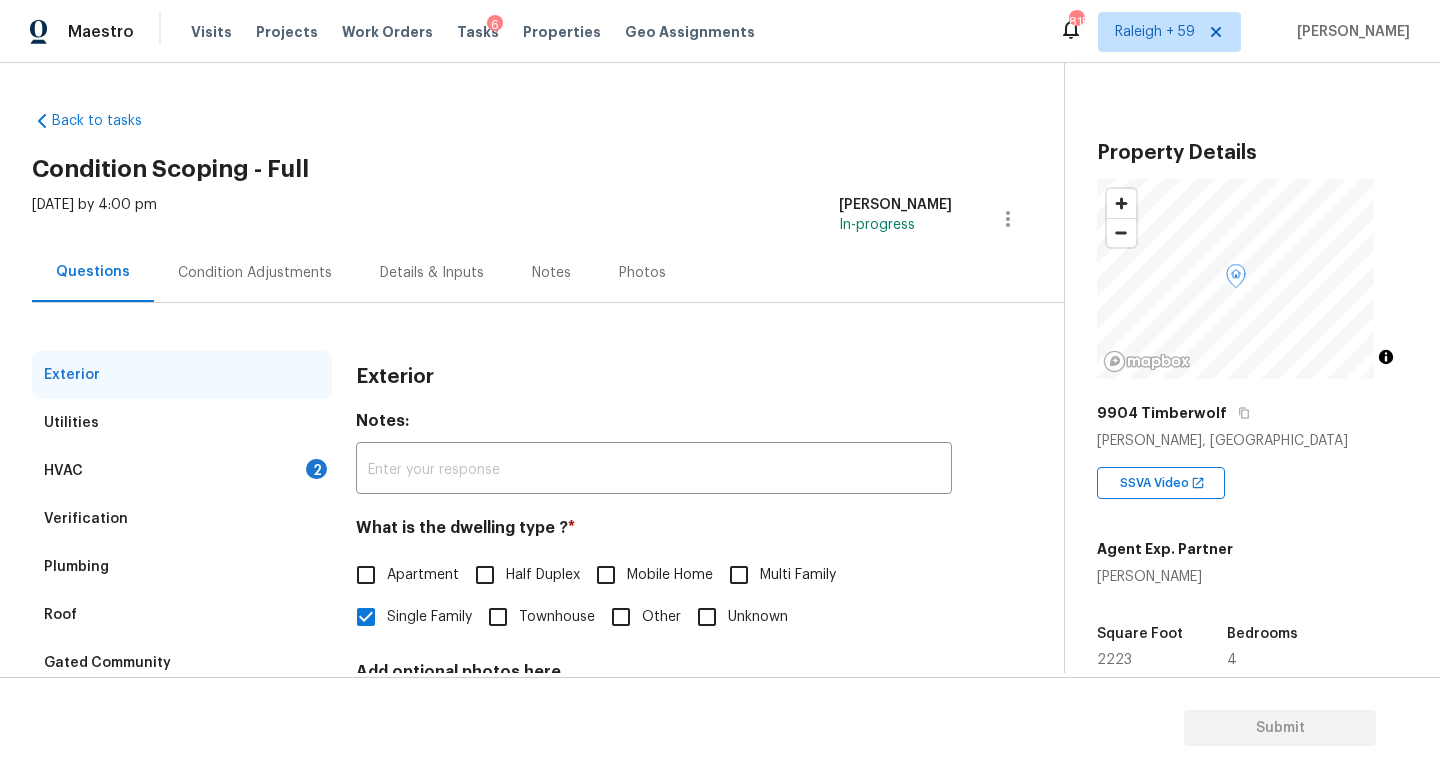 click on "HVAC 2" at bounding box center (182, 471) 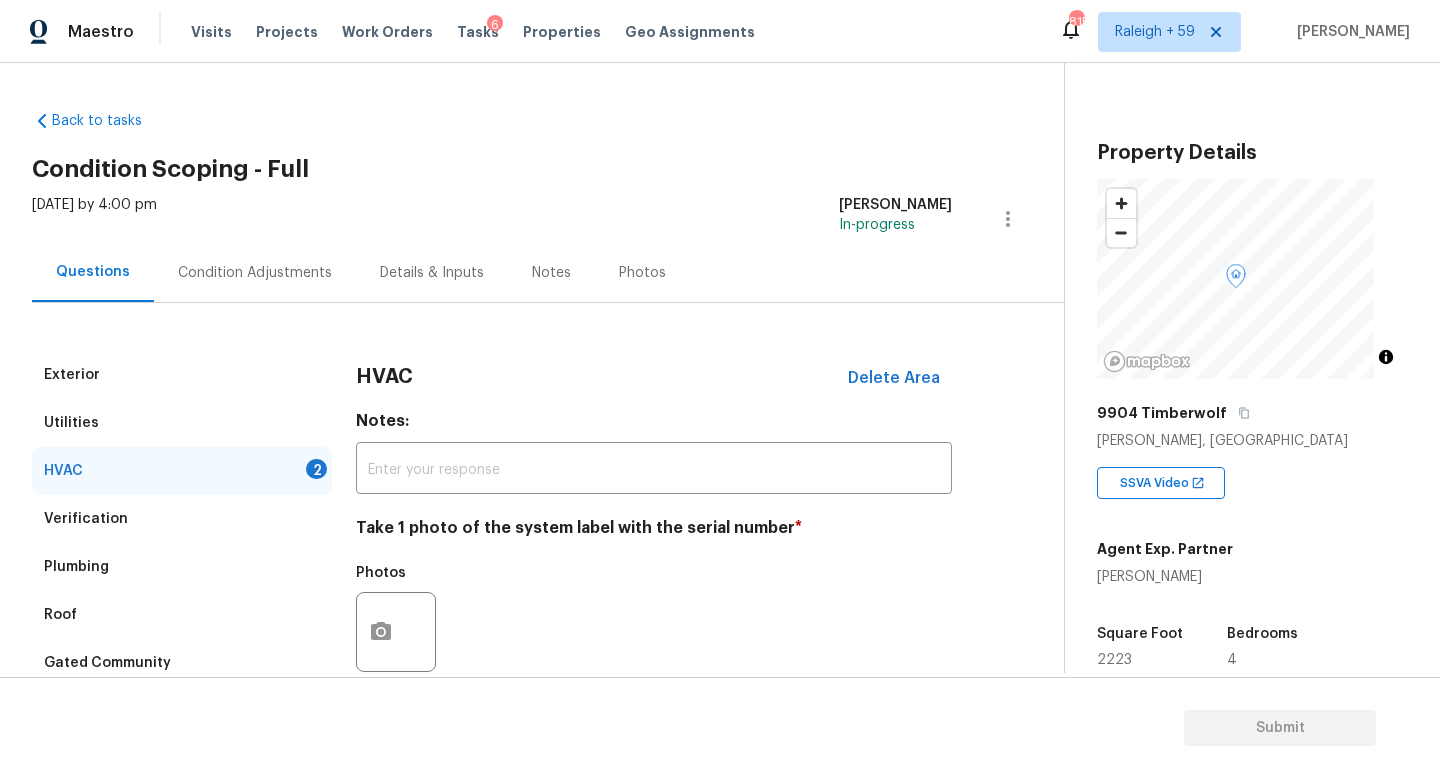 click on "Condition Adjustments" at bounding box center [255, 272] 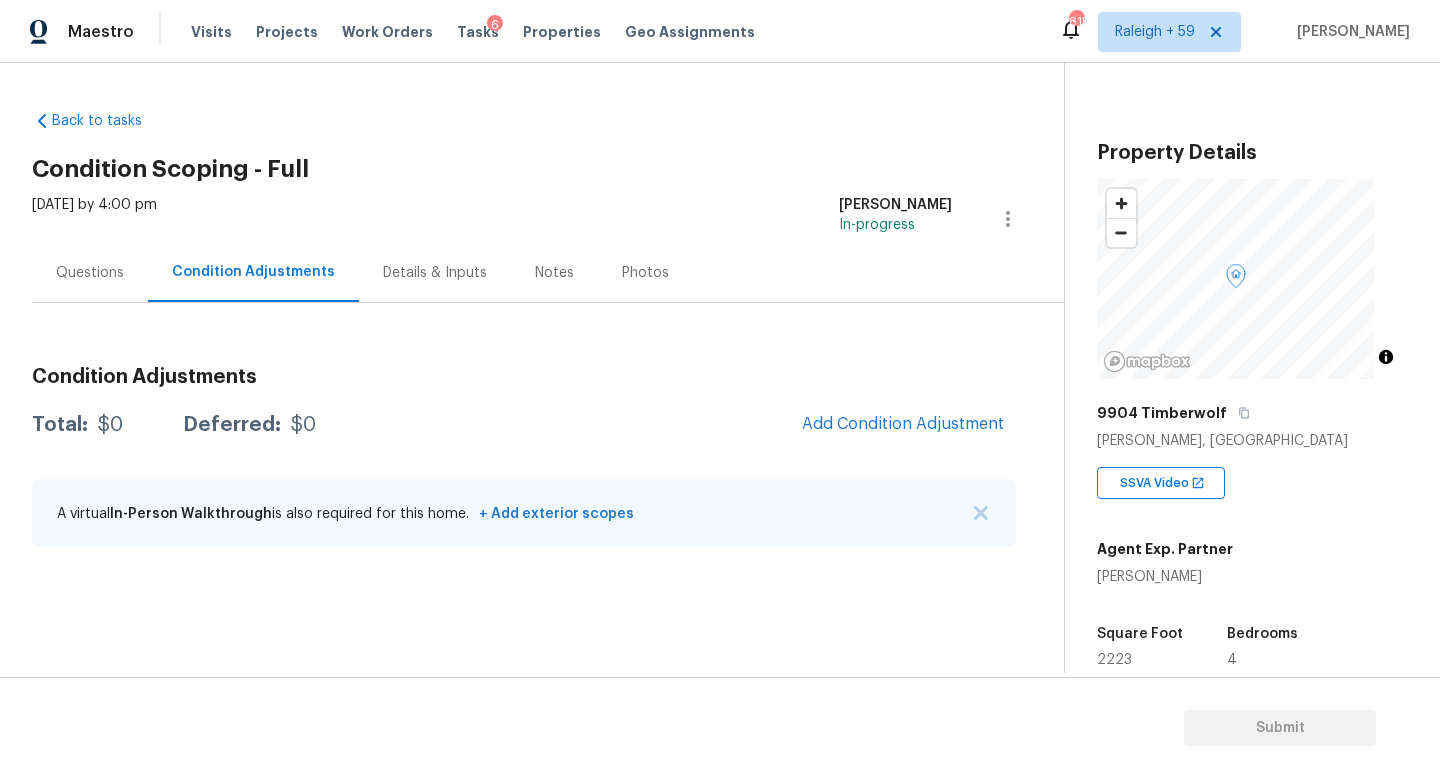 click on "Questions" at bounding box center [90, 272] 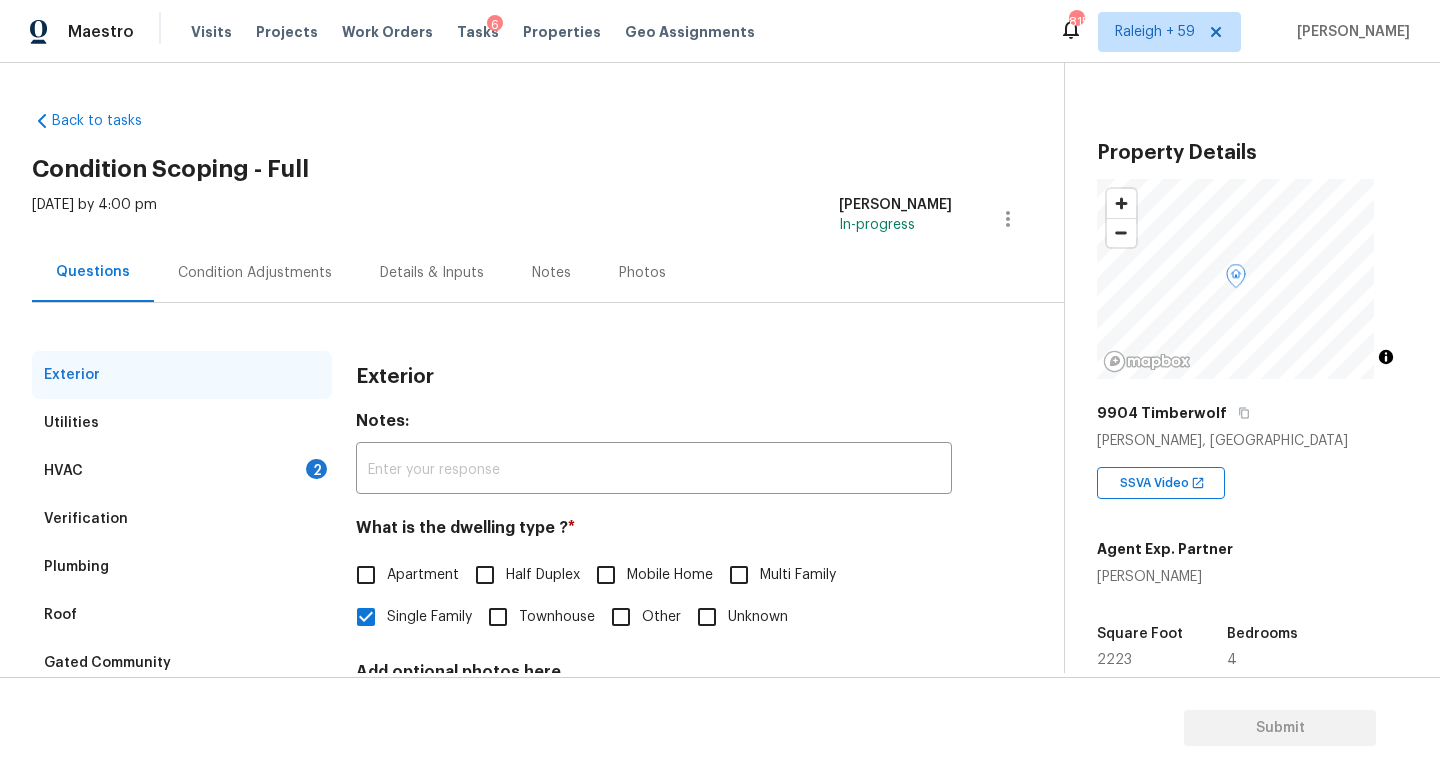 drag, startPoint x: 182, startPoint y: 487, endPoint x: 370, endPoint y: 516, distance: 190.22356 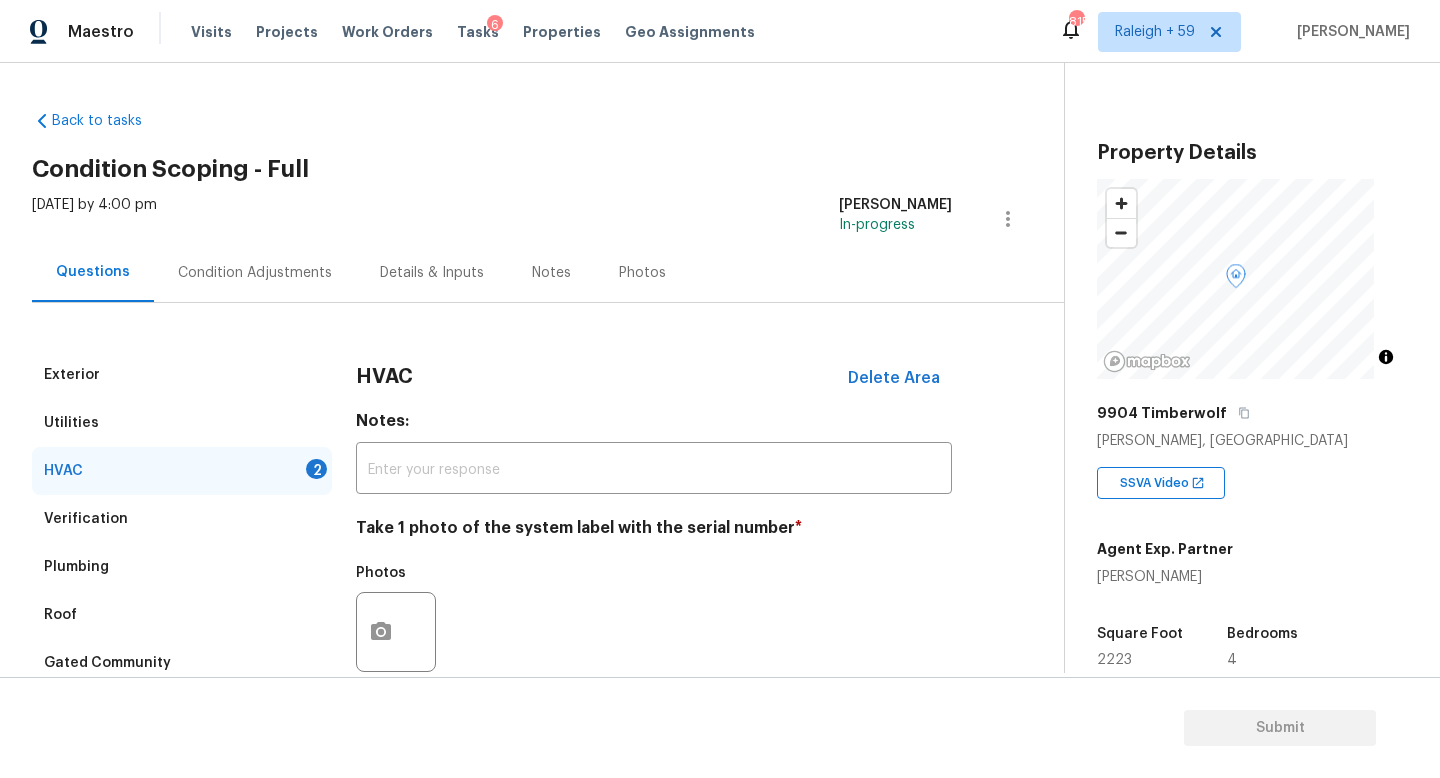 scroll, scrollTop: 266, scrollLeft: 0, axis: vertical 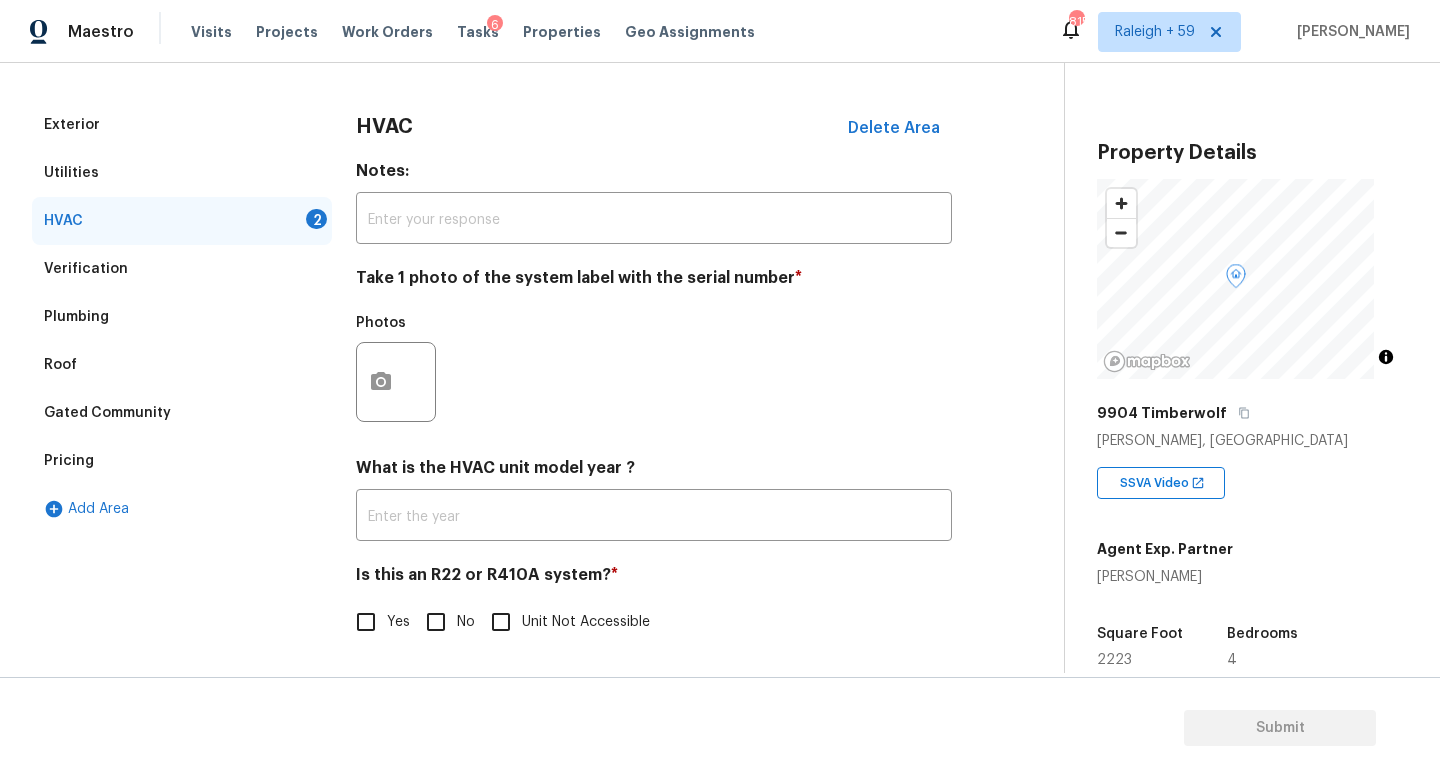 click on "No" at bounding box center [436, 622] 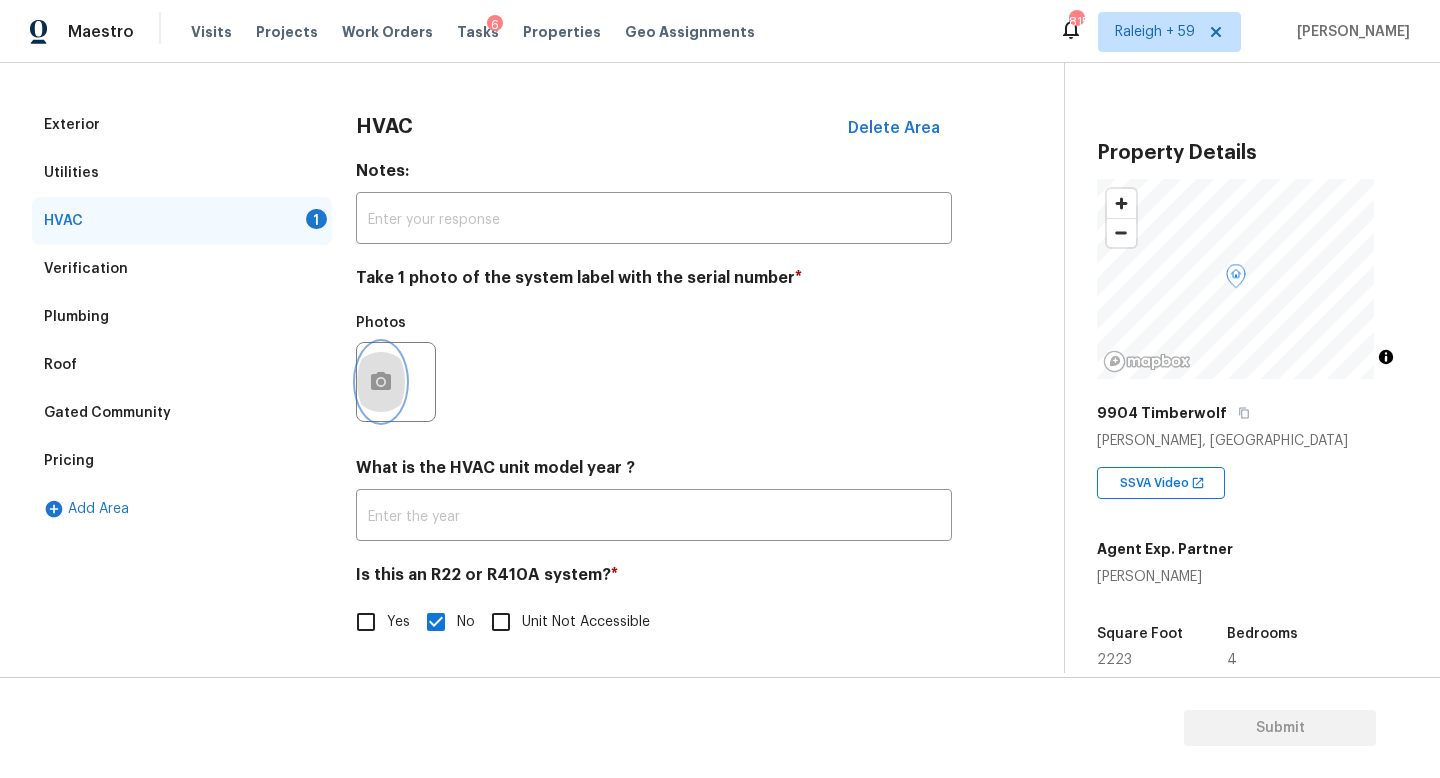 click at bounding box center (381, 382) 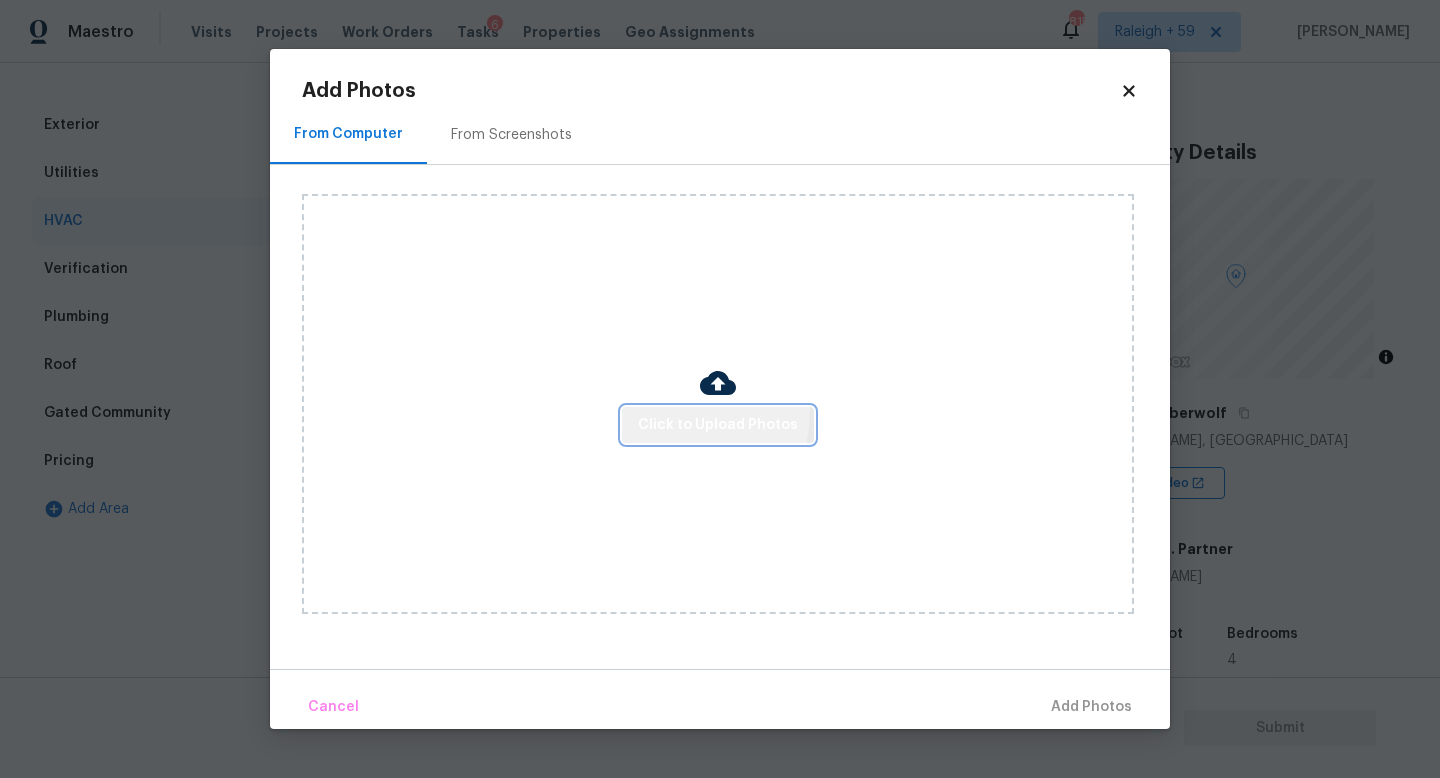 click on "Click to Upload Photos" at bounding box center (718, 425) 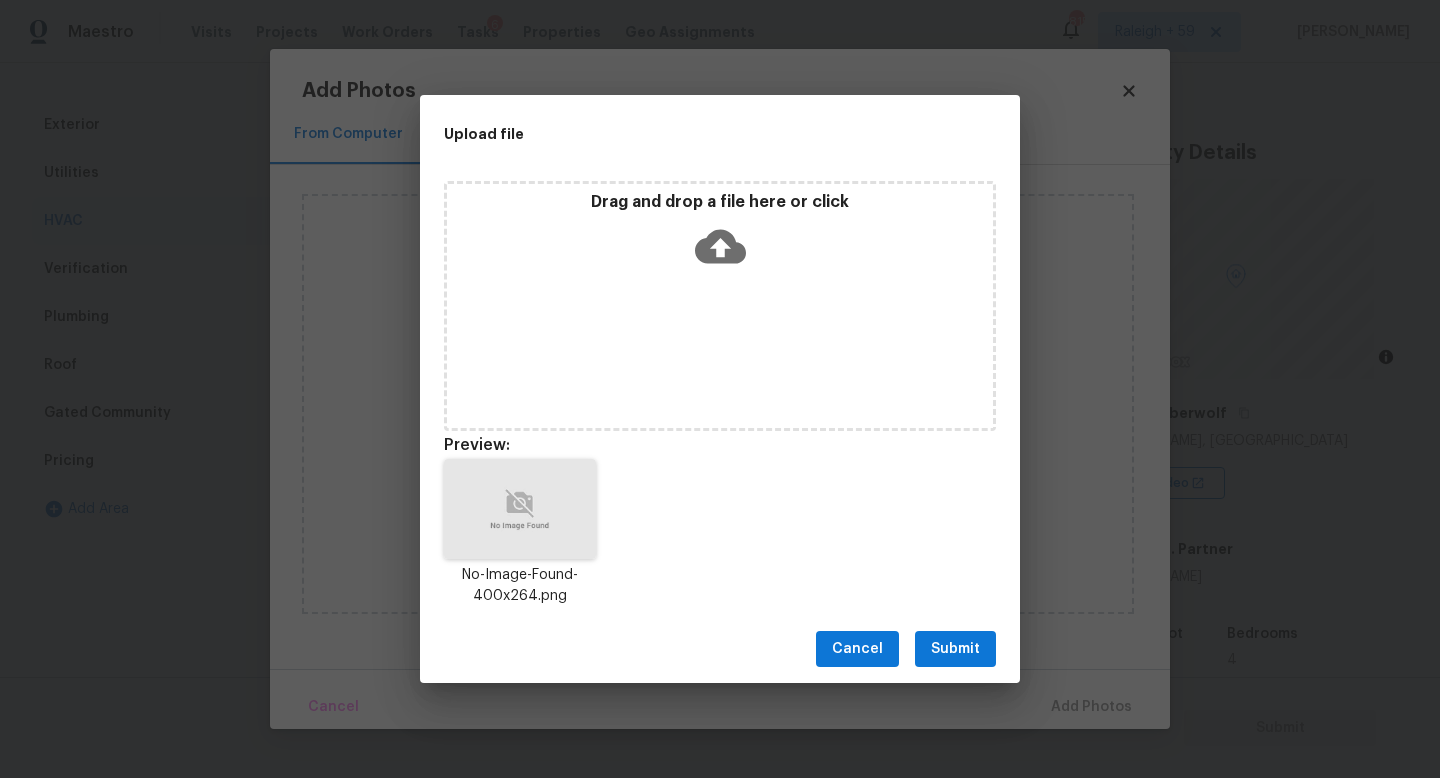 click on "Submit" at bounding box center (955, 649) 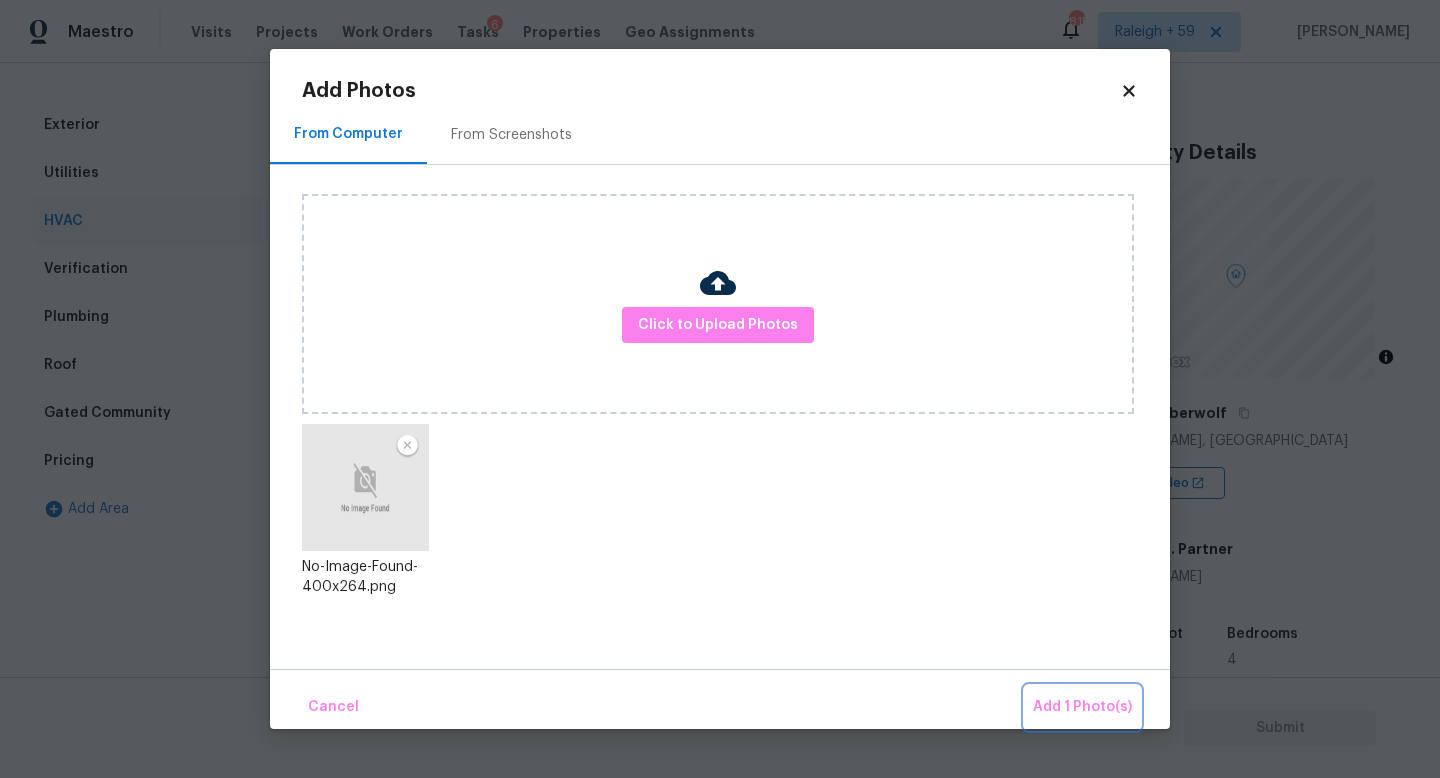 click on "Add 1 Photo(s)" at bounding box center [1082, 707] 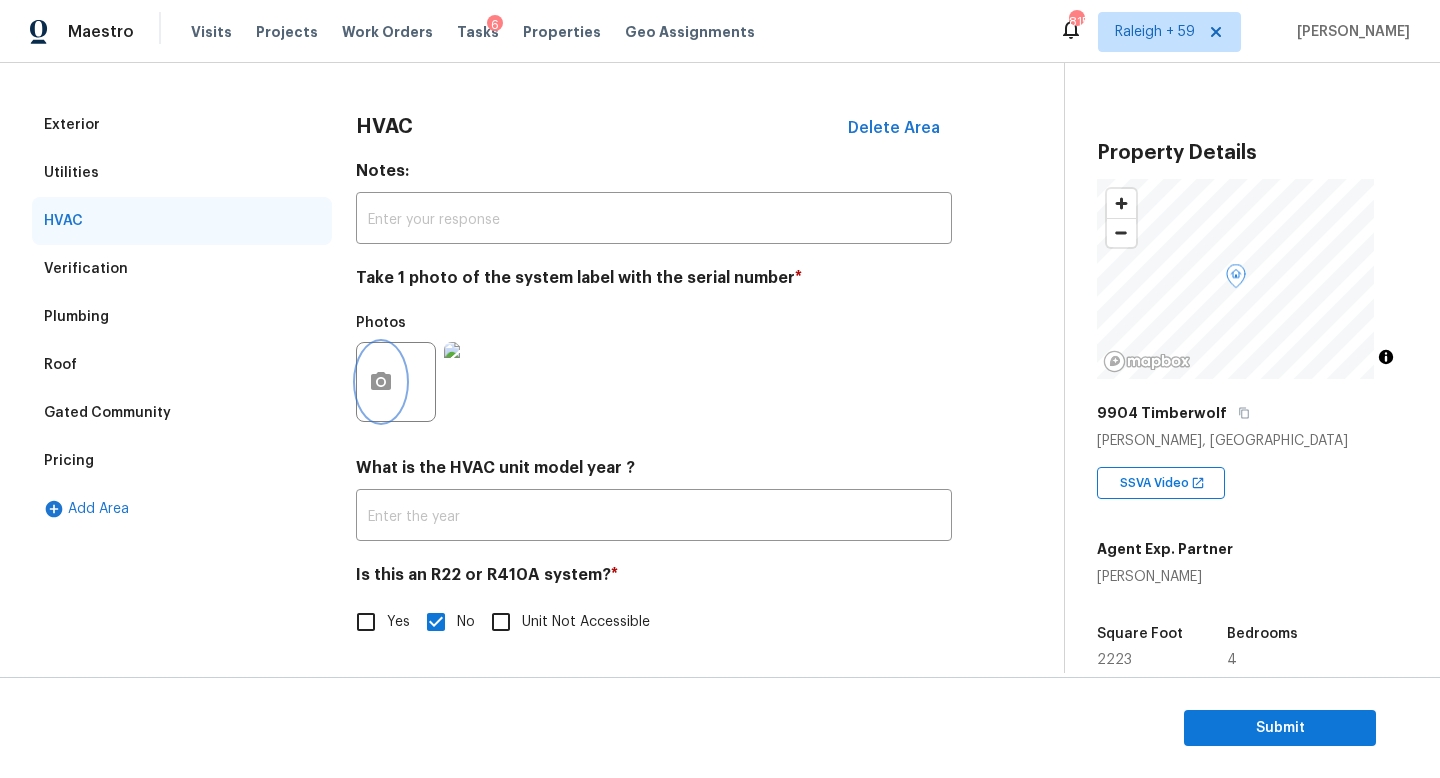 scroll, scrollTop: 0, scrollLeft: 0, axis: both 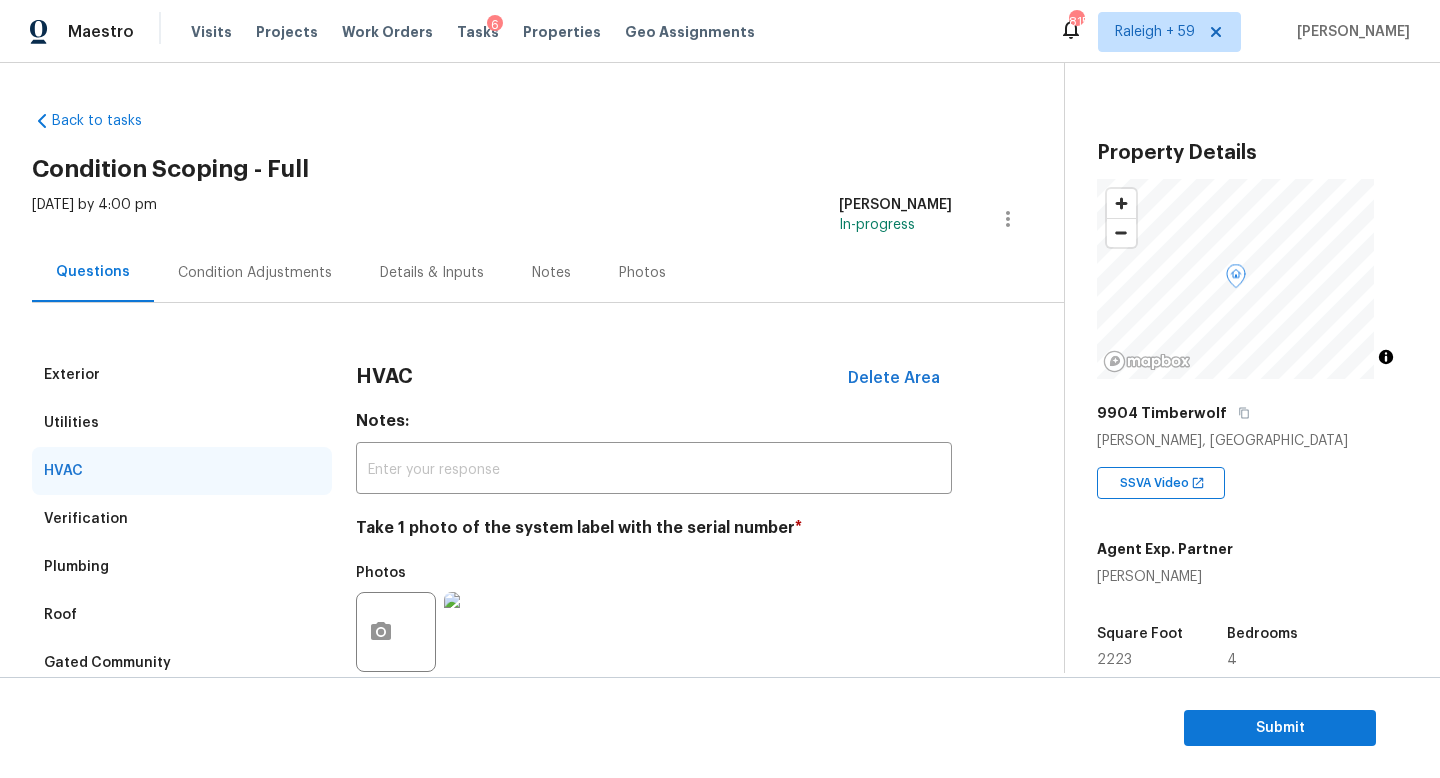 click on "Condition Adjustments" at bounding box center [255, 273] 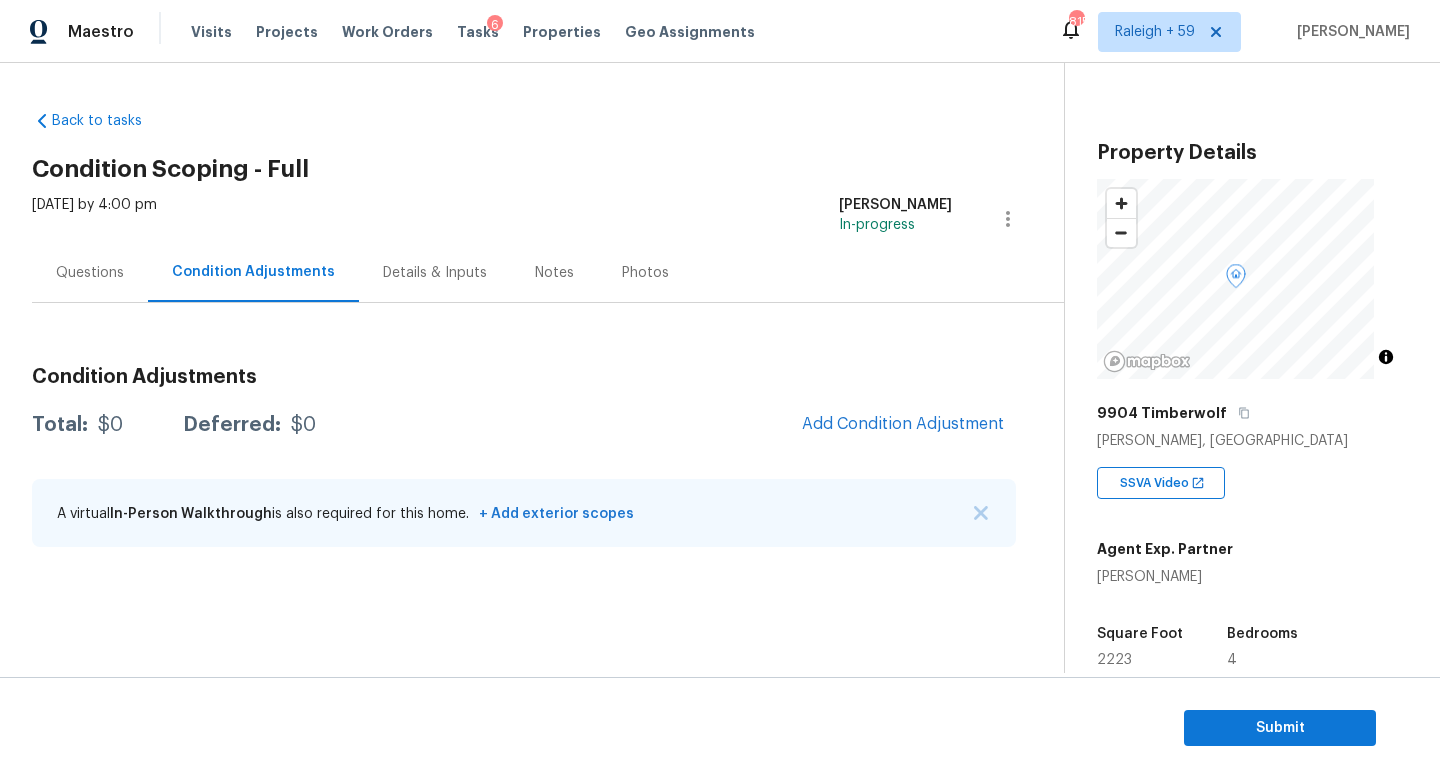scroll, scrollTop: 161, scrollLeft: 0, axis: vertical 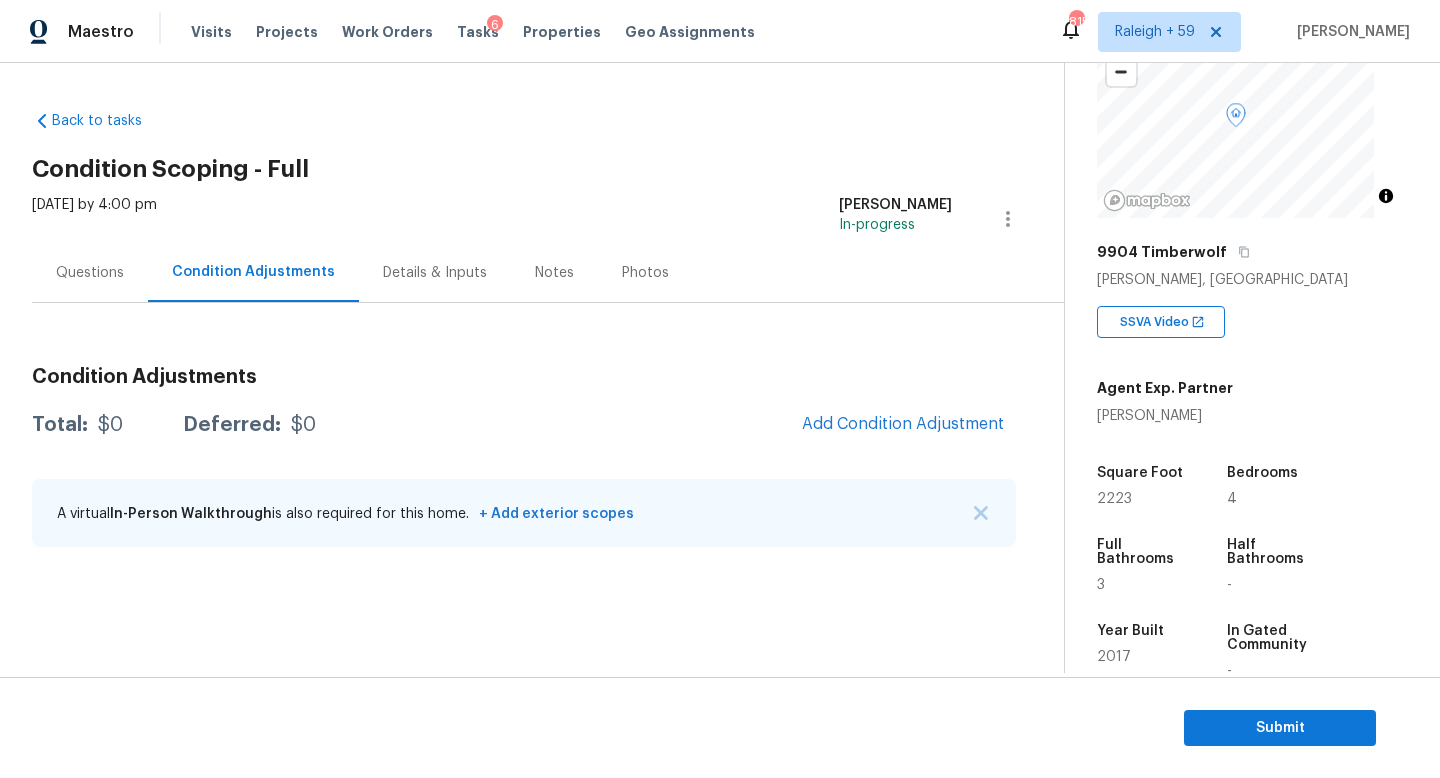 click on "Questions" at bounding box center [90, 272] 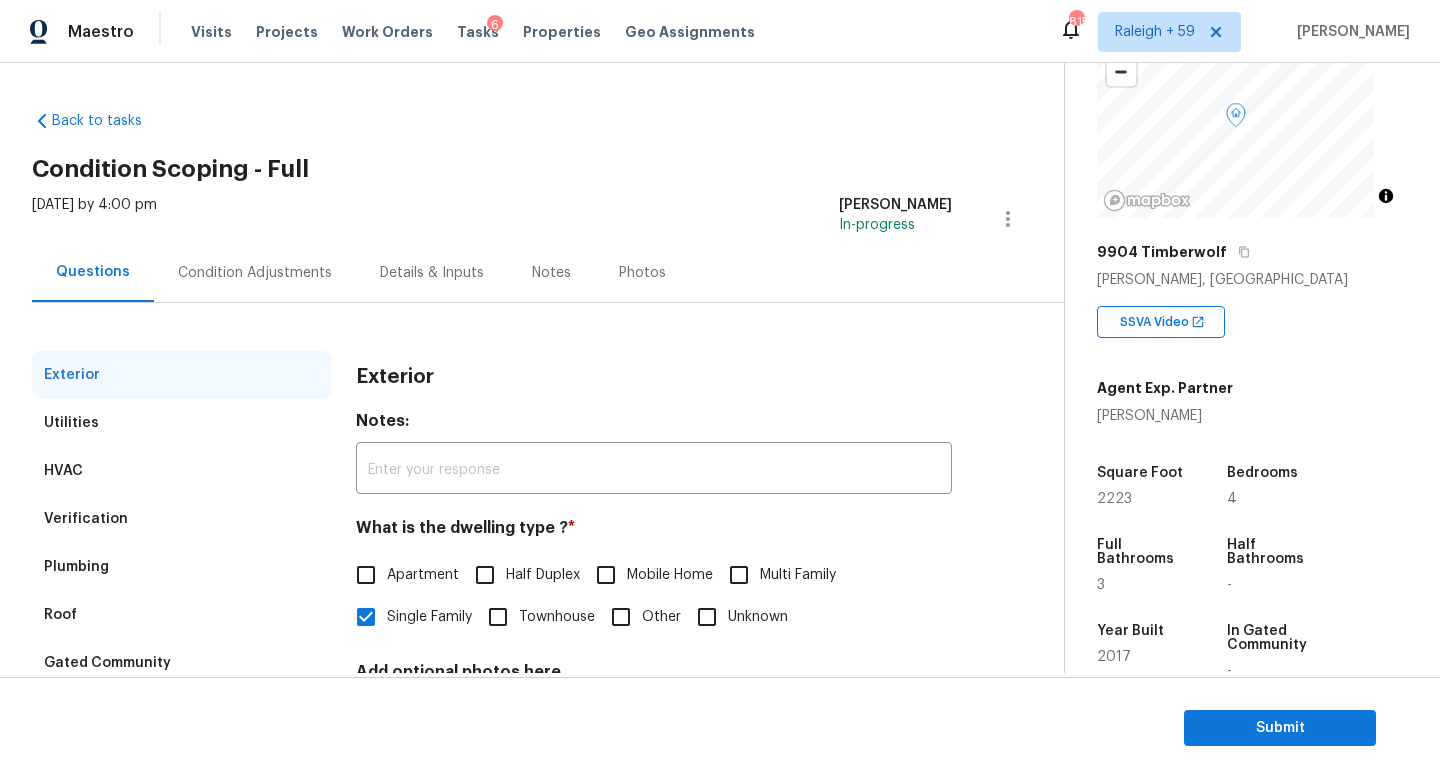 click on "Condition Adjustments" at bounding box center (255, 273) 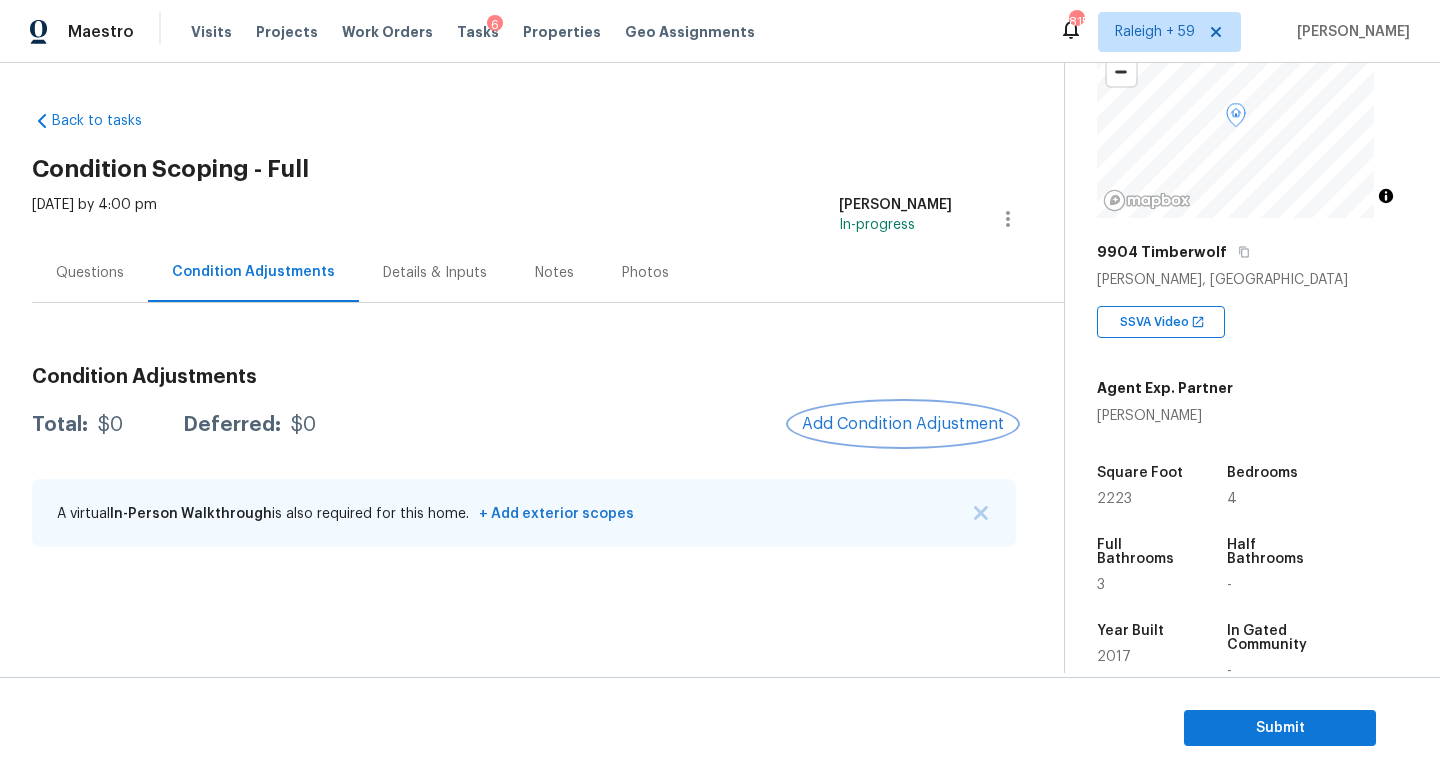 click on "Add Condition Adjustment" at bounding box center [903, 424] 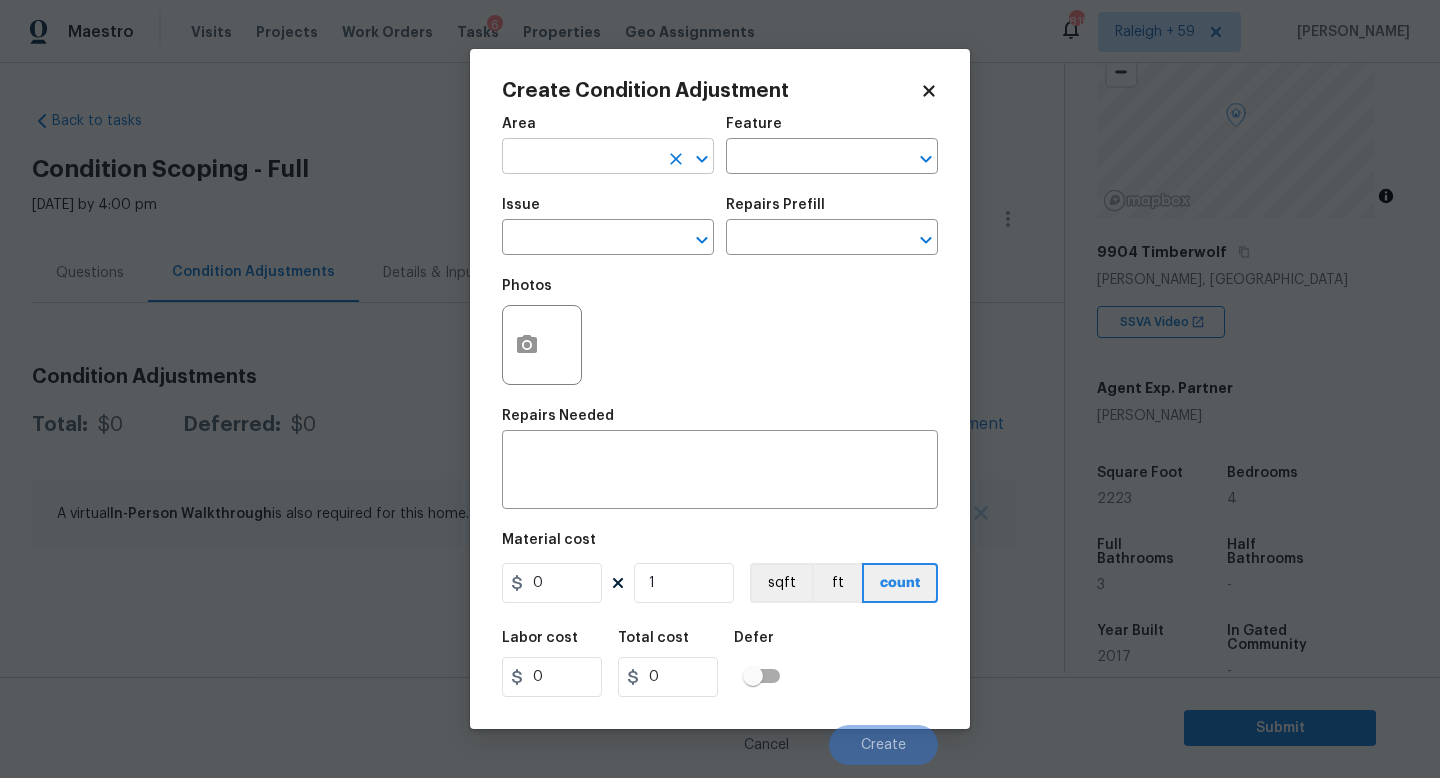 click at bounding box center (580, 158) 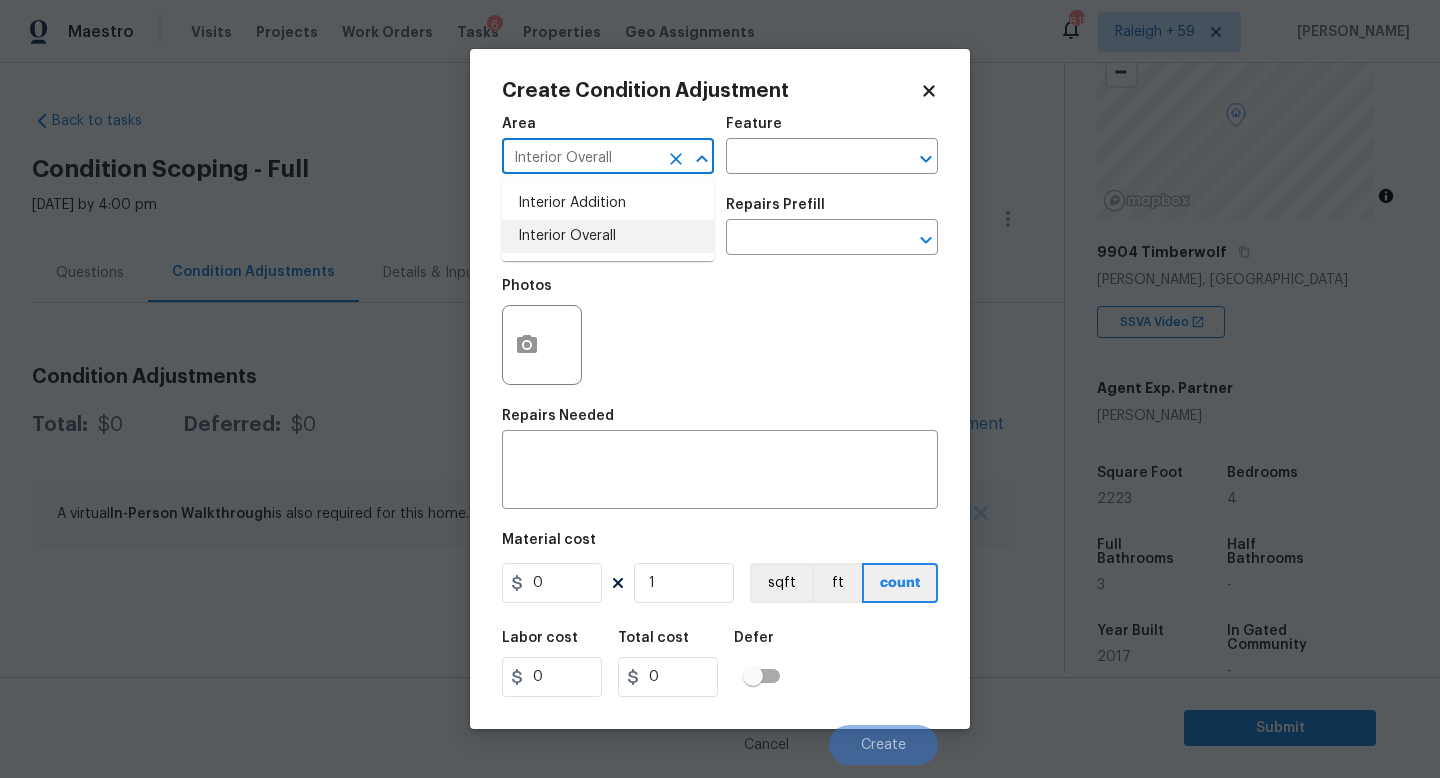 type on "Interior Overall" 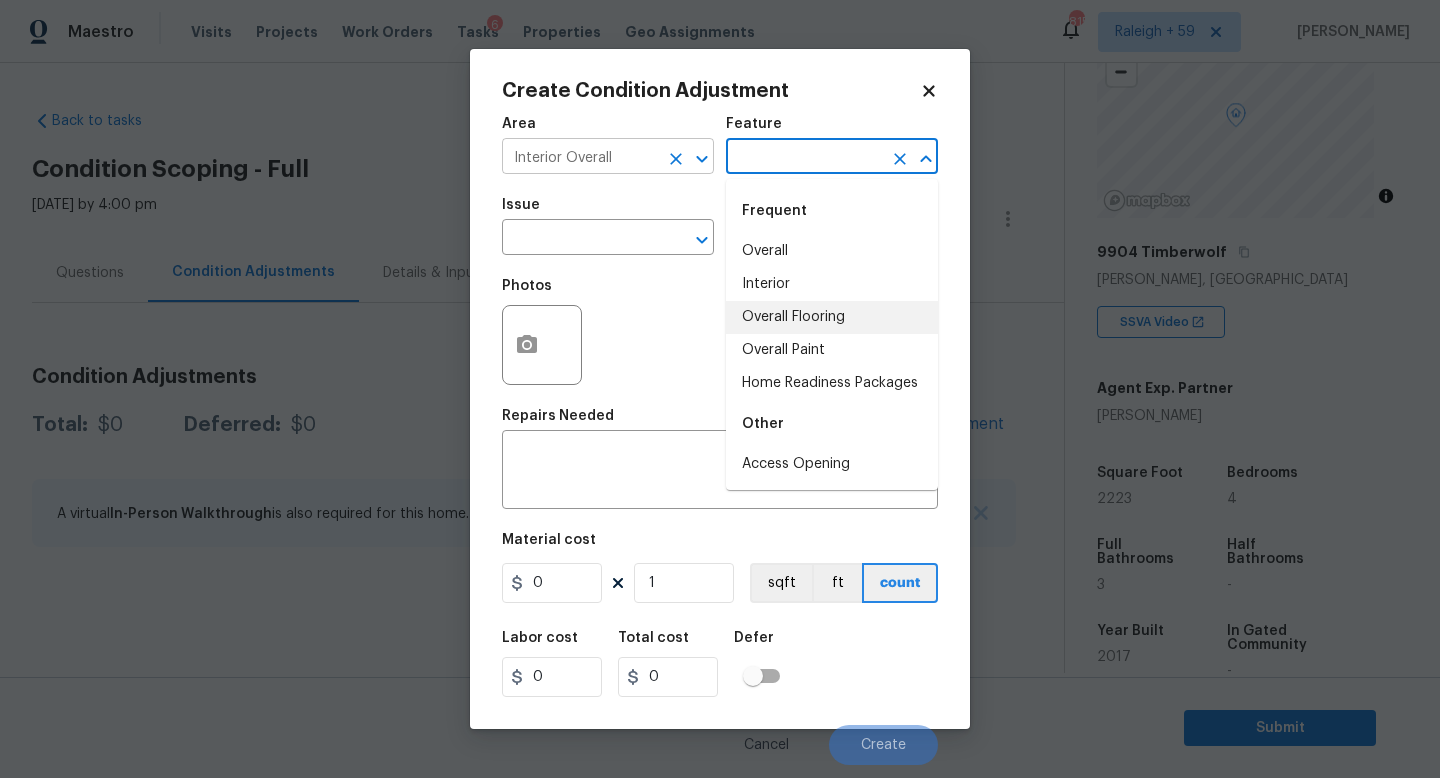 type on "Overall Flooring" 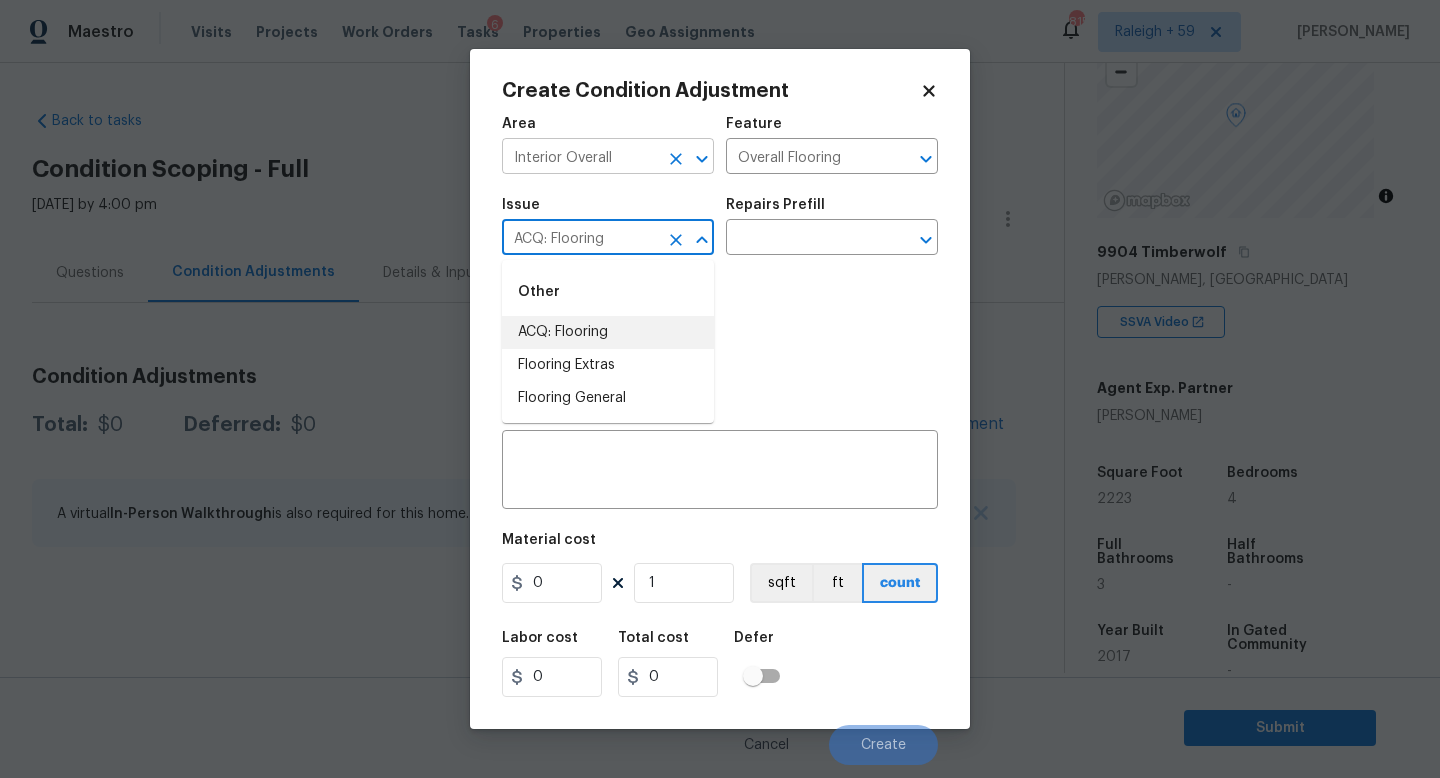 type on "ACQ: Flooring" 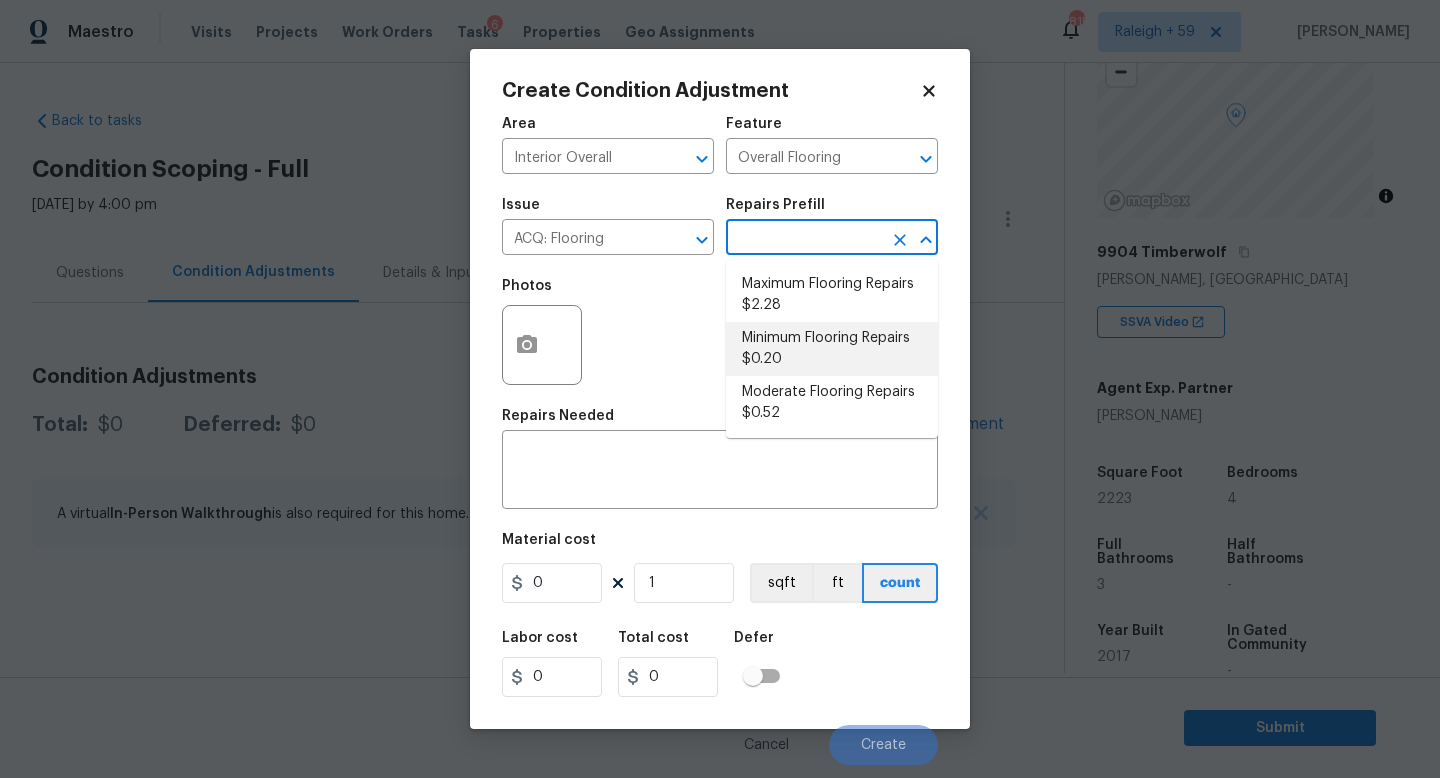 click on "Minimum Flooring Repairs $0.20" at bounding box center (832, 349) 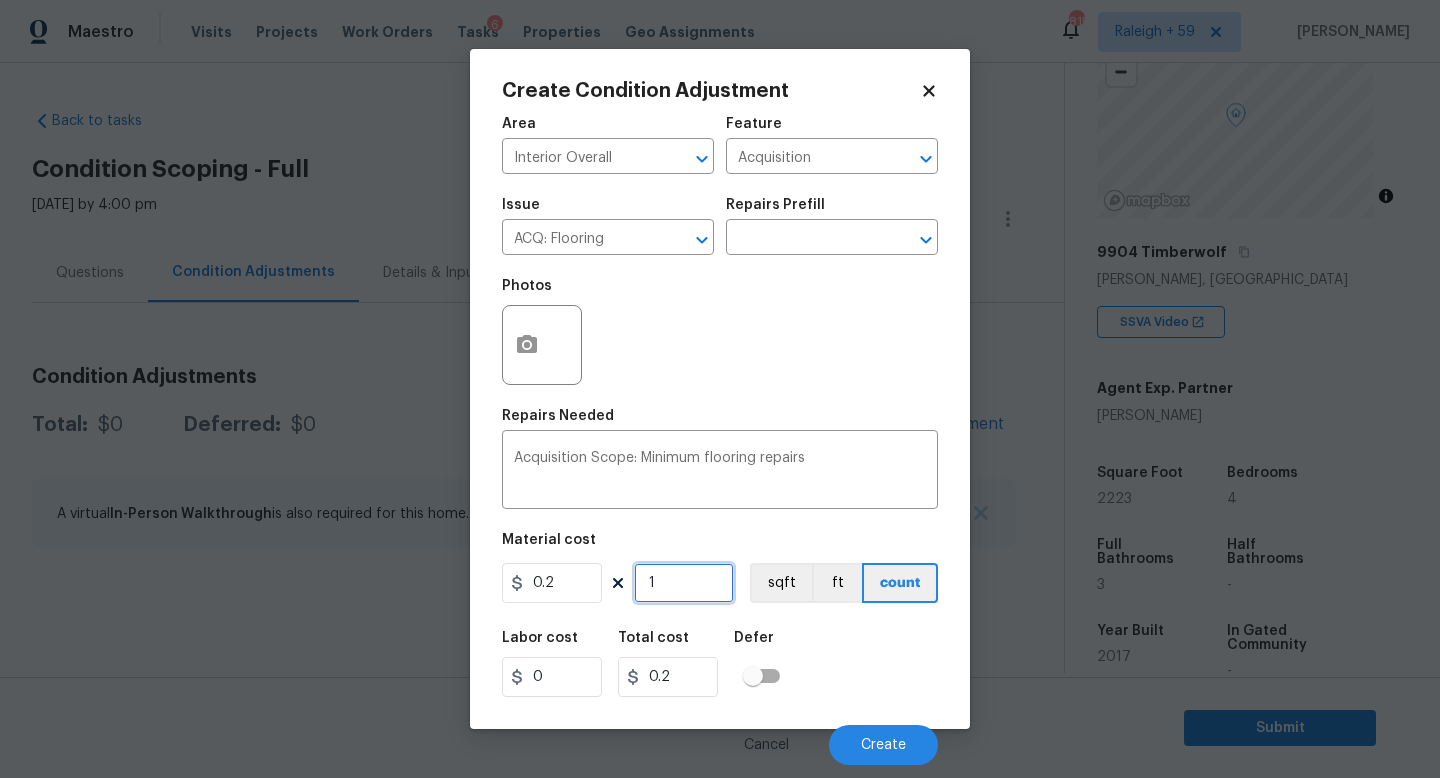 click on "1" at bounding box center [684, 583] 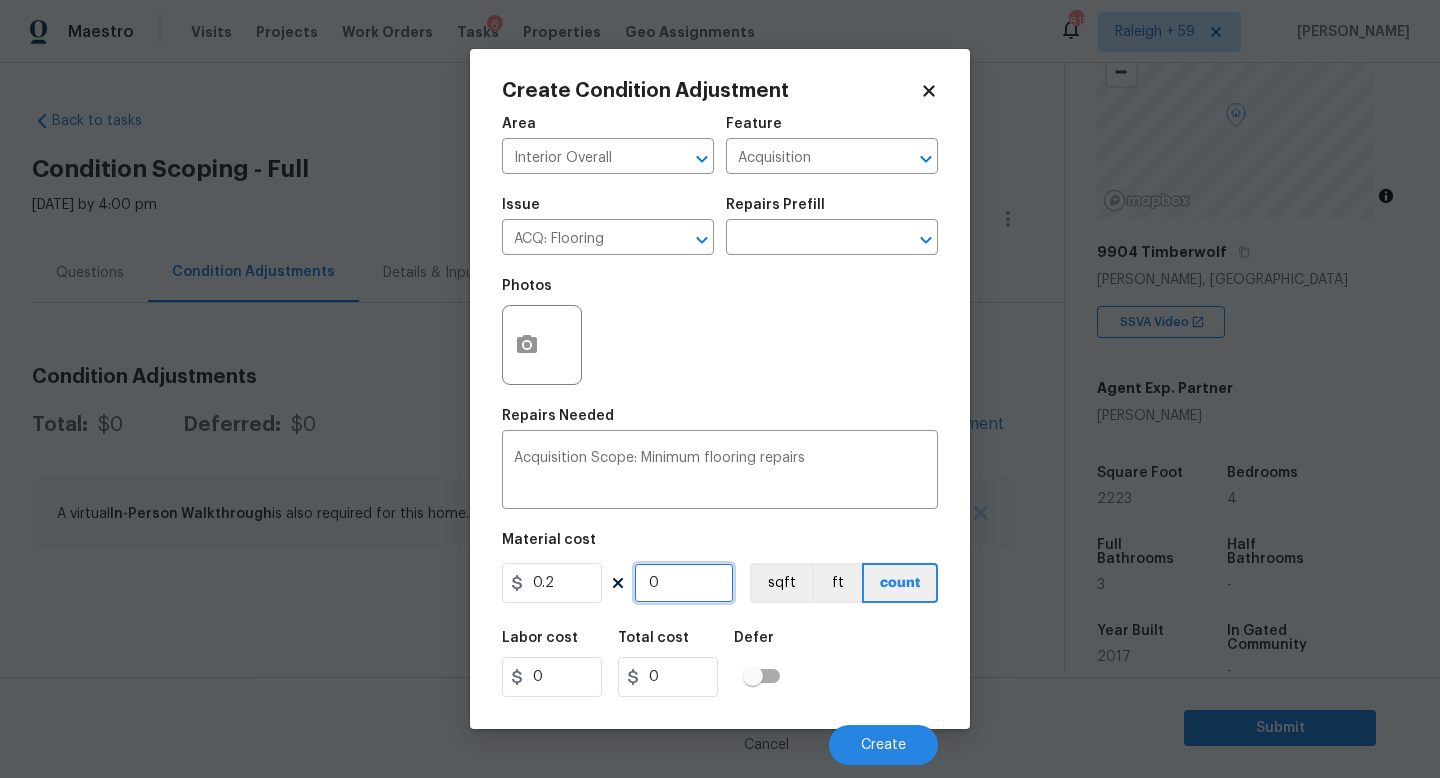 type on "2" 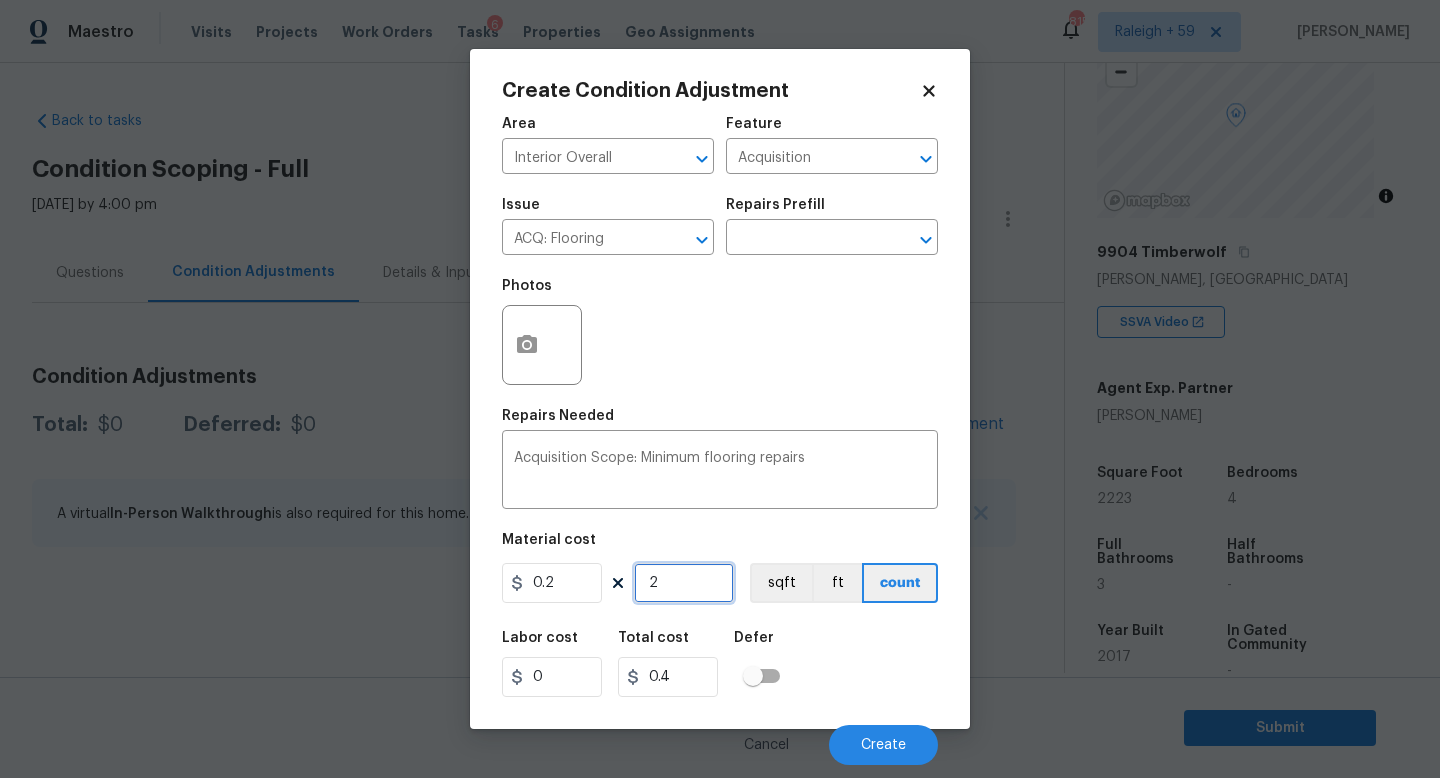 type on "22" 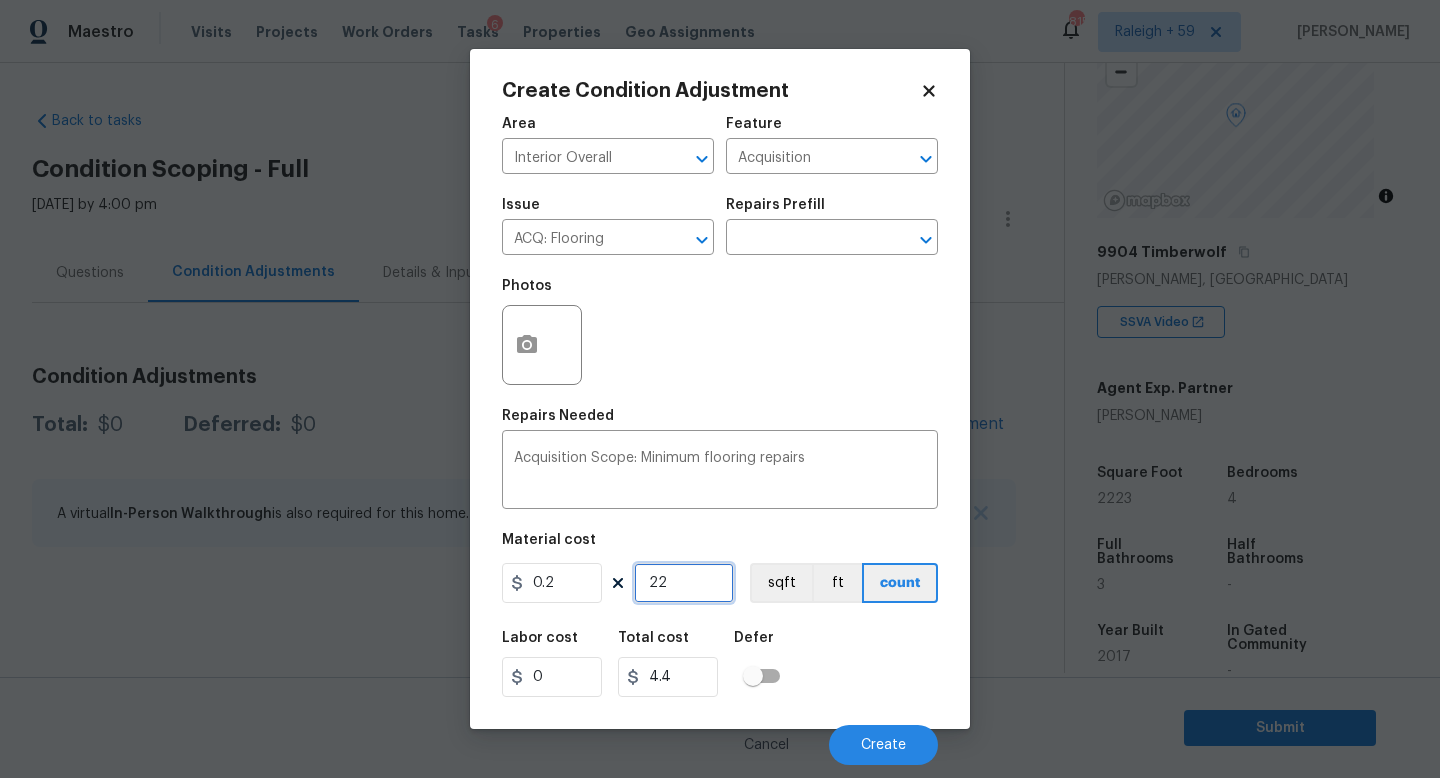 type on "222" 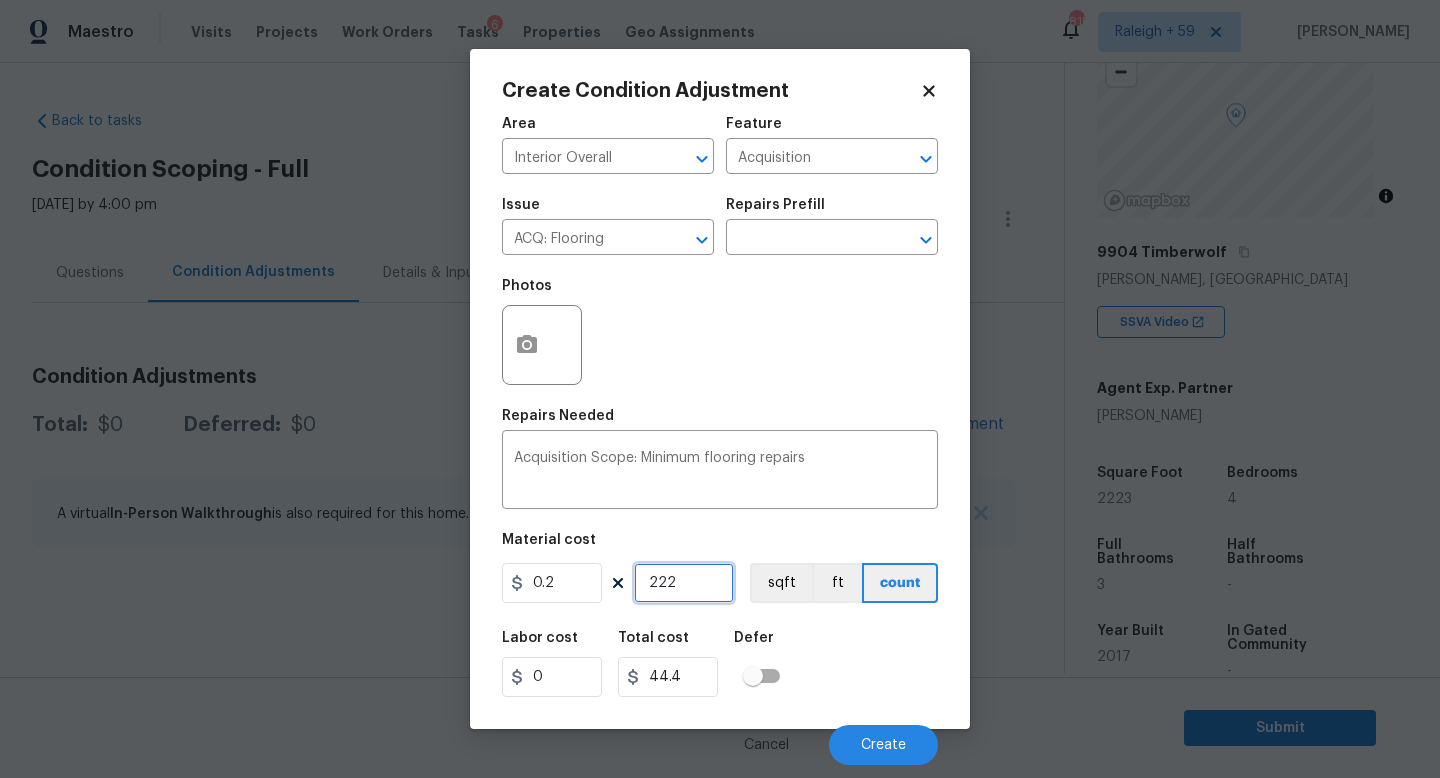 type on "2223" 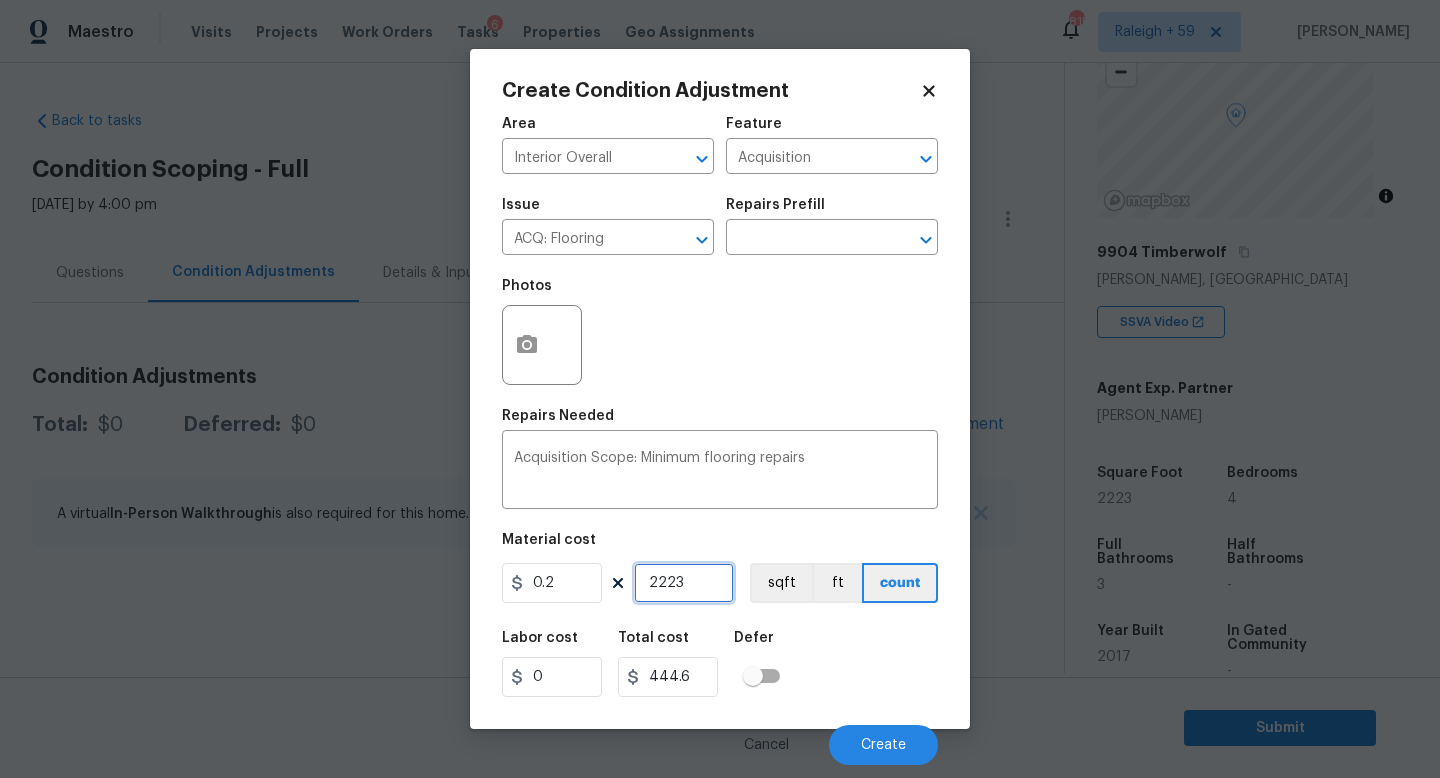 type on "2223" 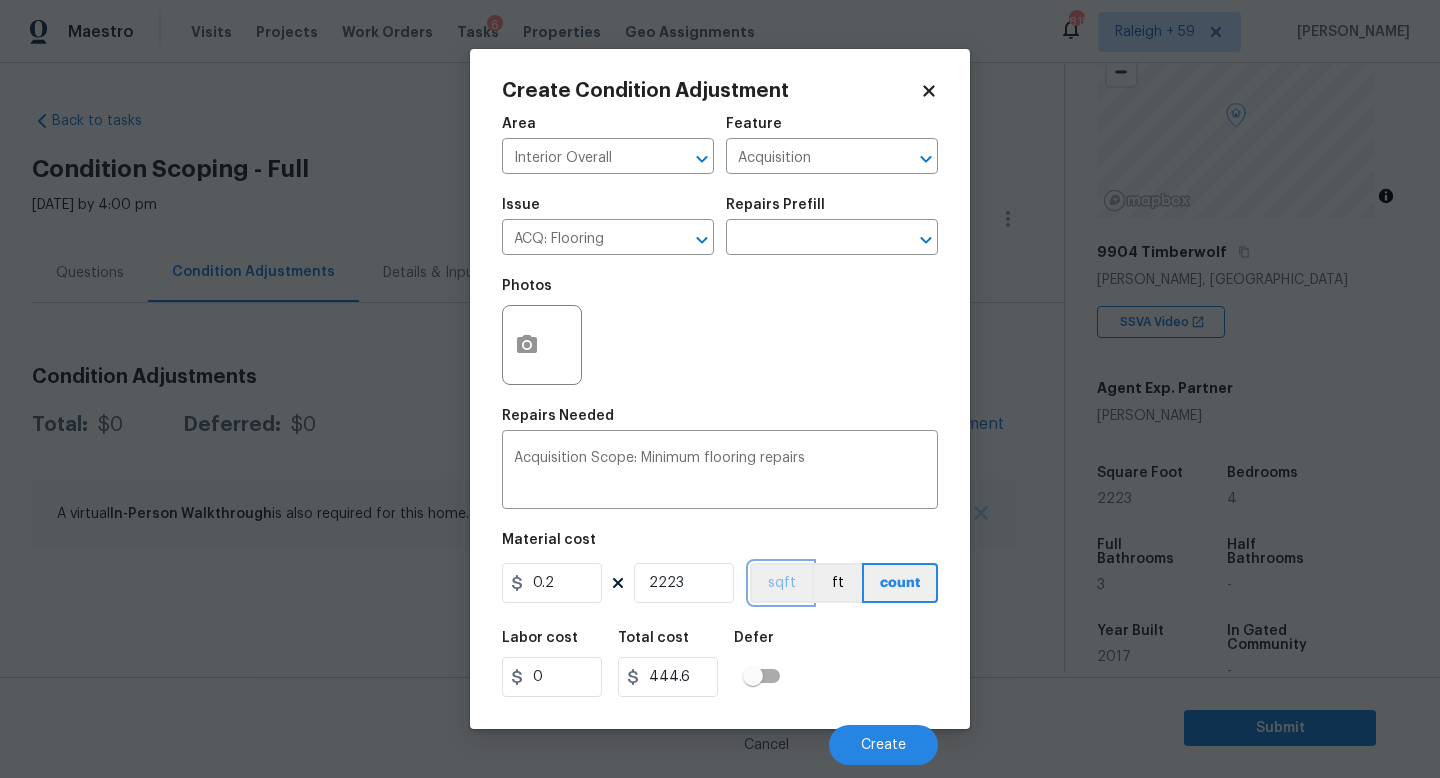 type 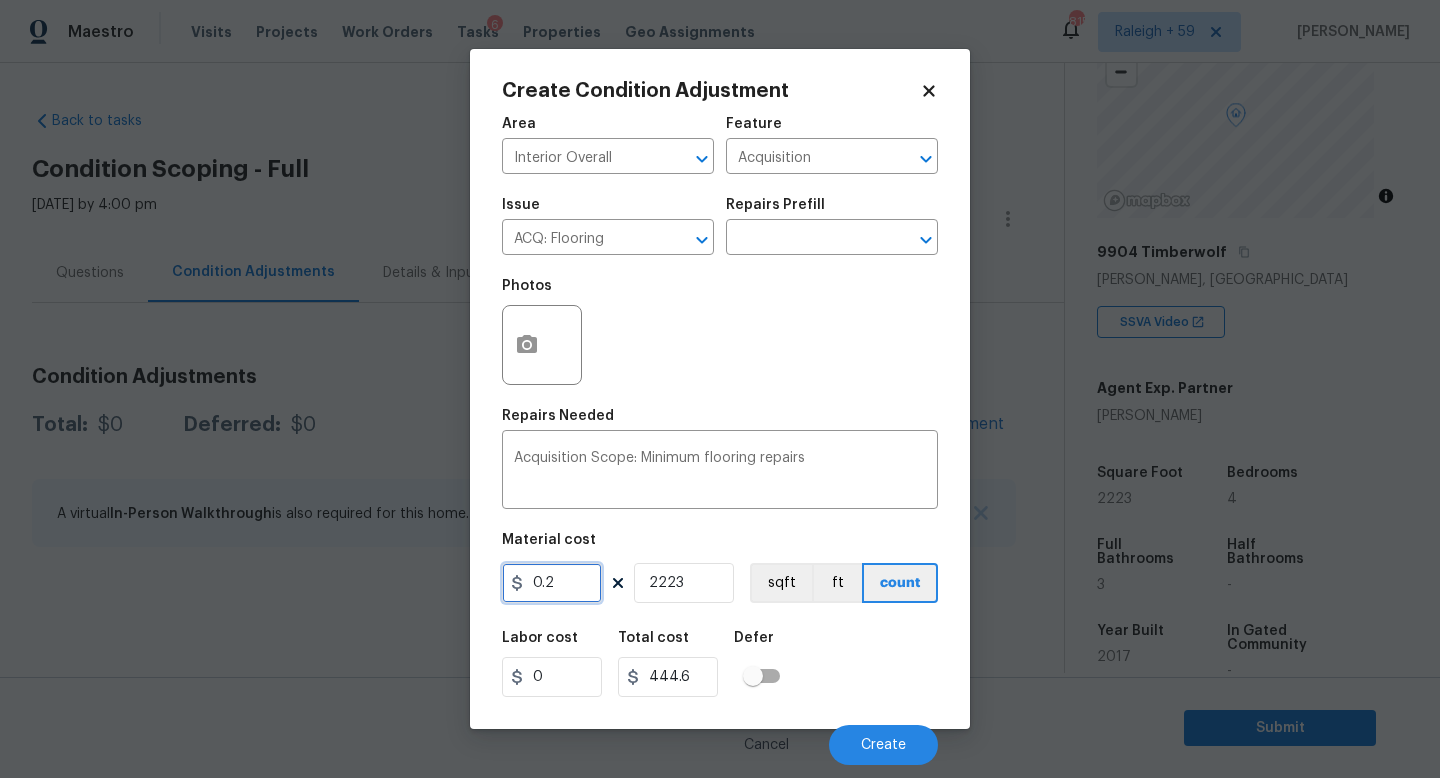 click on "0.2" at bounding box center (552, 583) 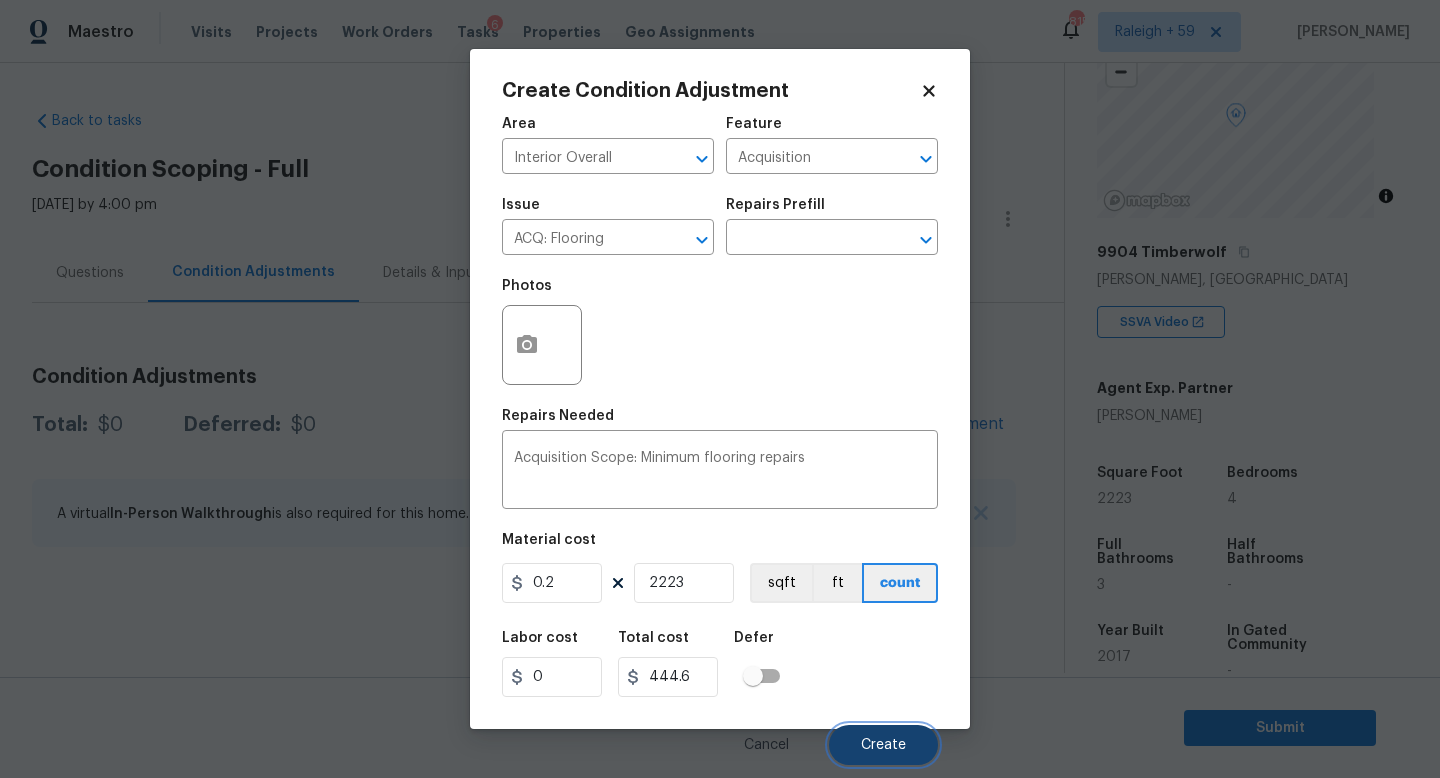 click on "Create" at bounding box center [883, 745] 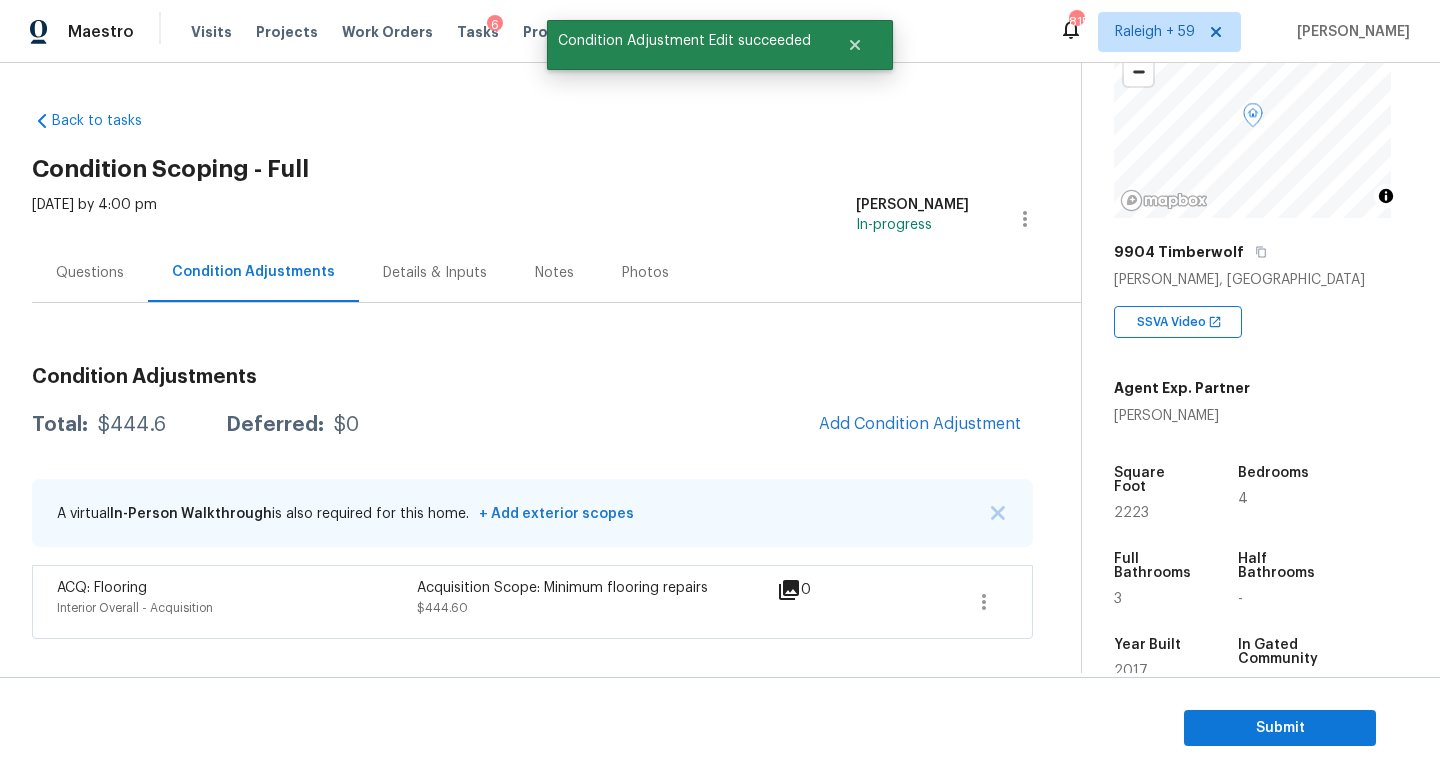click on "Condition Adjustments Total:  $444.6 Deferred:  $0 Add Condition Adjustment A virtual  In-Person Walkthrough  is also required for this home.   + Add exterior scopes ACQ: Flooring Interior Overall - Acquisition Acquisition Scope: Minimum flooring repairs $444.60   0" at bounding box center [532, 495] 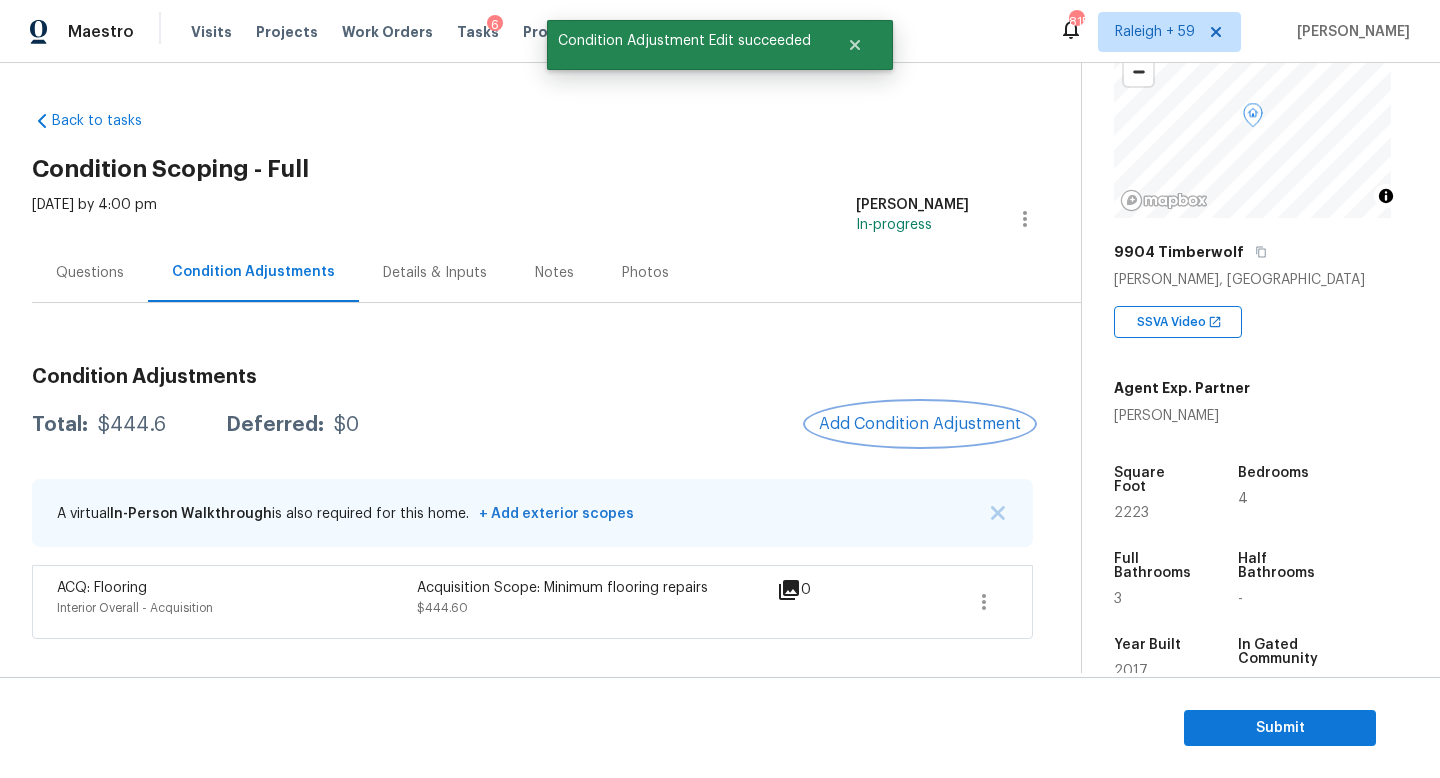 click on "Add Condition Adjustment" at bounding box center [920, 424] 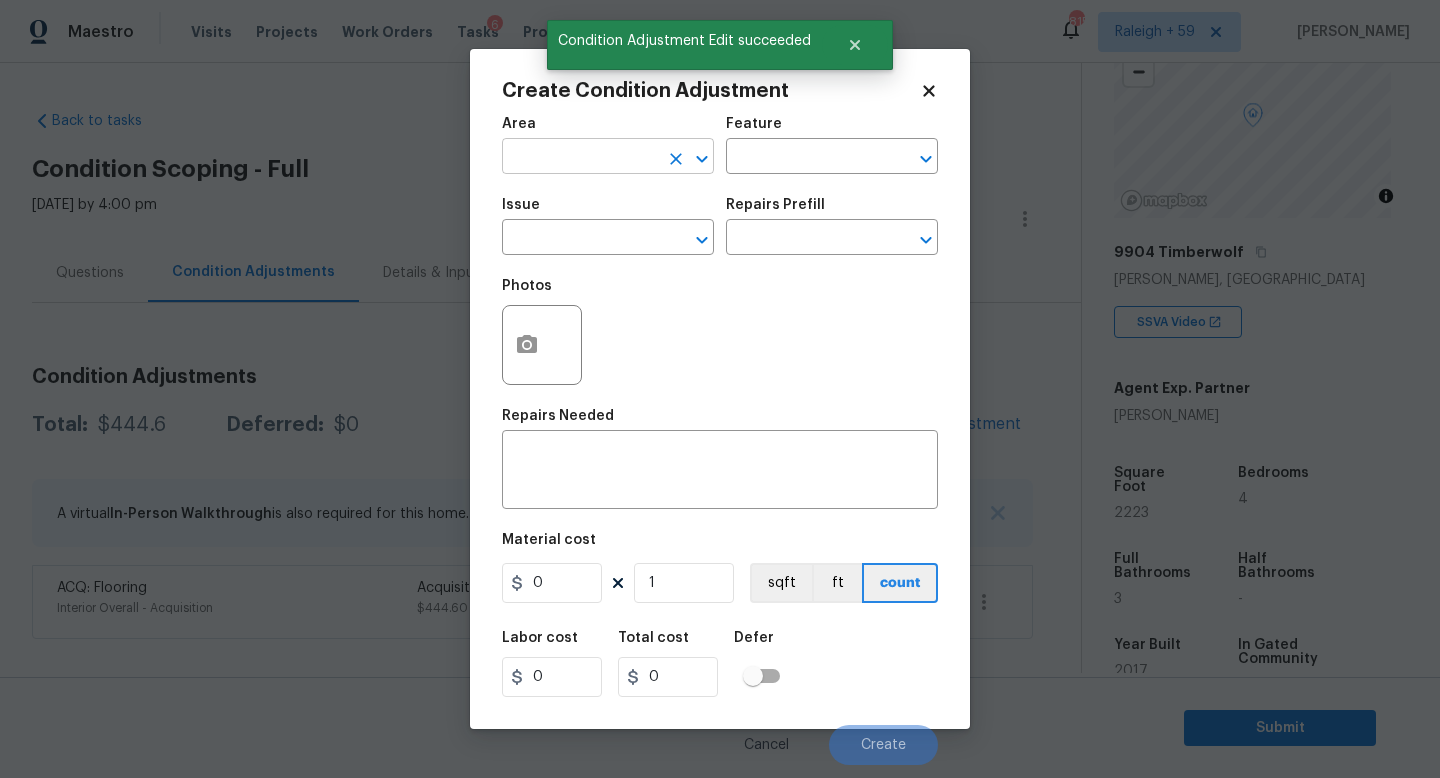 click at bounding box center [580, 158] 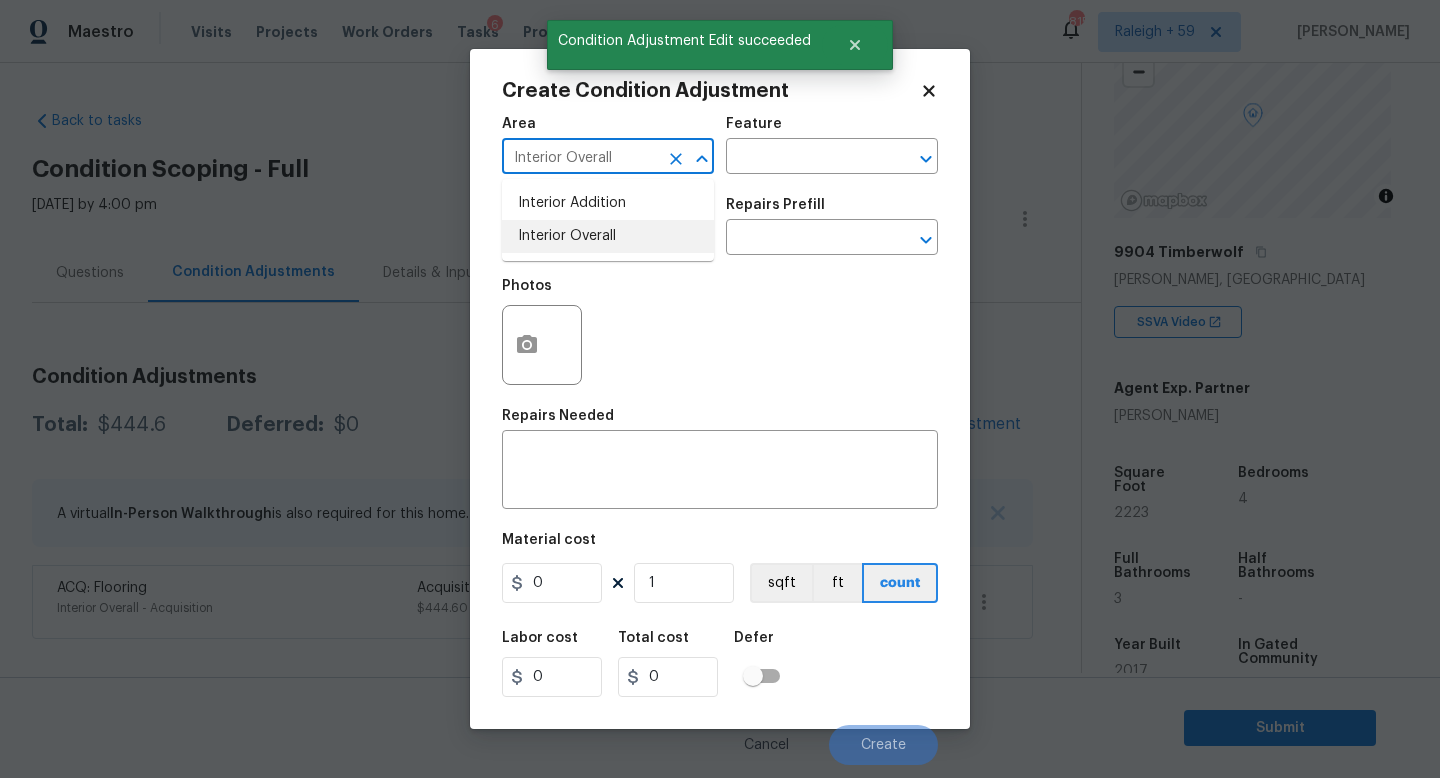 type on "Interior Overall" 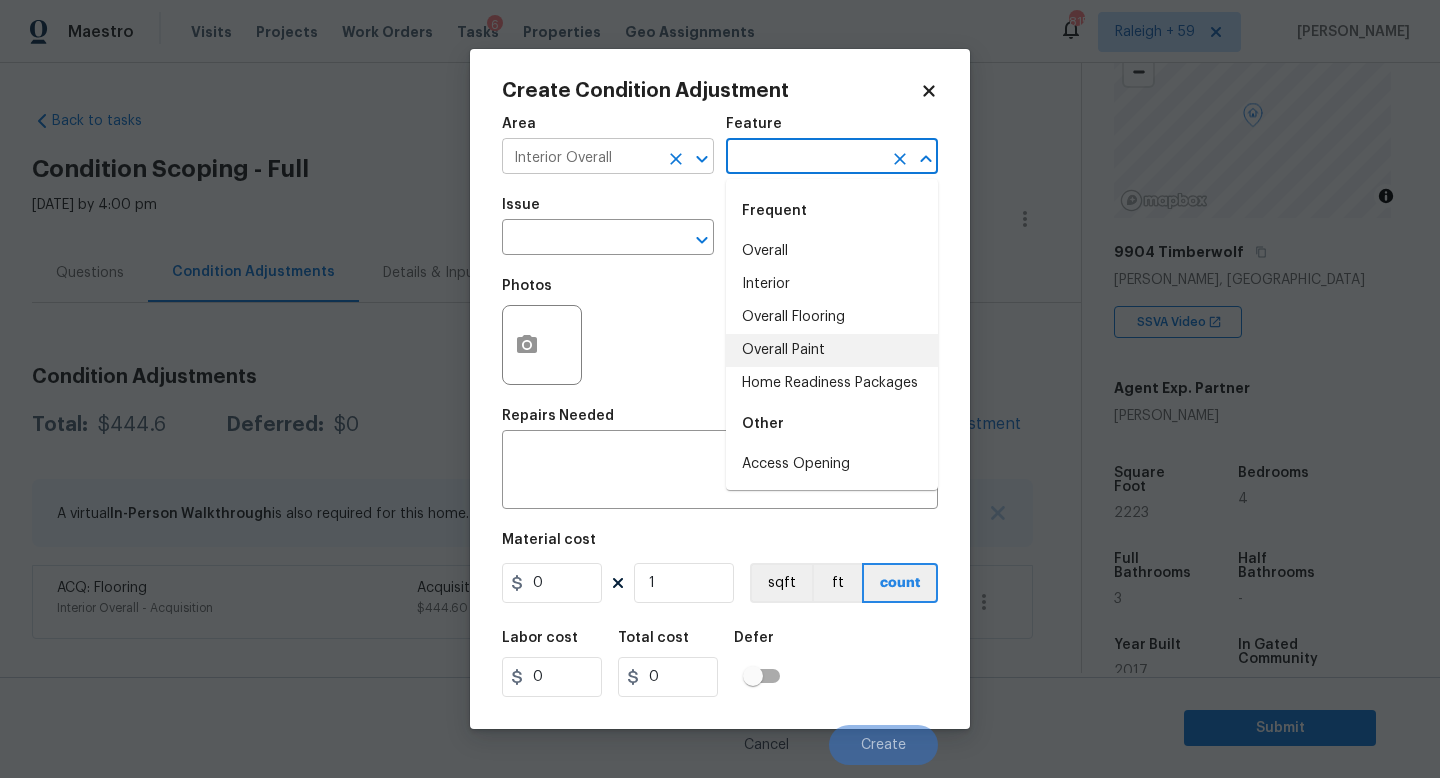 type on "Overall Paint" 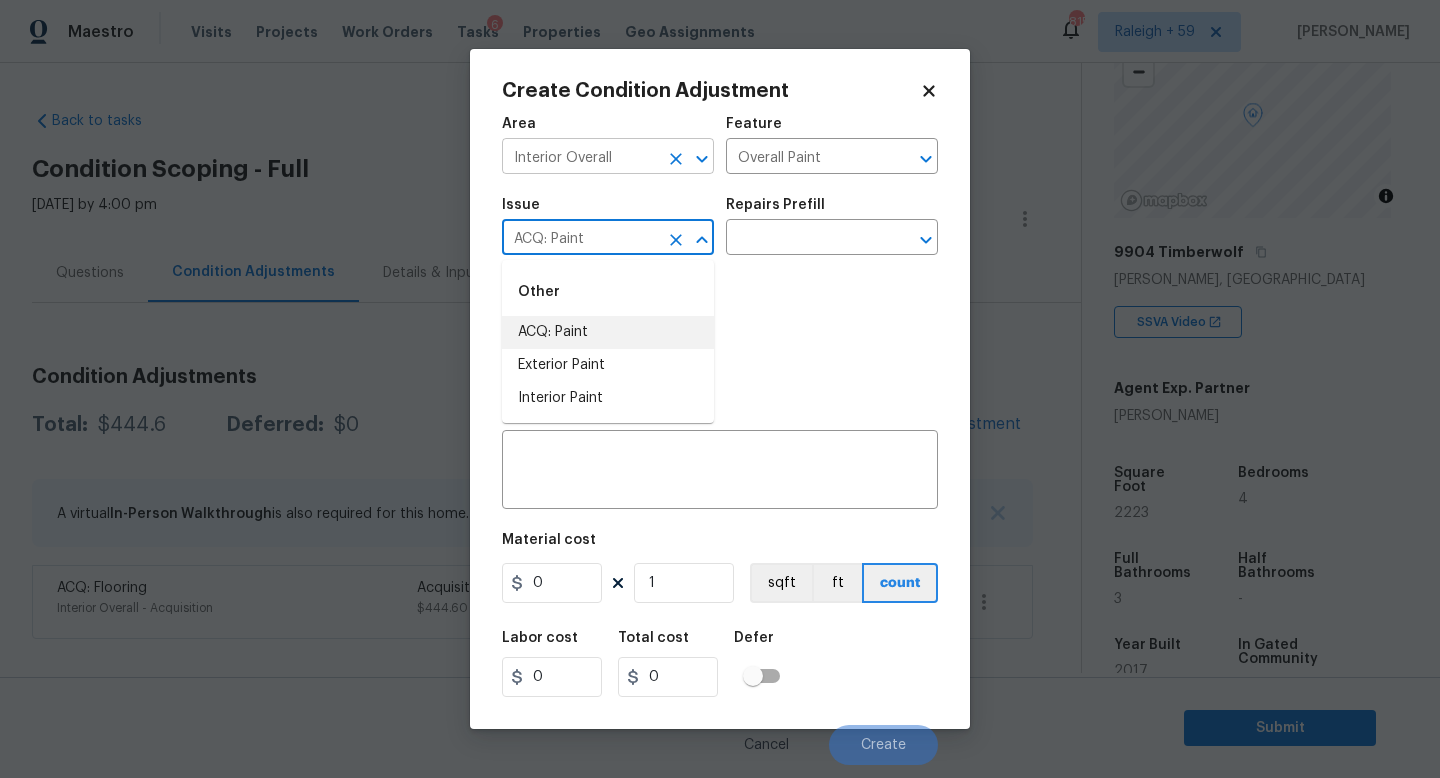 type on "ACQ: Paint" 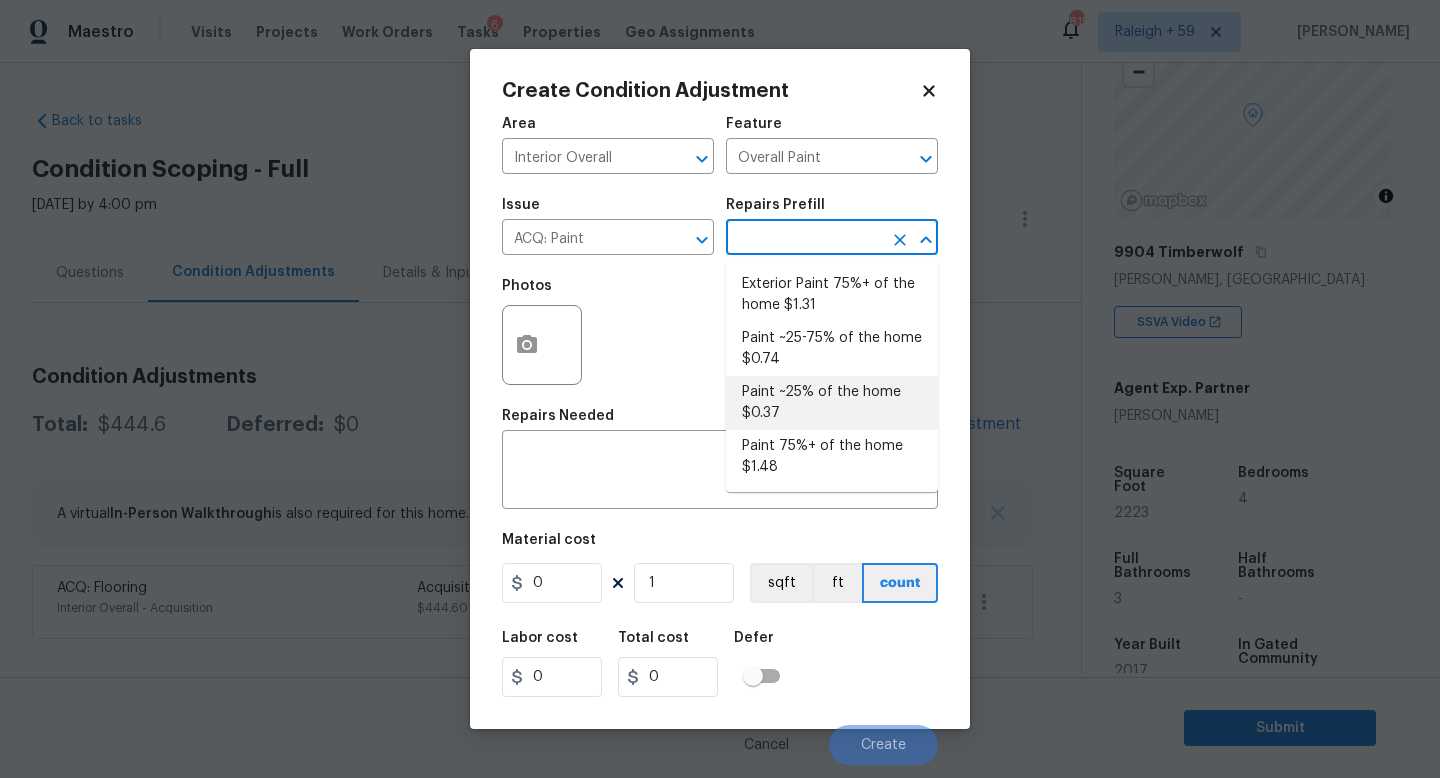 click on "Paint ~25% of the home $0.37" at bounding box center (832, 403) 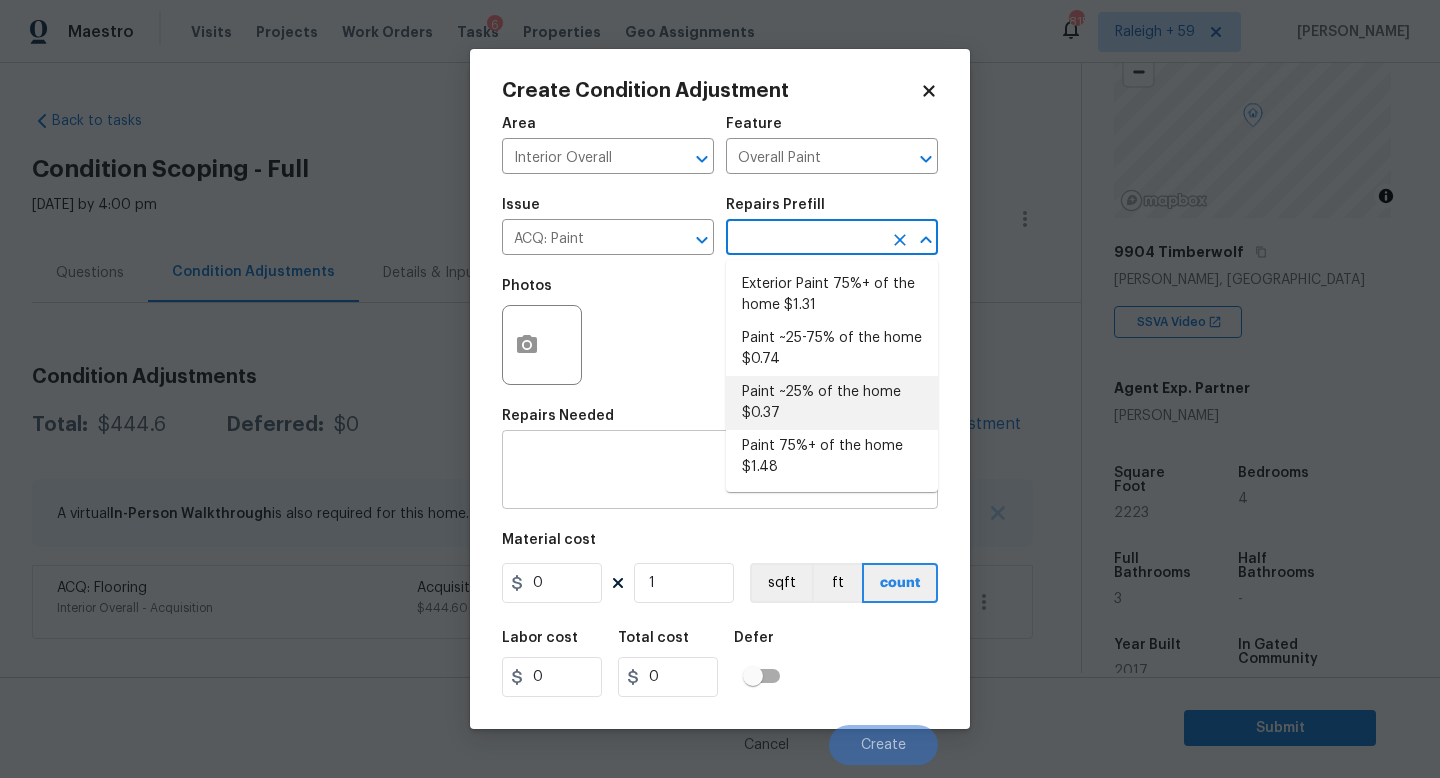 type on "Acquisition" 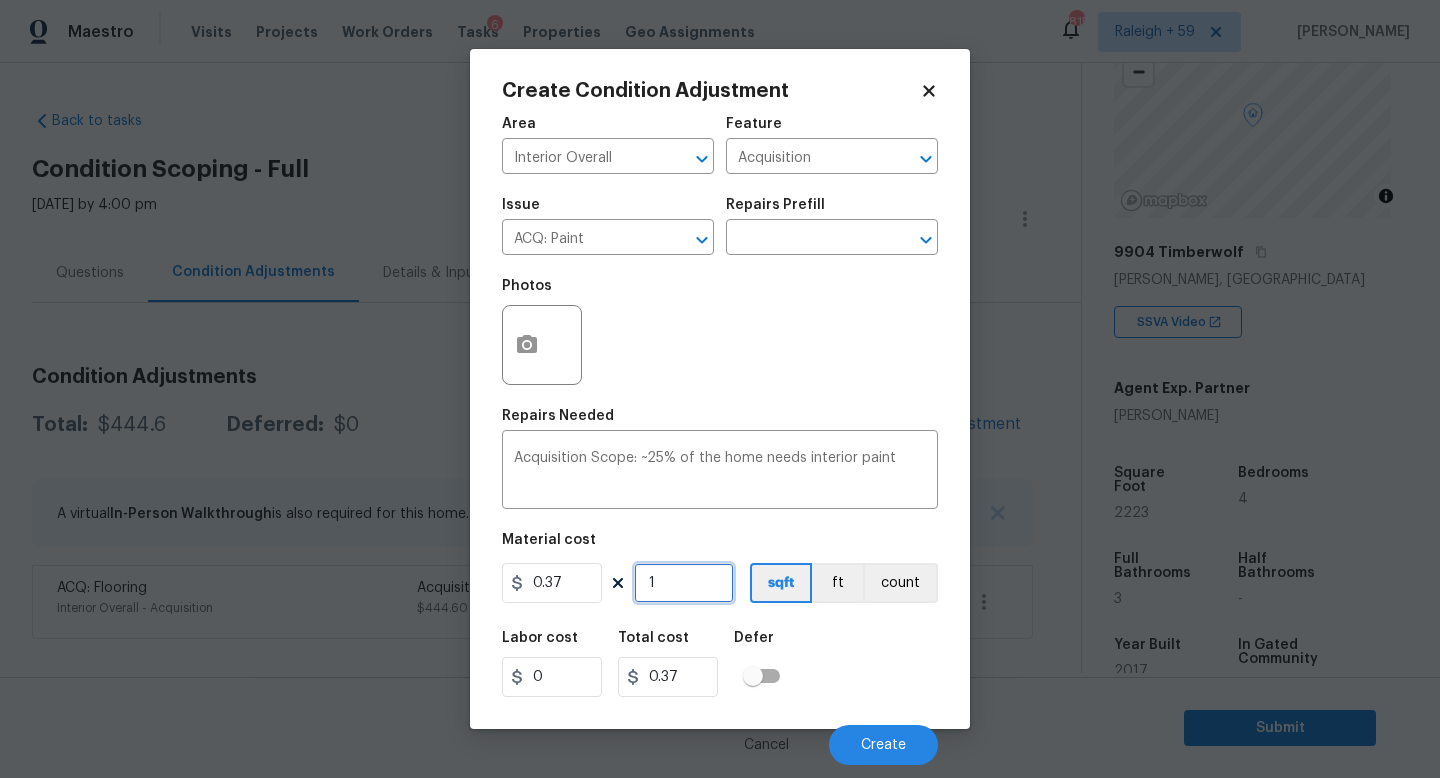 click on "1" at bounding box center (684, 583) 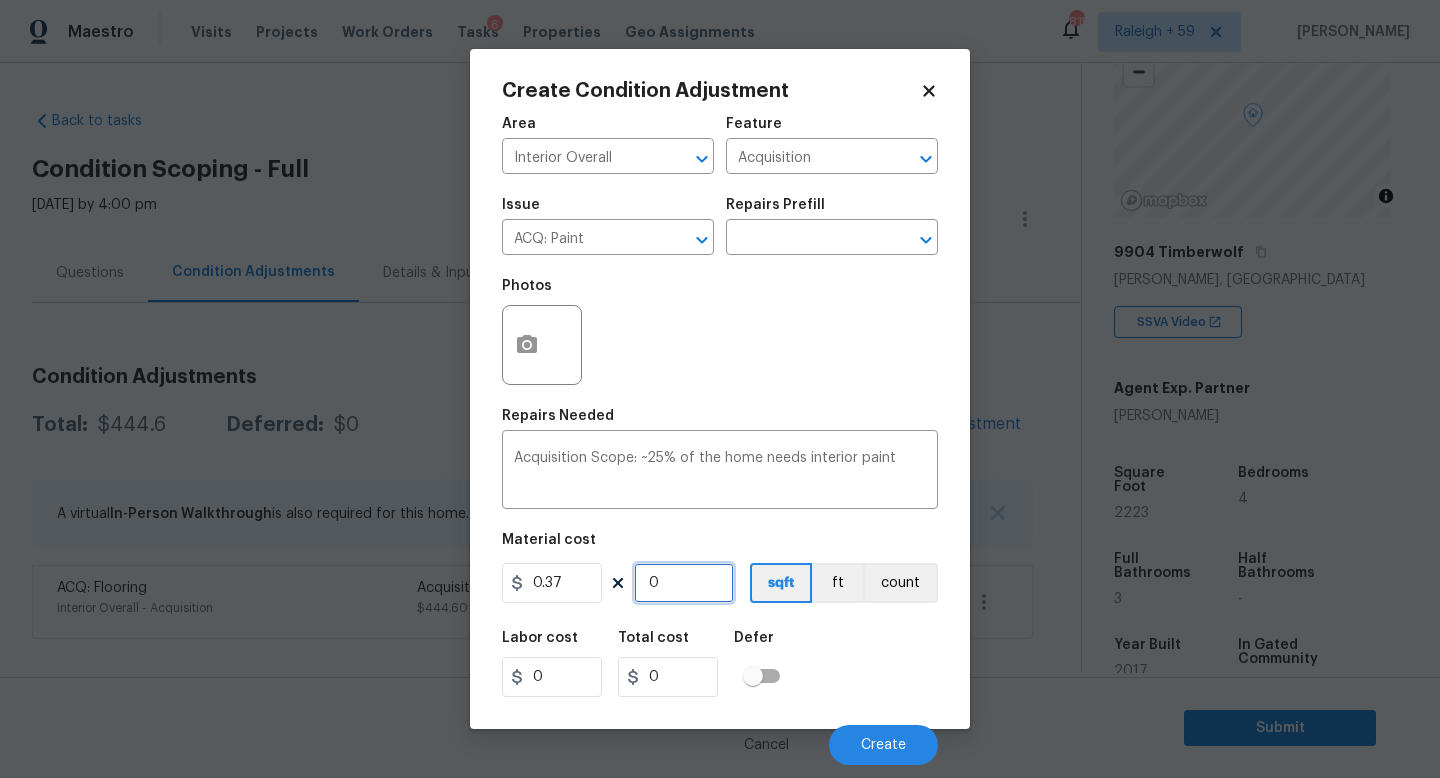type on "2" 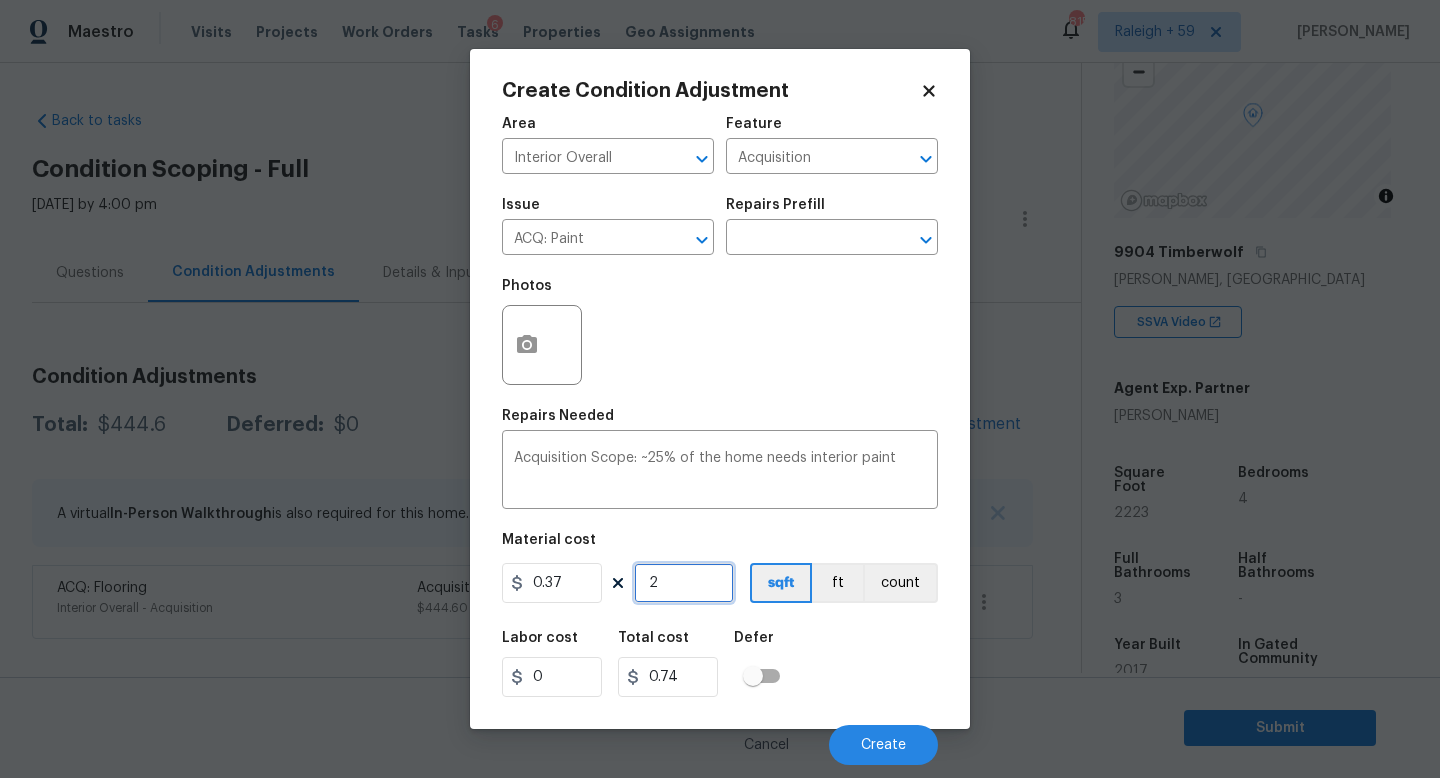 type on "22" 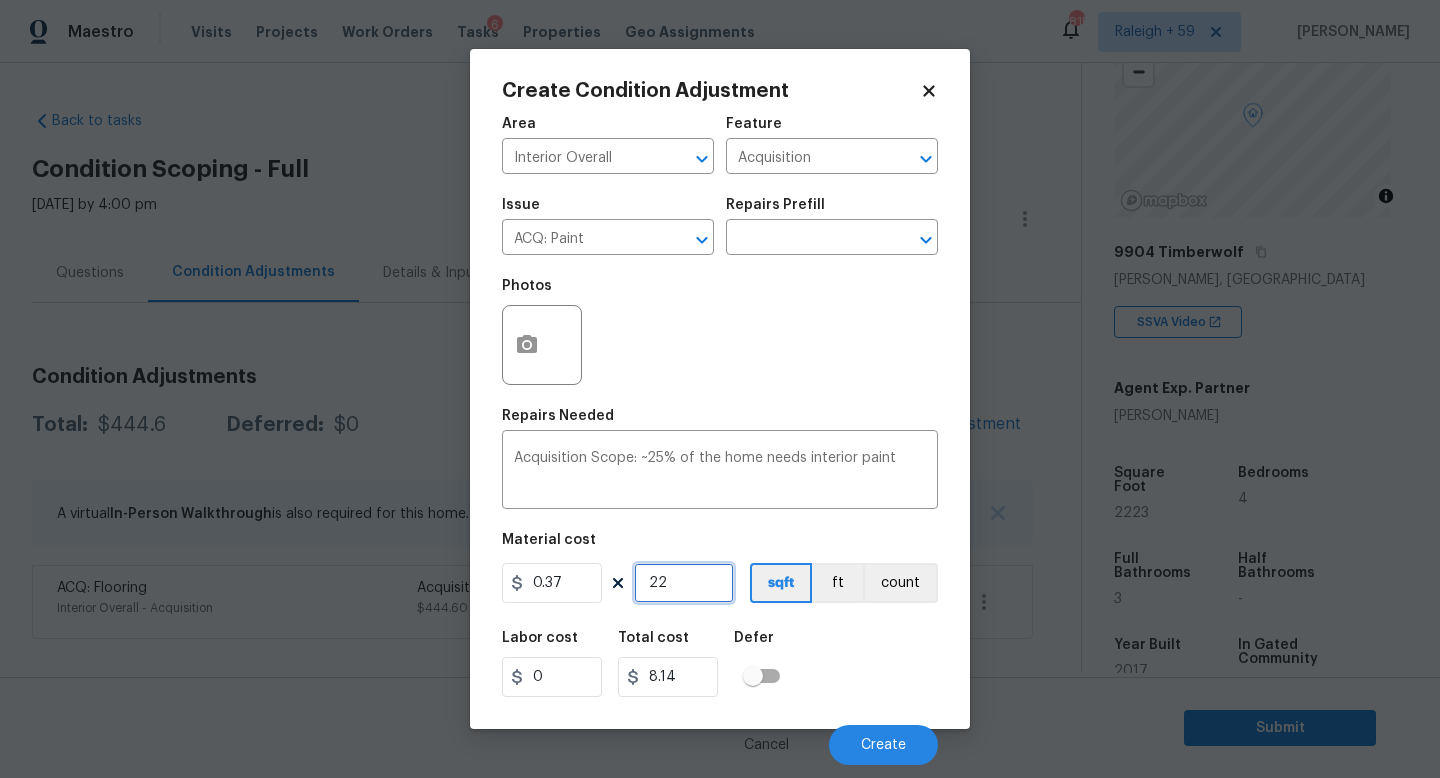 type on "222" 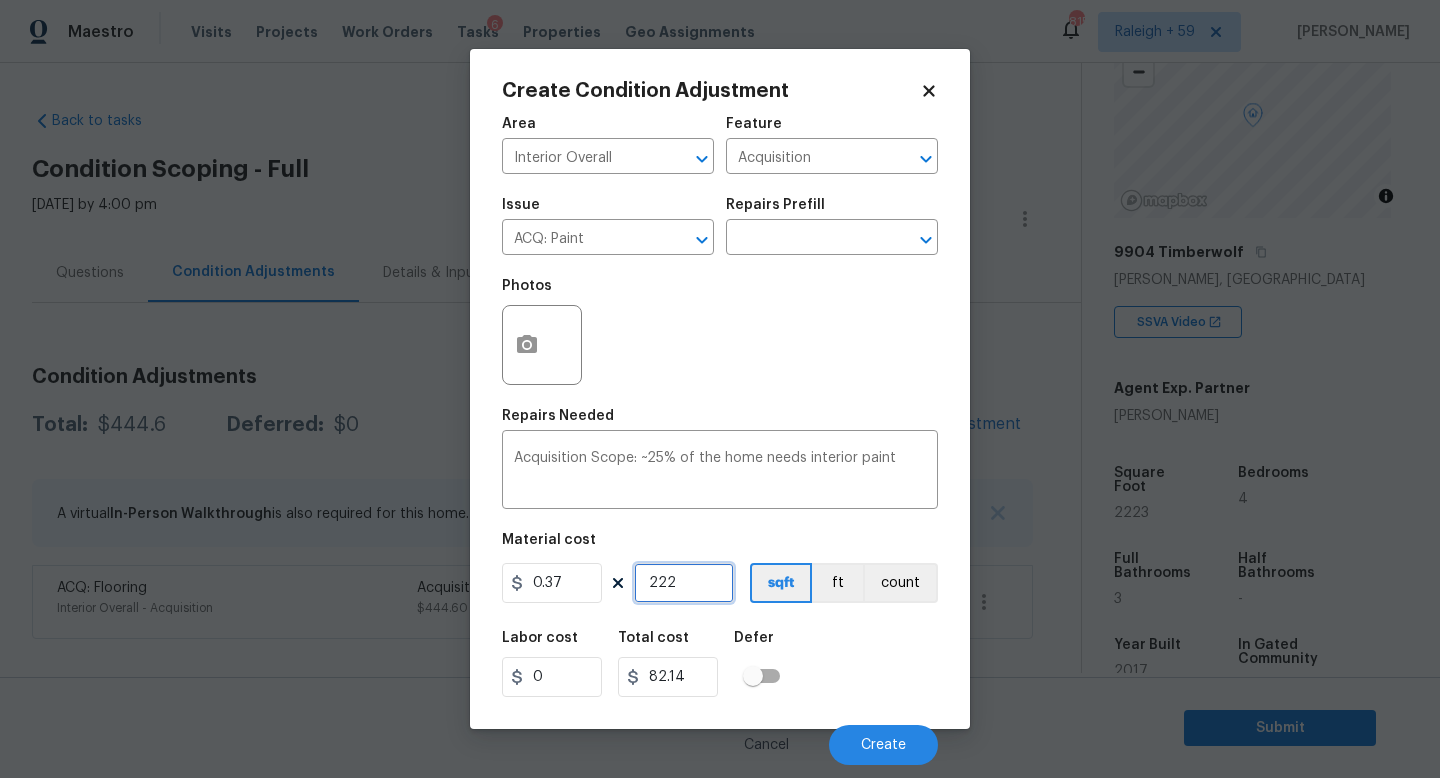 type on "2223" 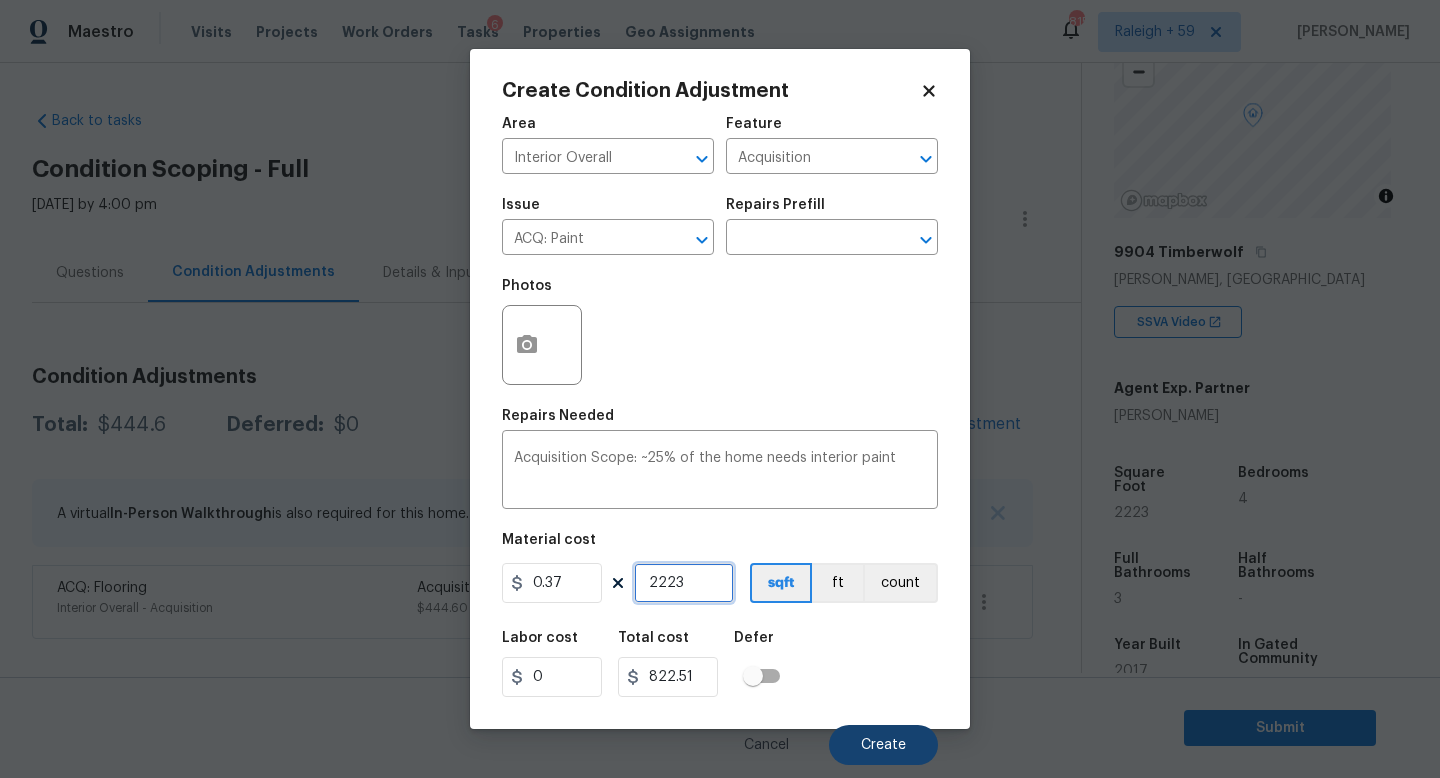 type on "2223" 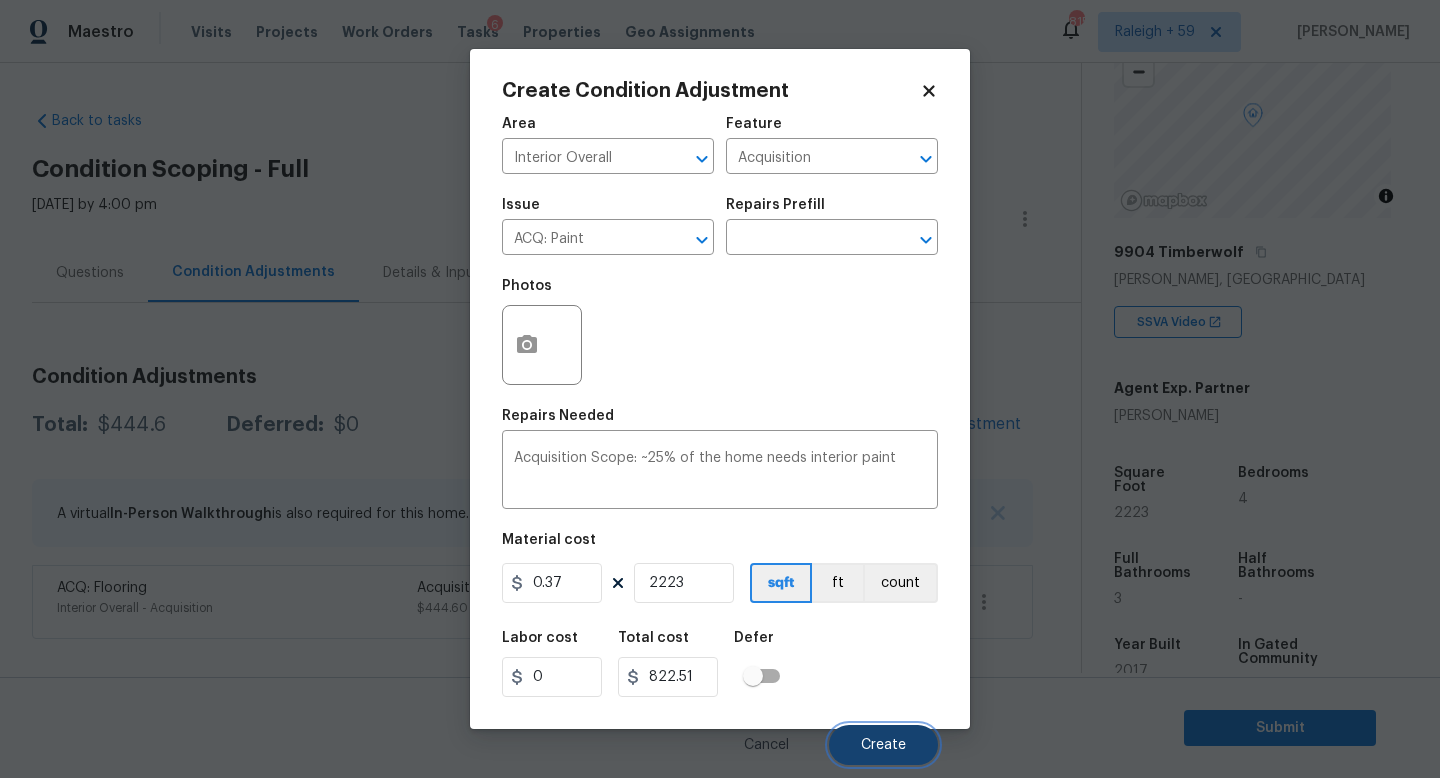 click on "Create" at bounding box center (883, 745) 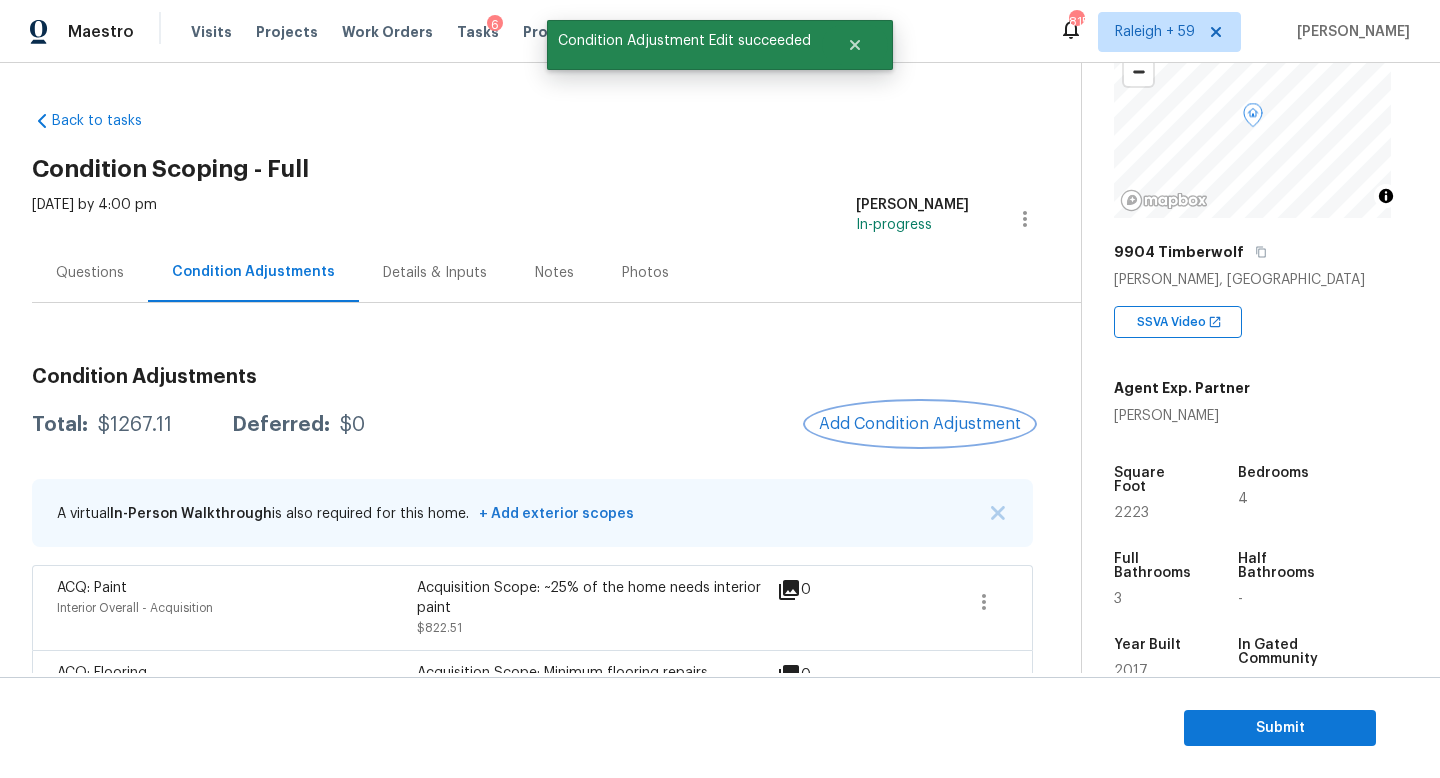 click on "Add Condition Adjustment" at bounding box center (920, 424) 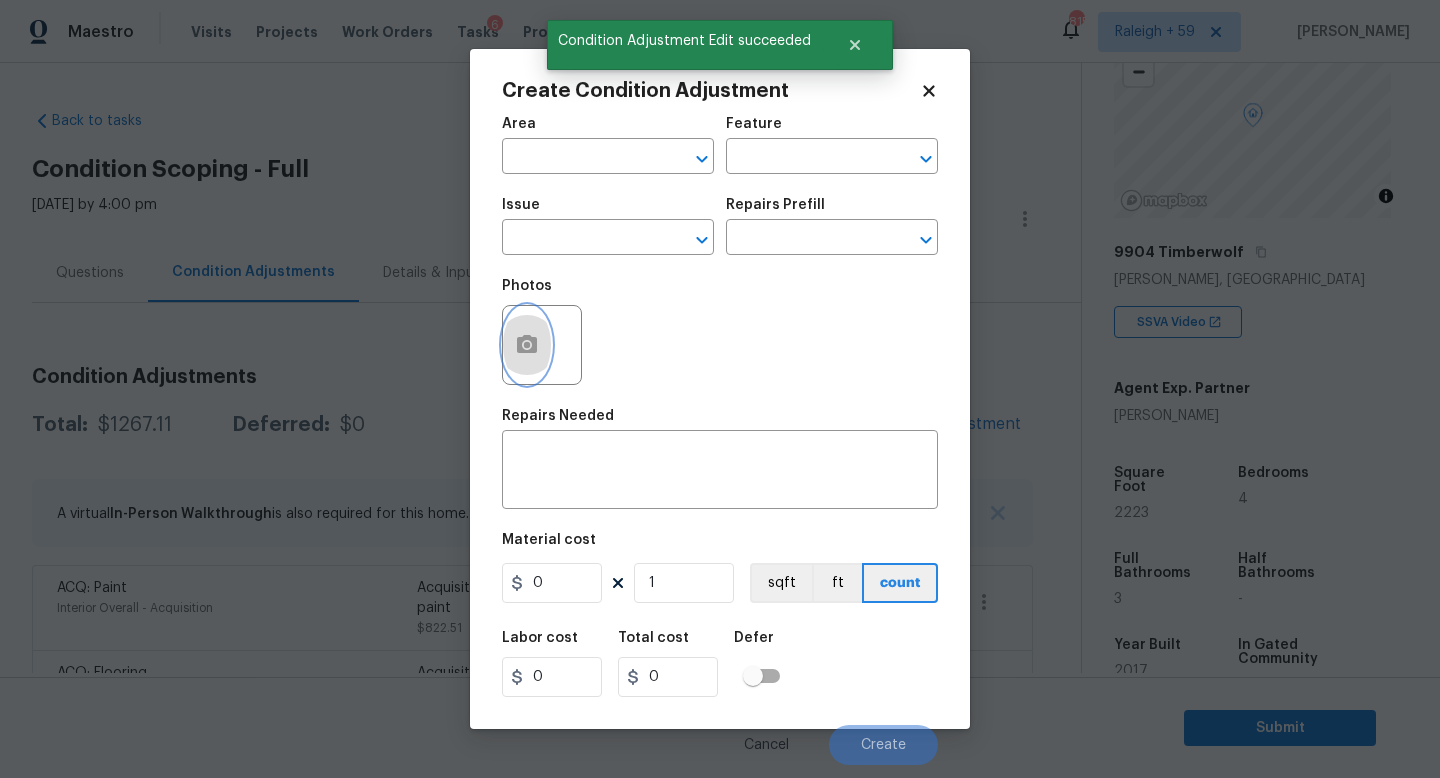 click at bounding box center [527, 345] 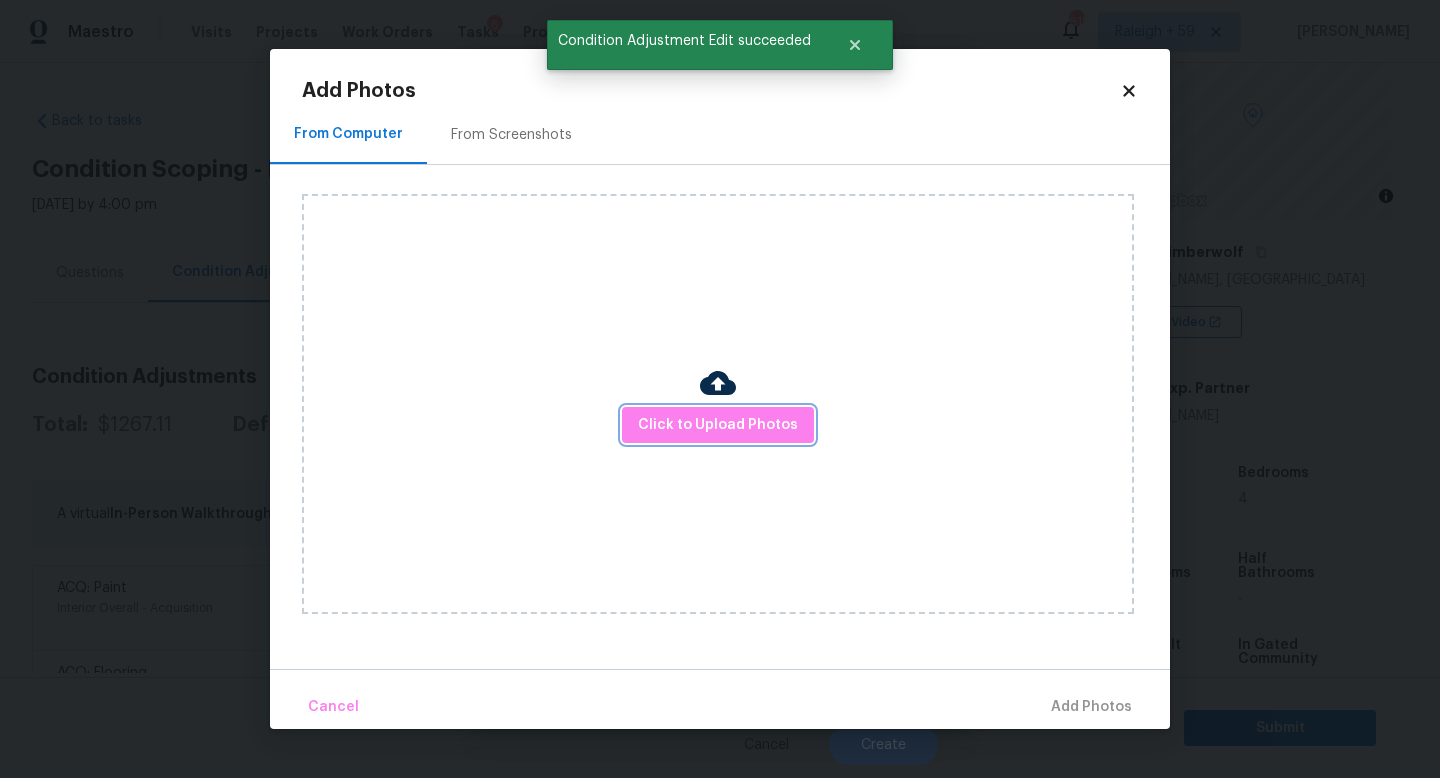 click on "Click to Upload Photos" at bounding box center [718, 425] 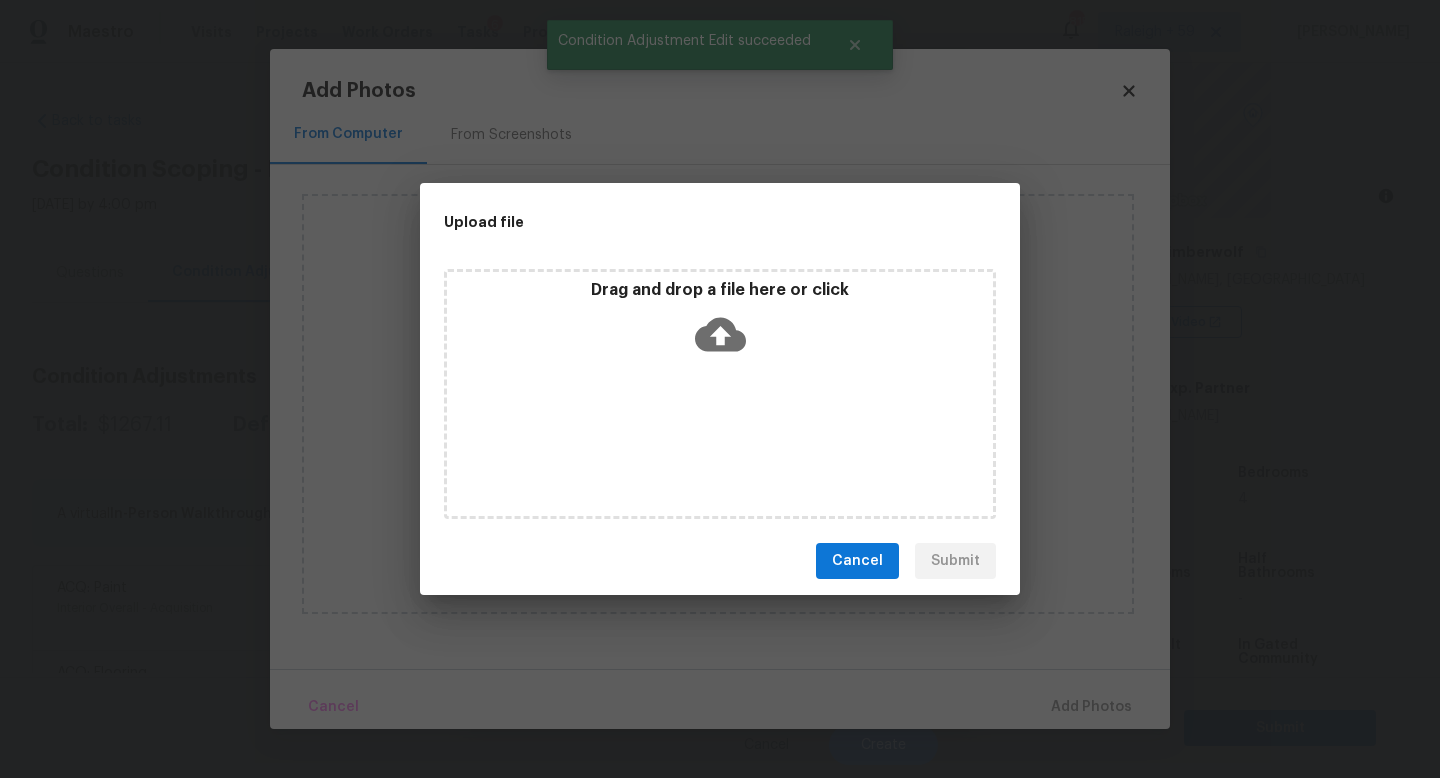 click on "Drag and drop a file here or click" at bounding box center [720, 394] 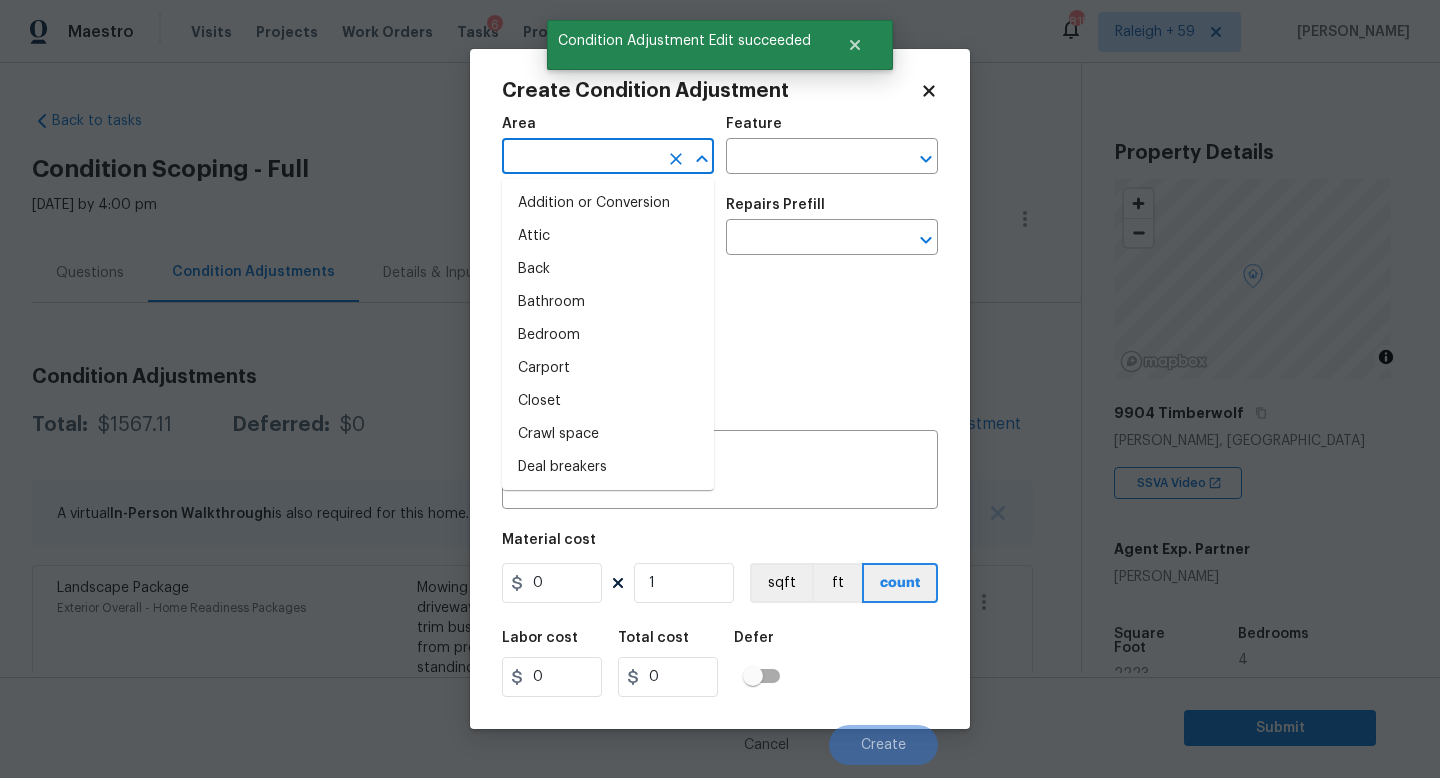 scroll, scrollTop: 0, scrollLeft: 0, axis: both 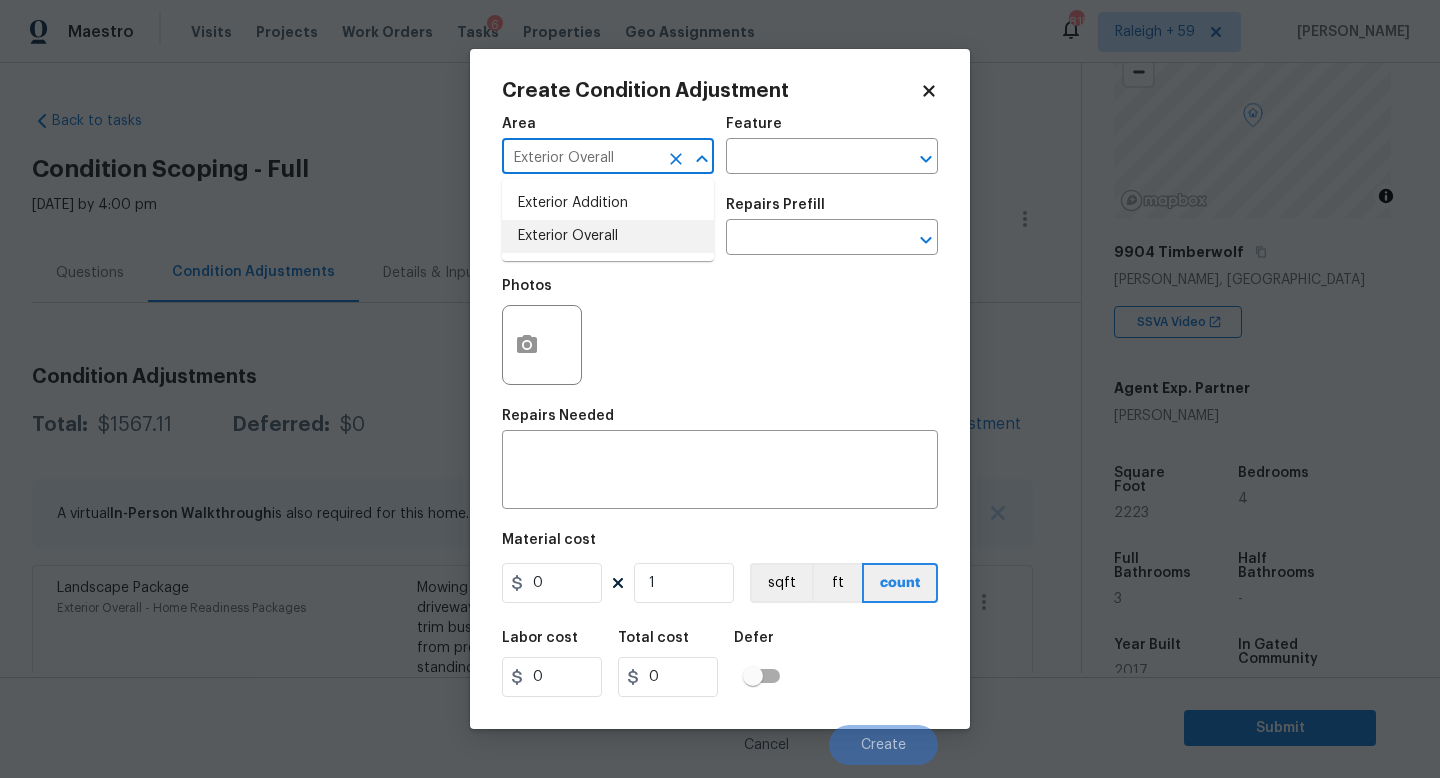type on "Exterior Overall" 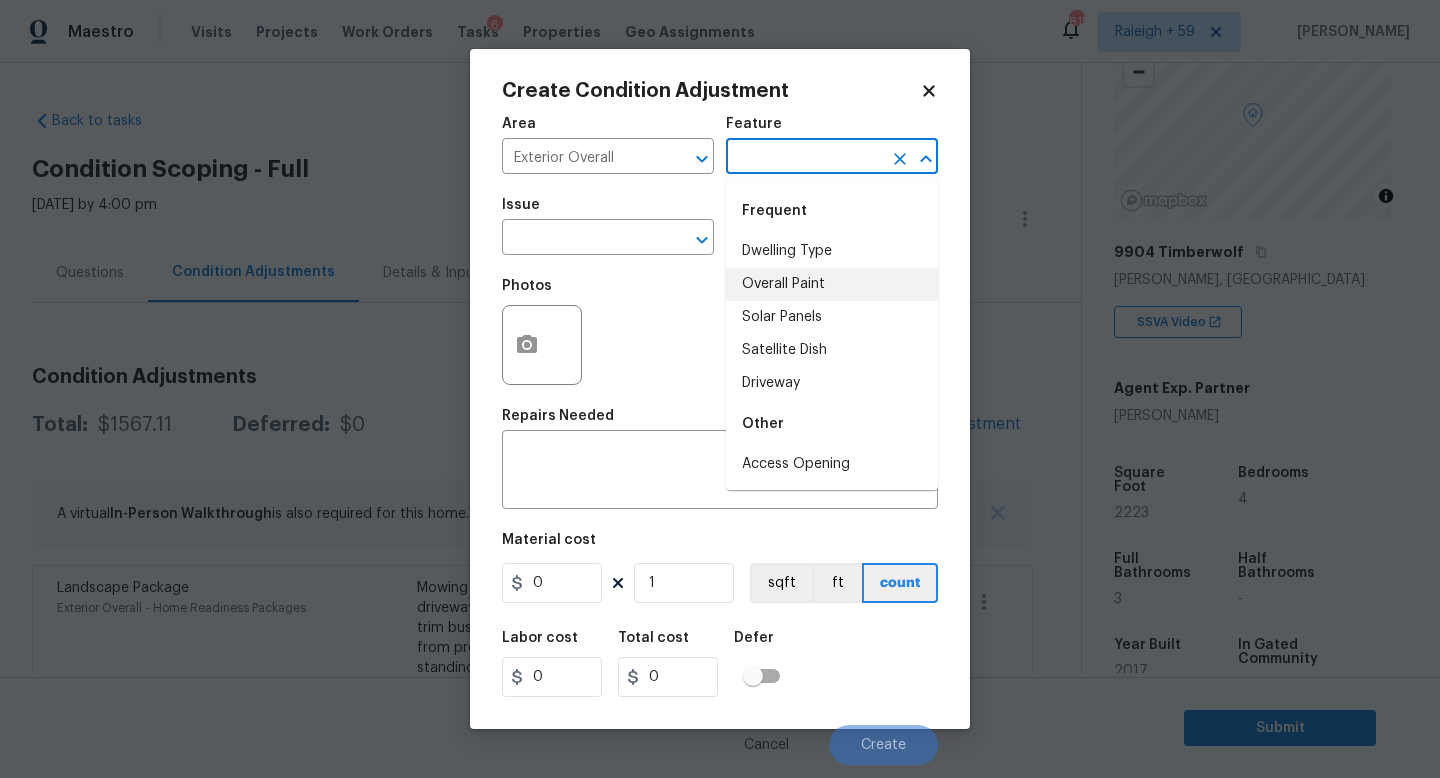 type on "Overall Paint" 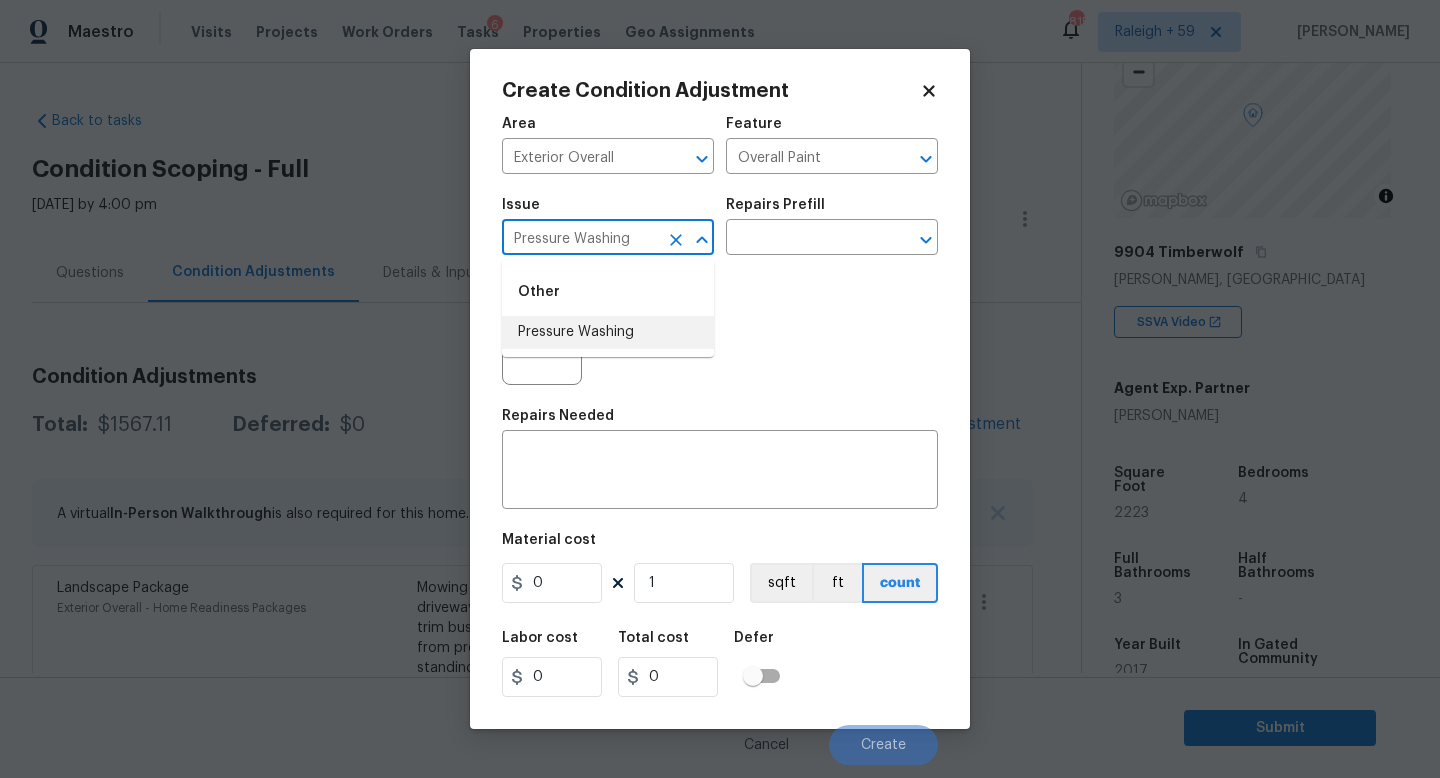 type on "Pressure Washing" 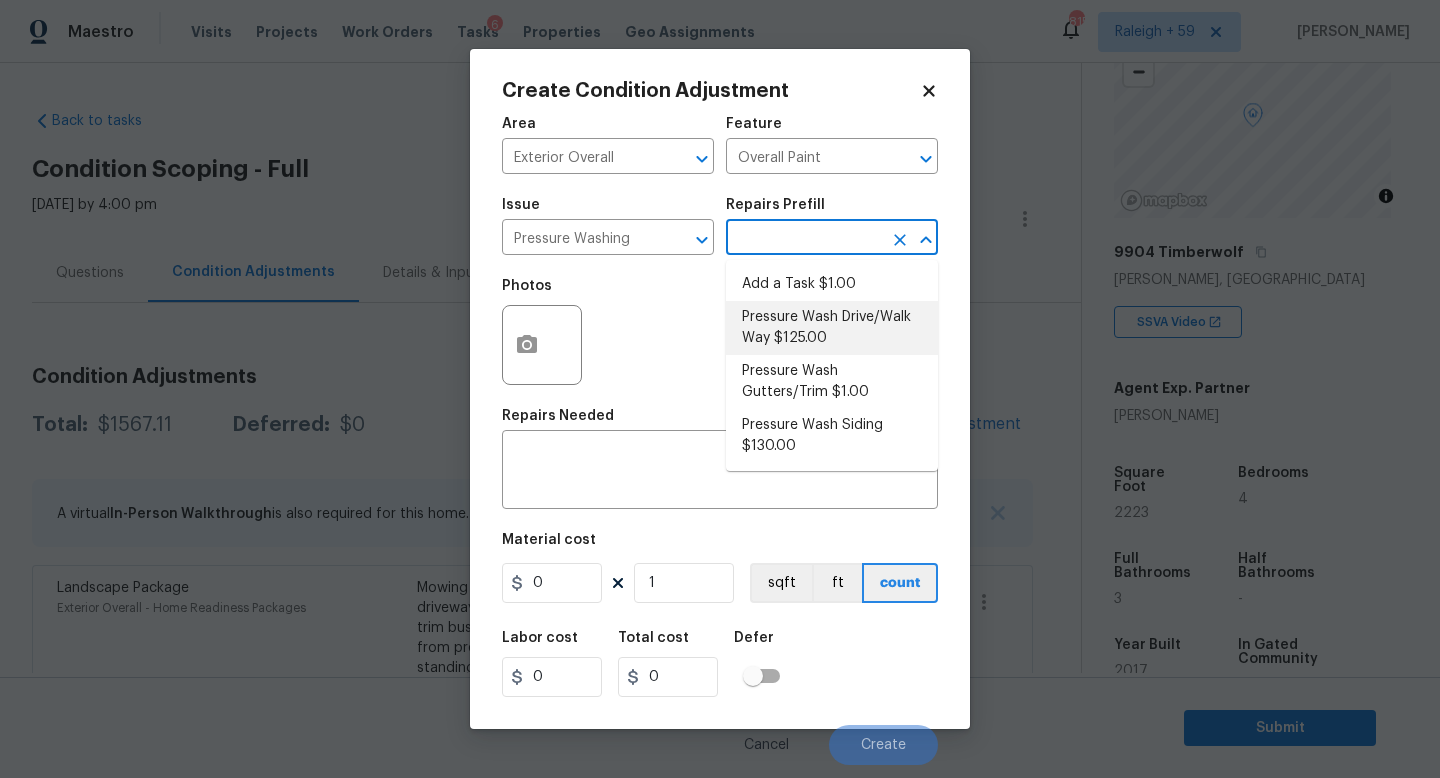 click on "Pressure Wash Drive/Walk Way $125.00" at bounding box center [832, 328] 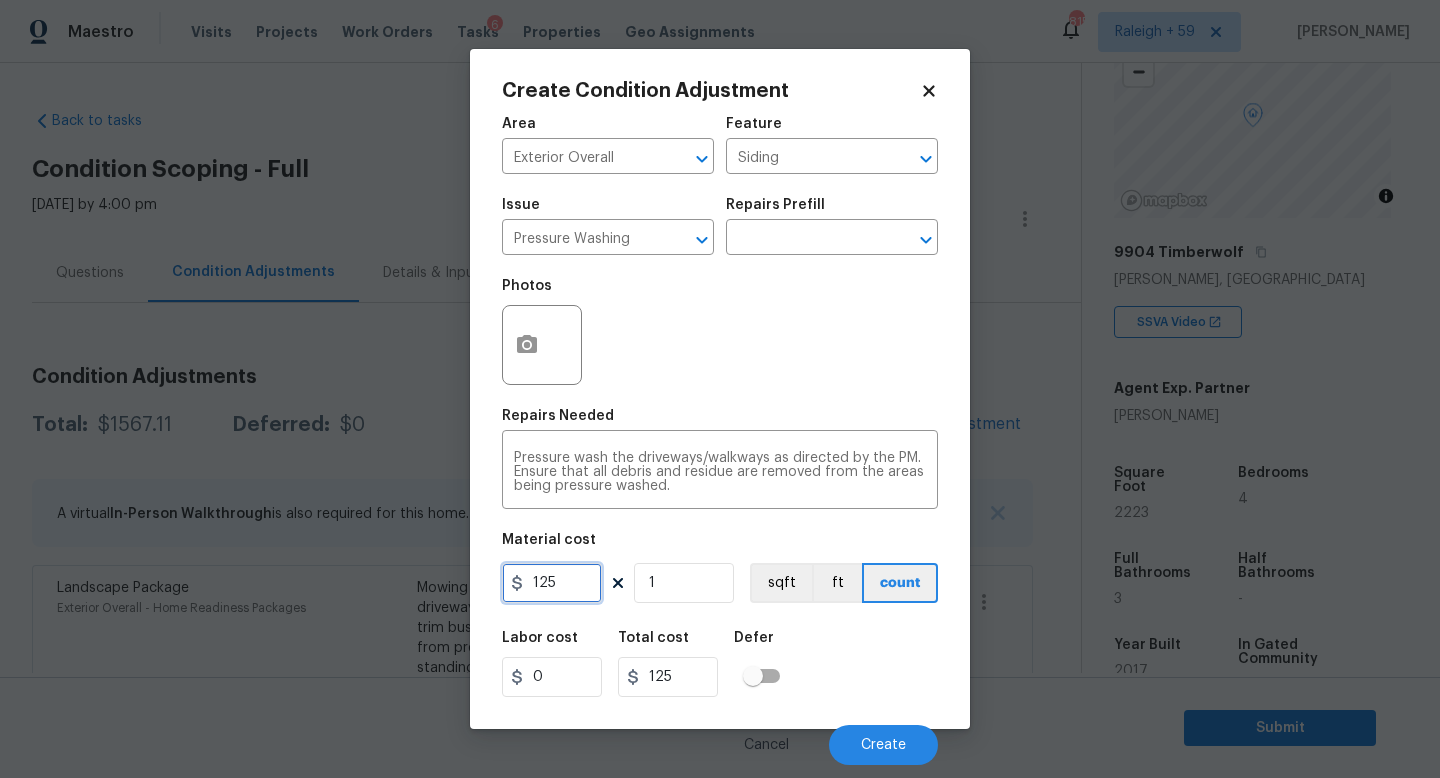 drag, startPoint x: 578, startPoint y: 582, endPoint x: 356, endPoint y: 568, distance: 222.44101 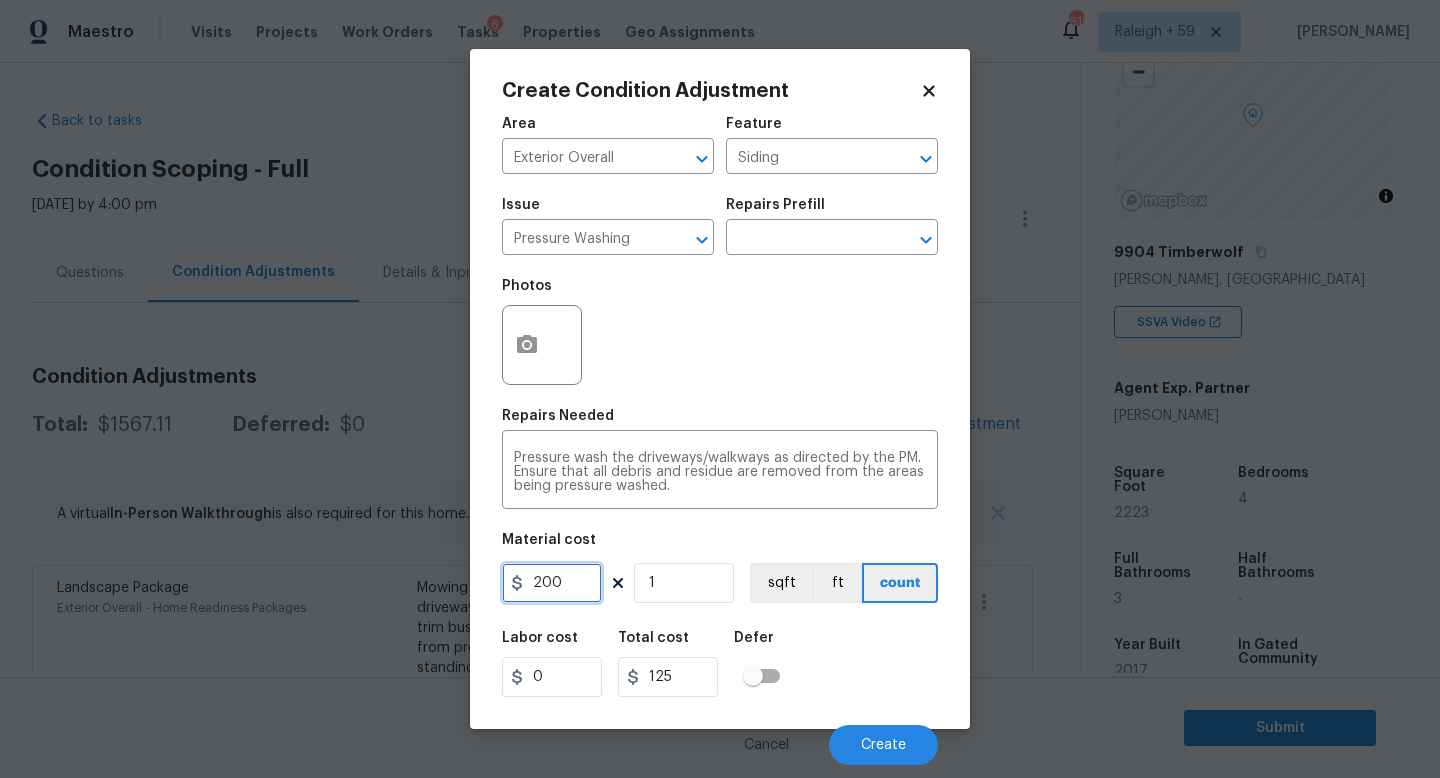 type on "200" 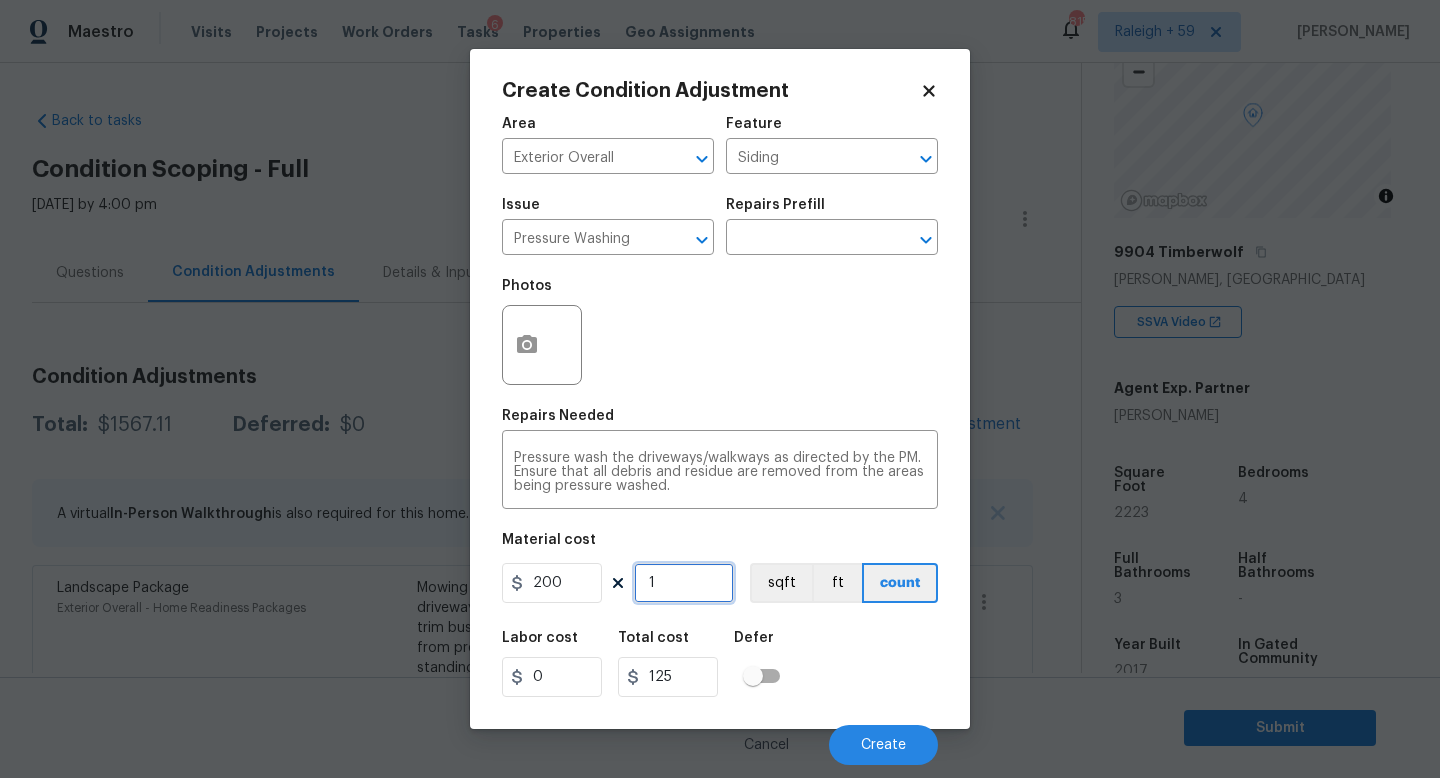 type on "200" 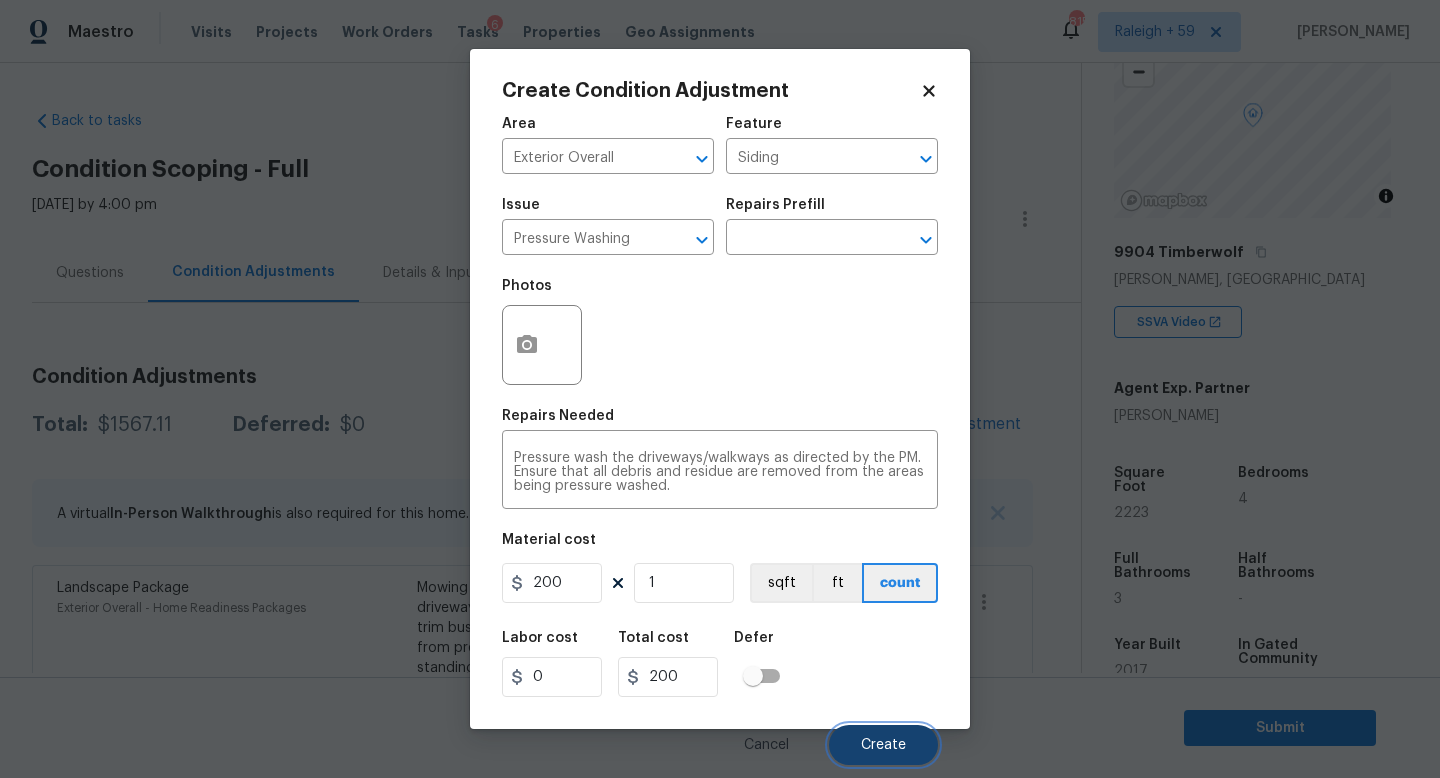 click on "Create" at bounding box center (883, 745) 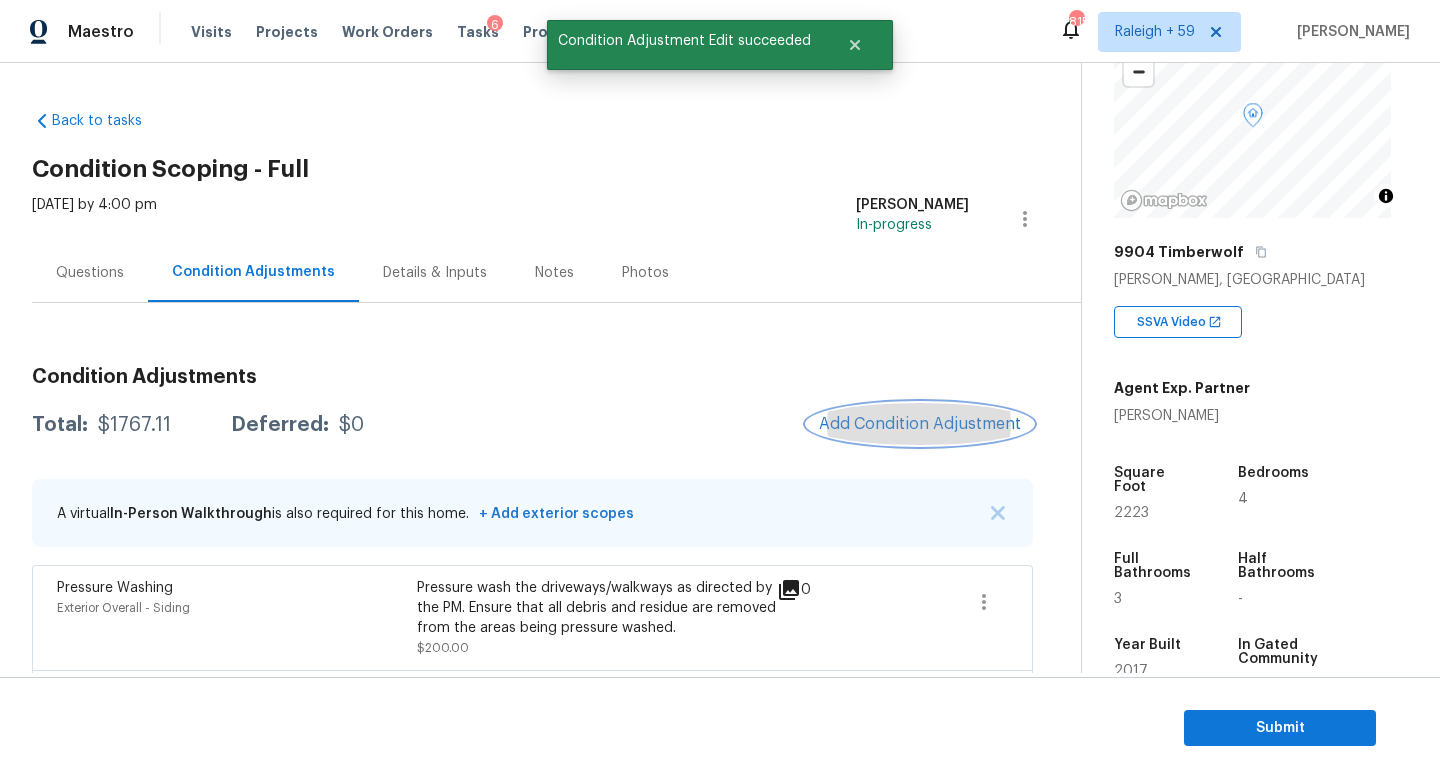 click on "Add Condition Adjustment" at bounding box center [920, 424] 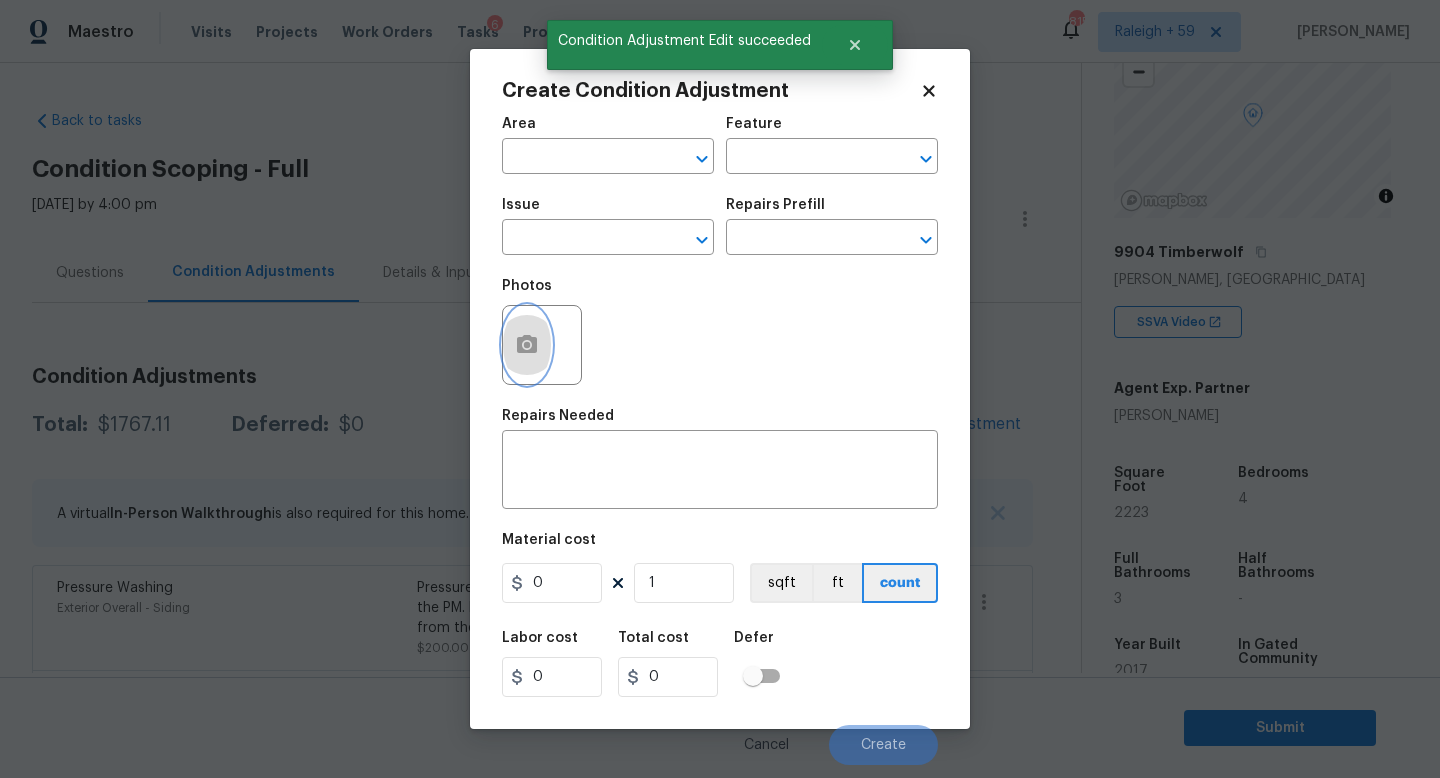click at bounding box center [527, 345] 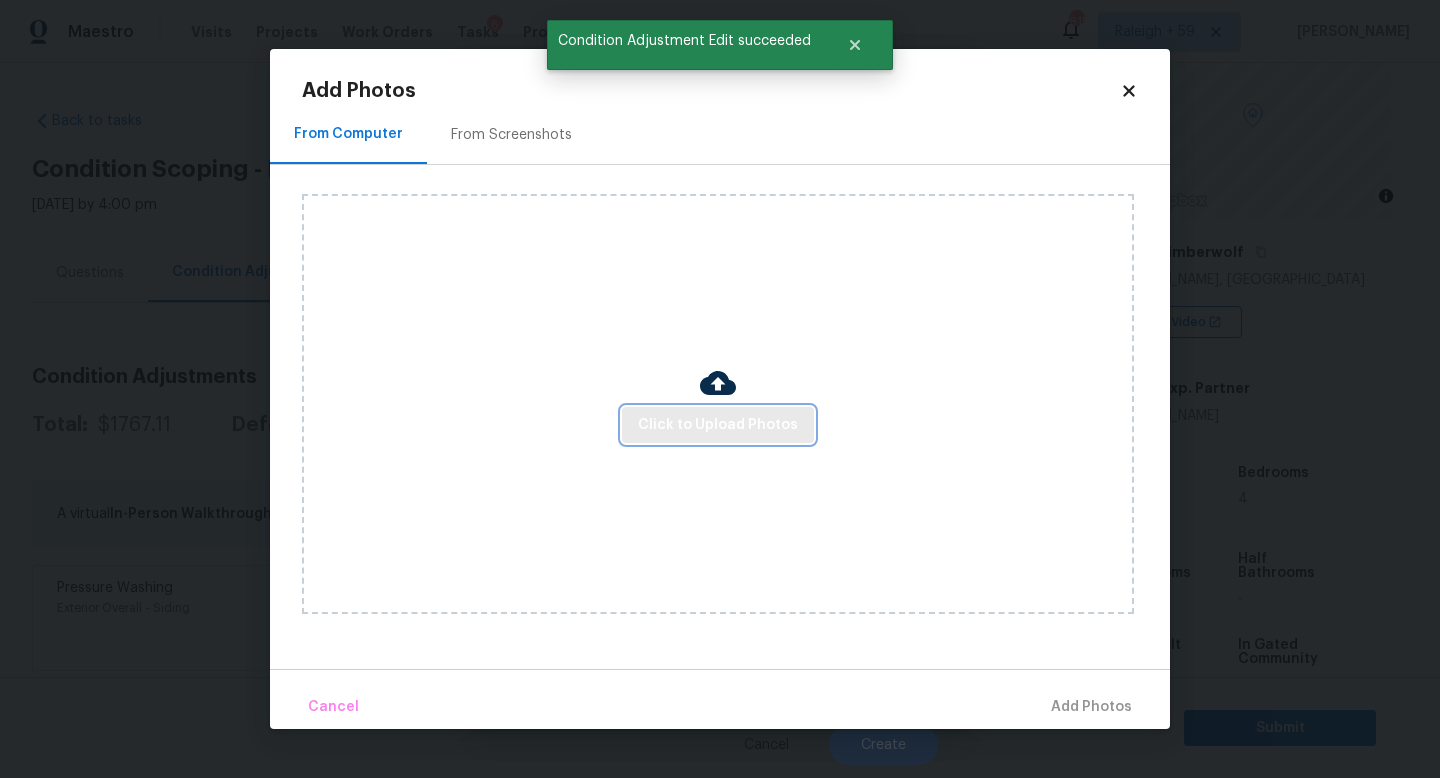 click on "Click to Upload Photos" at bounding box center [718, 425] 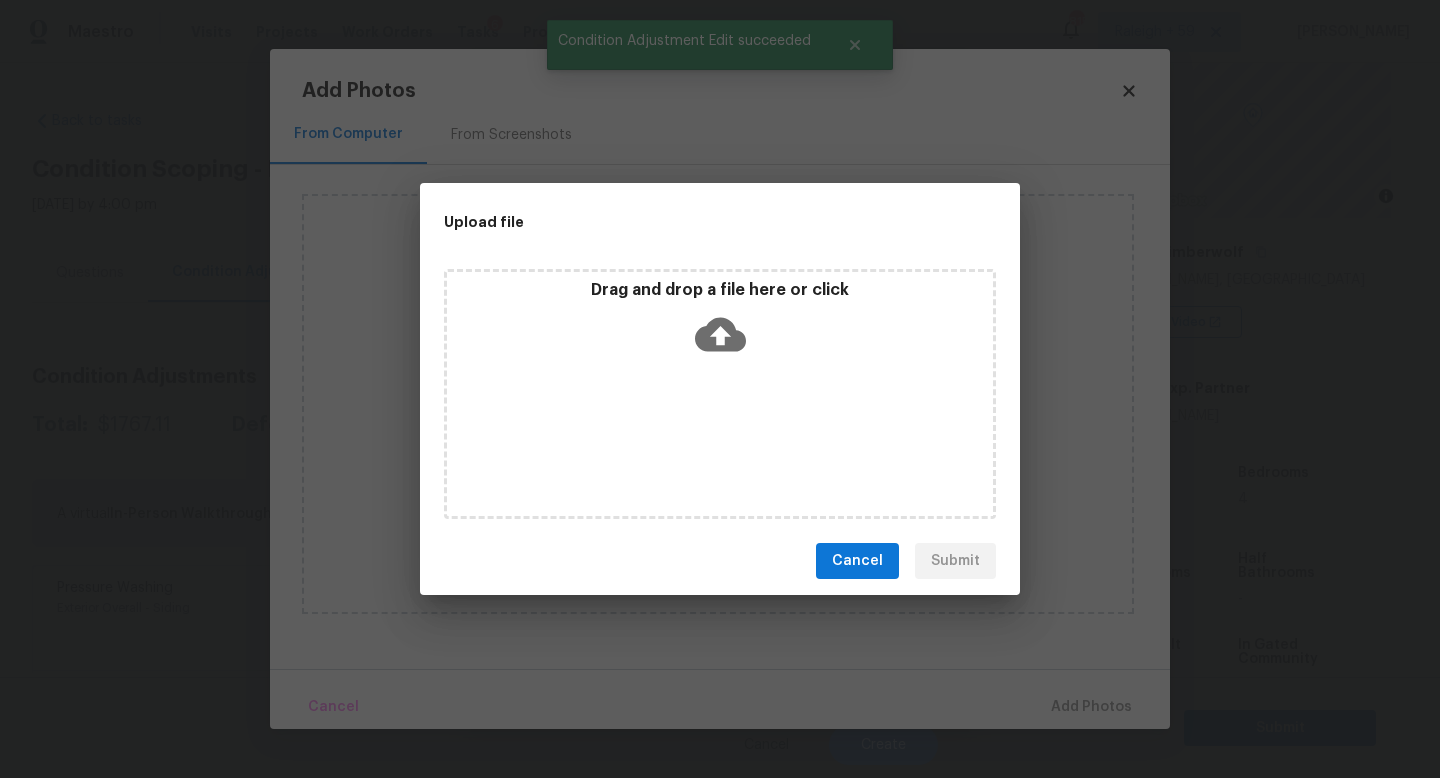 click on "Drag and drop a file here or click" at bounding box center (720, 394) 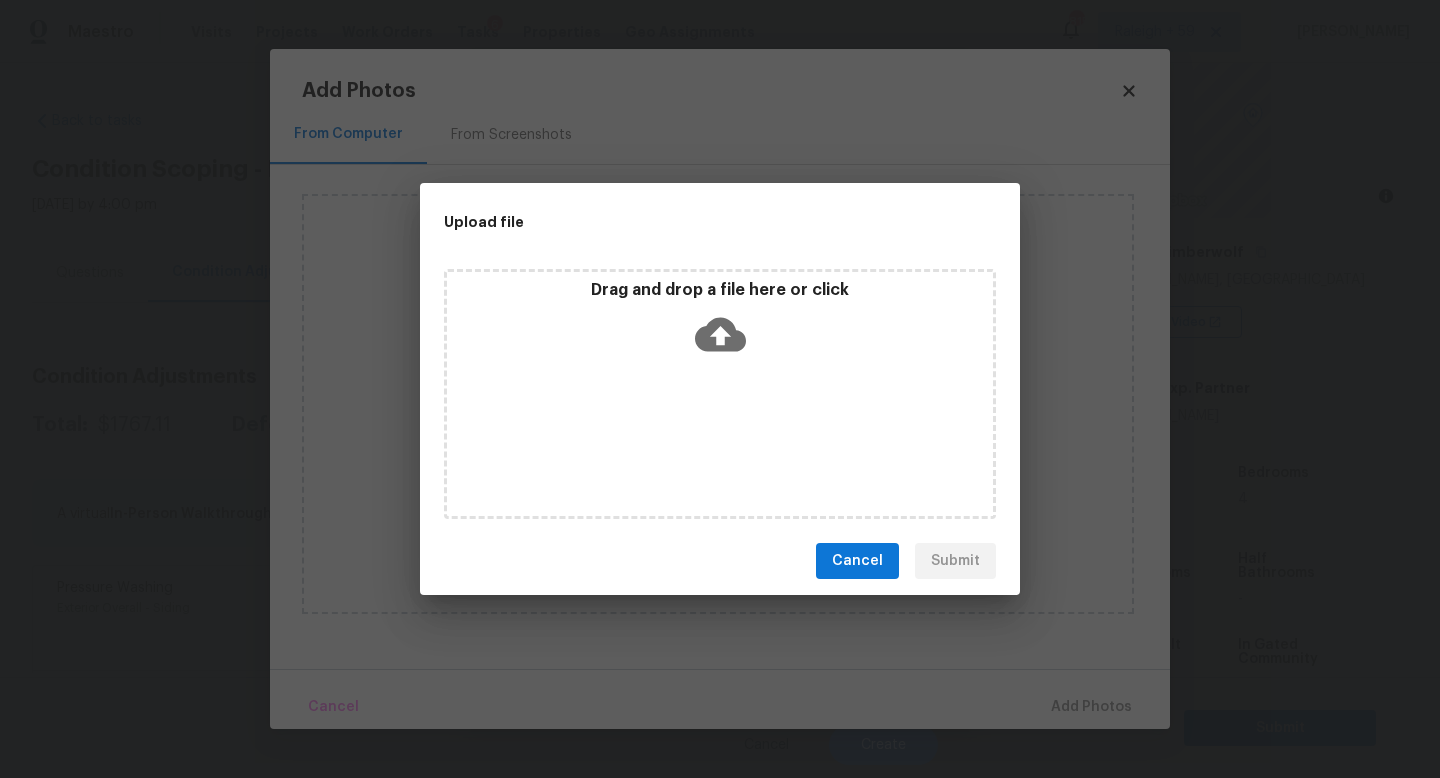 type 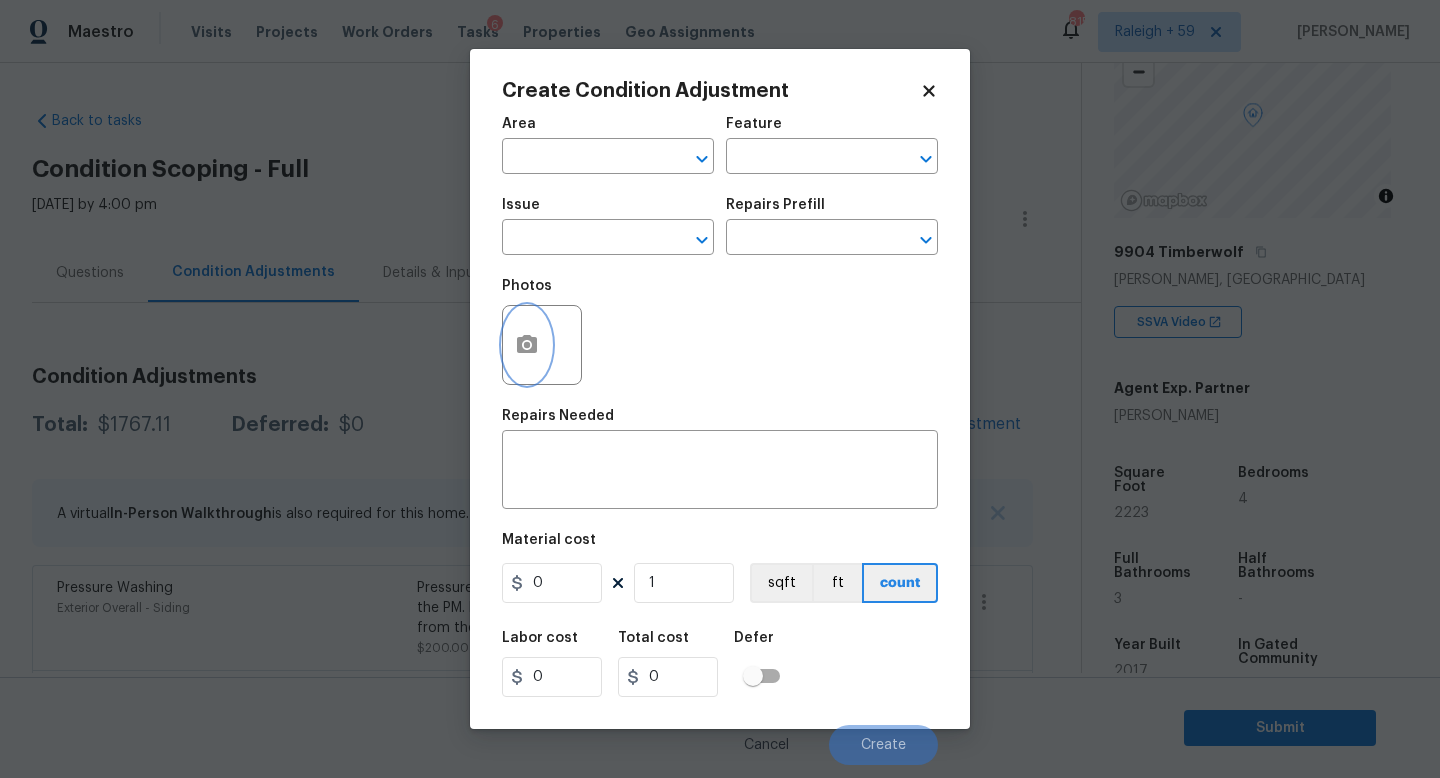 type 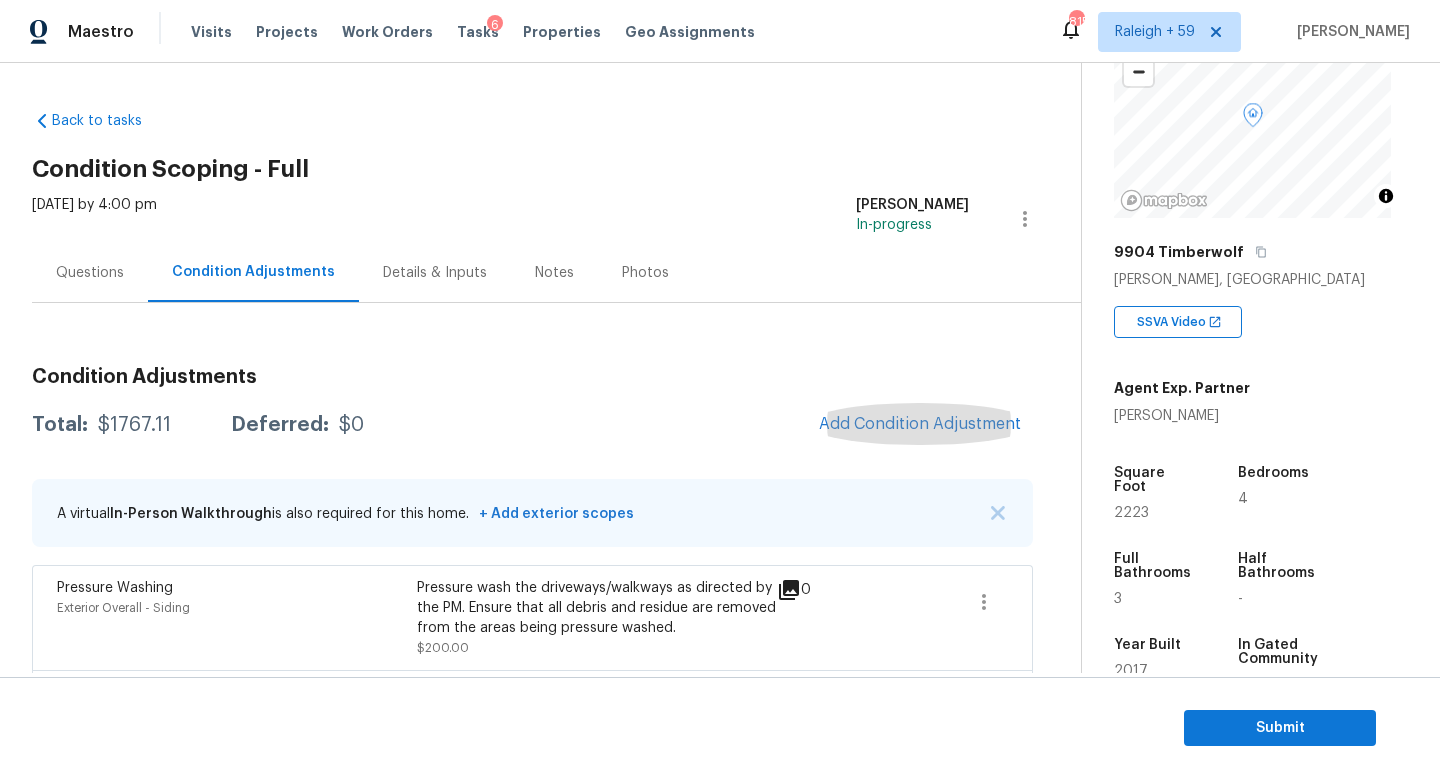 click on "Details & Inputs" at bounding box center [435, 272] 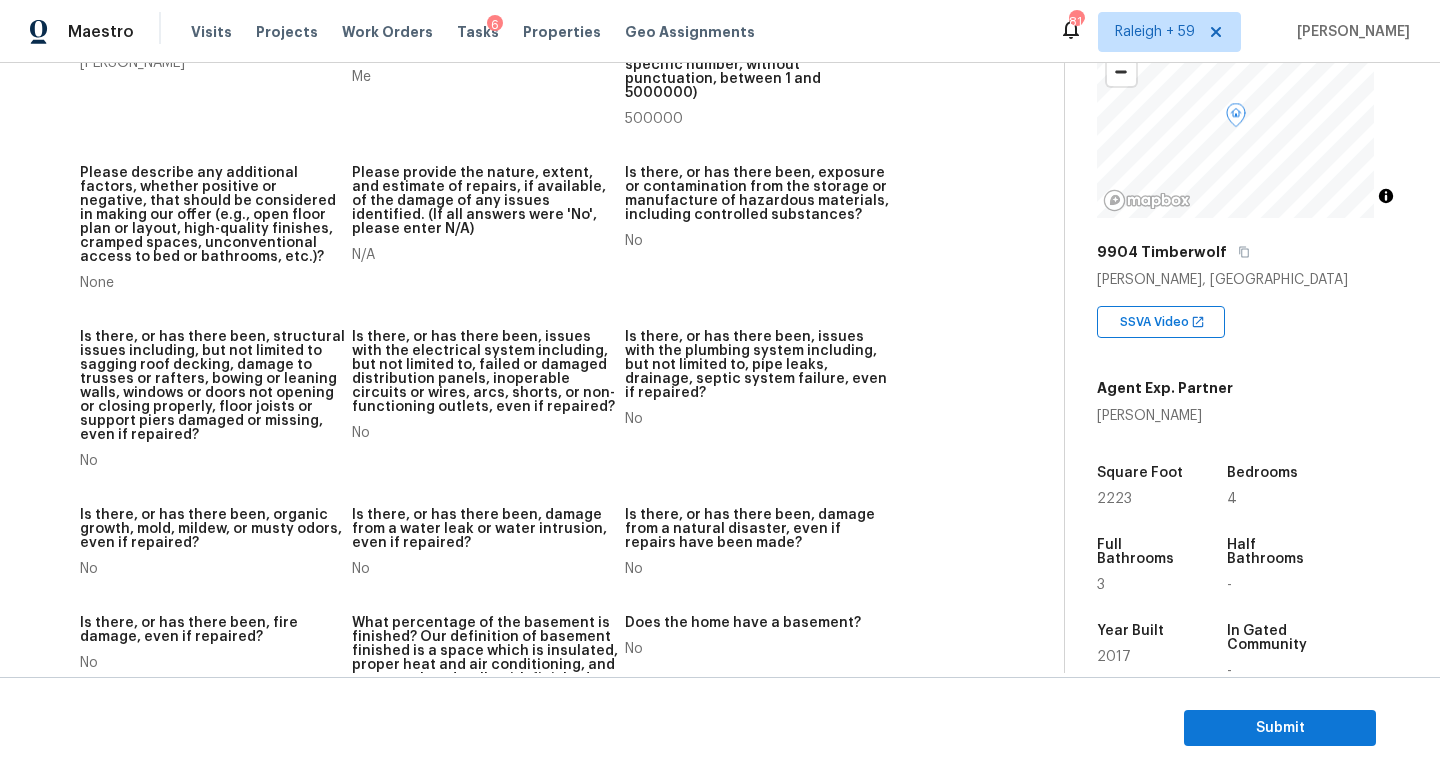 scroll, scrollTop: 0, scrollLeft: 0, axis: both 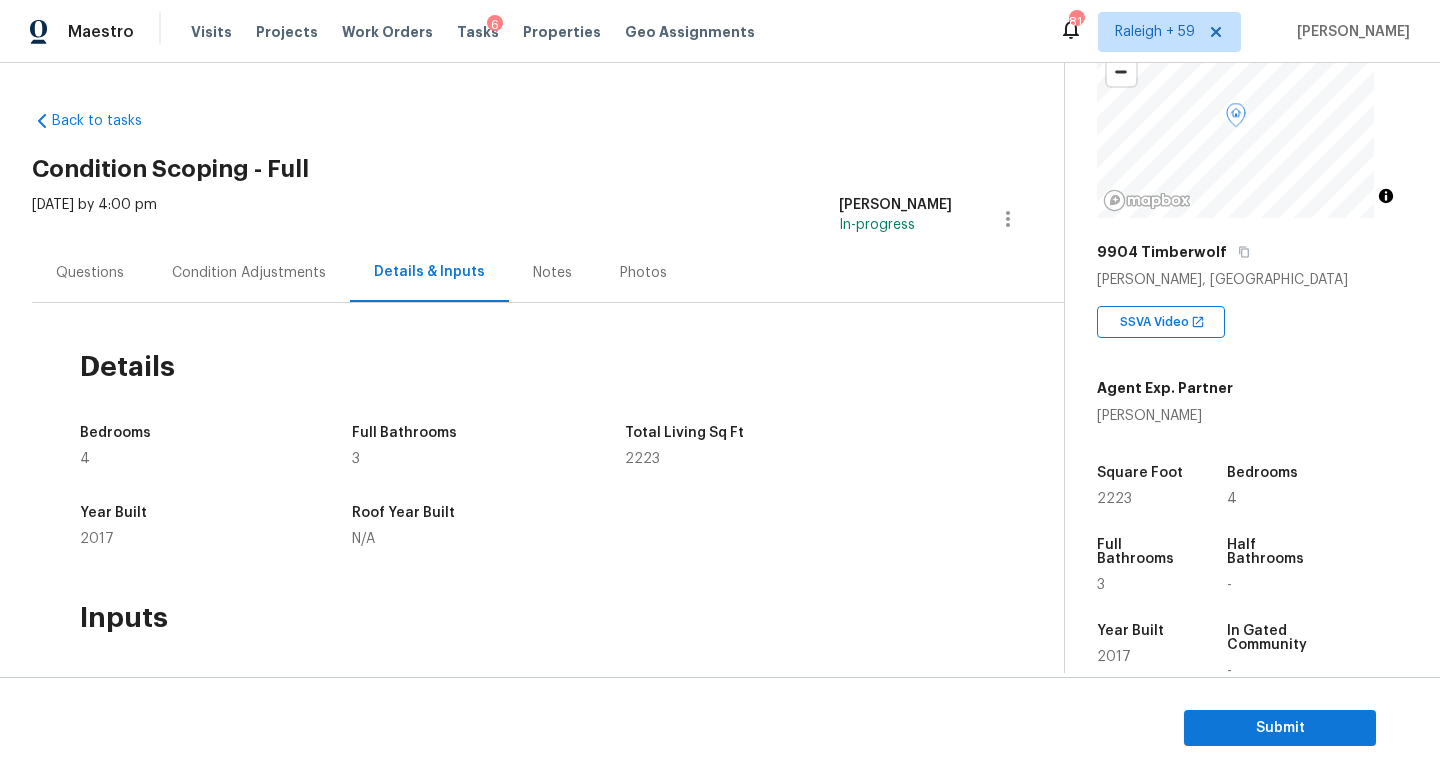 click on "Condition Adjustments" at bounding box center (249, 273) 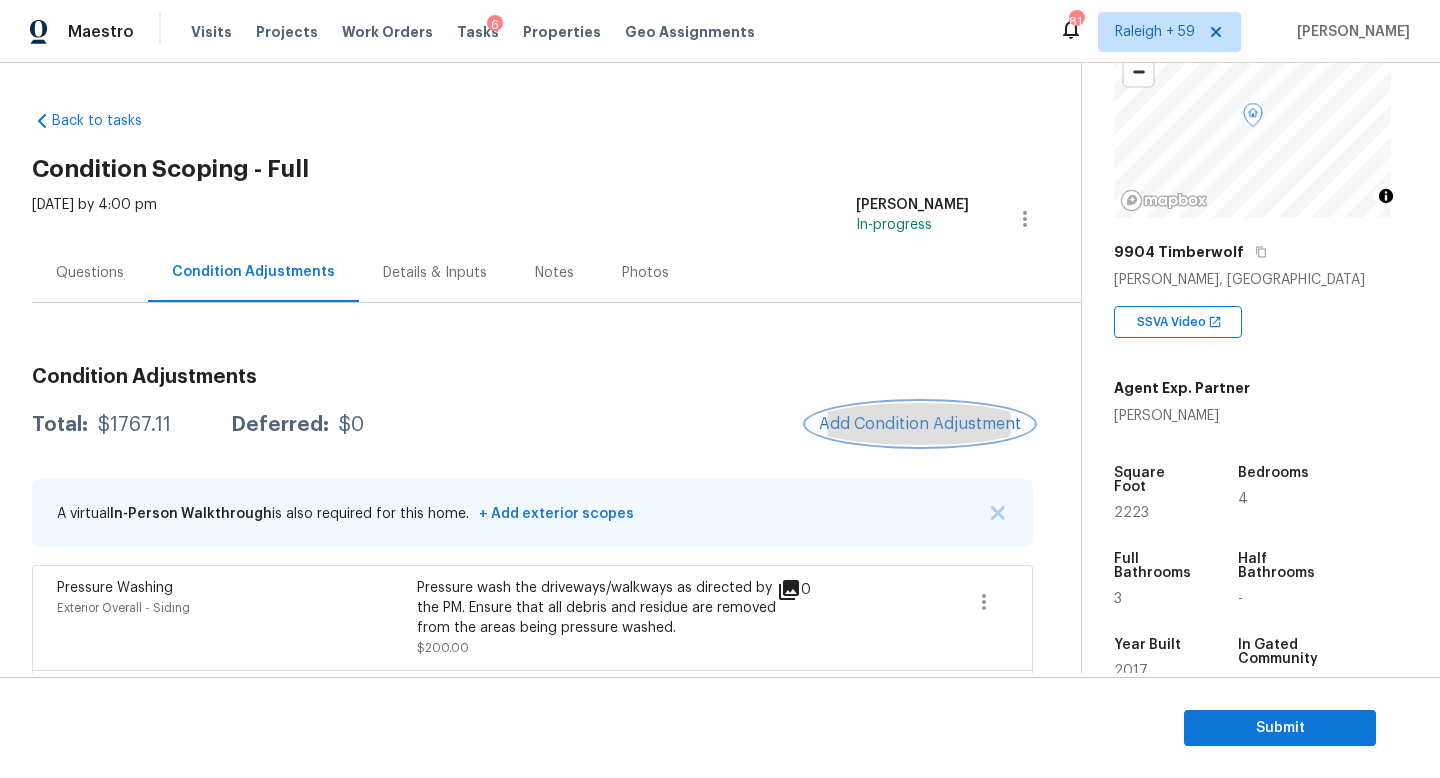 click on "Add Condition Adjustment" at bounding box center [920, 424] 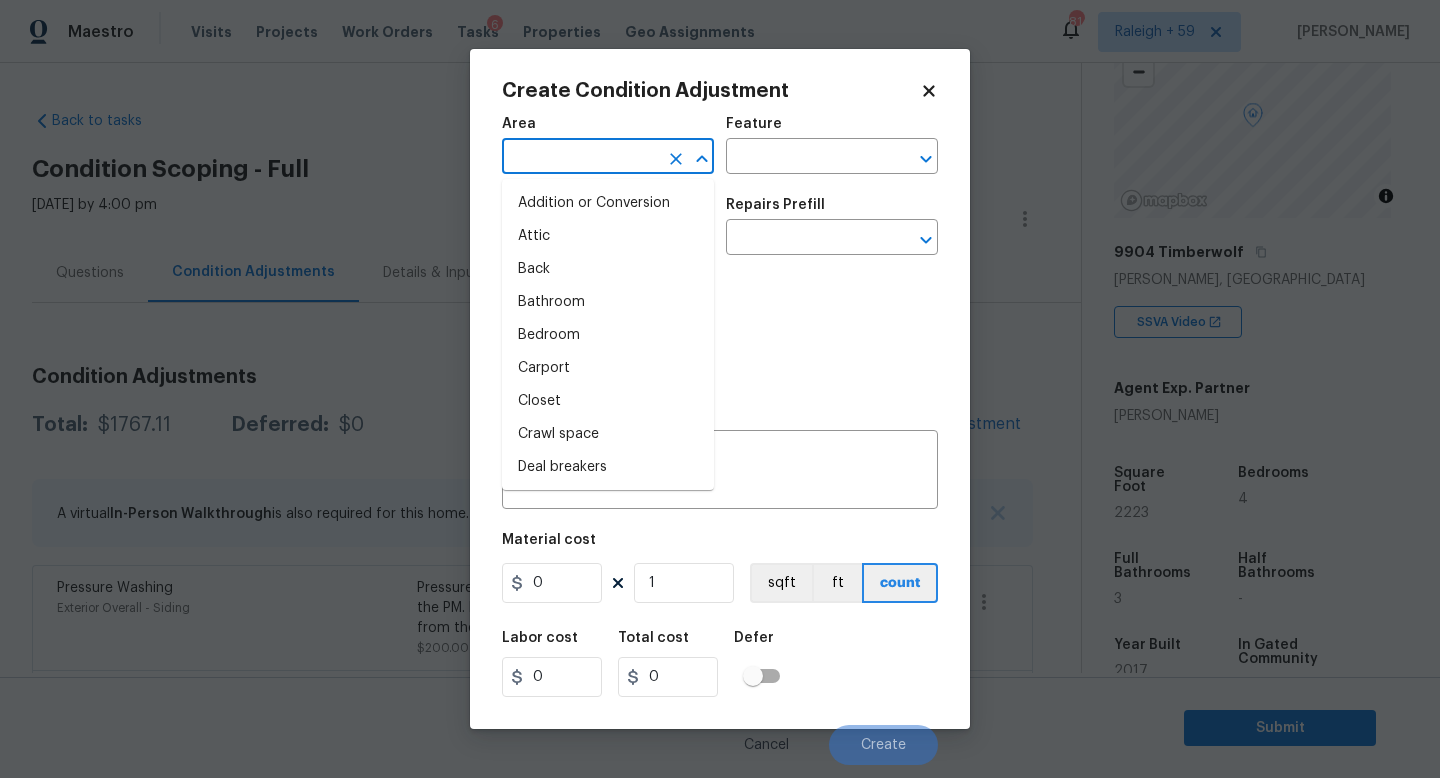 click at bounding box center (580, 158) 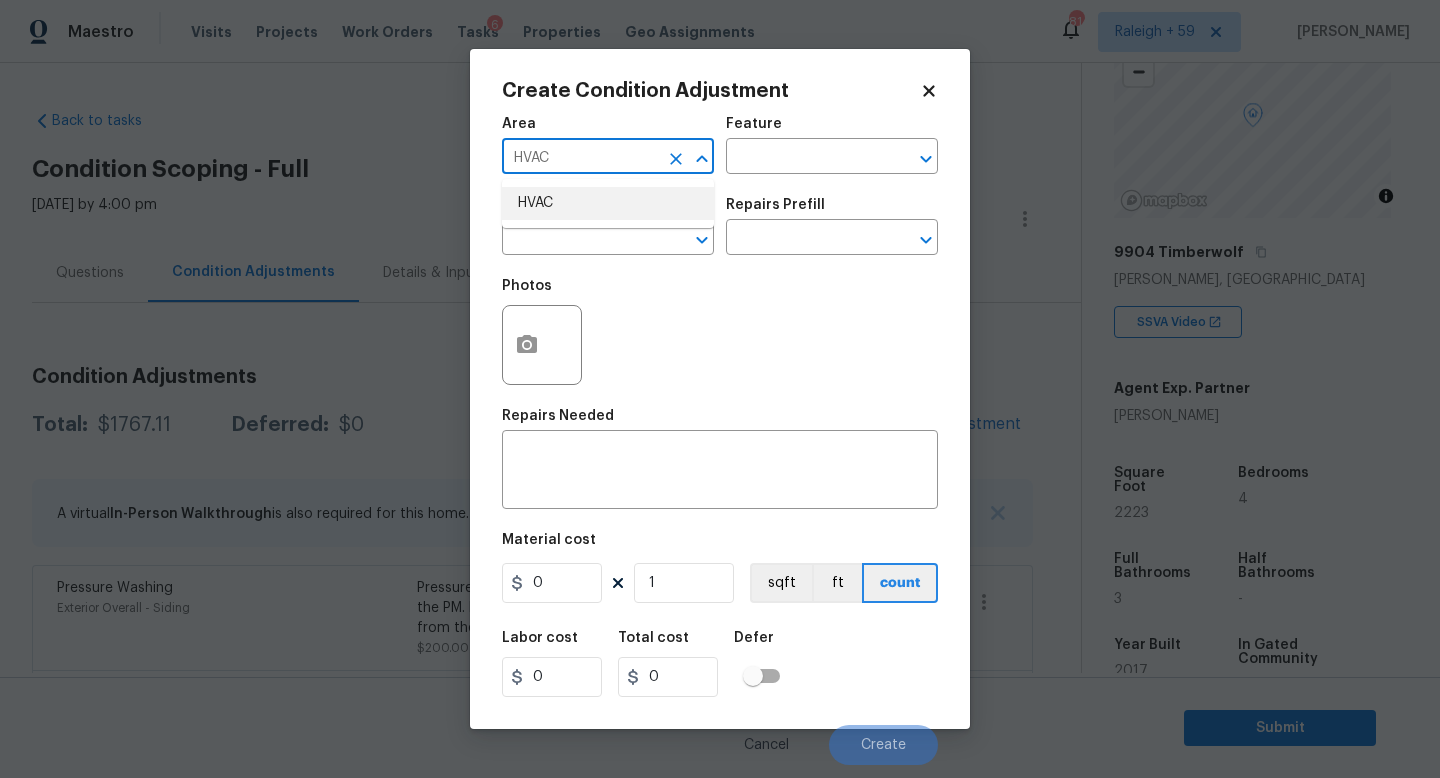 type on "HVAC" 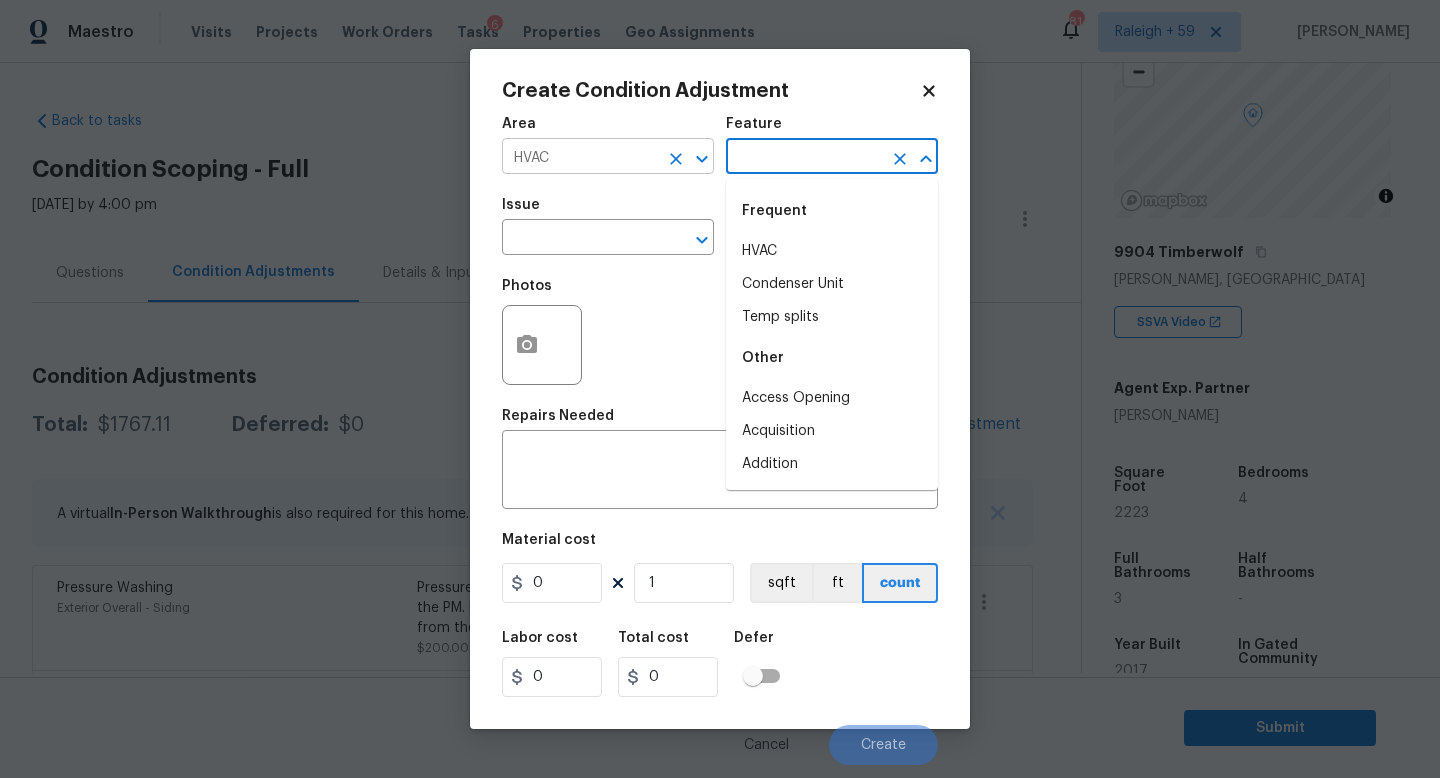 type on "HVAC" 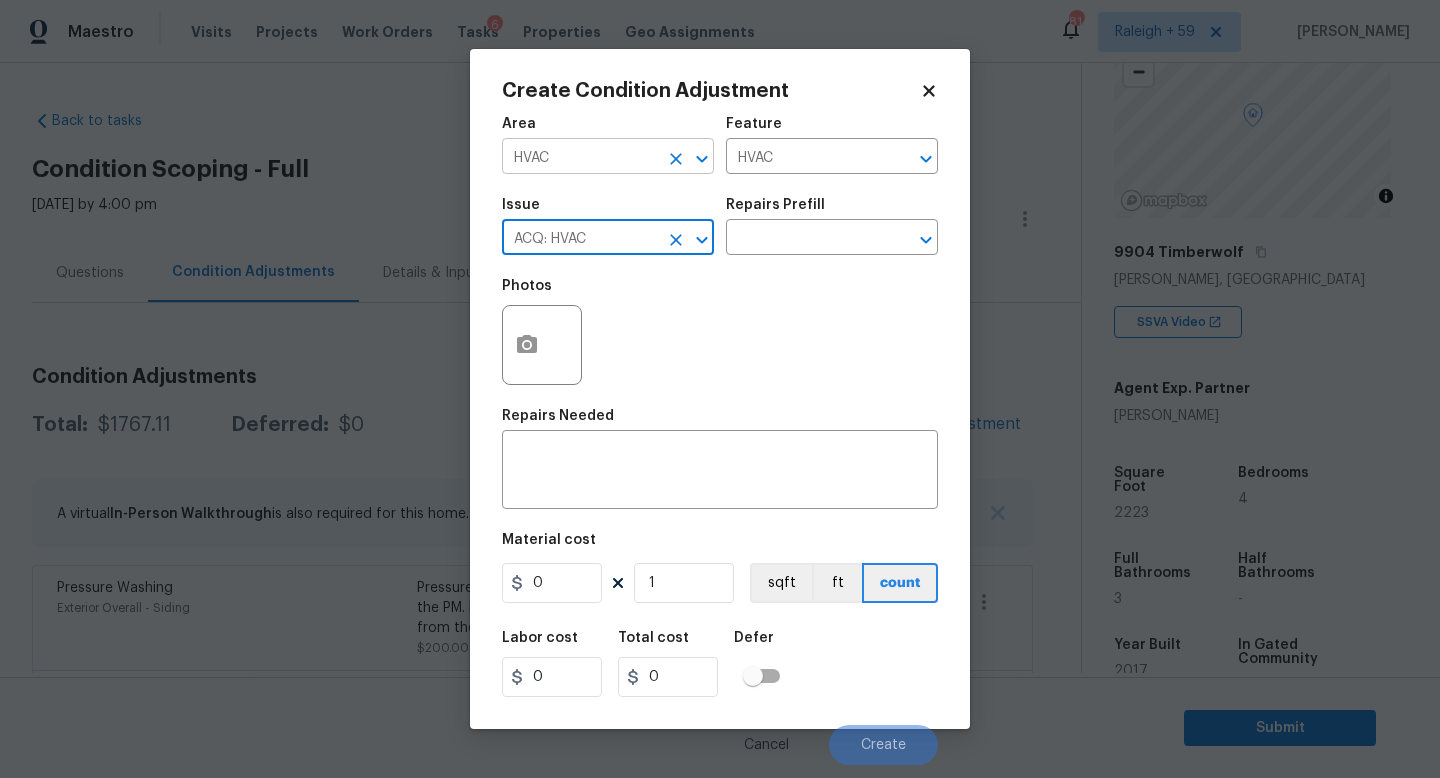 type on "ACQ: HVAC" 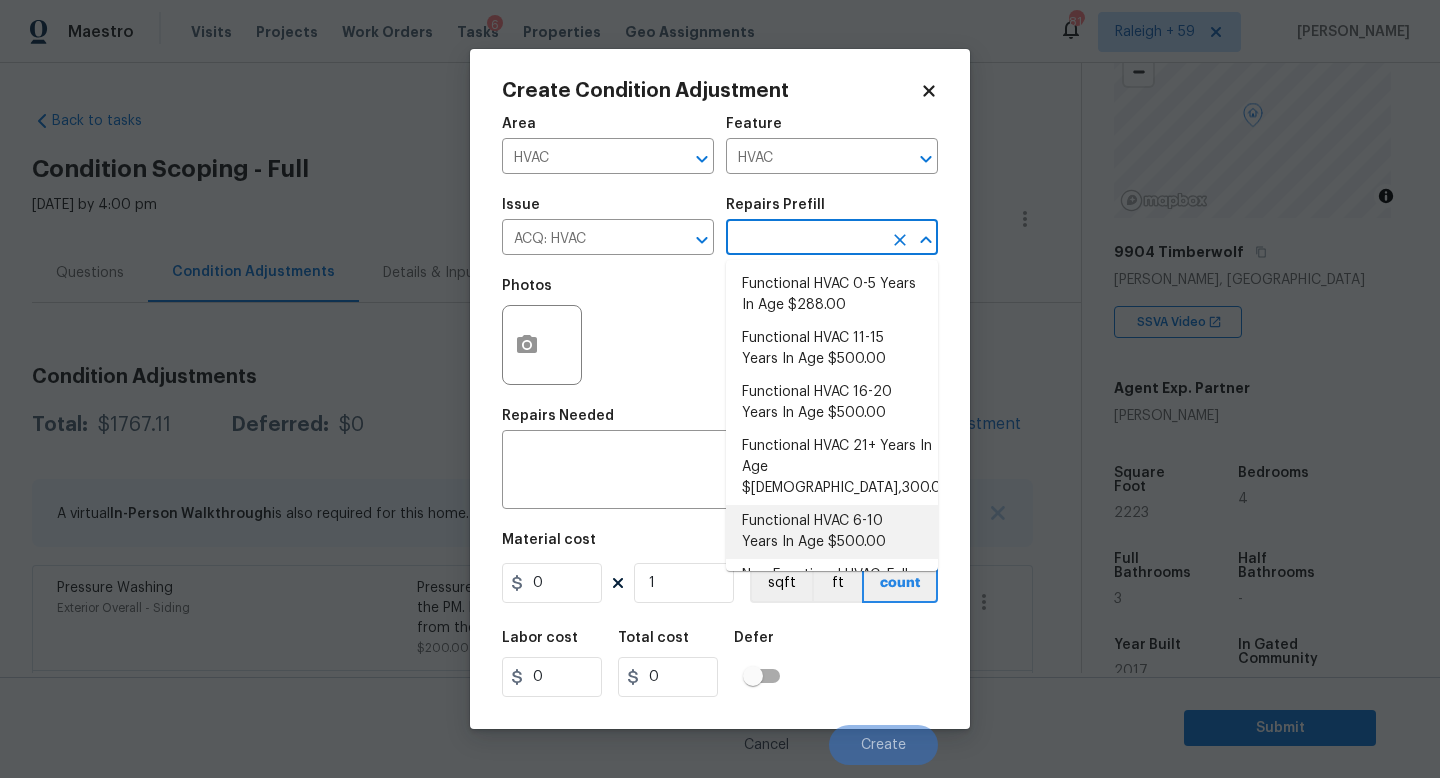 click on "Functional HVAC 6-10 Years In Age $500.00" at bounding box center (832, 532) 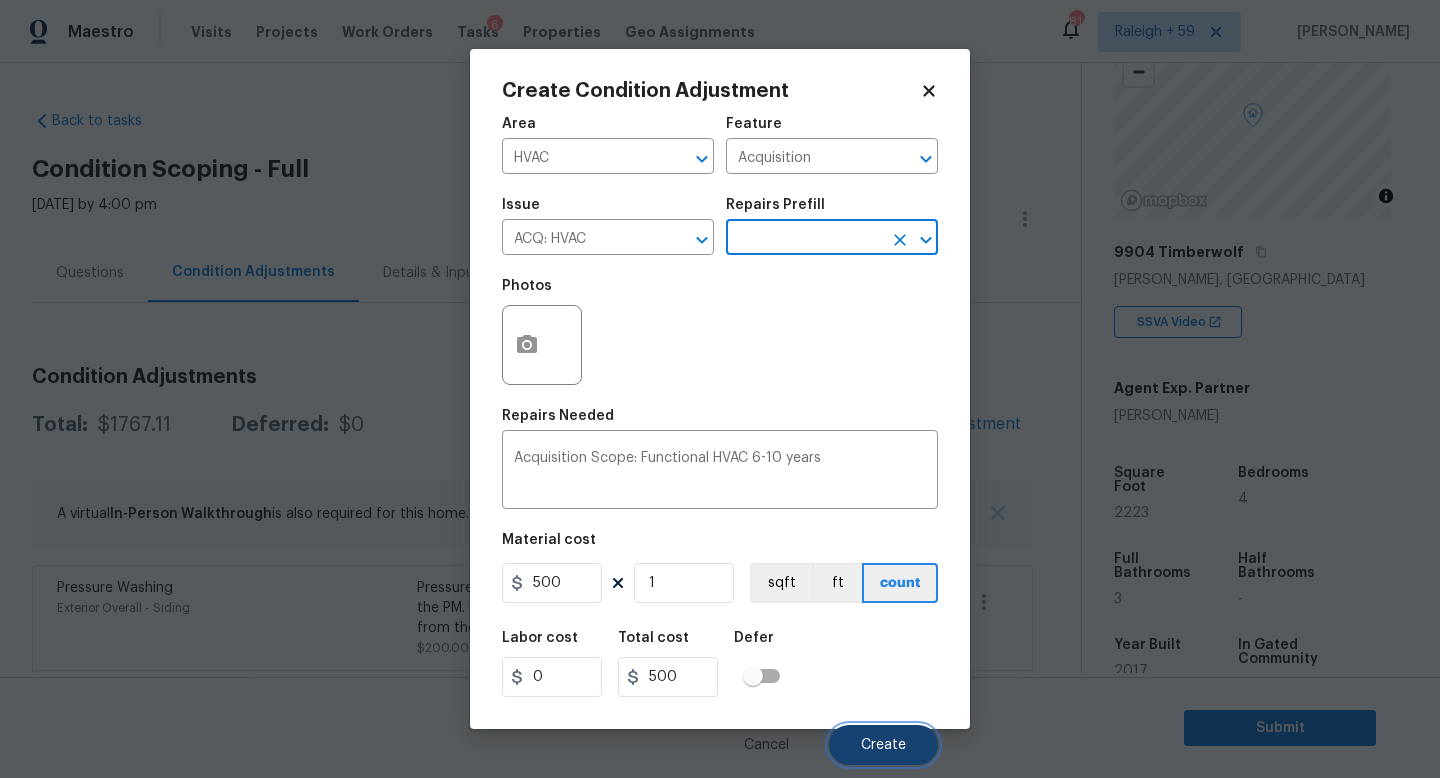 click on "Create" at bounding box center (883, 745) 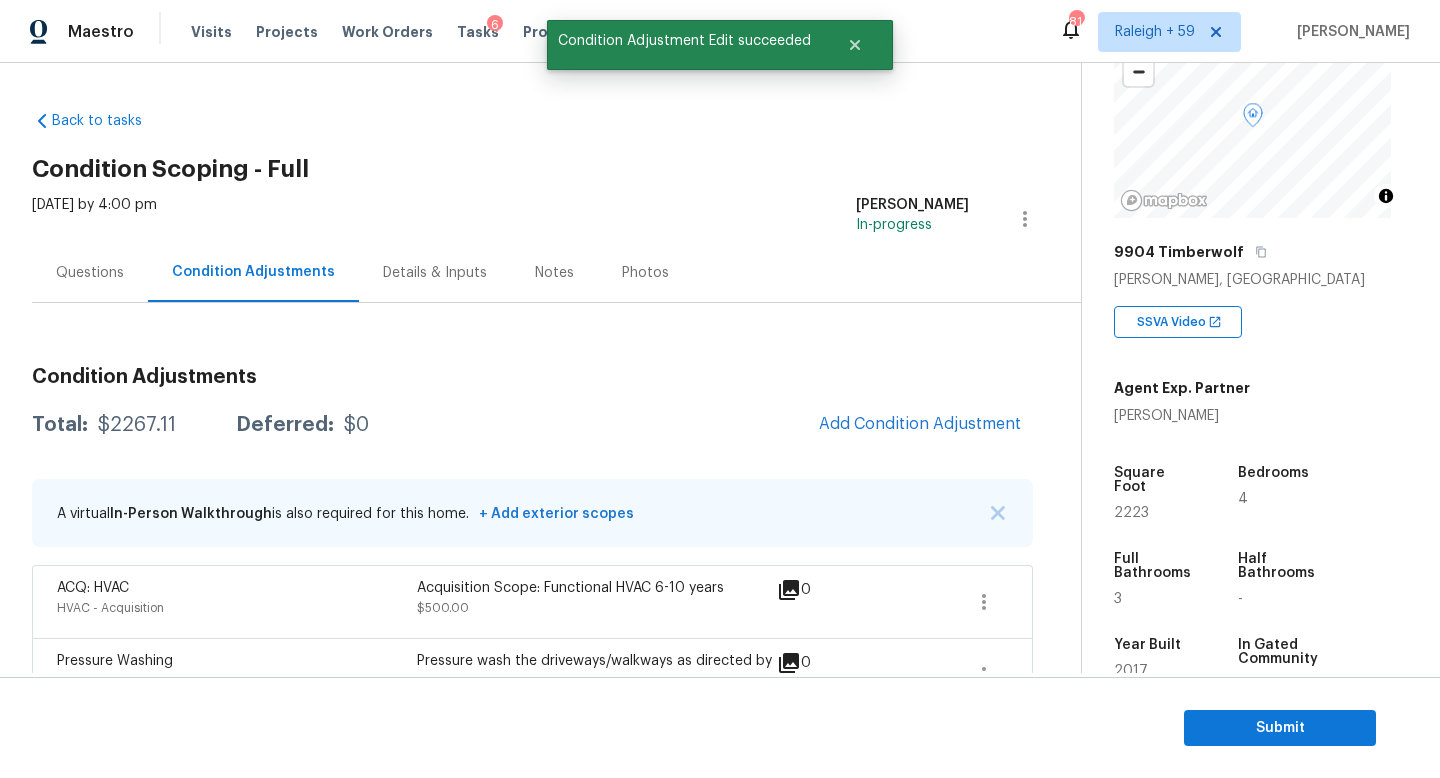 click on "Details & Inputs" at bounding box center [435, 273] 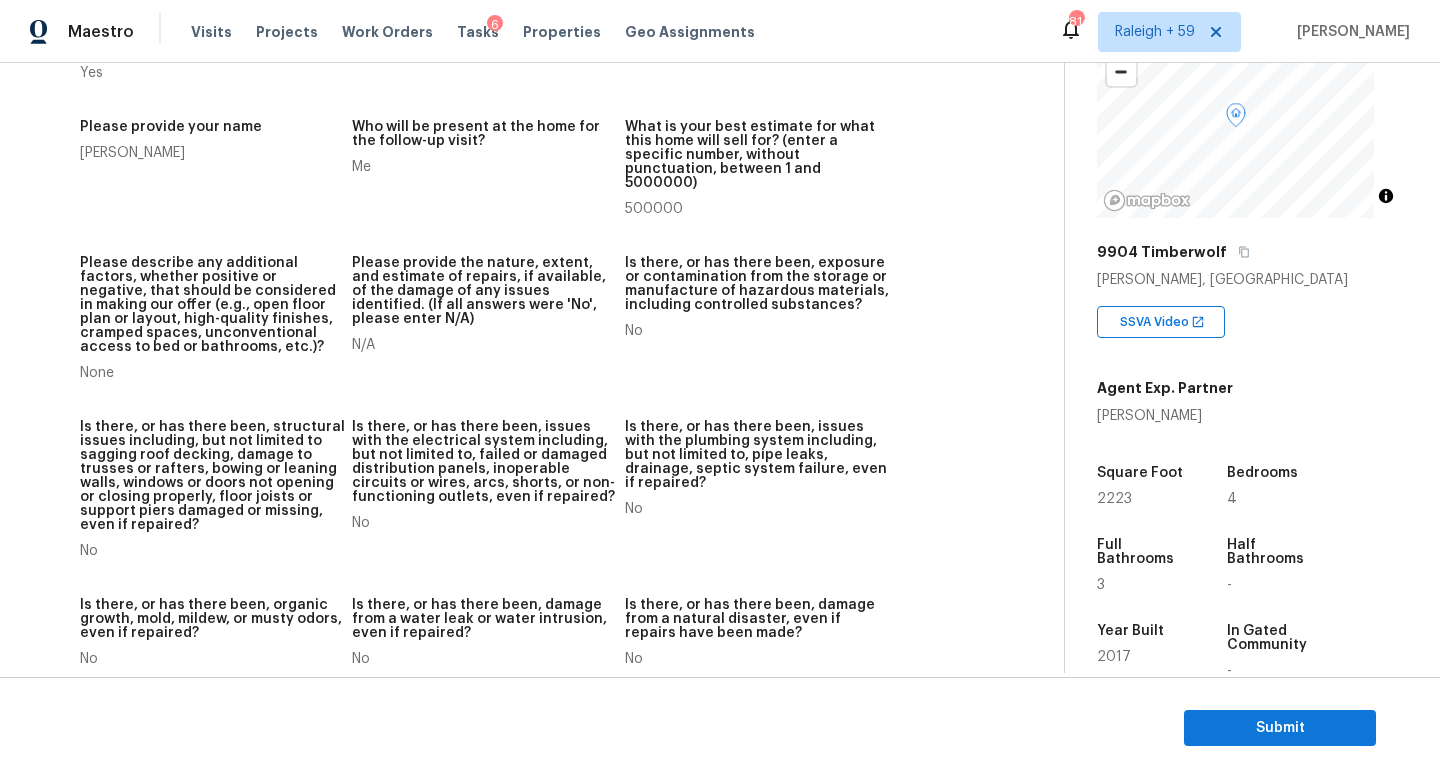 scroll, scrollTop: 0, scrollLeft: 0, axis: both 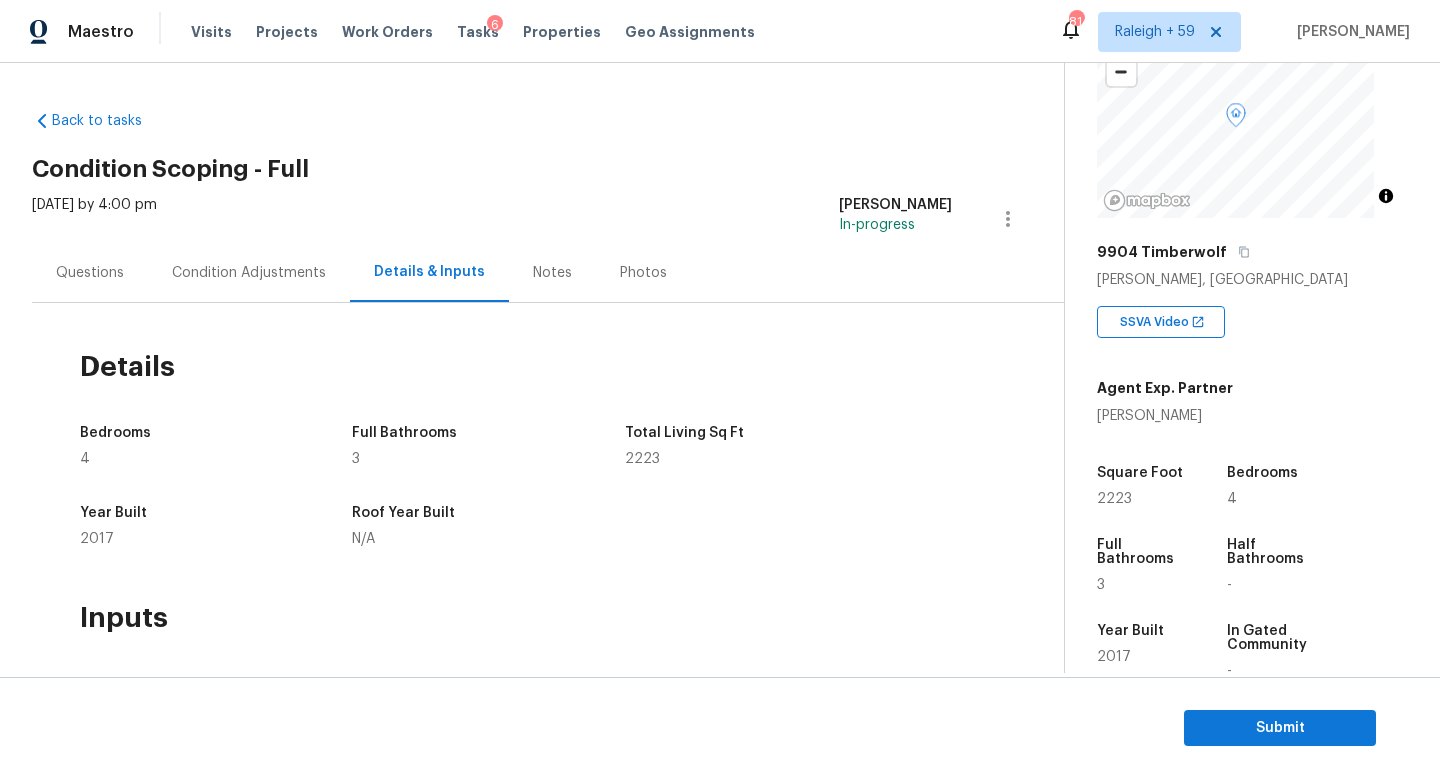 click on "Condition Adjustments" at bounding box center (249, 273) 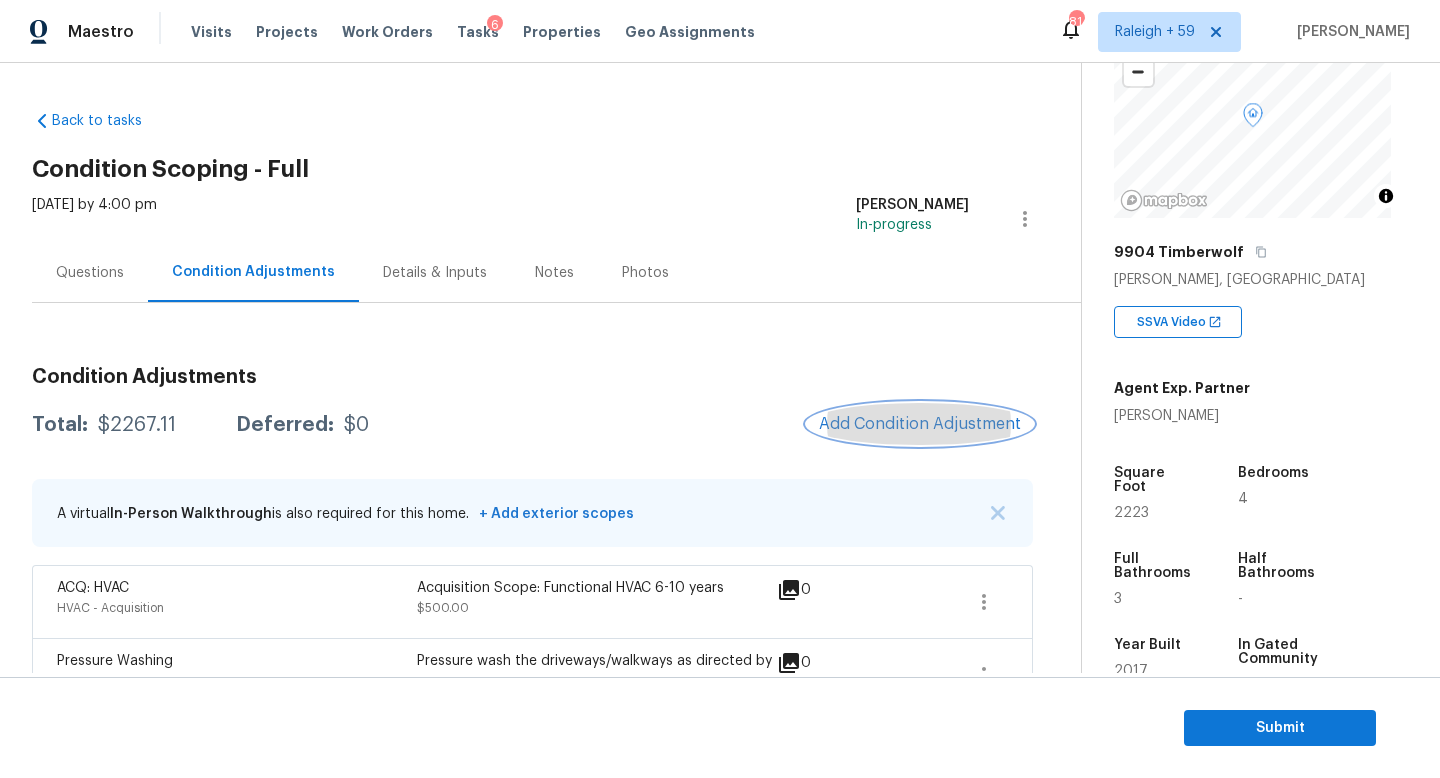 click on "Add Condition Adjustment" at bounding box center (920, 424) 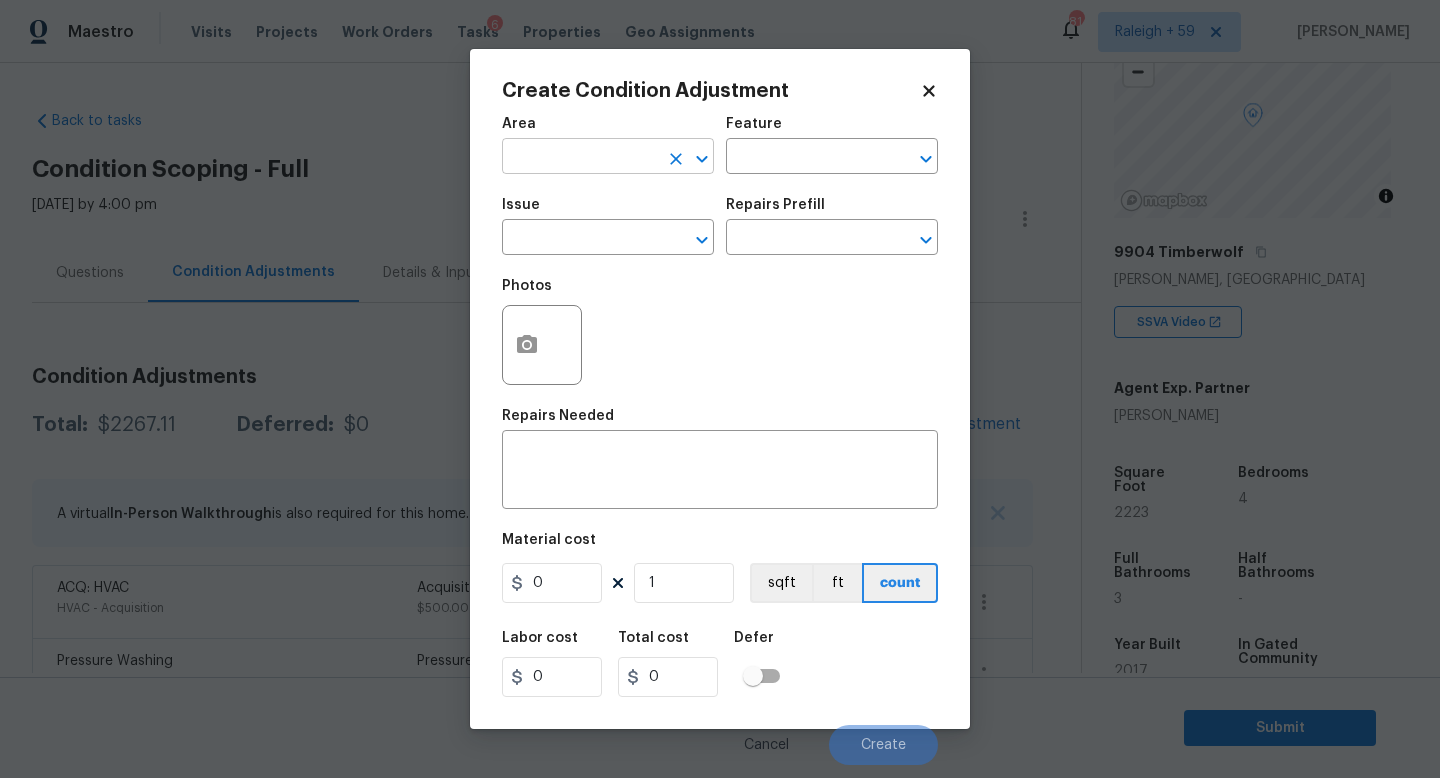 click at bounding box center [580, 158] 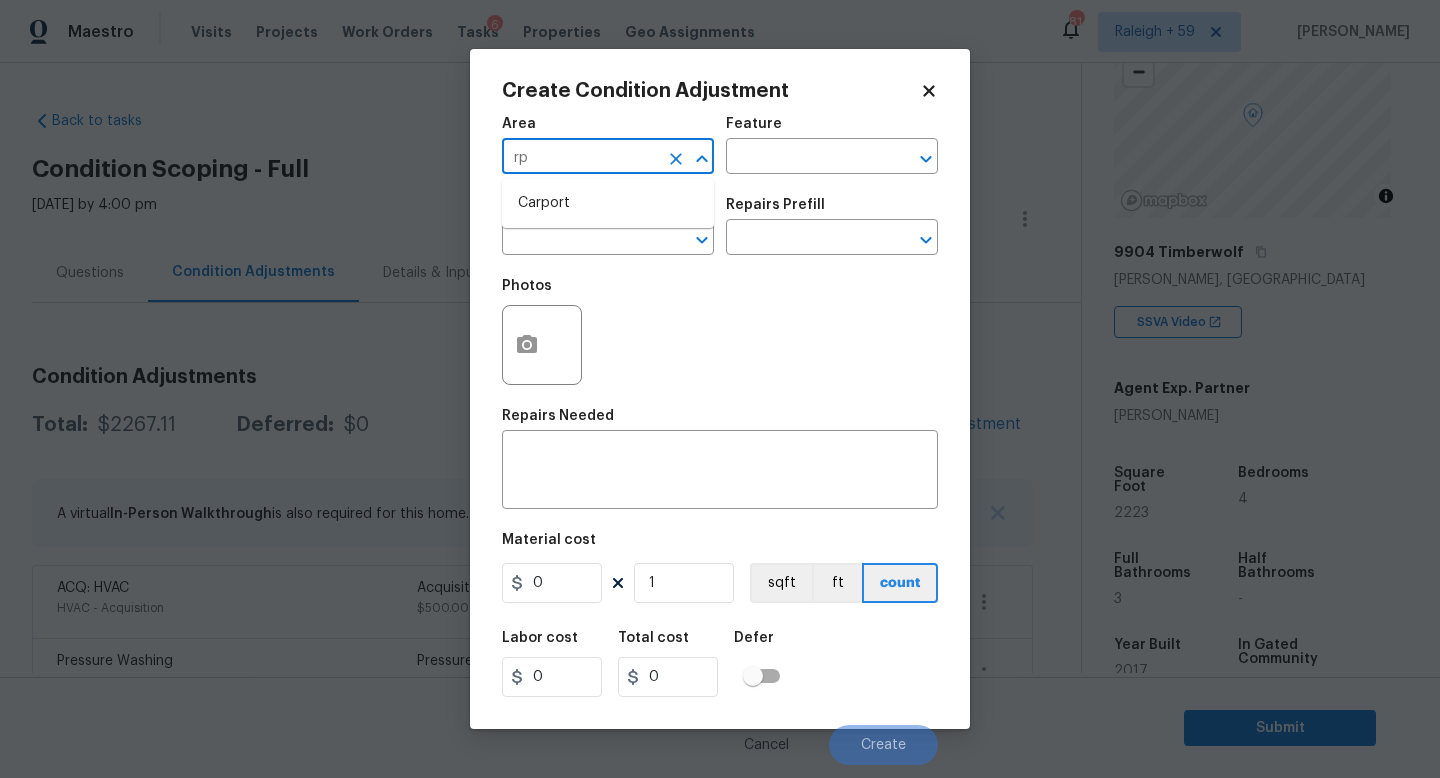 type on "r" 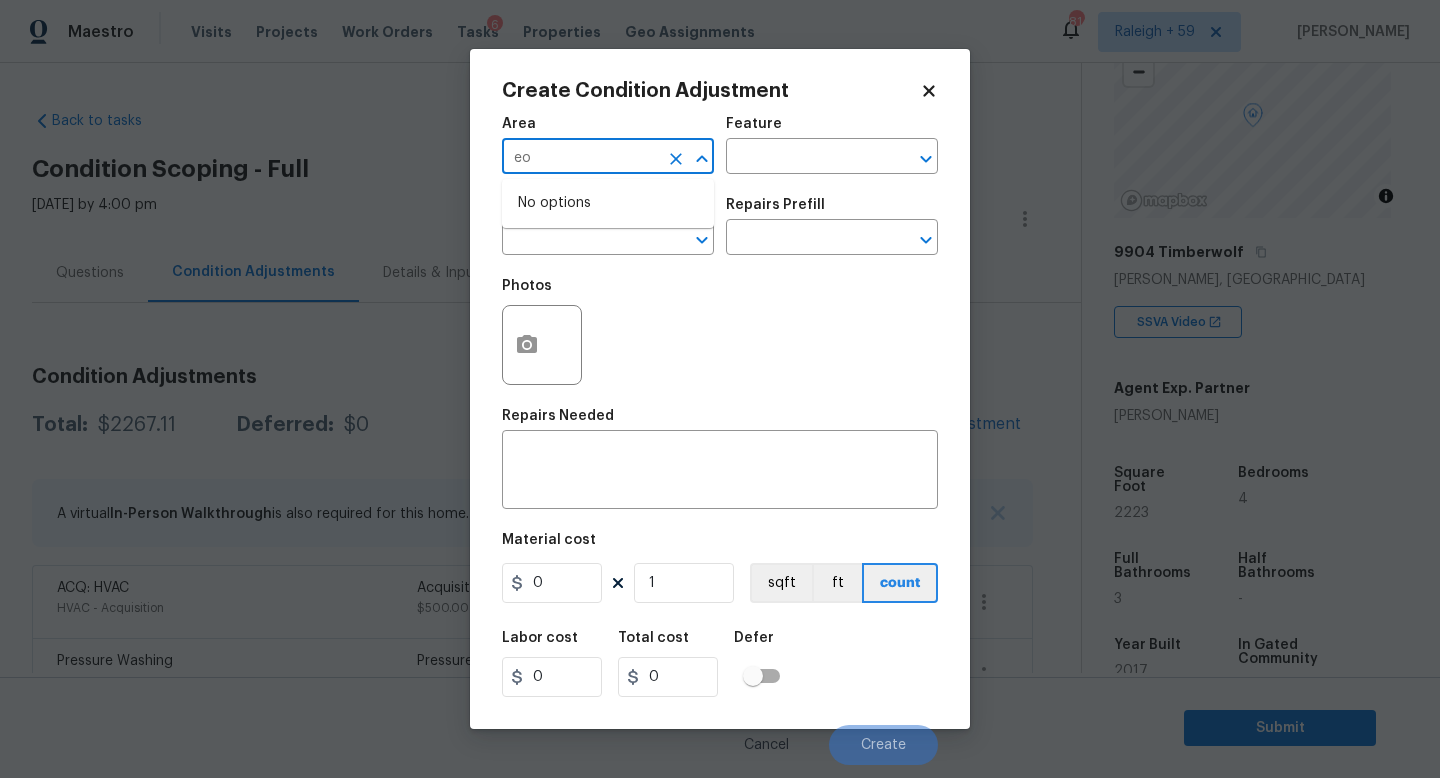type on "e" 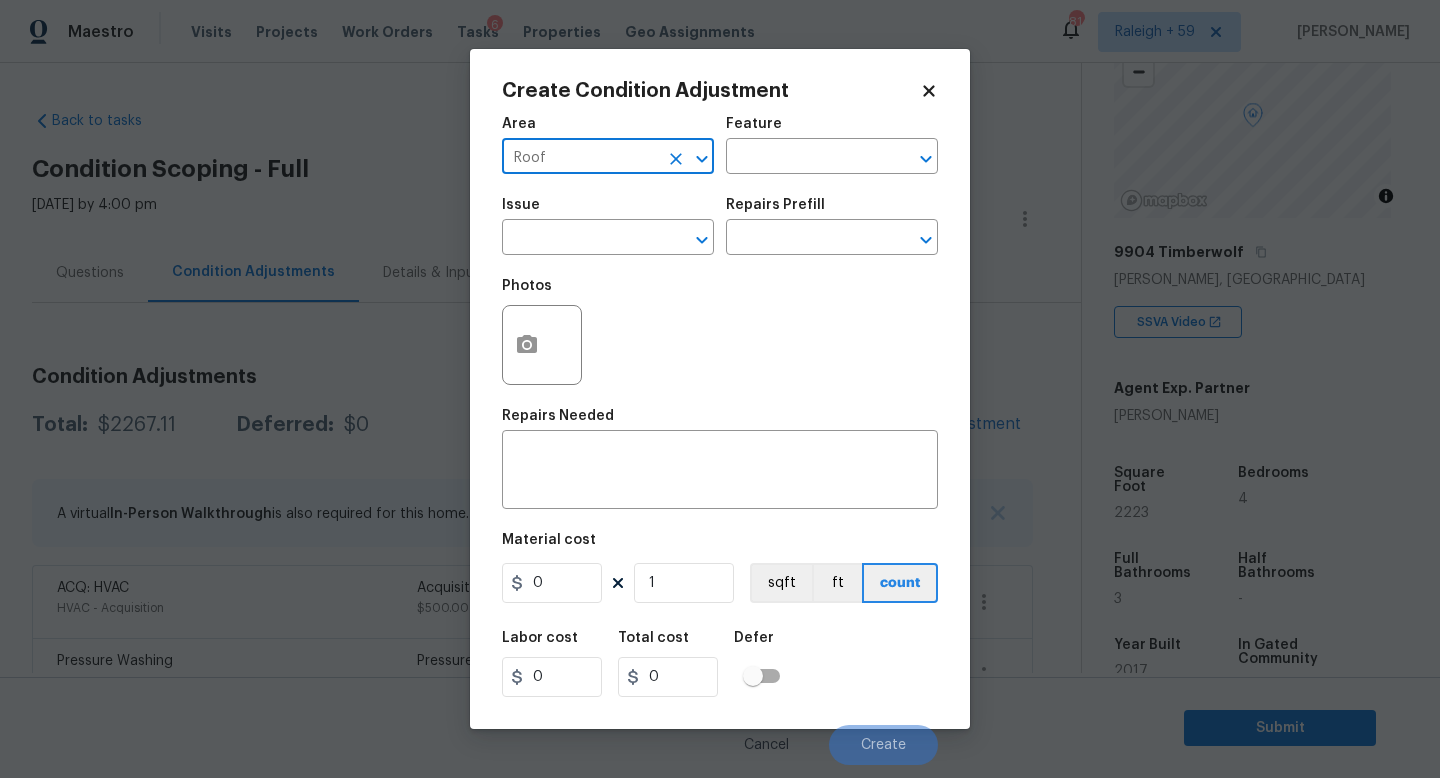 type on "Roof" 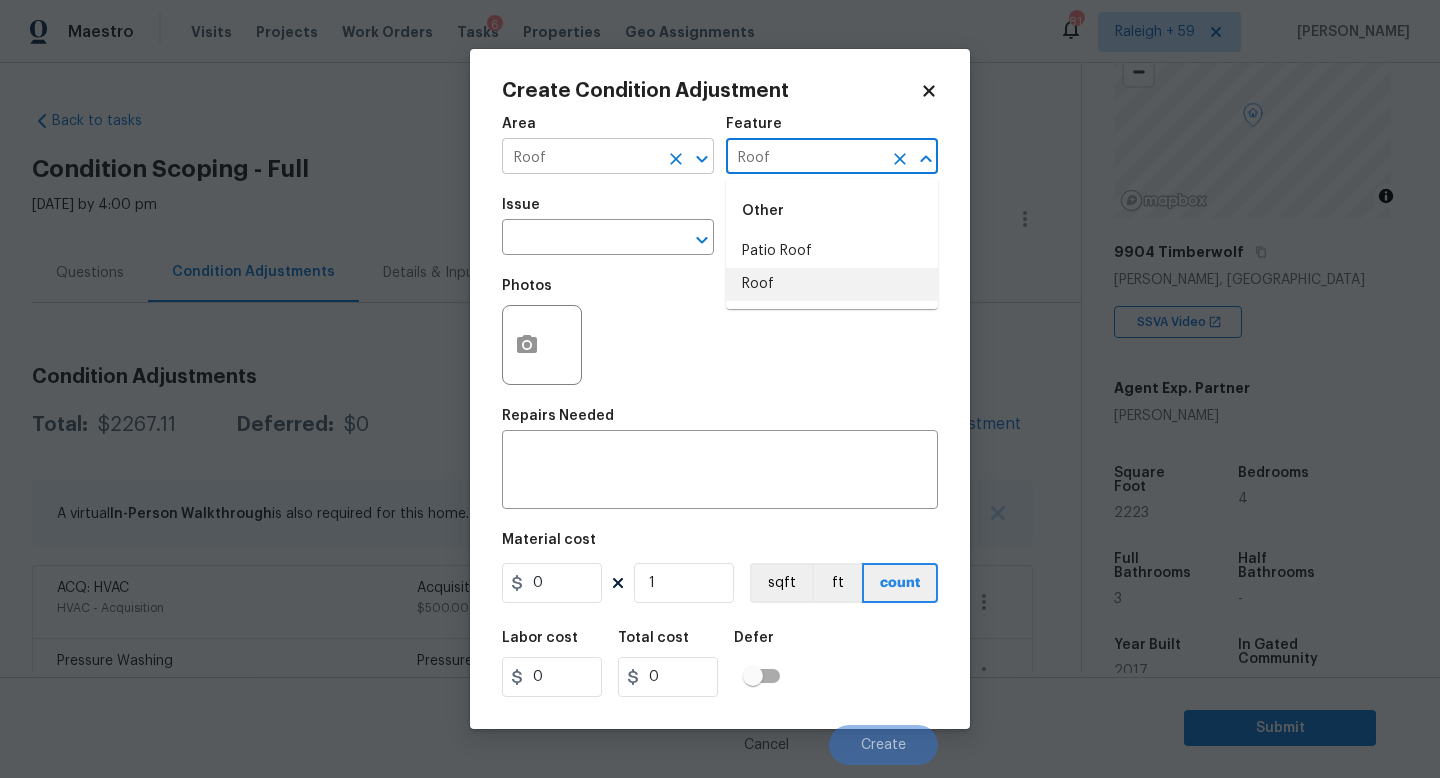 type on "Roof" 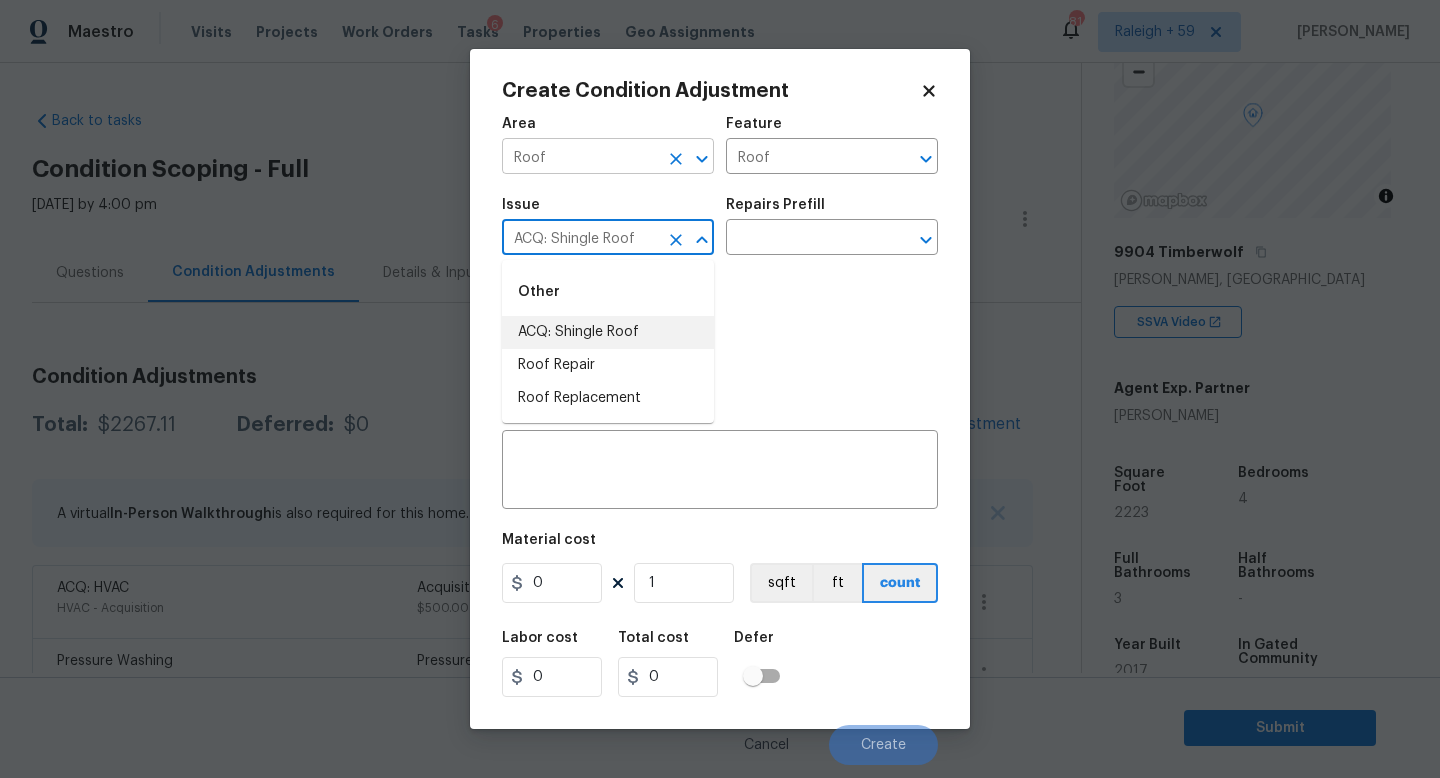 type on "ACQ: Shingle Roof" 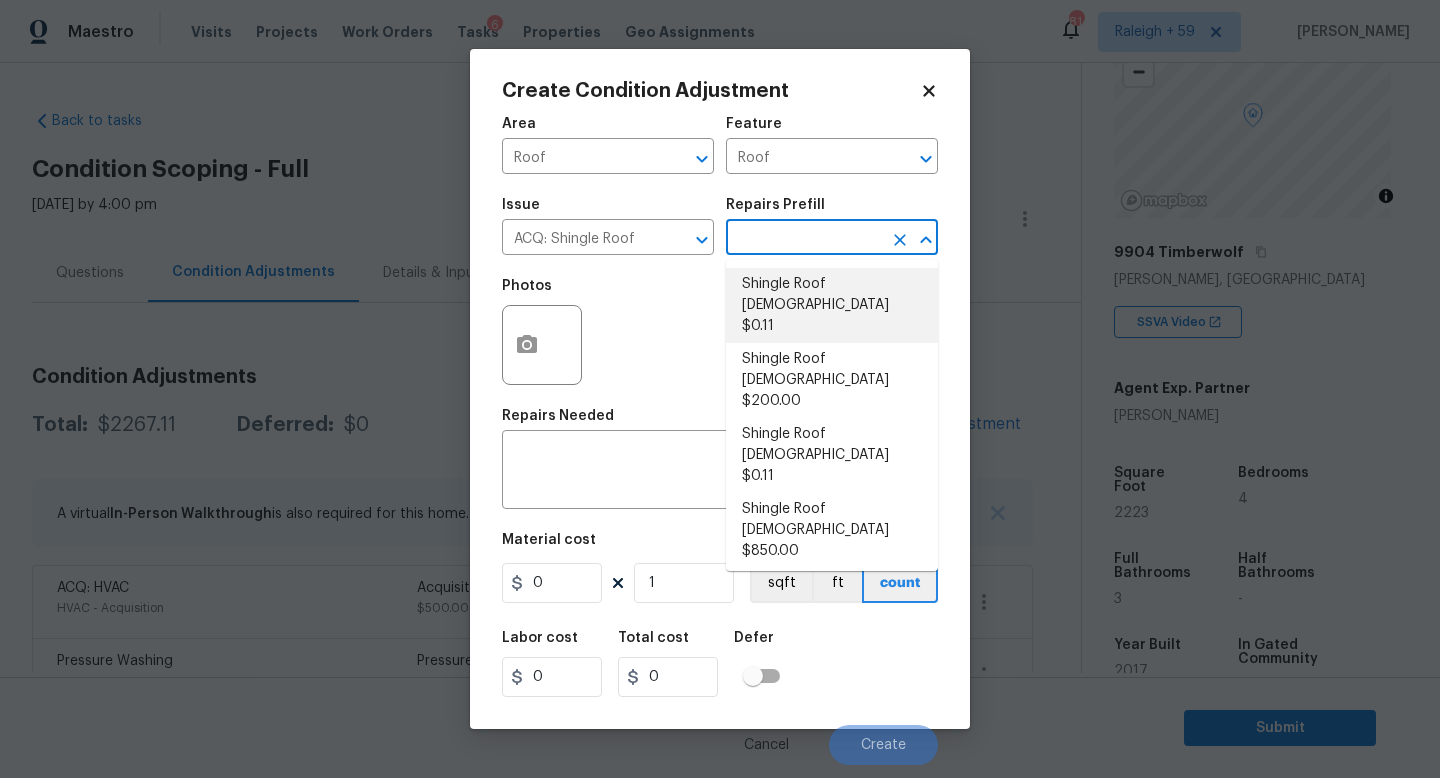 click on "Shingle Roof 0-10 Years Old $0.11" at bounding box center [832, 305] 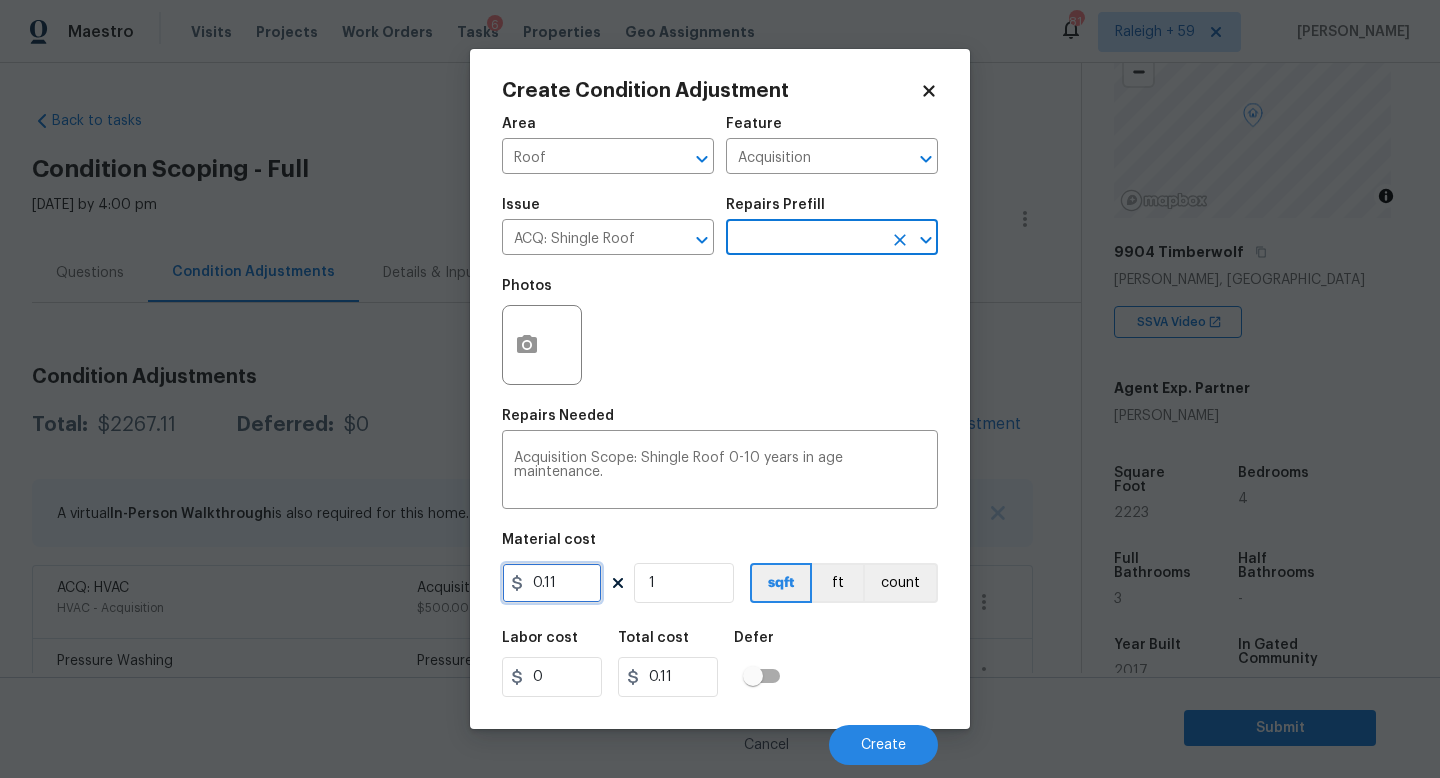 click on "0.11" at bounding box center [552, 583] 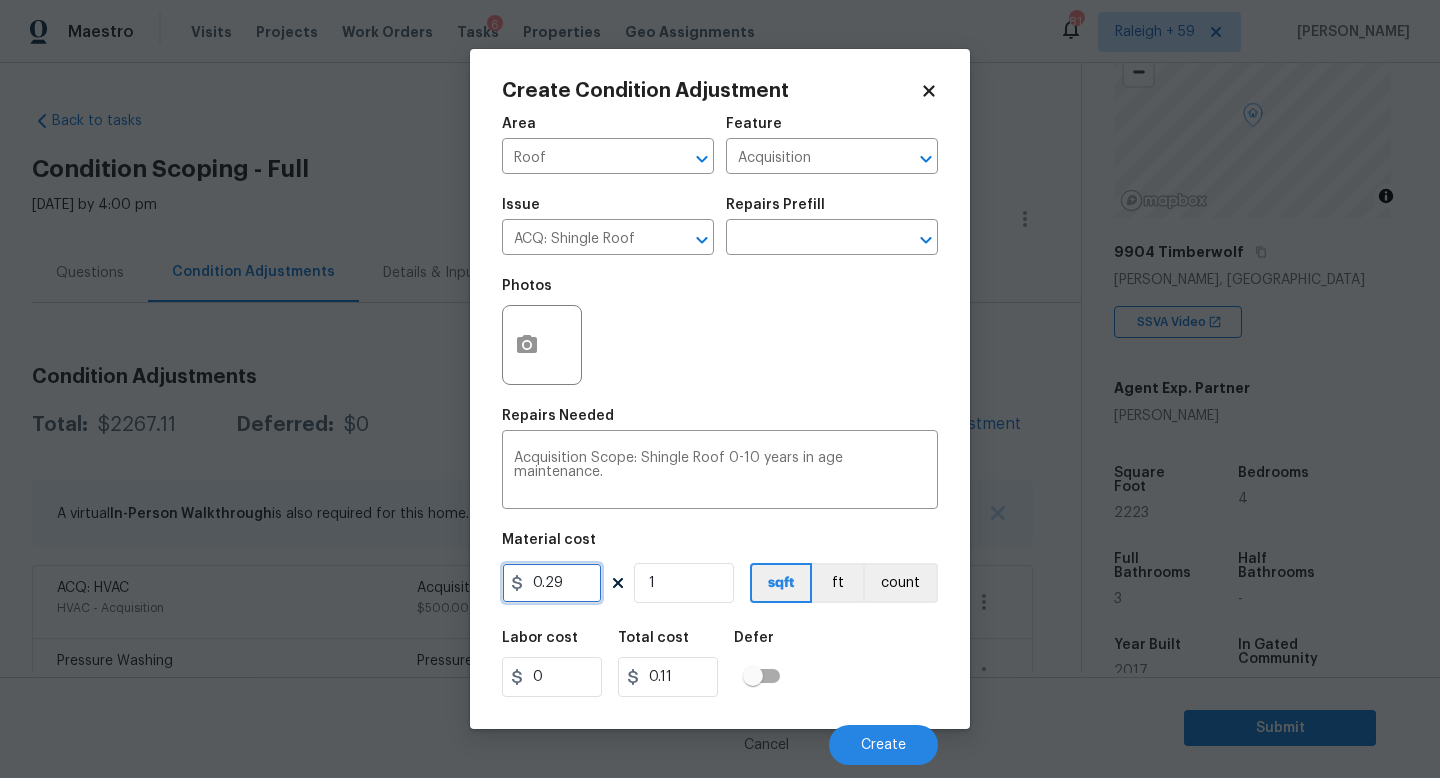 type on "0.29" 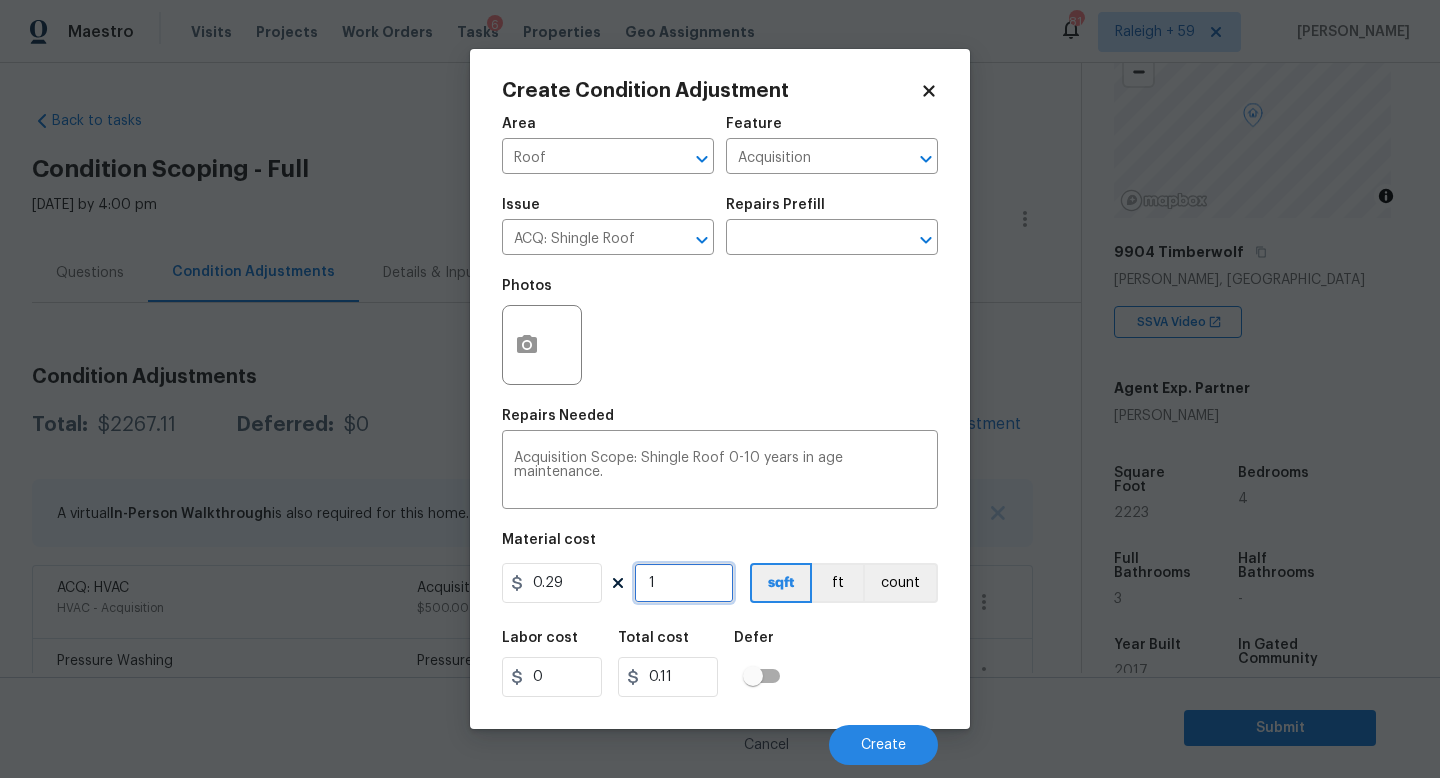 type on "0.29" 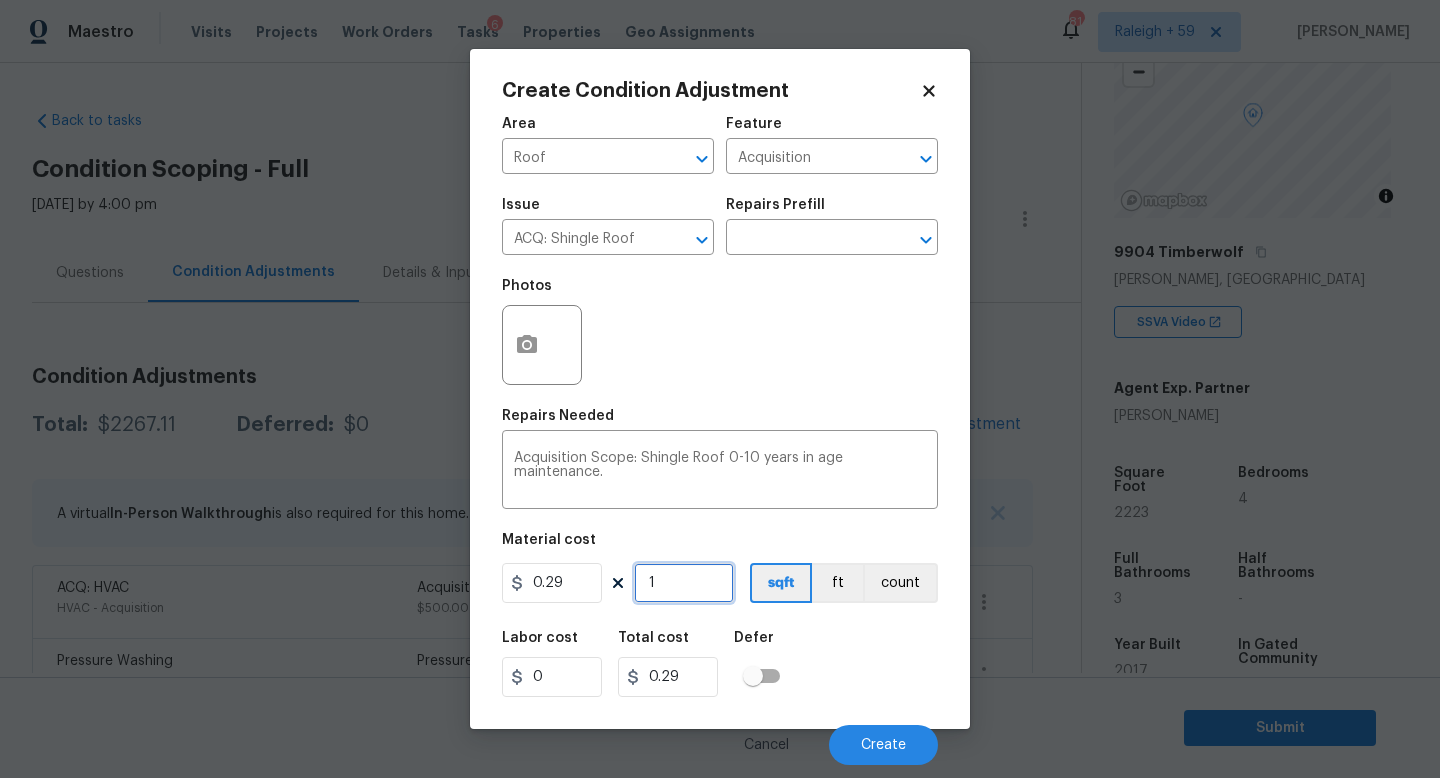 type on "2" 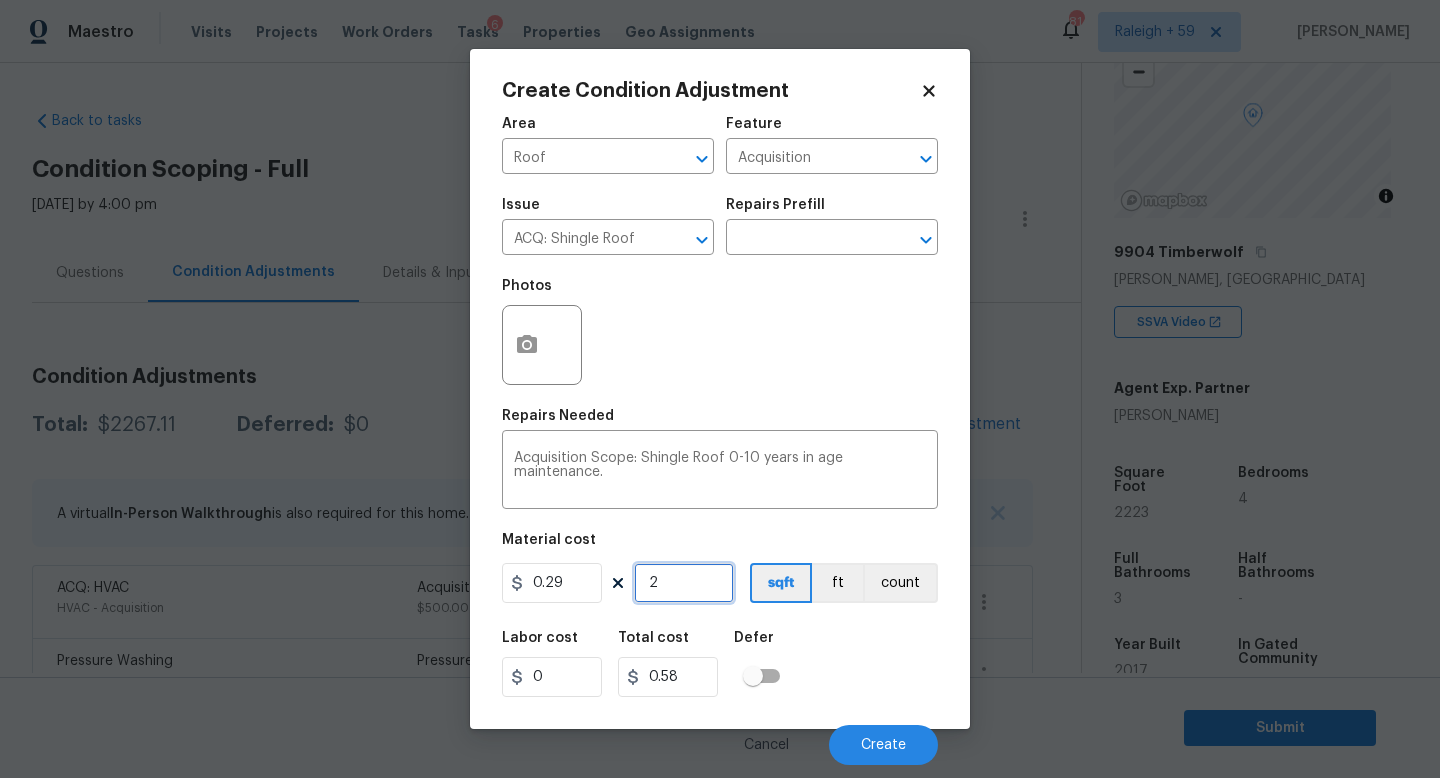 type on "22" 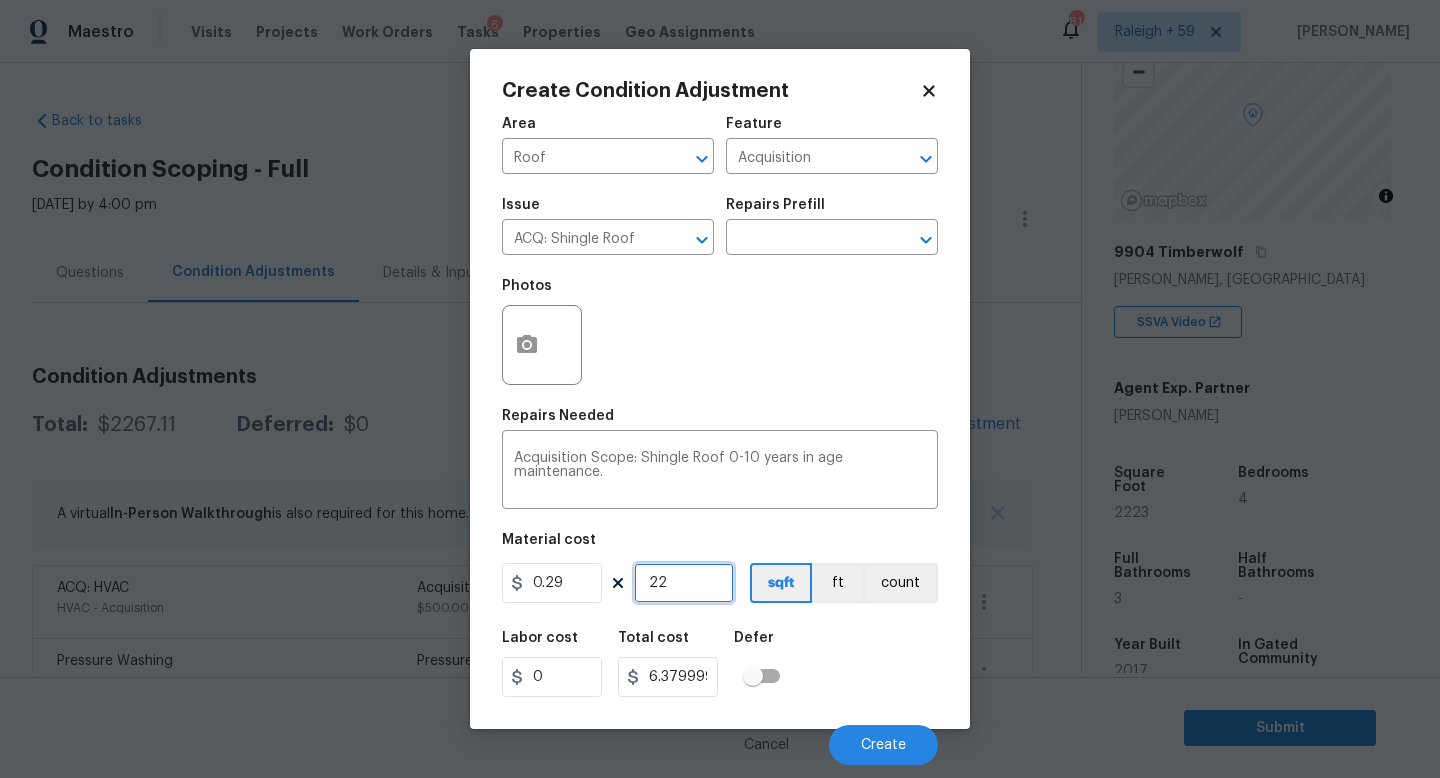 type on "222" 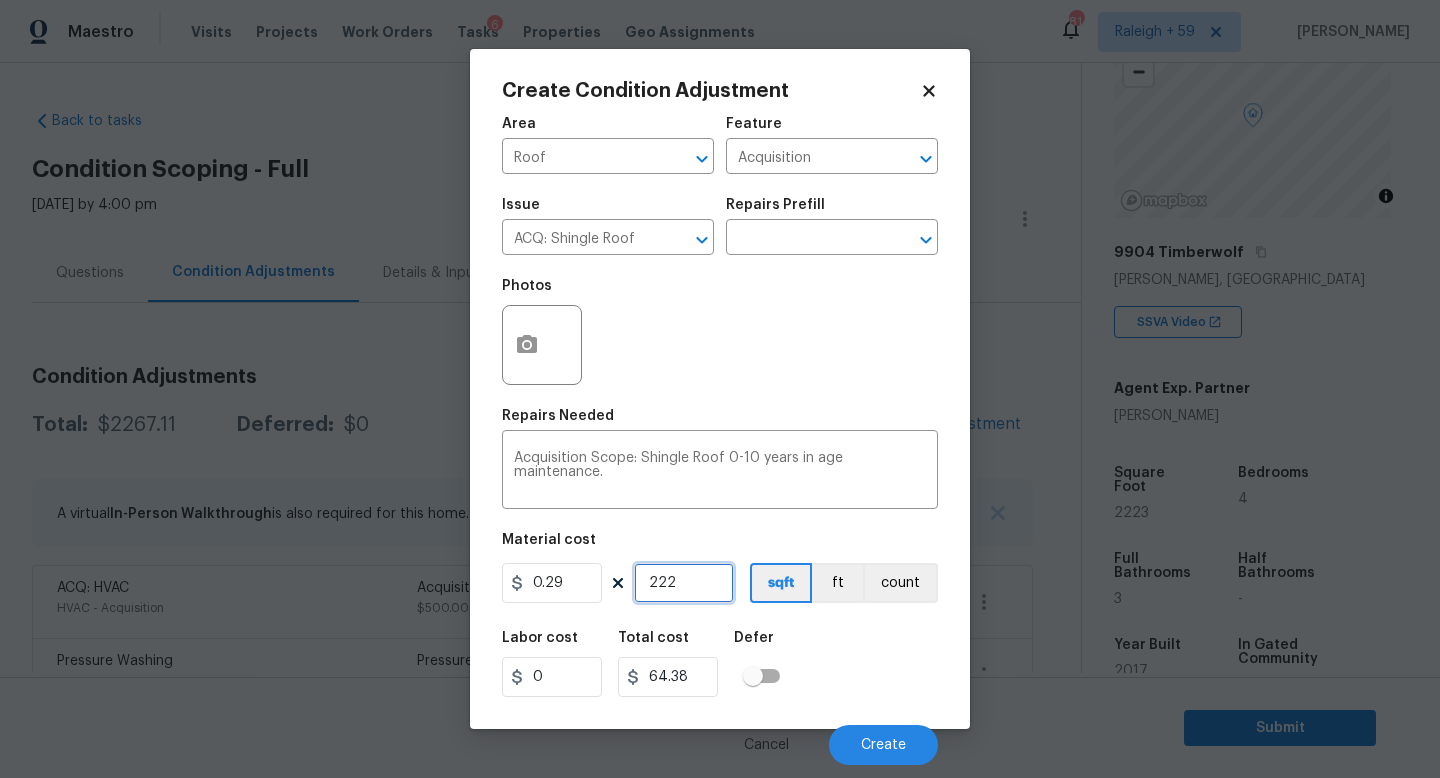 type on "2223" 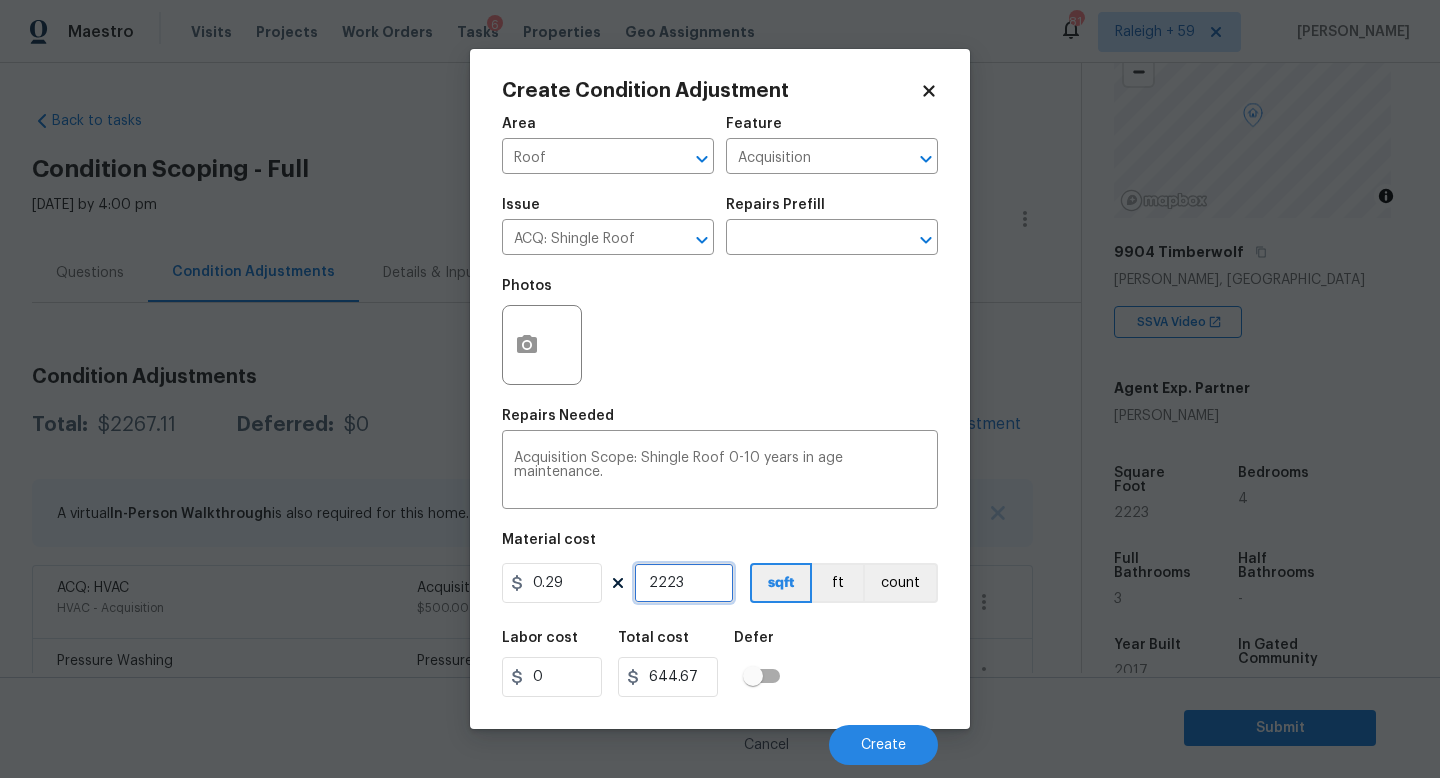 type on "2223" 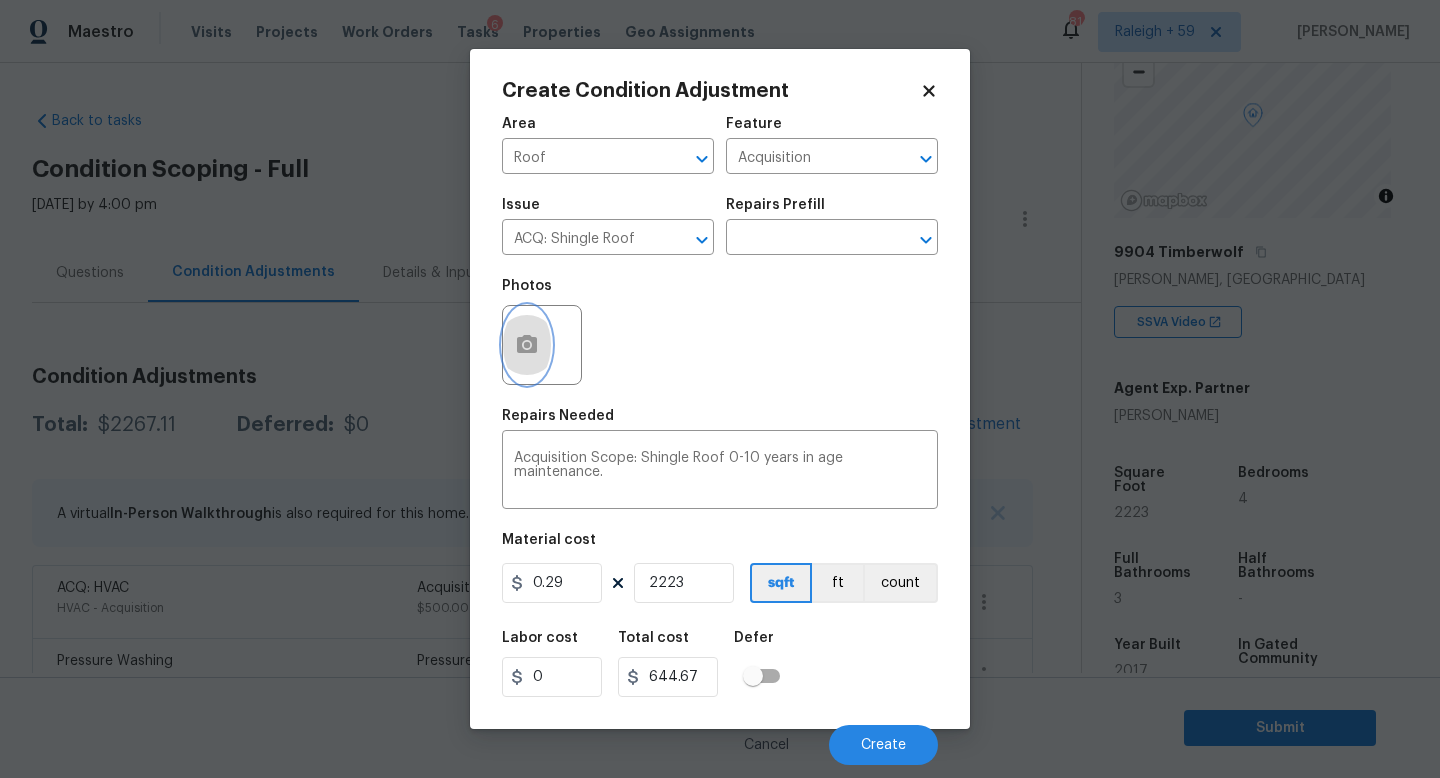 click 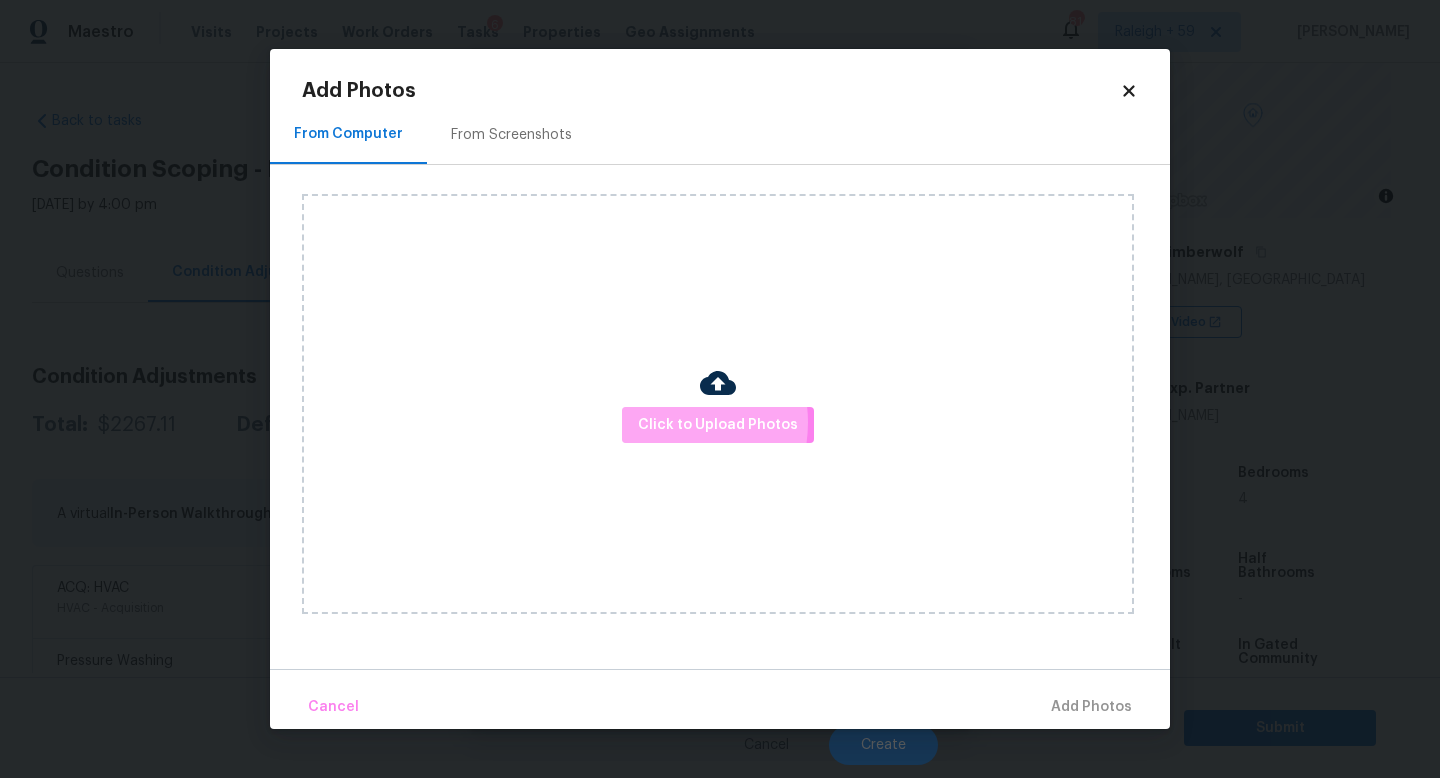 click on "Click to Upload Photos" at bounding box center [718, 425] 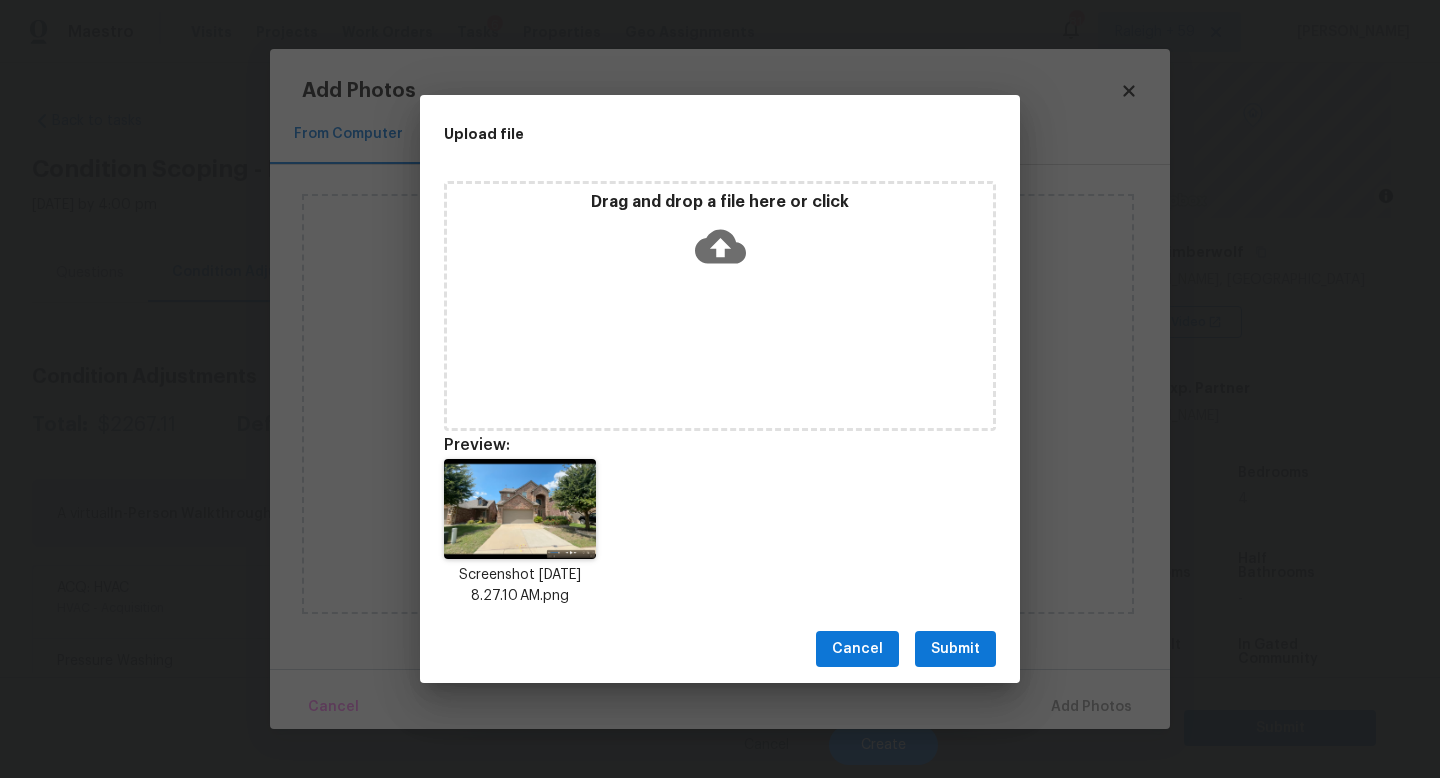 click on "Submit" at bounding box center (955, 649) 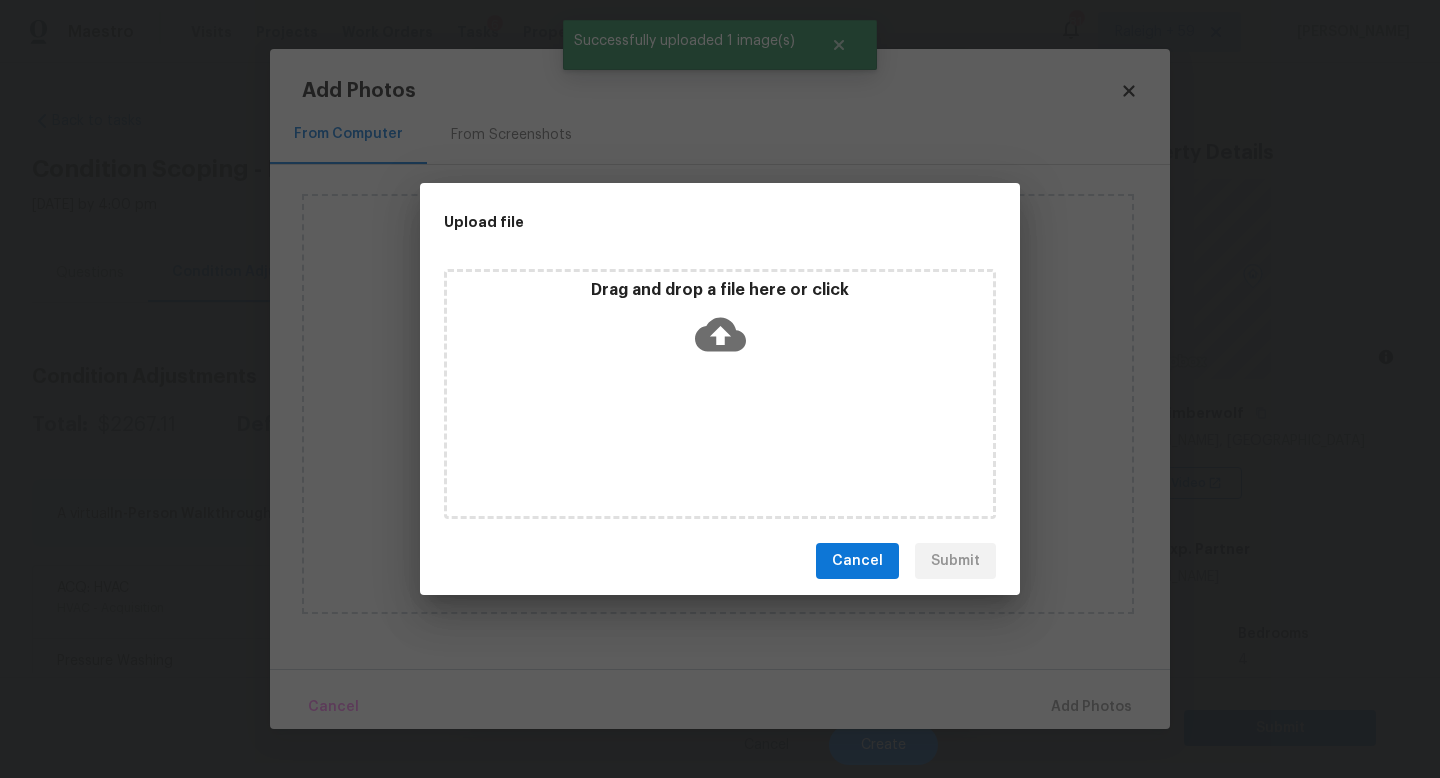 scroll, scrollTop: 0, scrollLeft: 0, axis: both 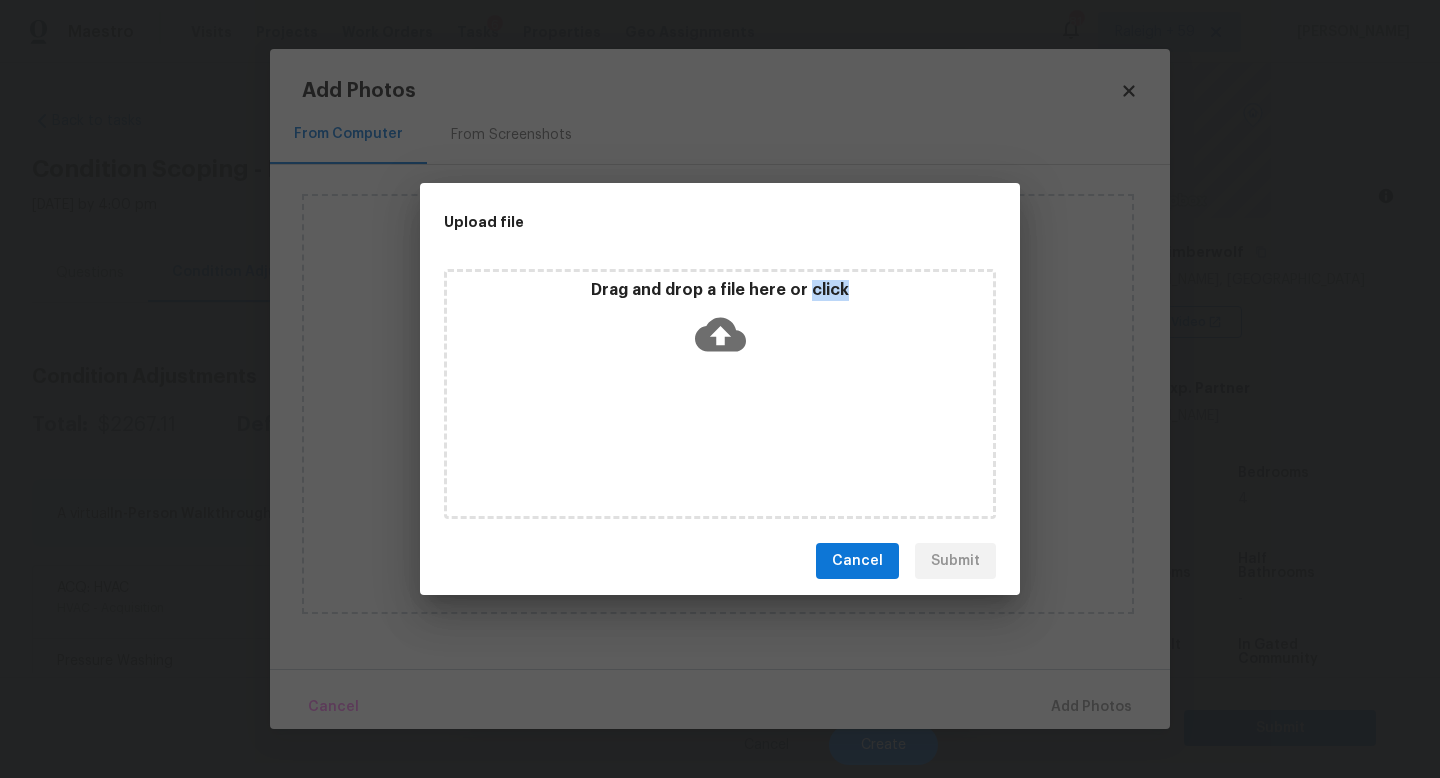 type 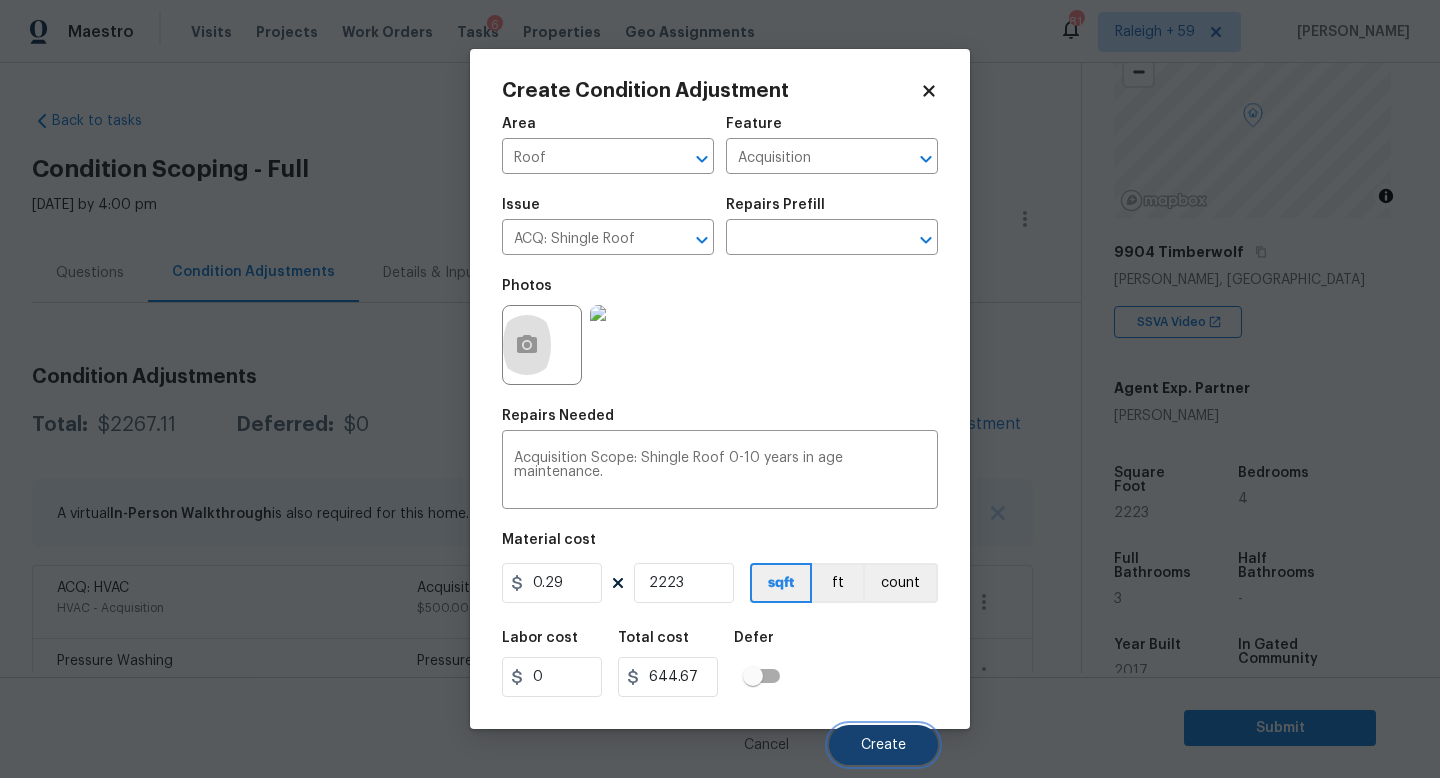 click on "Create" at bounding box center (883, 745) 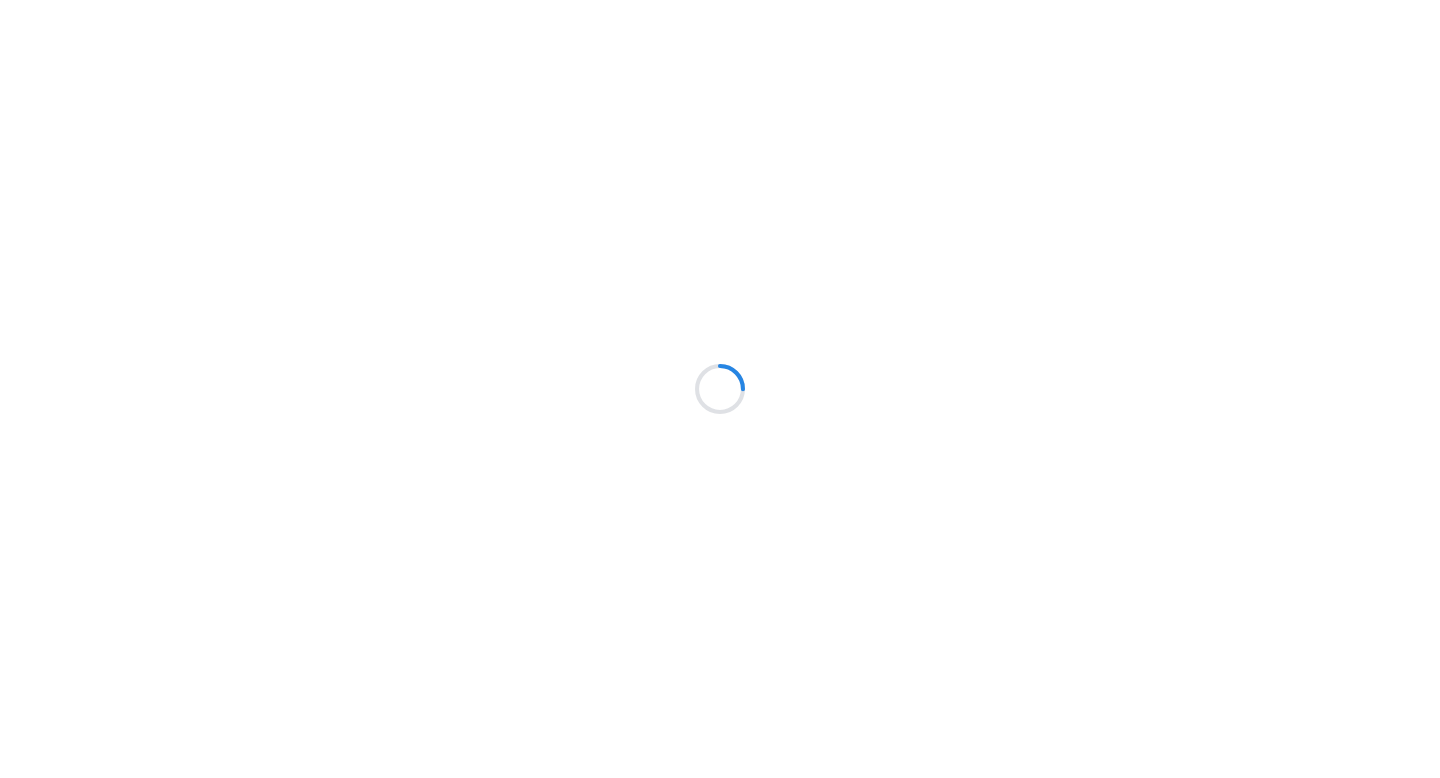 scroll, scrollTop: 0, scrollLeft: 0, axis: both 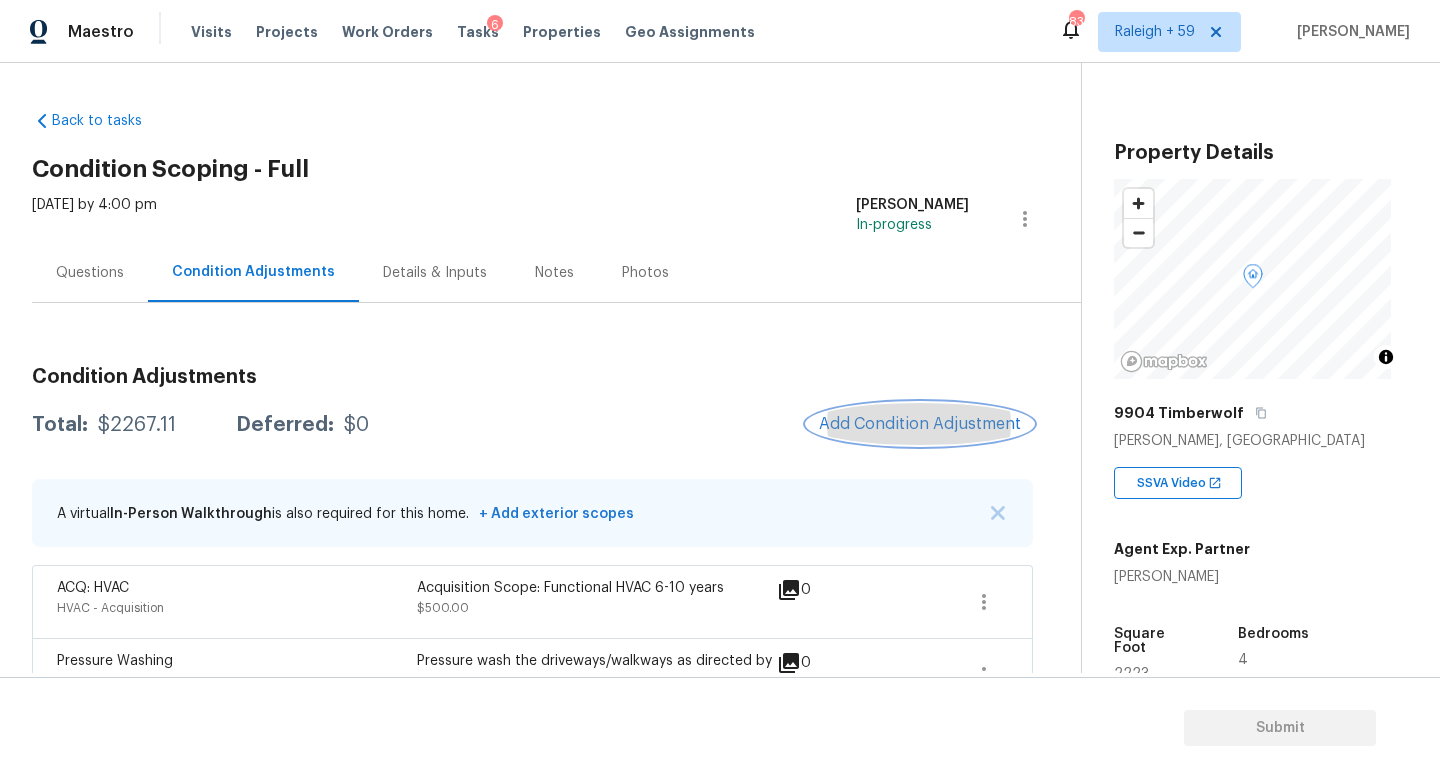 click on "Add Condition Adjustment" at bounding box center [920, 424] 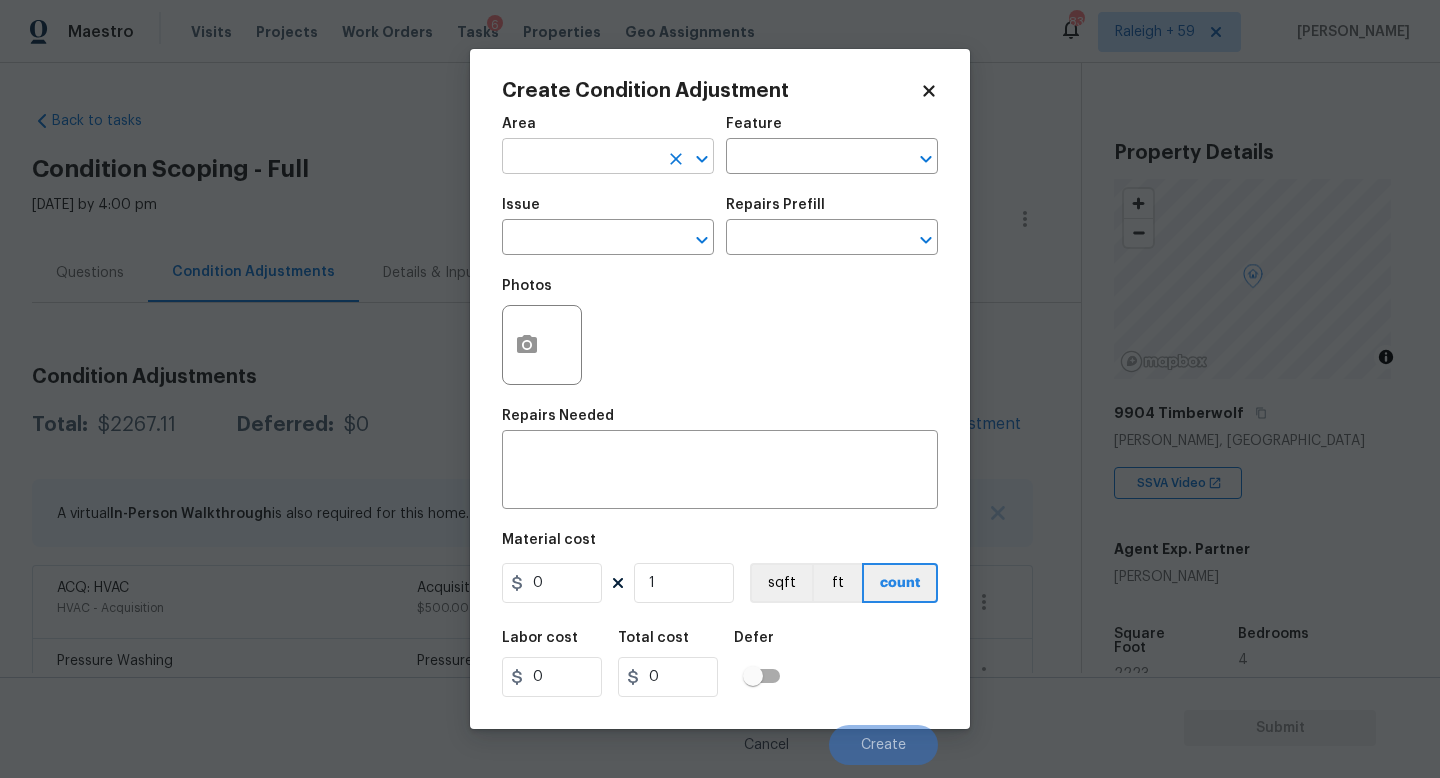 click at bounding box center (580, 158) 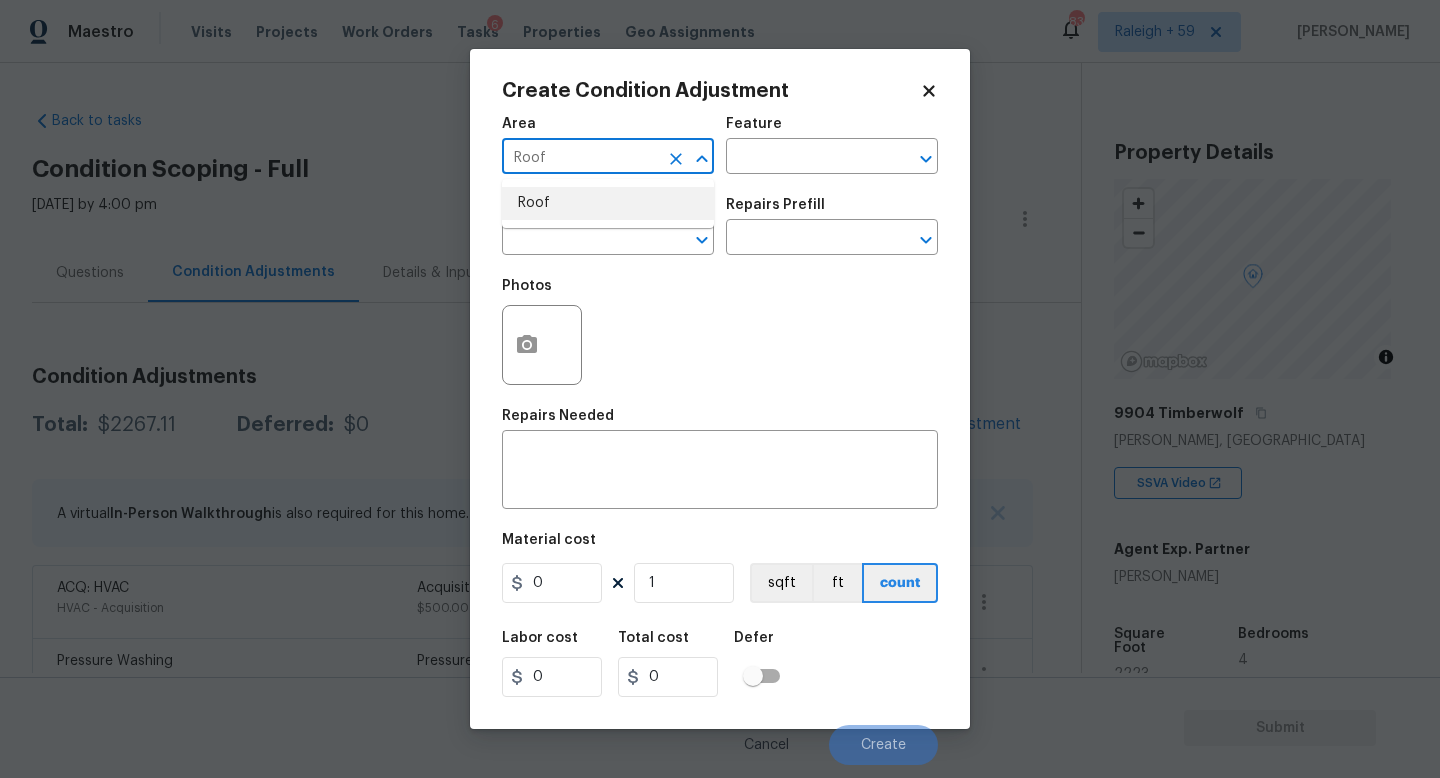 type on "Roof" 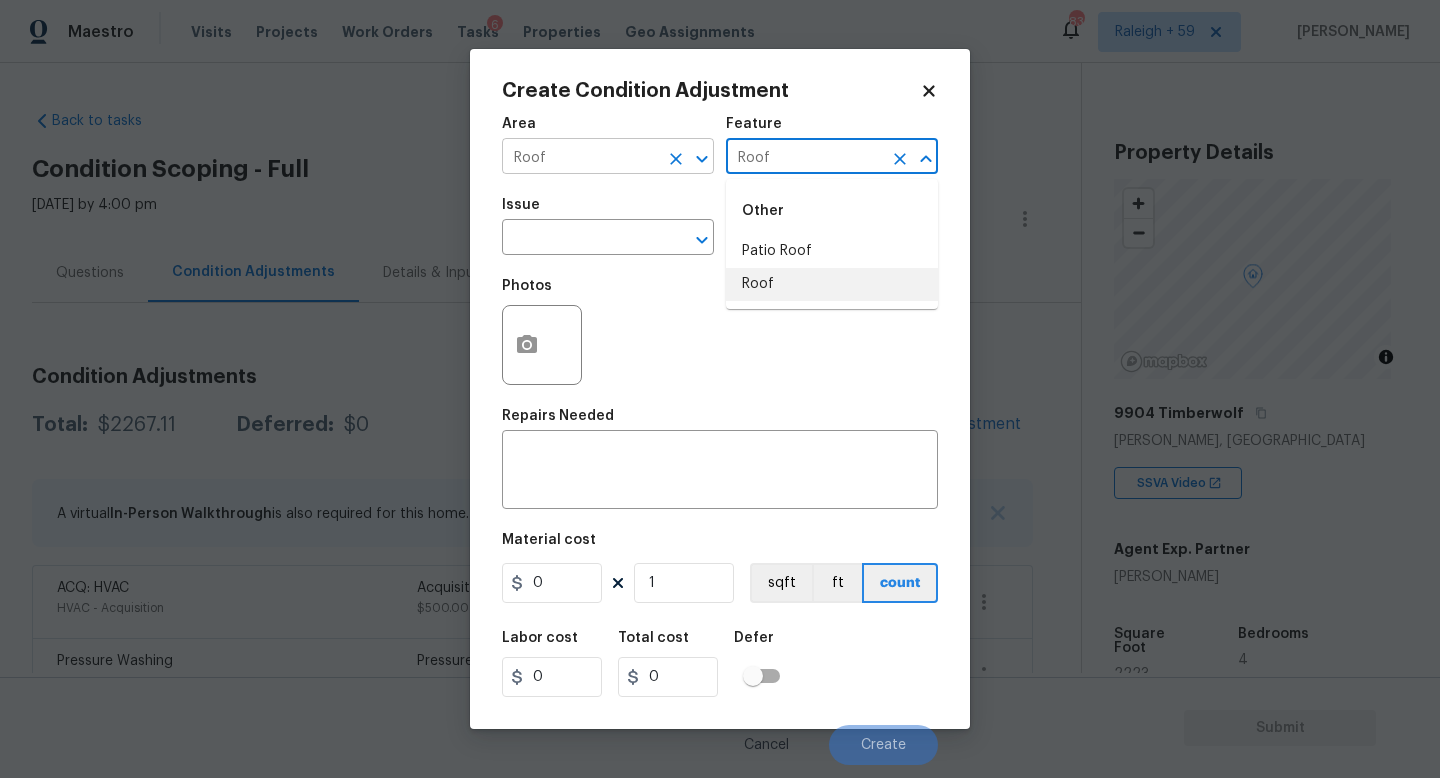 type on "Roof" 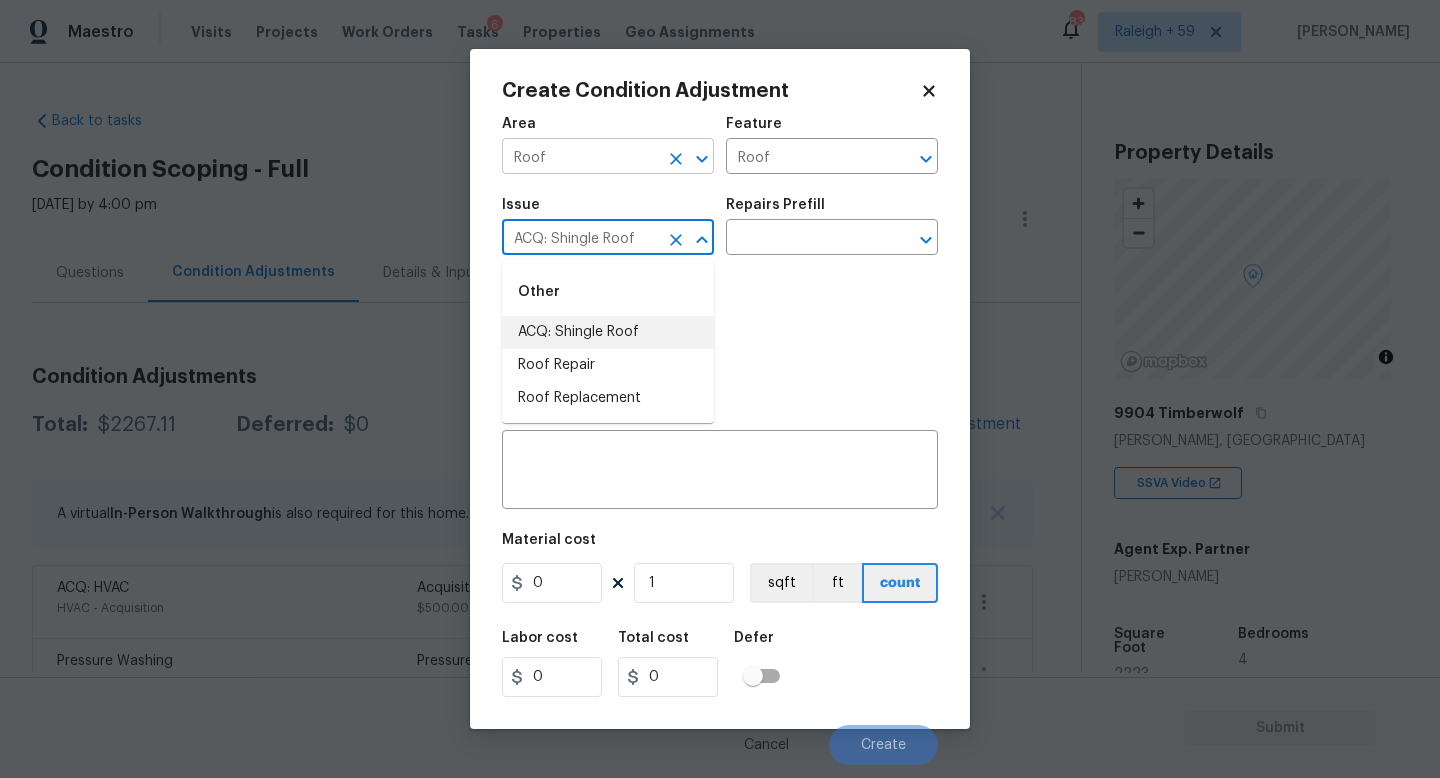 type on "ACQ: Shingle Roof" 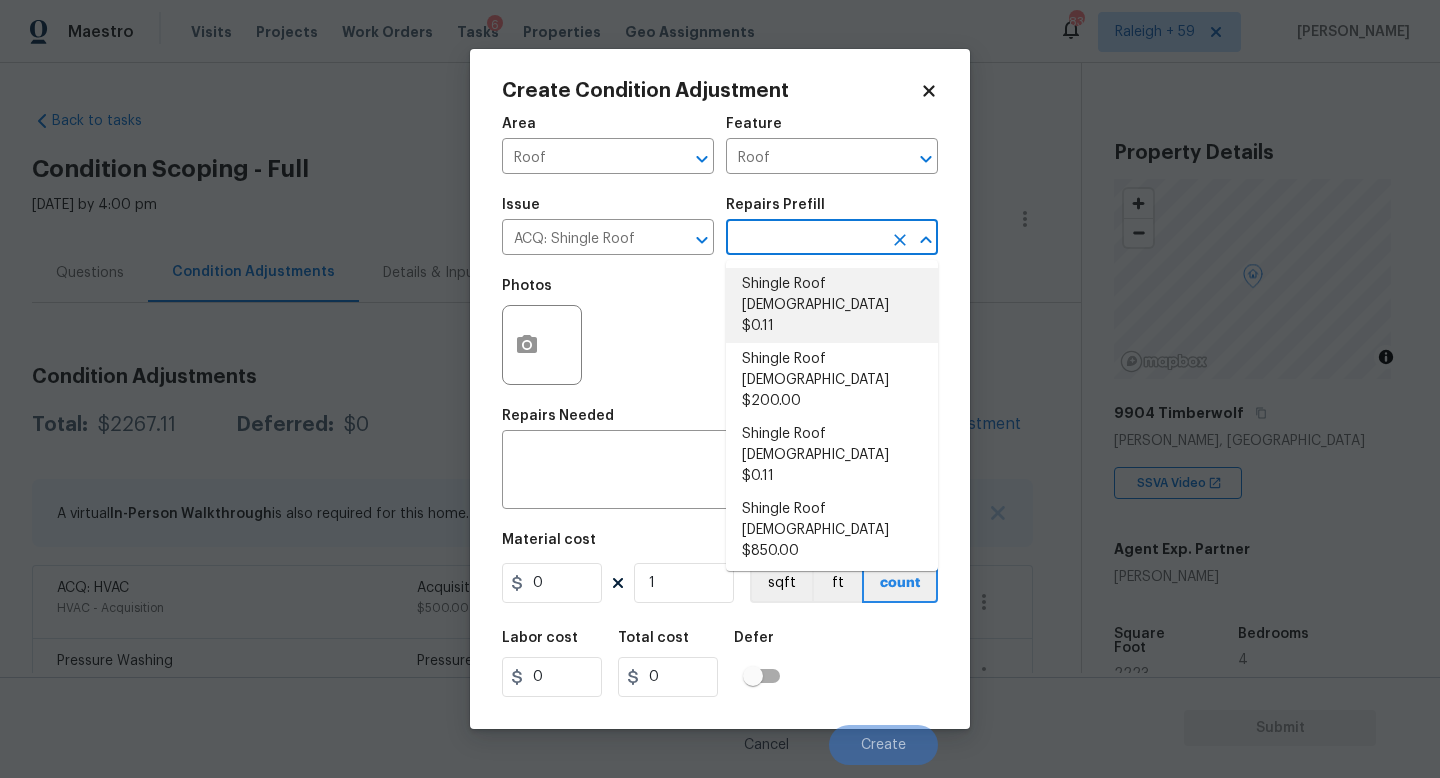 click on "Shingle Roof [DEMOGRAPHIC_DATA] $0.11" at bounding box center [832, 305] 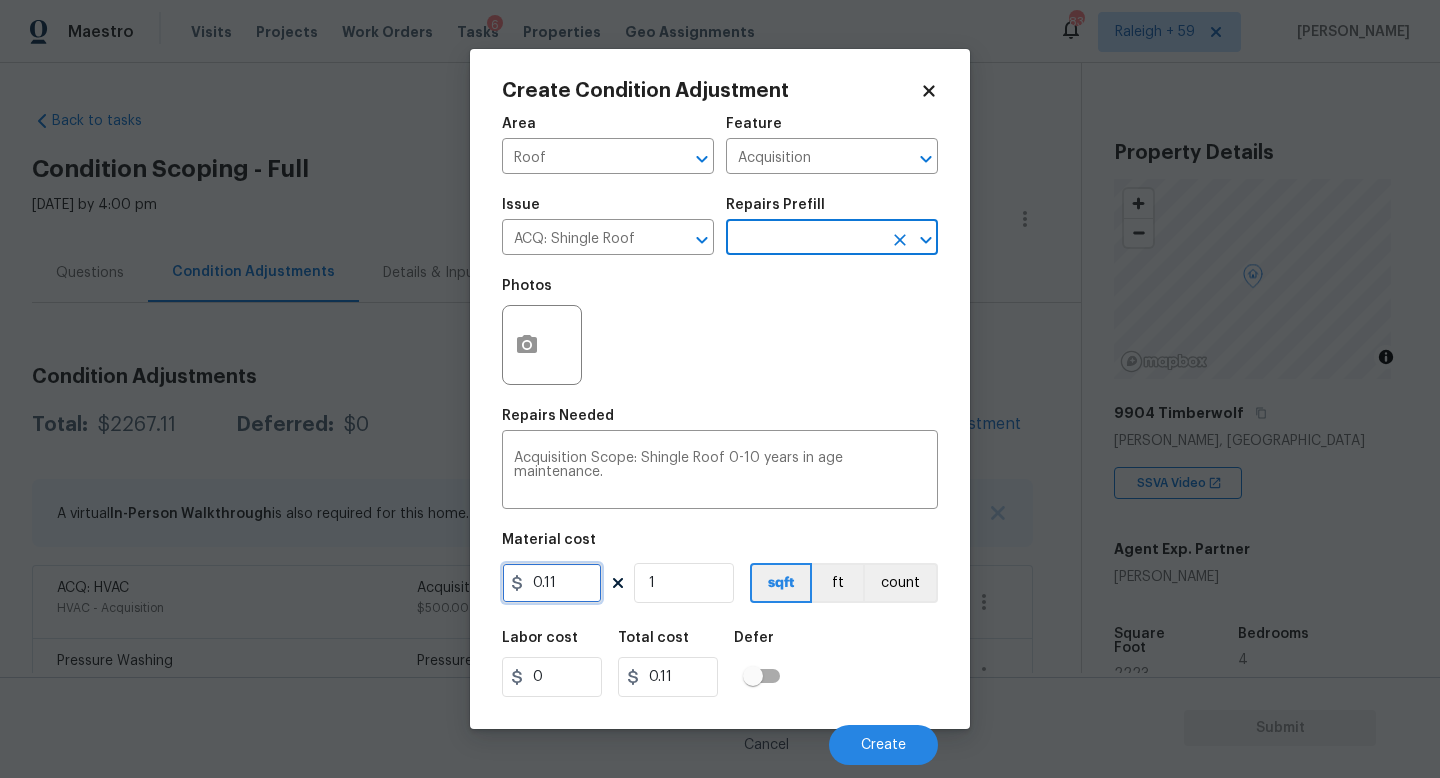 click on "0.11" at bounding box center (552, 583) 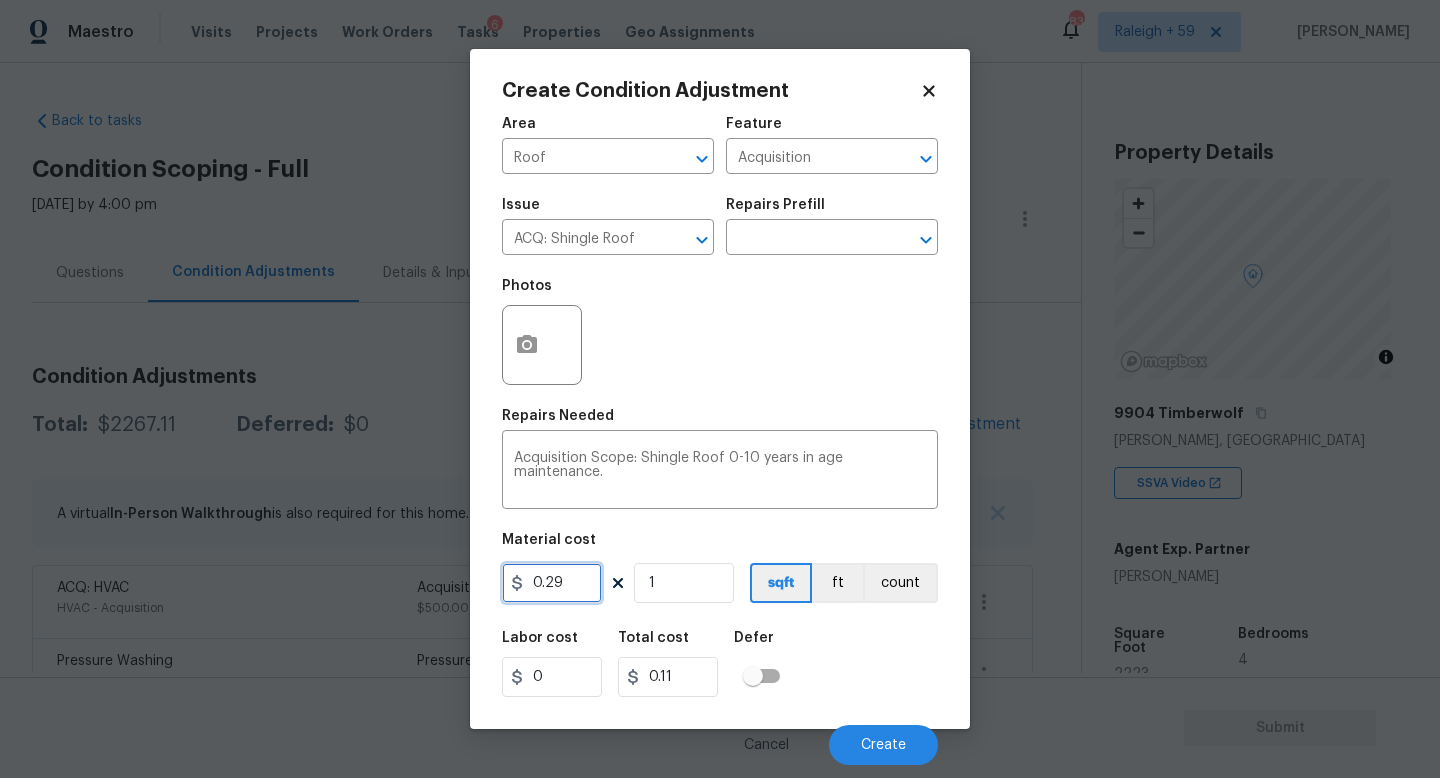type on "0.29" 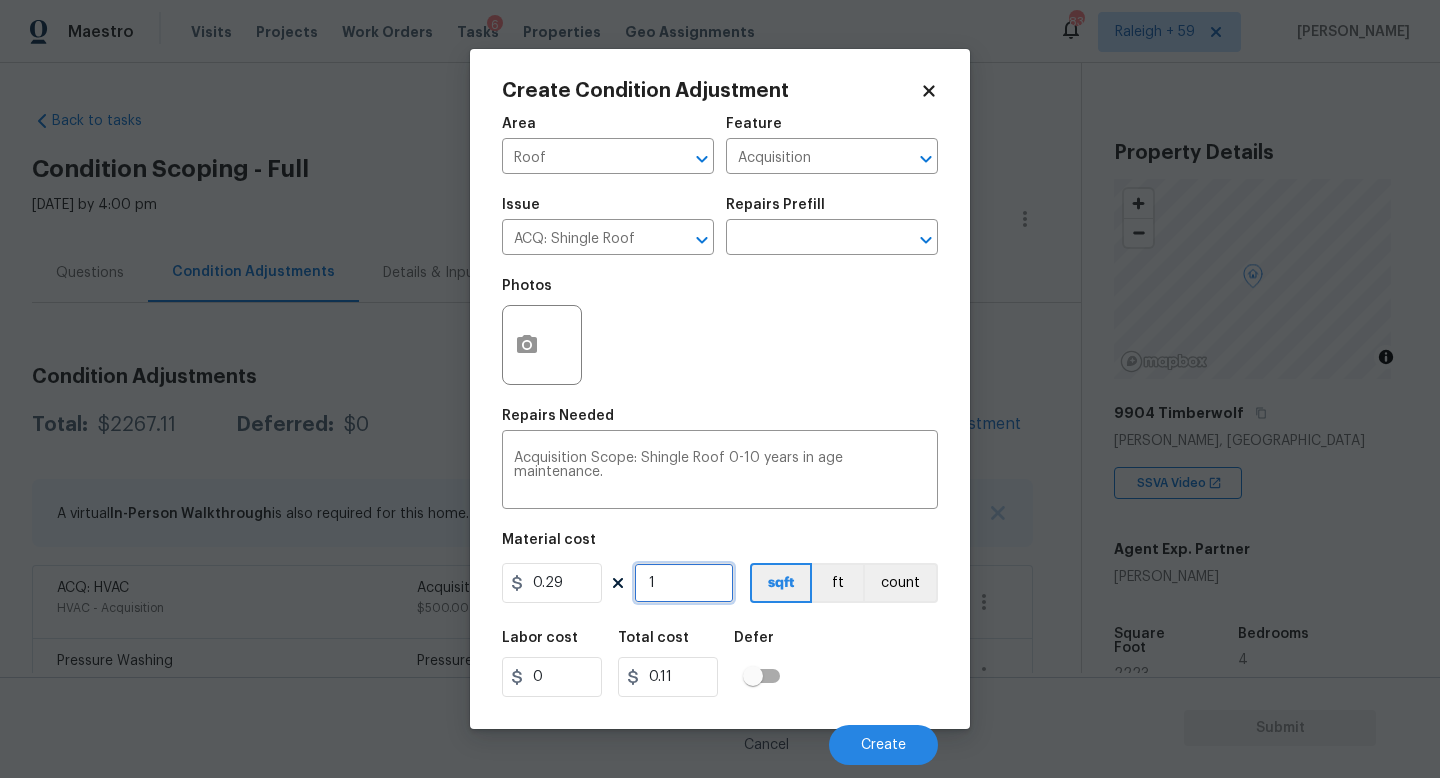type on "0.29" 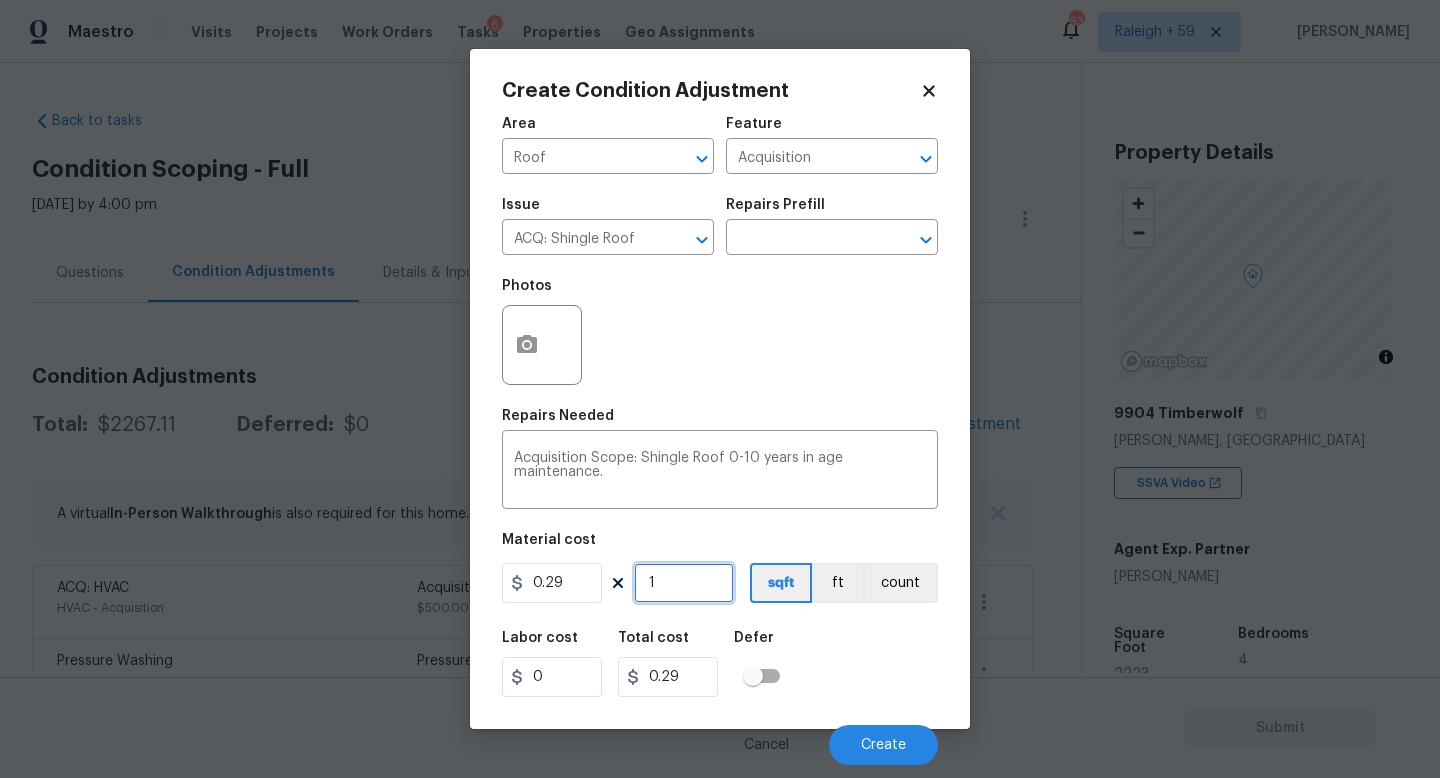 type on "2" 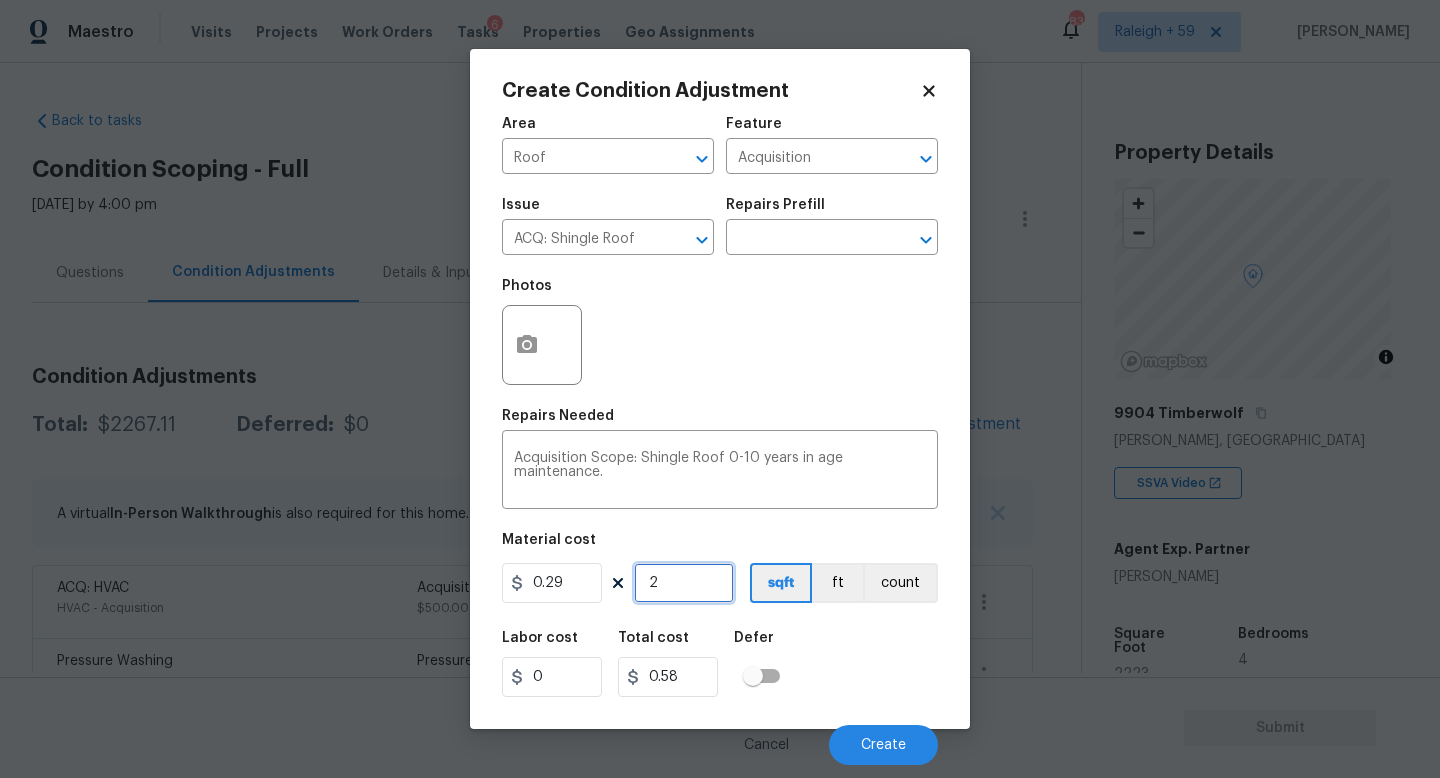 type on "22" 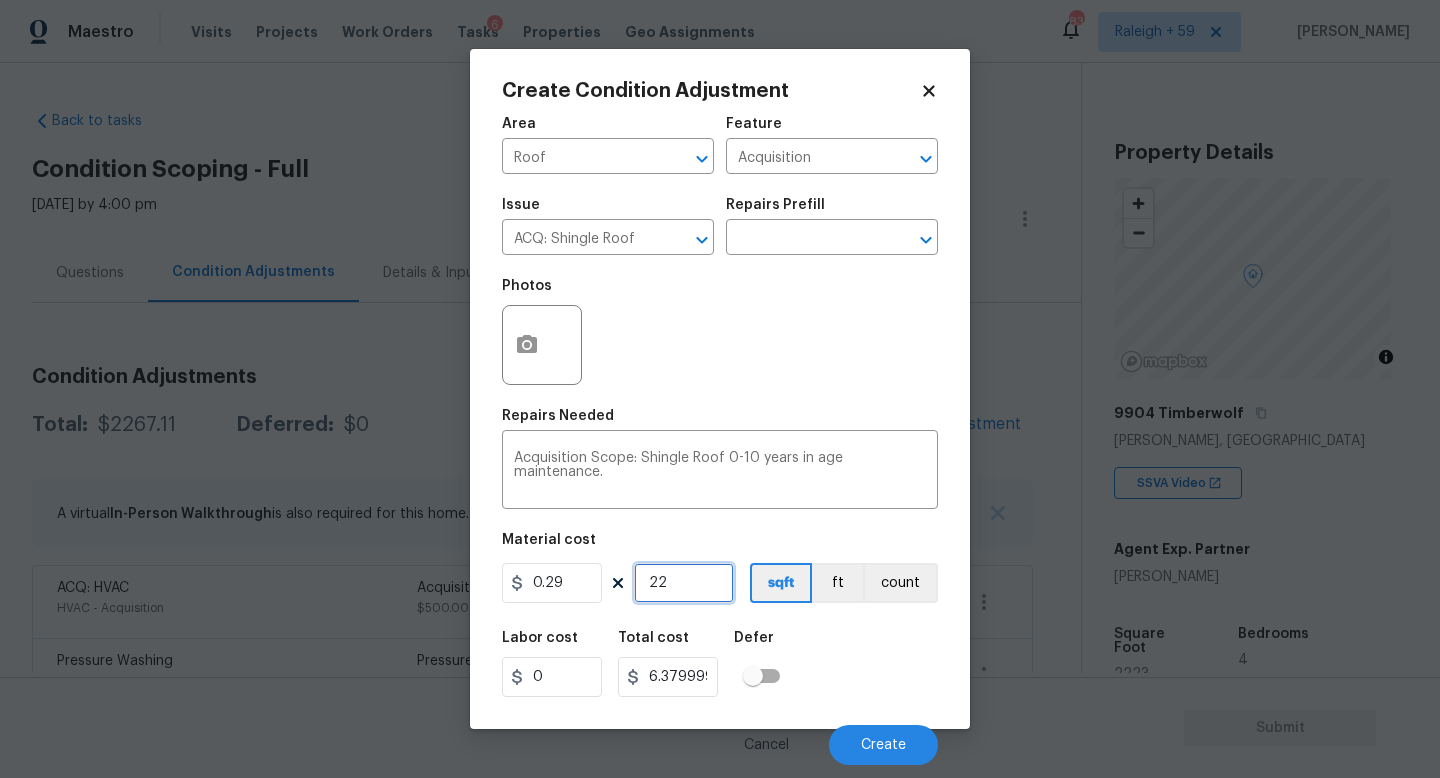 type on "222" 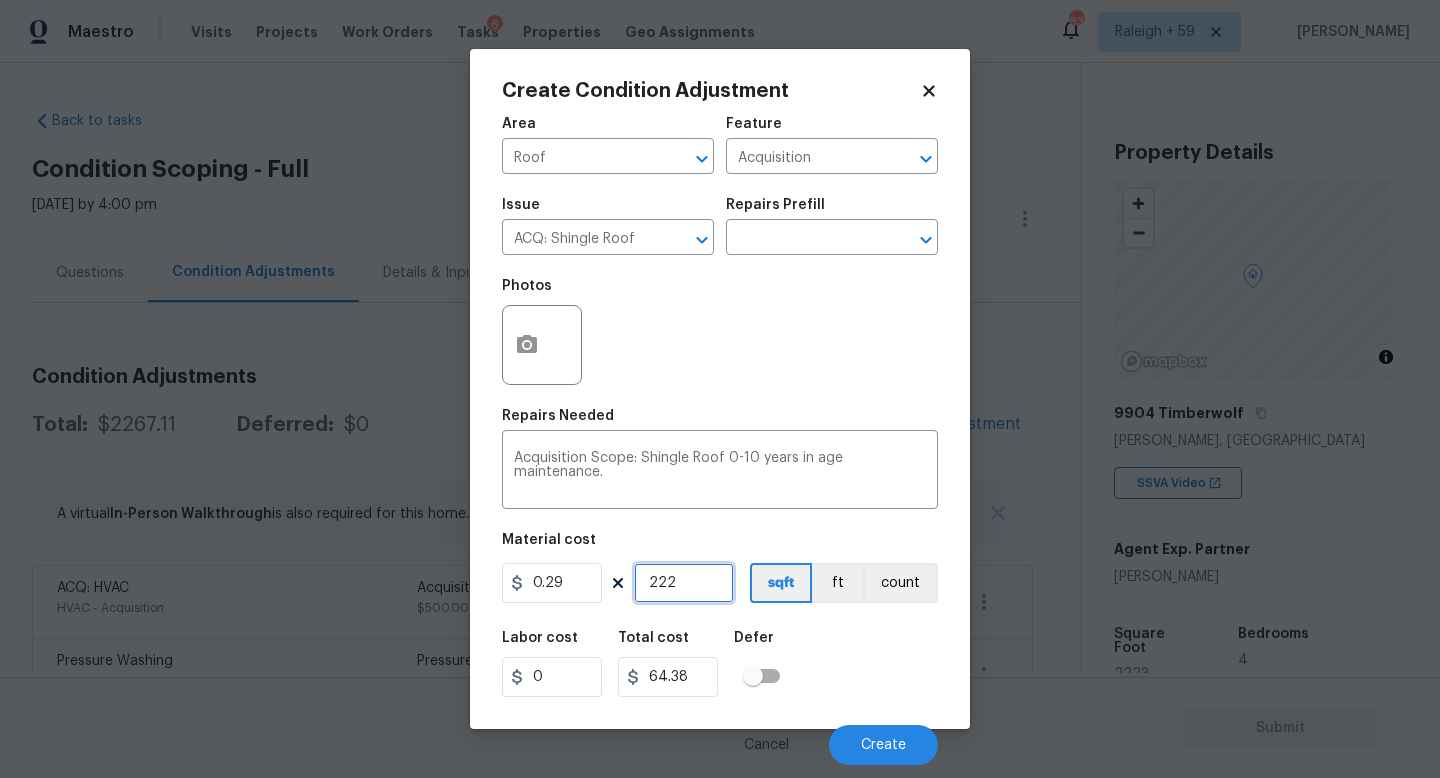 type on "2224" 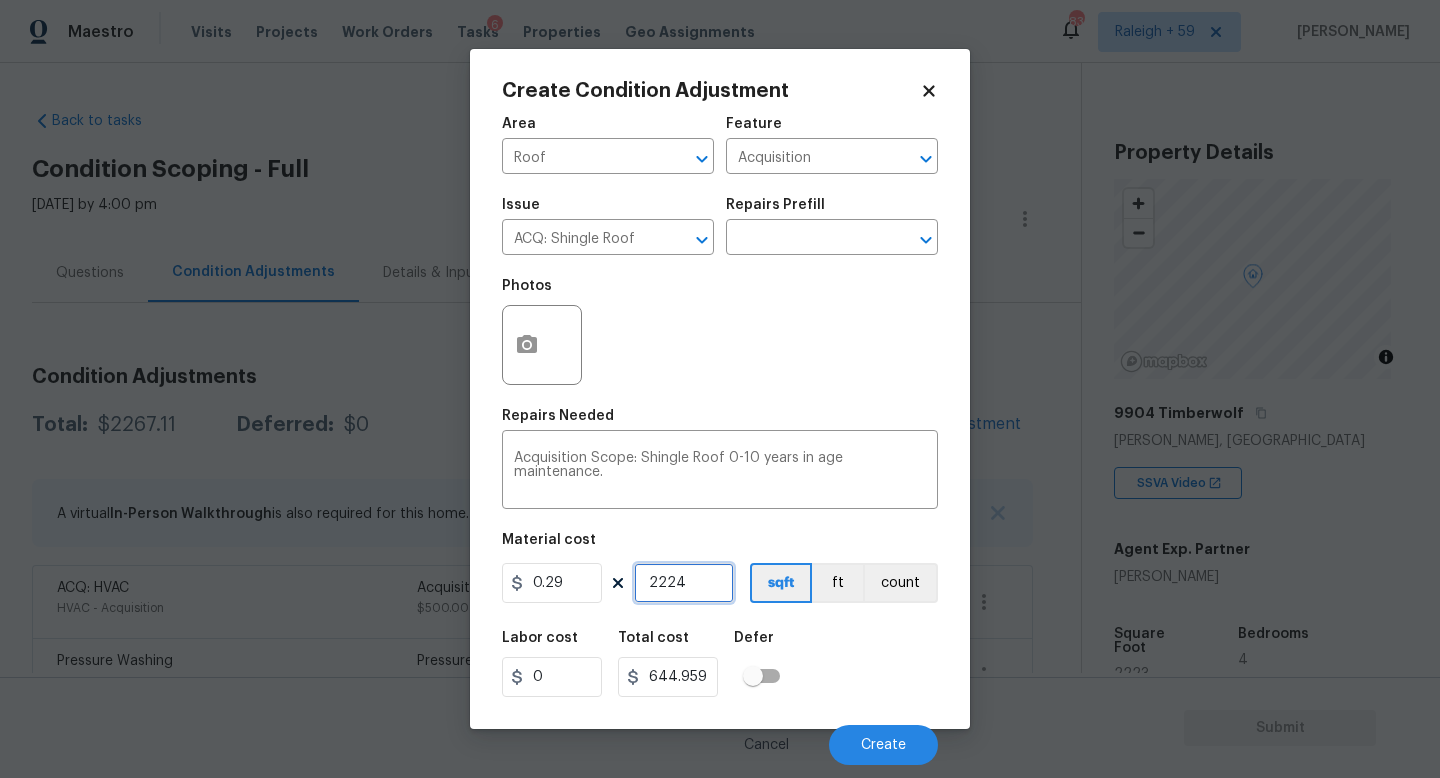 type on "222" 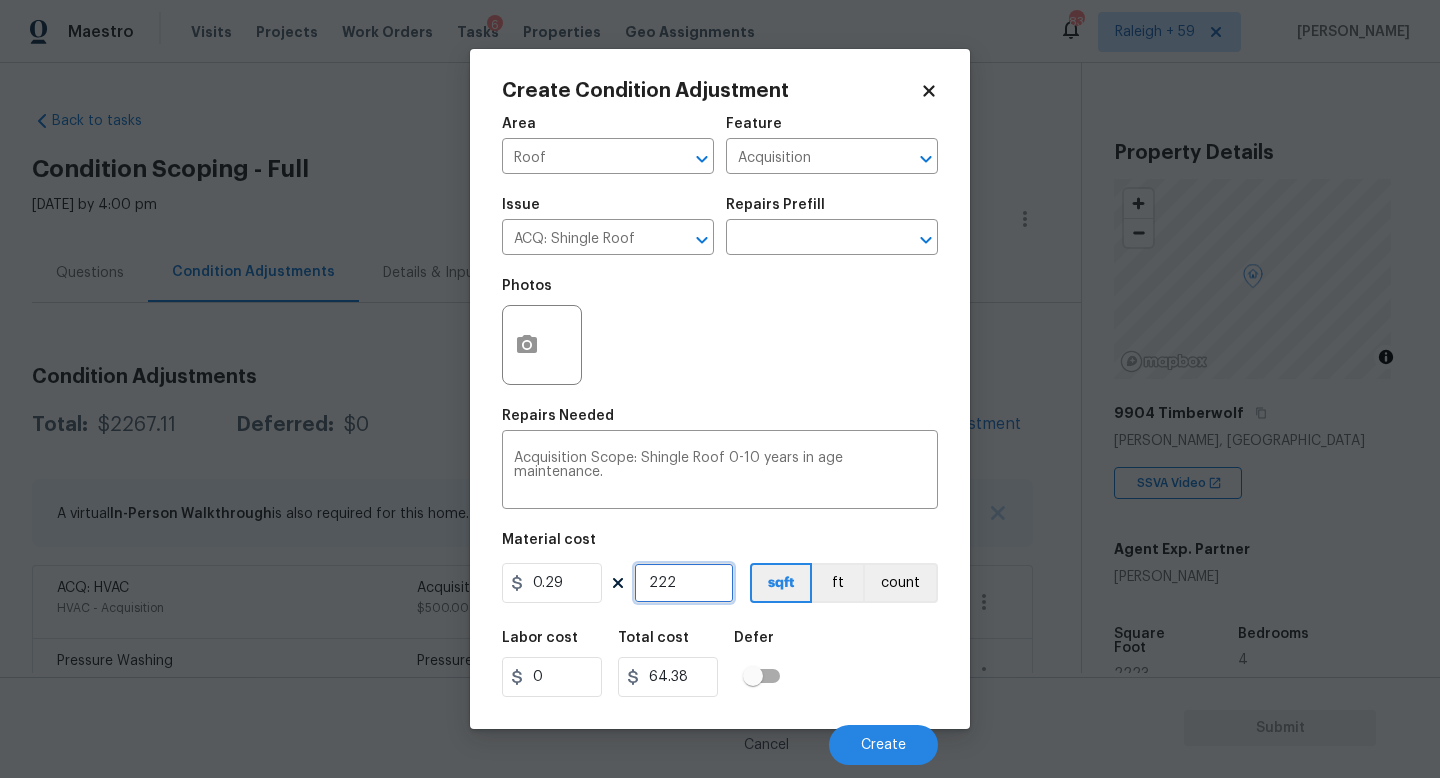 type on "2223" 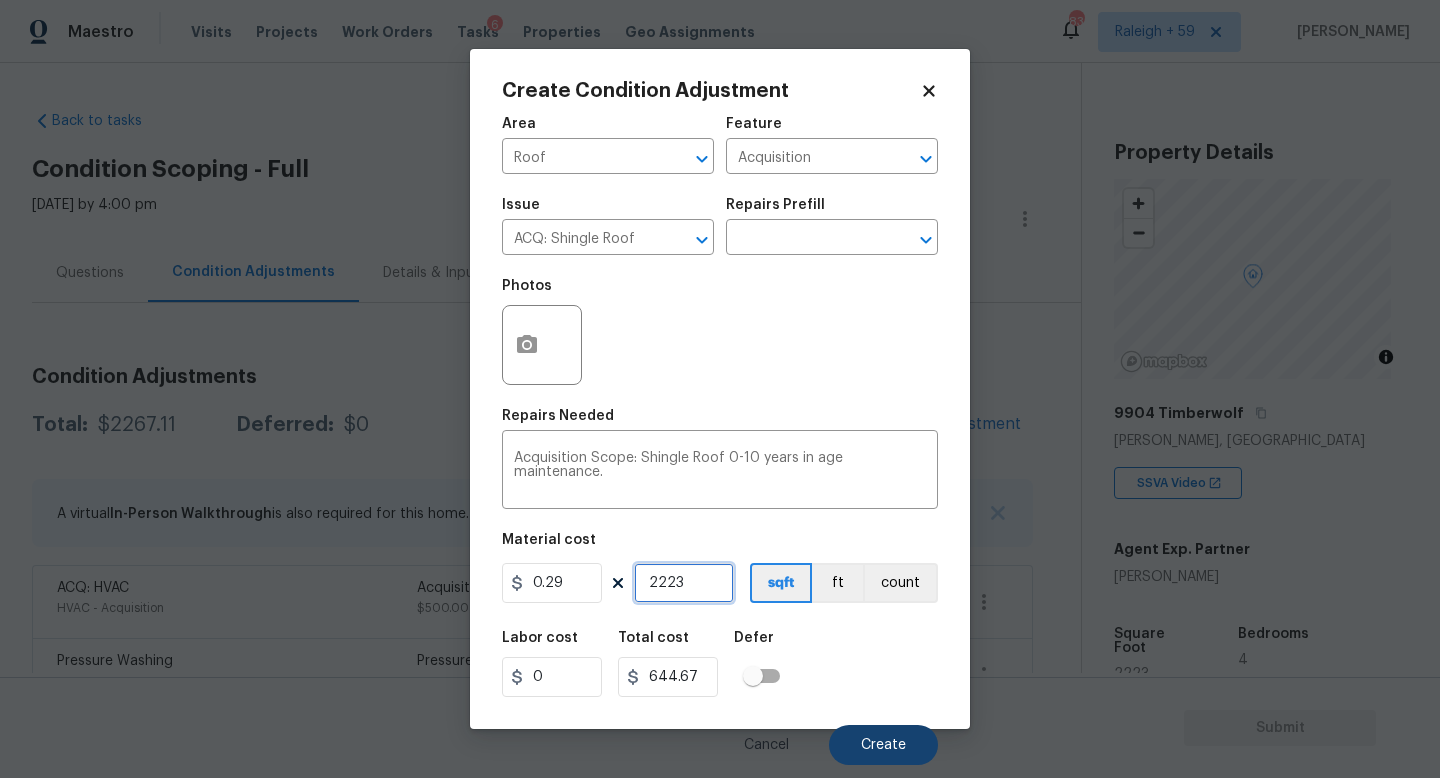 type on "2223" 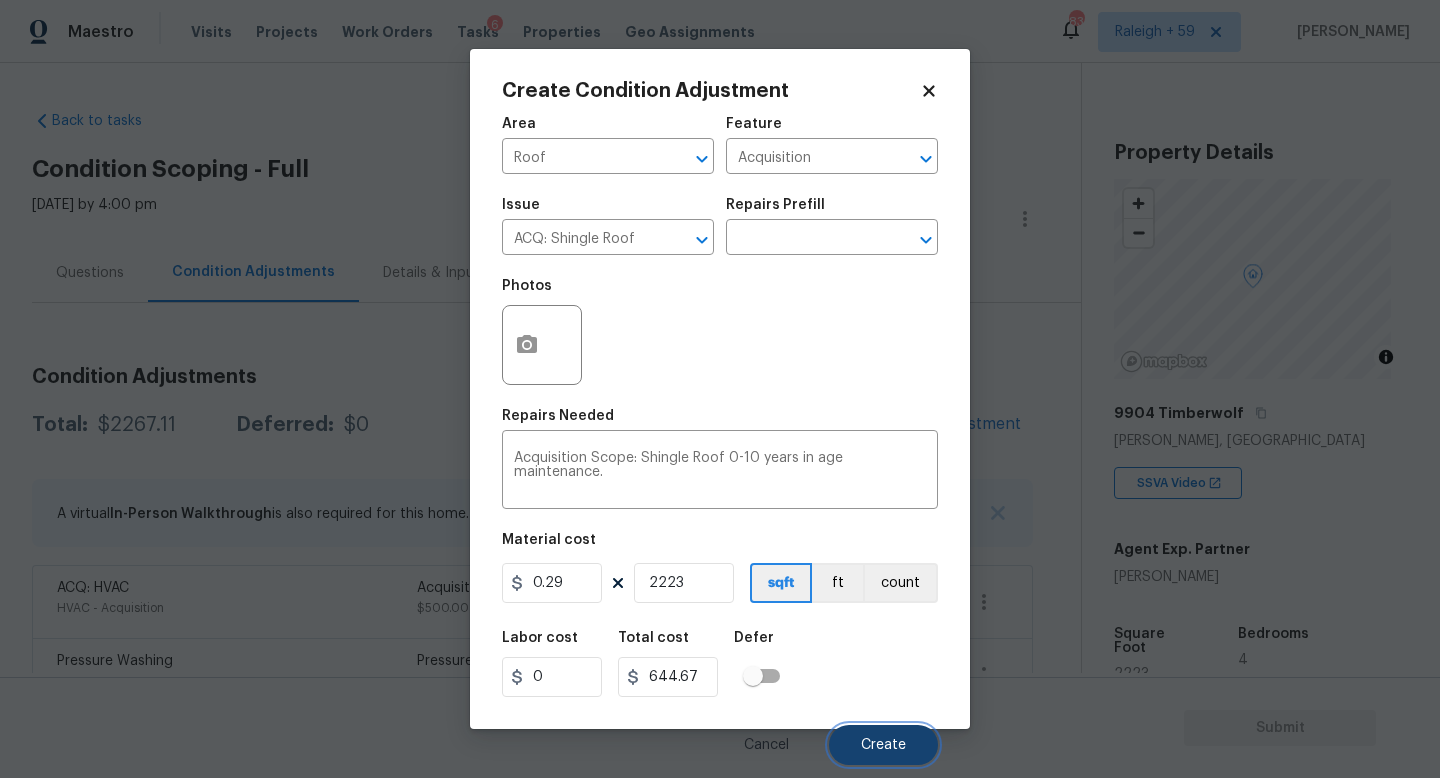 click on "Create" at bounding box center (883, 745) 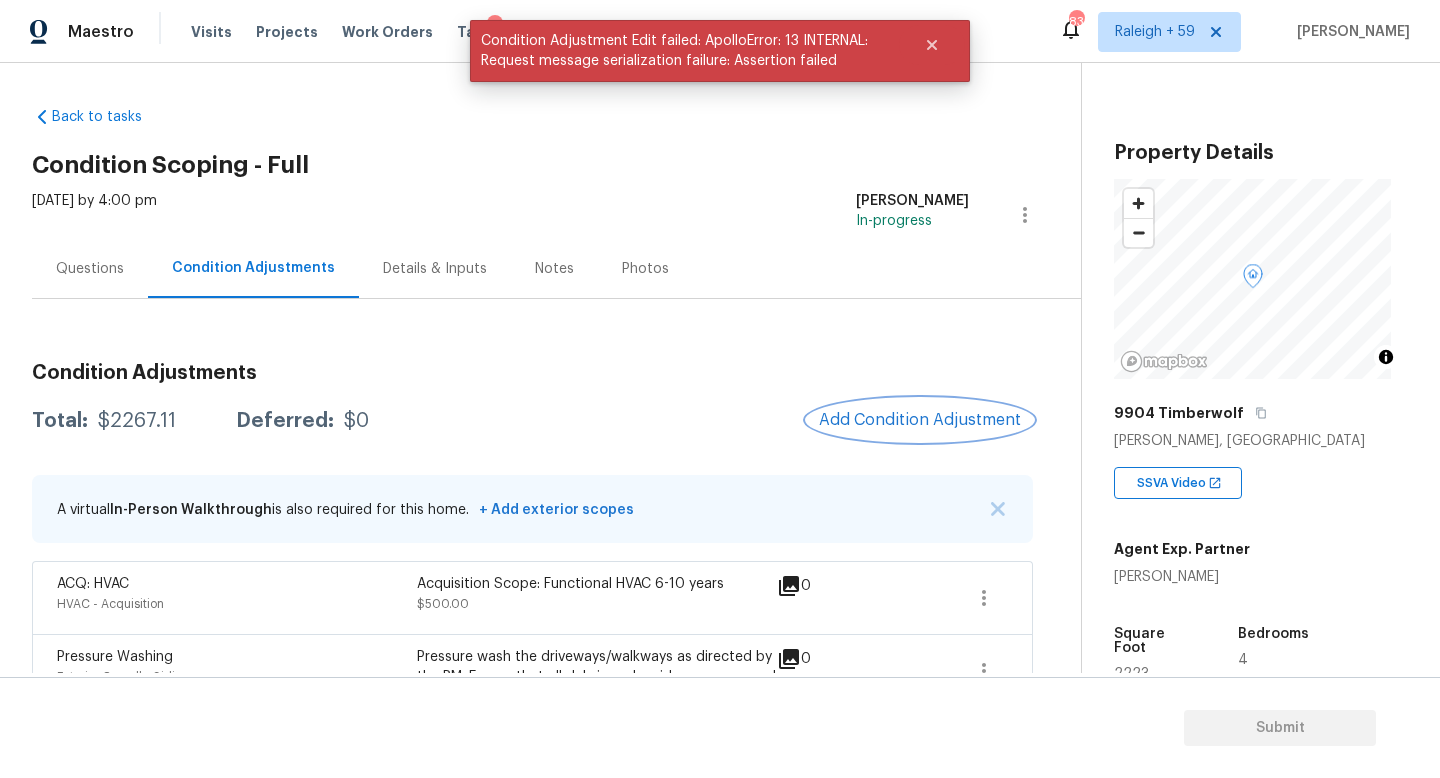 scroll, scrollTop: 41, scrollLeft: 0, axis: vertical 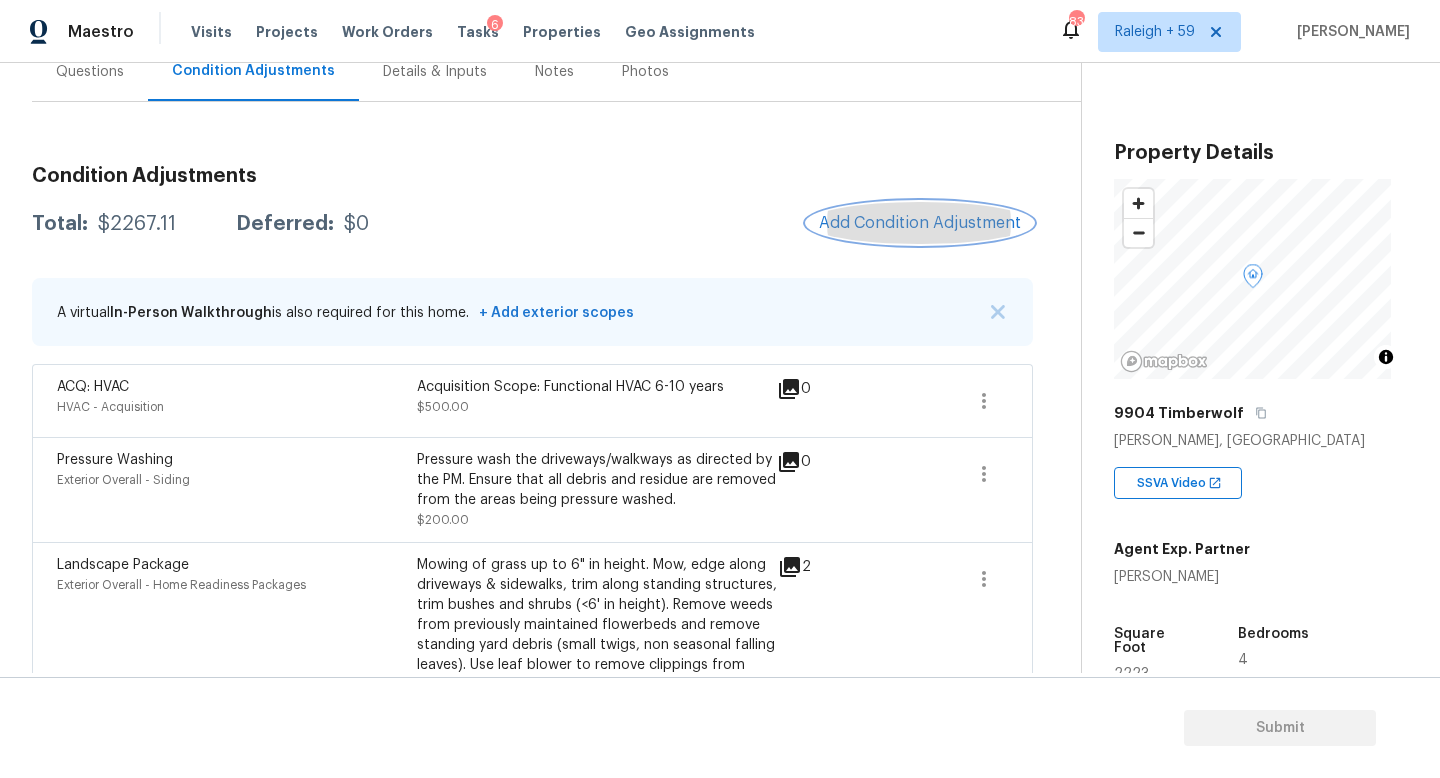 click on "Add Condition Adjustment" at bounding box center [920, 223] 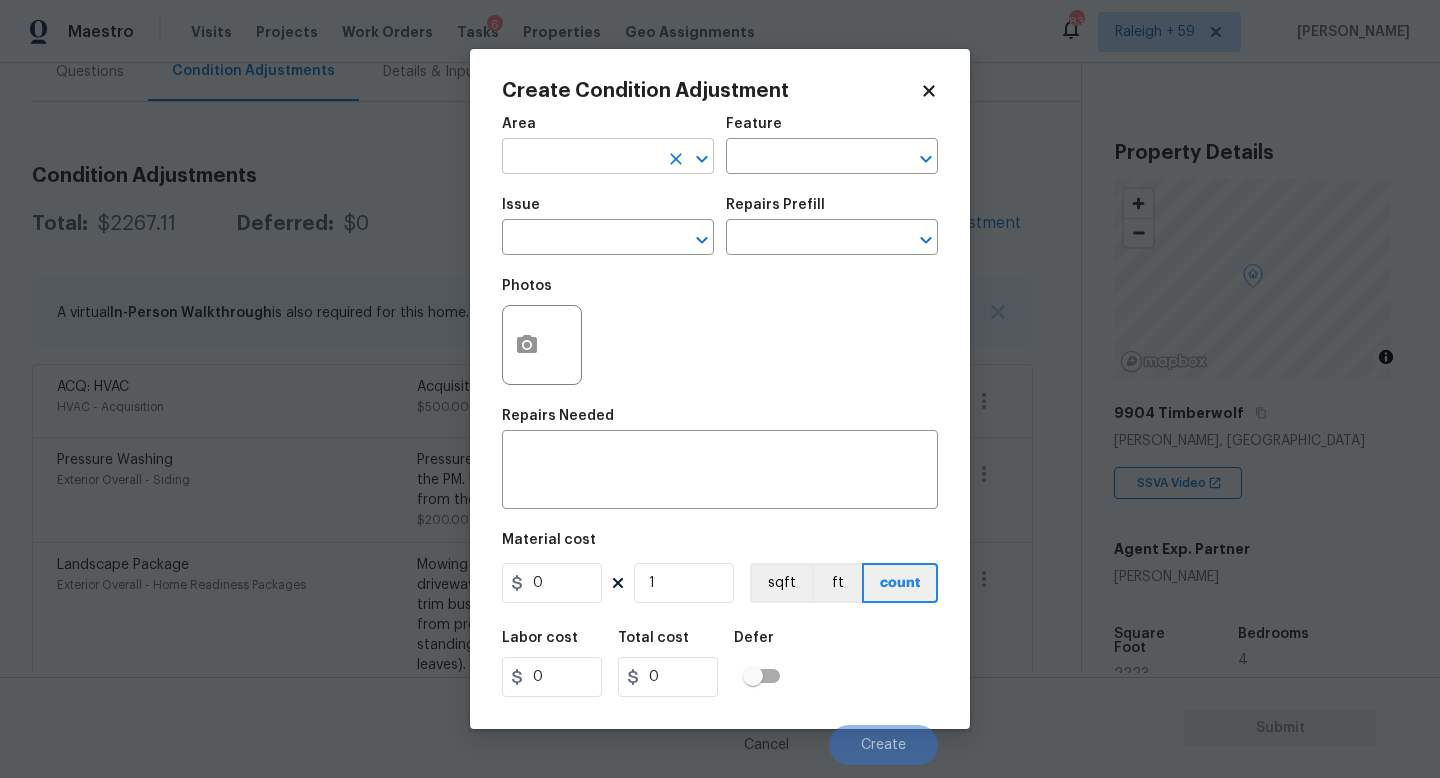 click at bounding box center [580, 158] 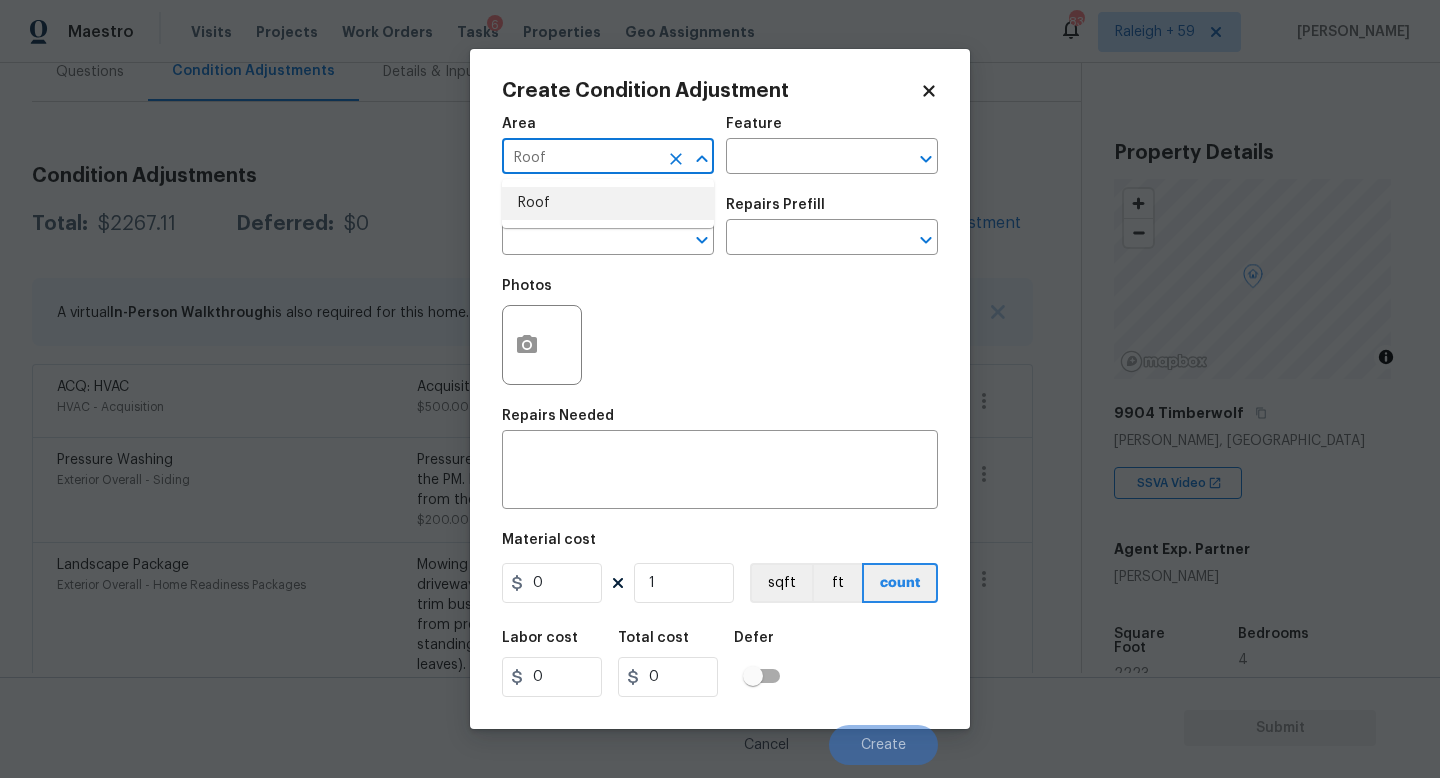 type on "Roof" 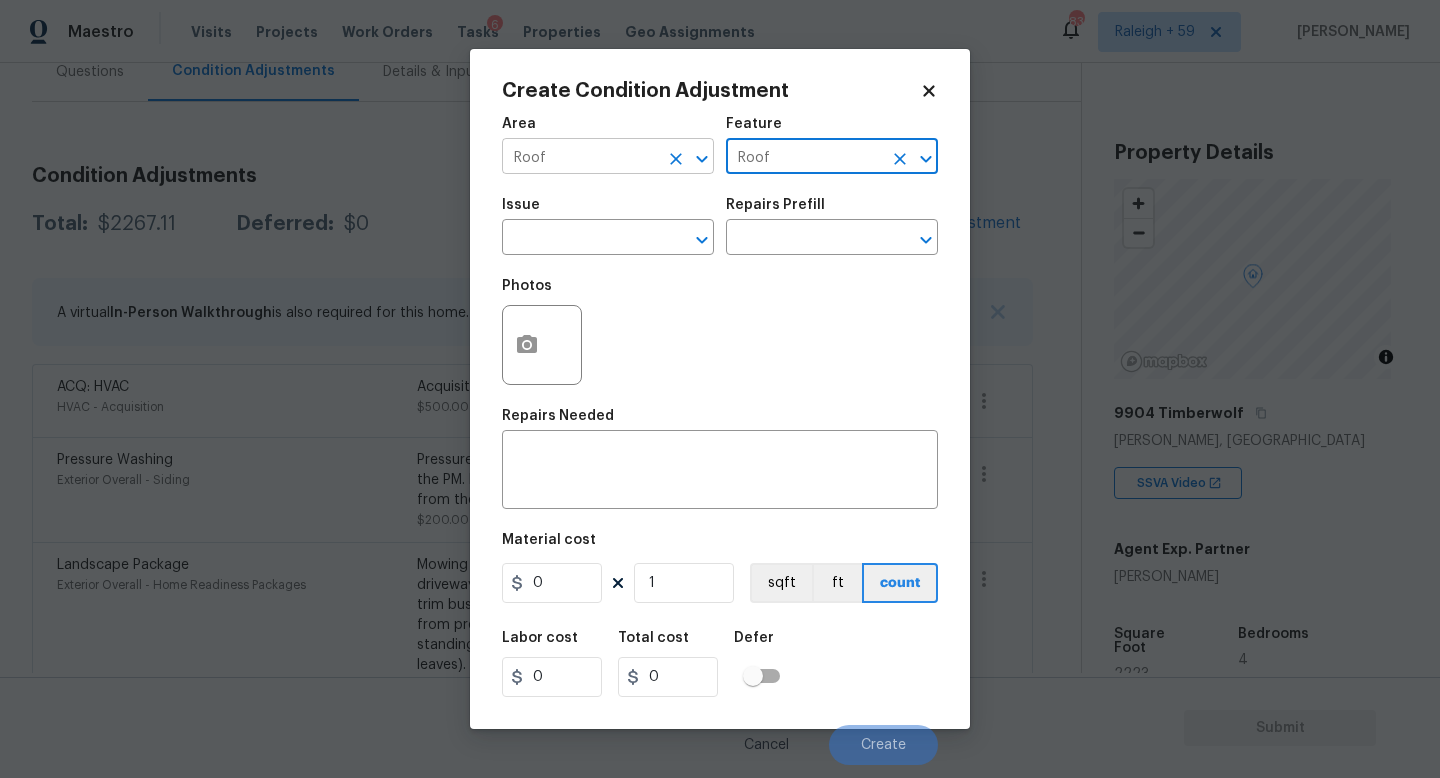 type on "Roof" 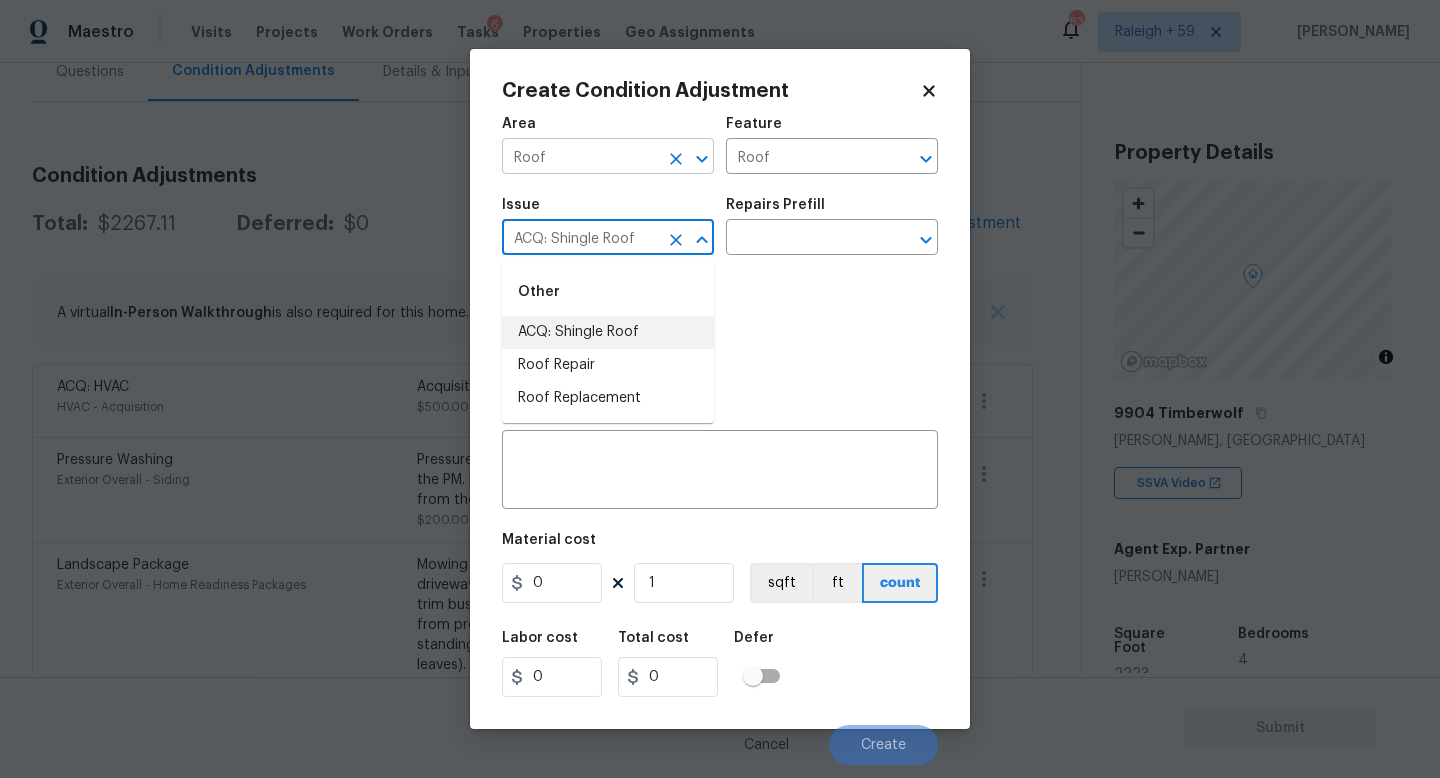 type on "ACQ: Shingle Roof" 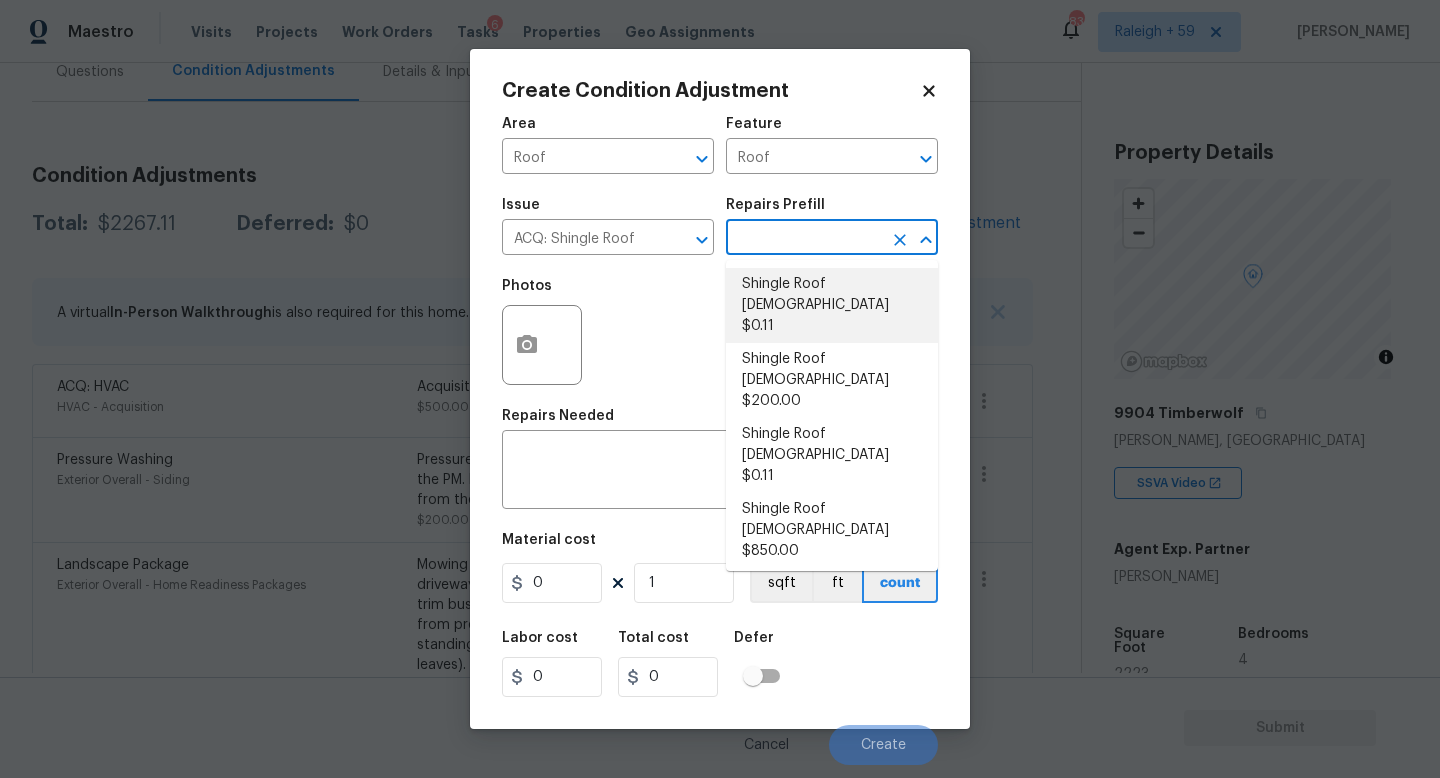 click on "Shingle Roof [DEMOGRAPHIC_DATA] $0.11" at bounding box center (832, 305) 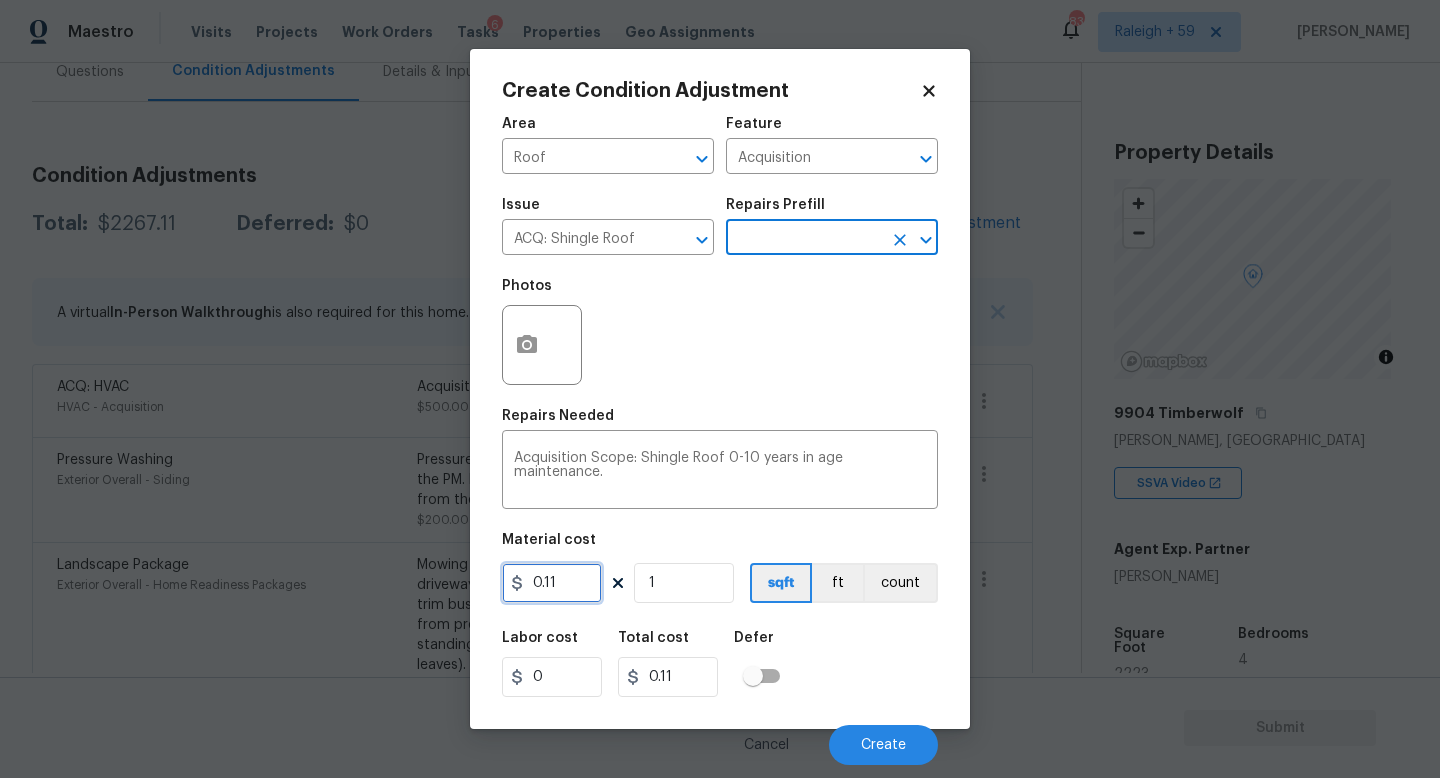 click on "0.11" at bounding box center (552, 583) 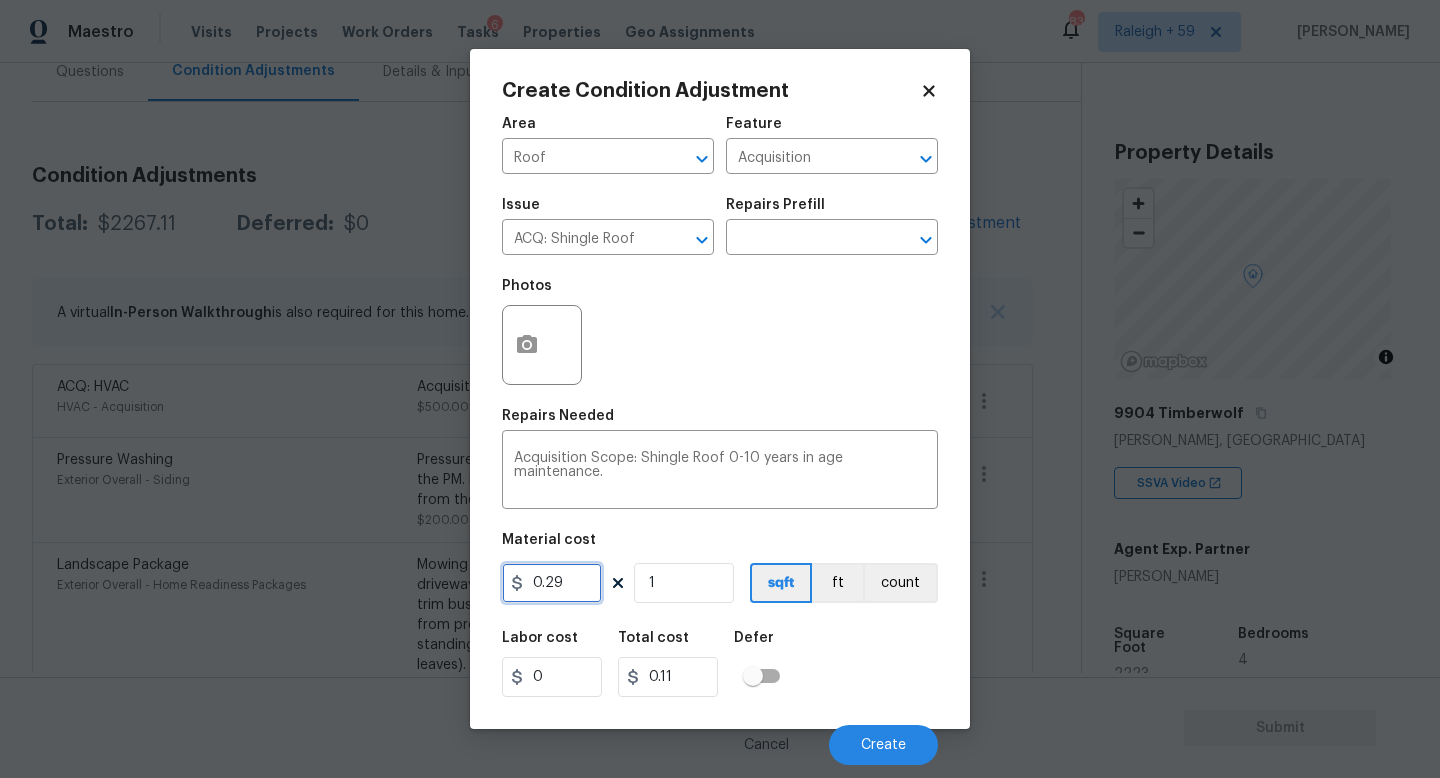 type on "0.29" 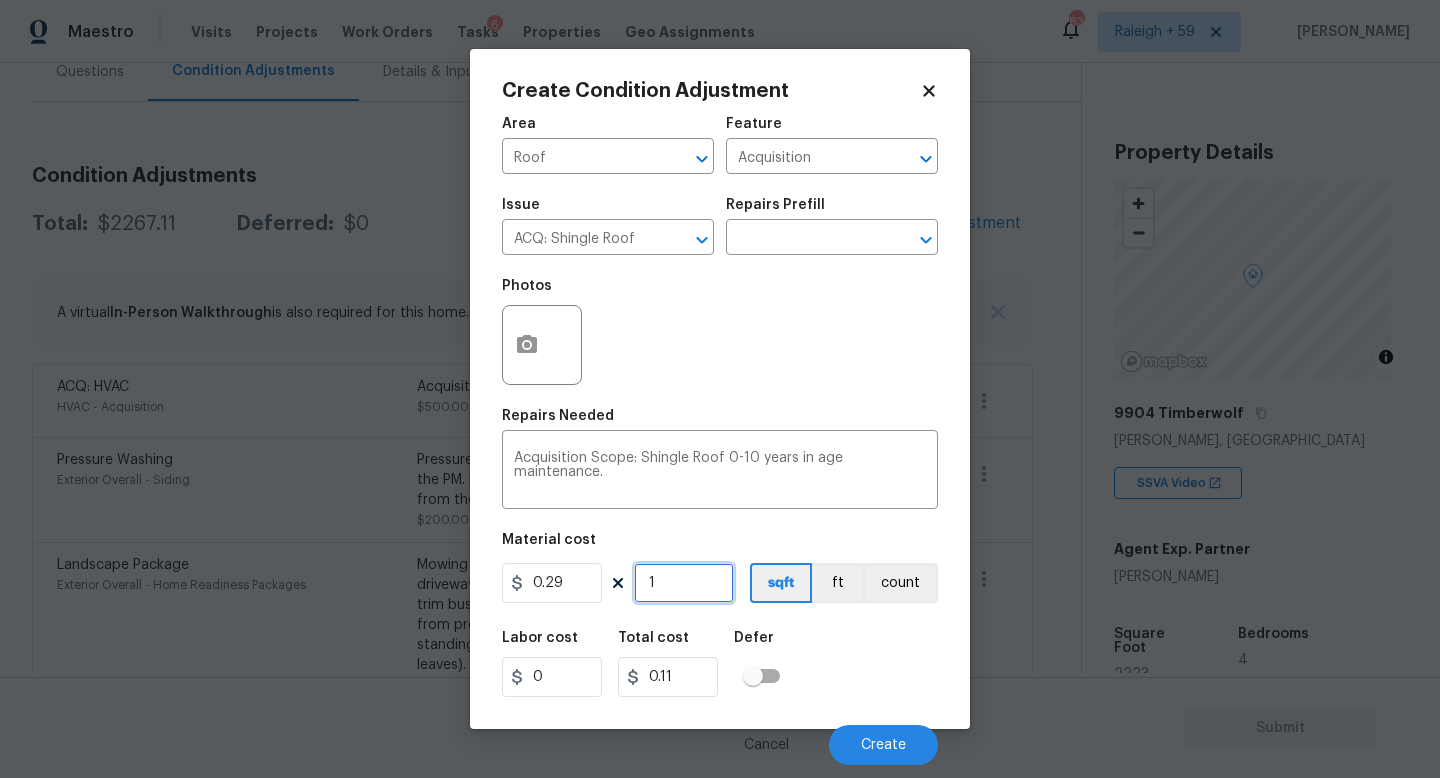 type on "0.29" 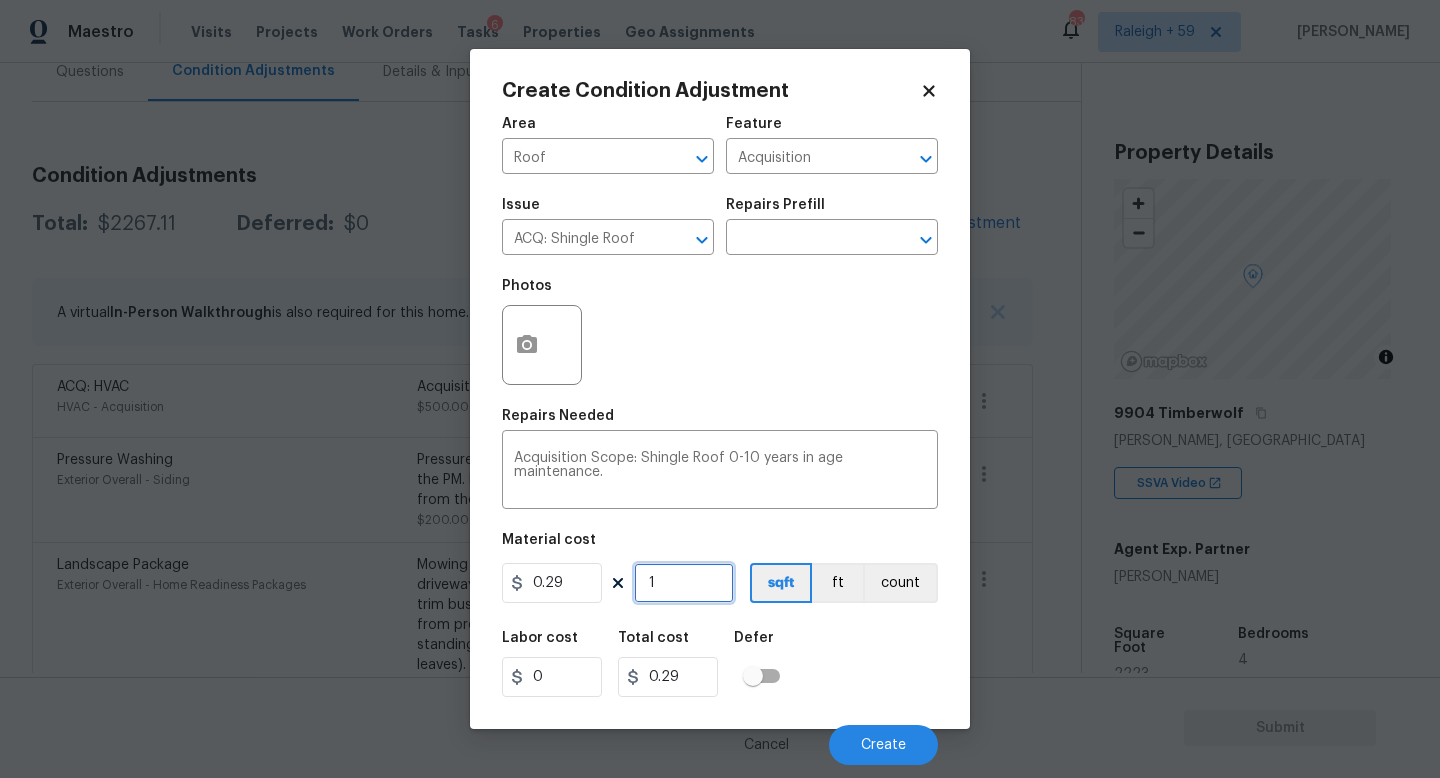 type on "2" 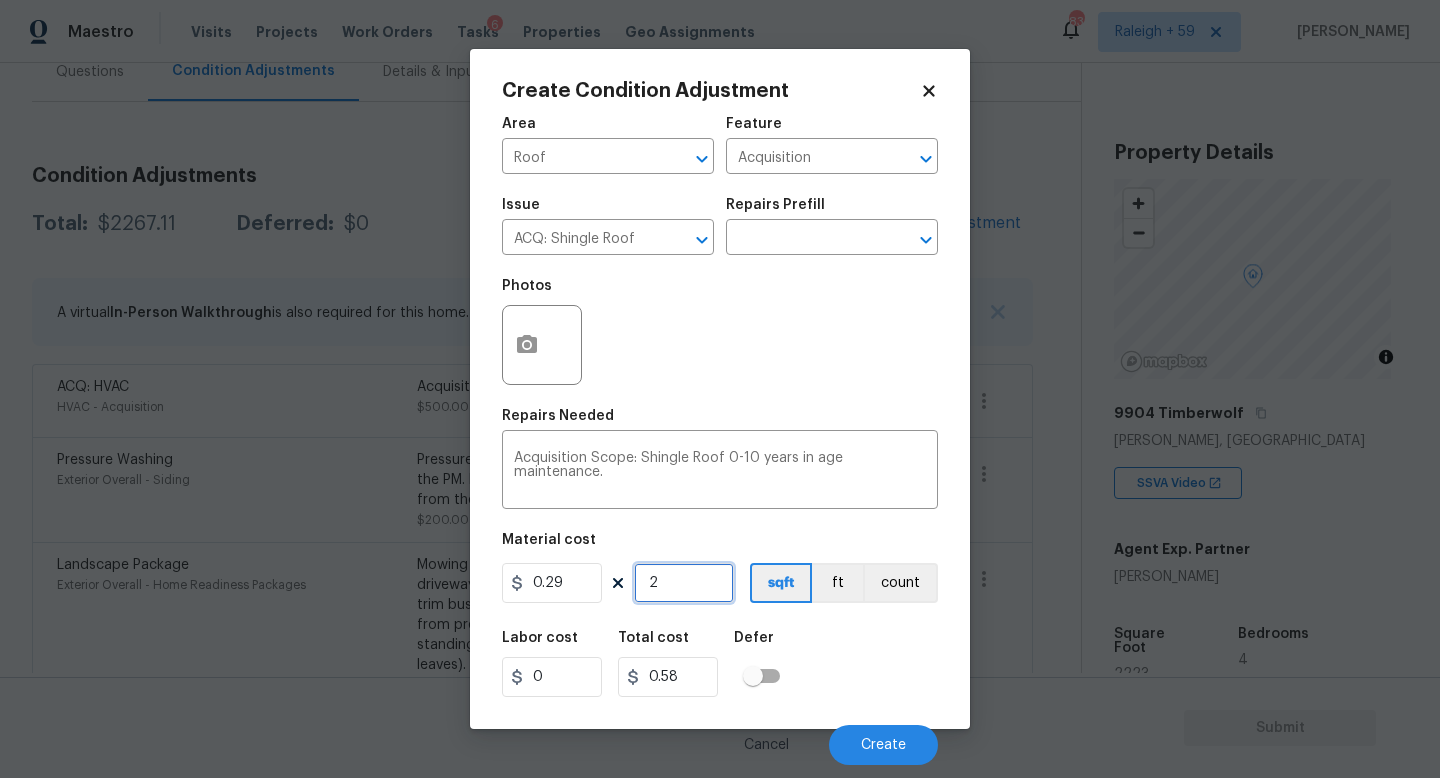 type on "22" 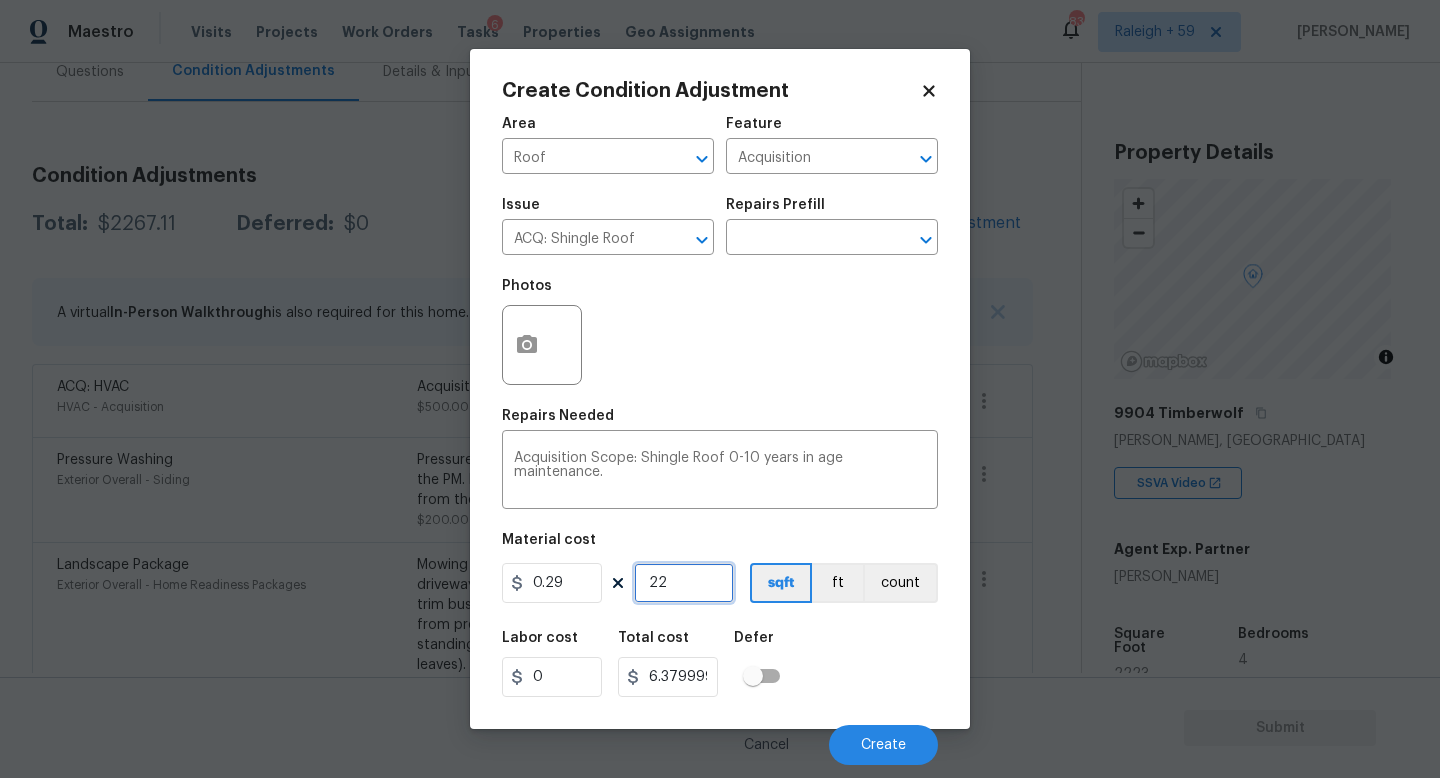 type on "222" 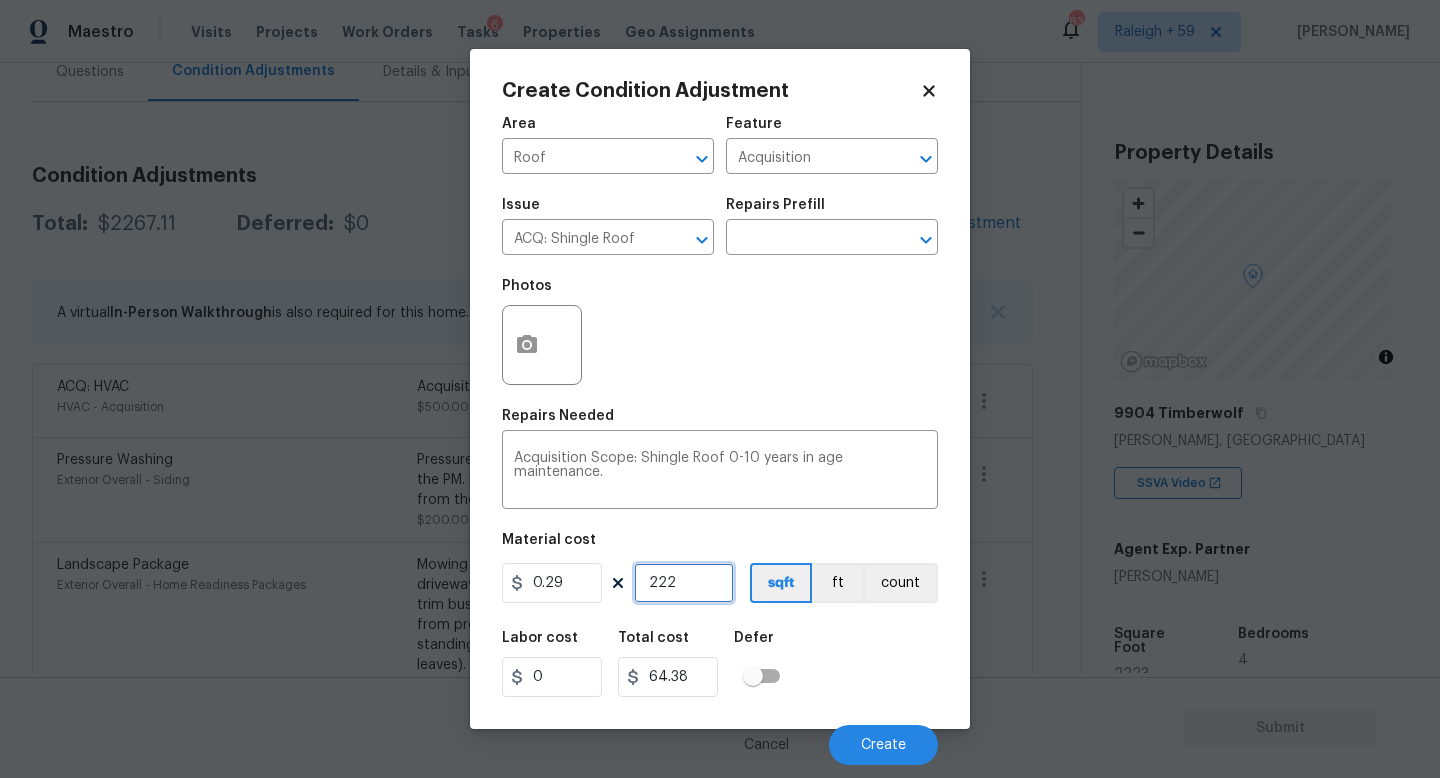 type on "2223" 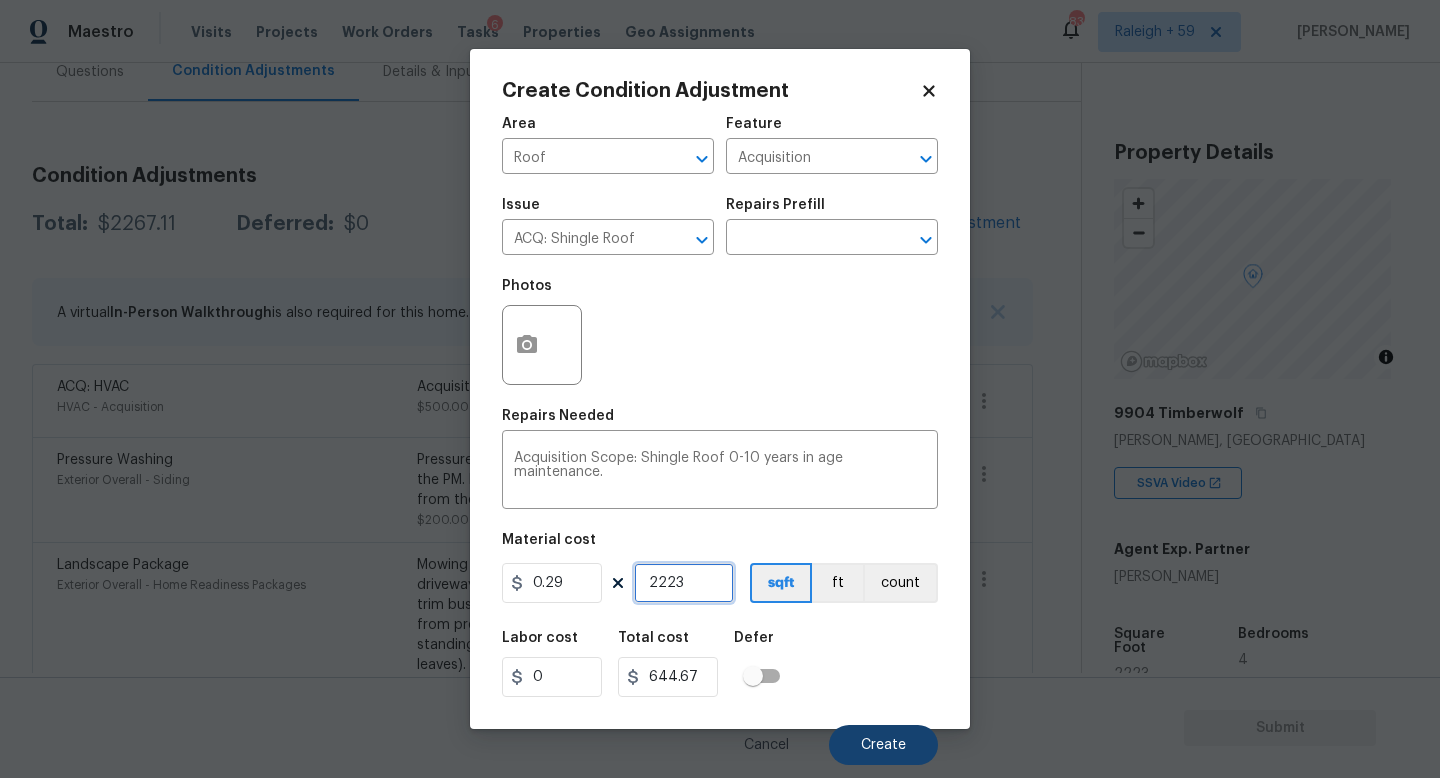 type on "2223" 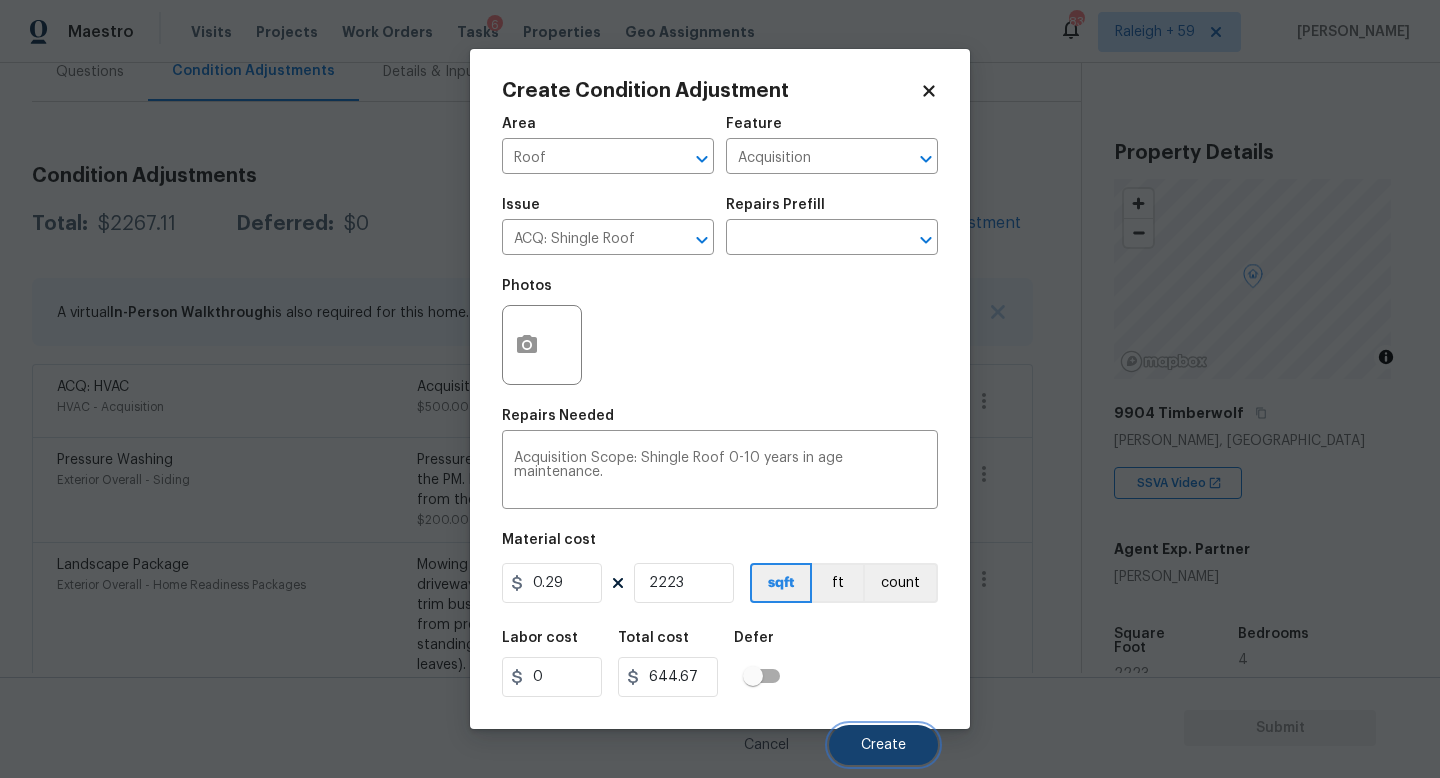 click on "Create" at bounding box center [883, 745] 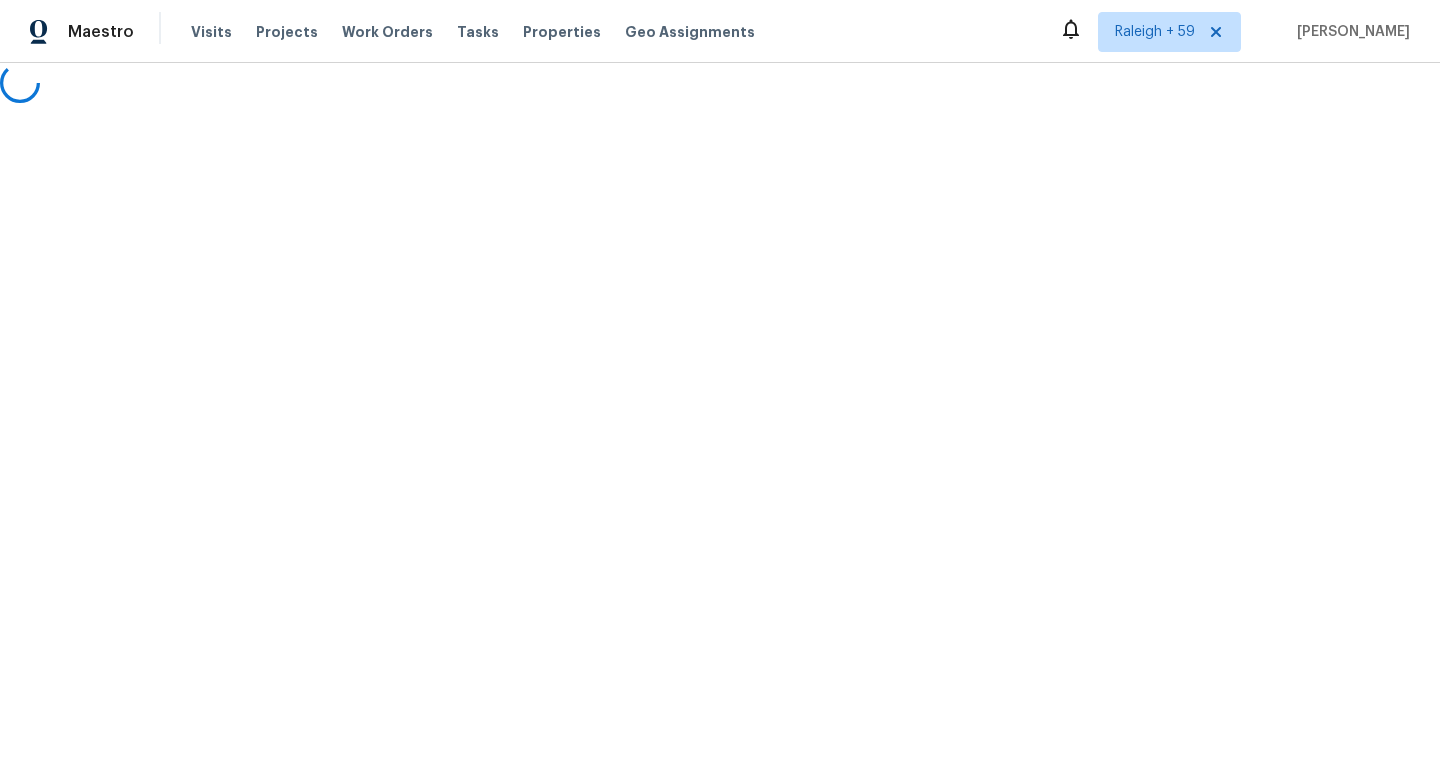 scroll, scrollTop: 0, scrollLeft: 0, axis: both 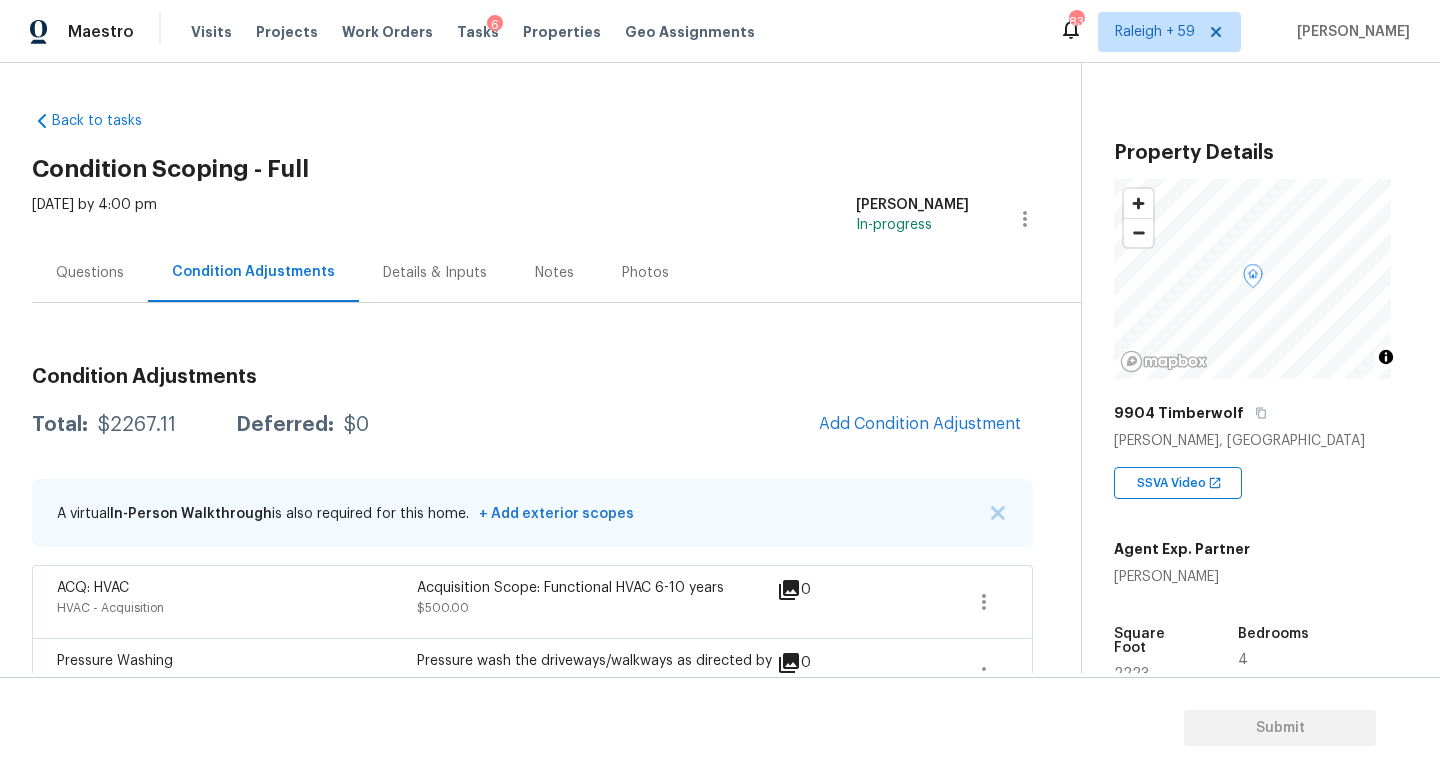 click on "Condition Adjustments Total:  $2267.11 Deferred:  $0 Add Condition Adjustment A virtual  In-Person Walkthrough  is also required for this home.   + Add exterior scopes ACQ: HVAC HVAC - Acquisition Acquisition Scope: Functional HVAC 6-10 years $500.00   0 Pressure Washing Exterior Overall - Siding Pressure wash the driveways/walkways as directed by the PM. Ensure that all debris and residue are removed from the areas being pressure washed. $200.00   0 Landscape Package Exterior Overall - Home Readiness Packages Mowing of grass up to 6" in height. Mow, edge along driveways & sidewalks, trim along standing structures, trim bushes and shrubs (<6' in height). Remove weeds from previously maintained flowerbeds and remove standing yard debris (small twigs, non seasonal falling leaves).  Use leaf blower to remove clippings from hard surfaces." $300.00   2 ACQ: Paint Interior Overall - Acquisition Acquisition Scope: ~25% of the home needs interior paint $822.51   0 ACQ: Flooring Interior Overall - Acquisition $444.60" at bounding box center (532, 719) 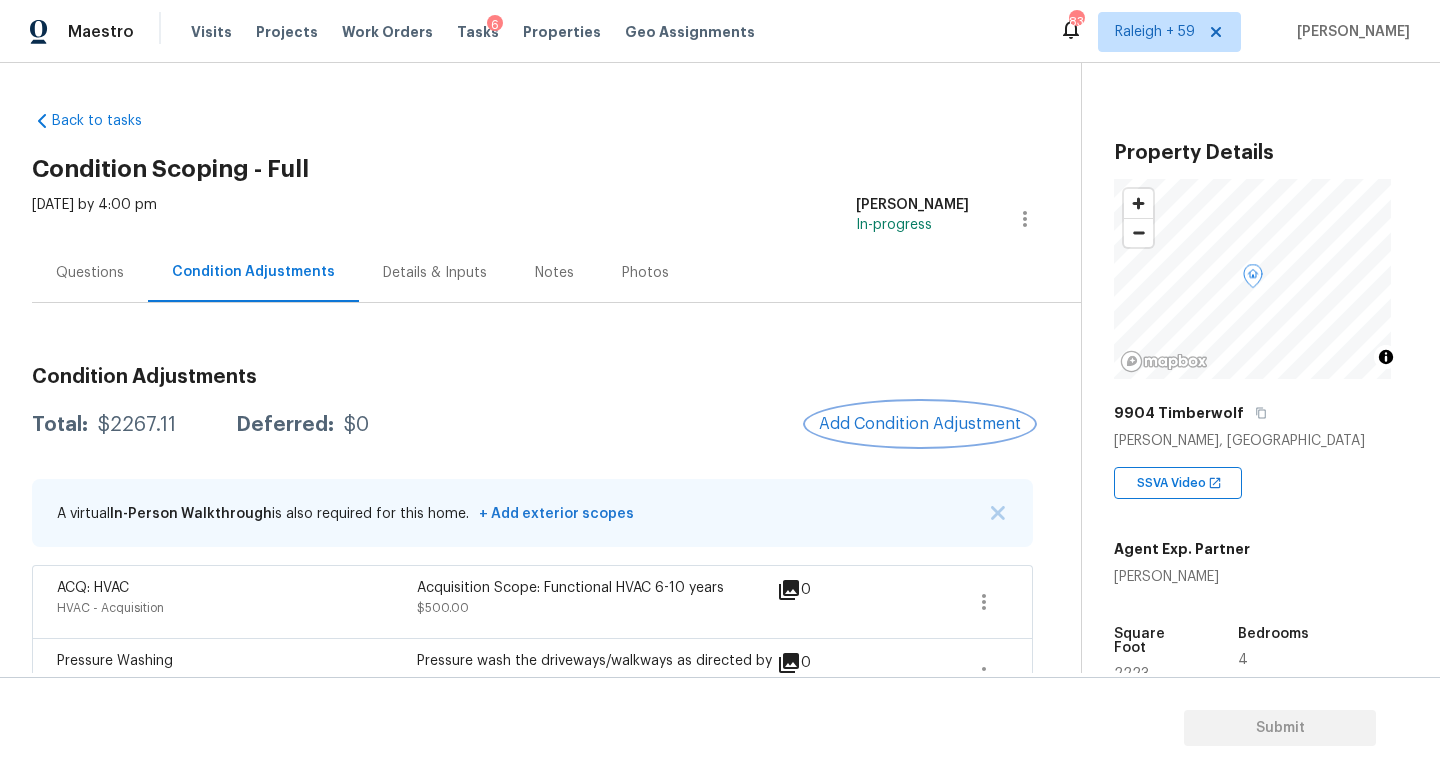 click on "Add Condition Adjustment" at bounding box center (920, 424) 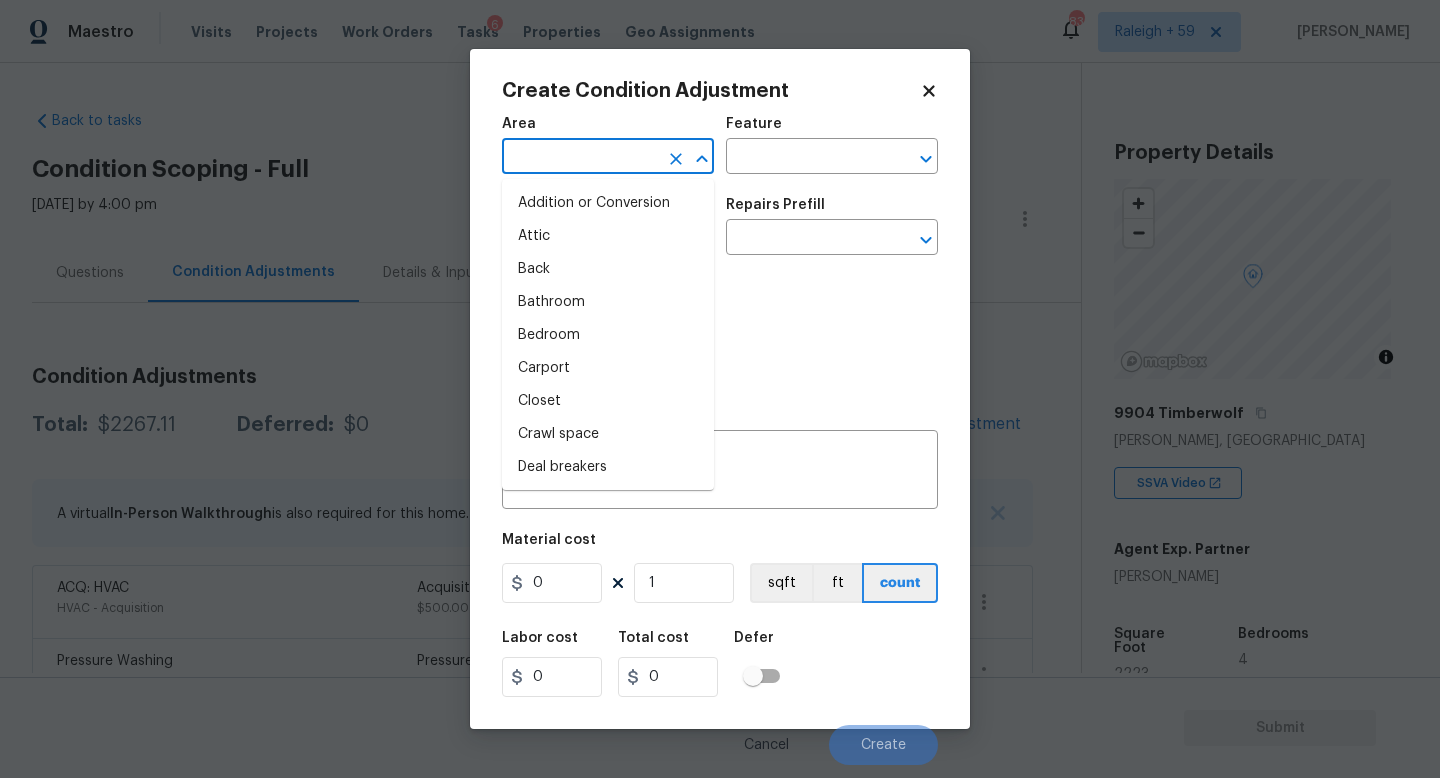 click at bounding box center (580, 158) 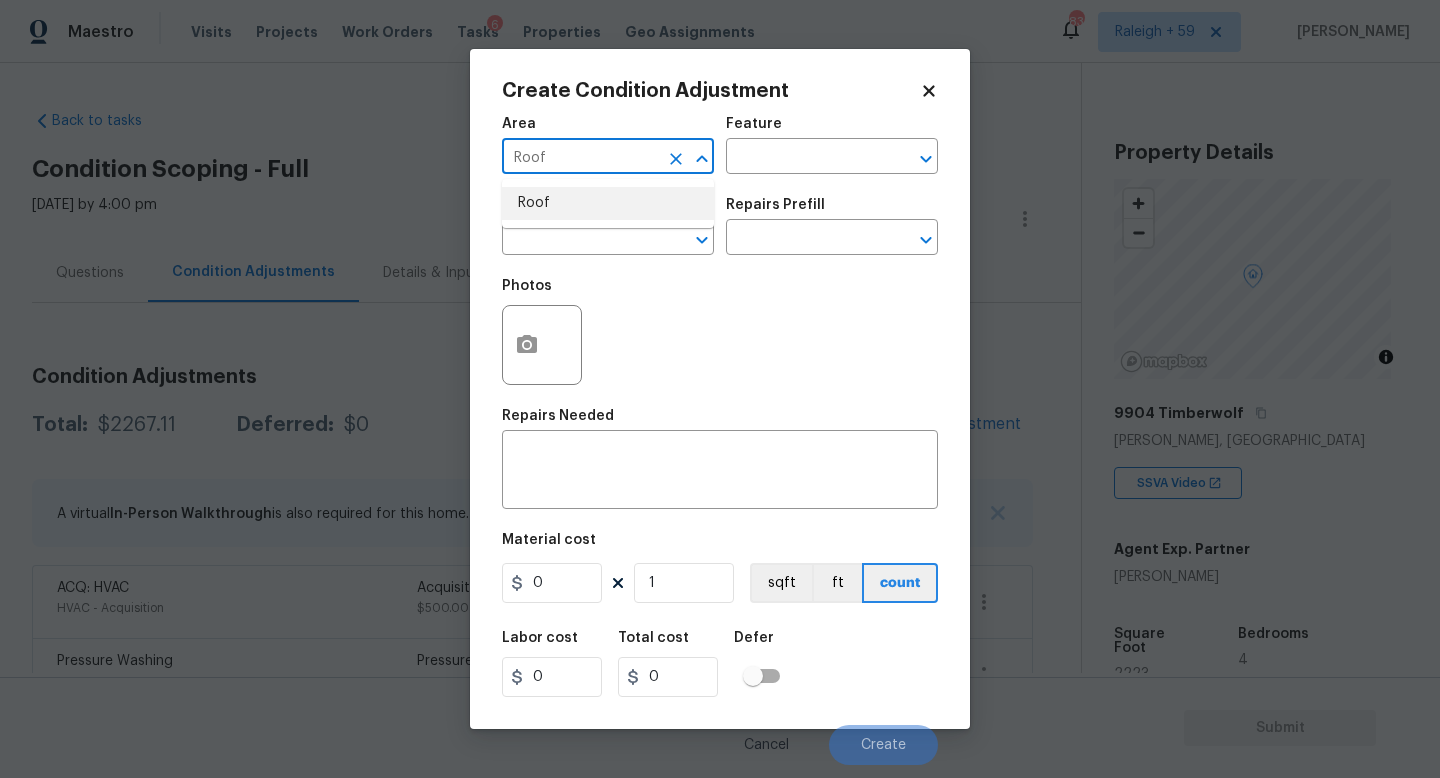 type on "Roof" 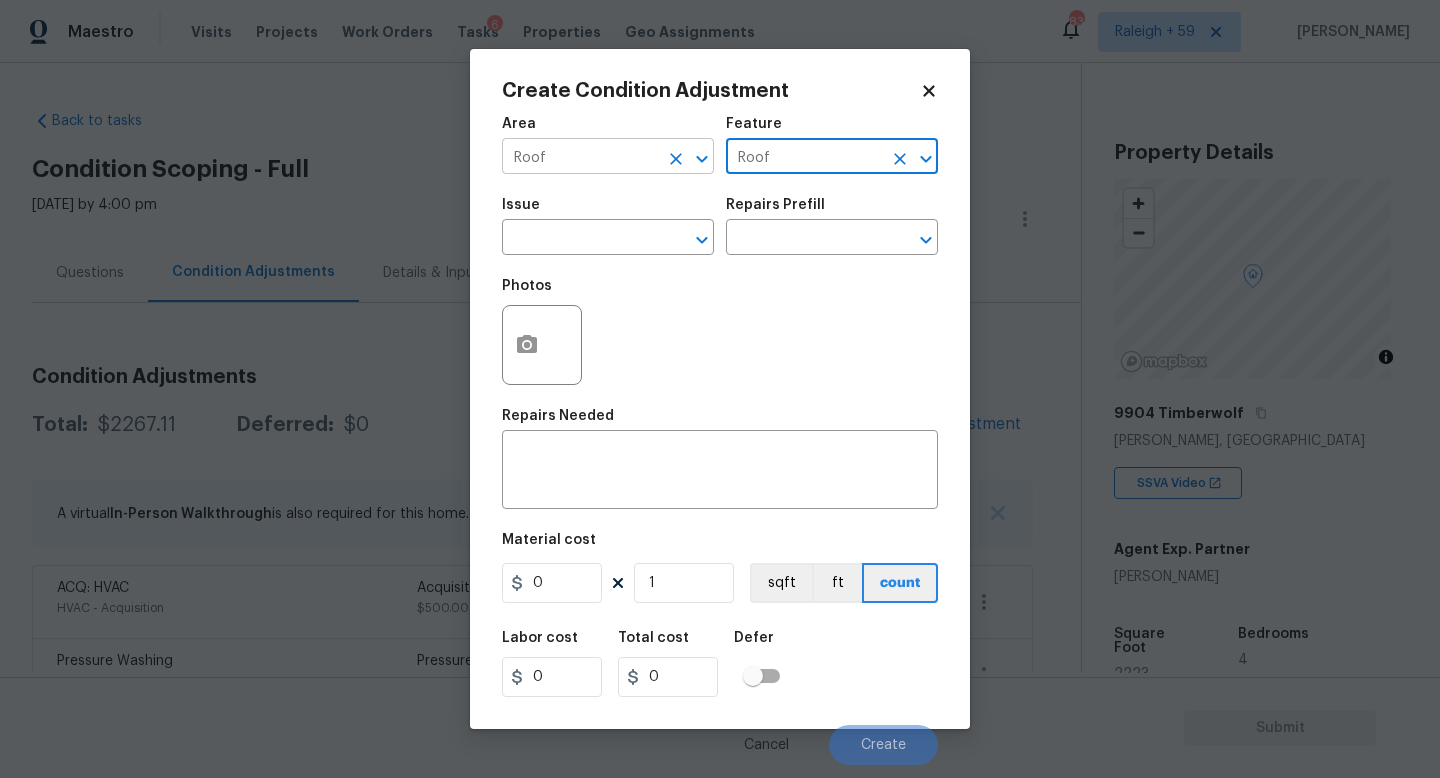 type on "Roof" 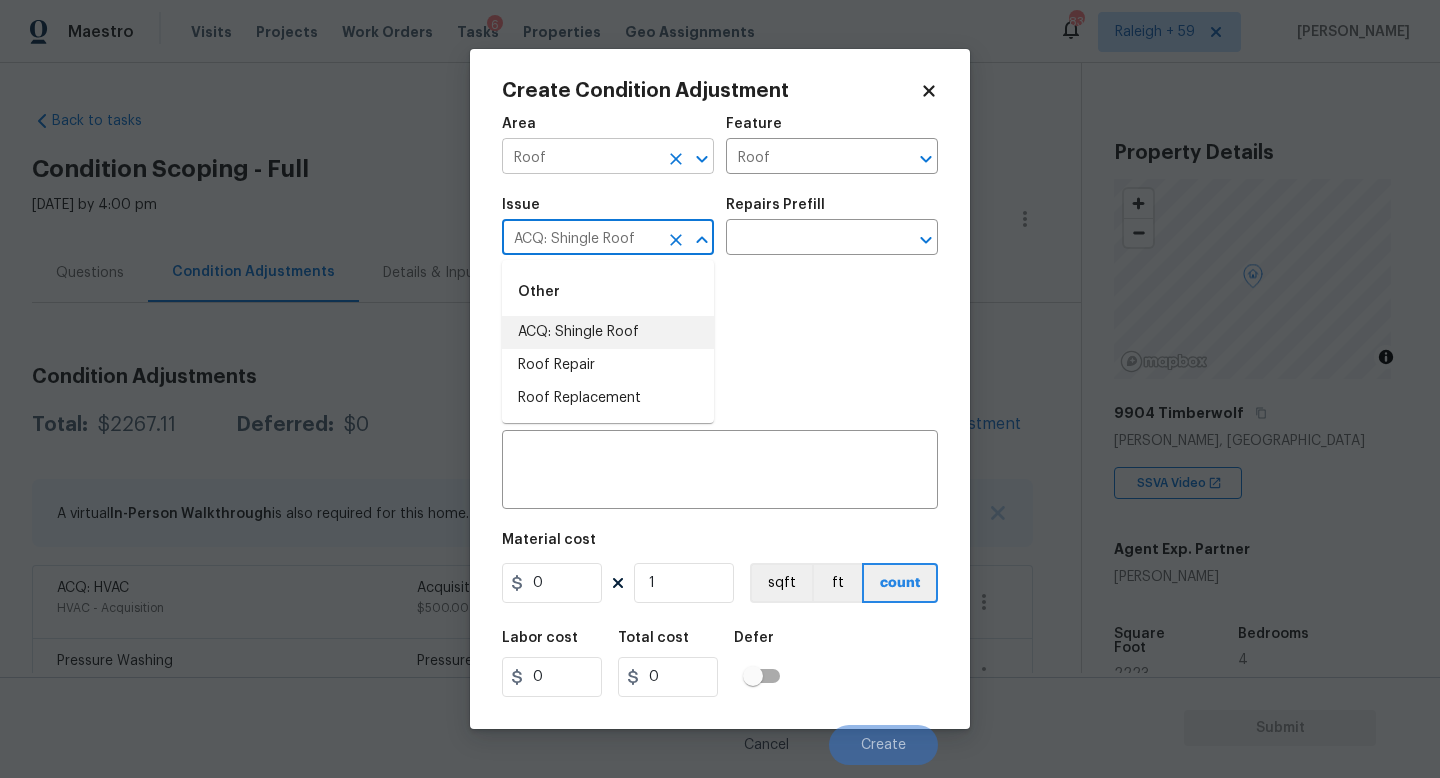 type on "ACQ: Shingle Roof" 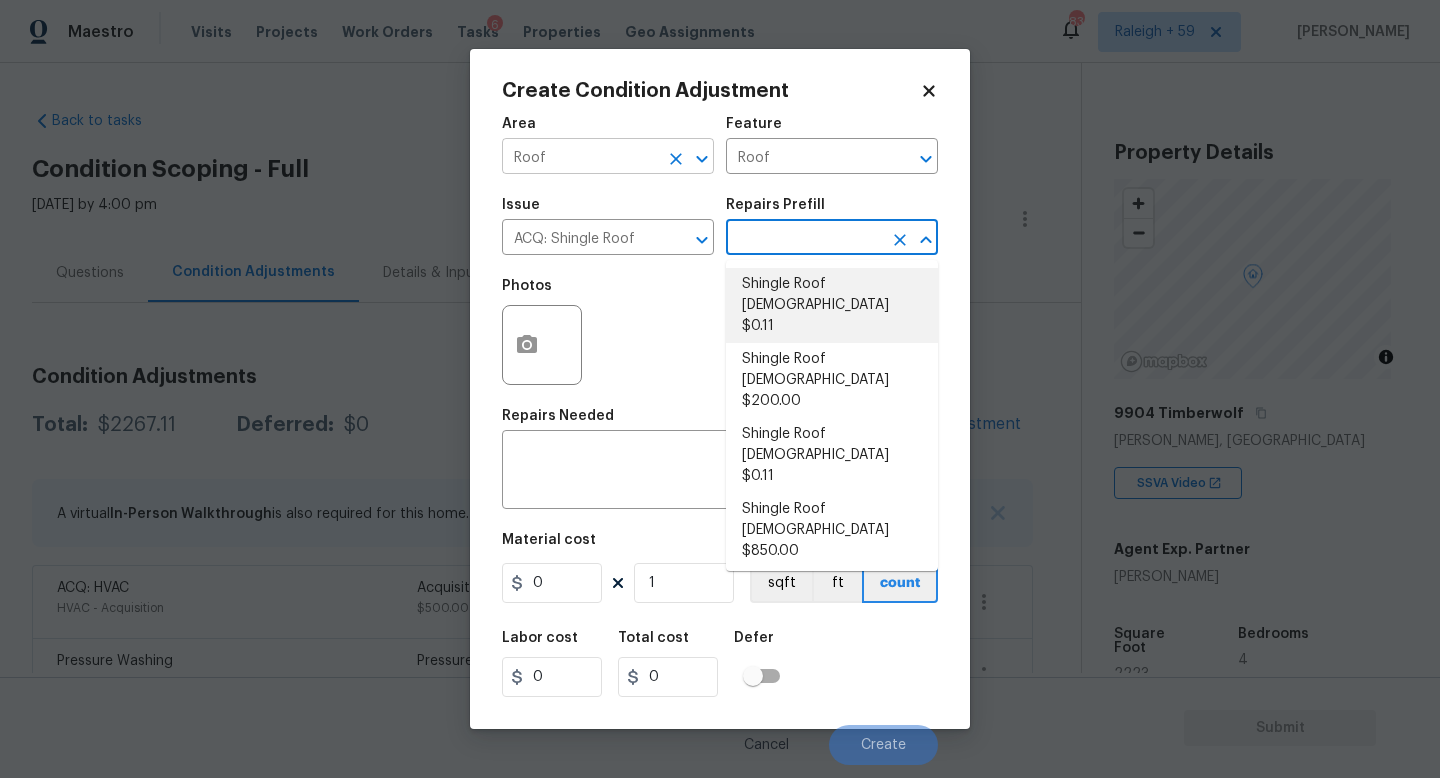 type on "Acquisition" 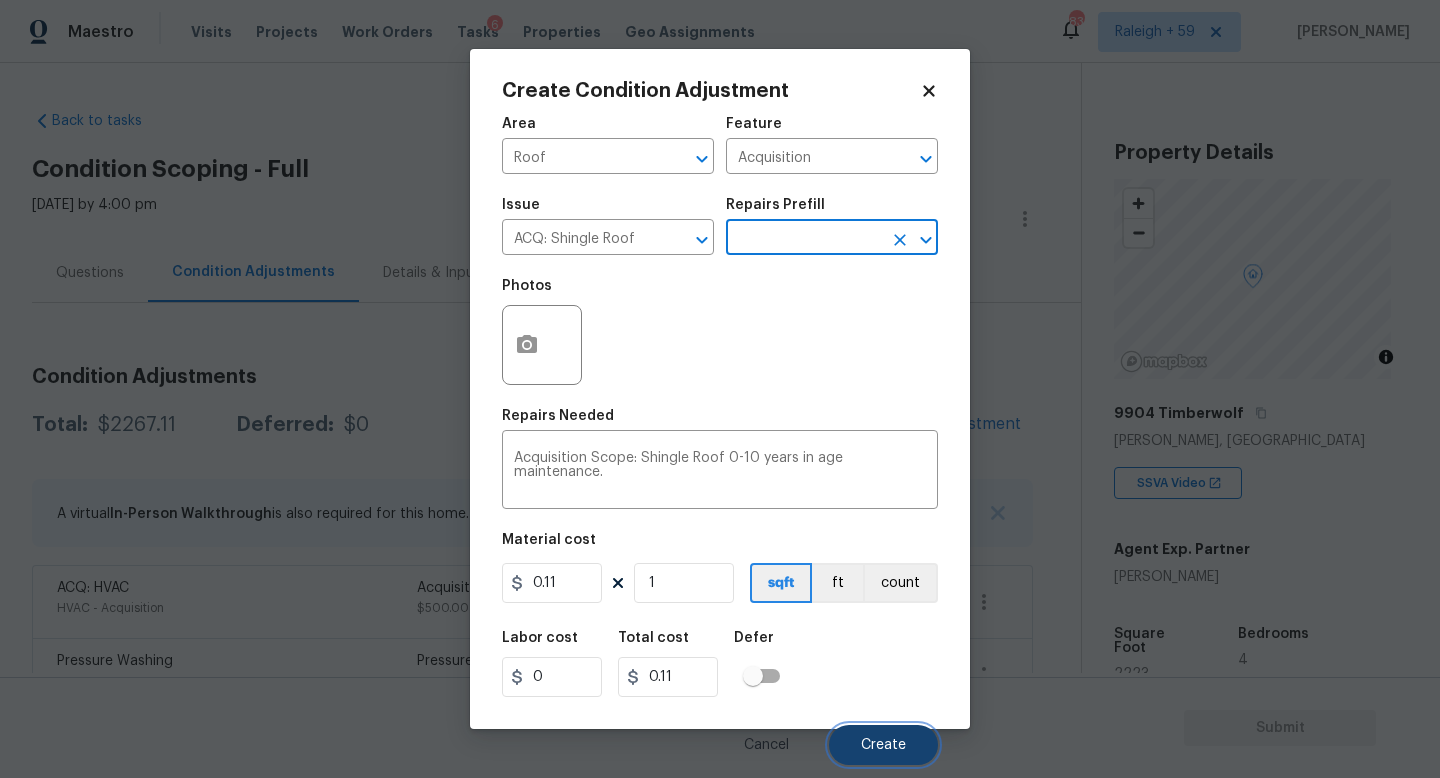 click on "Create" at bounding box center [883, 745] 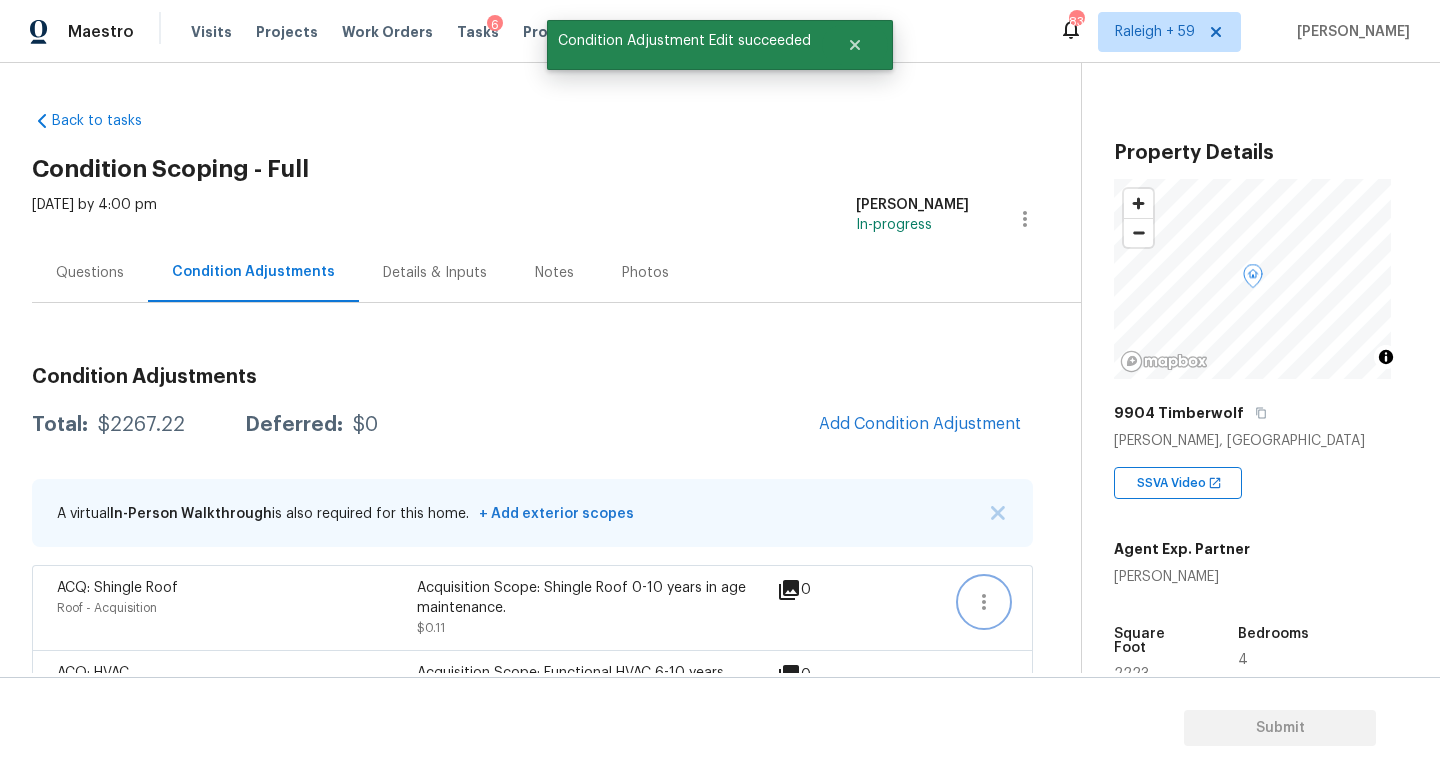 click at bounding box center (984, 602) 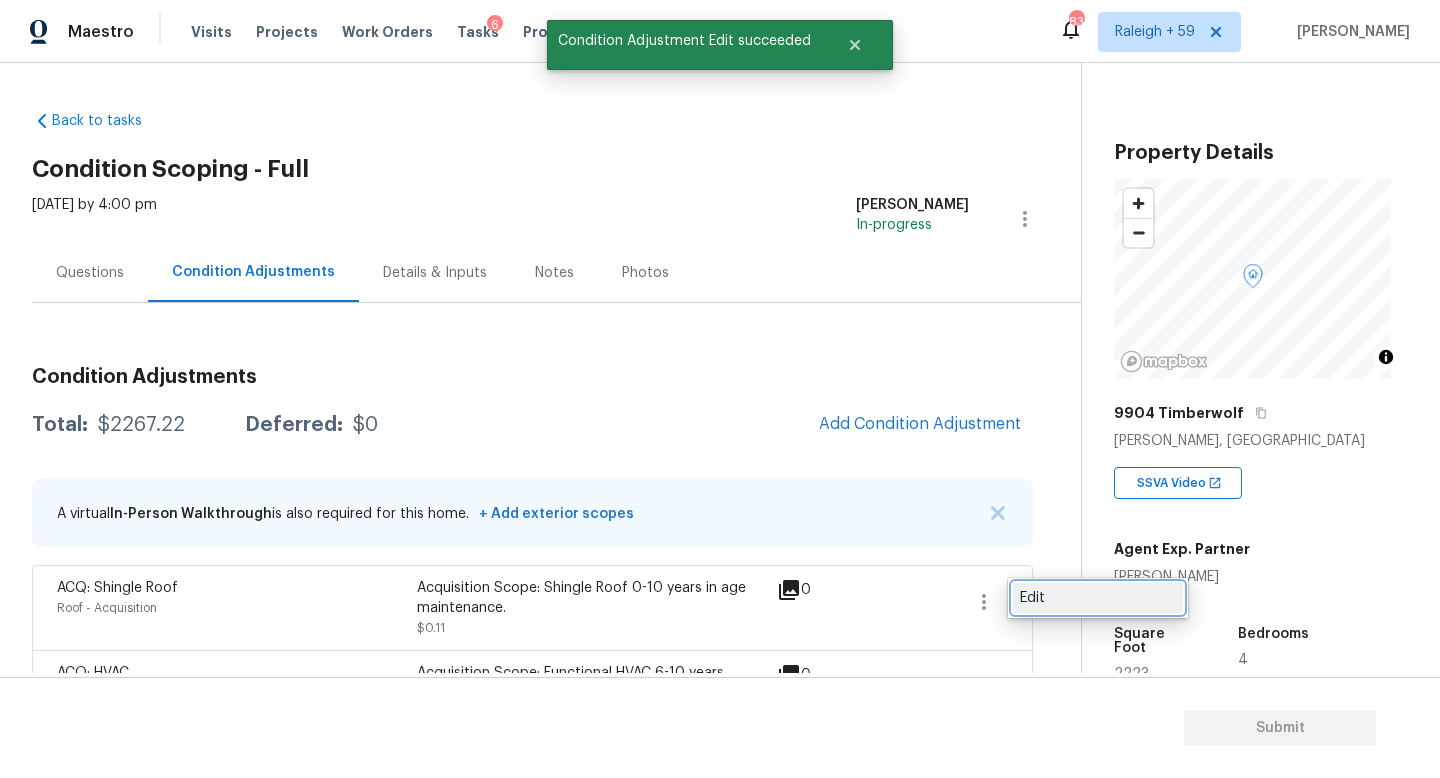 click on "Edit" at bounding box center (1098, 598) 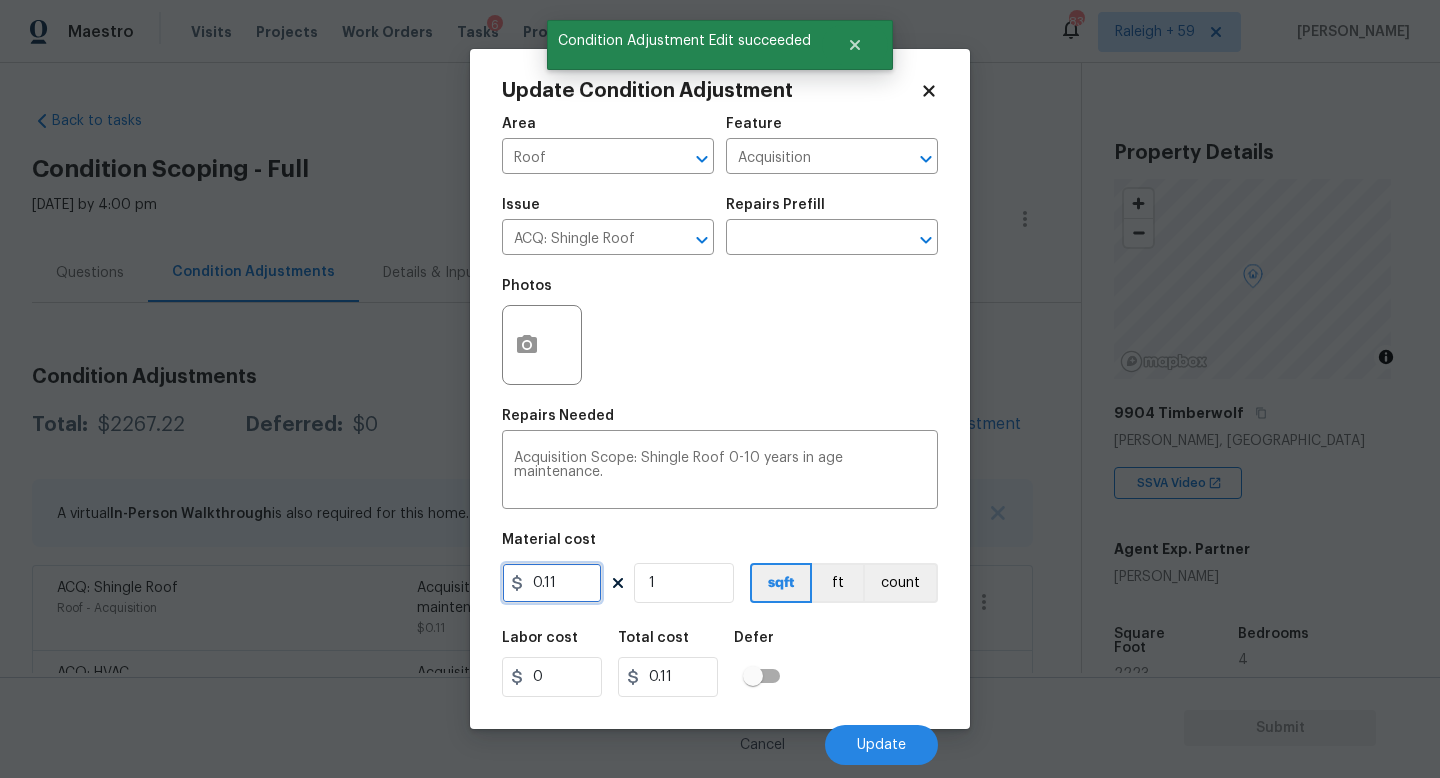 click on "0.11" at bounding box center (552, 583) 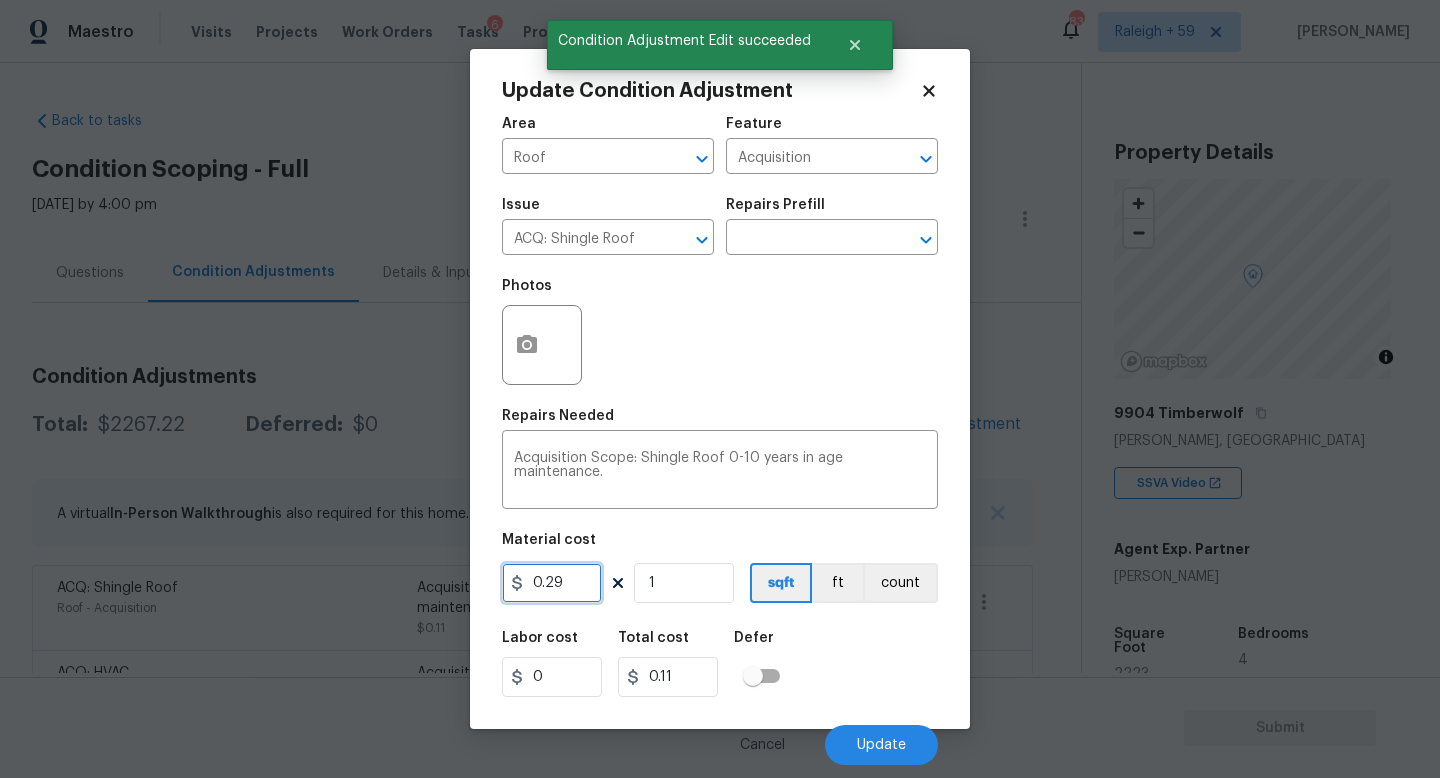 type on "0.29" 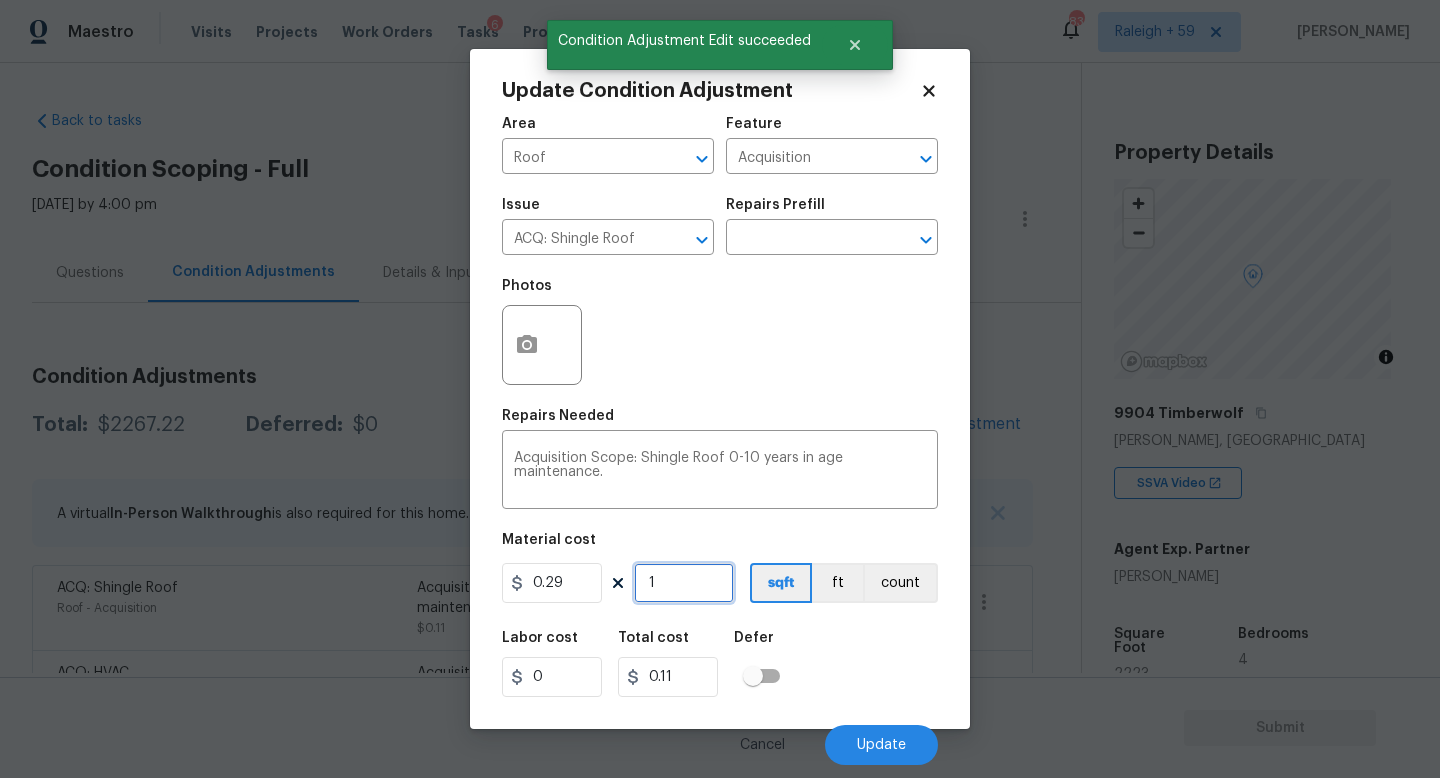 type on "0.29" 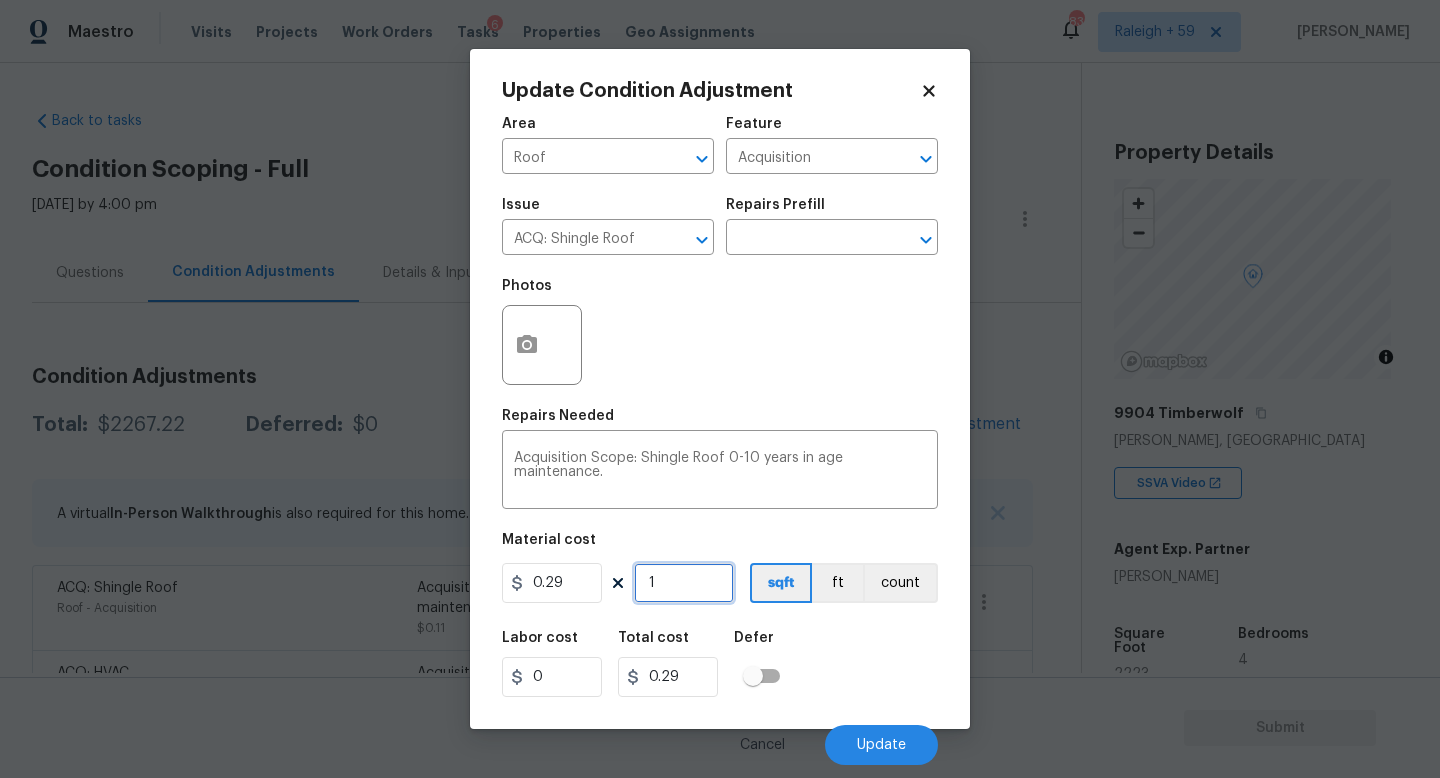 type on "2" 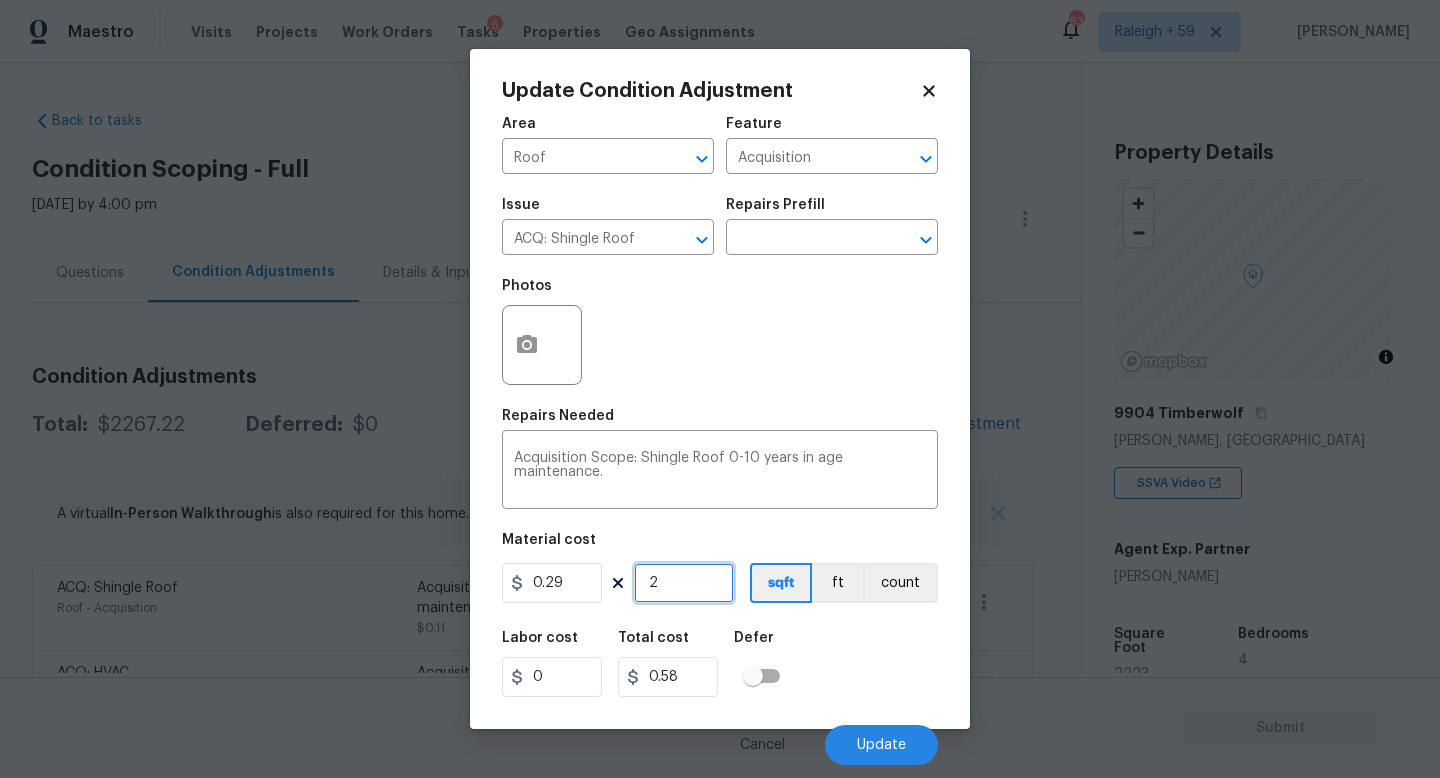 type on "22" 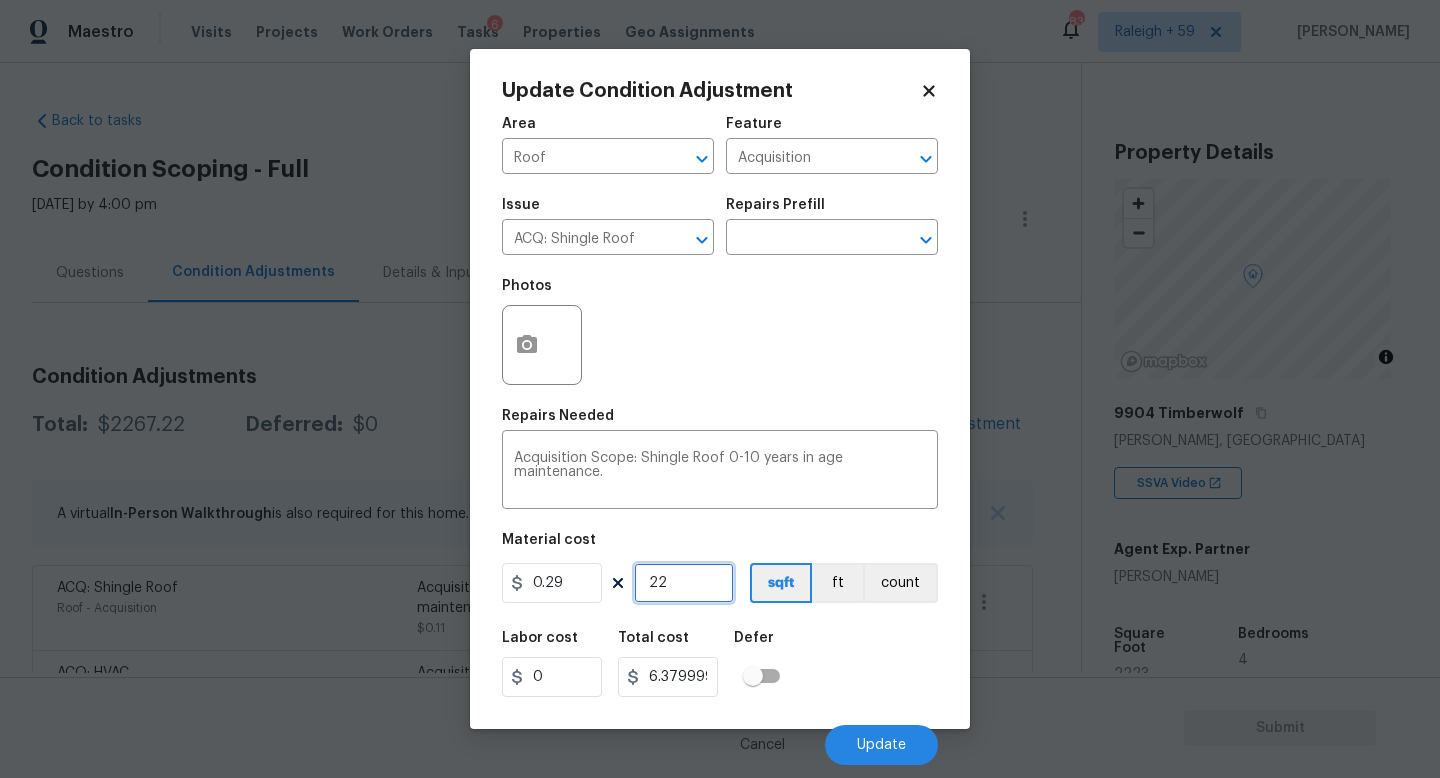 type on "222" 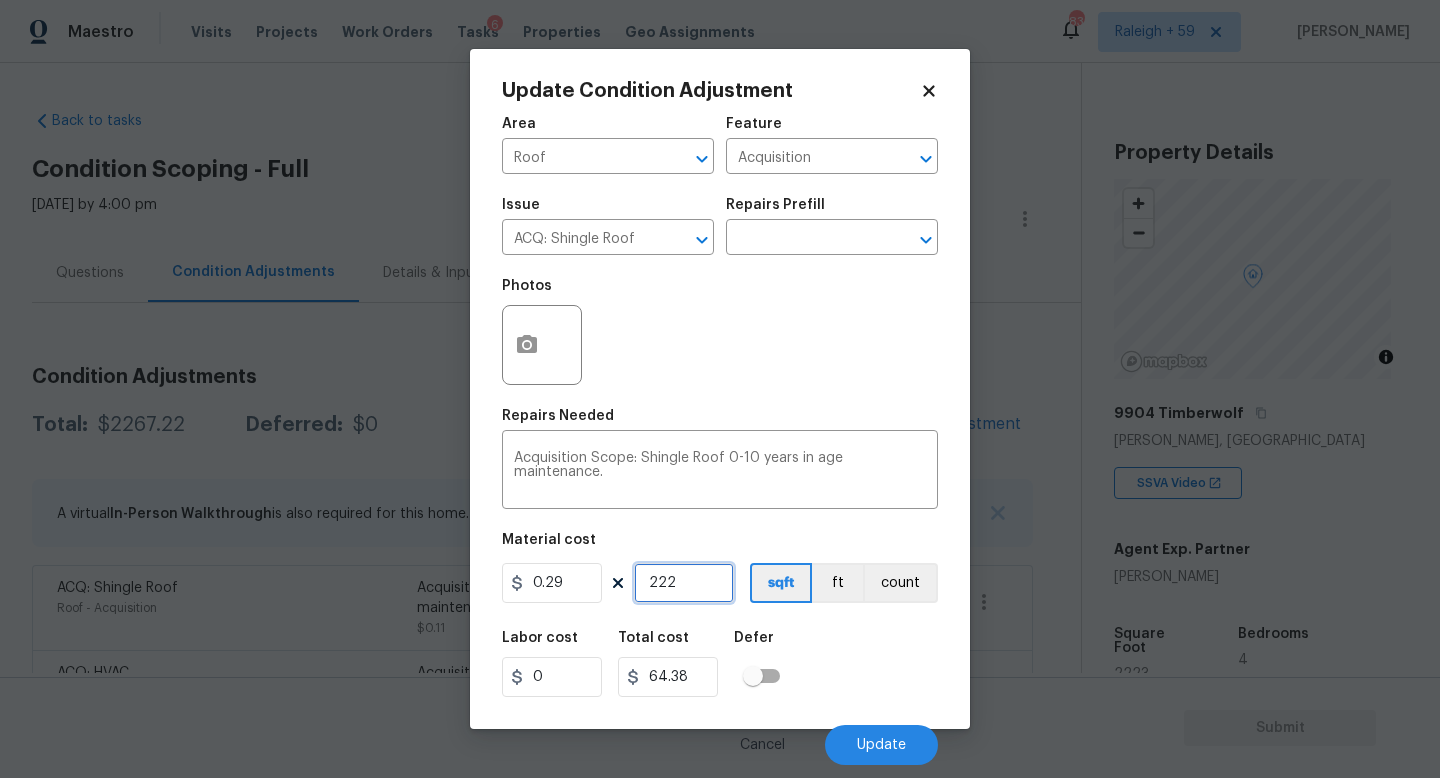 type on "2223" 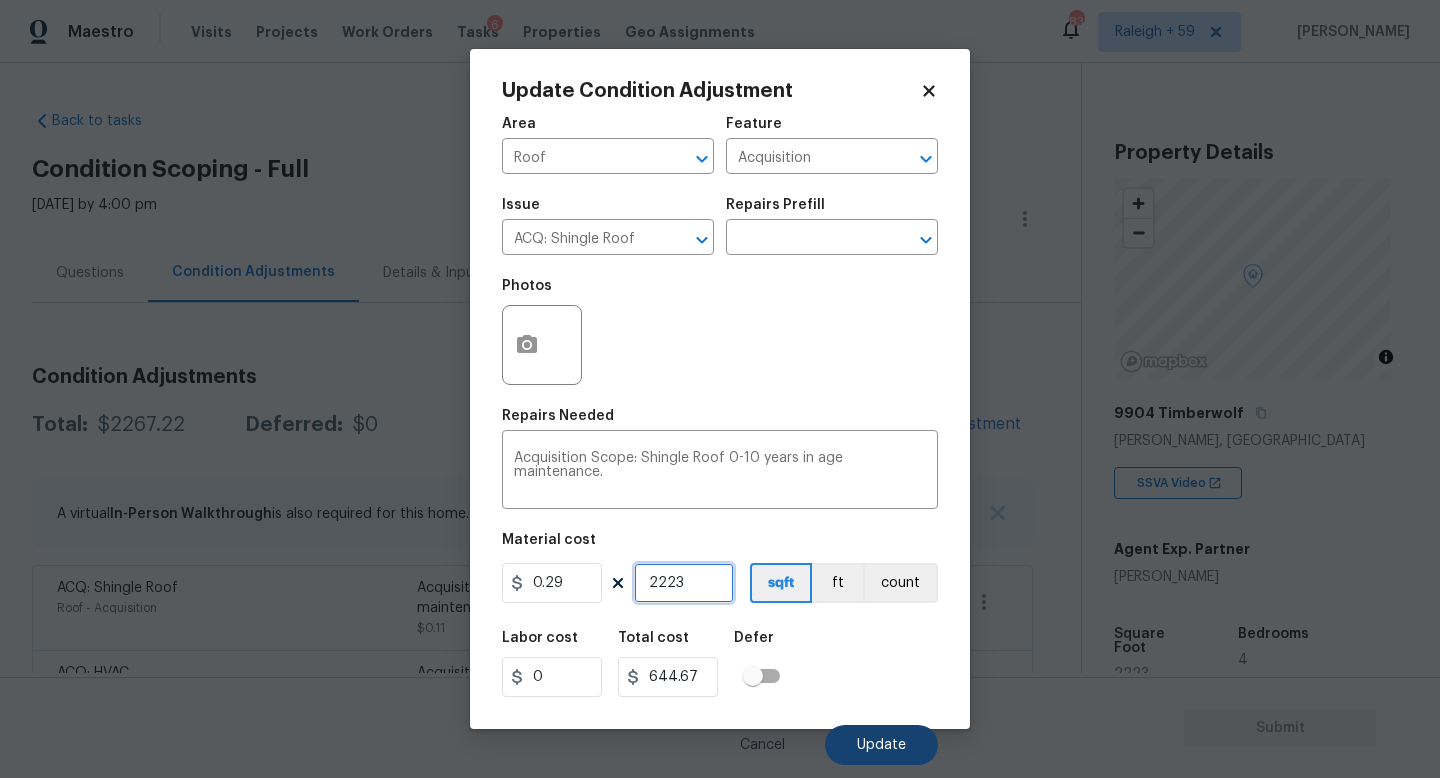 type on "2223" 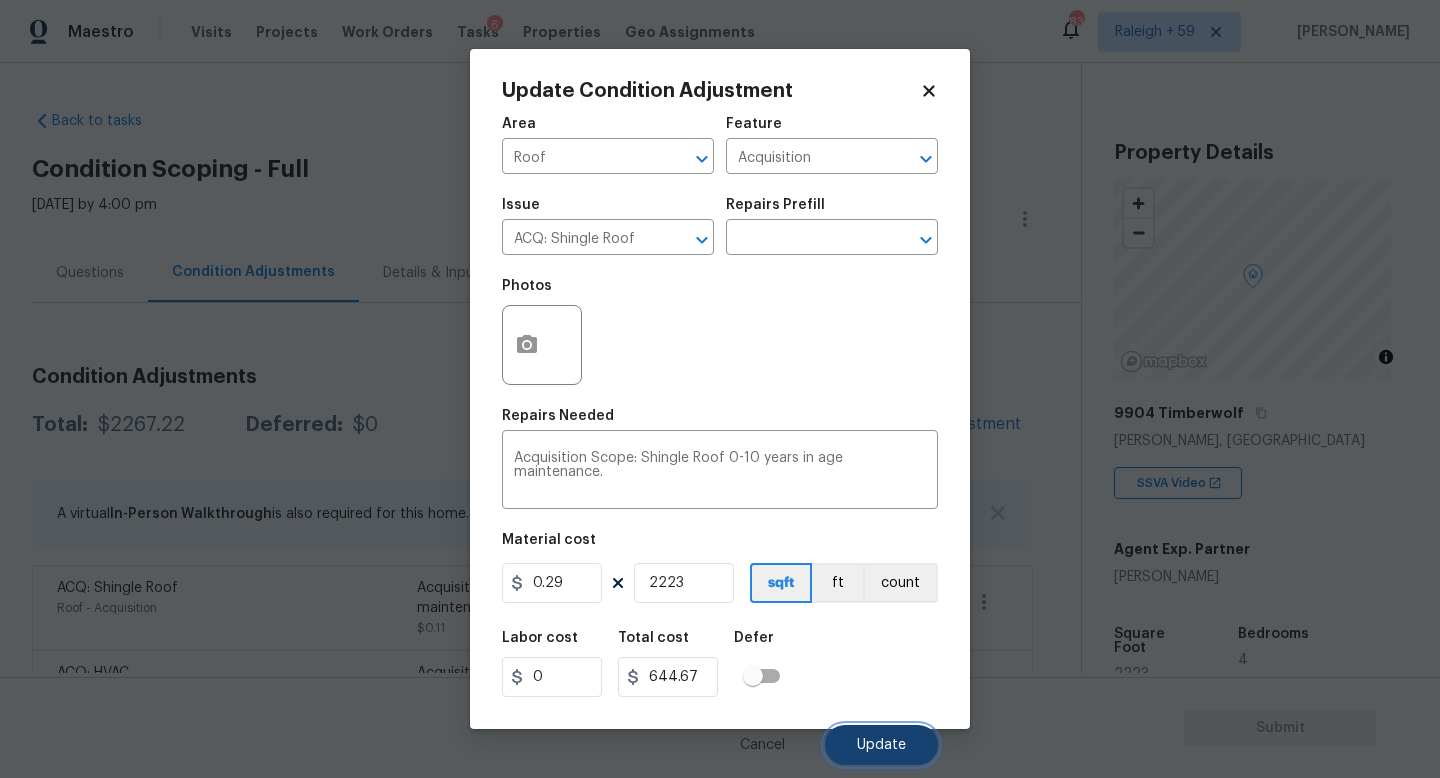 click on "Update" at bounding box center (881, 745) 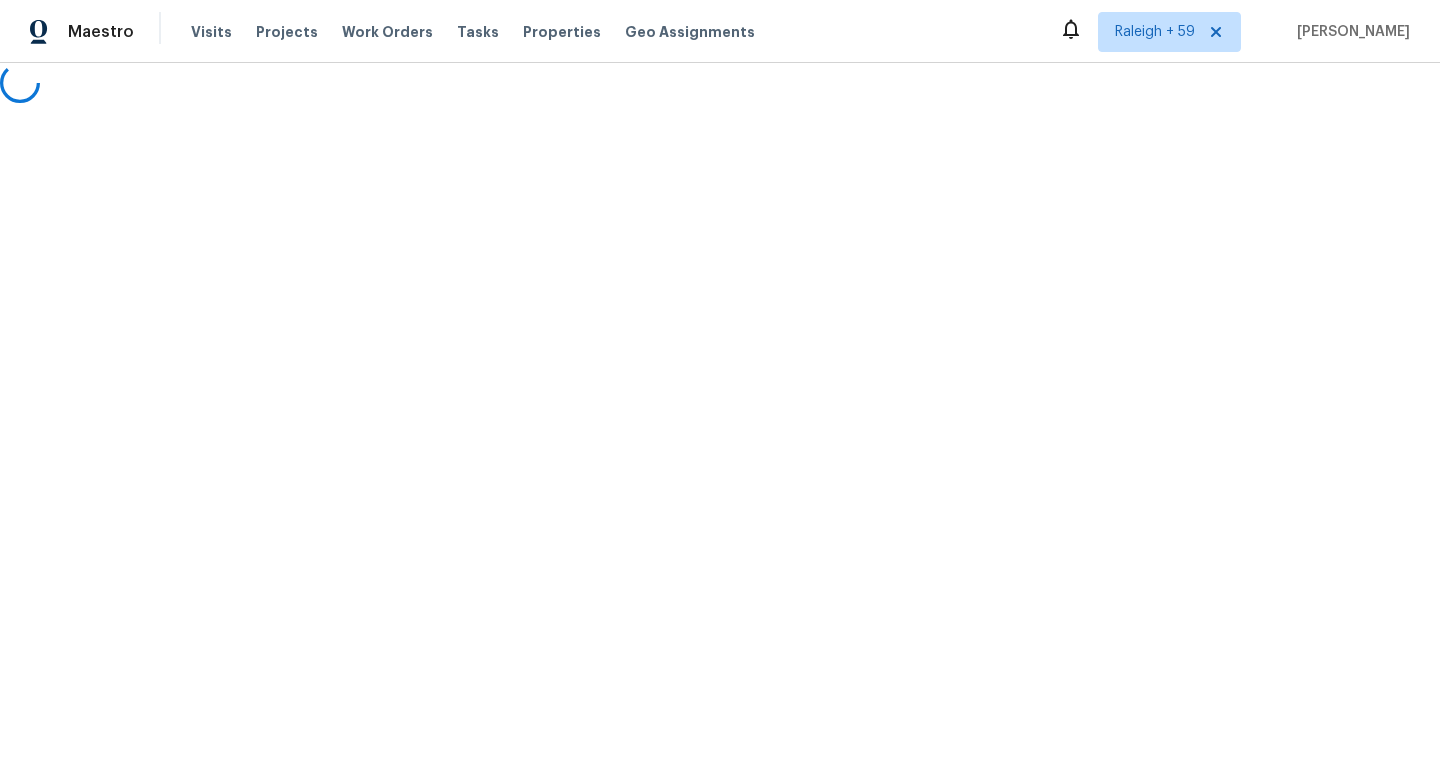 scroll, scrollTop: 0, scrollLeft: 0, axis: both 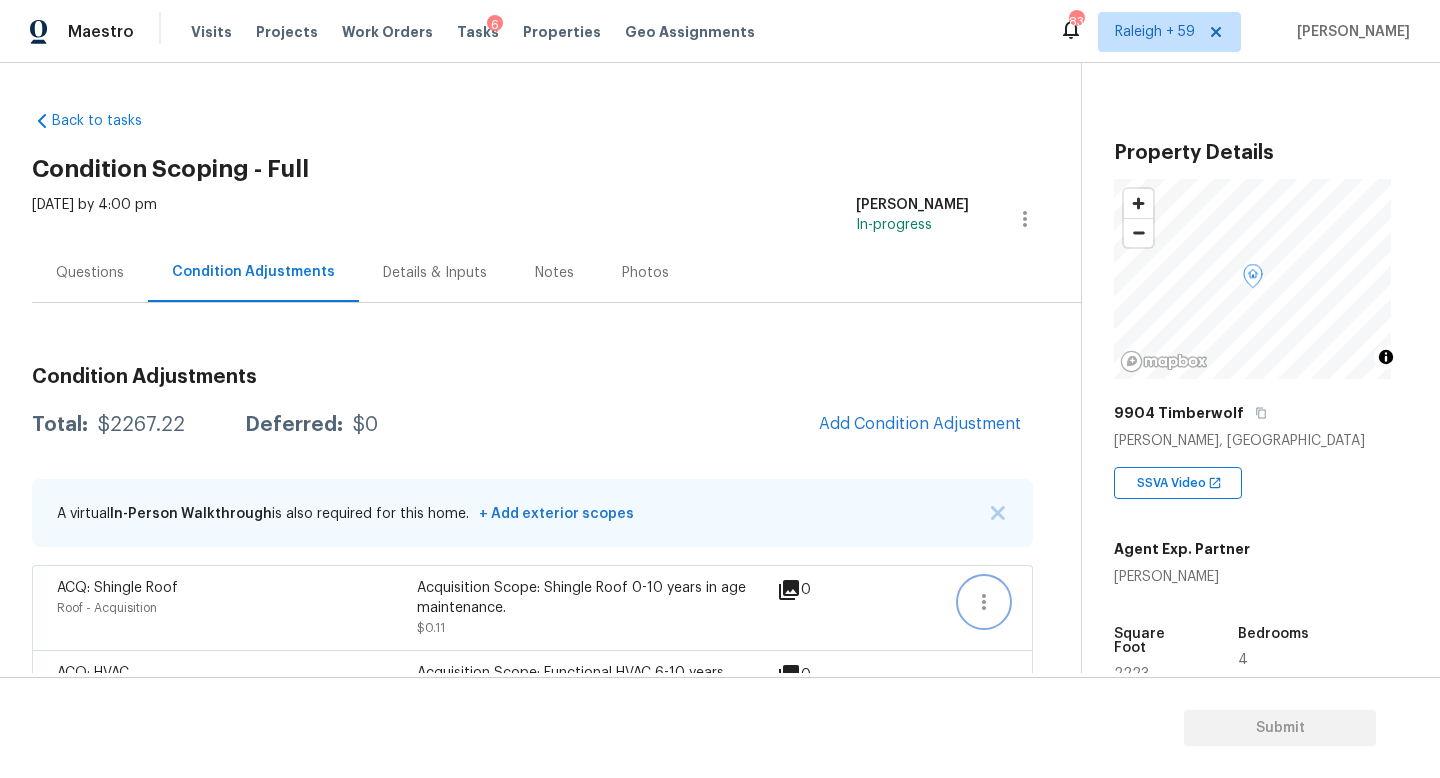 click 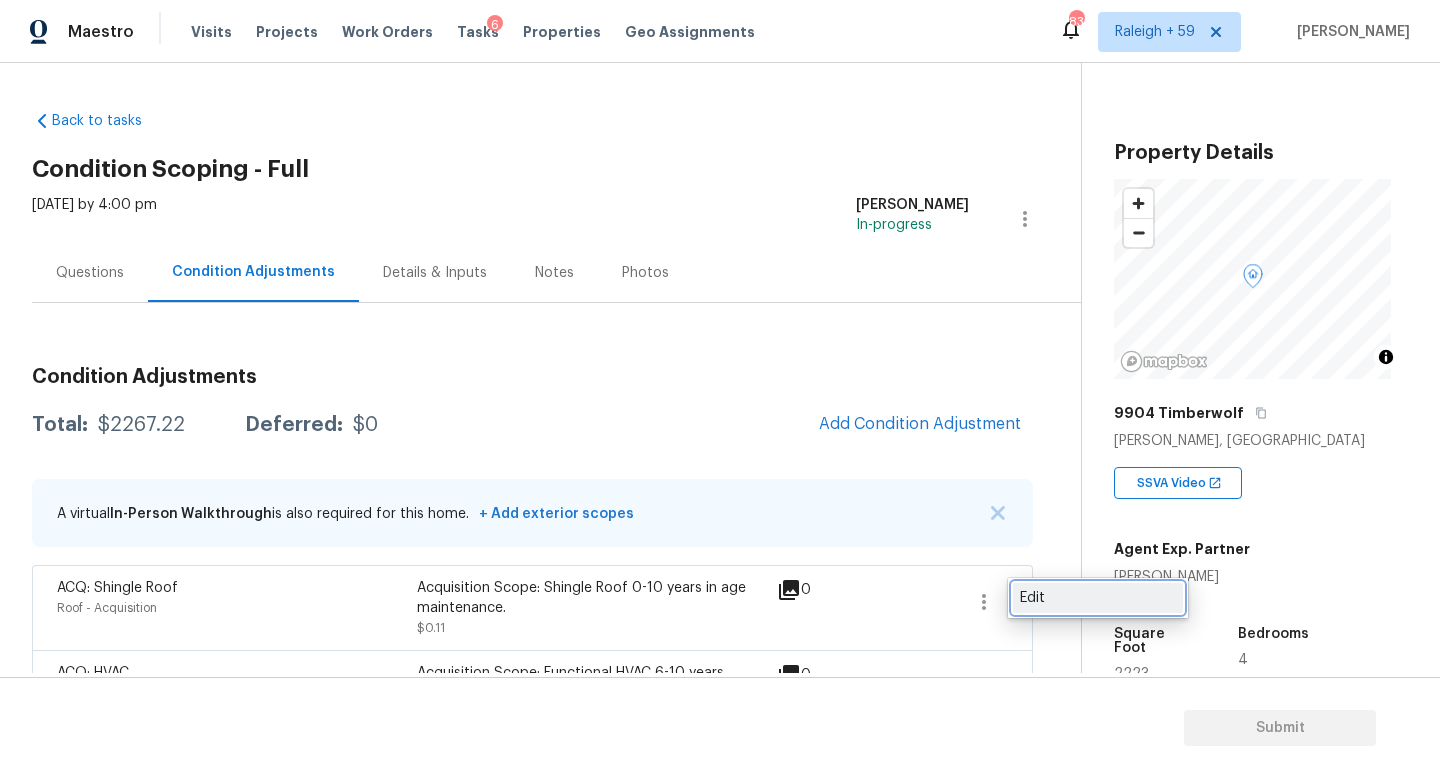 click on "Edit" at bounding box center (1098, 598) 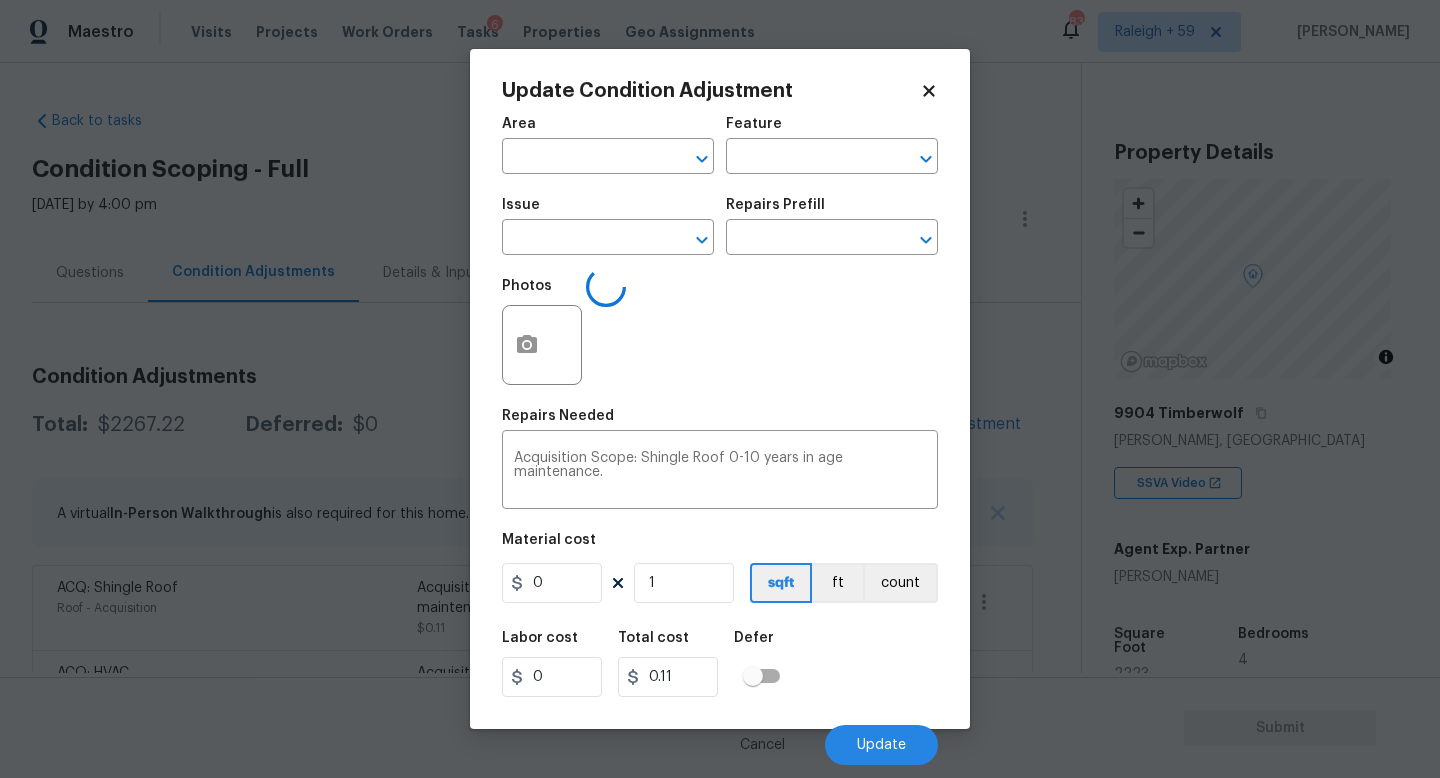 type on "Roof" 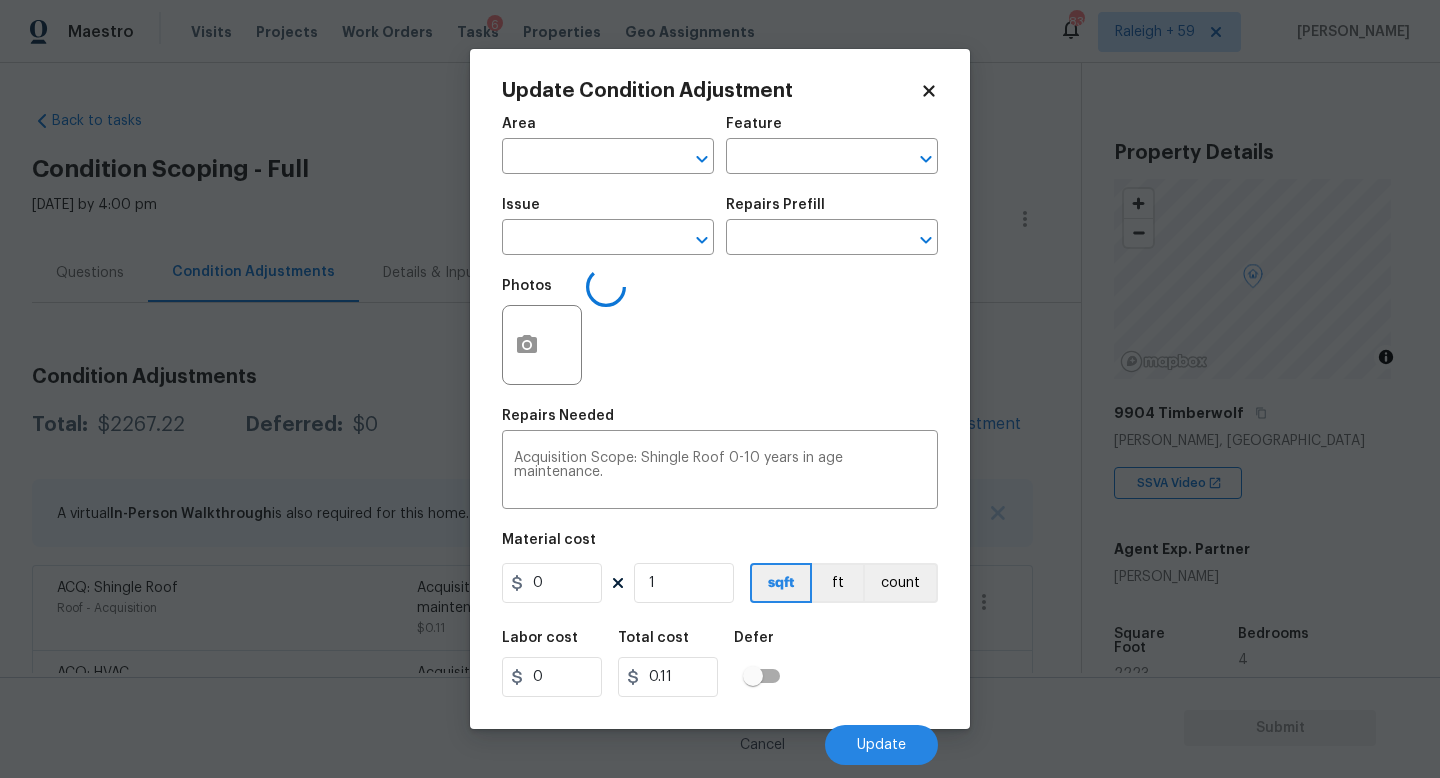 type on "Acquisition" 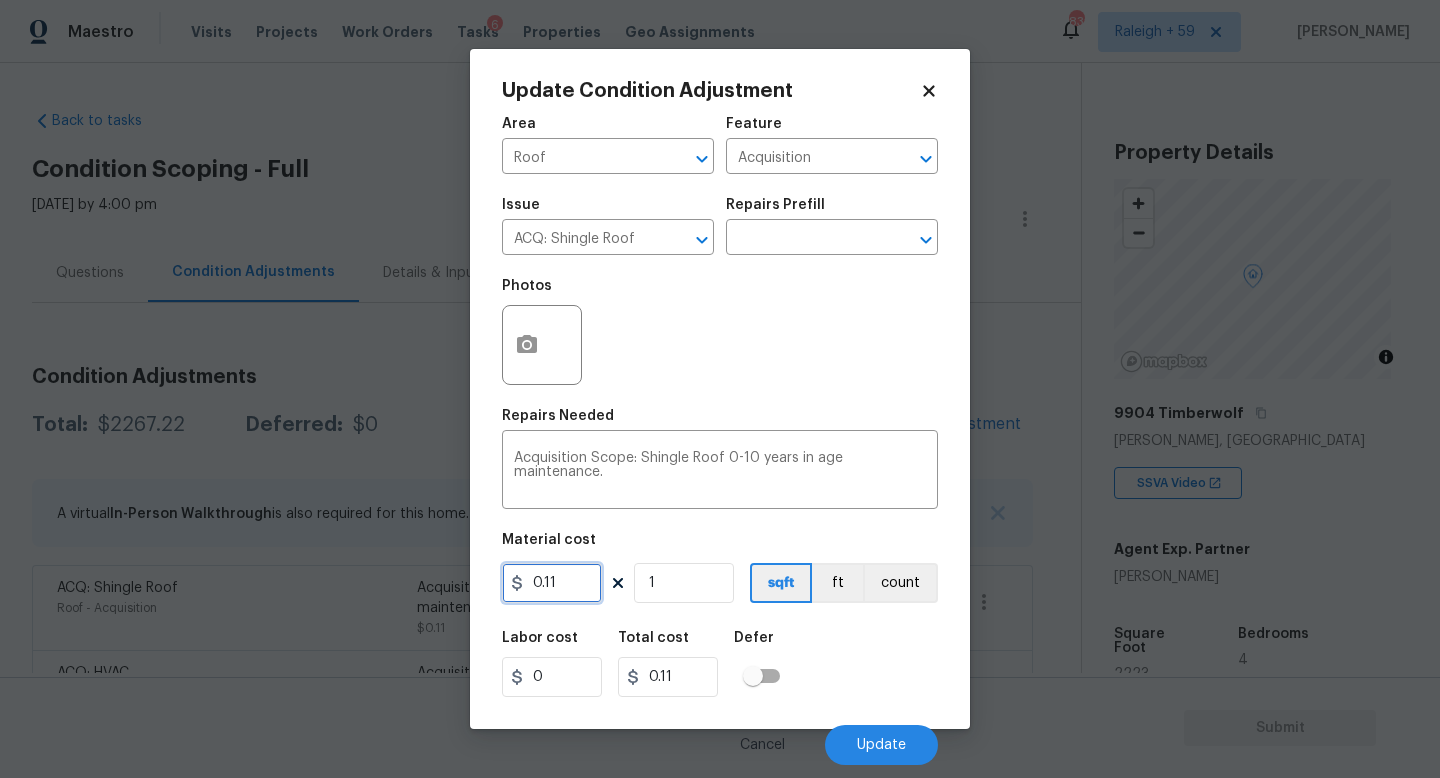 click on "0.11" at bounding box center [552, 583] 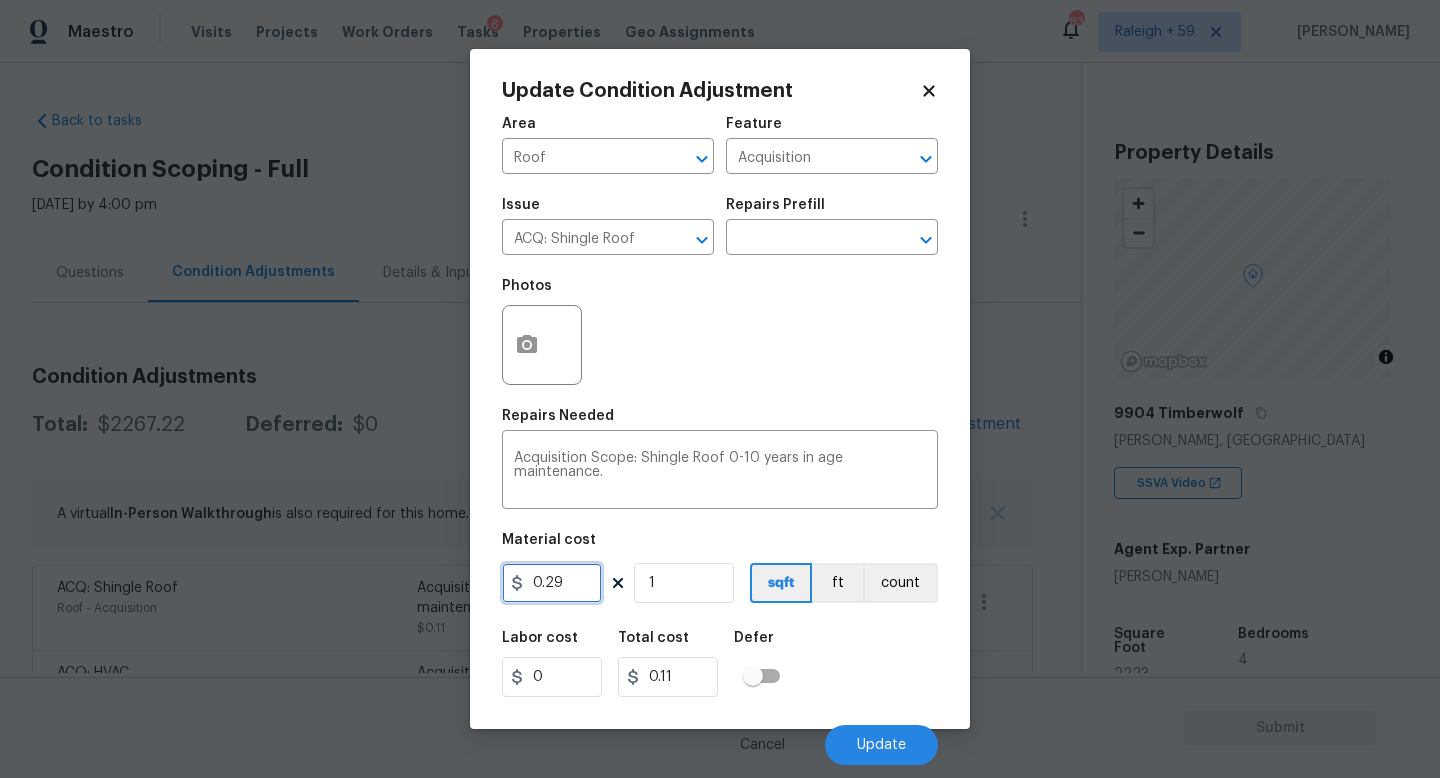 type on "0.29" 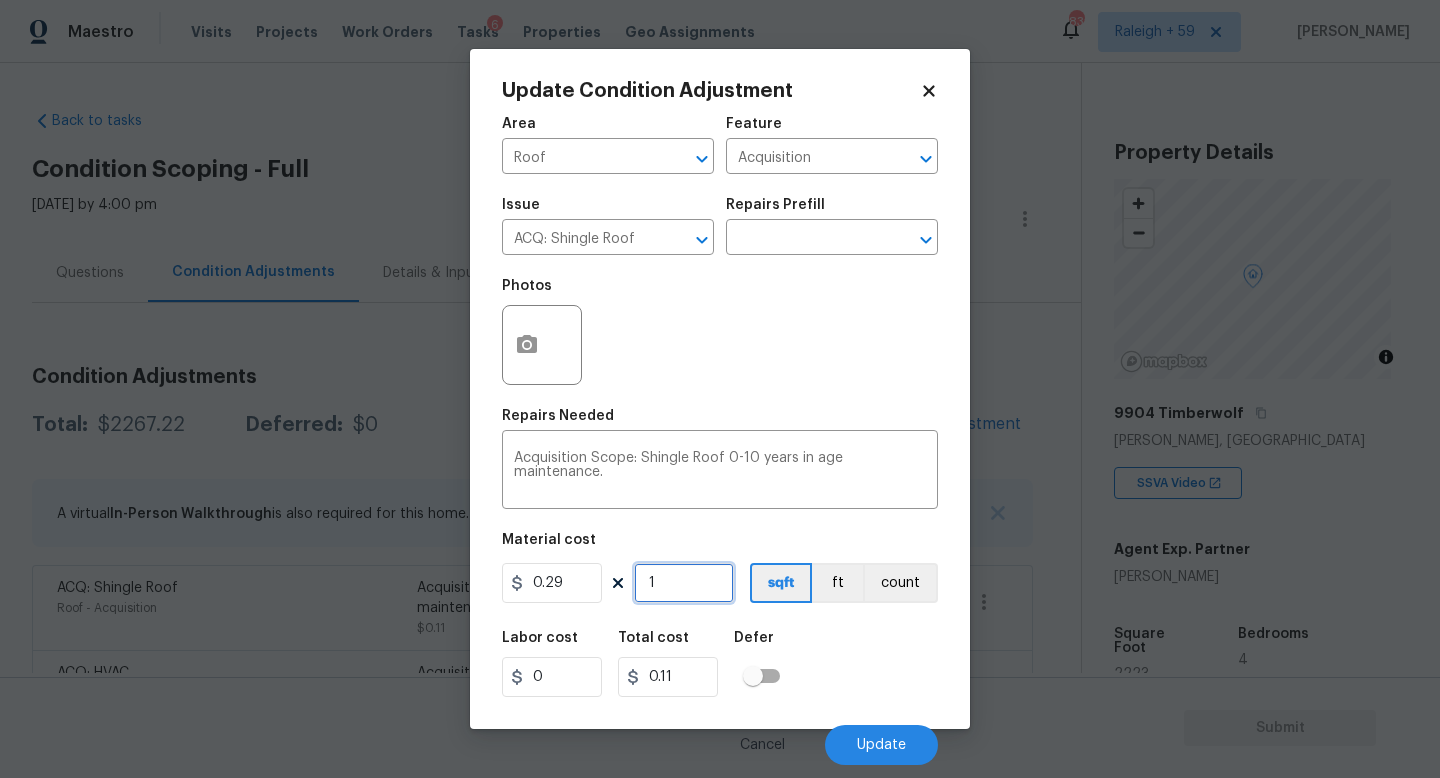 type on "0.29" 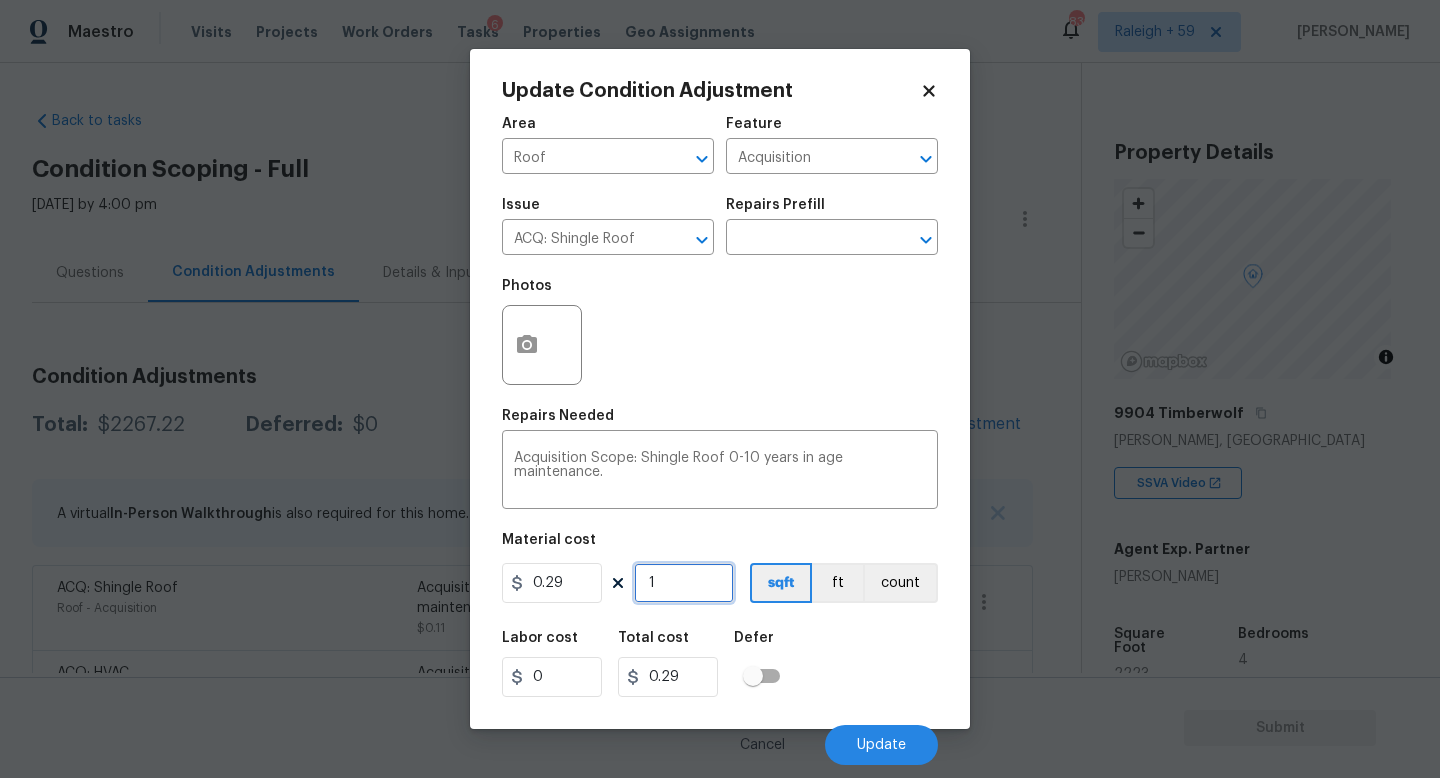 type on "2" 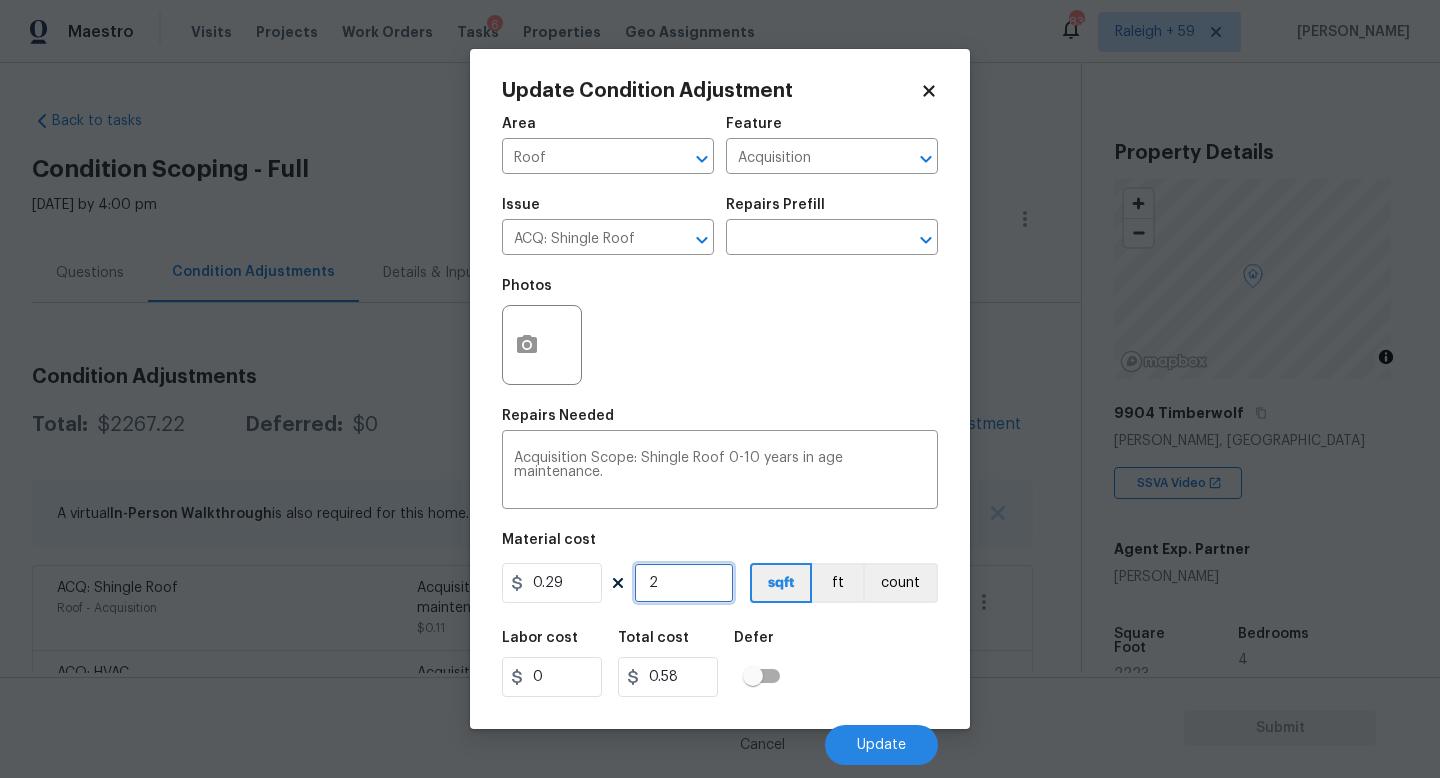 type on "22" 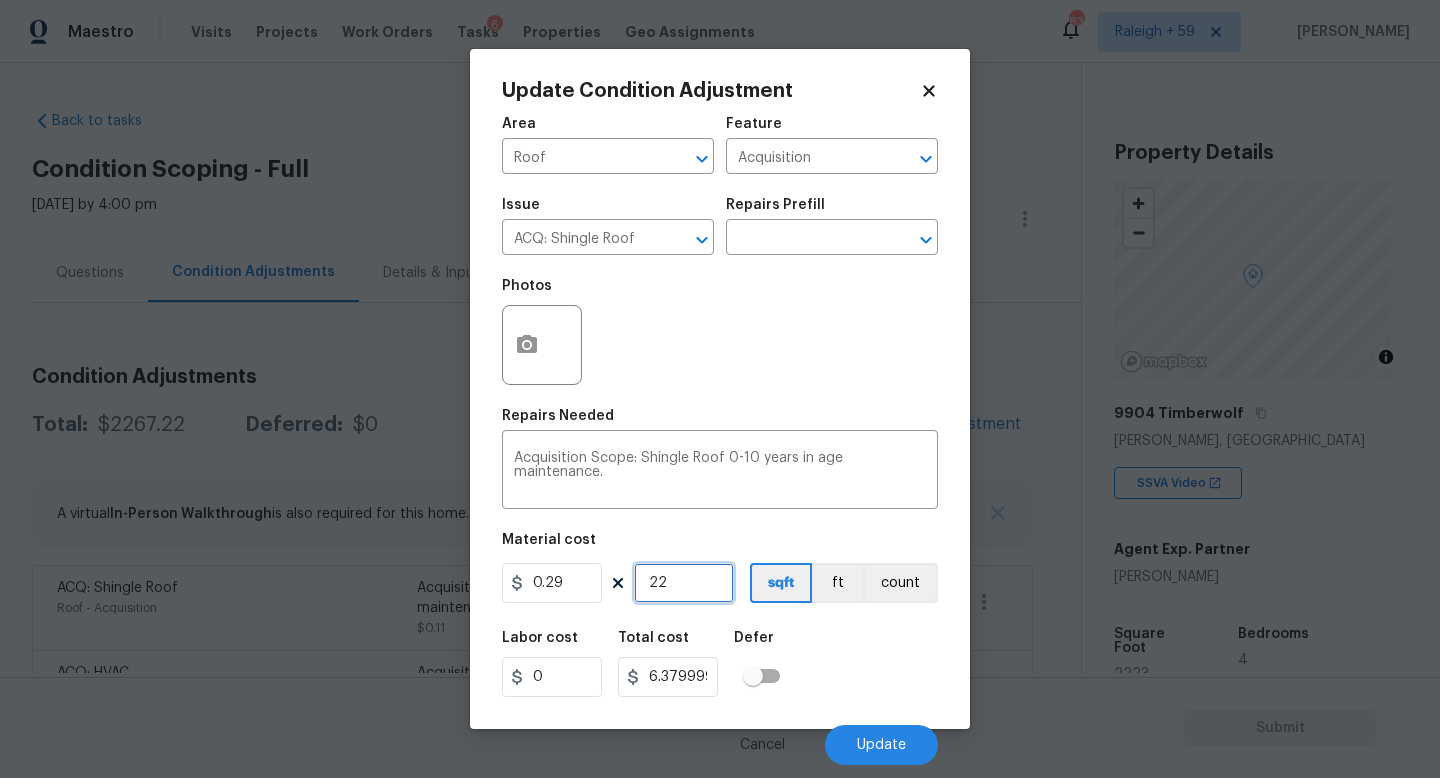 type on "222" 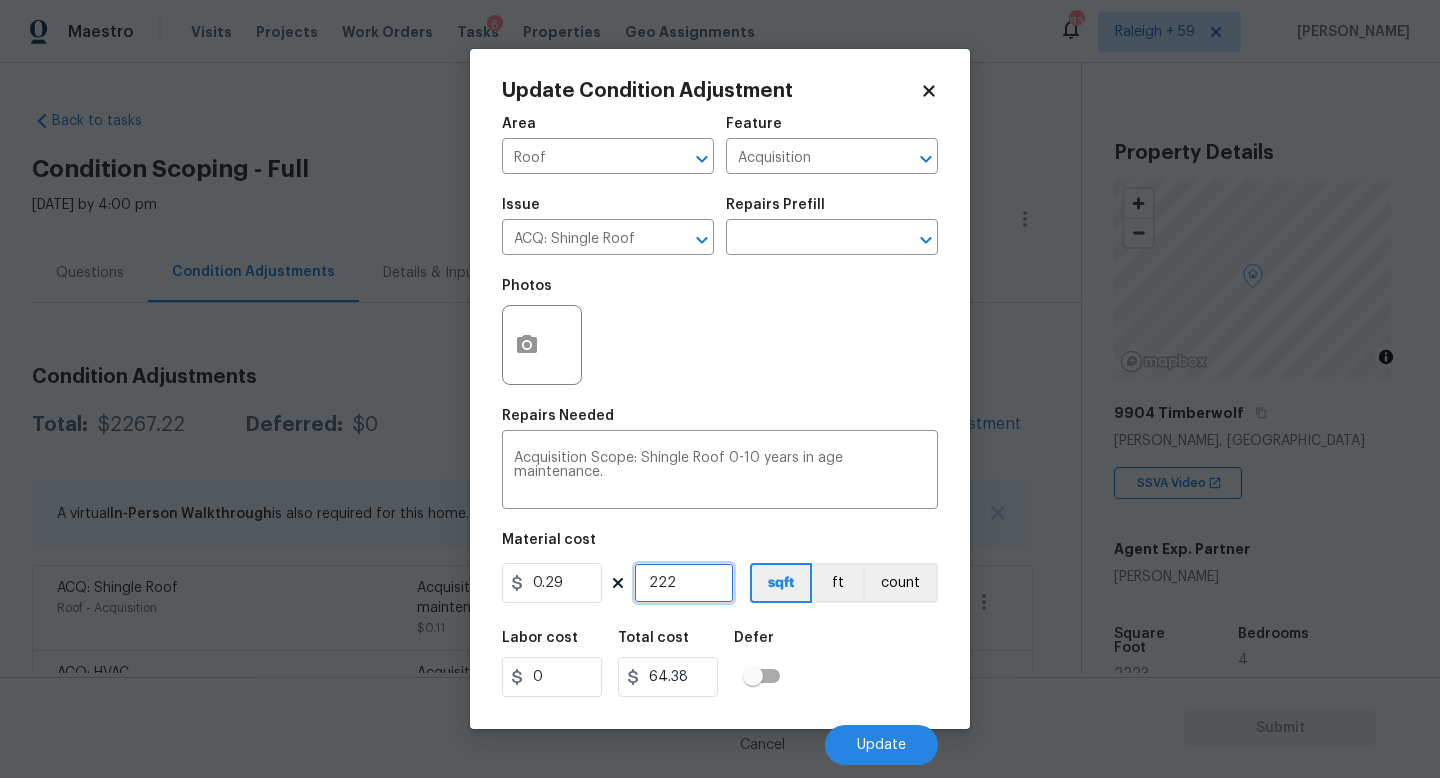 type on "2223" 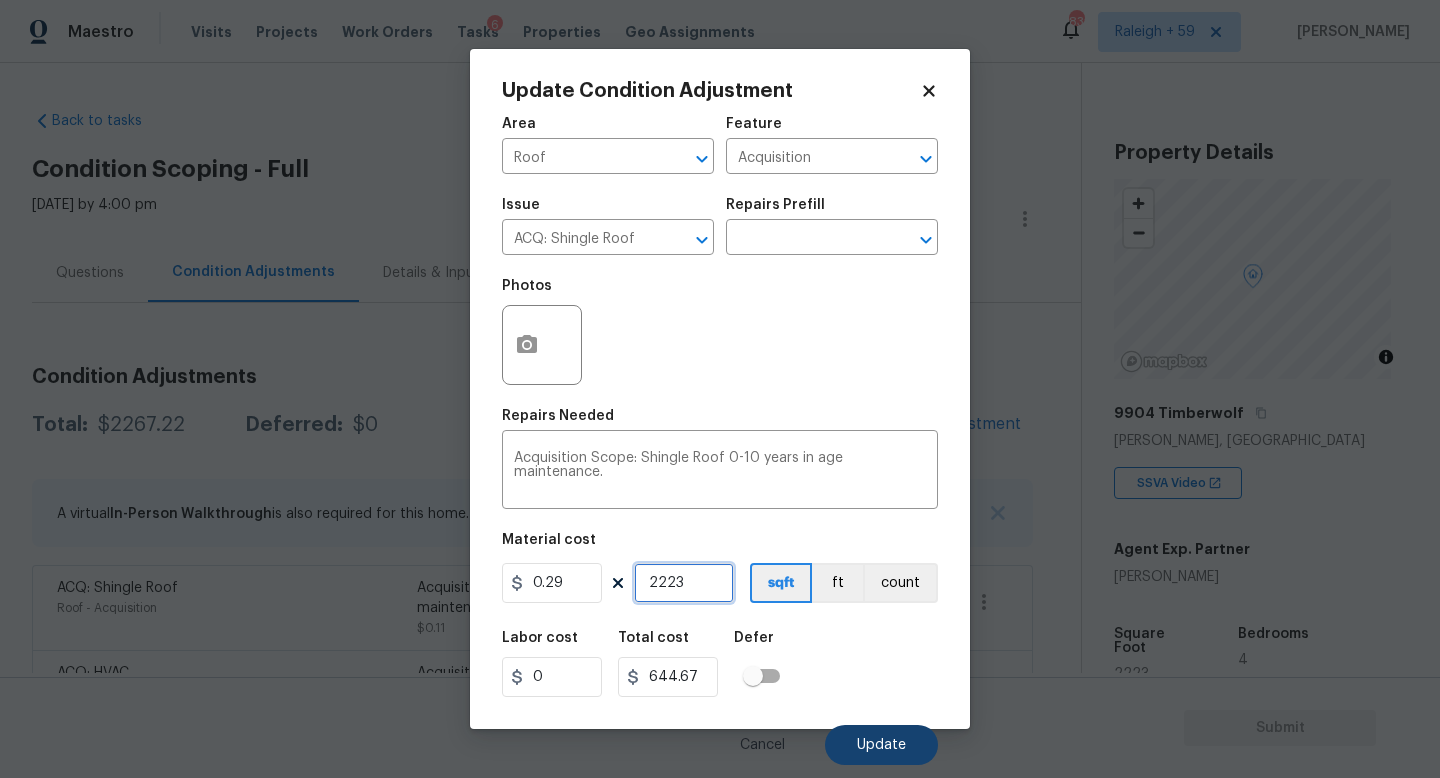 type on "2223" 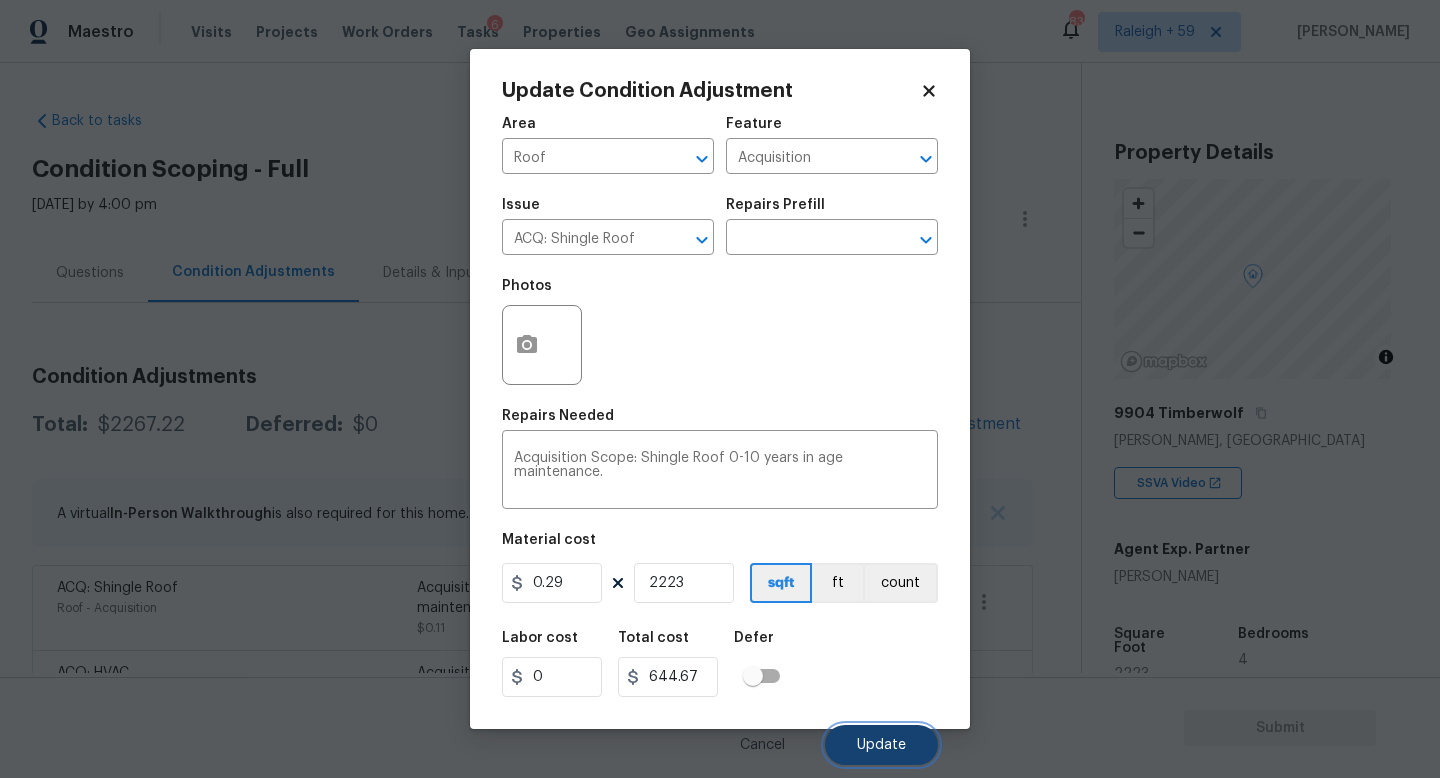 click on "Update" at bounding box center (881, 745) 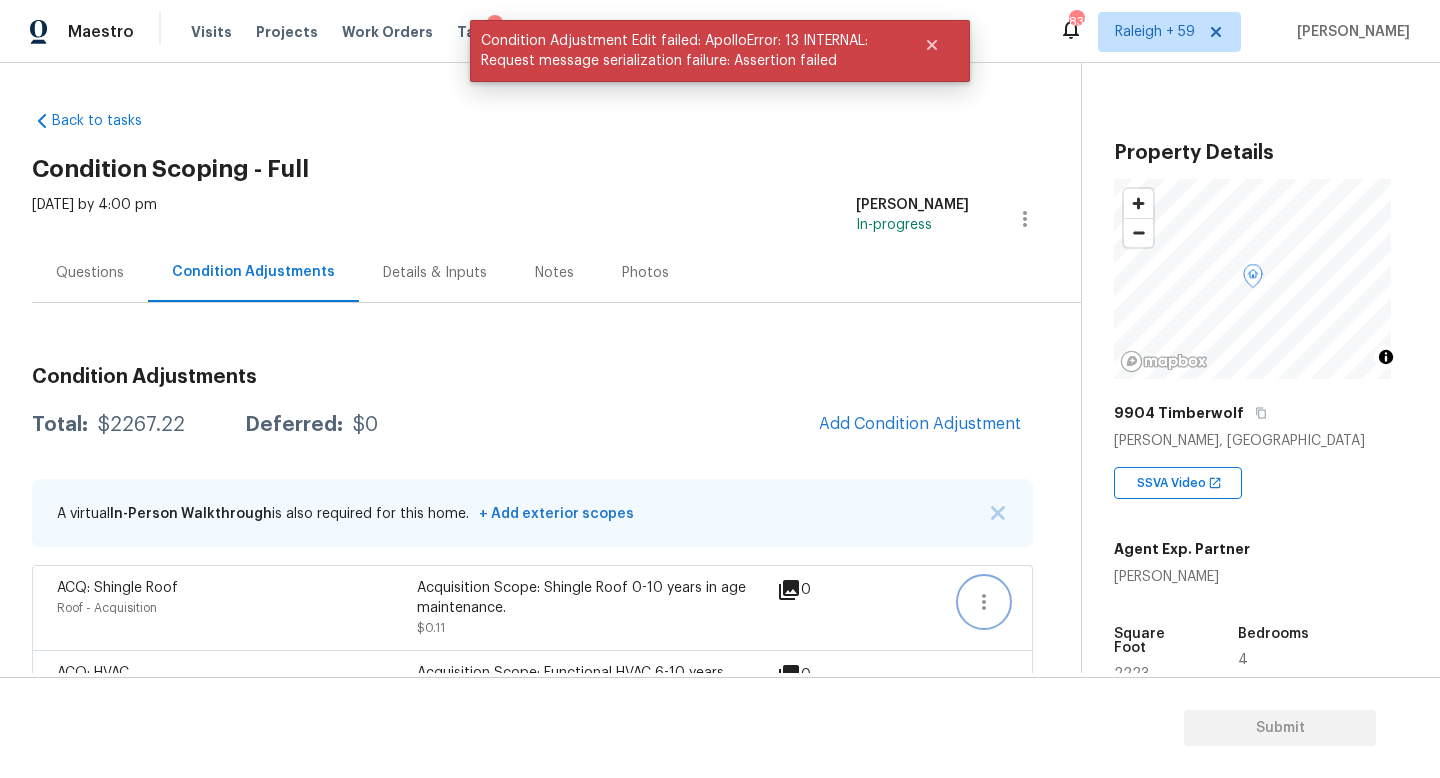 click at bounding box center [984, 602] 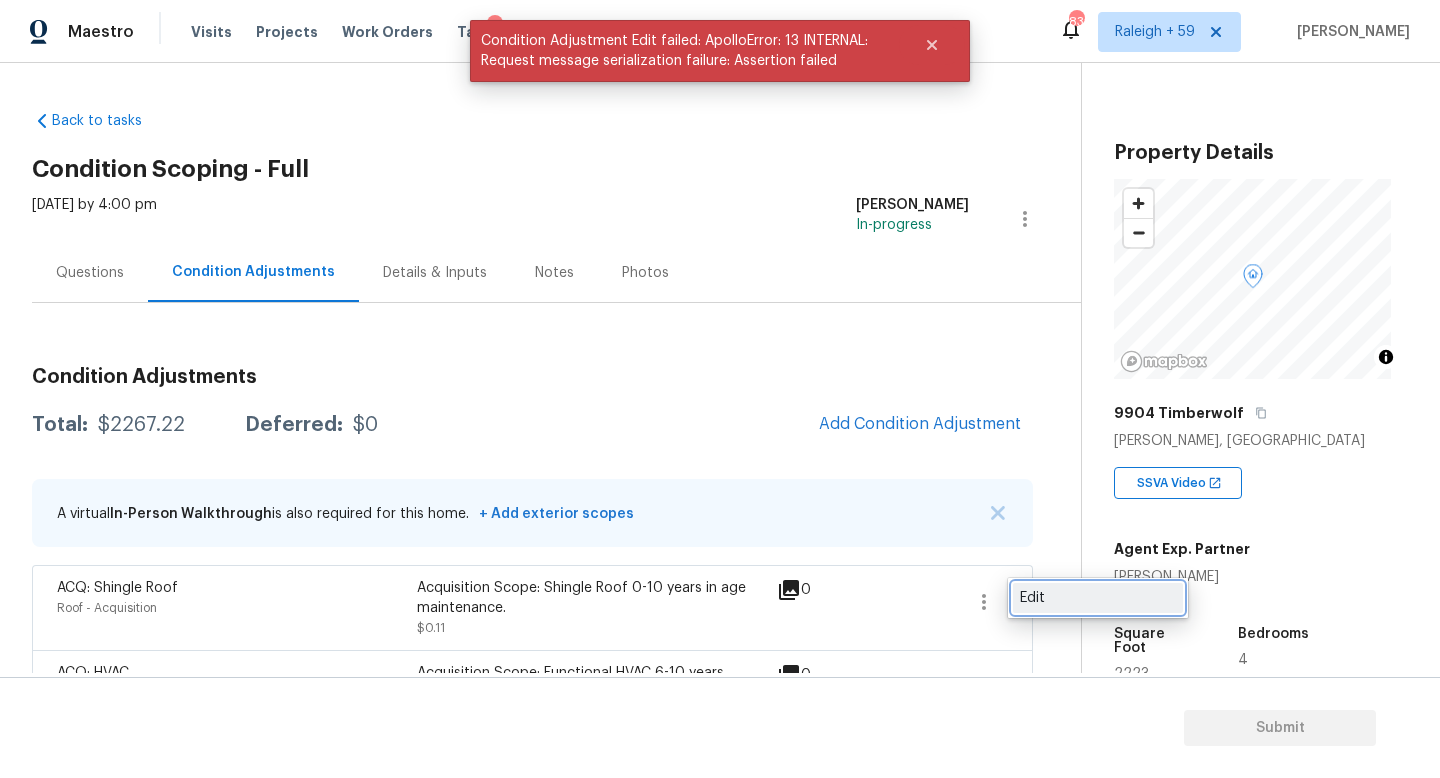 click on "Edit" at bounding box center [1098, 598] 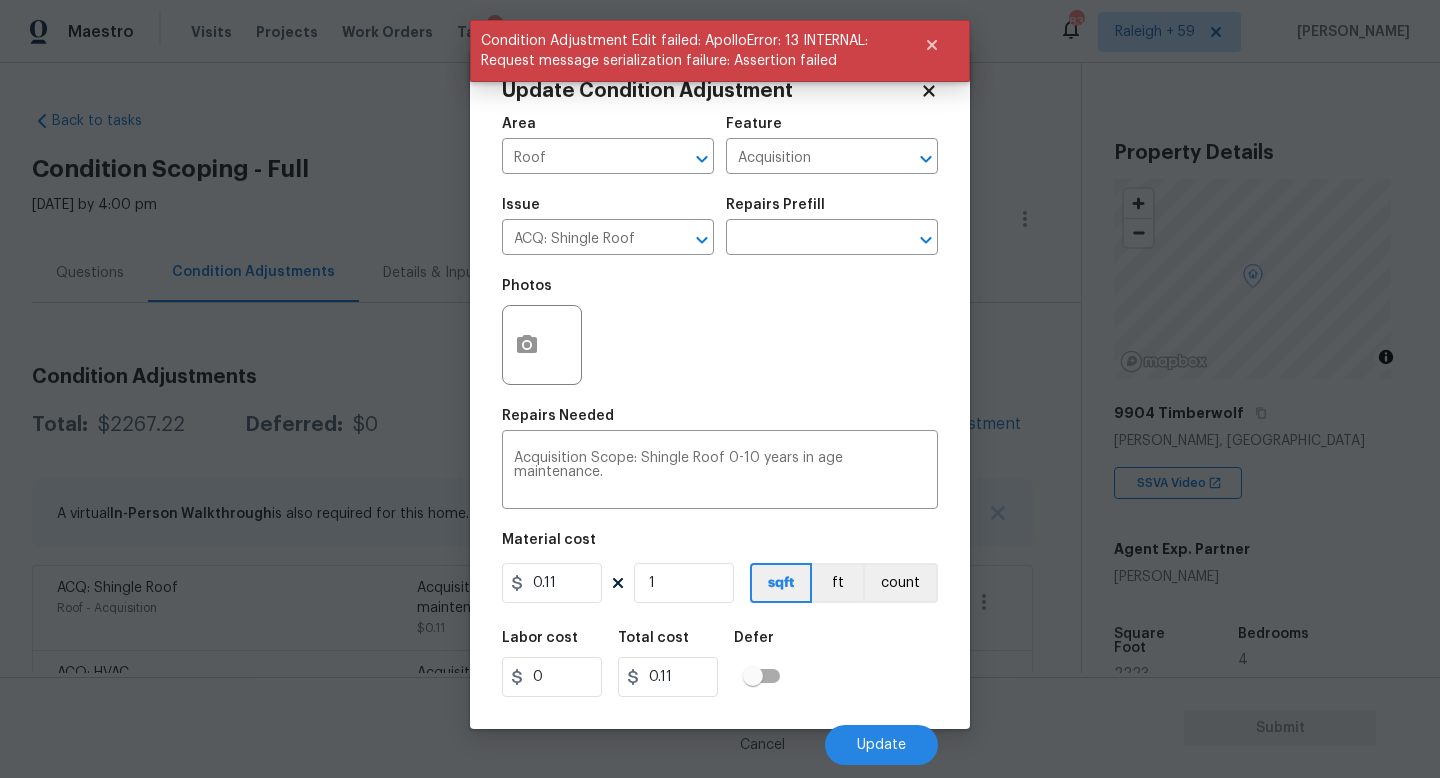 click on "Area Roof ​ Feature Acquisition ​ Issue ACQ: Shingle Roof ​ Repairs Prefill ​ Photos Repairs Needed Acquisition Scope: Shingle Roof 0-10 years in age maintenance. x ​ Material cost 0.11 1 sqft ft count Labor cost 0 Total cost 0.11 Defer Cancel Update" at bounding box center (720, 435) 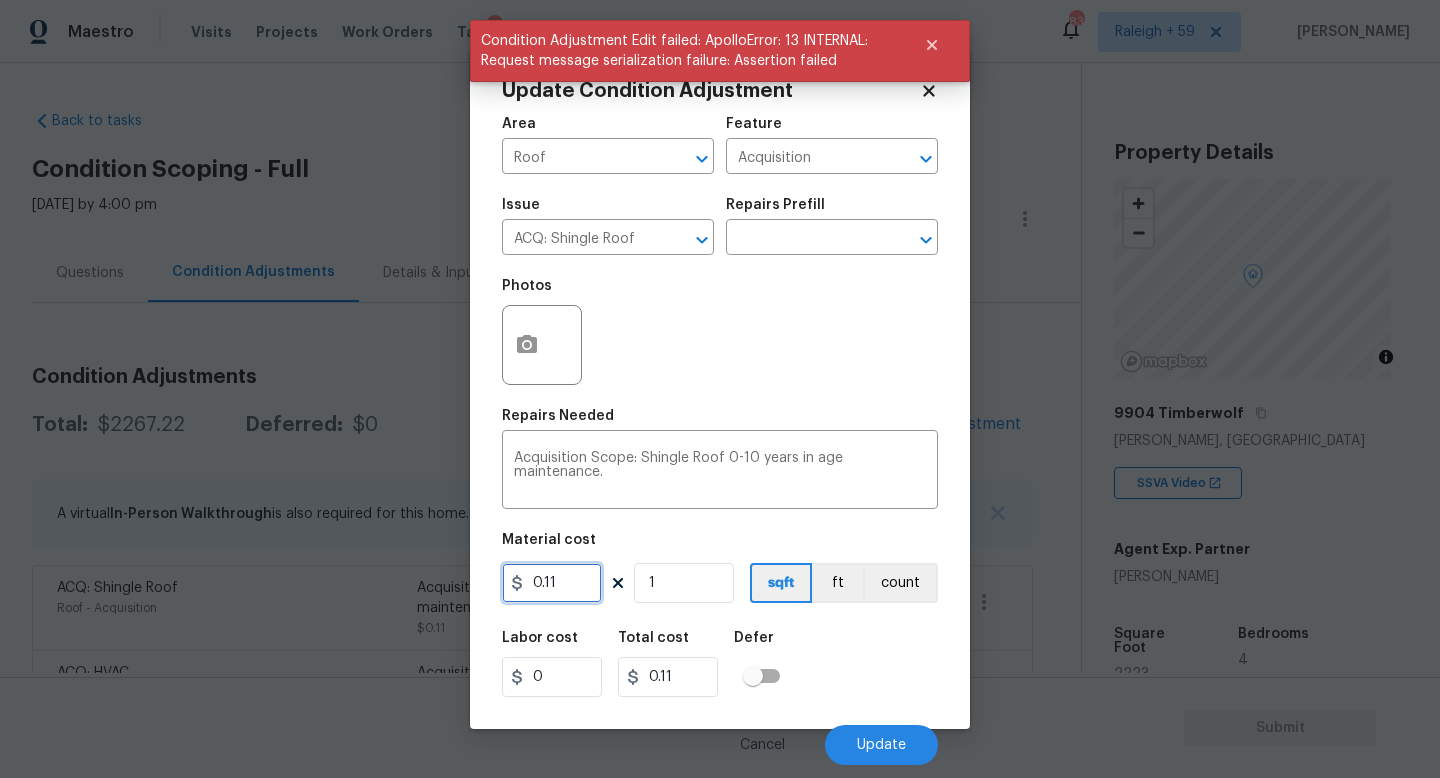 click on "0.11" at bounding box center [552, 583] 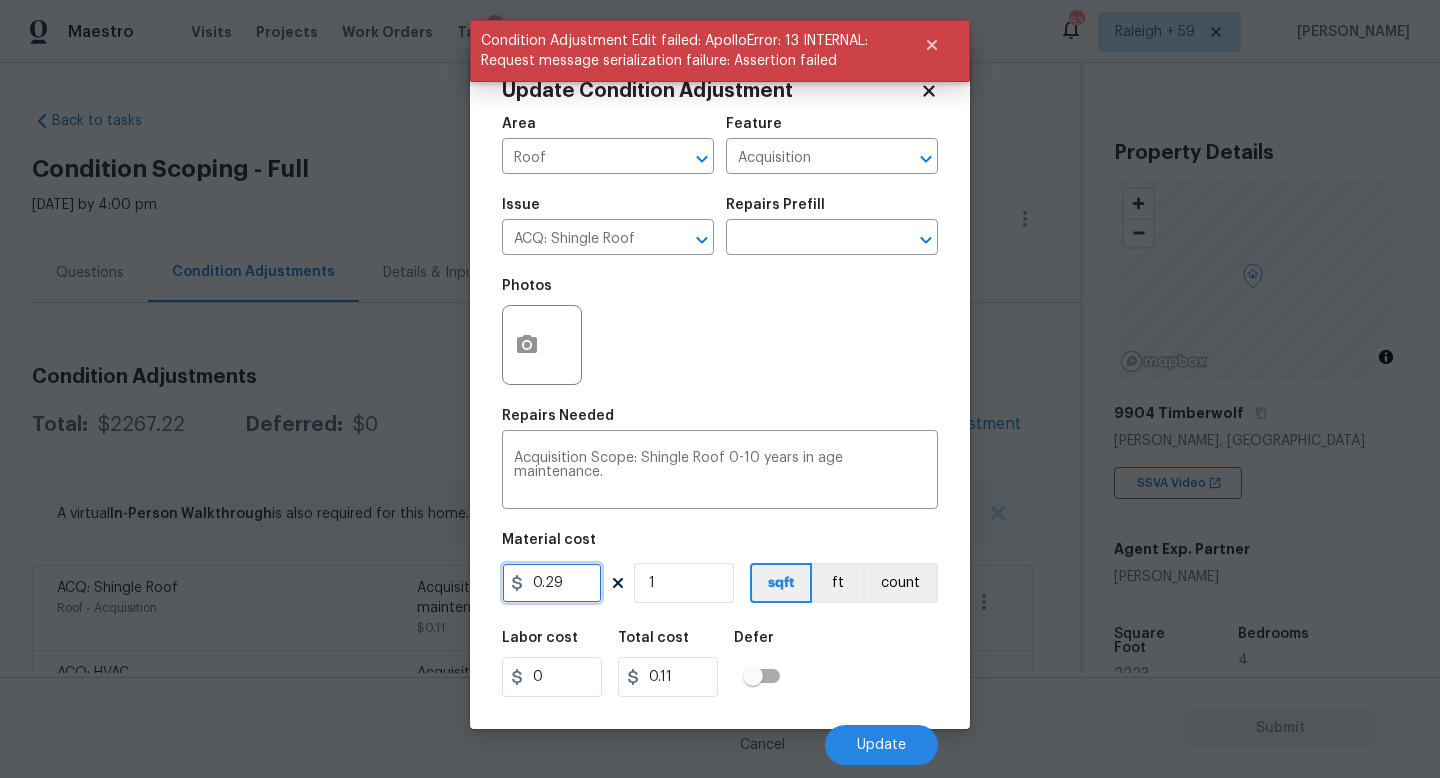 type on "0.29" 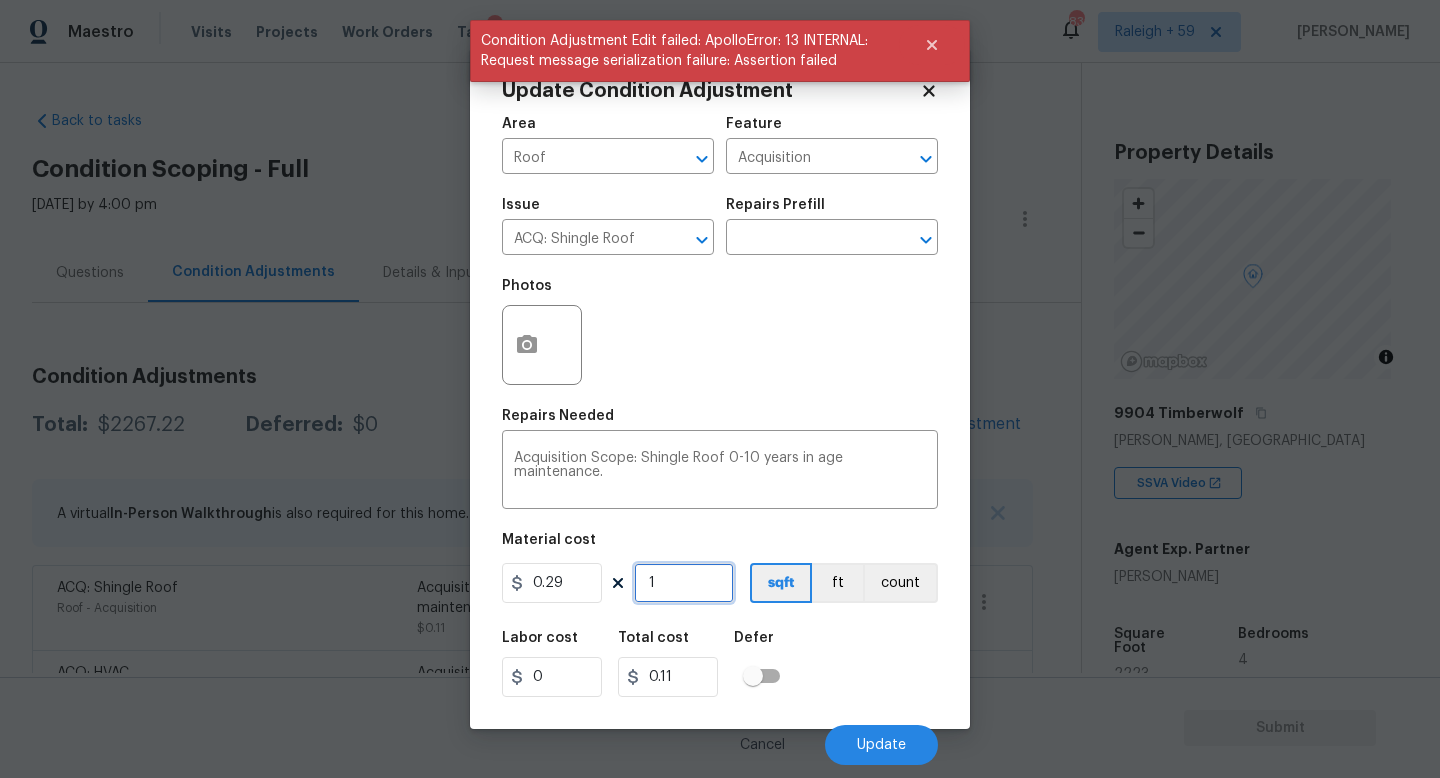type on "0.29" 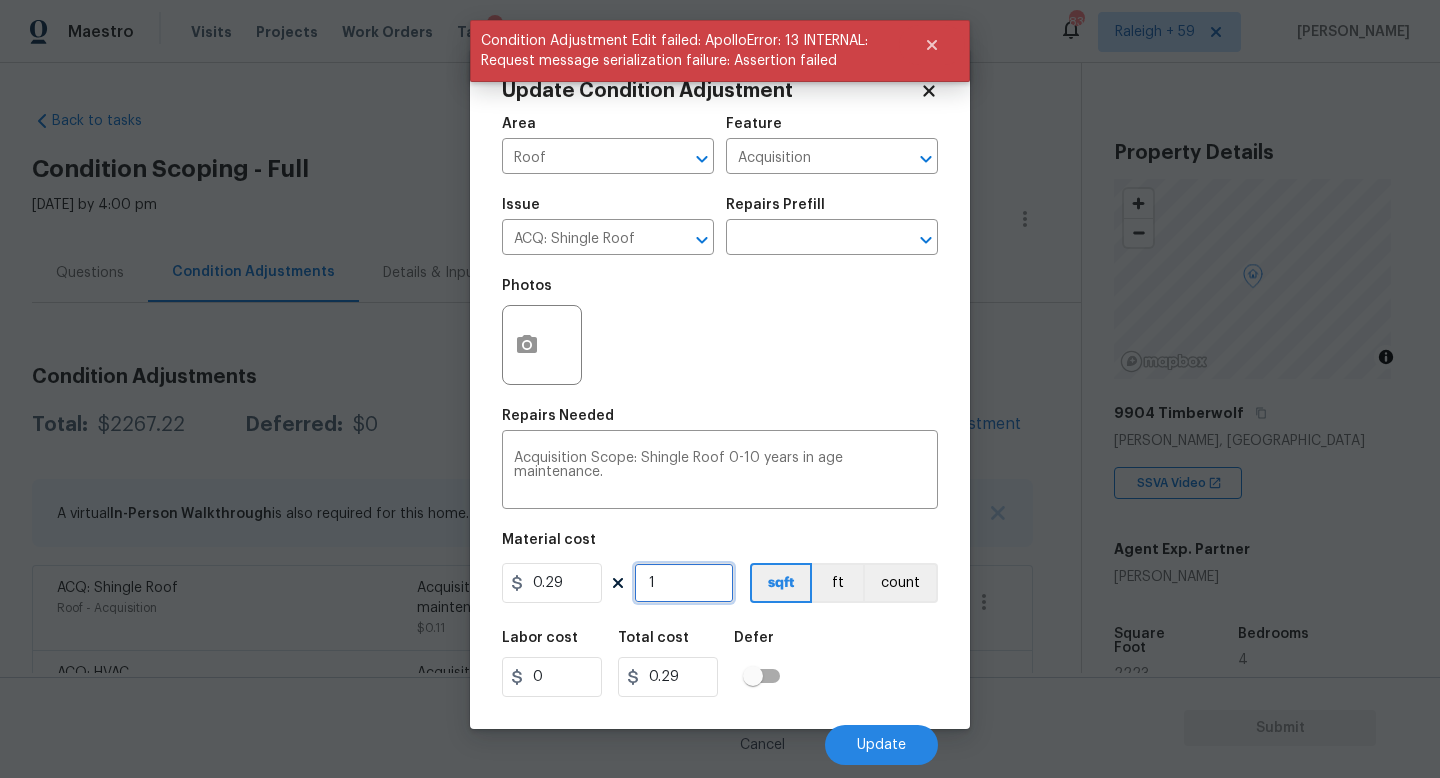 type on "2" 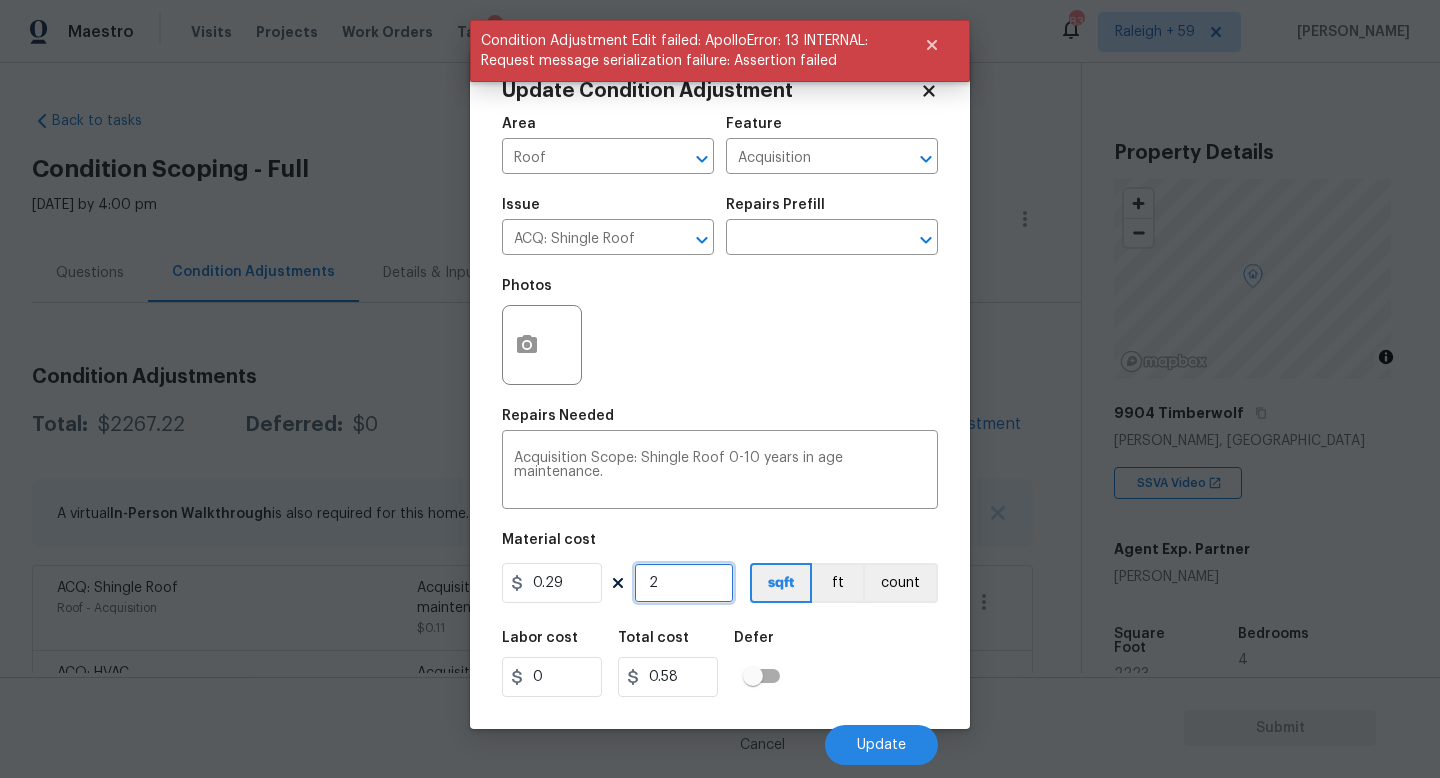 type on "22" 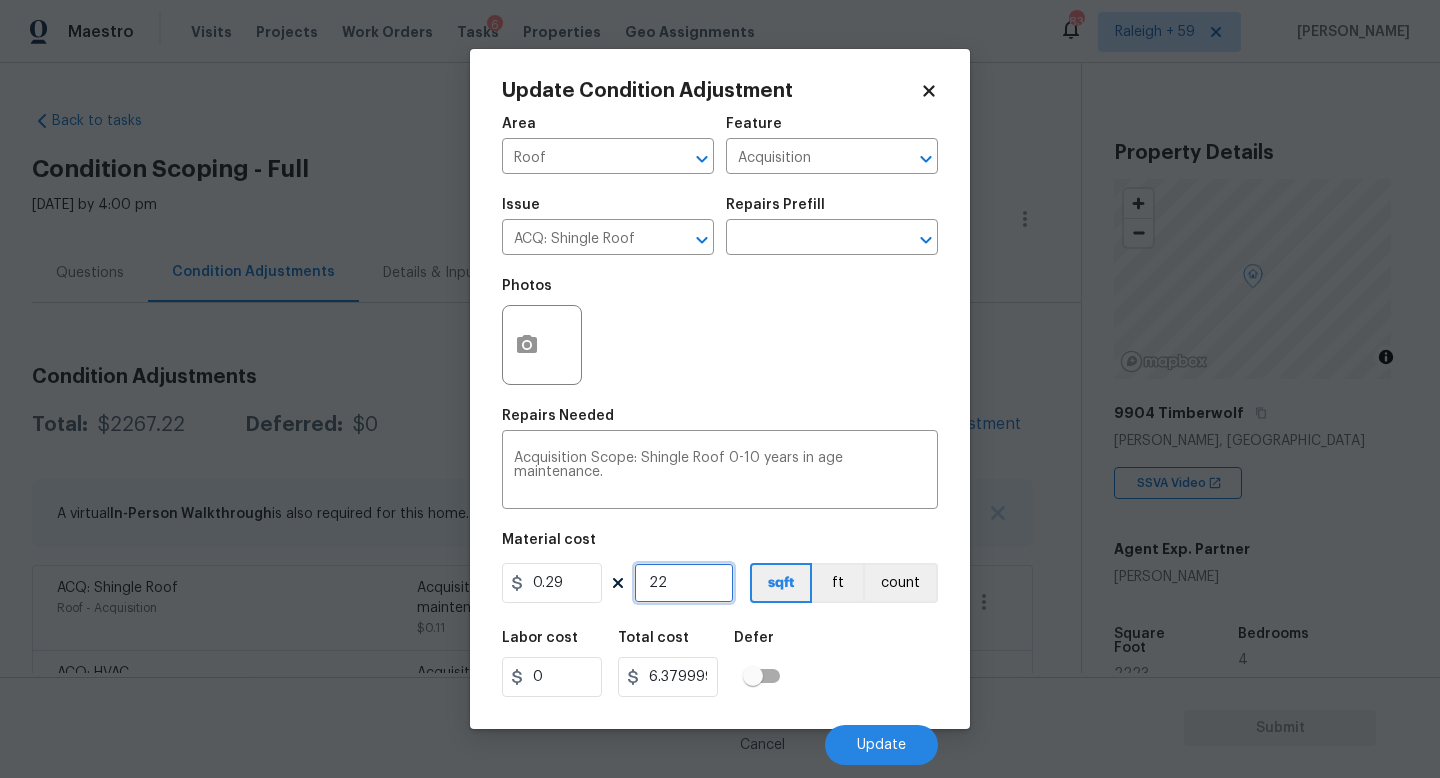 type on "222" 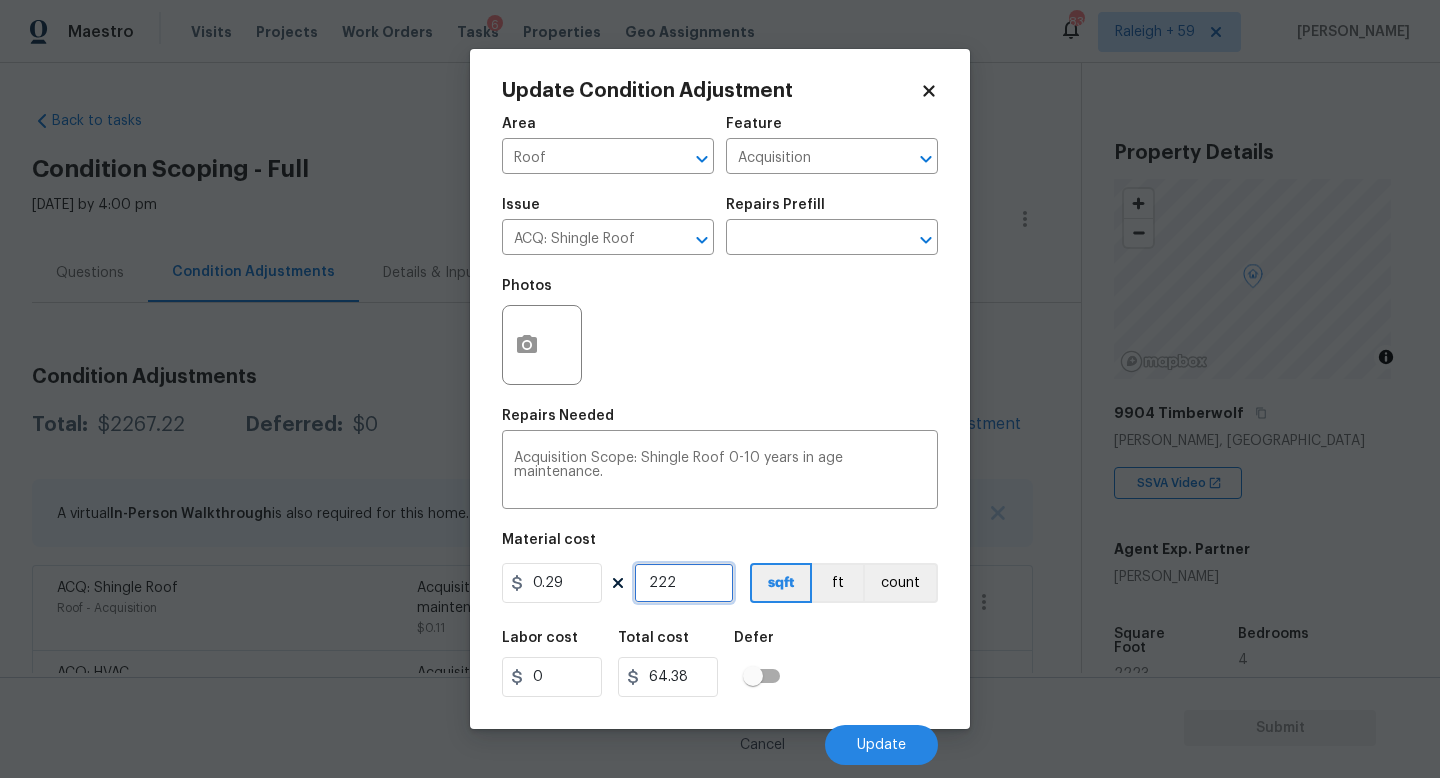 type on "2223" 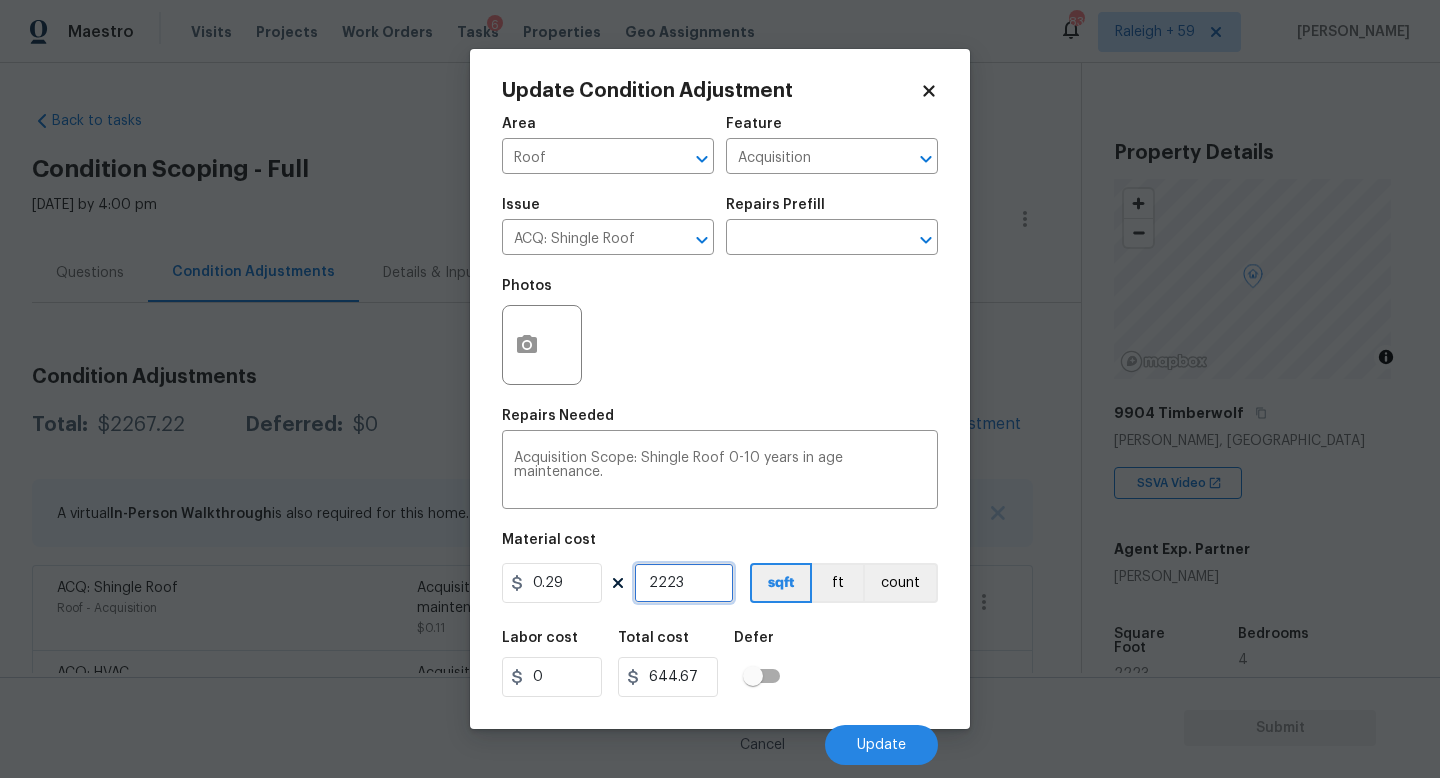 type on "2223" 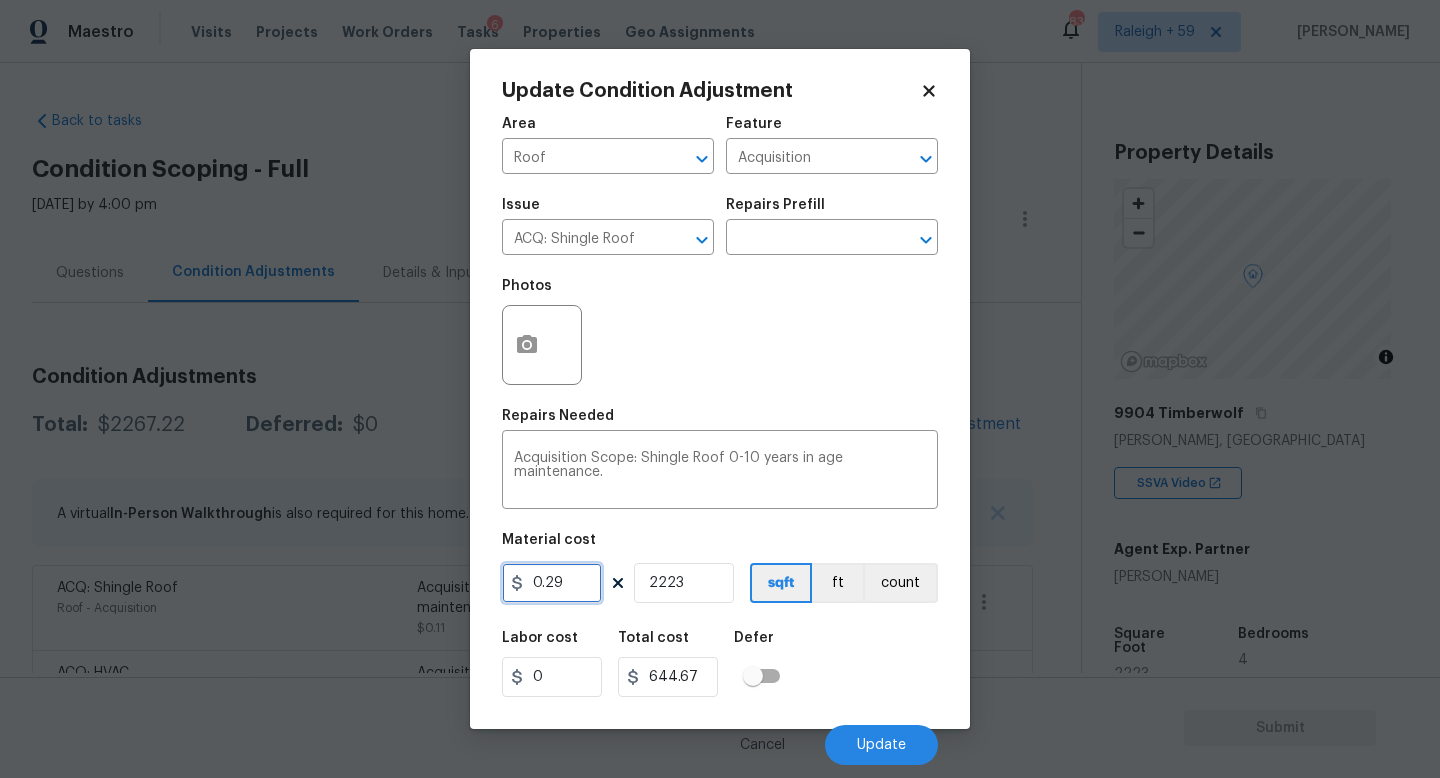 drag, startPoint x: 581, startPoint y: 585, endPoint x: 473, endPoint y: 578, distance: 108.226616 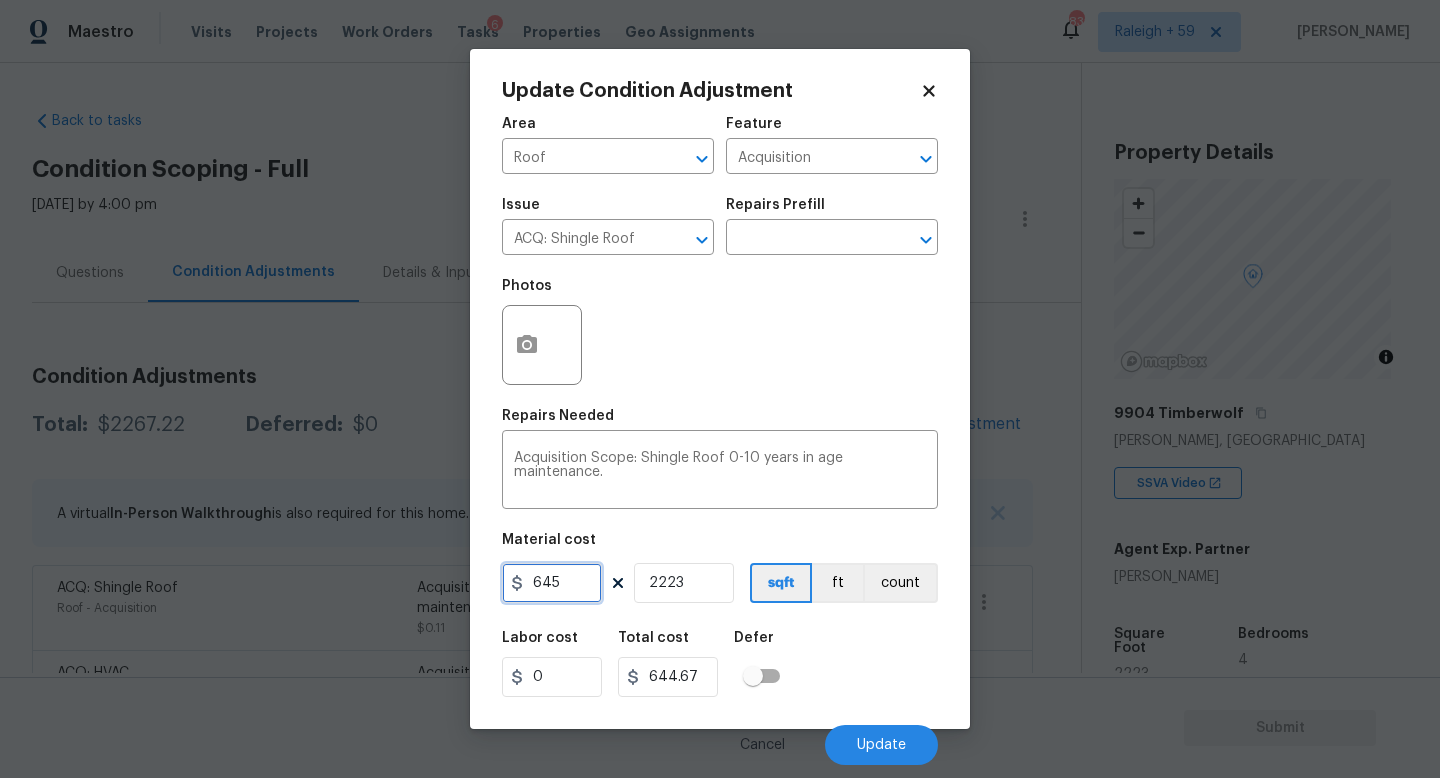 type on "645" 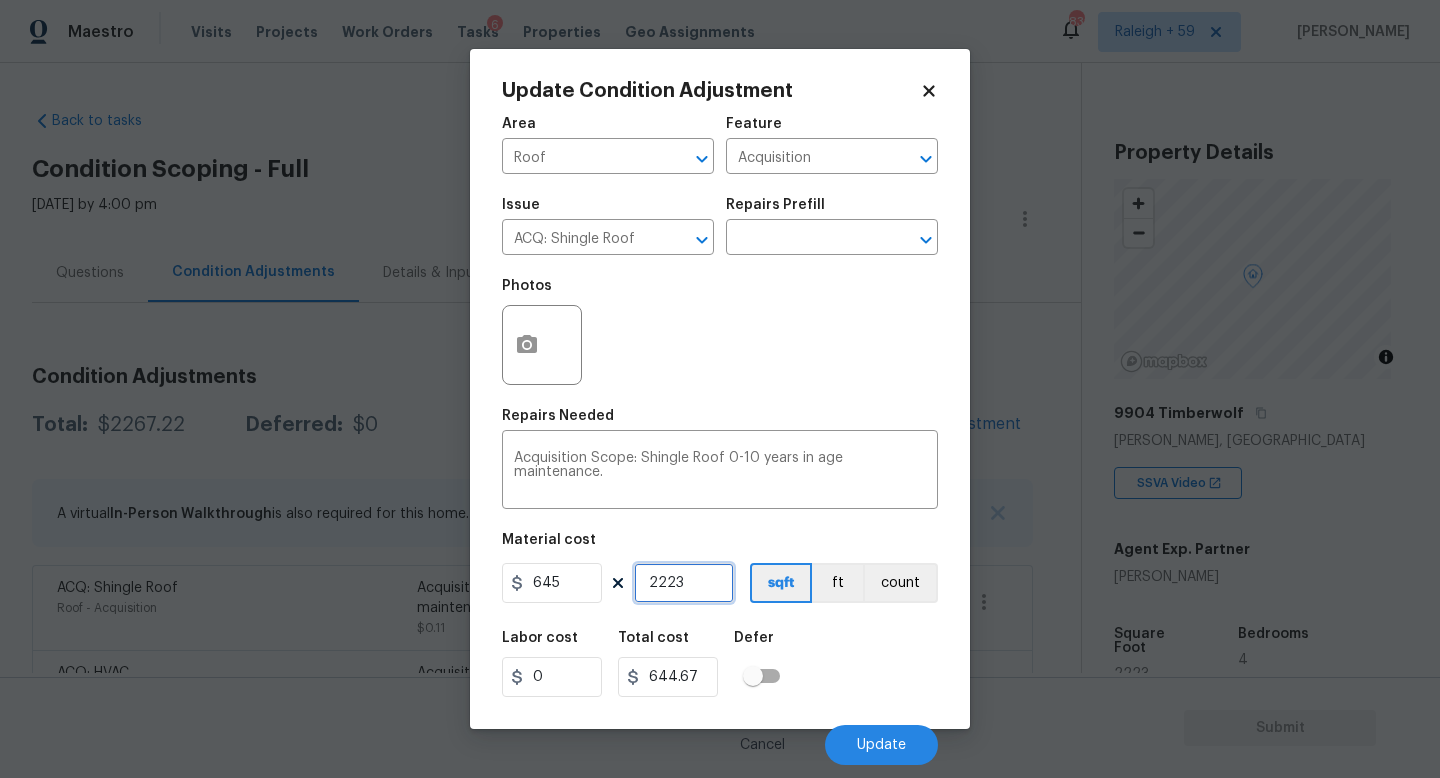 type on "1433835" 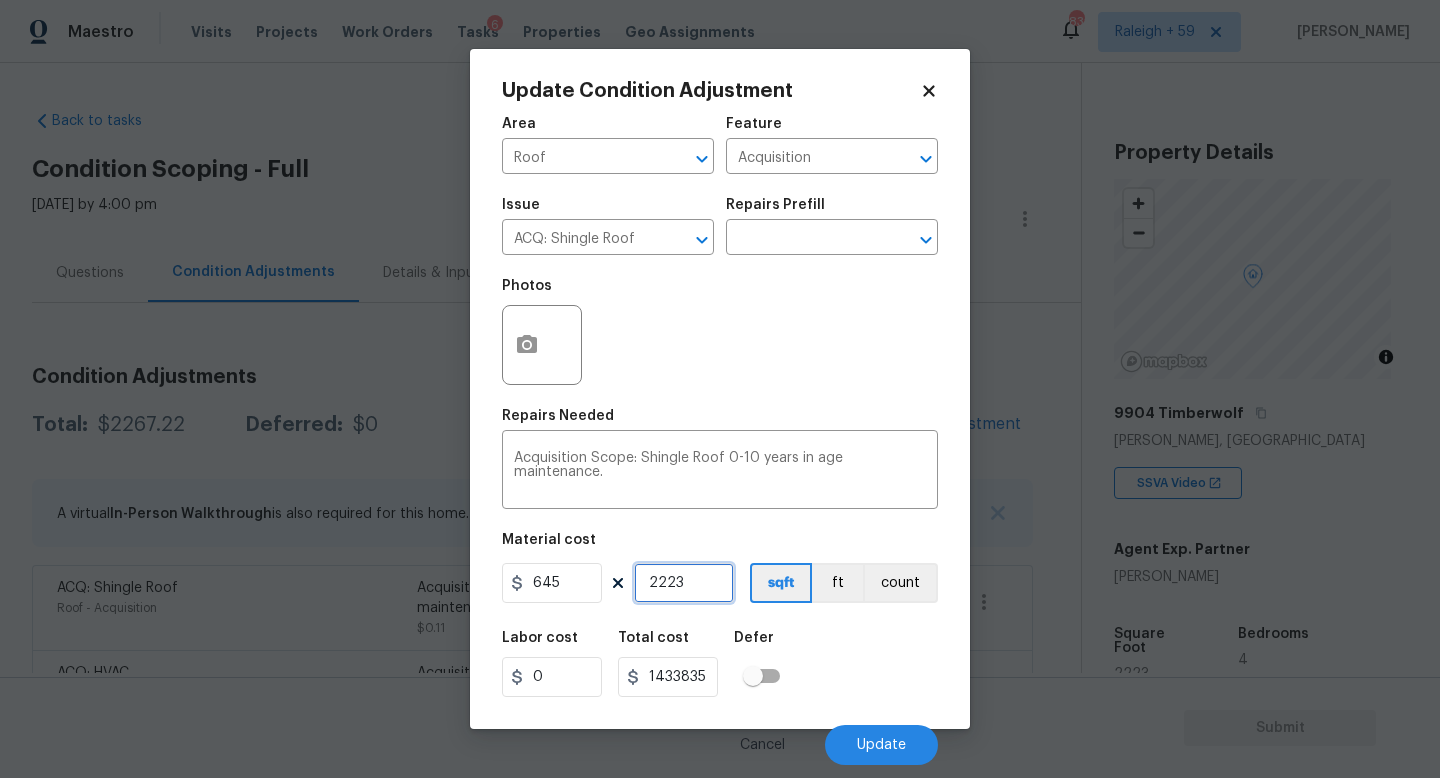 type on "1" 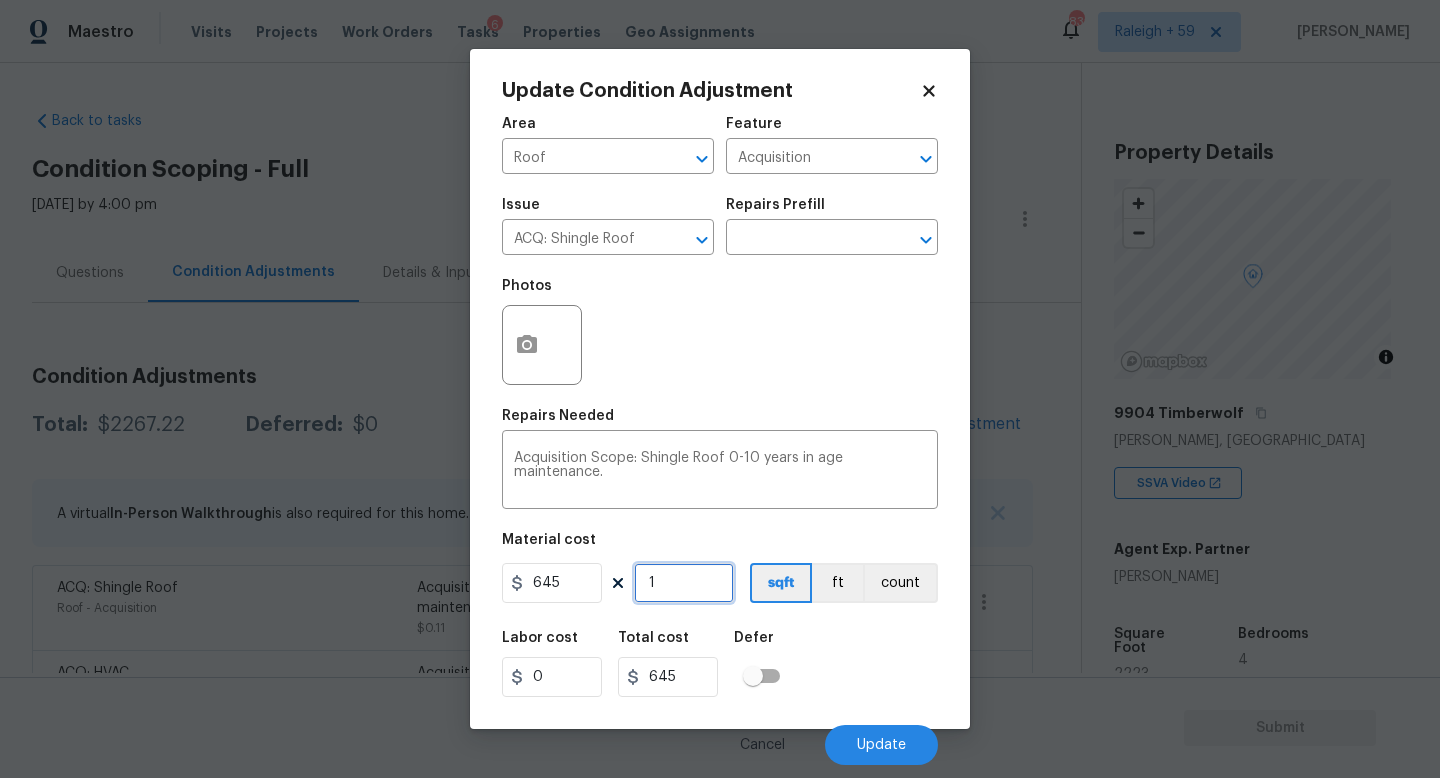 type on "1" 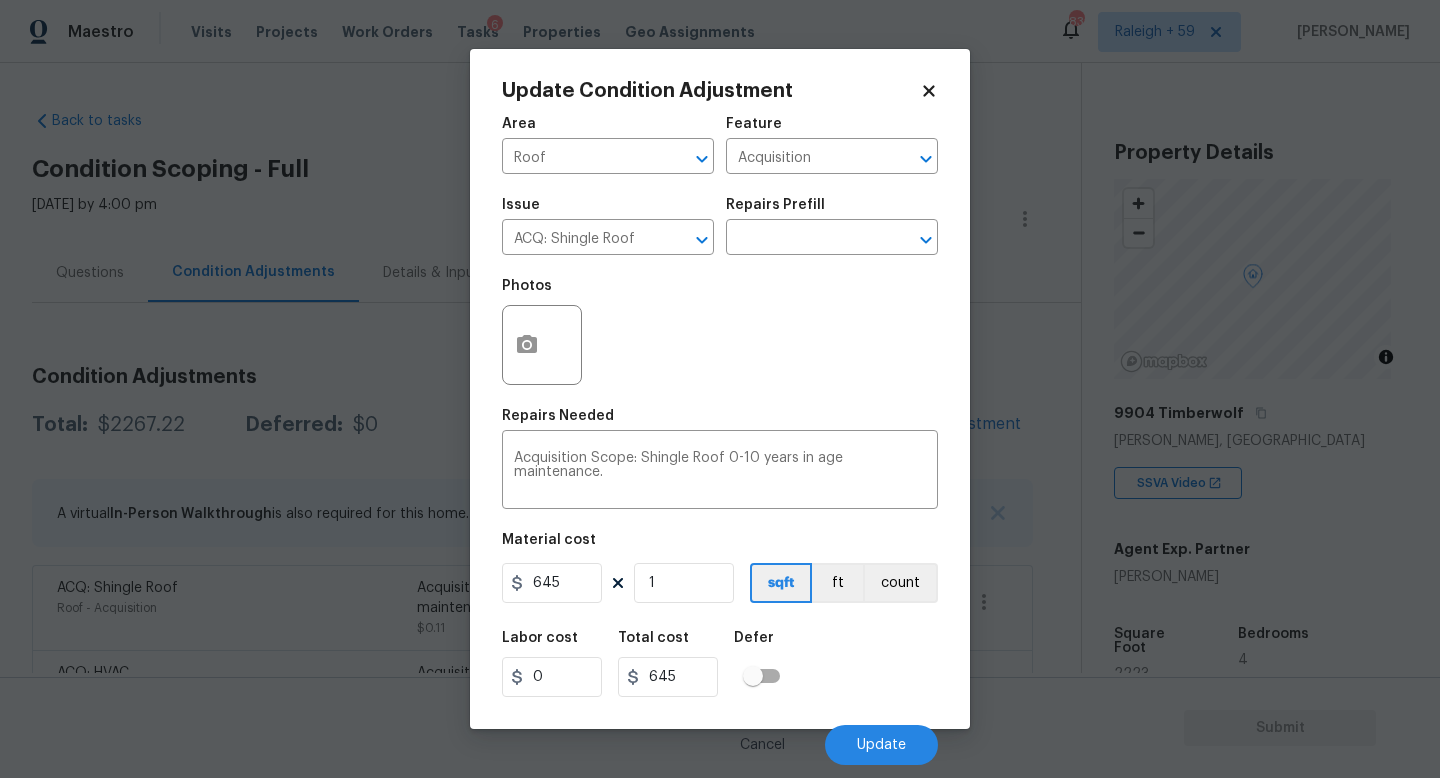 click on "Labor cost 0 Total cost 645 Defer" at bounding box center (720, 664) 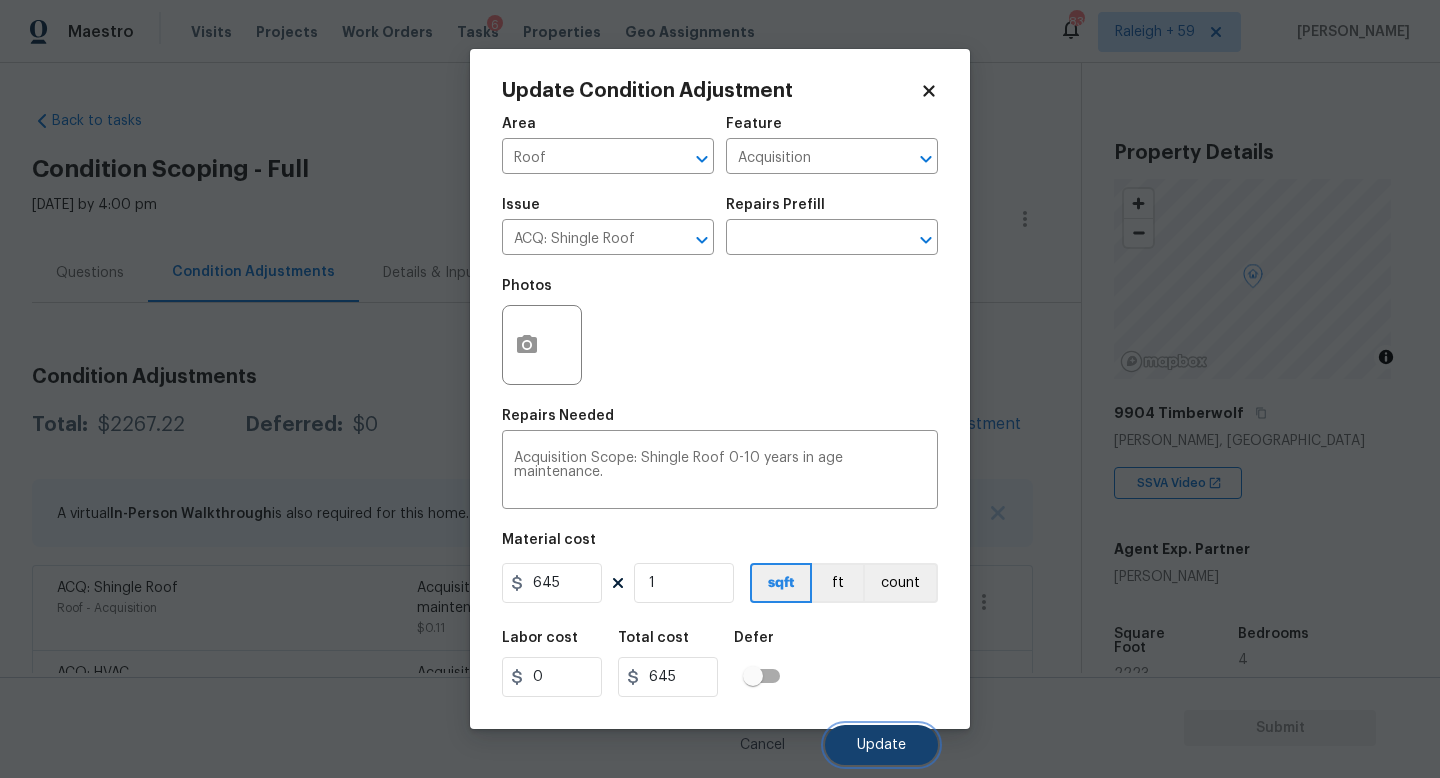 click on "Update" at bounding box center (881, 745) 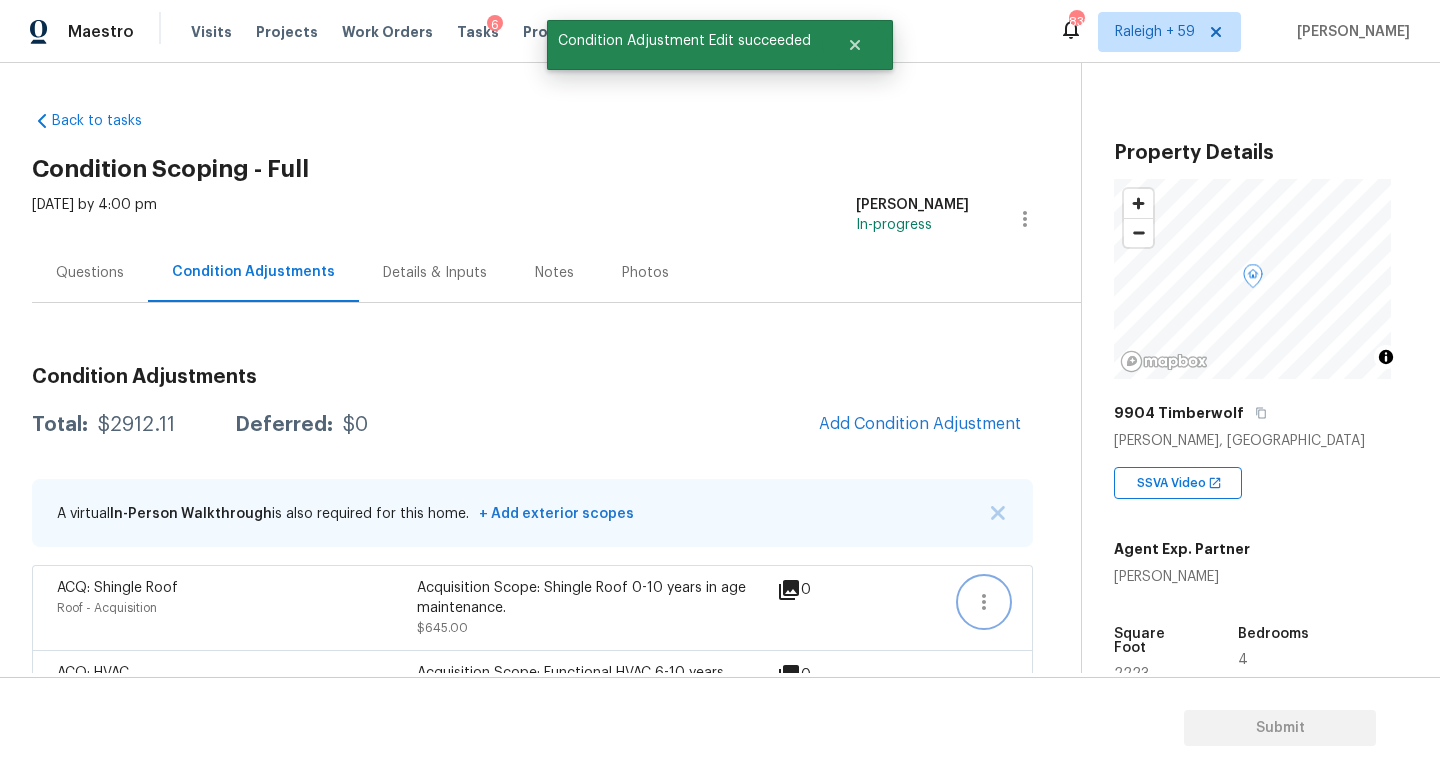click 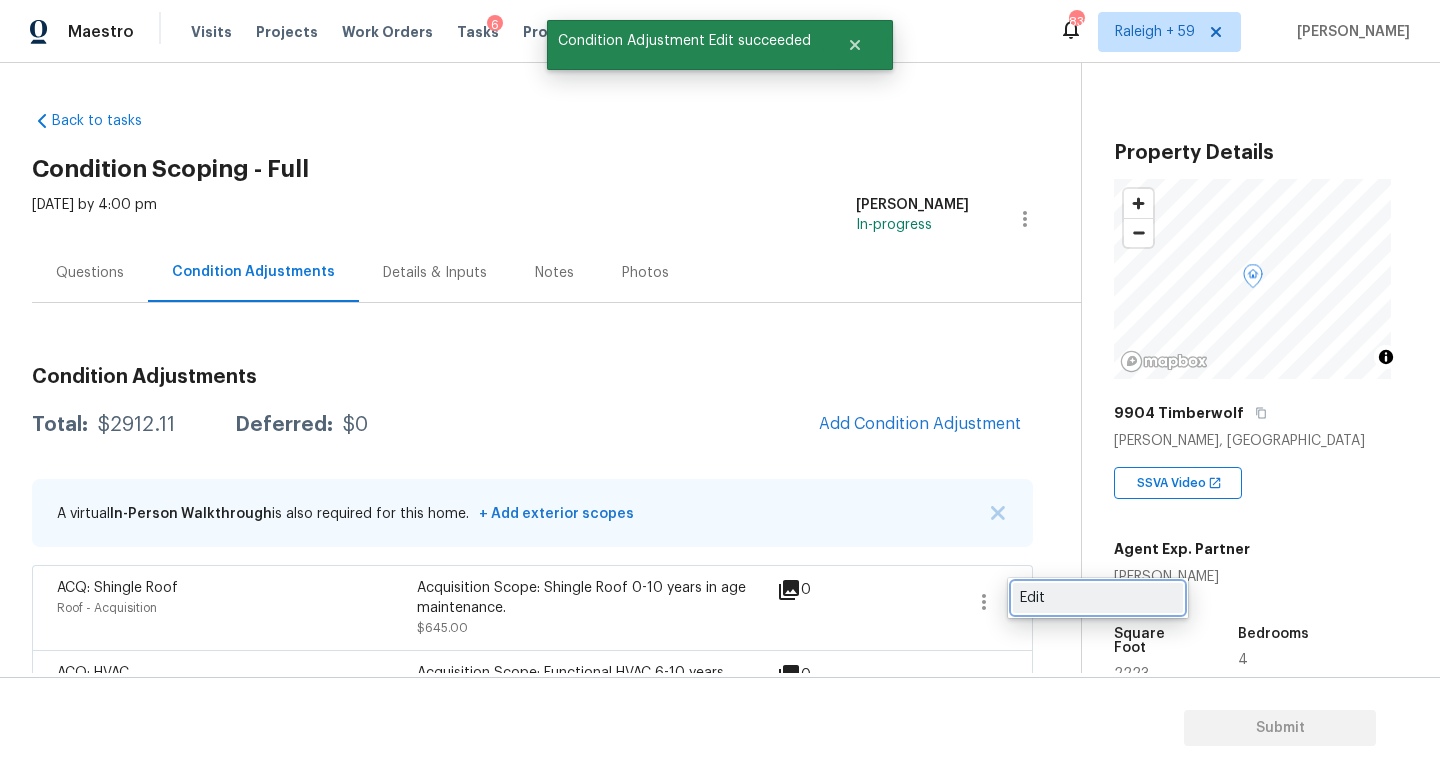 click on "Edit" at bounding box center (1098, 598) 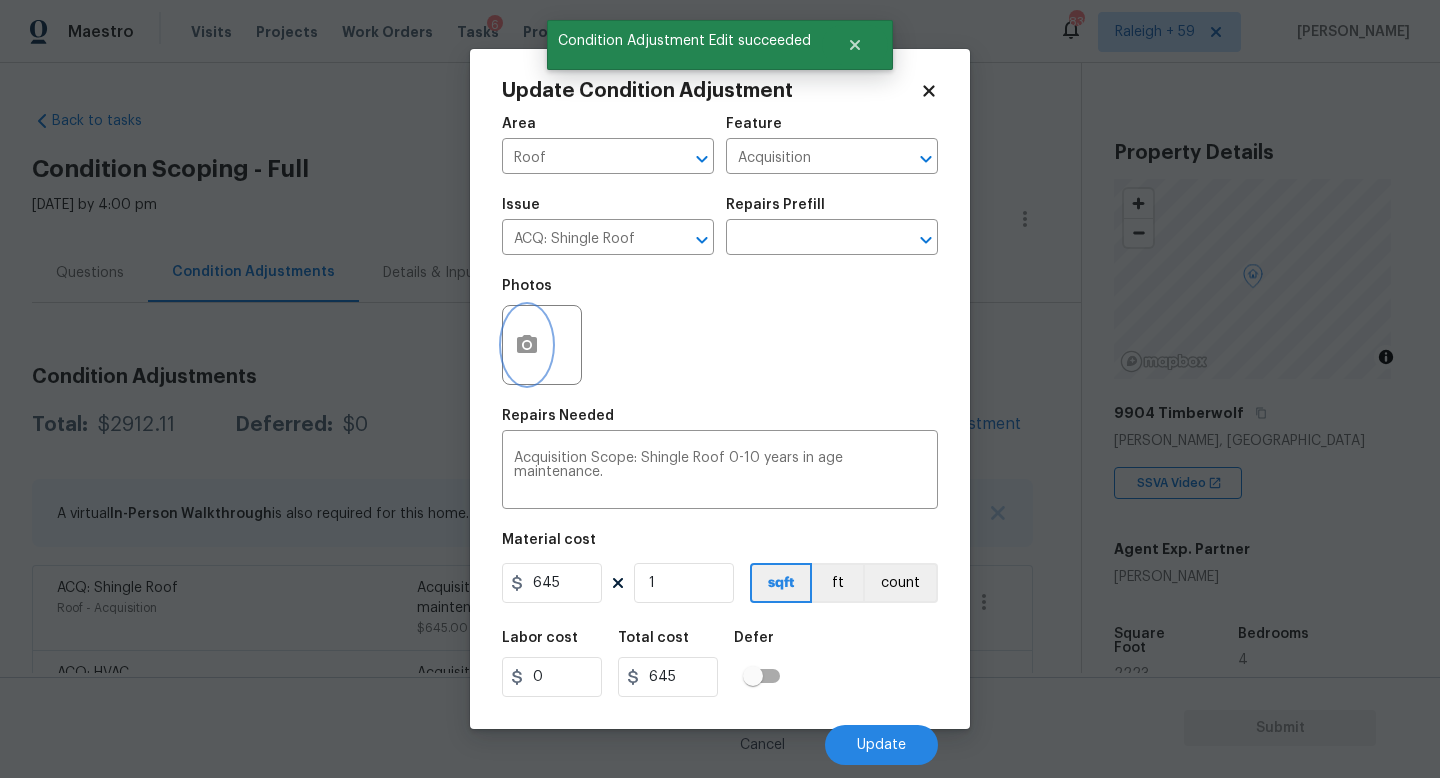 click at bounding box center (527, 345) 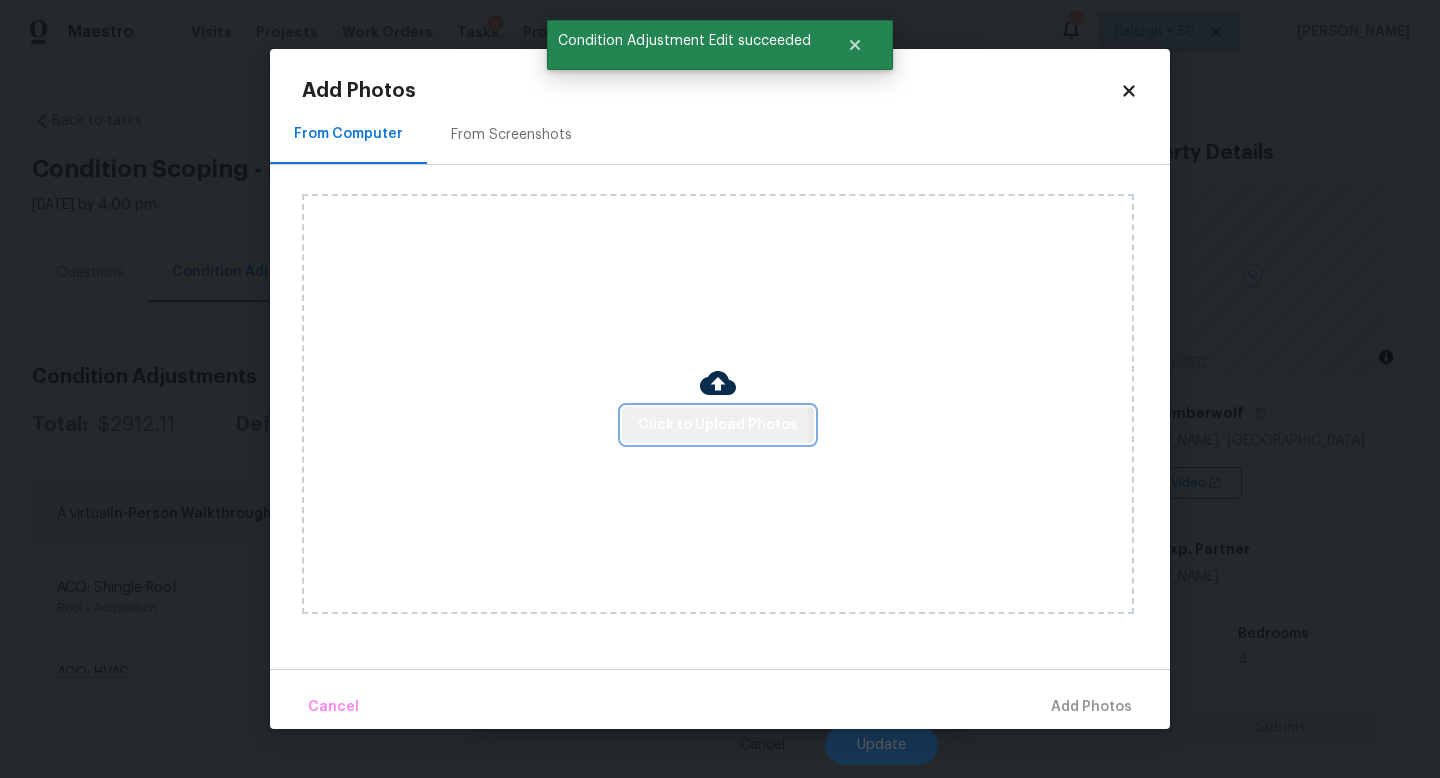 click on "Click to Upload Photos" at bounding box center [718, 425] 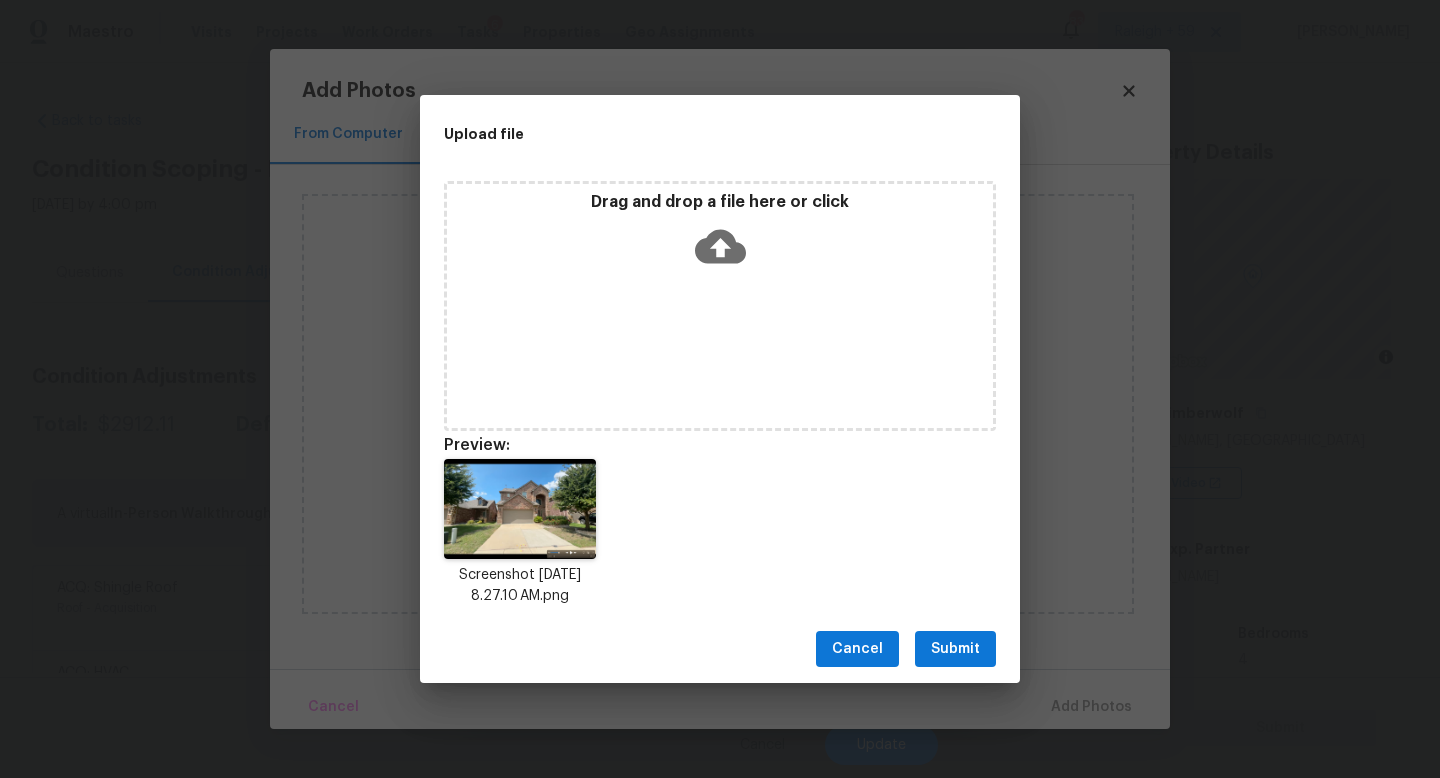 click on "Submit" at bounding box center [955, 649] 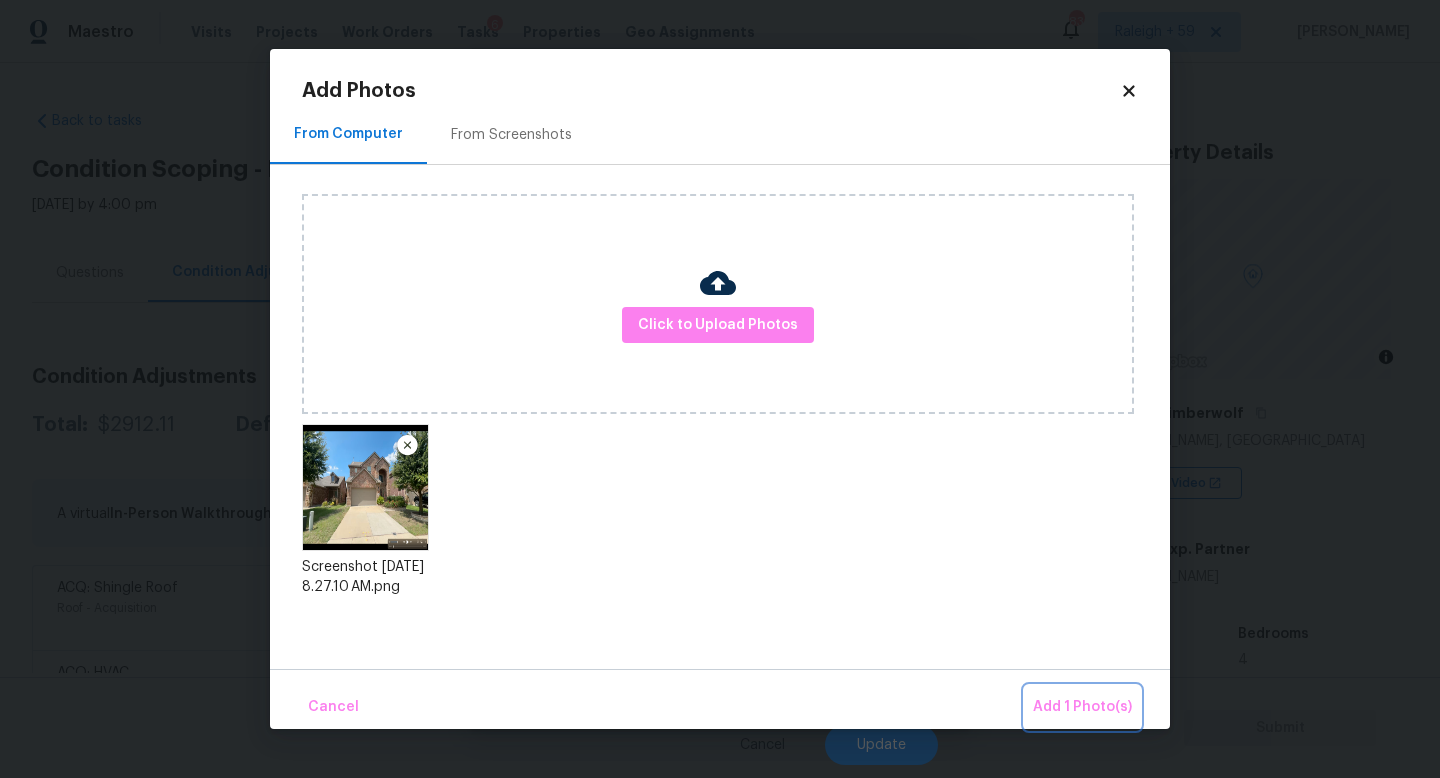 click on "Add 1 Photo(s)" at bounding box center (1082, 707) 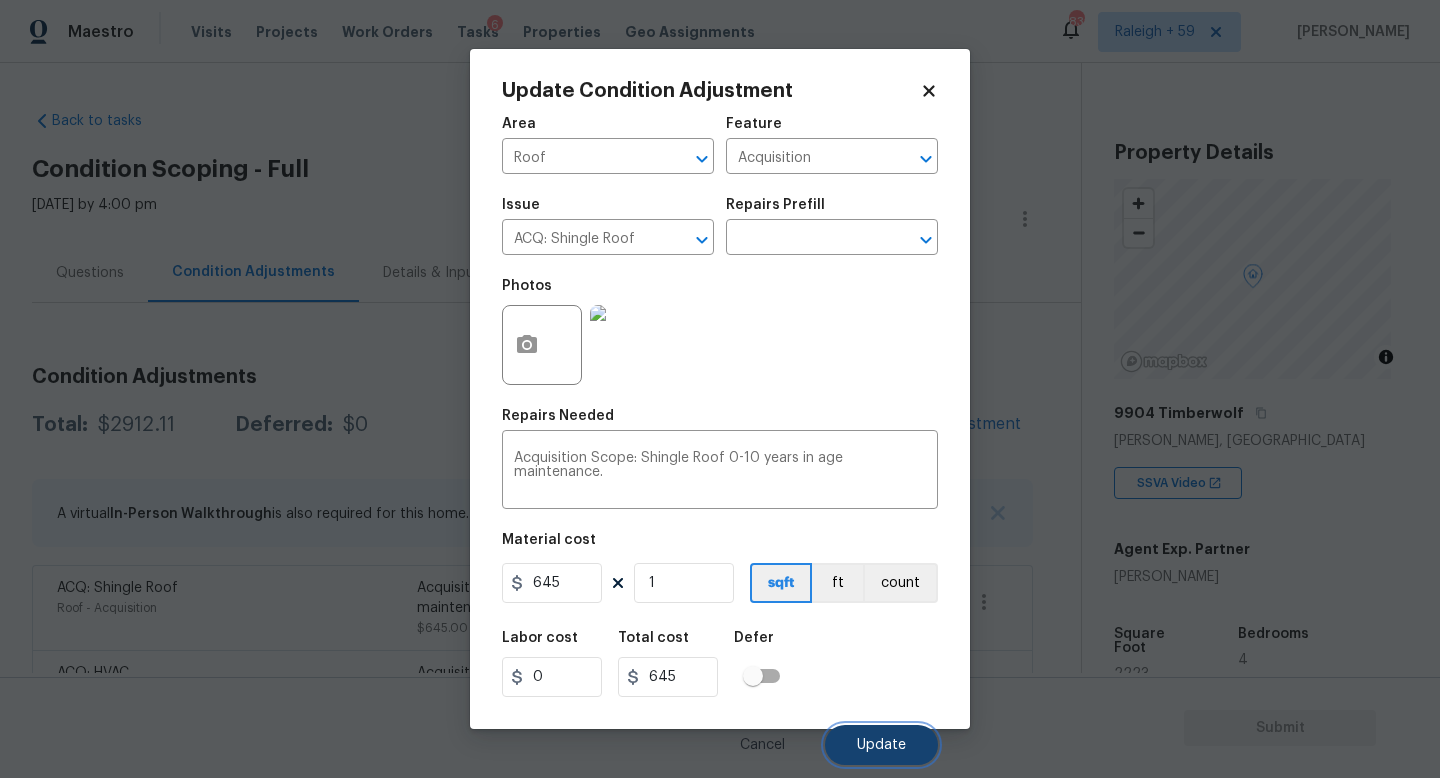 click on "Update" at bounding box center [881, 745] 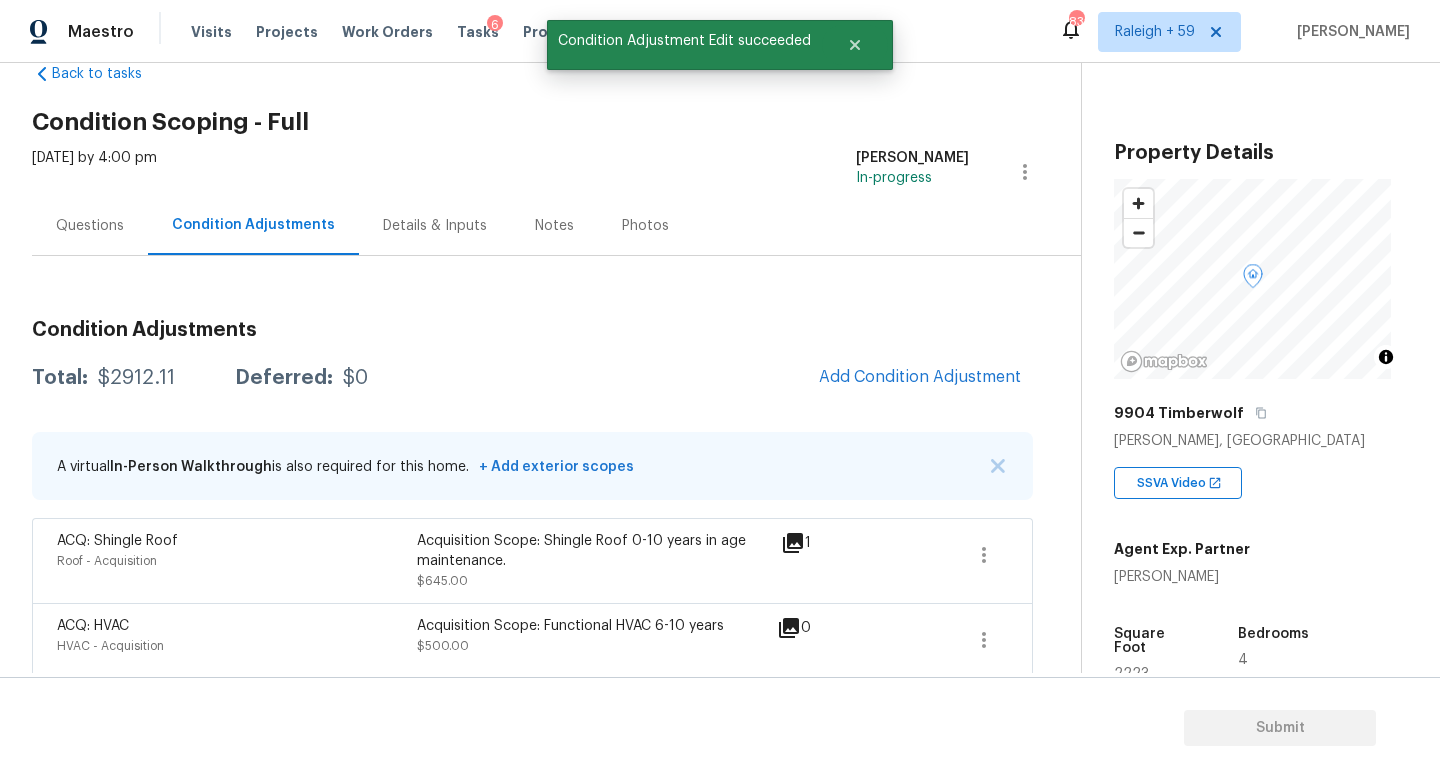 scroll, scrollTop: 0, scrollLeft: 0, axis: both 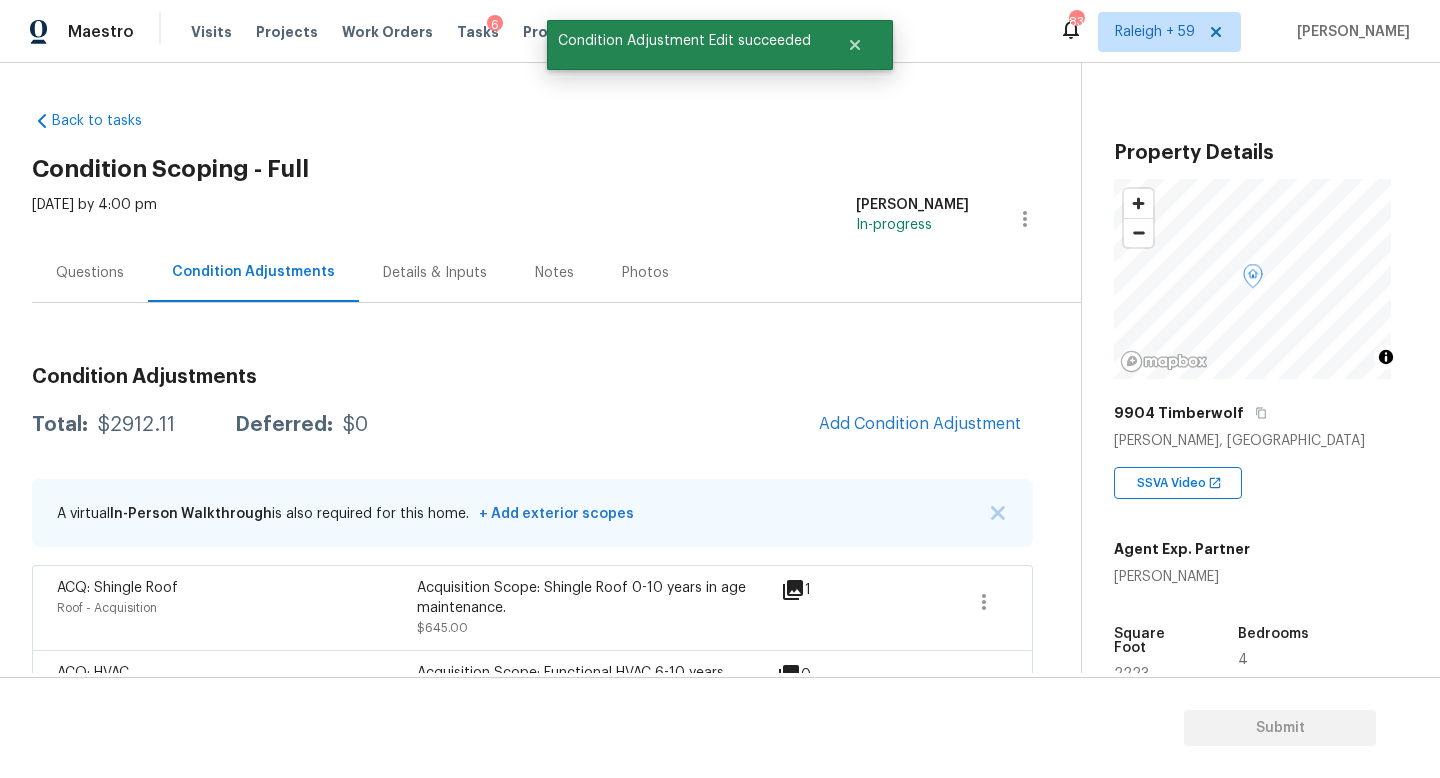 click on "Details & Inputs" at bounding box center [435, 272] 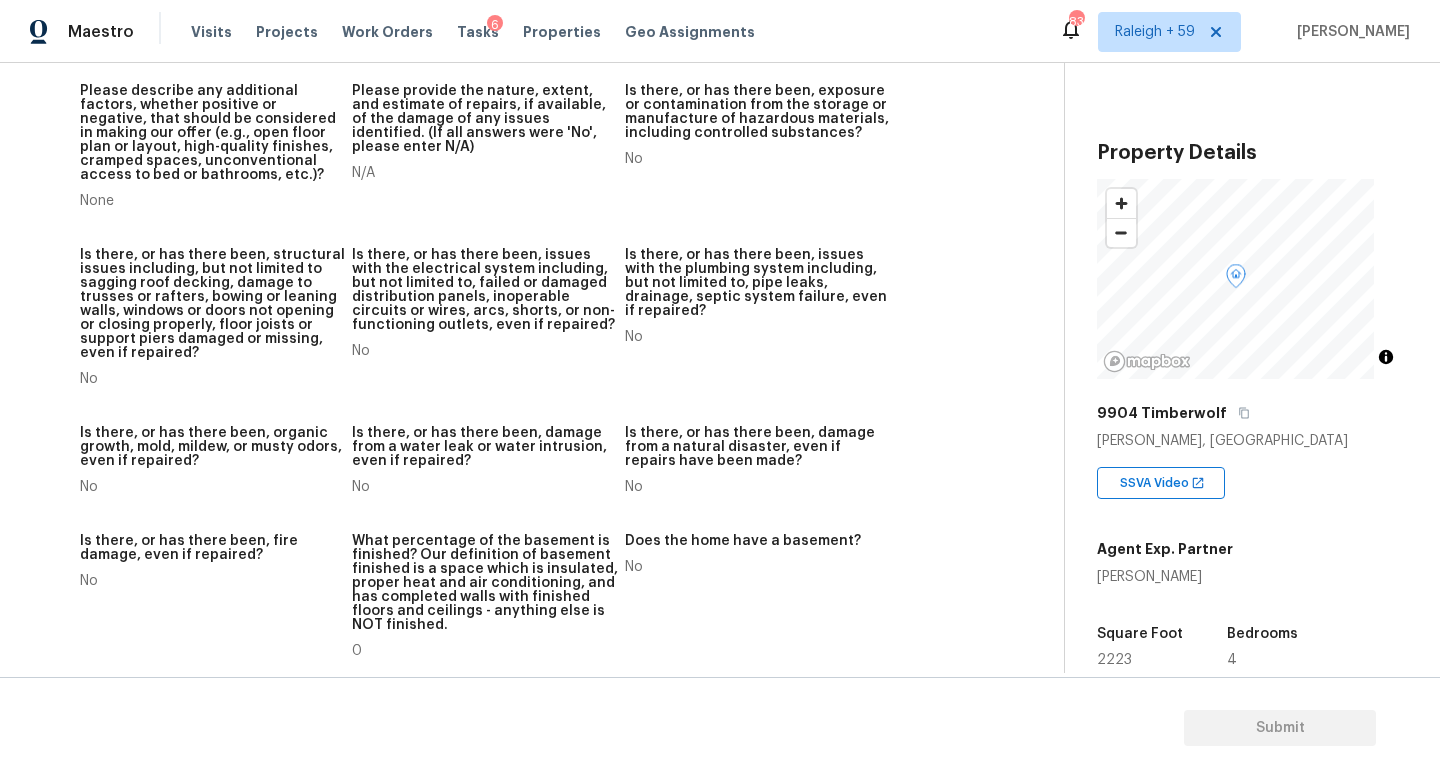 scroll, scrollTop: 67, scrollLeft: 0, axis: vertical 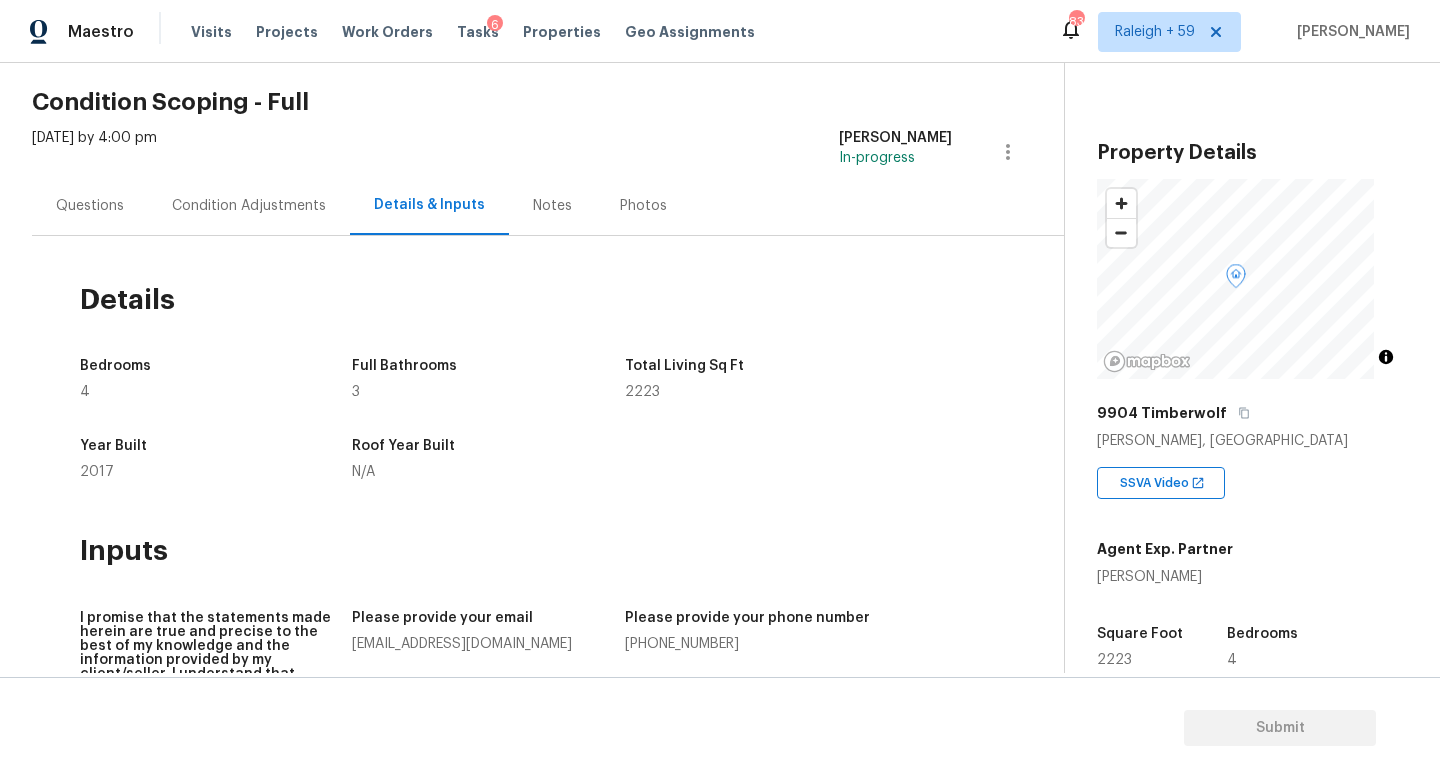 click on "Condition Adjustments" at bounding box center [249, 205] 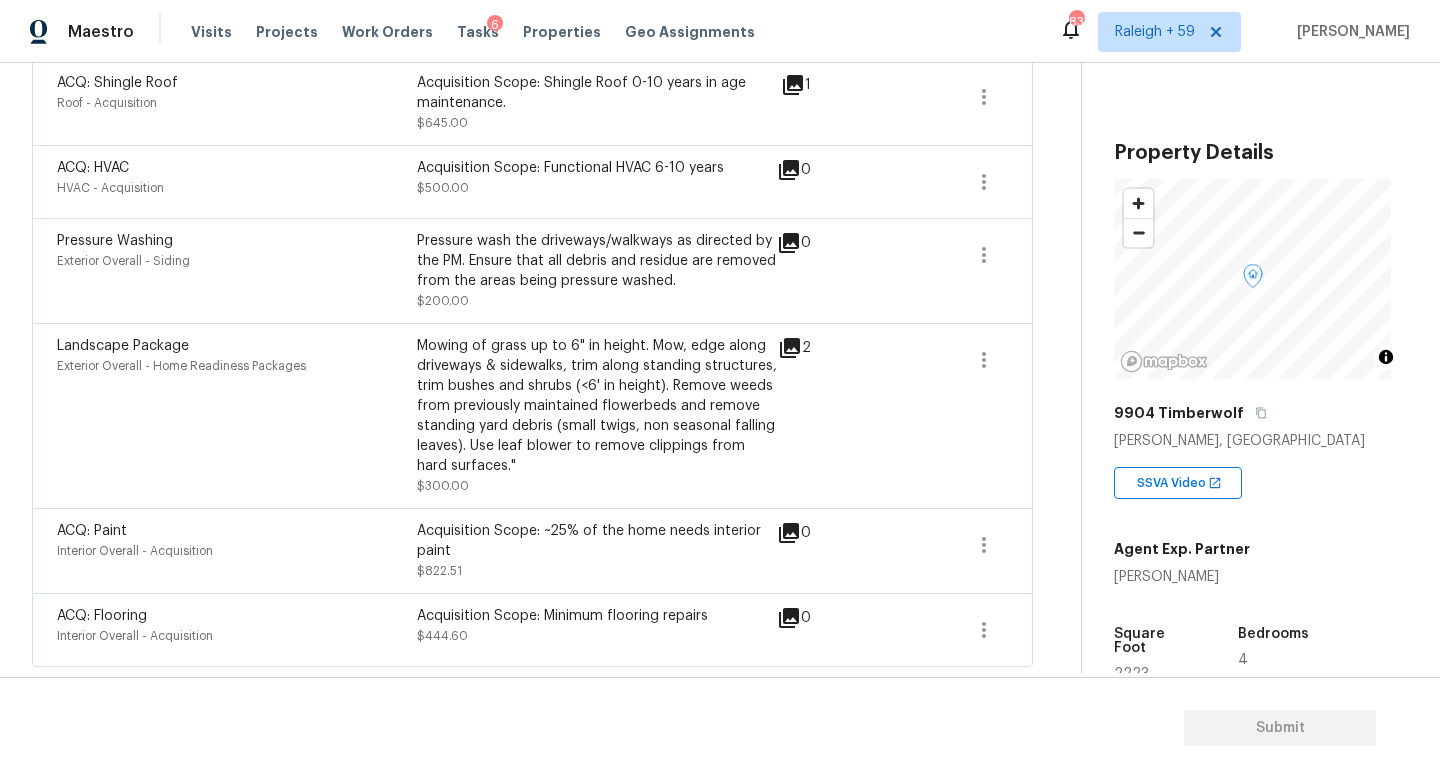 scroll, scrollTop: 518, scrollLeft: 0, axis: vertical 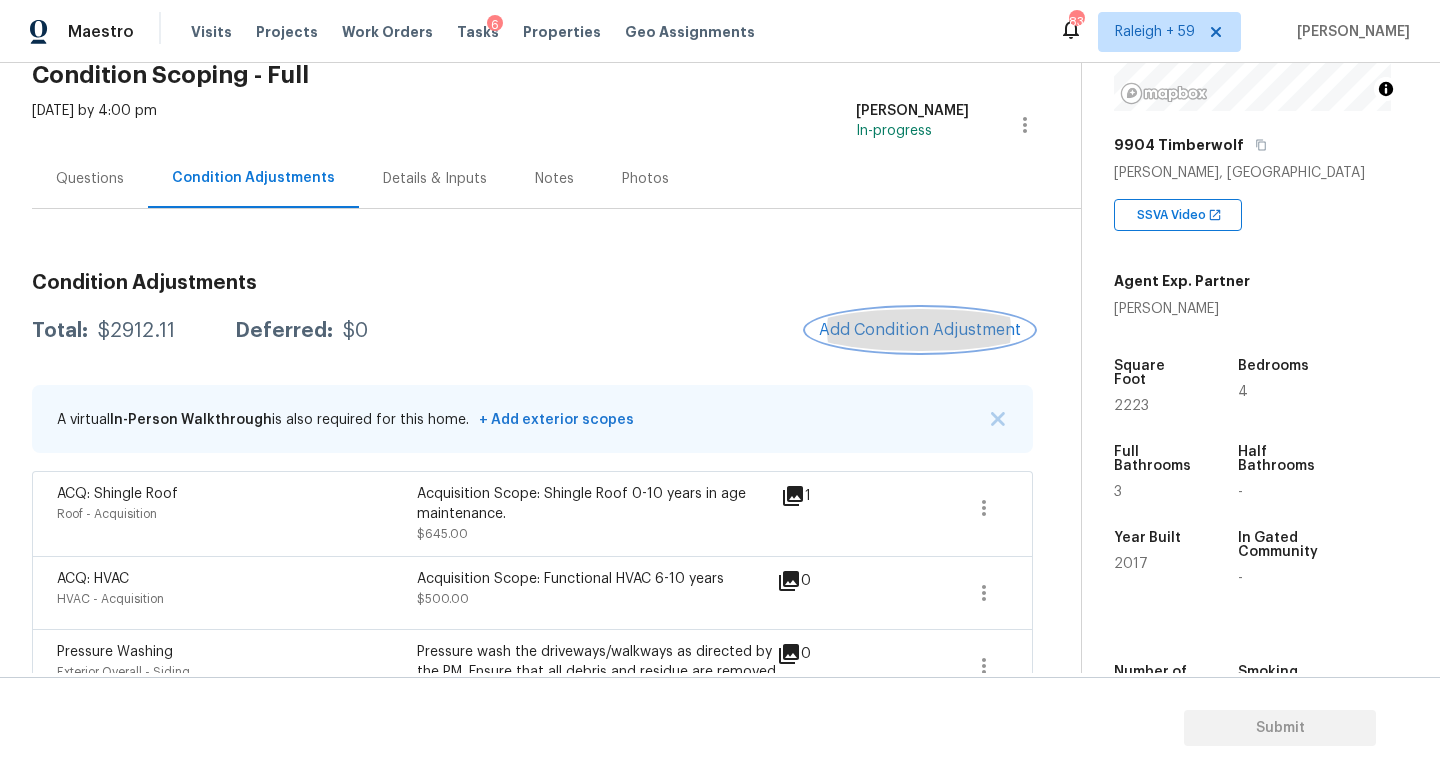 click on "Add Condition Adjustment" at bounding box center [920, 330] 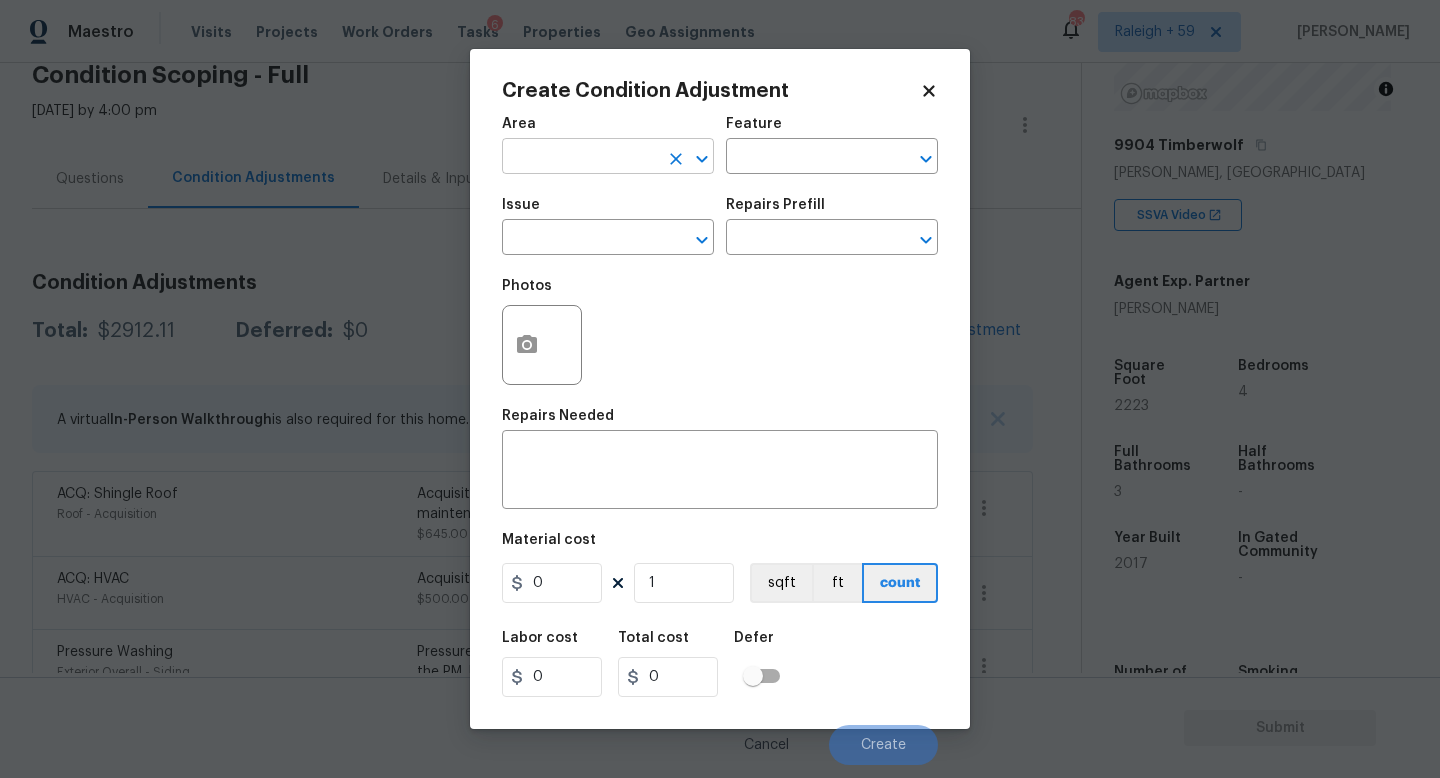 click at bounding box center [580, 158] 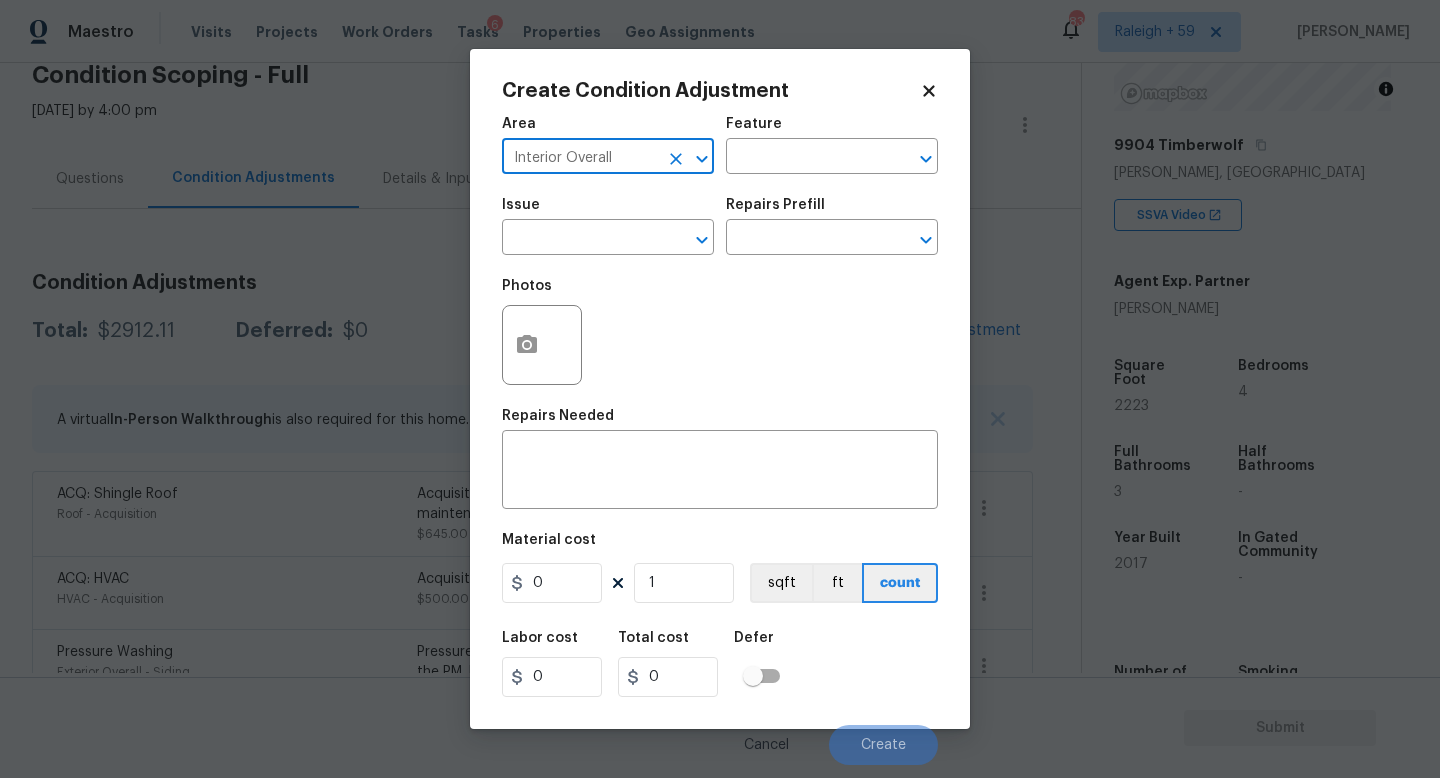 type on "Interior Overall" 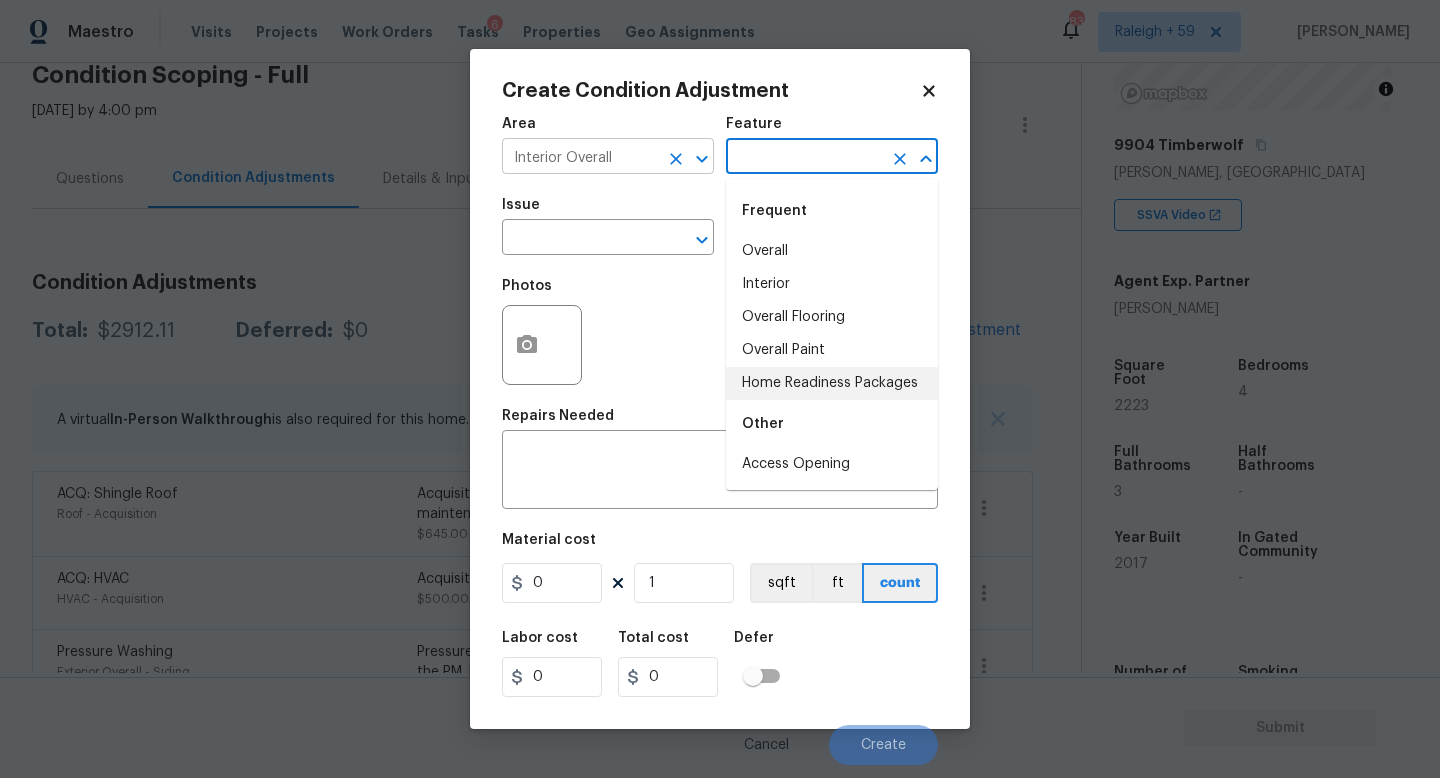 type on "Home Readiness Packages" 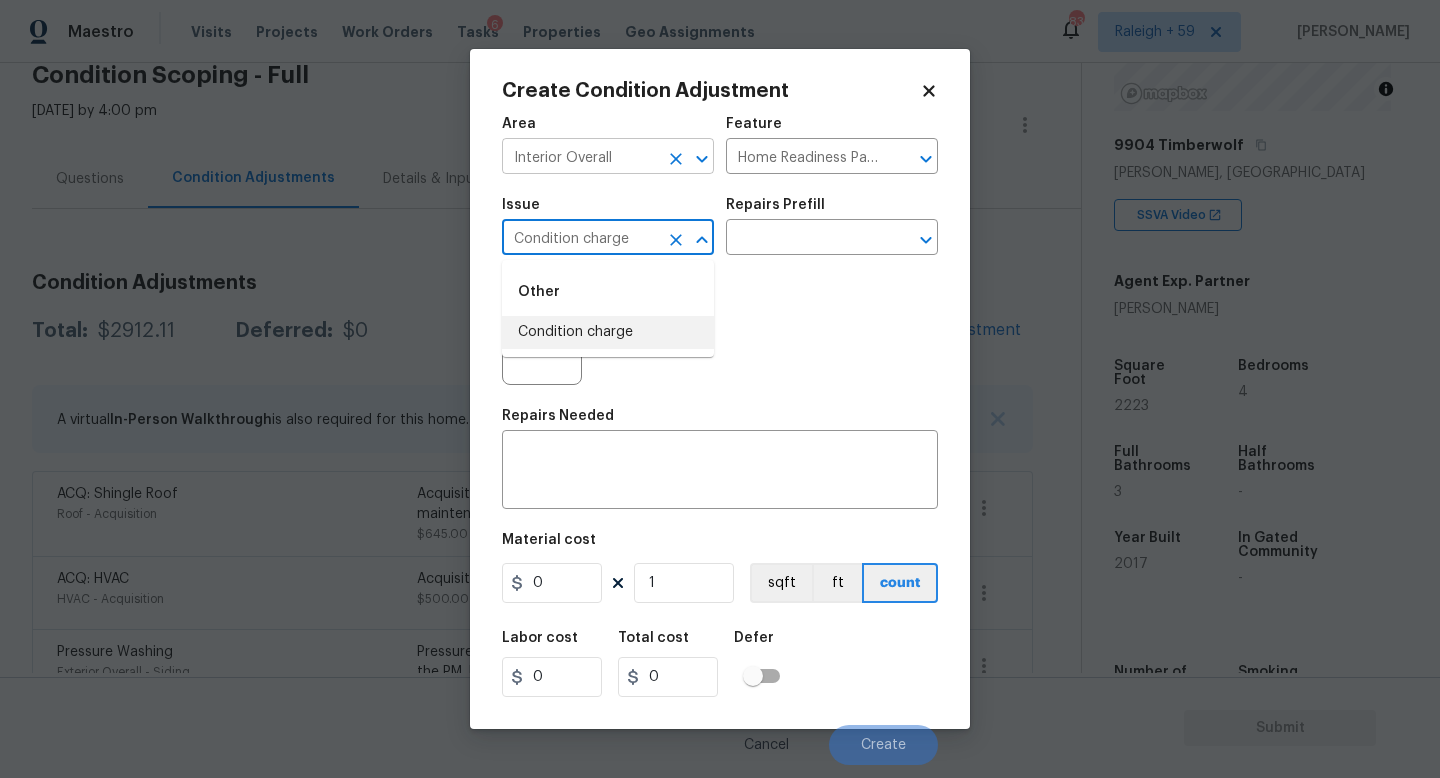 type on "Condition charge" 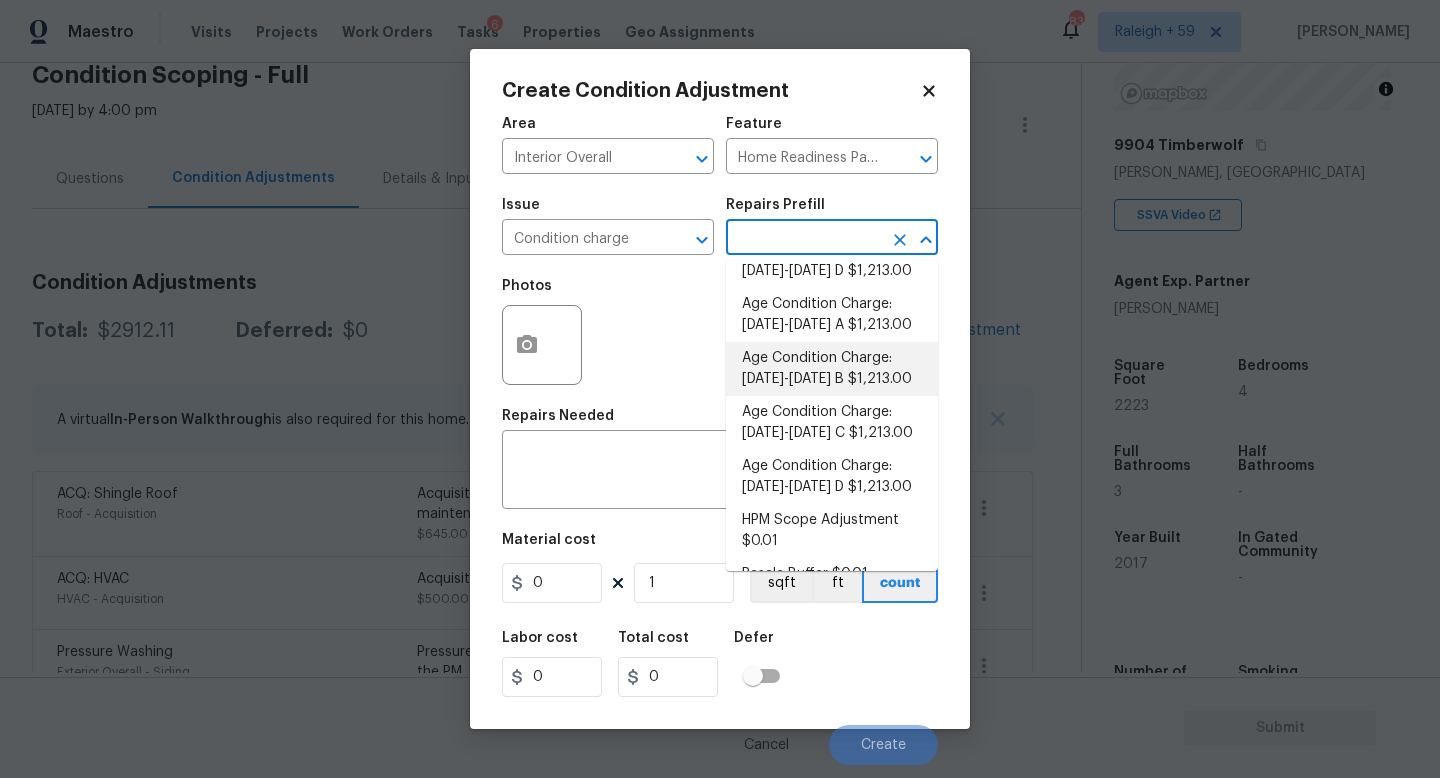 scroll, scrollTop: 656, scrollLeft: 0, axis: vertical 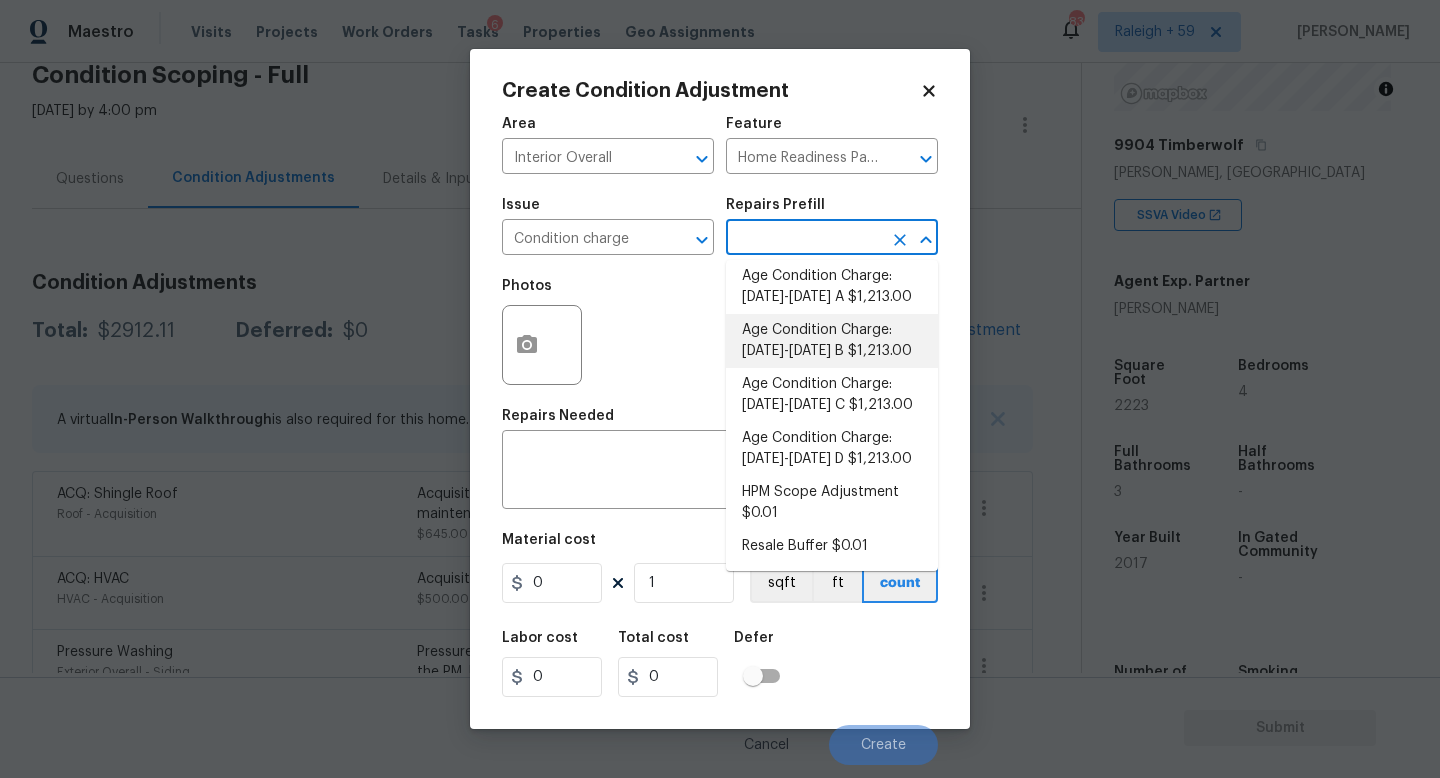 click on "Age Condition Charge: [DATE]-[DATE] B	 $1,213.00" at bounding box center [832, 341] 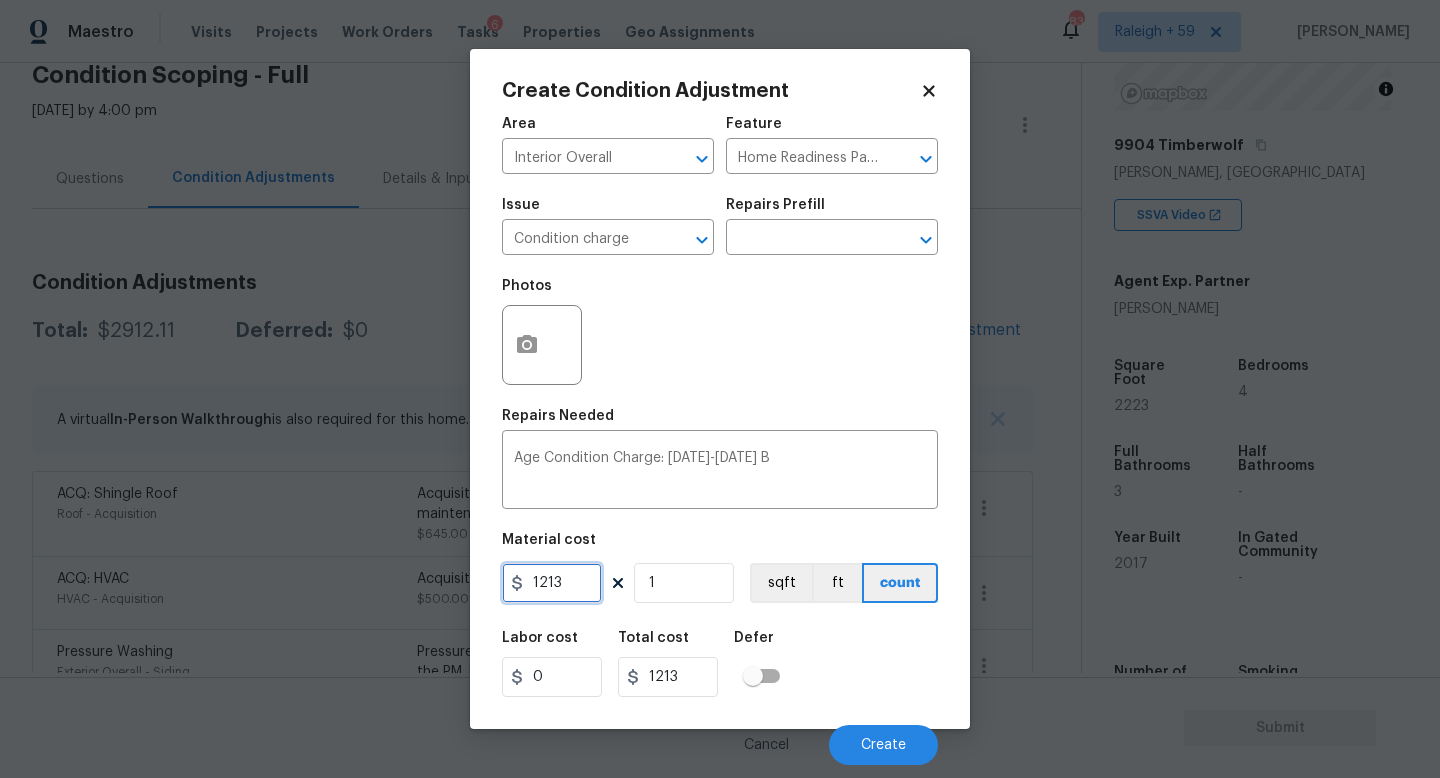 drag, startPoint x: 584, startPoint y: 577, endPoint x: 469, endPoint y: 579, distance: 115.01739 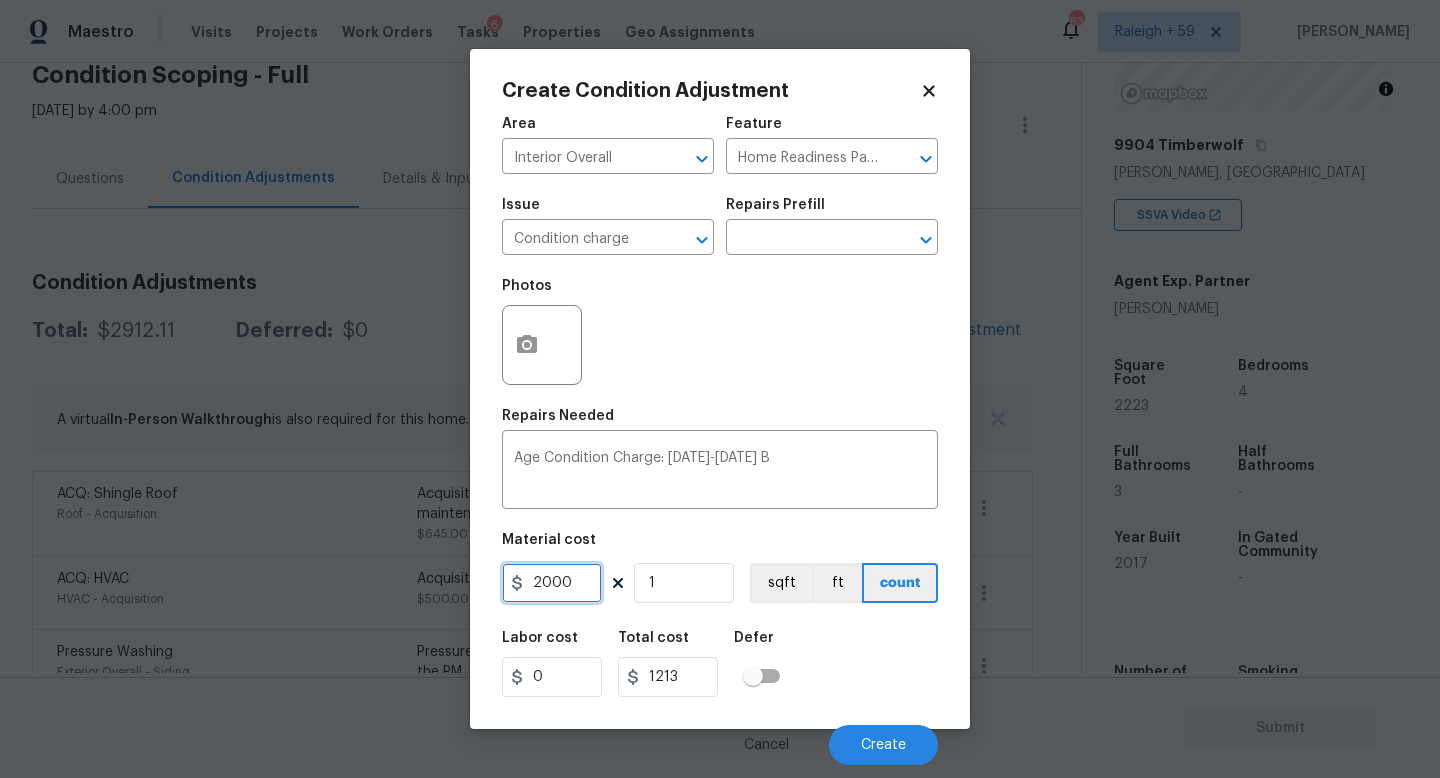 type on "2000" 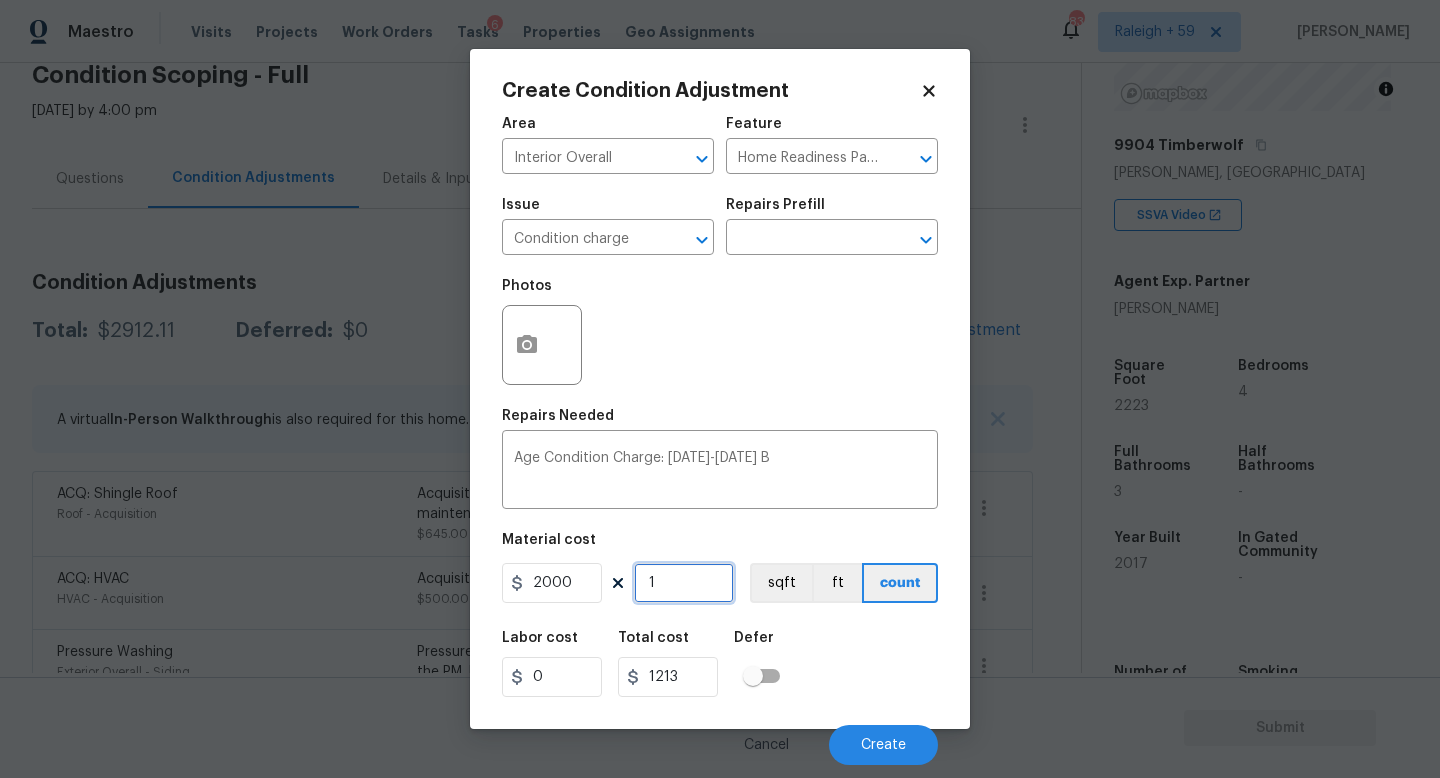 type on "2000" 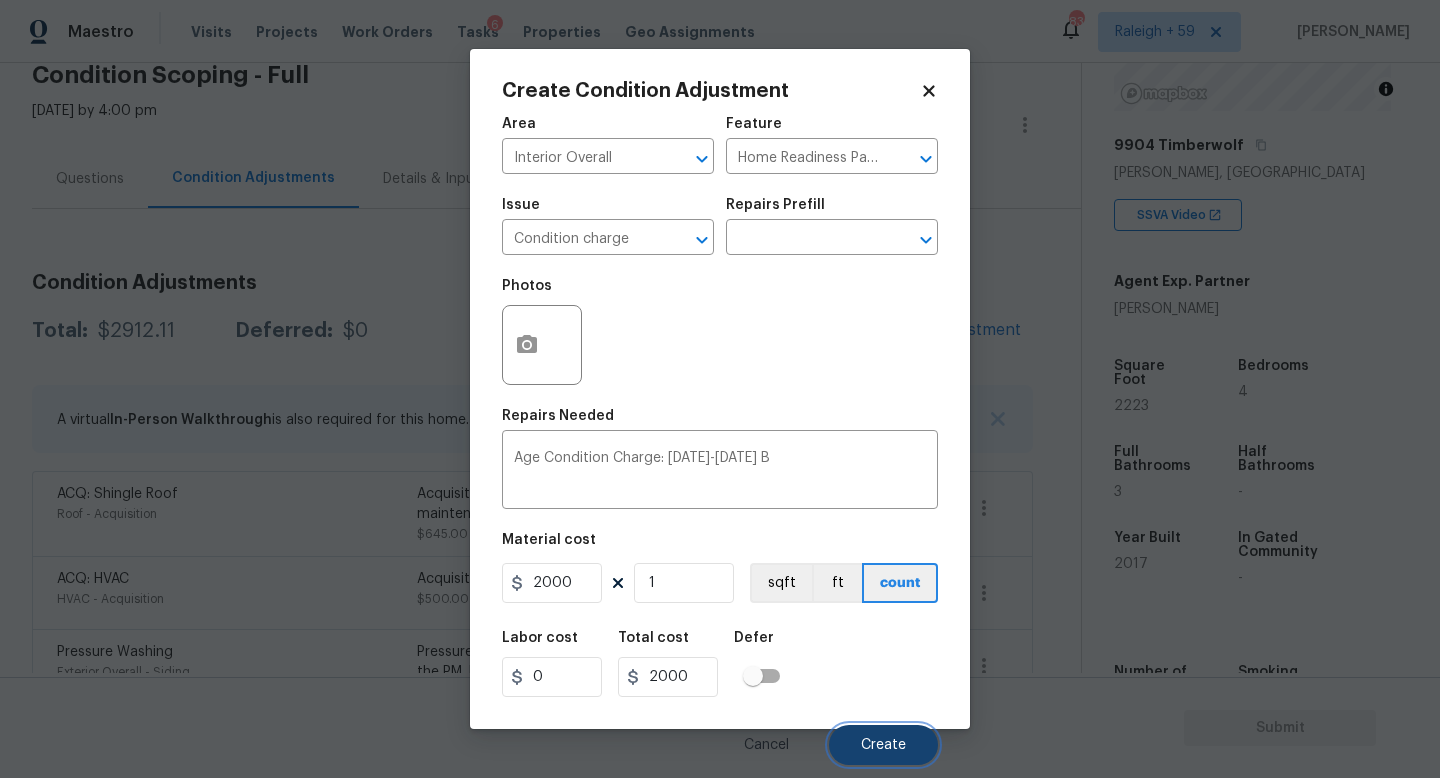 click on "Create" at bounding box center [883, 745] 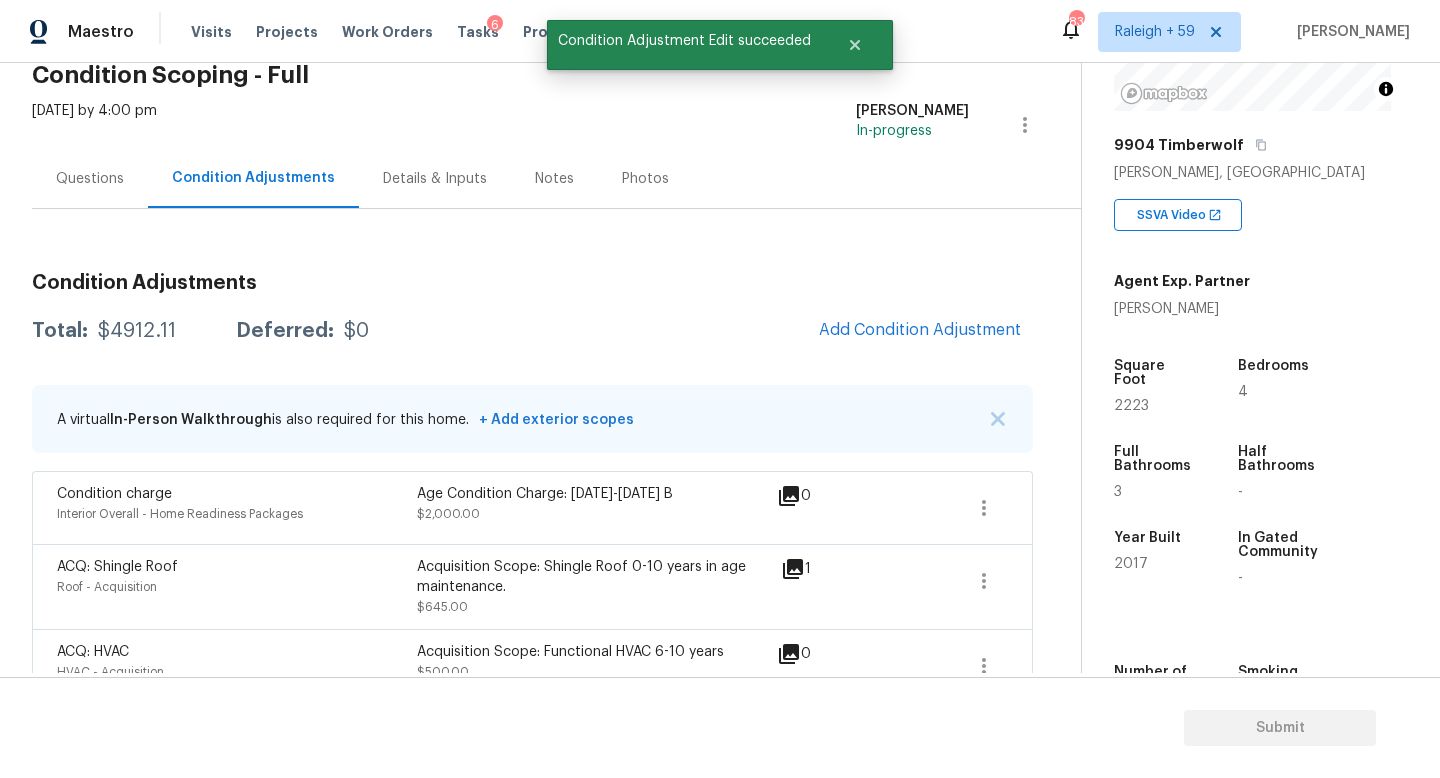 click on "Questions" at bounding box center [90, 179] 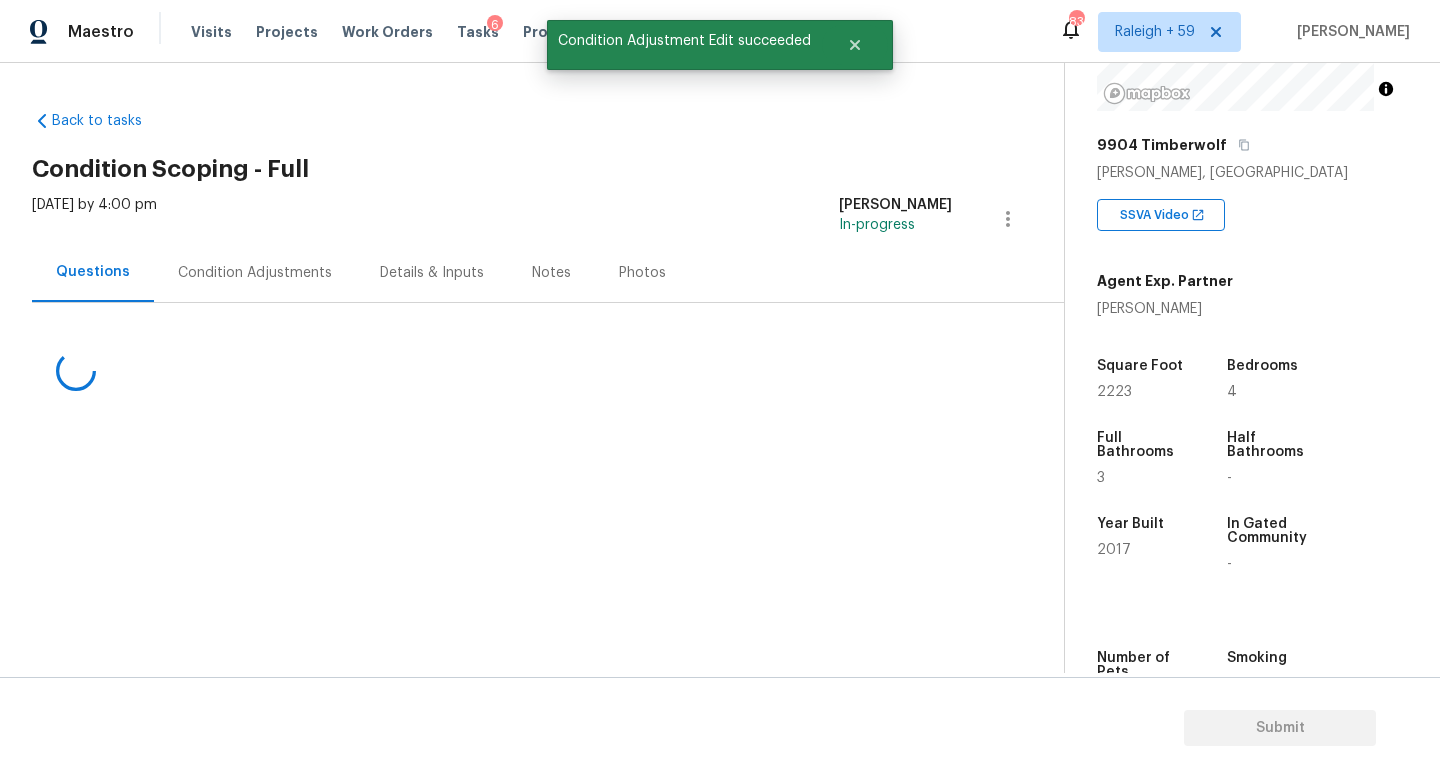 scroll, scrollTop: 0, scrollLeft: 0, axis: both 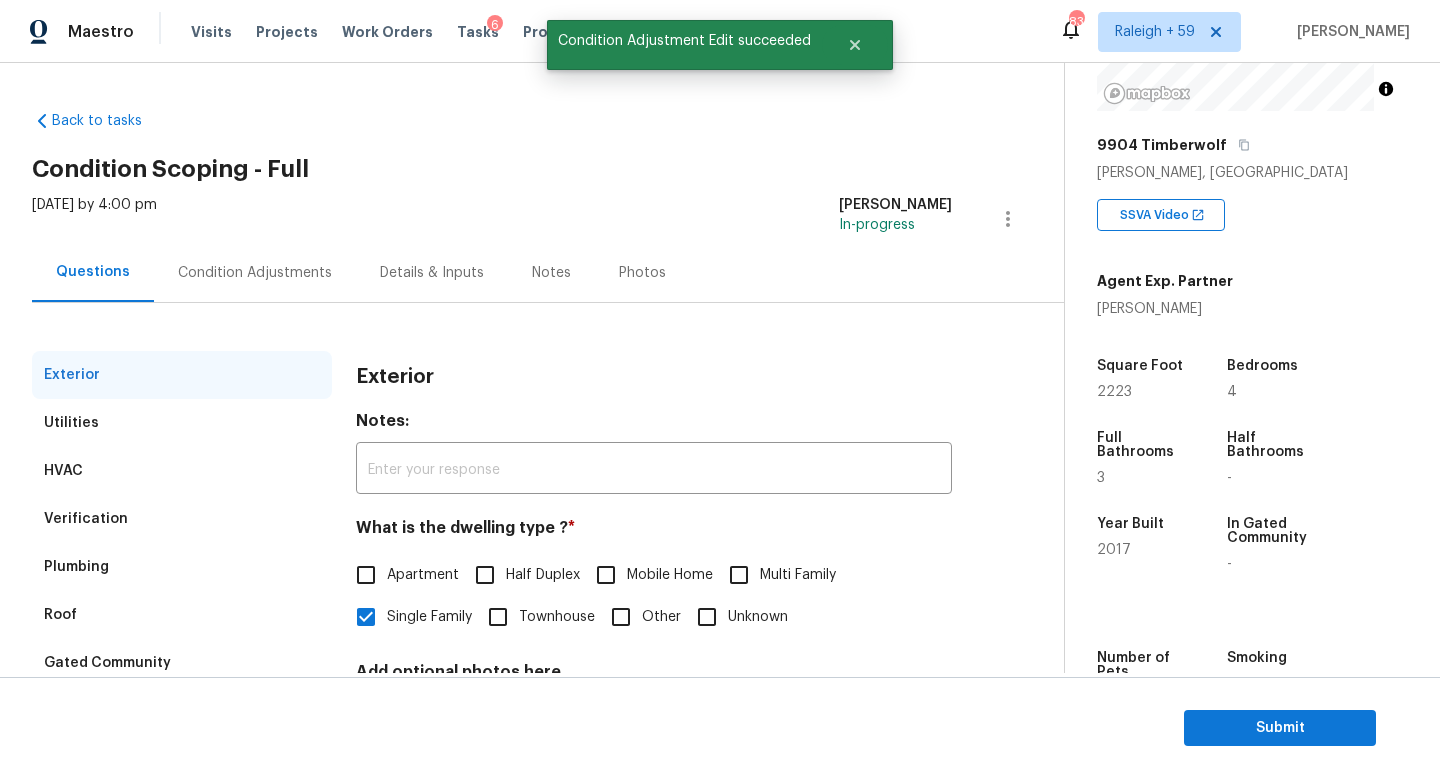 click on "Condition Adjustments" at bounding box center (255, 272) 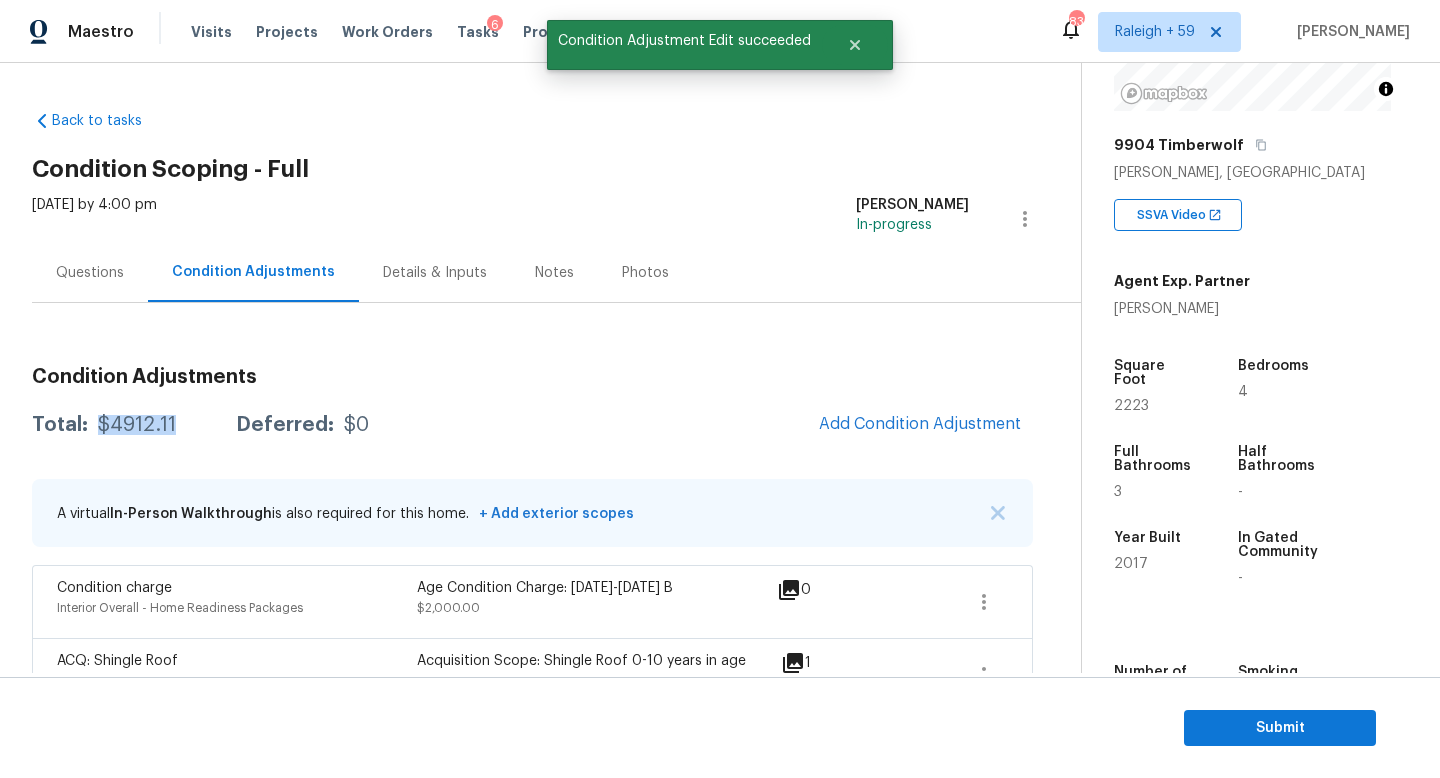drag, startPoint x: 187, startPoint y: 422, endPoint x: 93, endPoint y: 424, distance: 94.02127 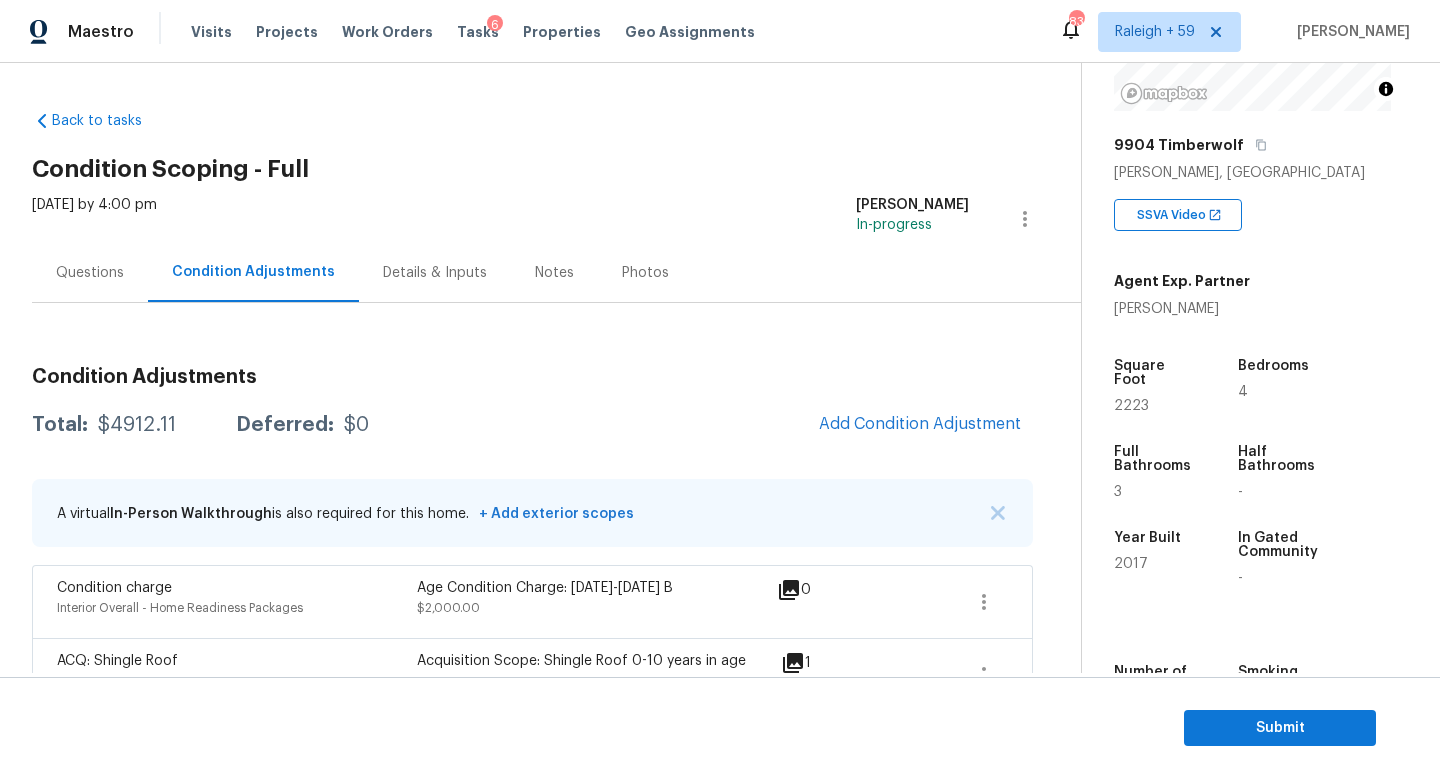 click on "Questions" at bounding box center [90, 273] 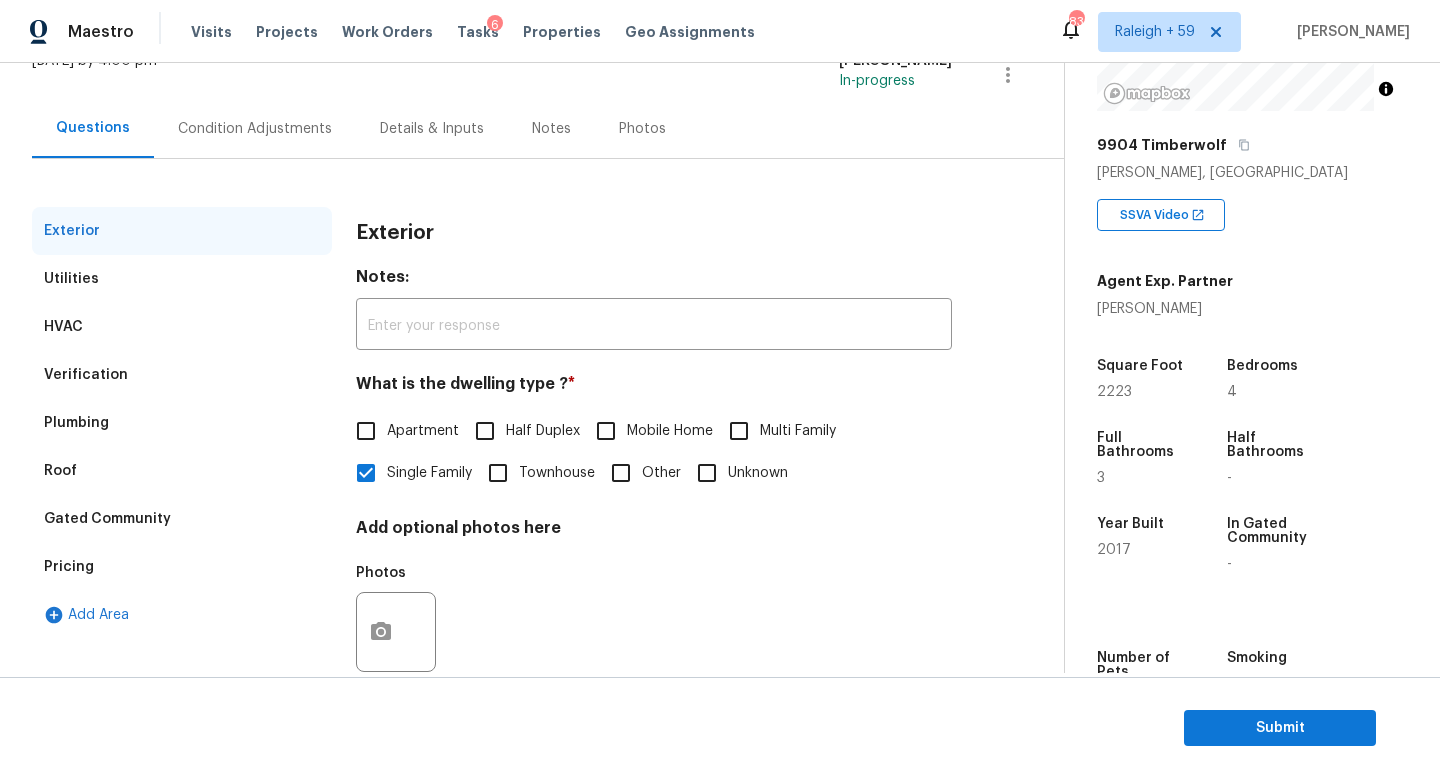 scroll, scrollTop: 200, scrollLeft: 0, axis: vertical 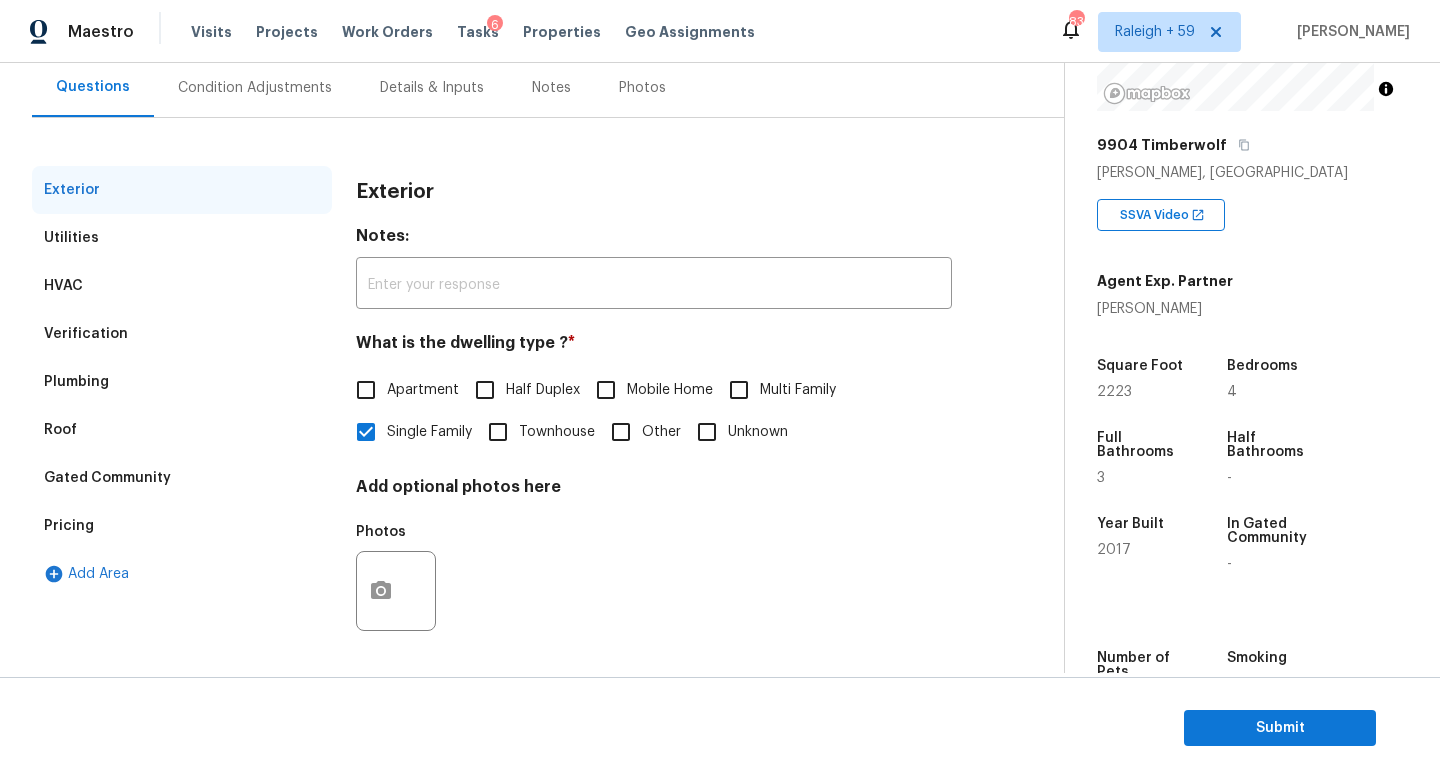 click on "Pricing" at bounding box center (182, 526) 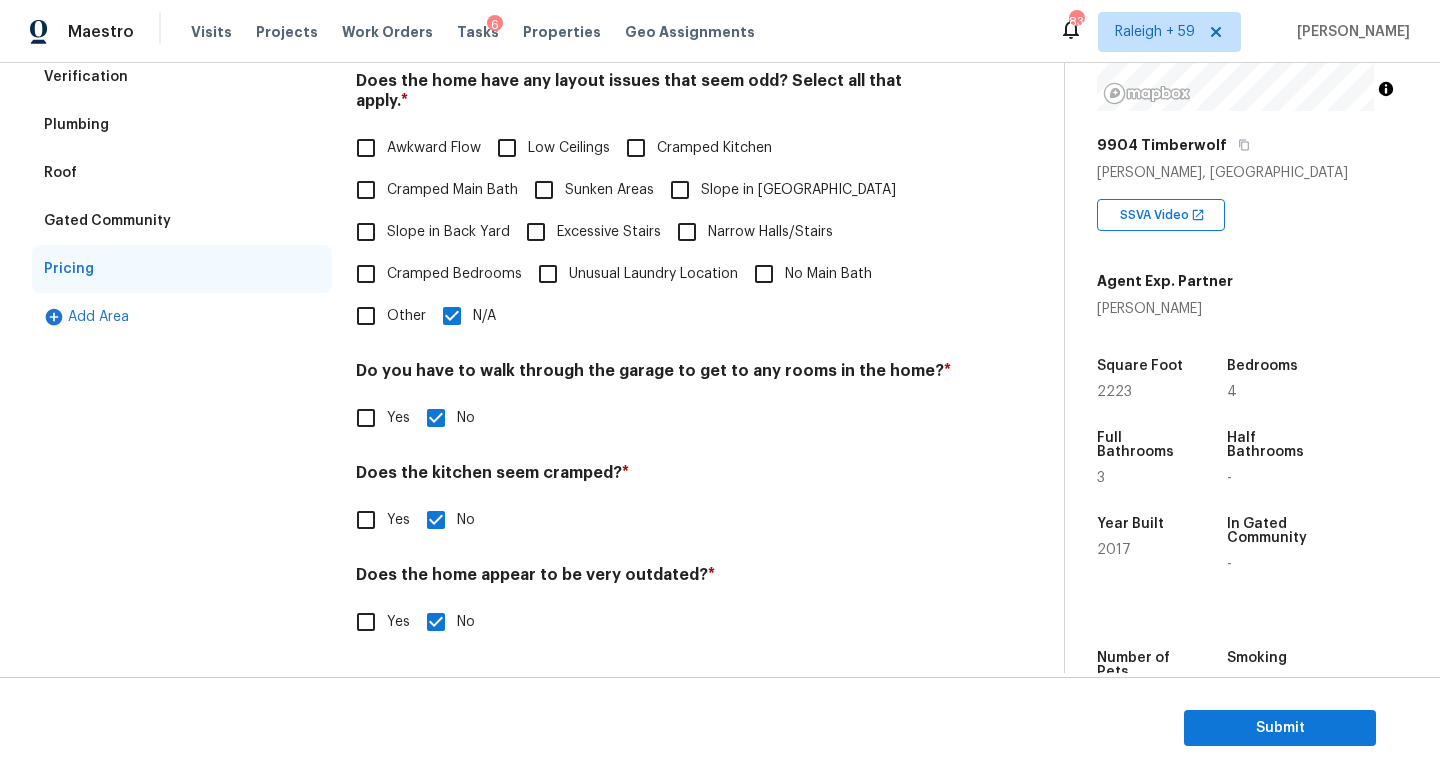 scroll, scrollTop: 0, scrollLeft: 0, axis: both 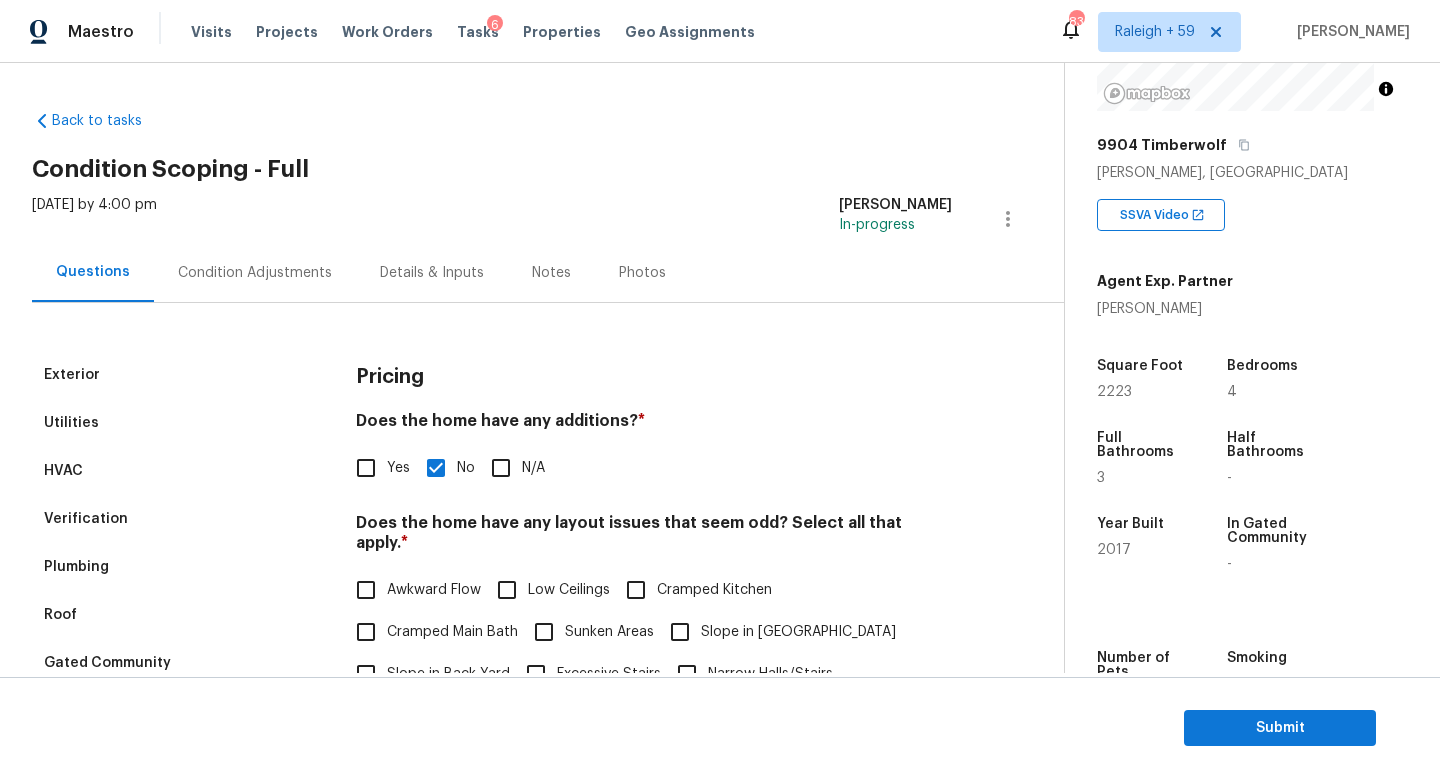 click on "Condition Adjustments" at bounding box center (255, 273) 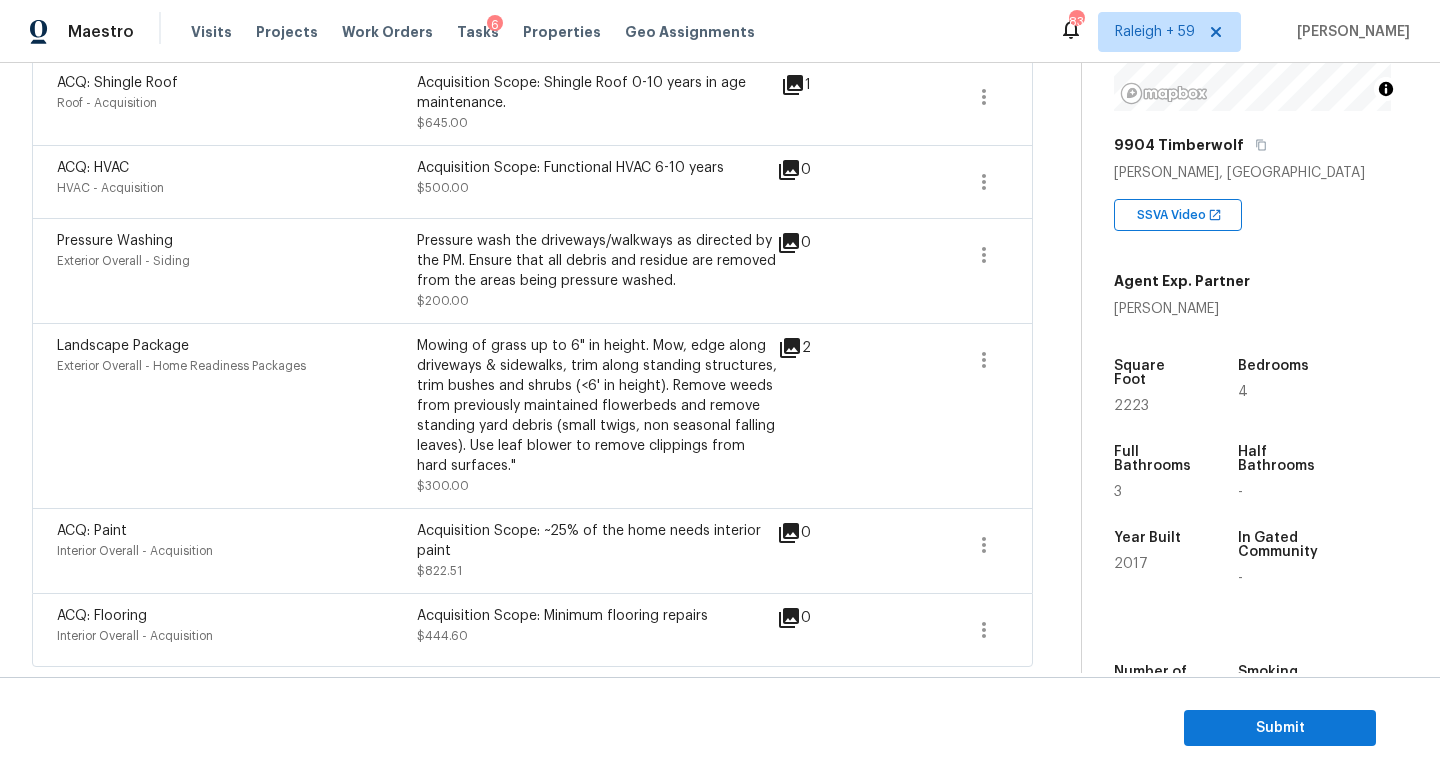 scroll, scrollTop: 235, scrollLeft: 0, axis: vertical 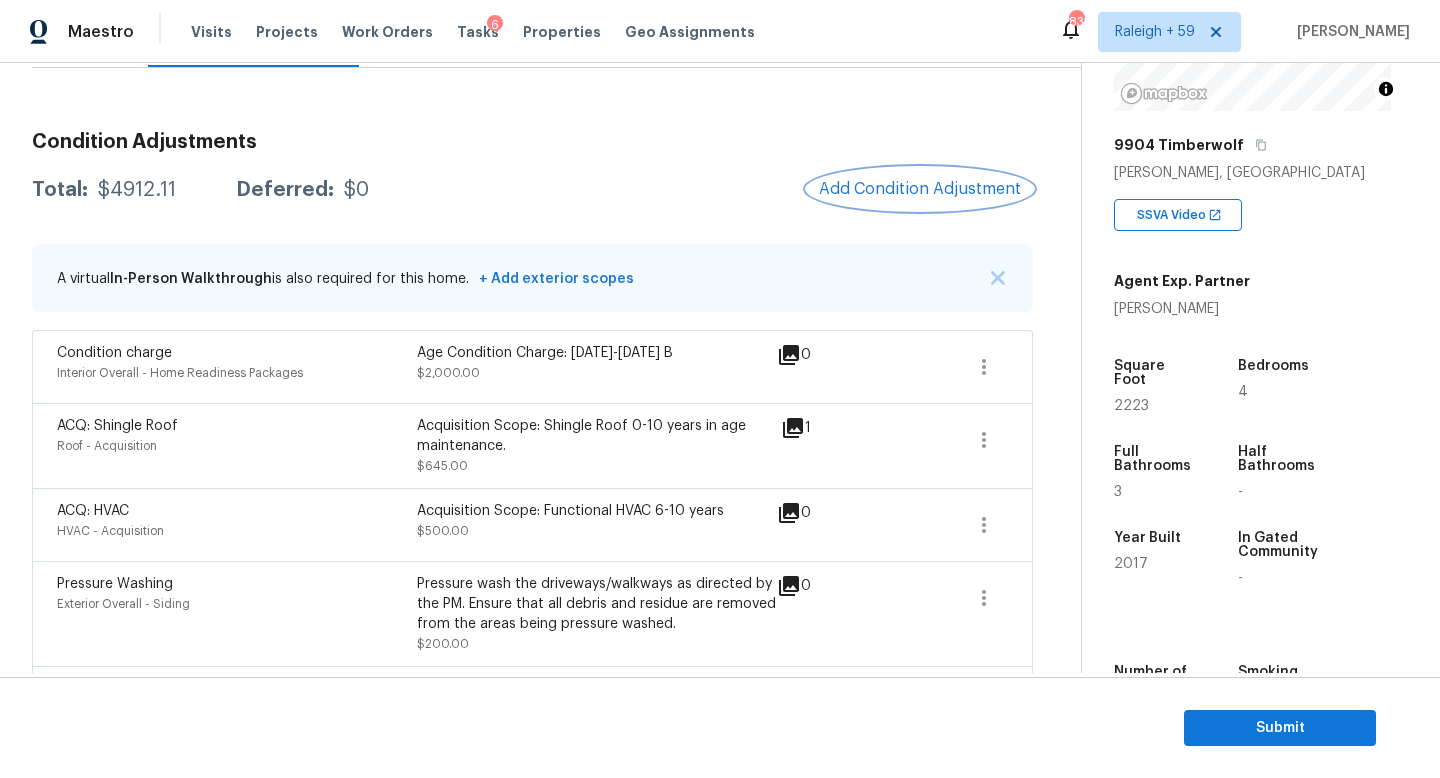 click on "Add Condition Adjustment" at bounding box center (920, 189) 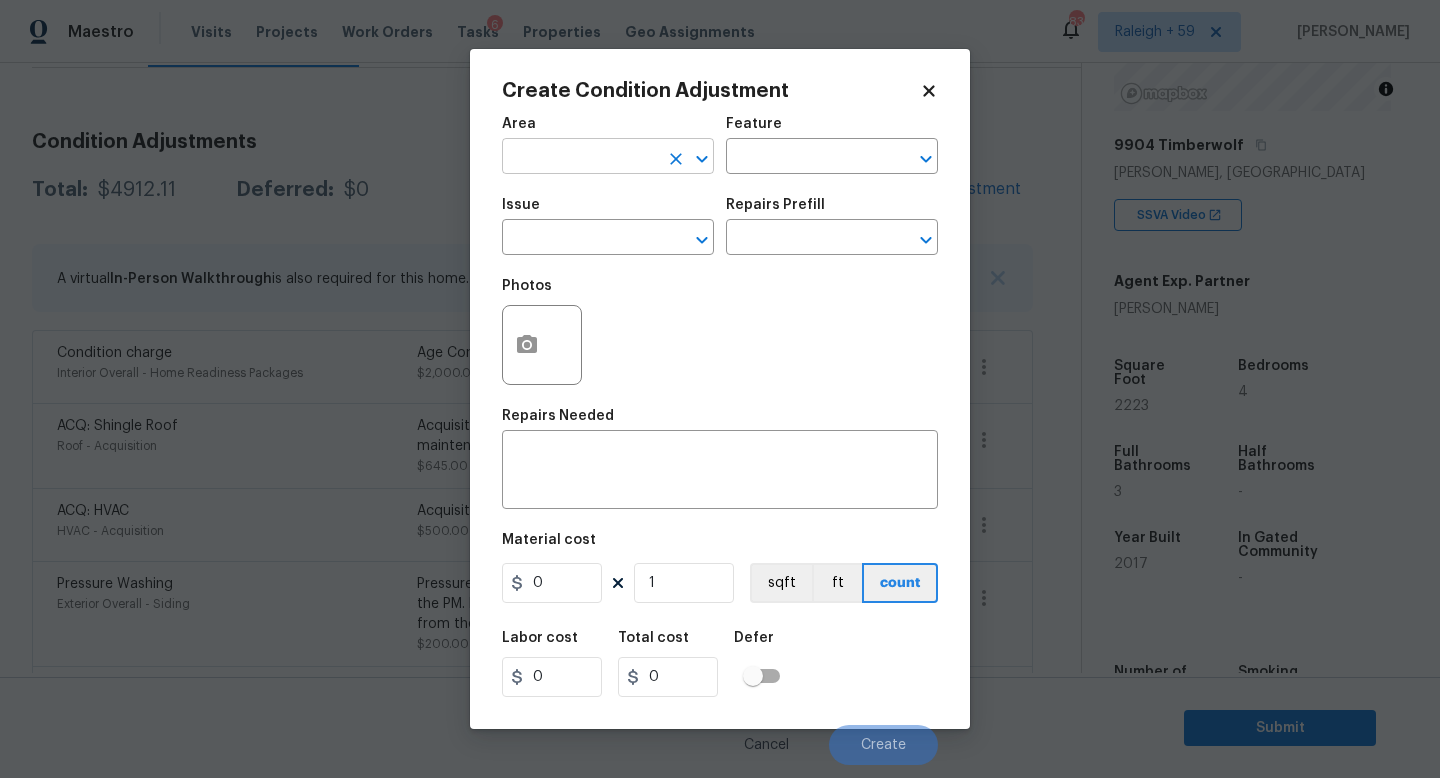 click at bounding box center [580, 158] 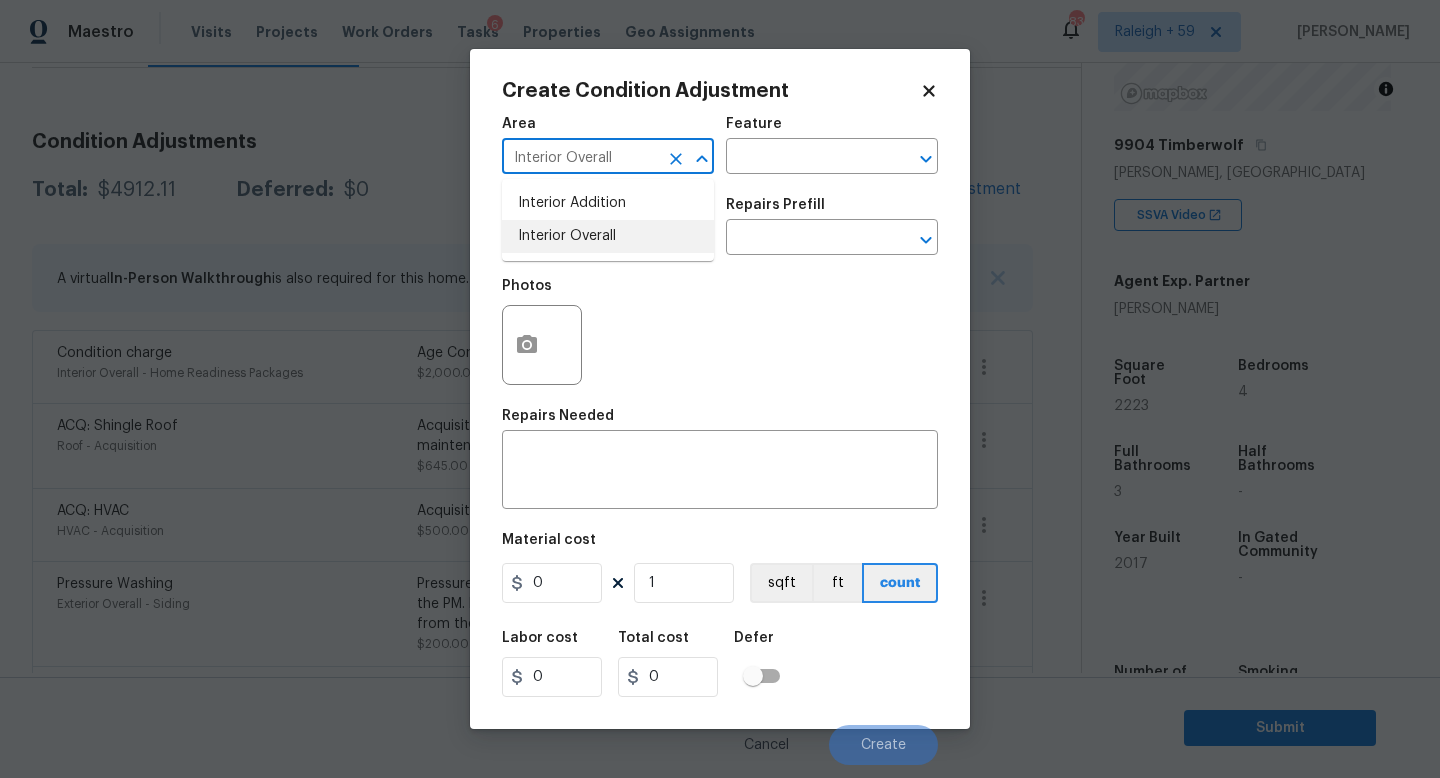 type on "Interior Overall" 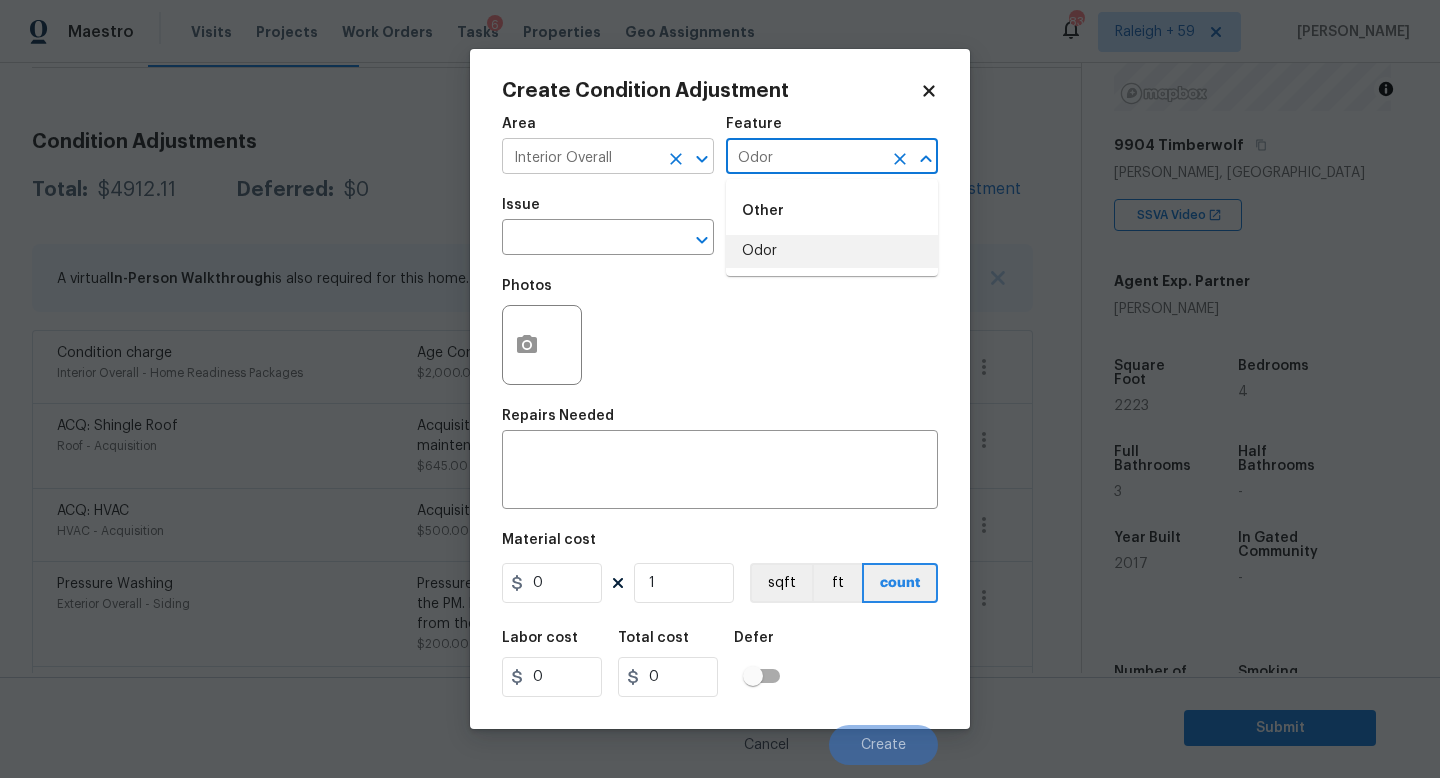 type on "Odor" 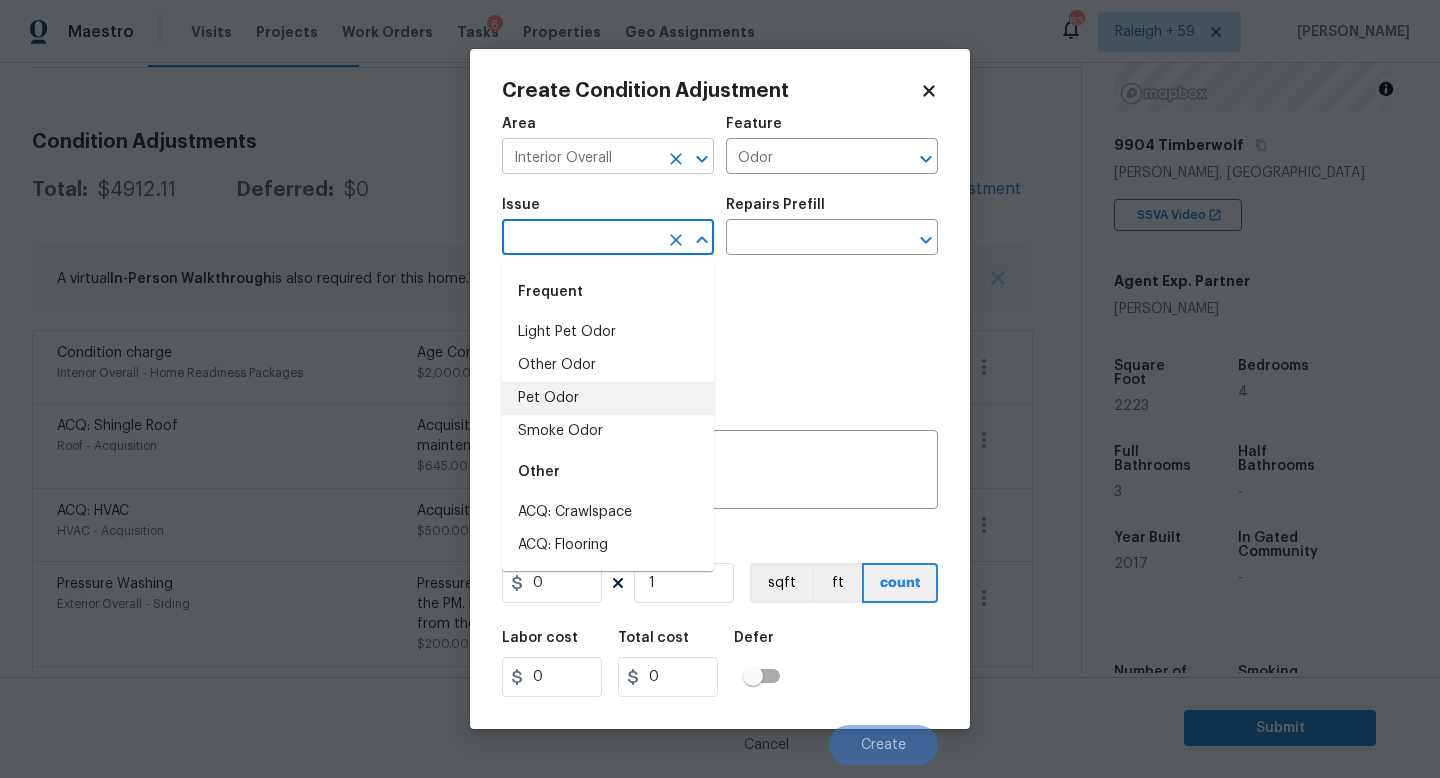type on "Pet Odor" 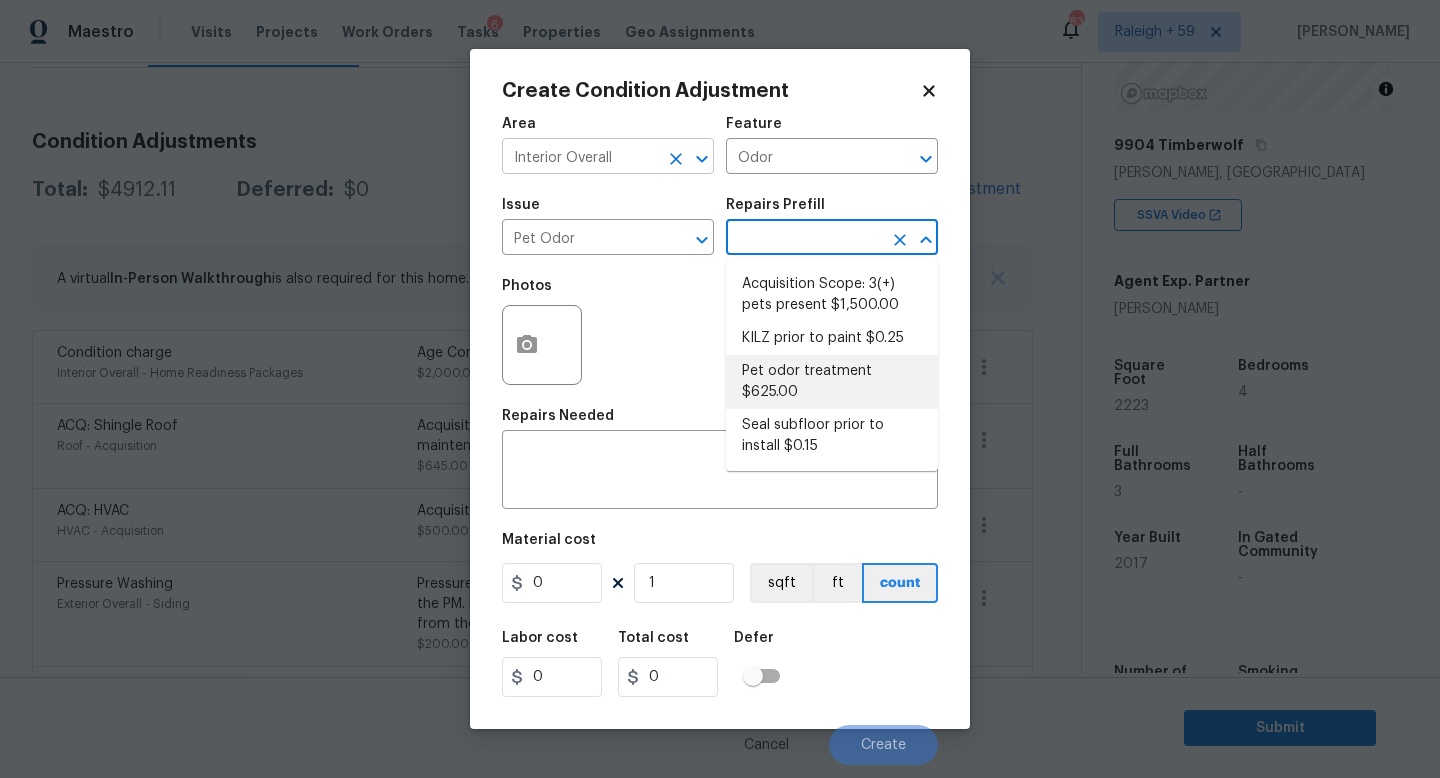 type 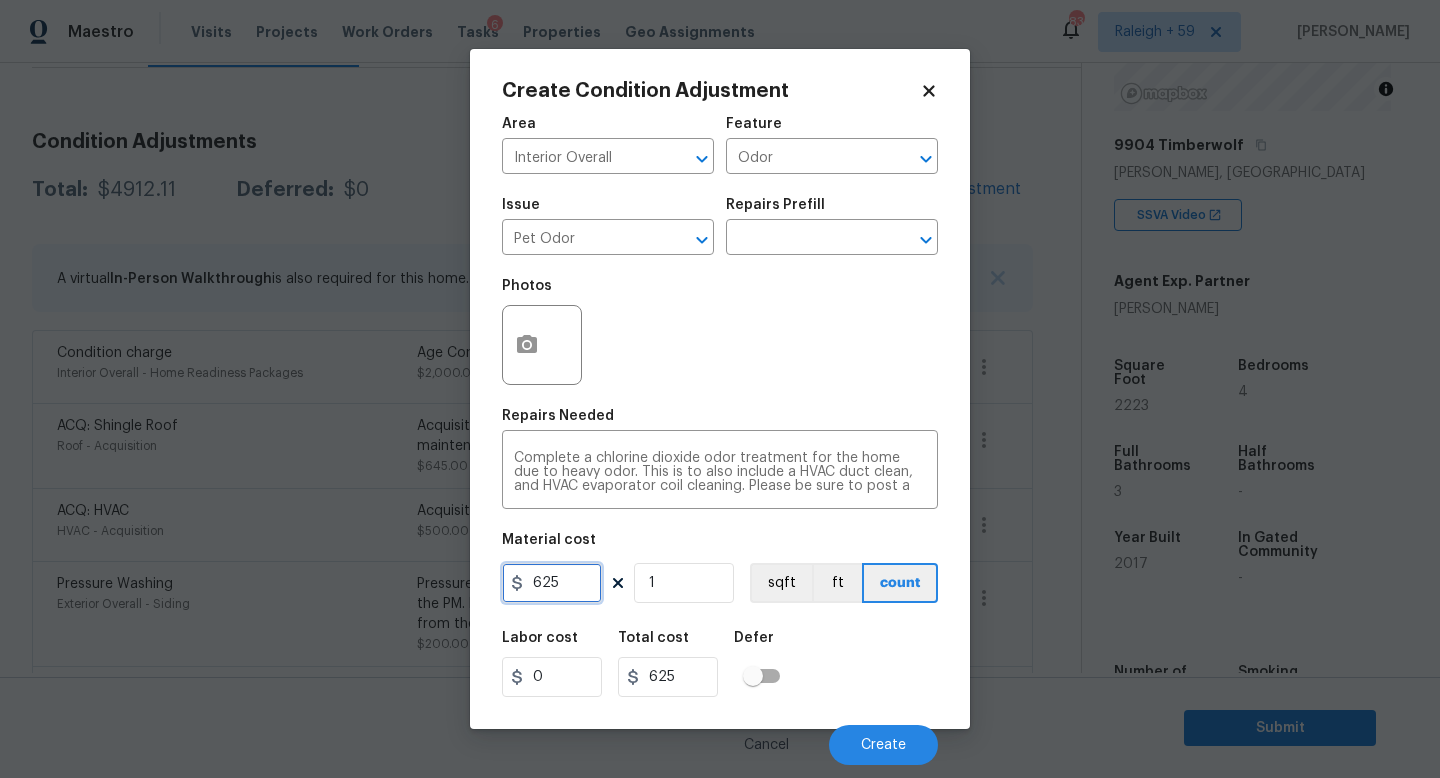 drag, startPoint x: 579, startPoint y: 592, endPoint x: 428, endPoint y: 584, distance: 151.21178 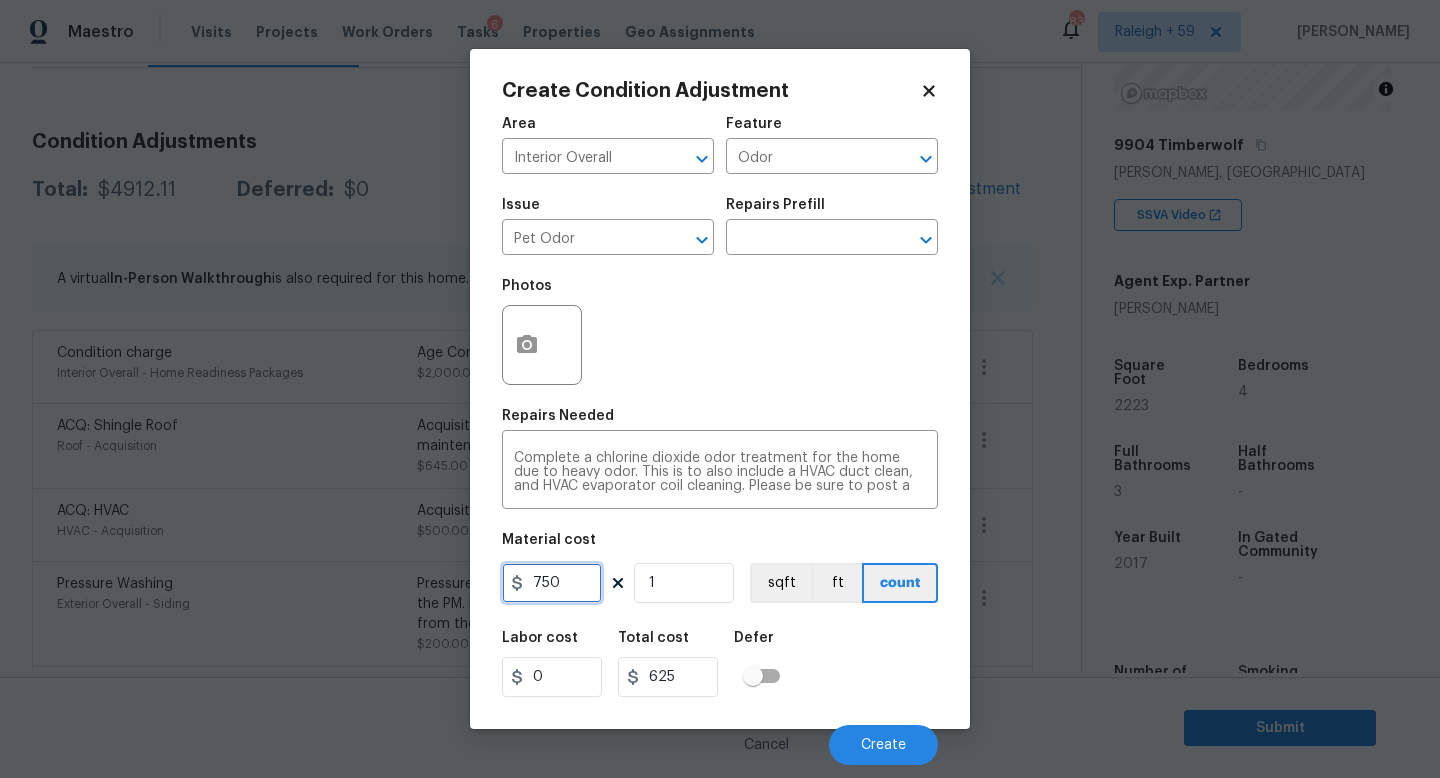 type on "750" 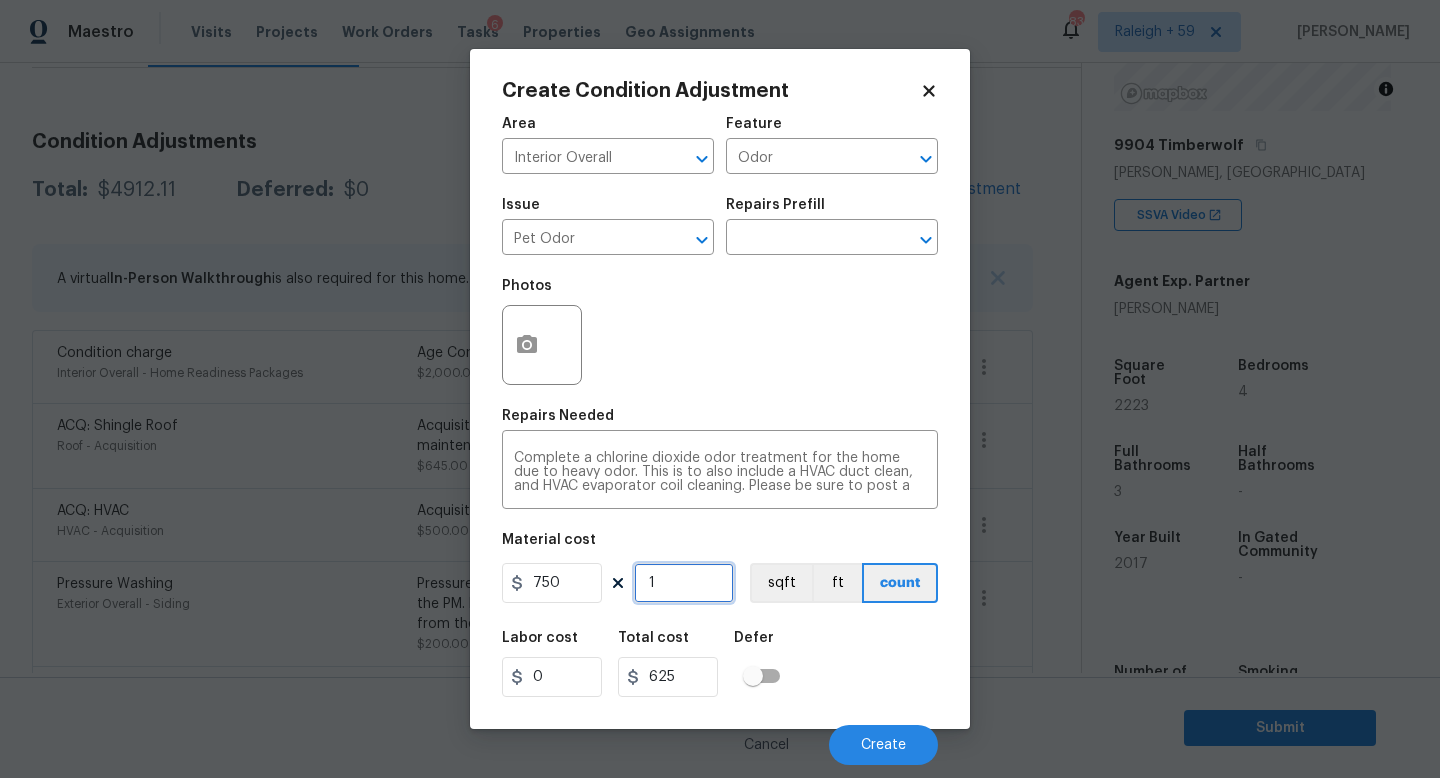 type on "750" 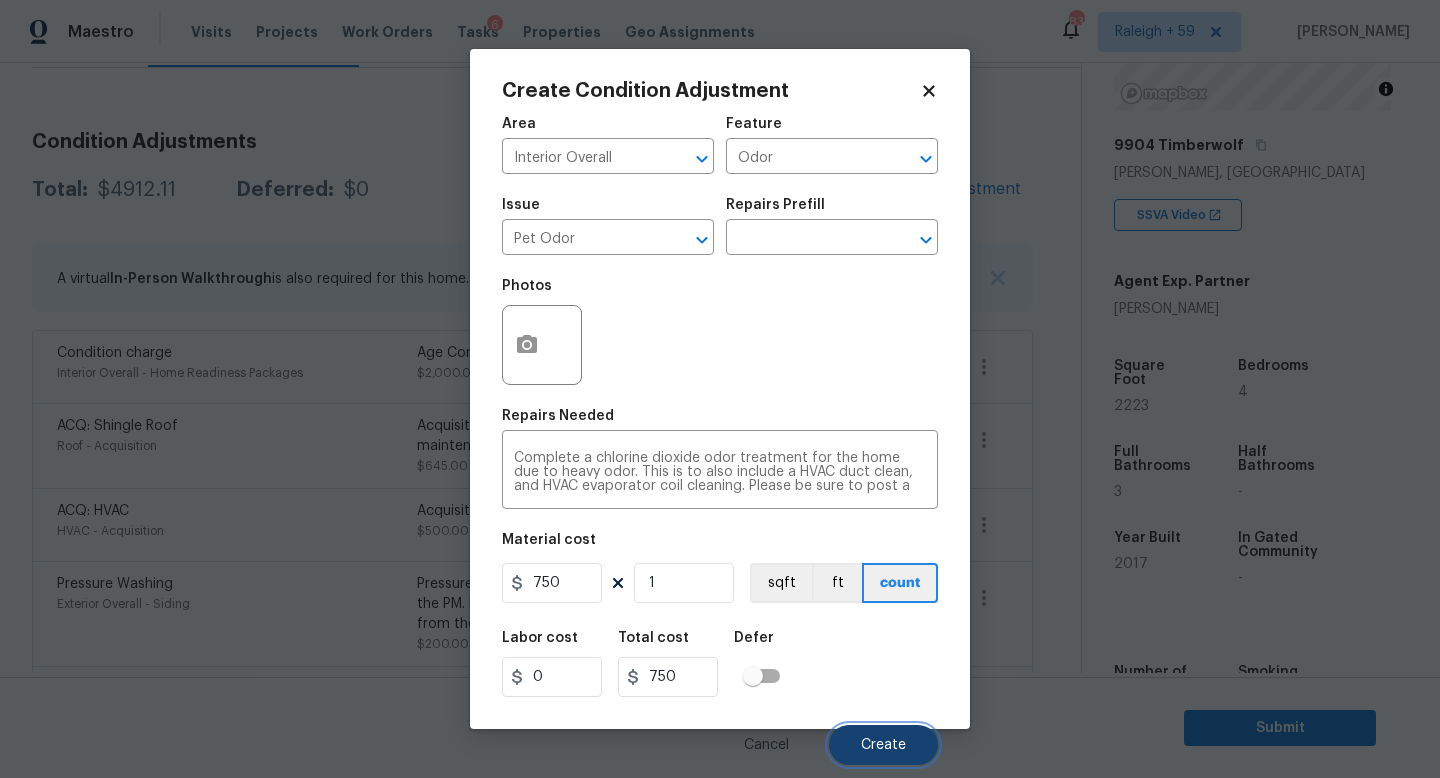 click on "Create" at bounding box center (883, 745) 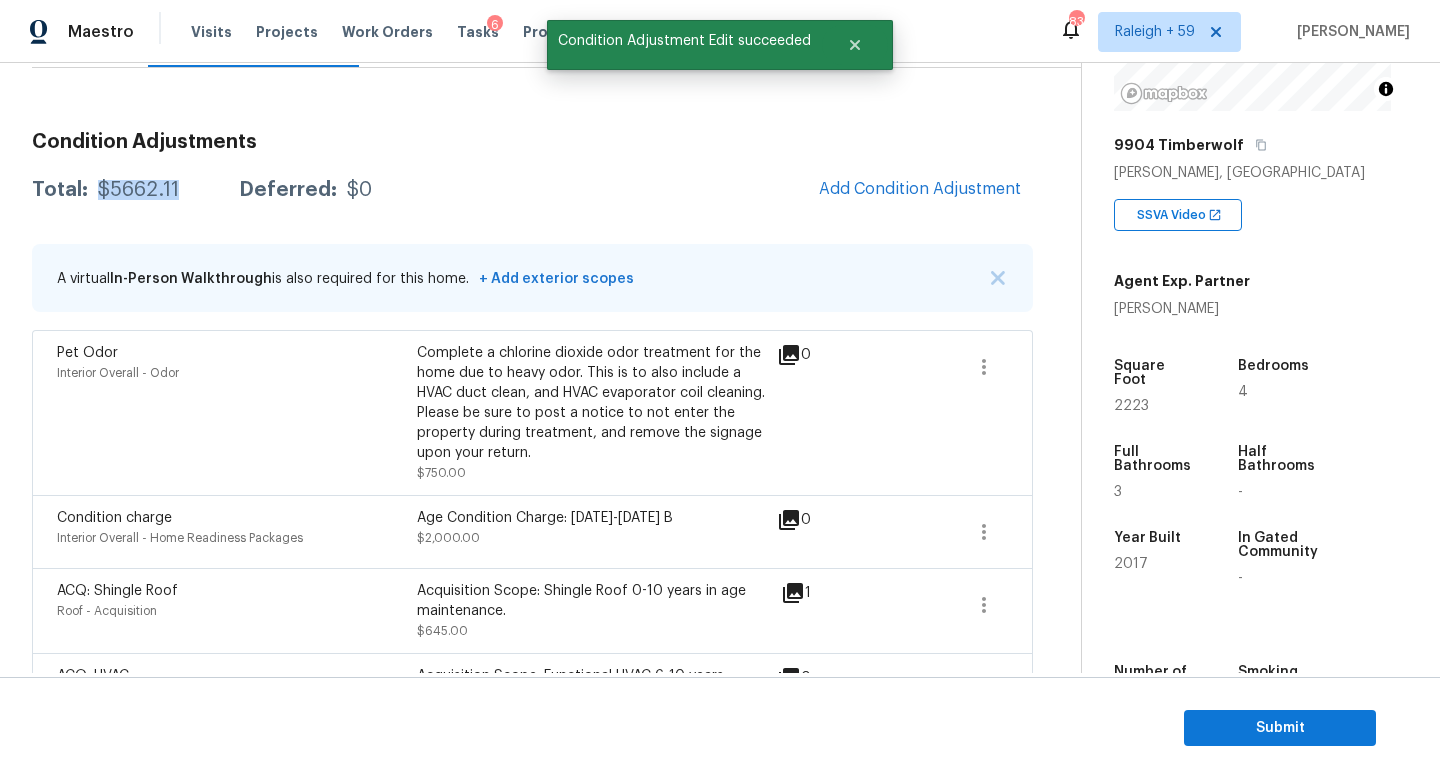 drag, startPoint x: 187, startPoint y: 197, endPoint x: 98, endPoint y: 196, distance: 89.005615 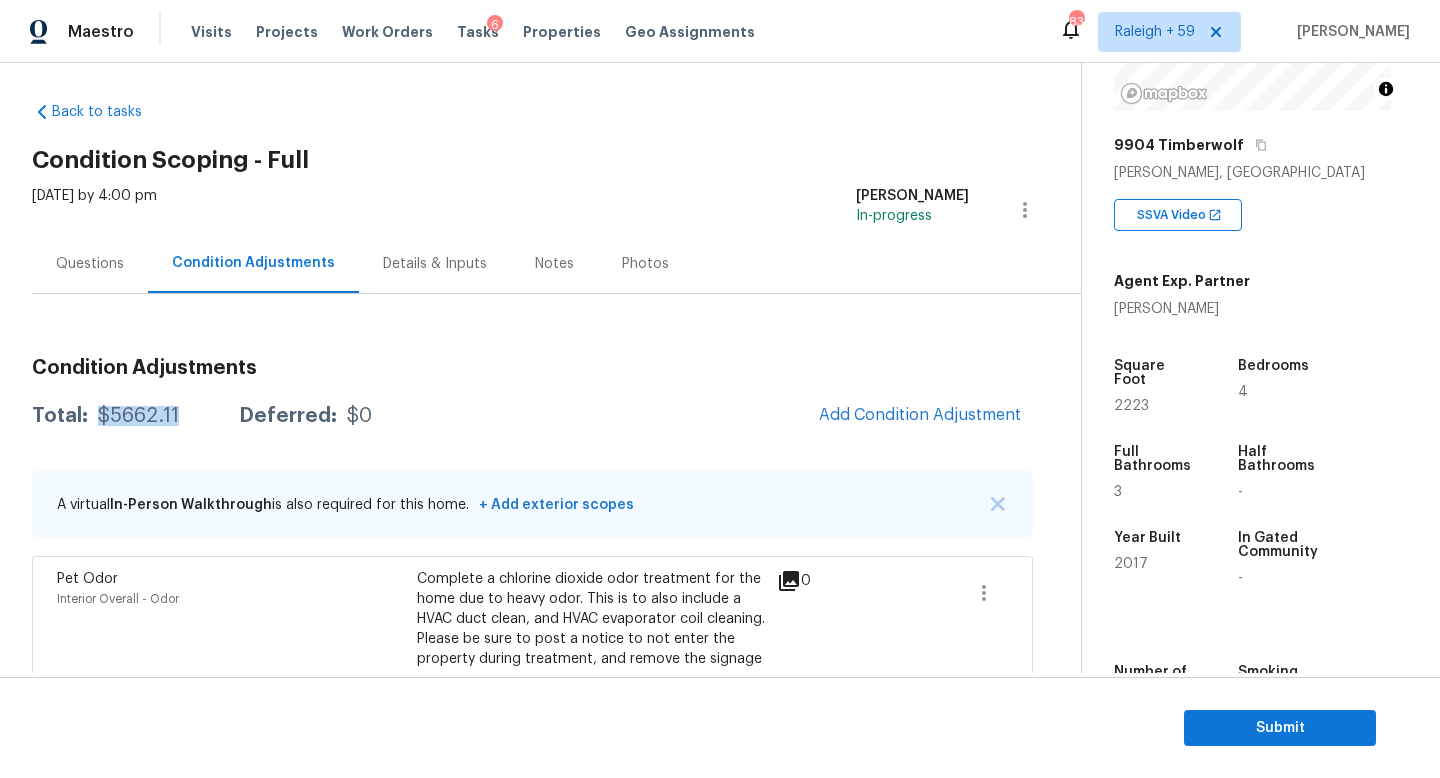 scroll, scrollTop: 0, scrollLeft: 0, axis: both 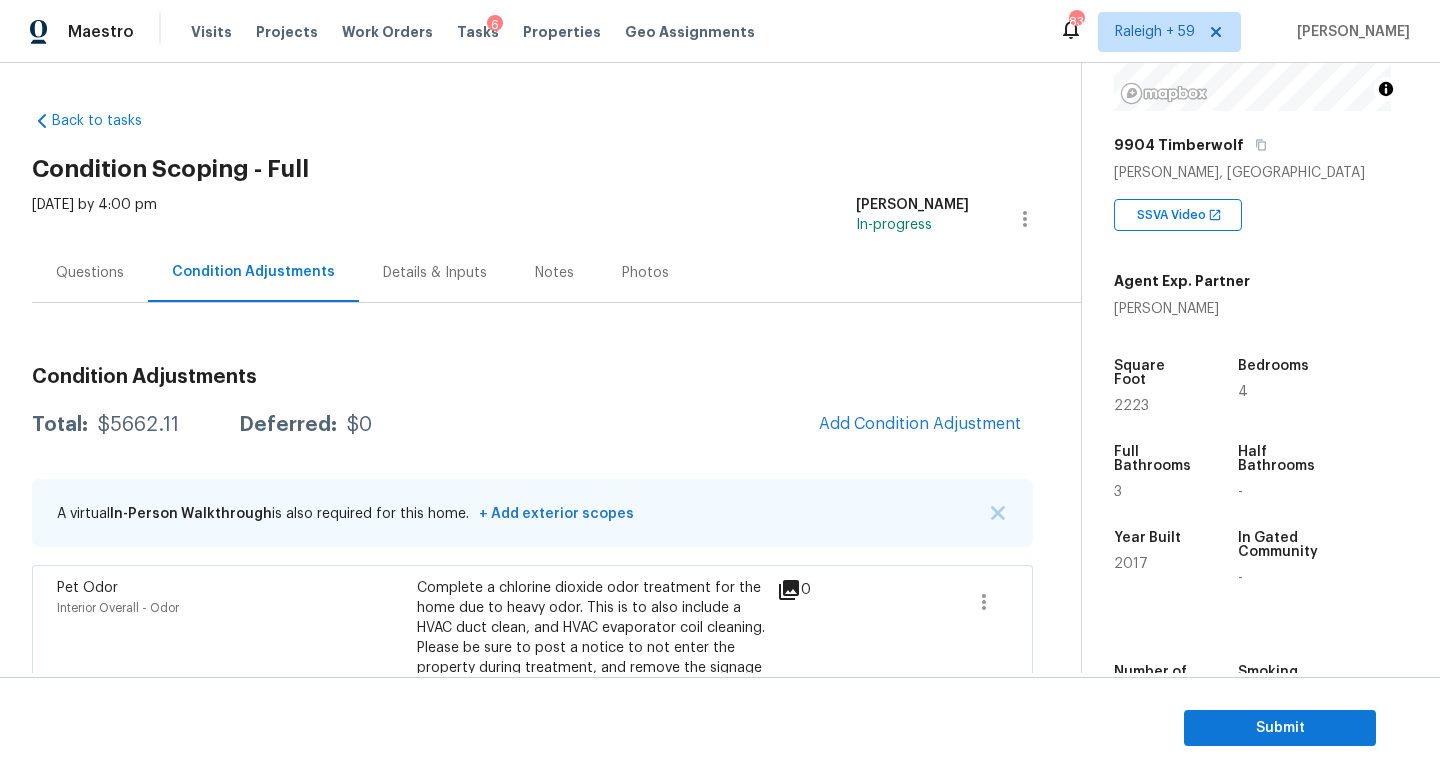 click on "Questions" at bounding box center [90, 273] 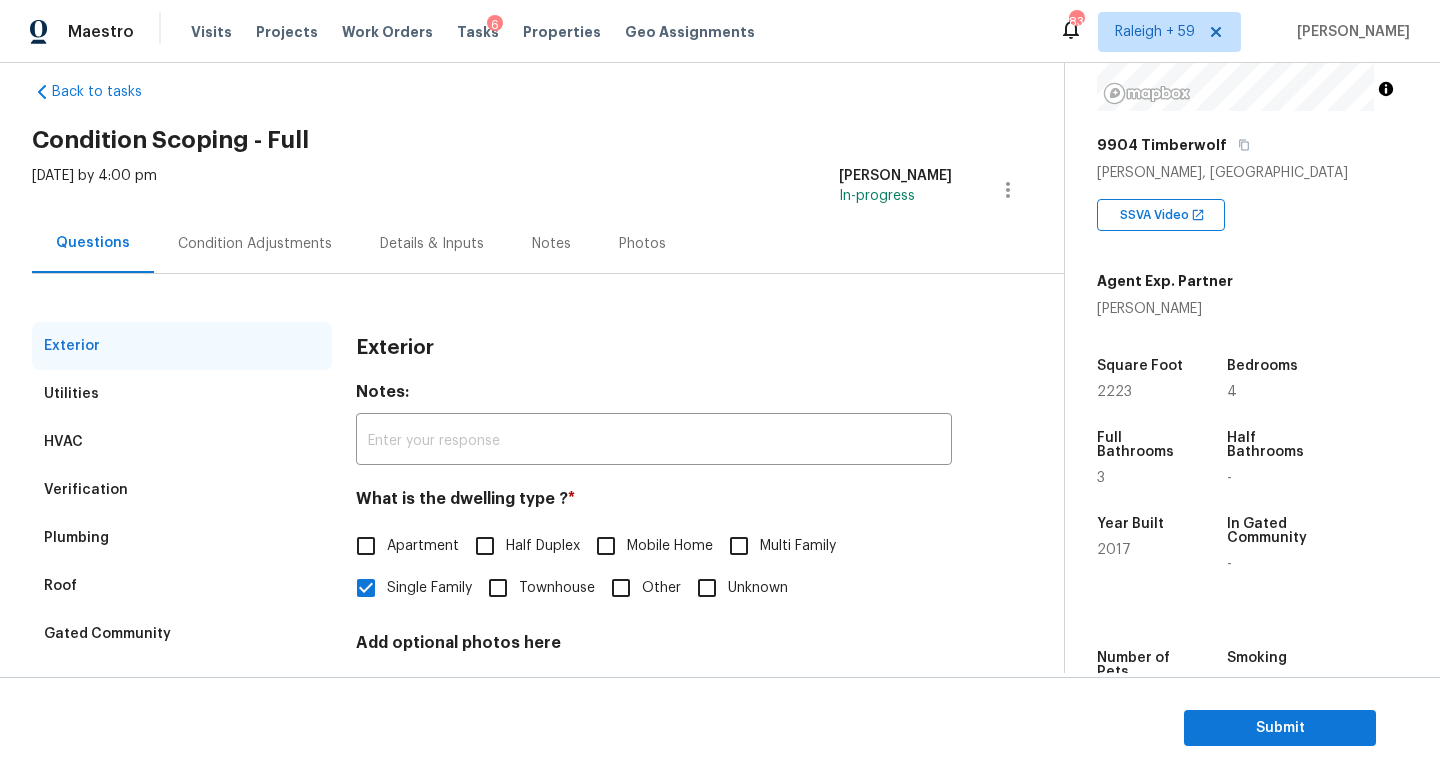scroll, scrollTop: 0, scrollLeft: 0, axis: both 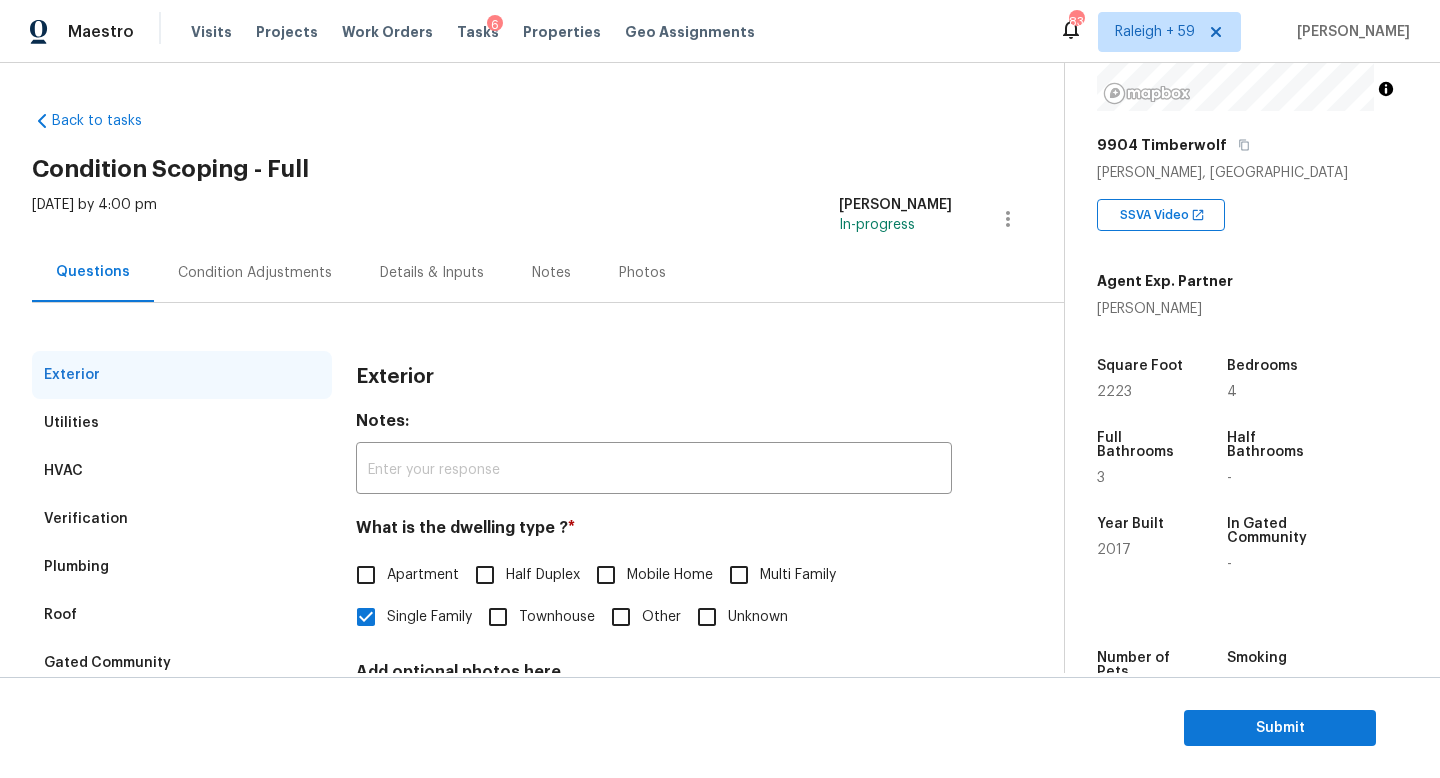 click on "Condition Adjustments" at bounding box center [255, 273] 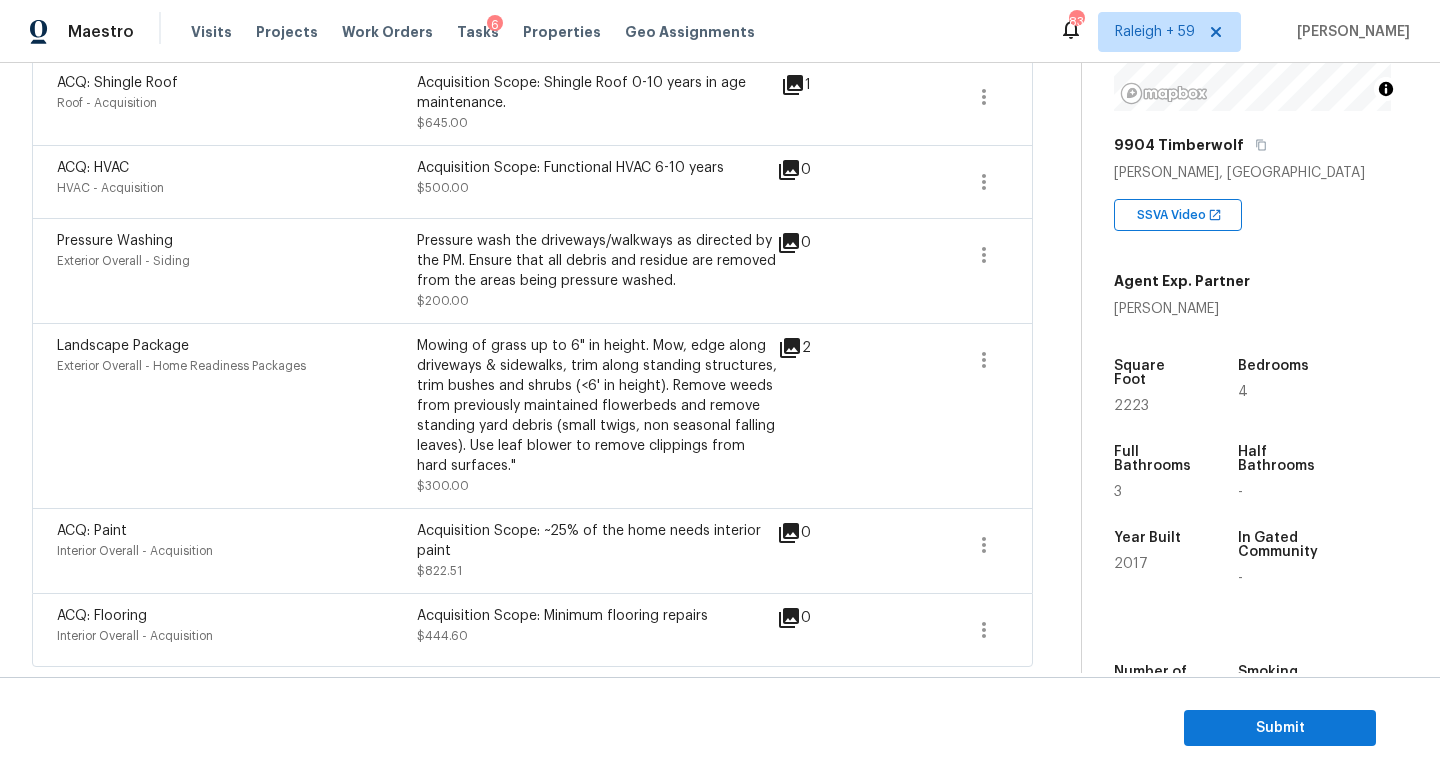 scroll, scrollTop: 0, scrollLeft: 0, axis: both 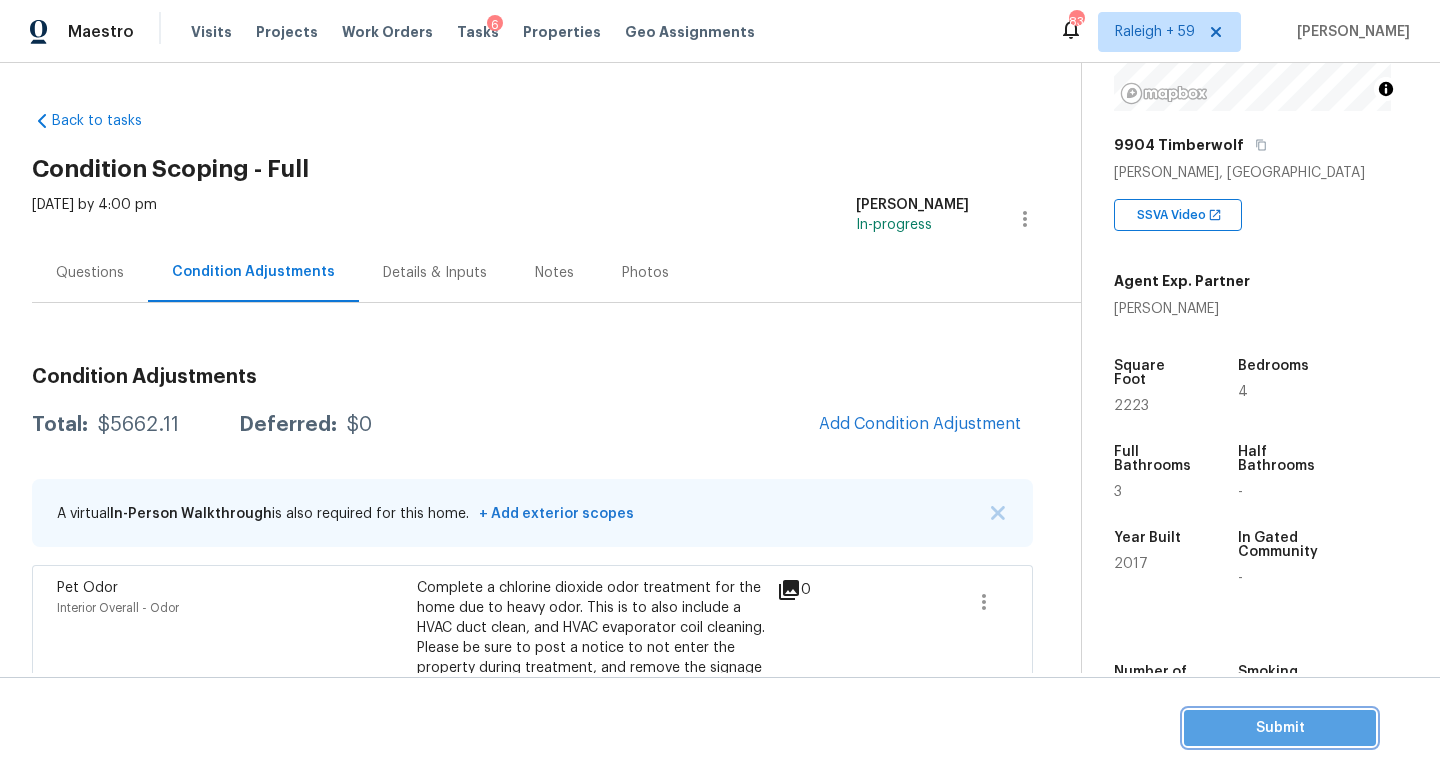 click on "Submit" at bounding box center [1280, 728] 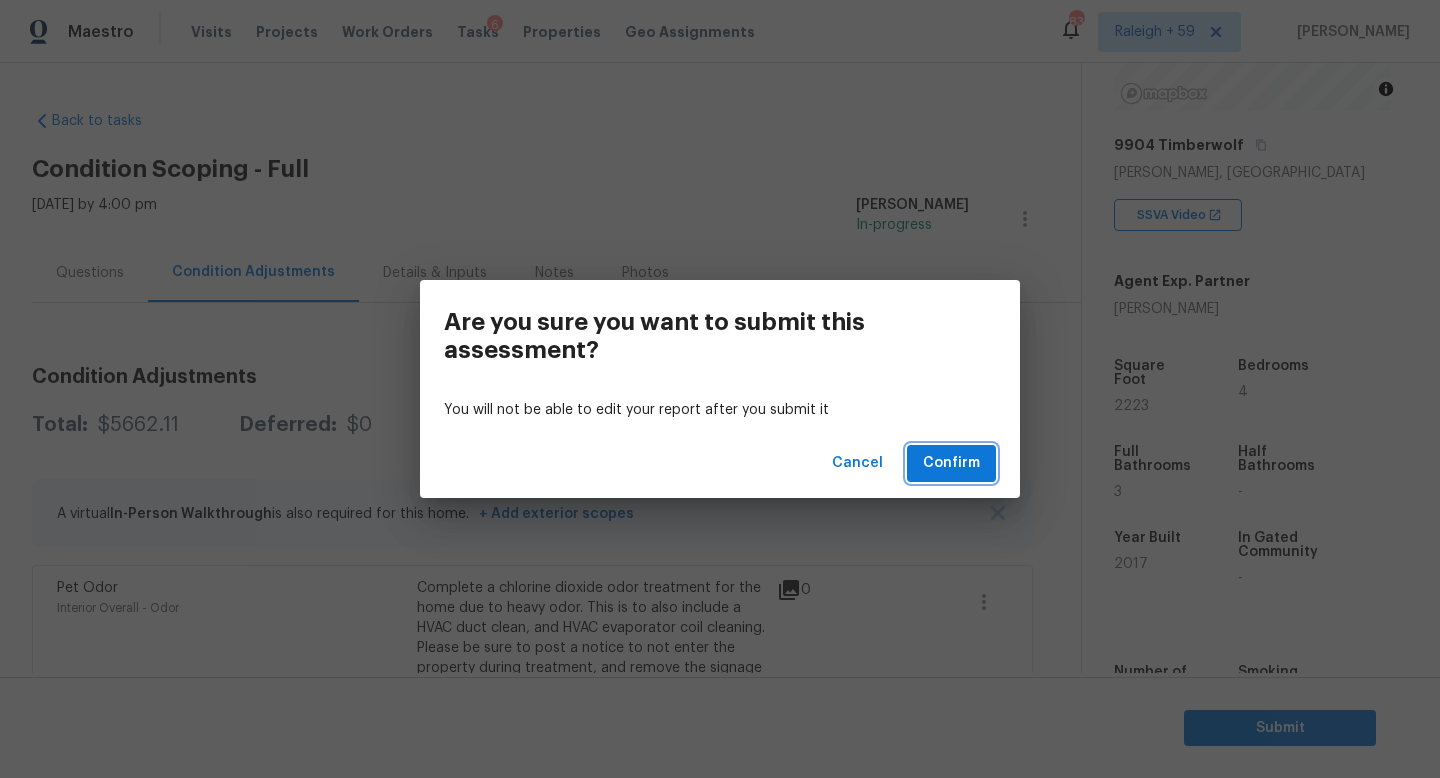 click on "Confirm" at bounding box center [951, 463] 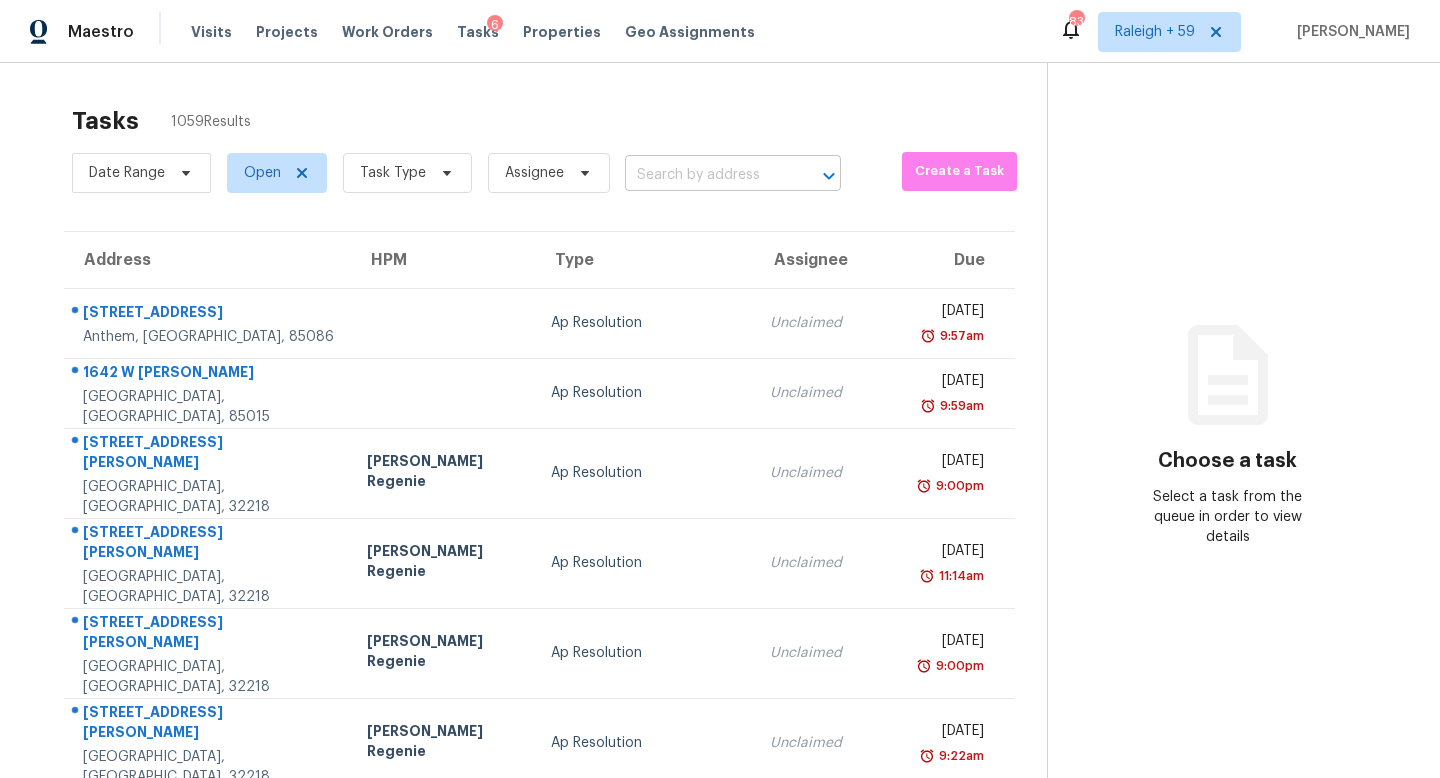 click at bounding box center [705, 175] 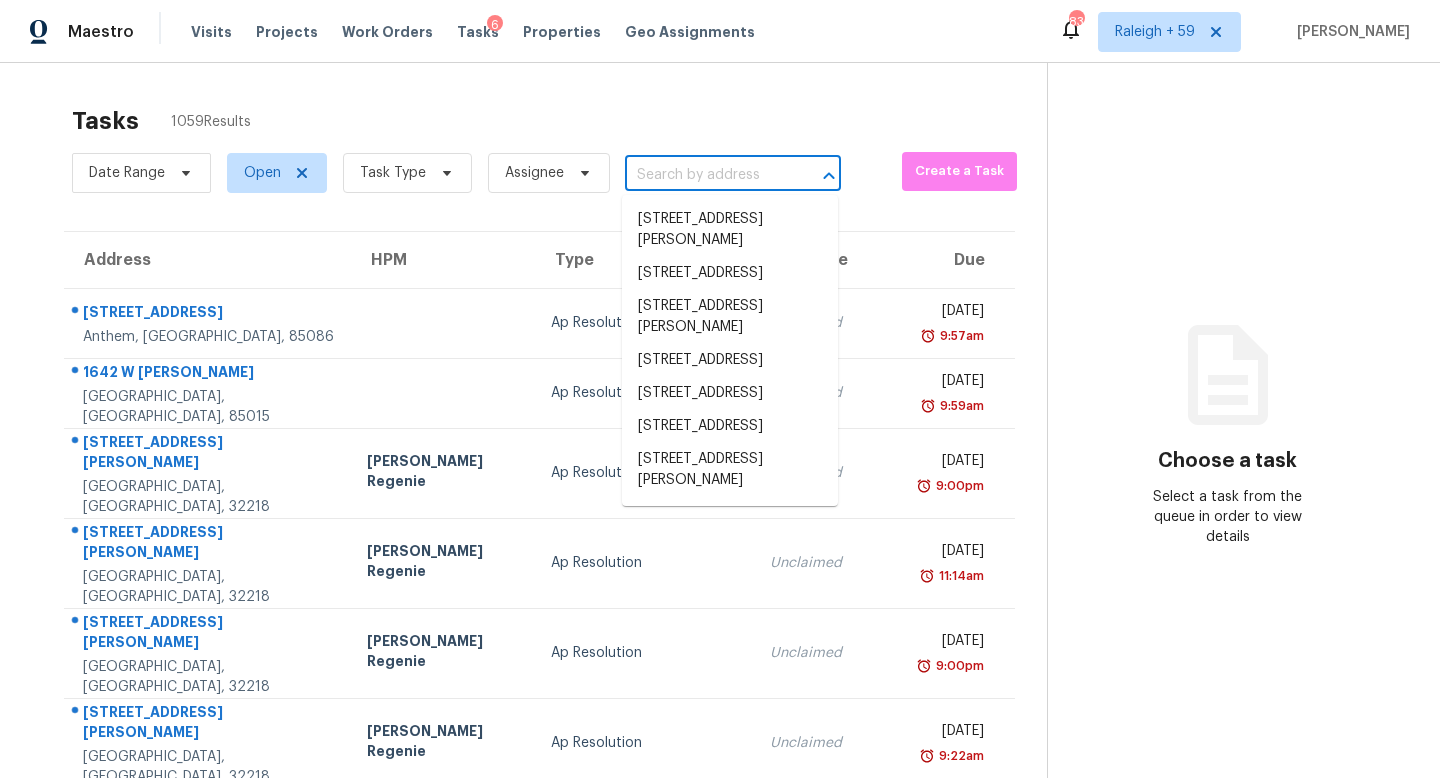 paste on "[STREET_ADDRESS]" 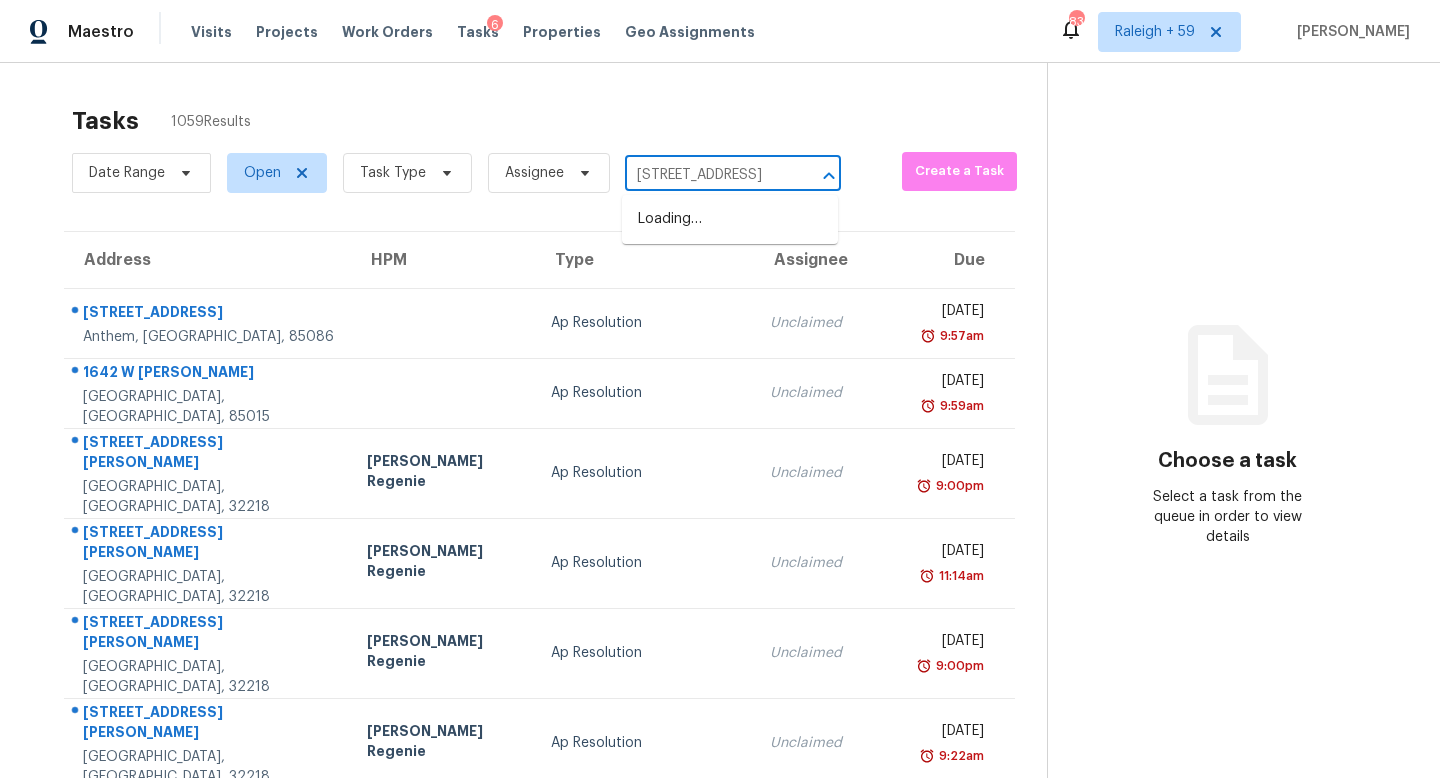 scroll, scrollTop: 0, scrollLeft: 0, axis: both 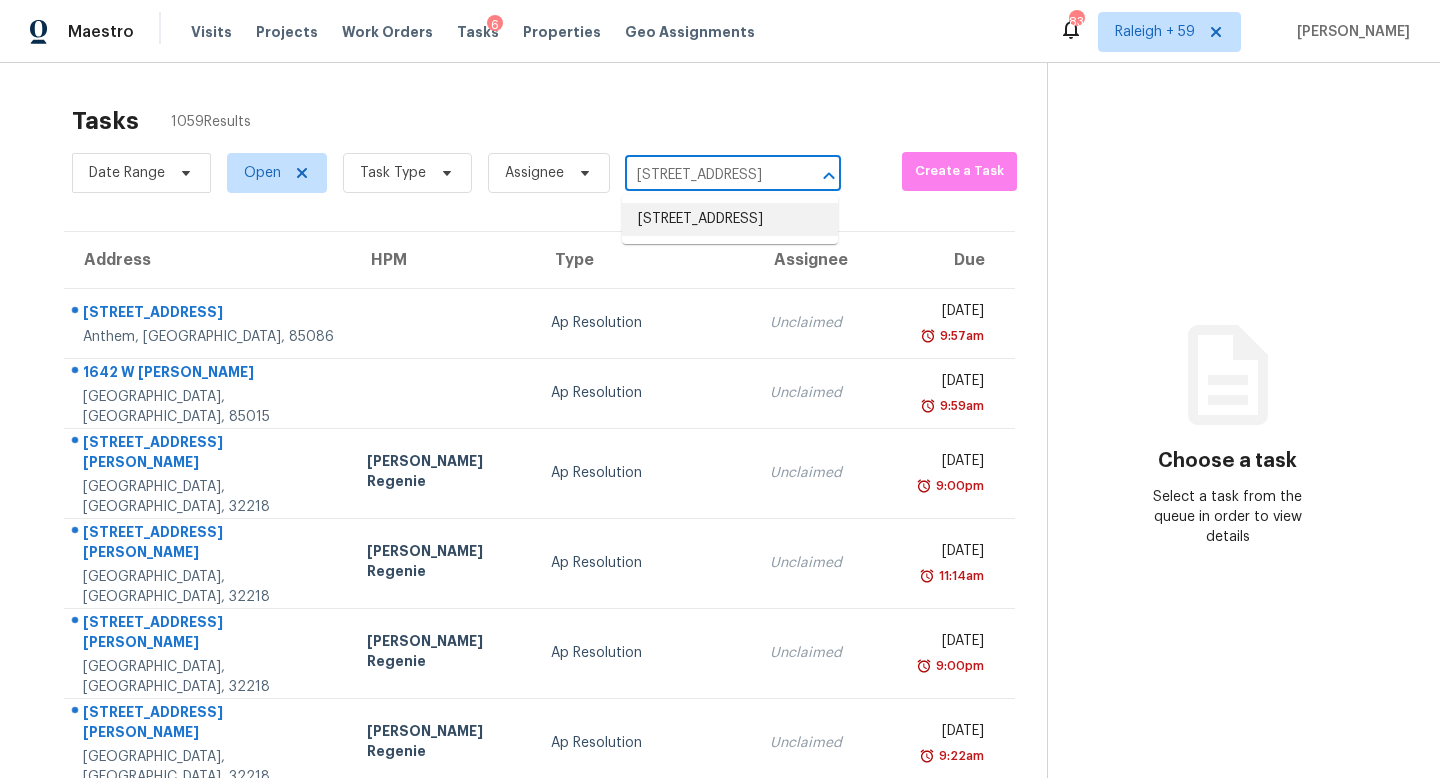 click on "[STREET_ADDRESS]" at bounding box center [730, 219] 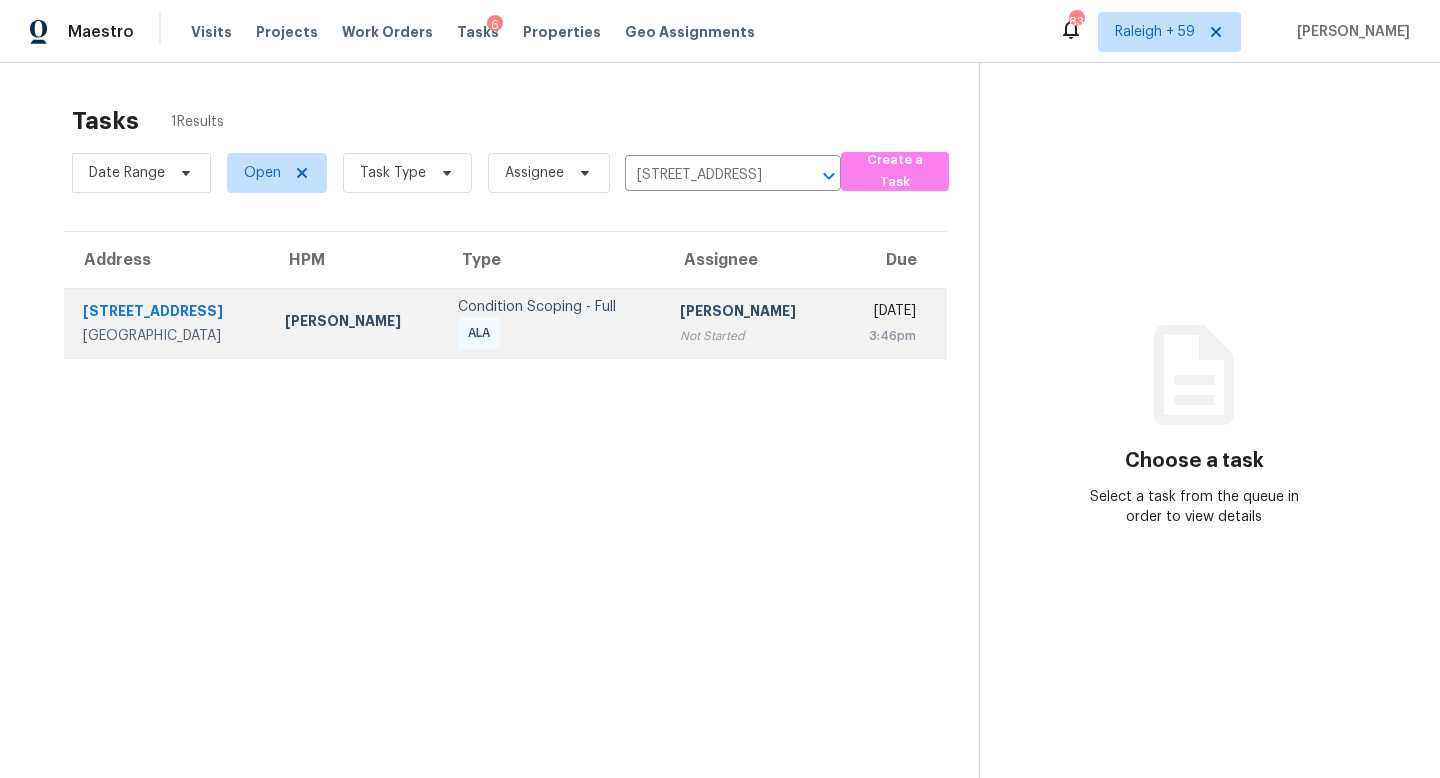click on "[PERSON_NAME]" at bounding box center (750, 313) 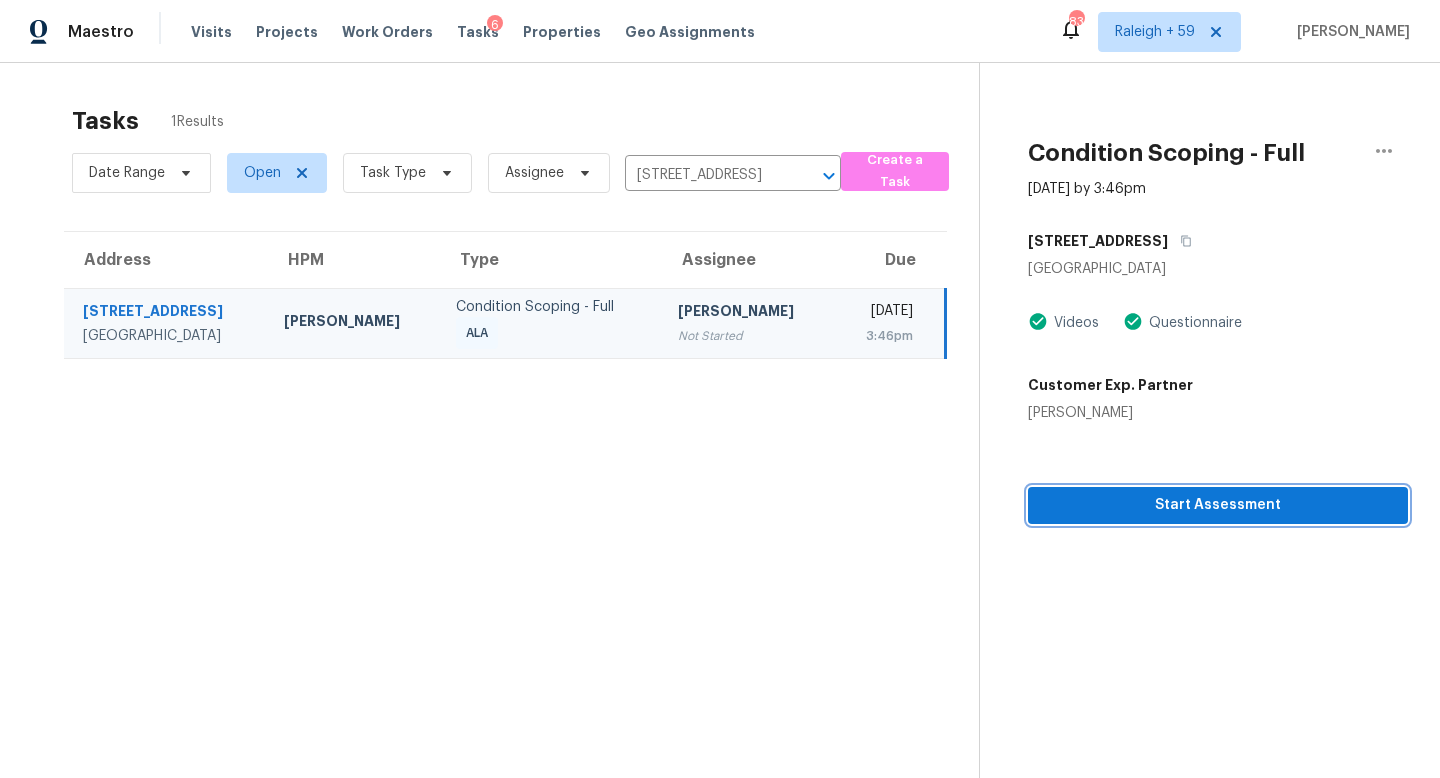 click on "Start Assessment" at bounding box center [1218, 505] 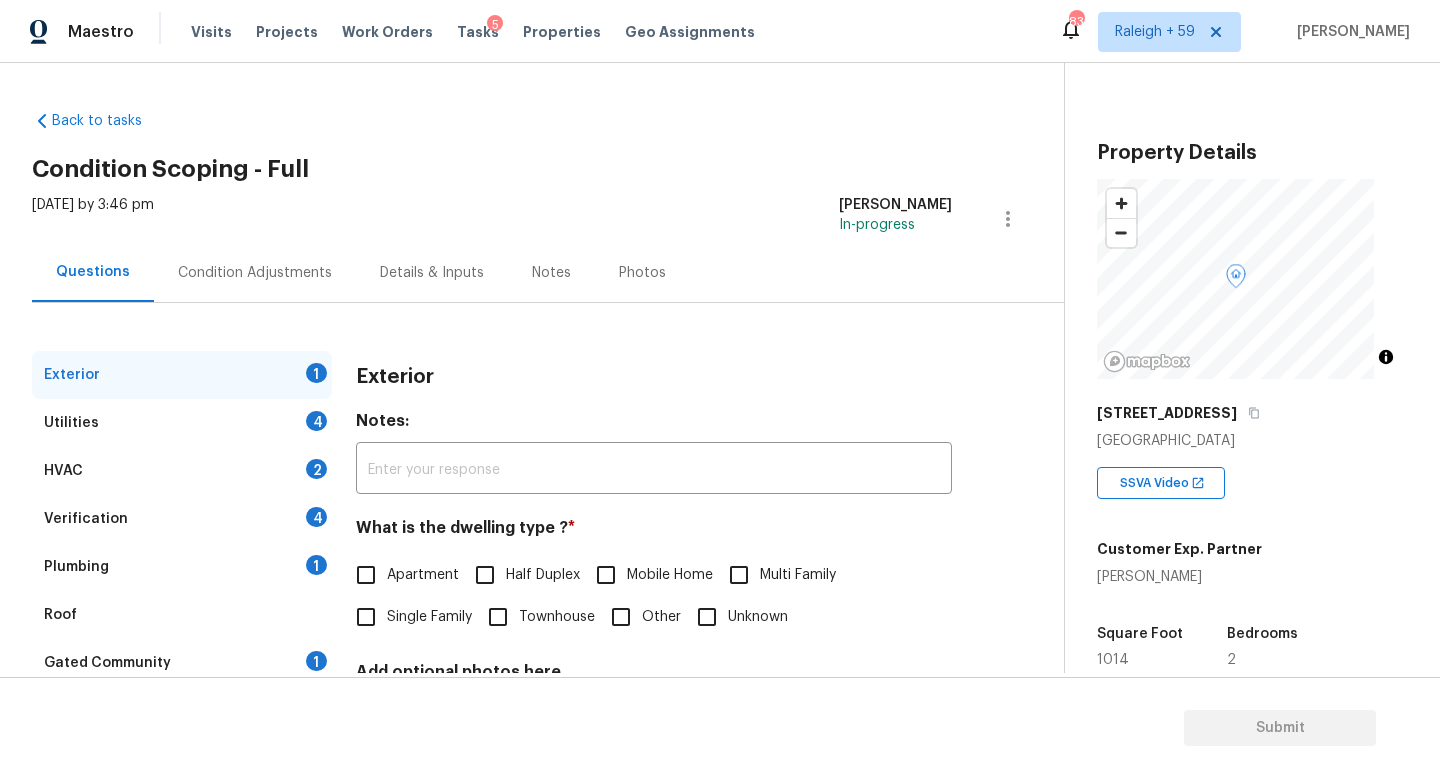 click on "Apartment" at bounding box center [423, 575] 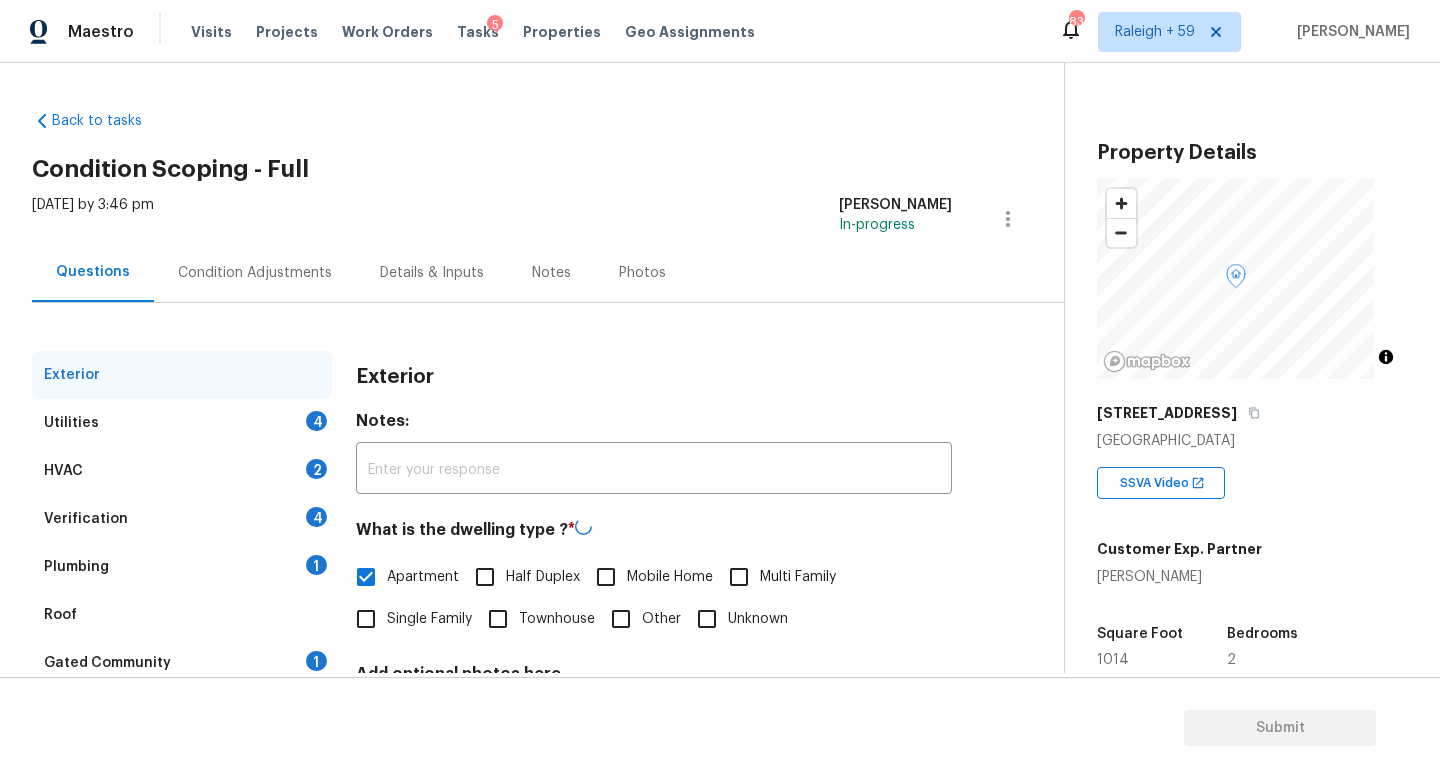 scroll, scrollTop: 177, scrollLeft: 0, axis: vertical 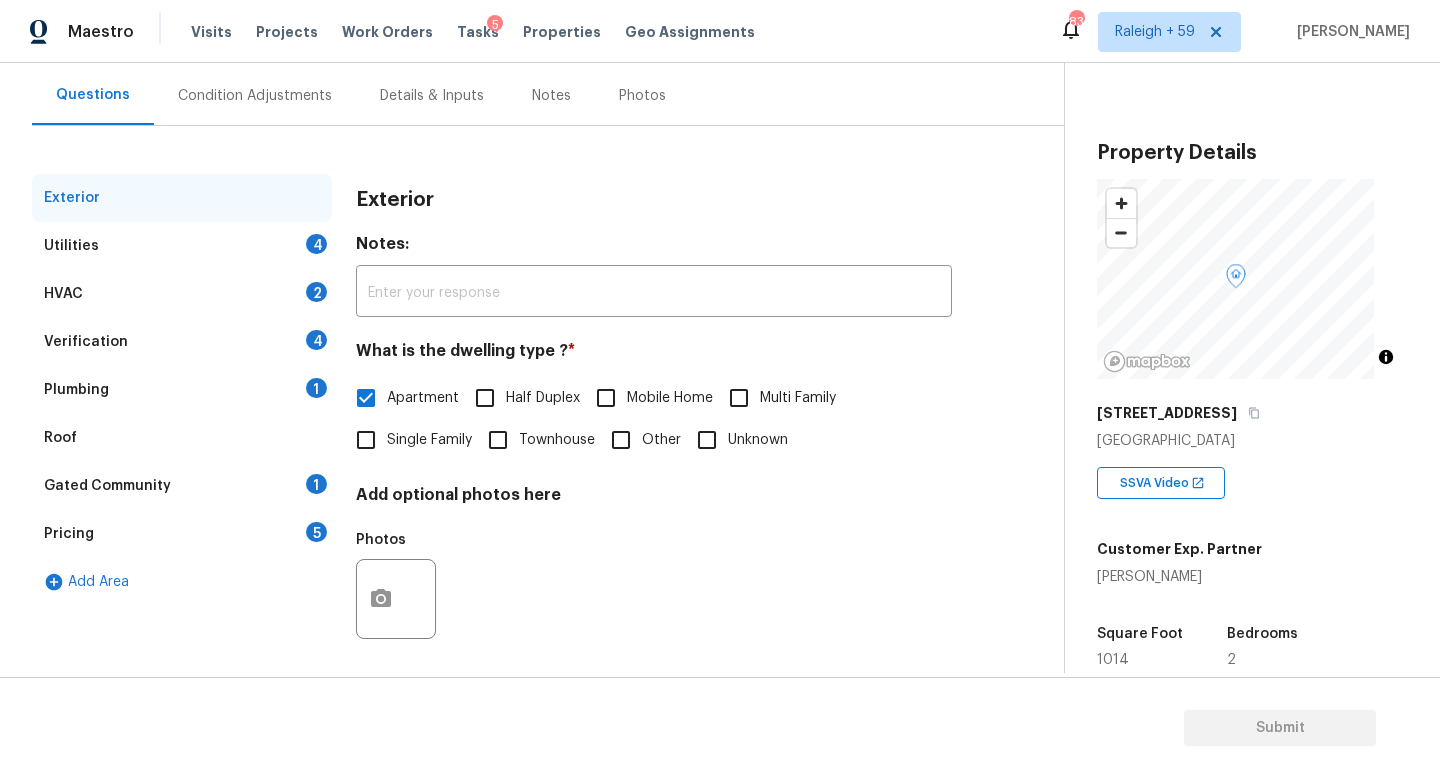 click on "Details & Inputs" at bounding box center (432, 95) 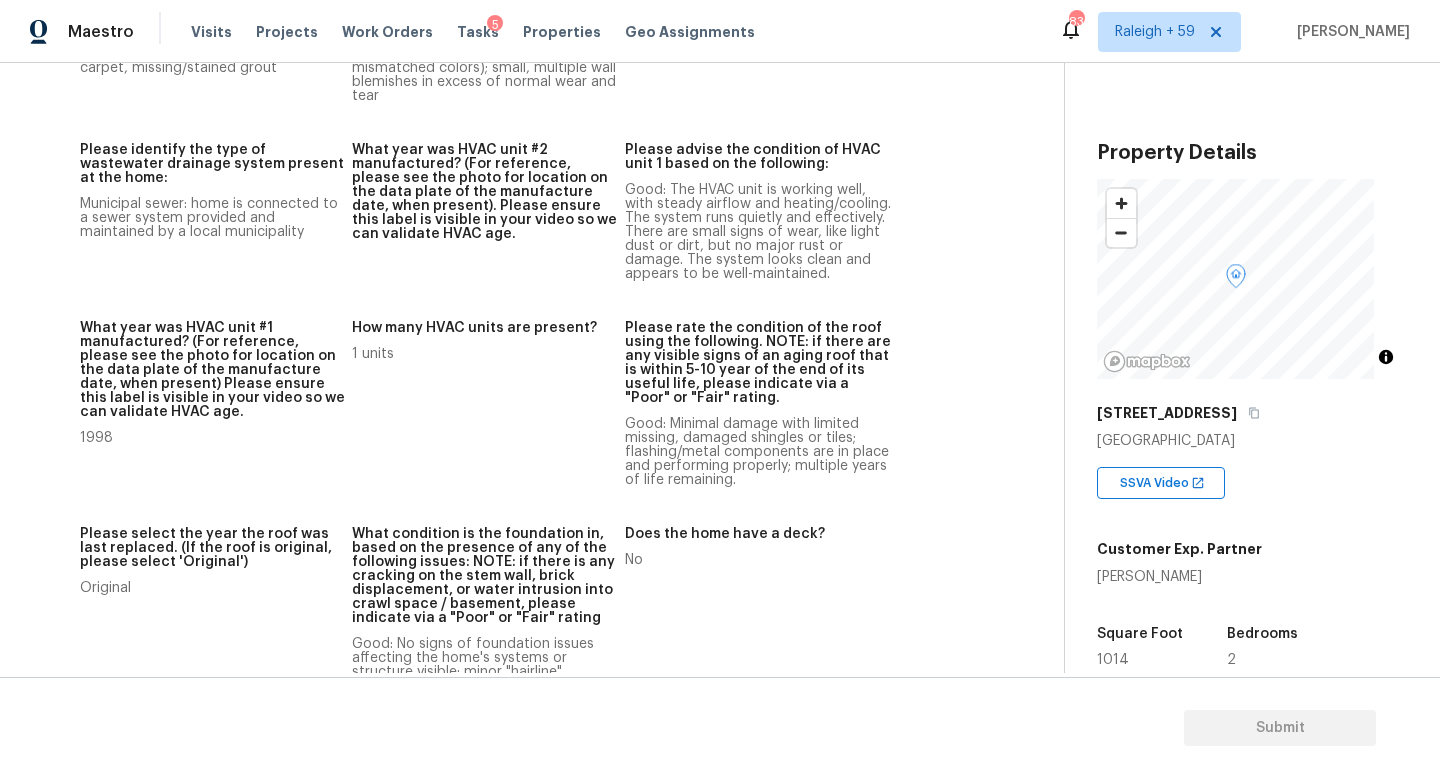 scroll, scrollTop: 1955, scrollLeft: 0, axis: vertical 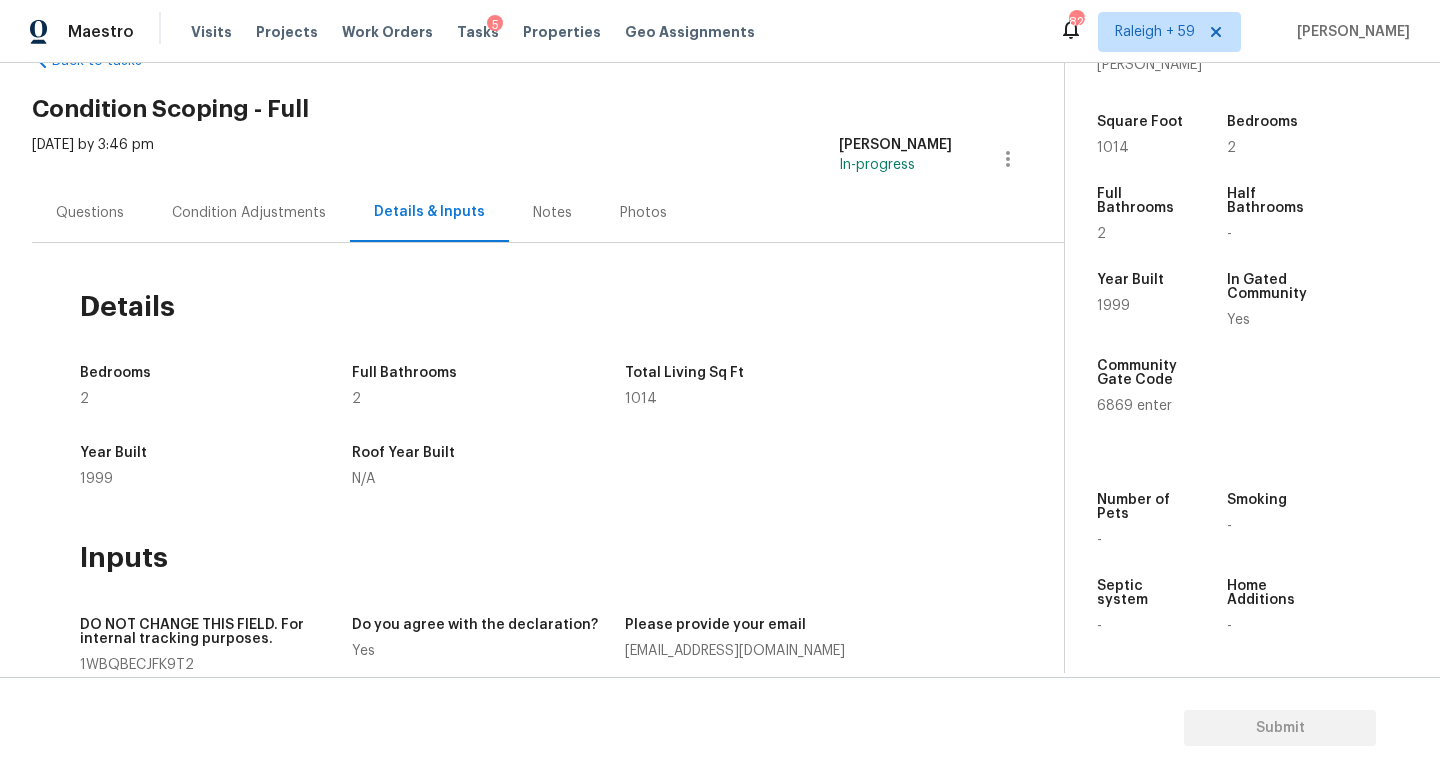 click on "Questions" at bounding box center (90, 213) 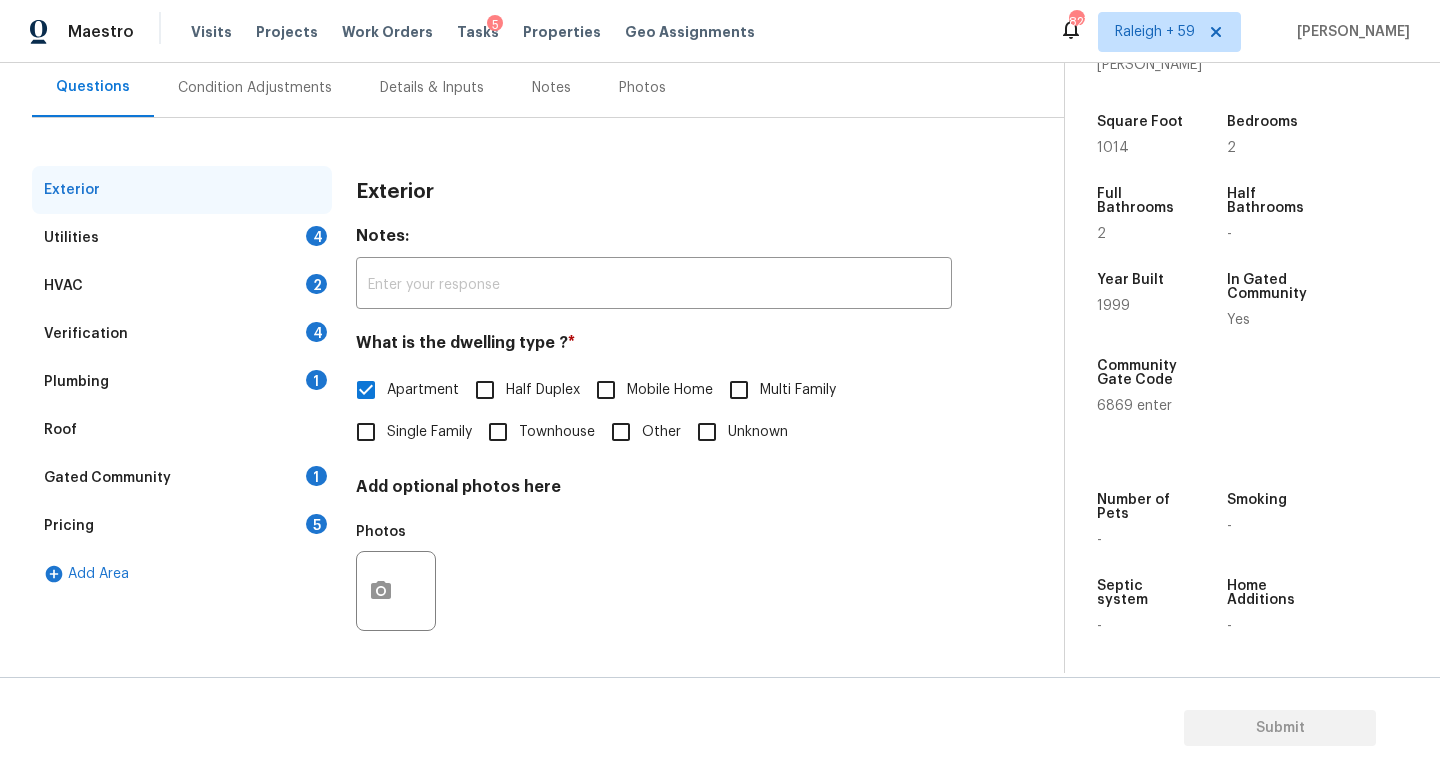 click on "Gated Community 1" at bounding box center (182, 478) 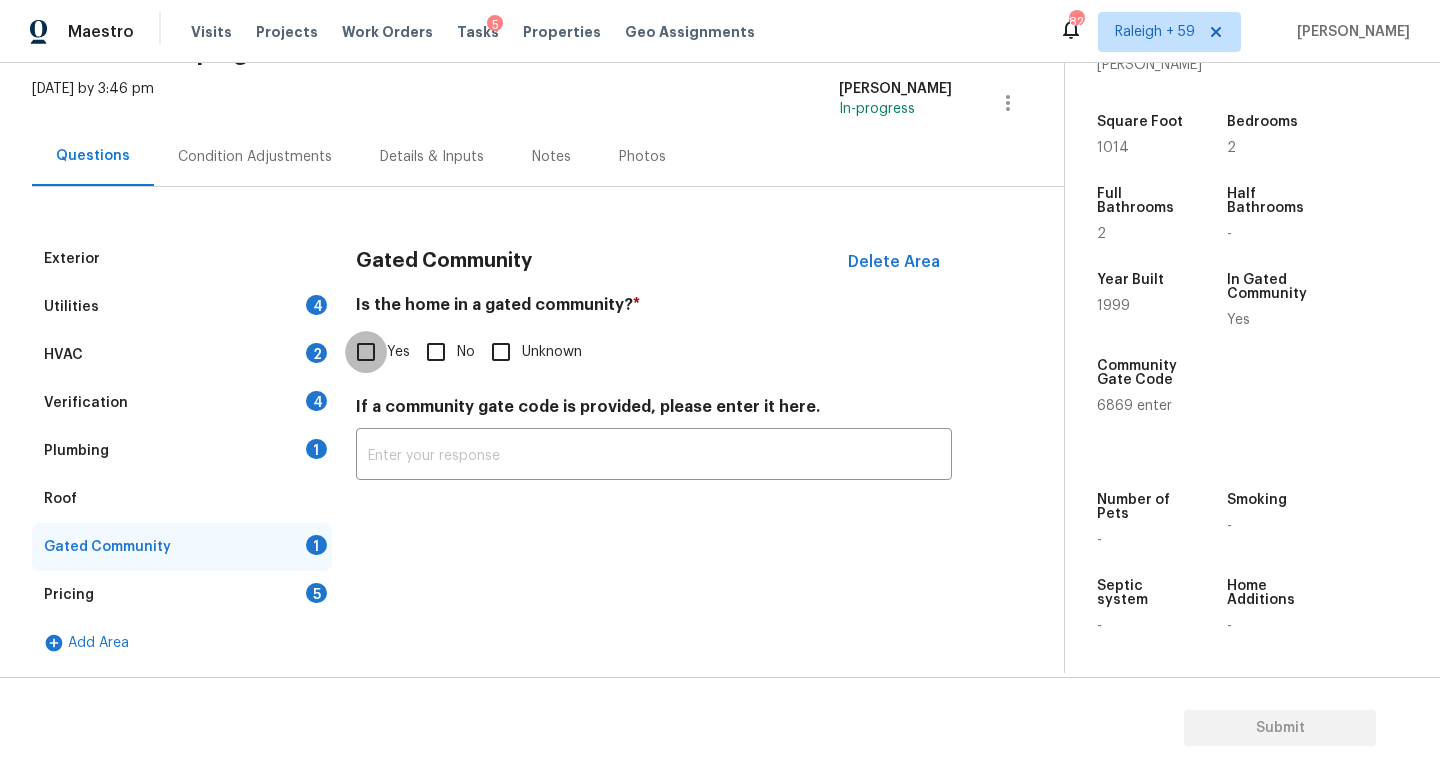 click on "Yes" at bounding box center [366, 352] 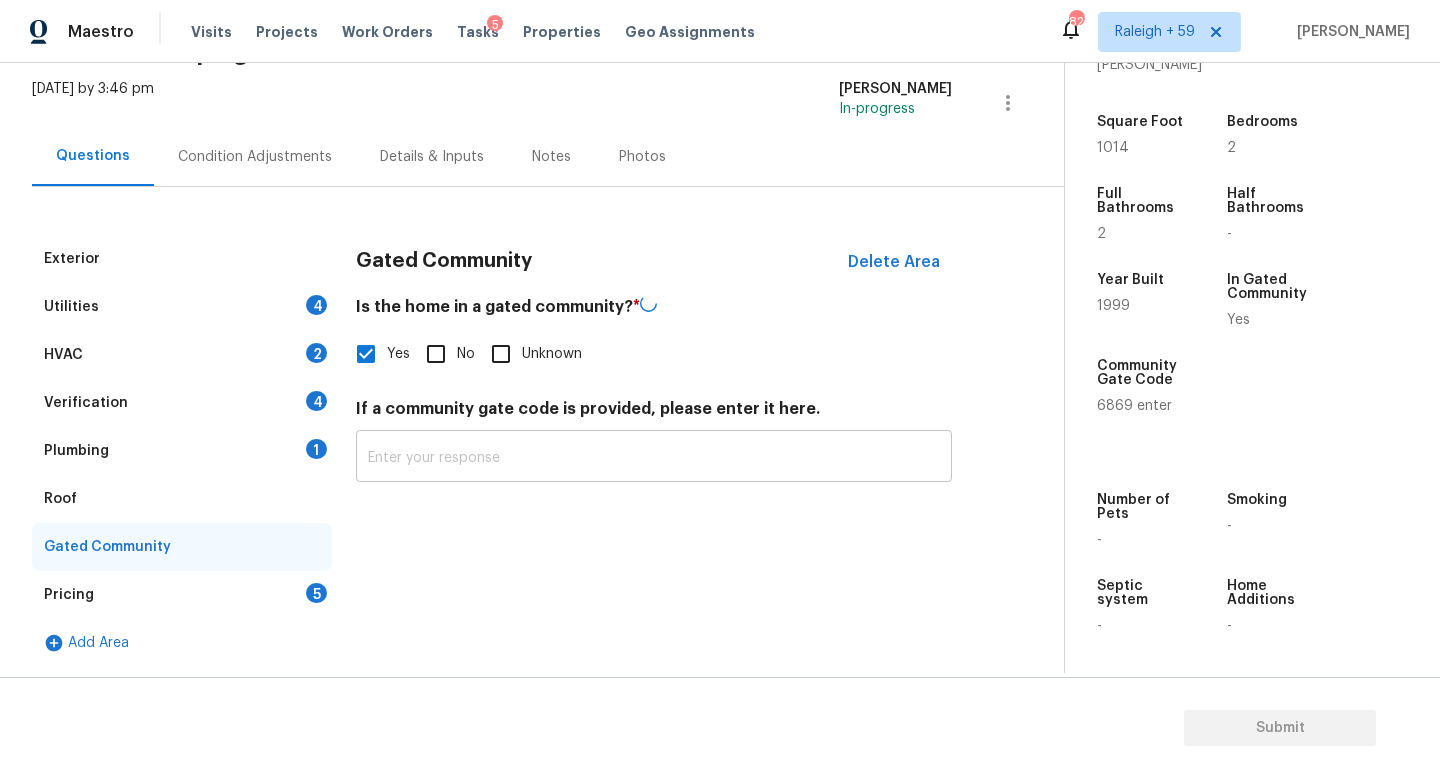 click at bounding box center (654, 458) 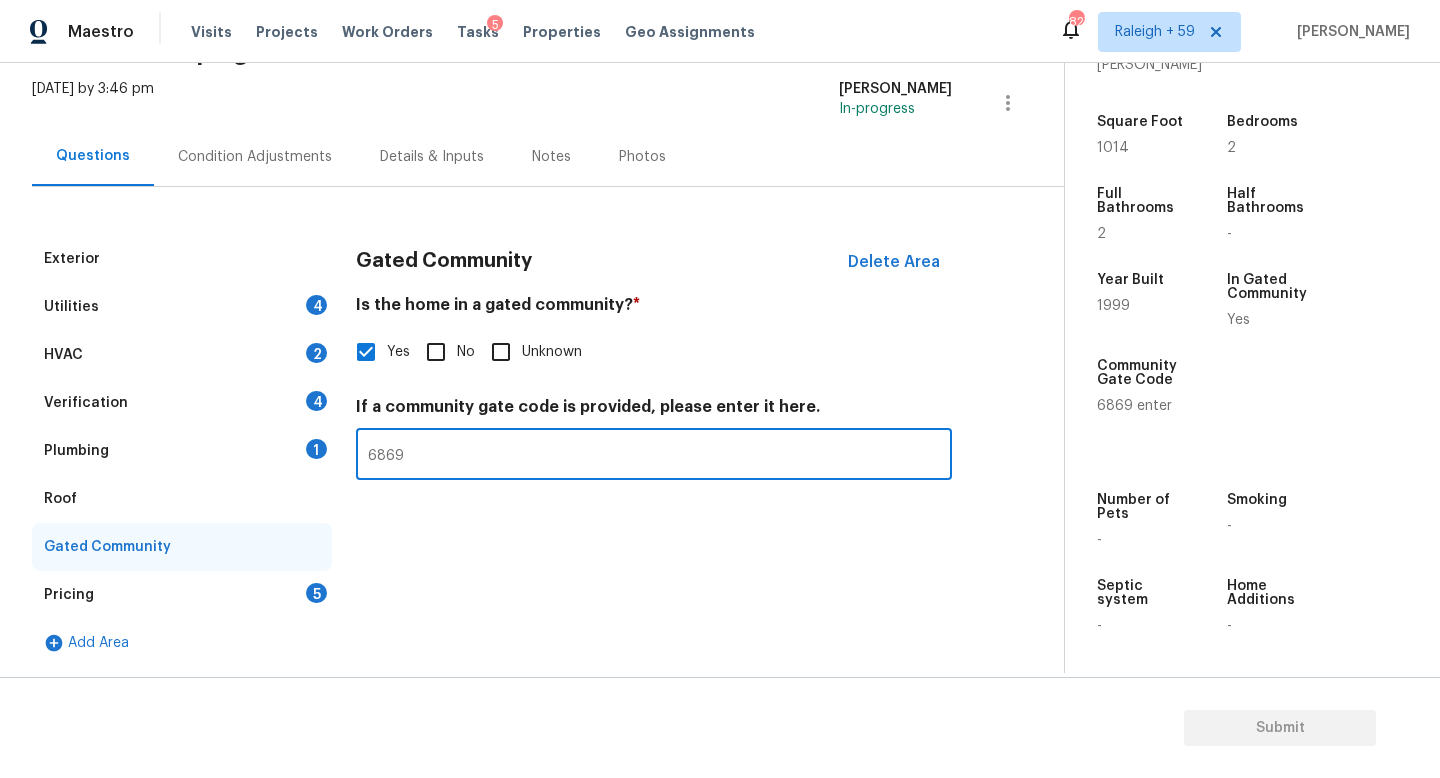 type on "6869" 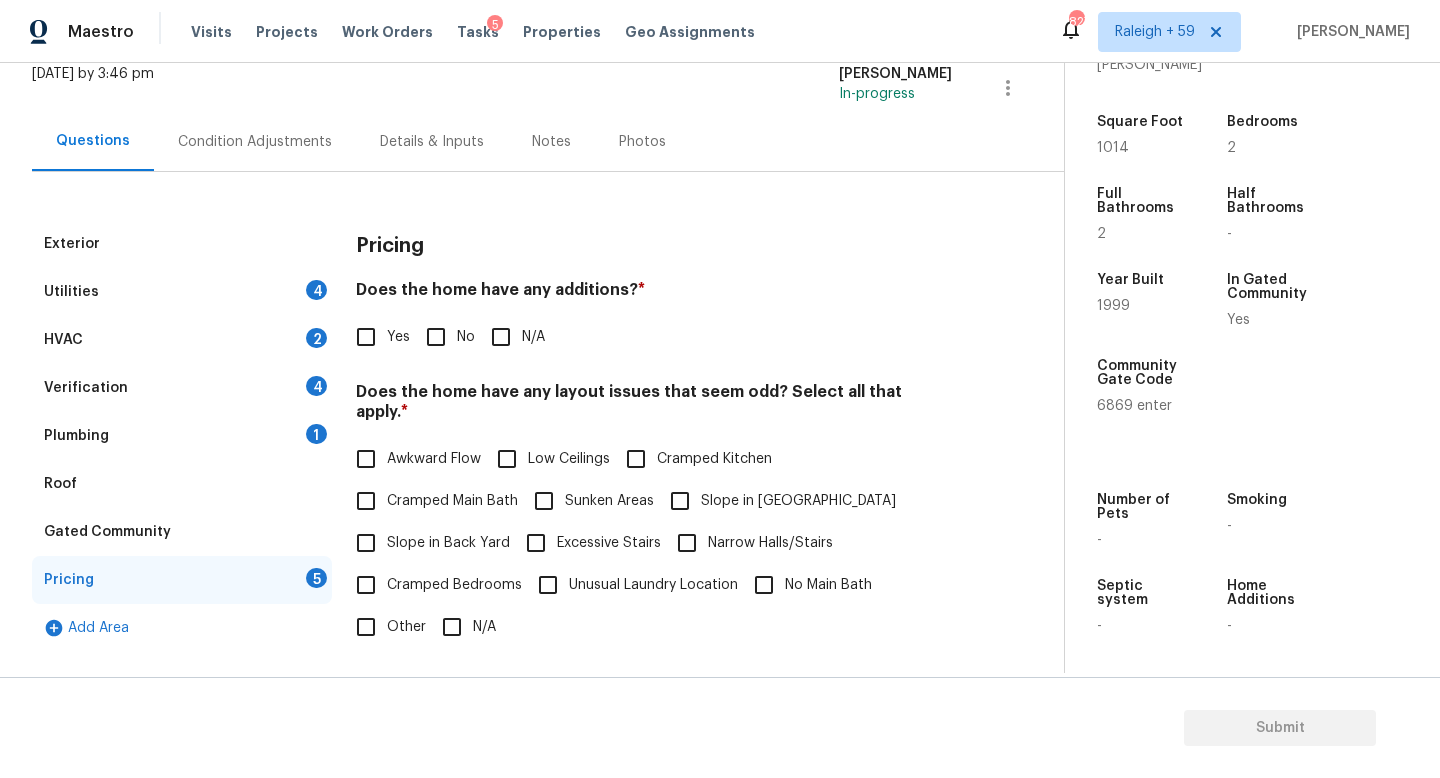 click on "Roof" at bounding box center [182, 484] 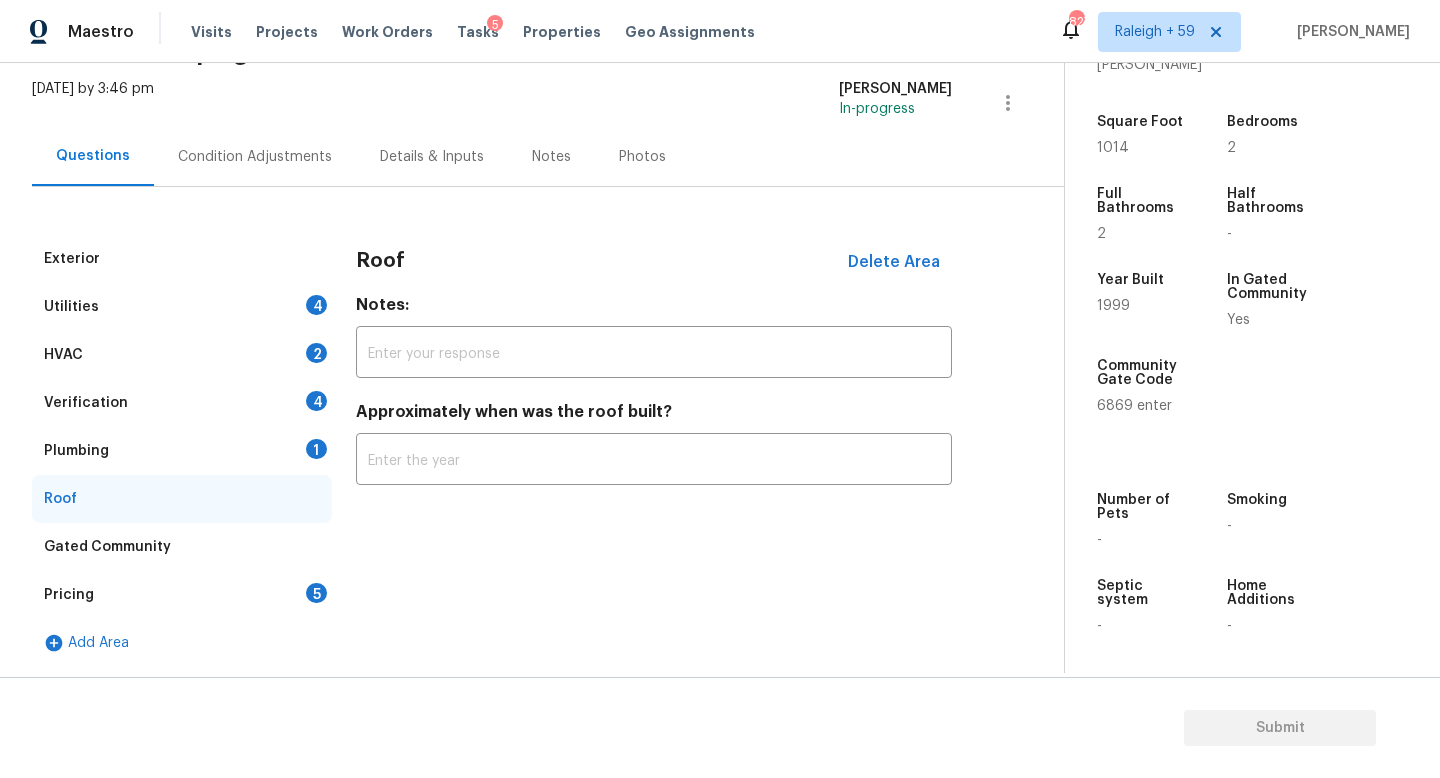 click on "Plumbing 1" at bounding box center [182, 451] 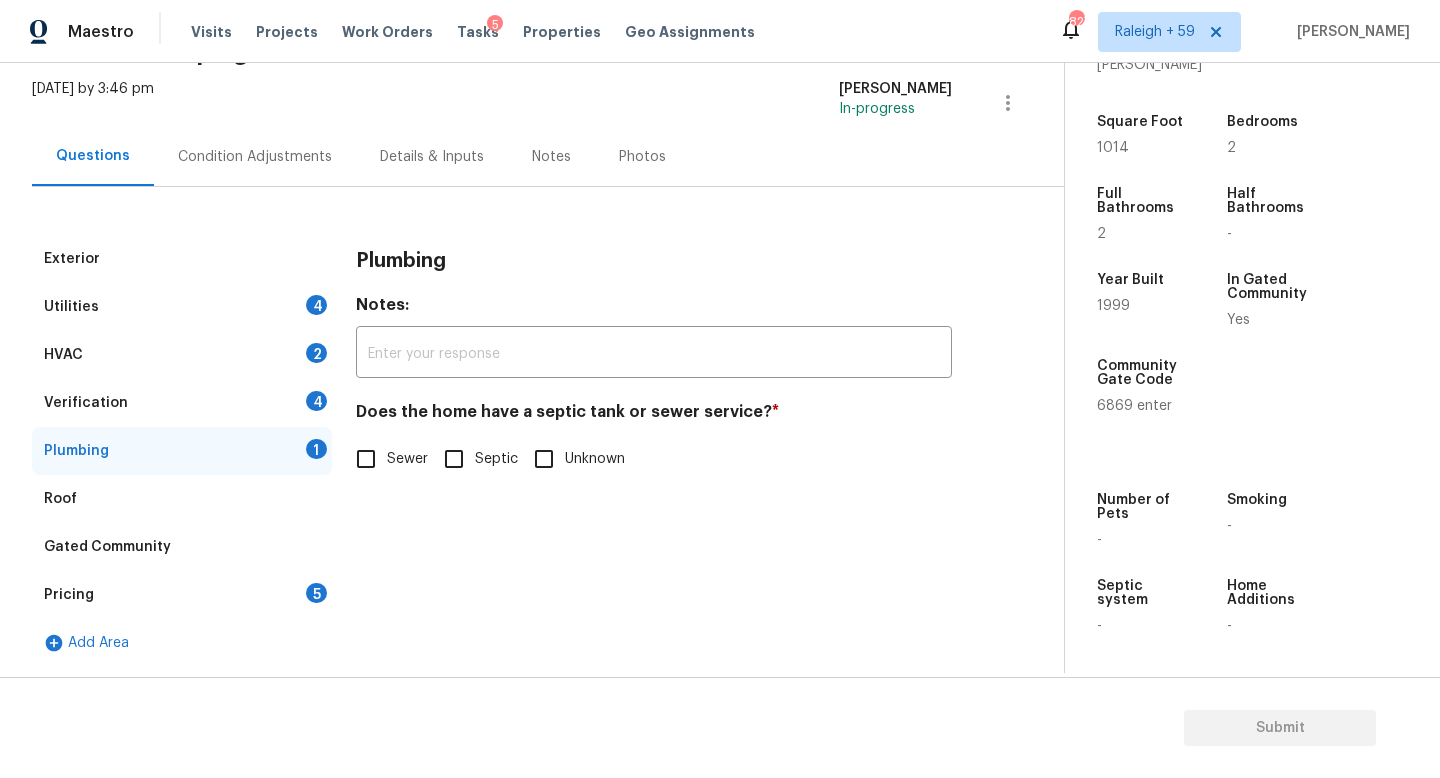 click on "Details & Inputs" at bounding box center (432, 156) 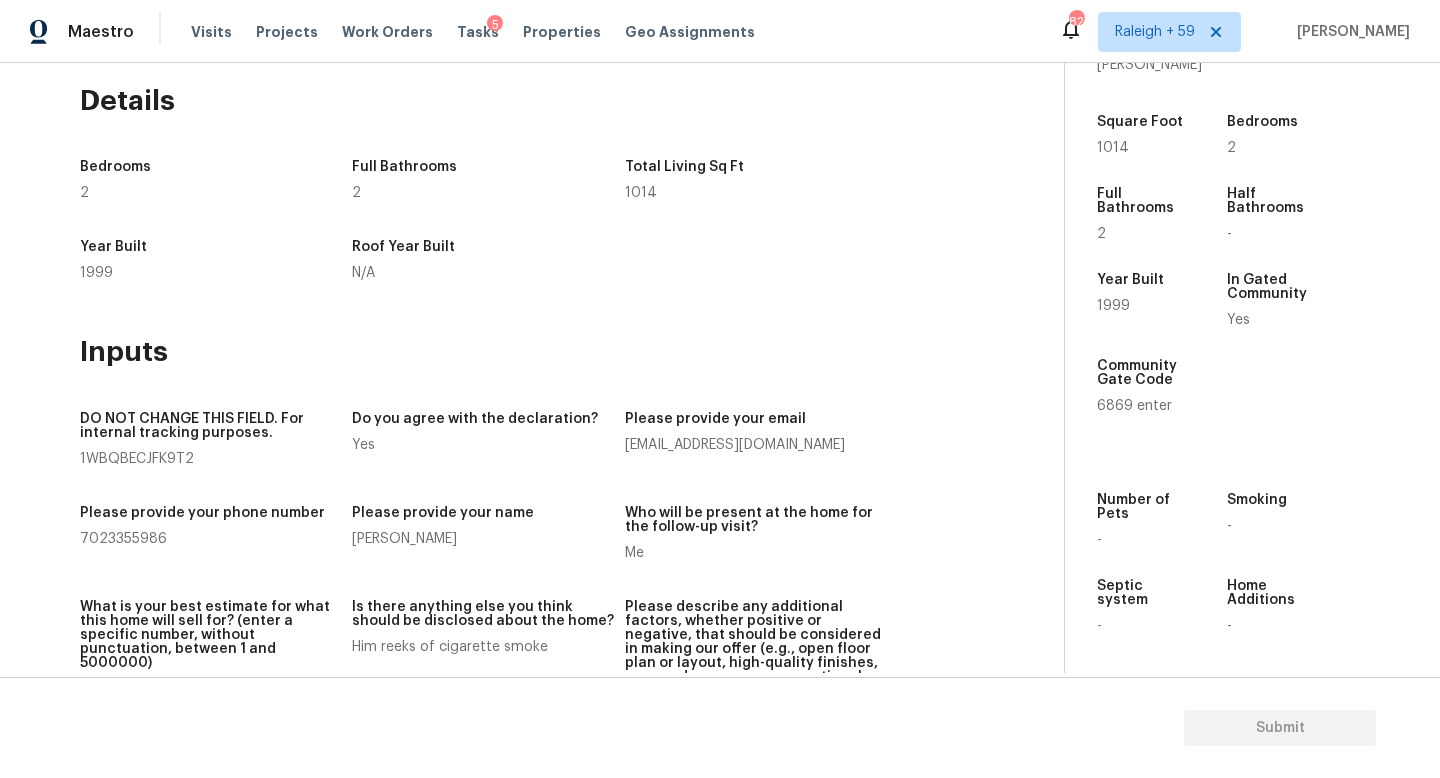 scroll, scrollTop: 0, scrollLeft: 0, axis: both 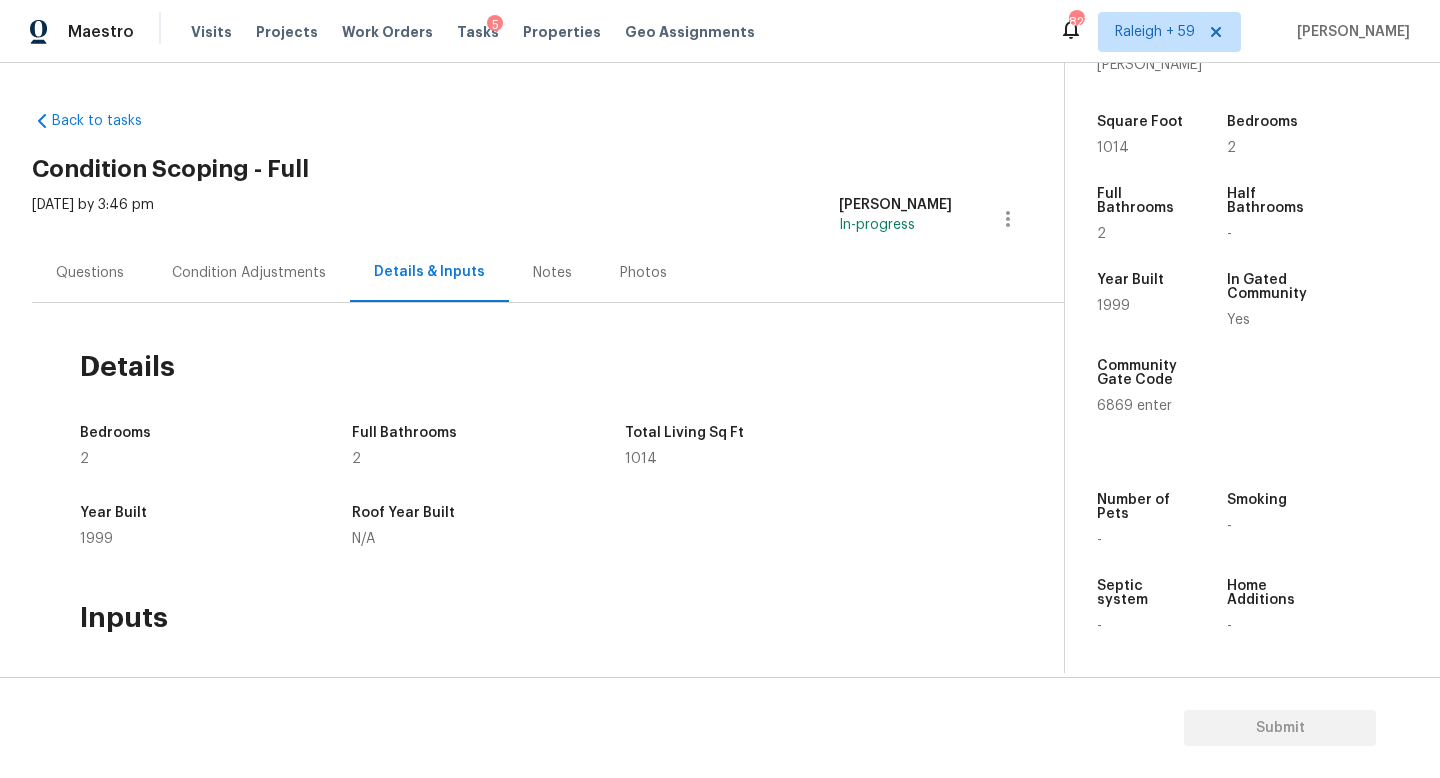 click on "Questions" at bounding box center (90, 272) 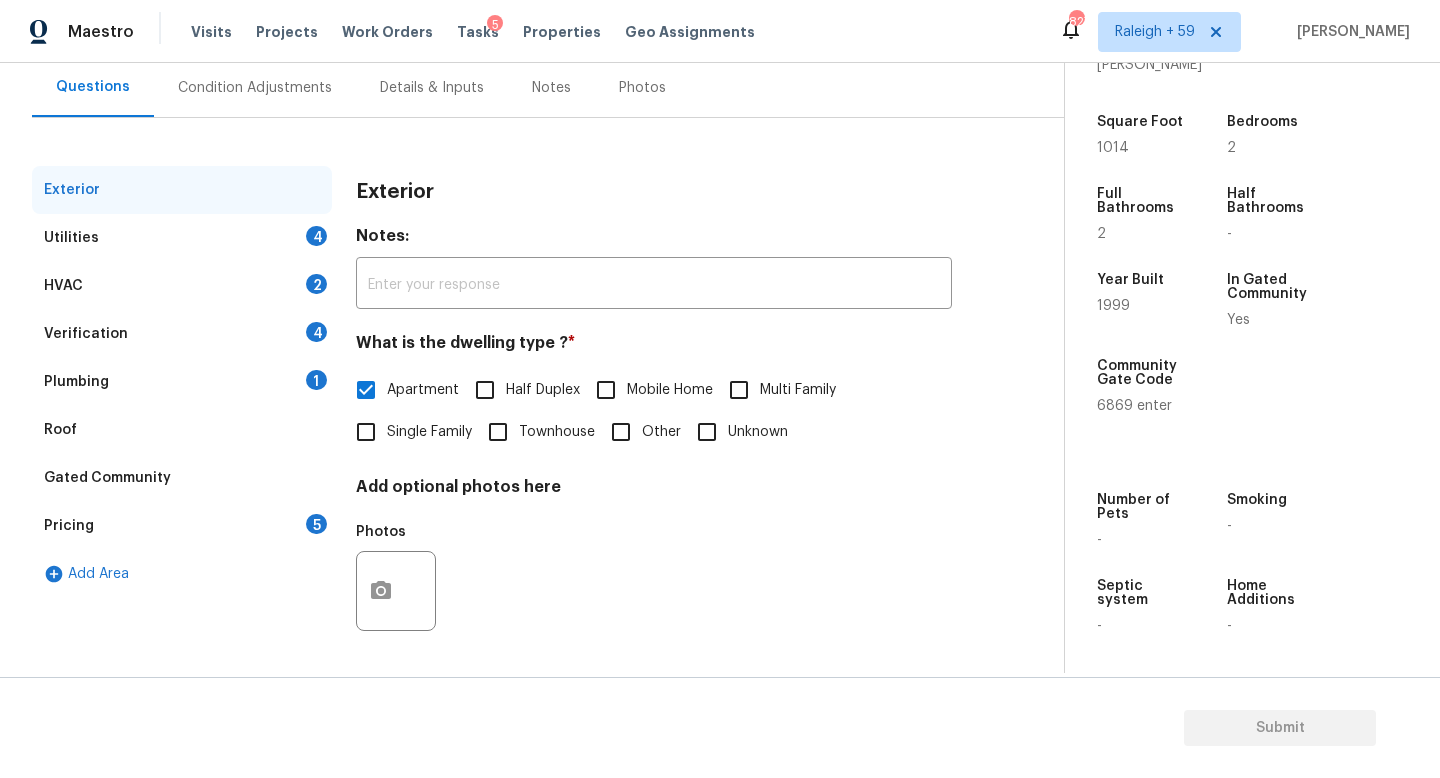 click on "Plumbing 1" at bounding box center (182, 382) 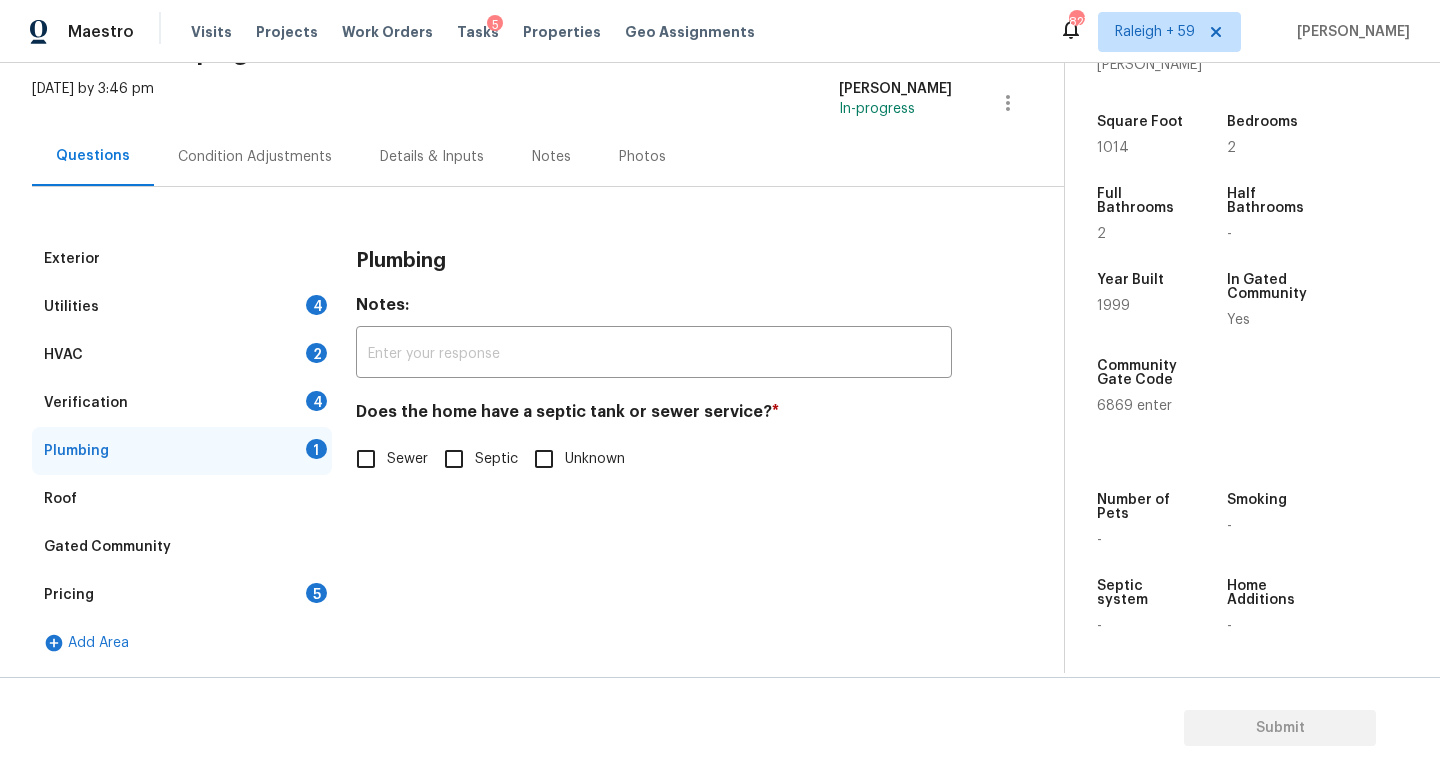 click on "Sewer" at bounding box center (407, 459) 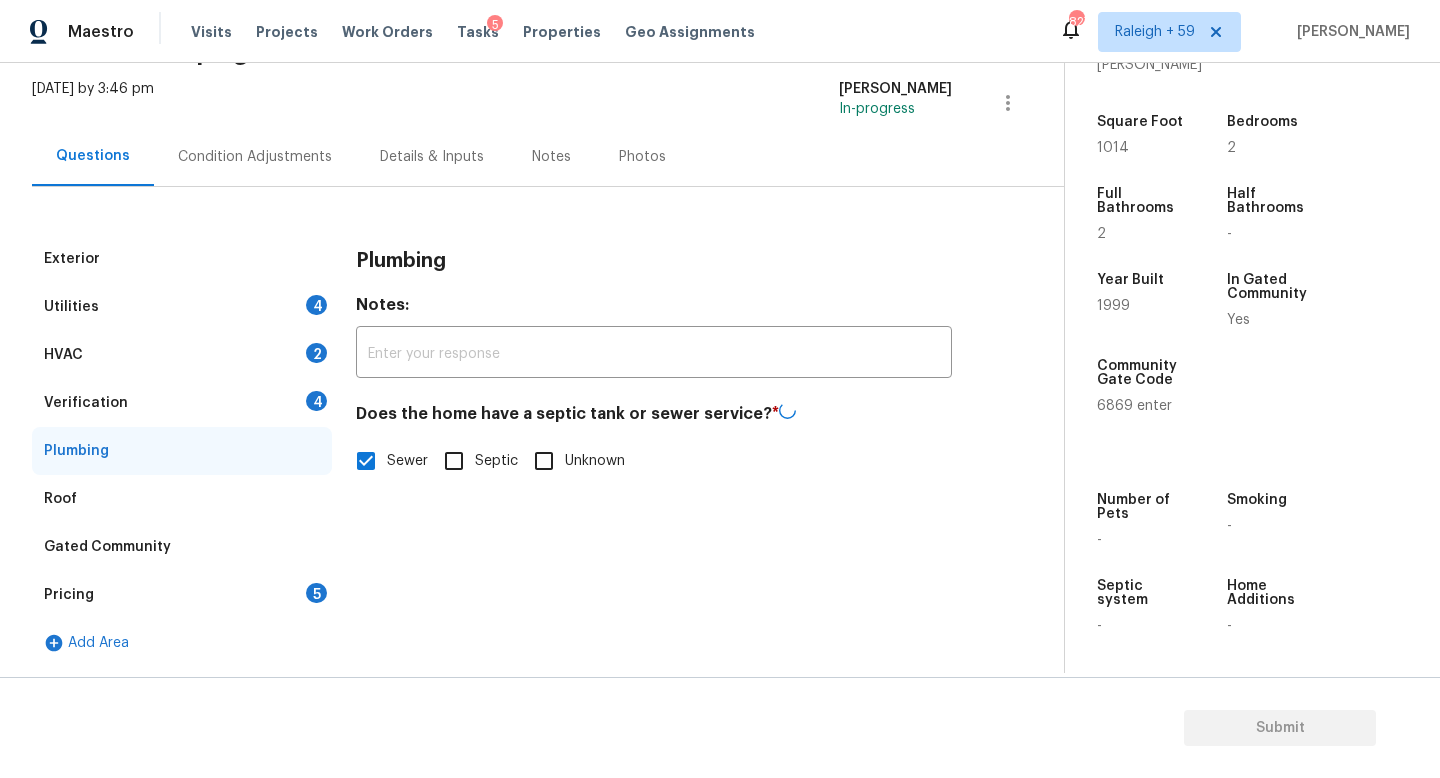 drag, startPoint x: 224, startPoint y: 406, endPoint x: 244, endPoint y: 404, distance: 20.09975 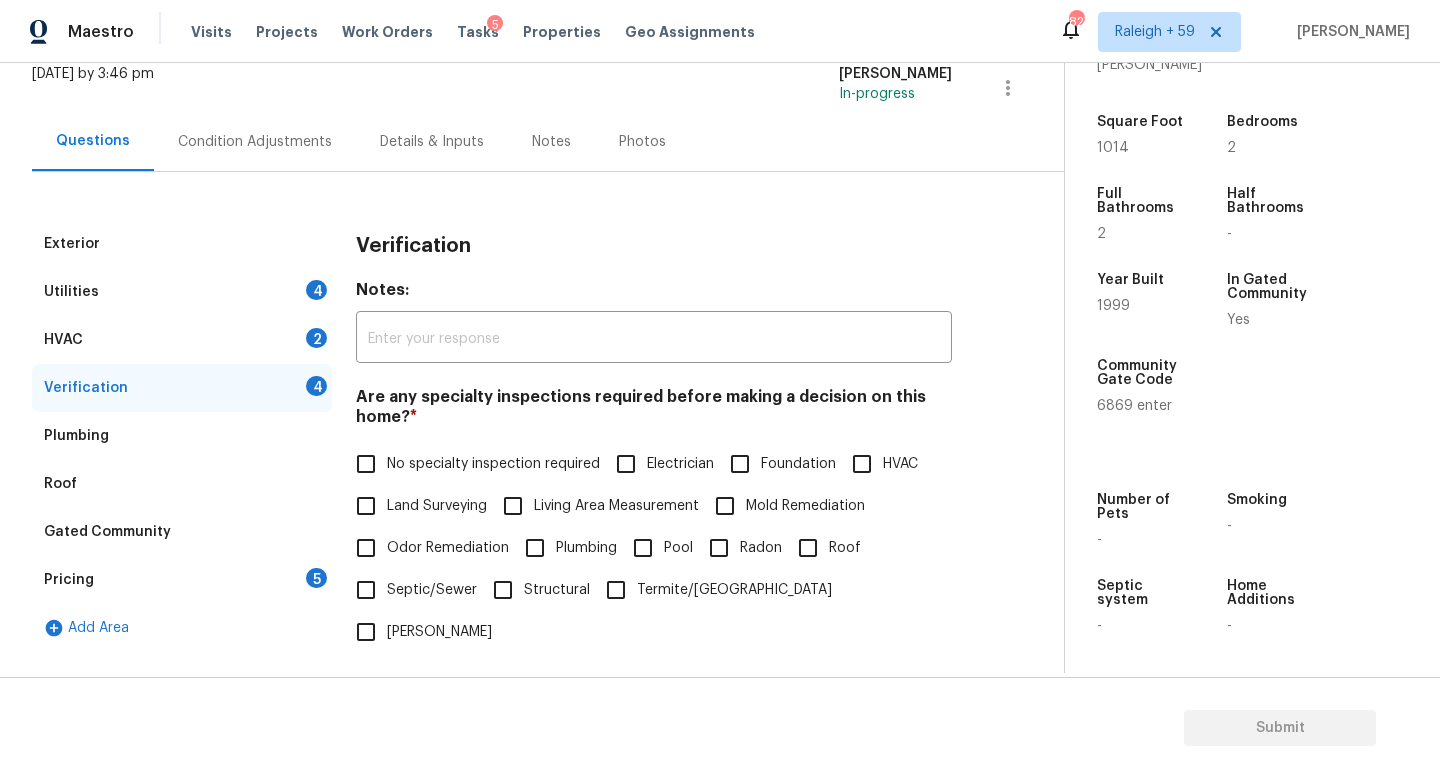 click on "No specialty inspection required" at bounding box center (493, 464) 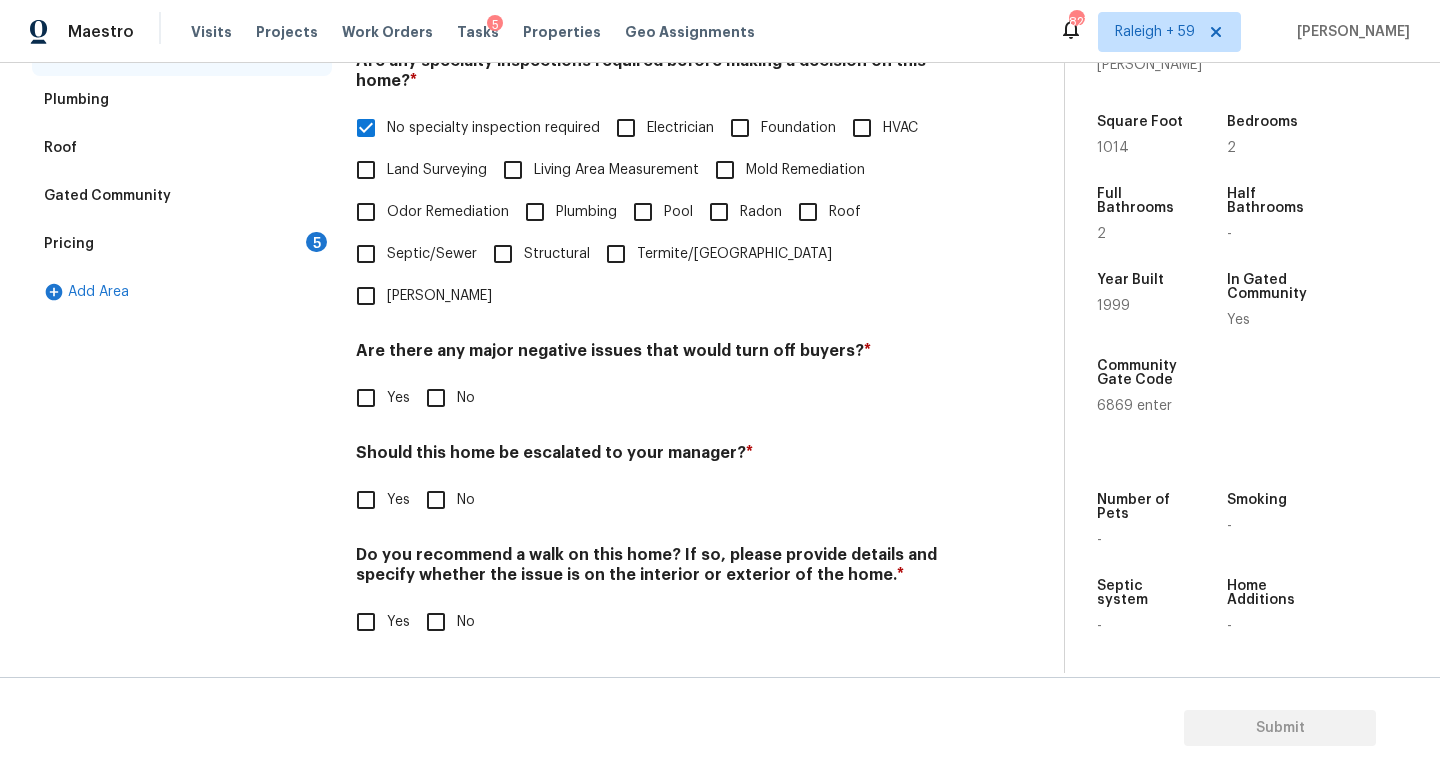 scroll, scrollTop: 482, scrollLeft: 0, axis: vertical 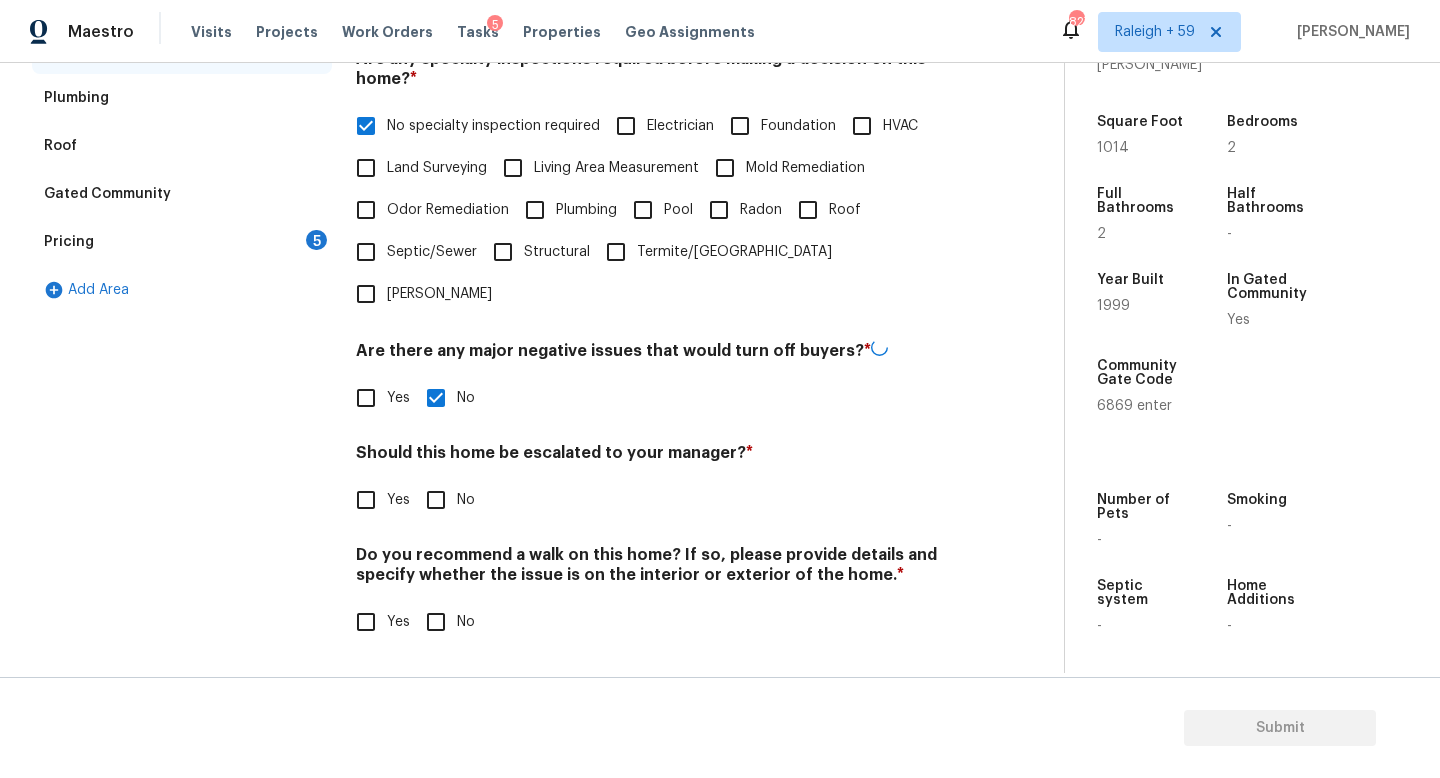 drag, startPoint x: 362, startPoint y: 485, endPoint x: 394, endPoint y: 500, distance: 35.341194 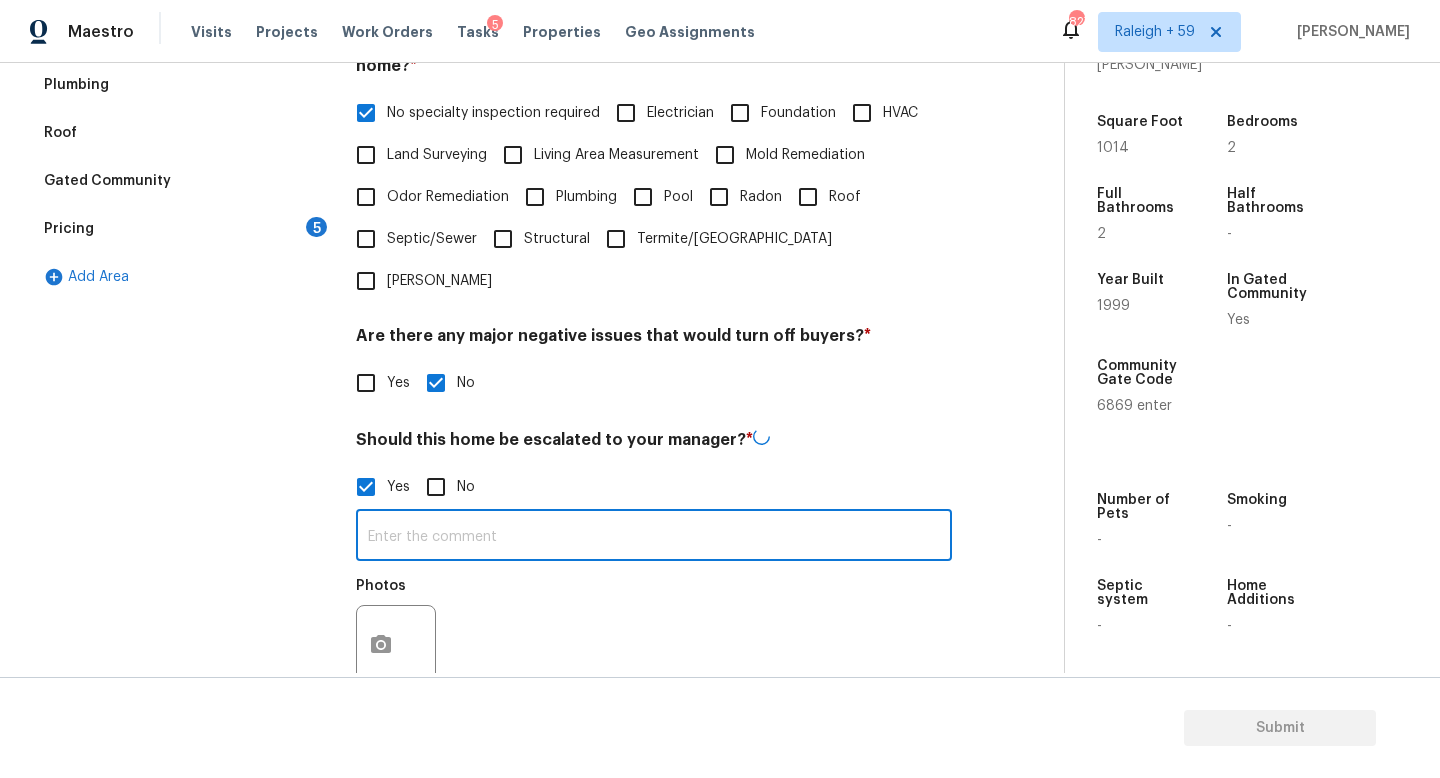click at bounding box center (654, 537) 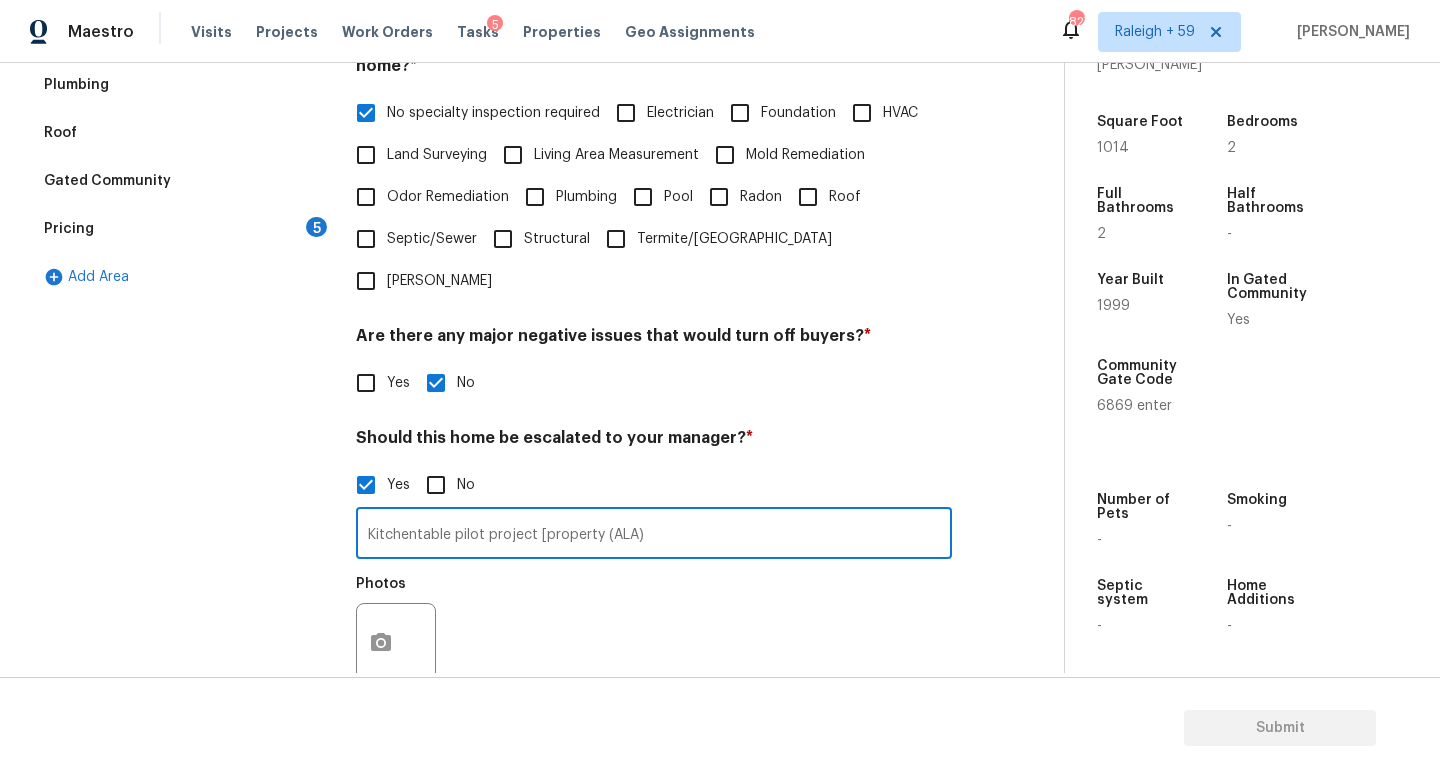 click on "Kitchentable pilot project [property (ALA)" at bounding box center (654, 535) 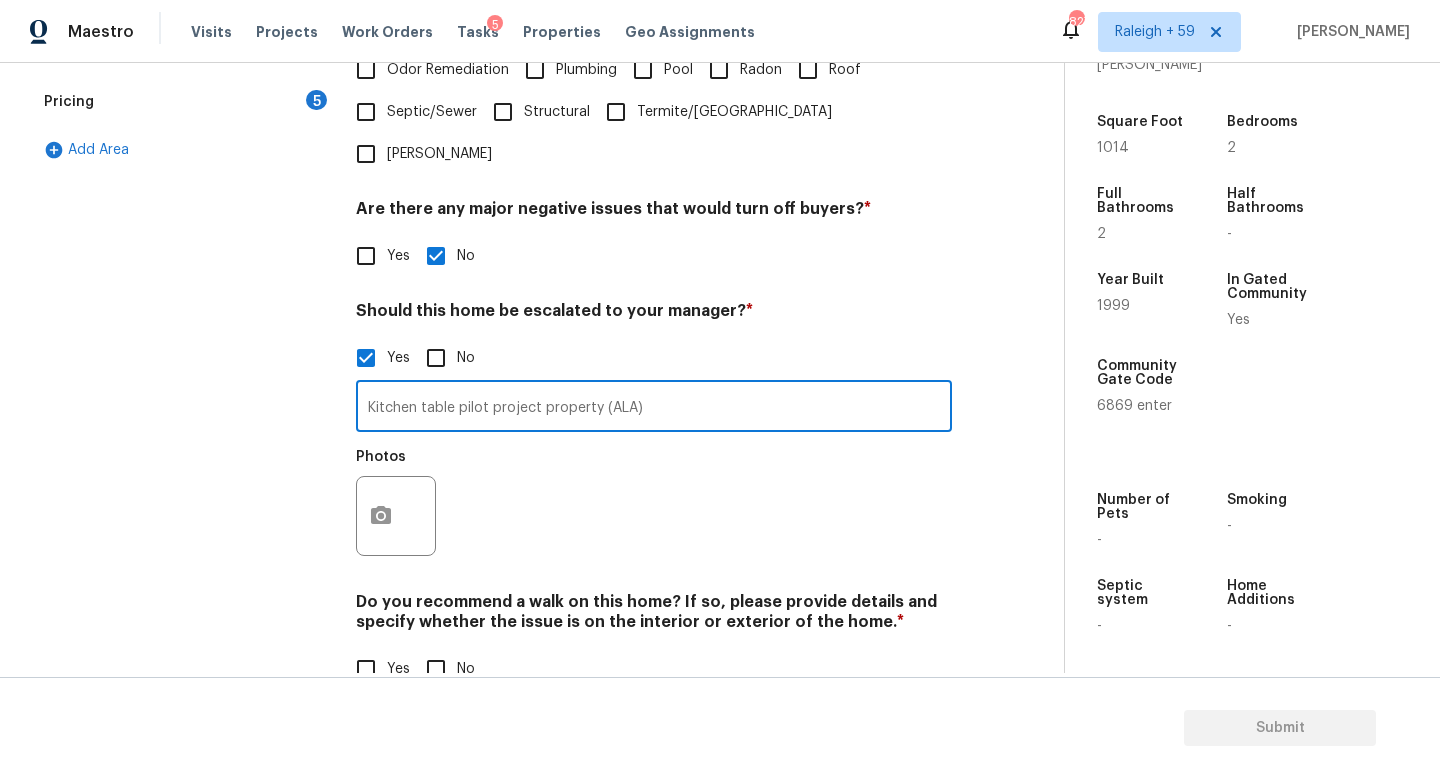 scroll, scrollTop: 672, scrollLeft: 0, axis: vertical 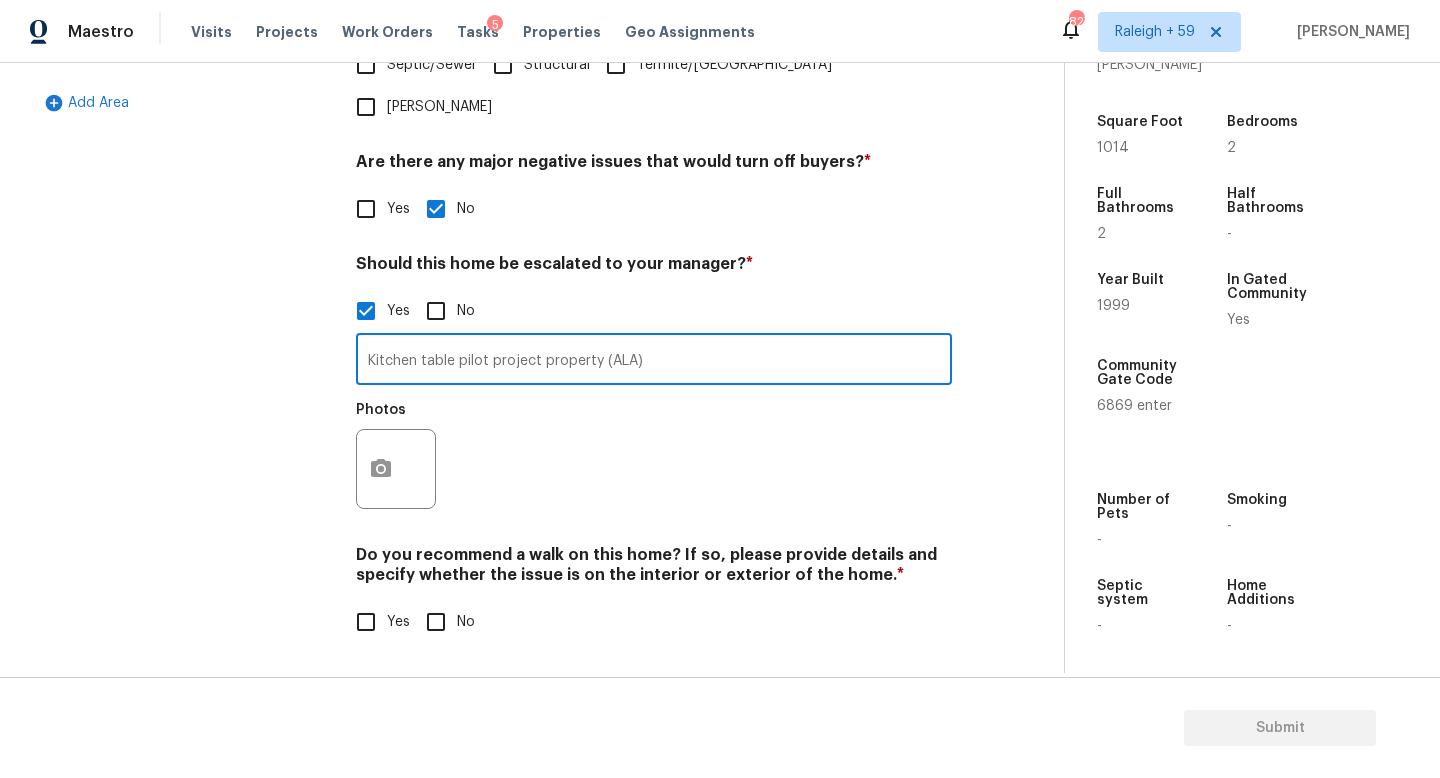 type on "Kitchen table pilot project property (ALA)" 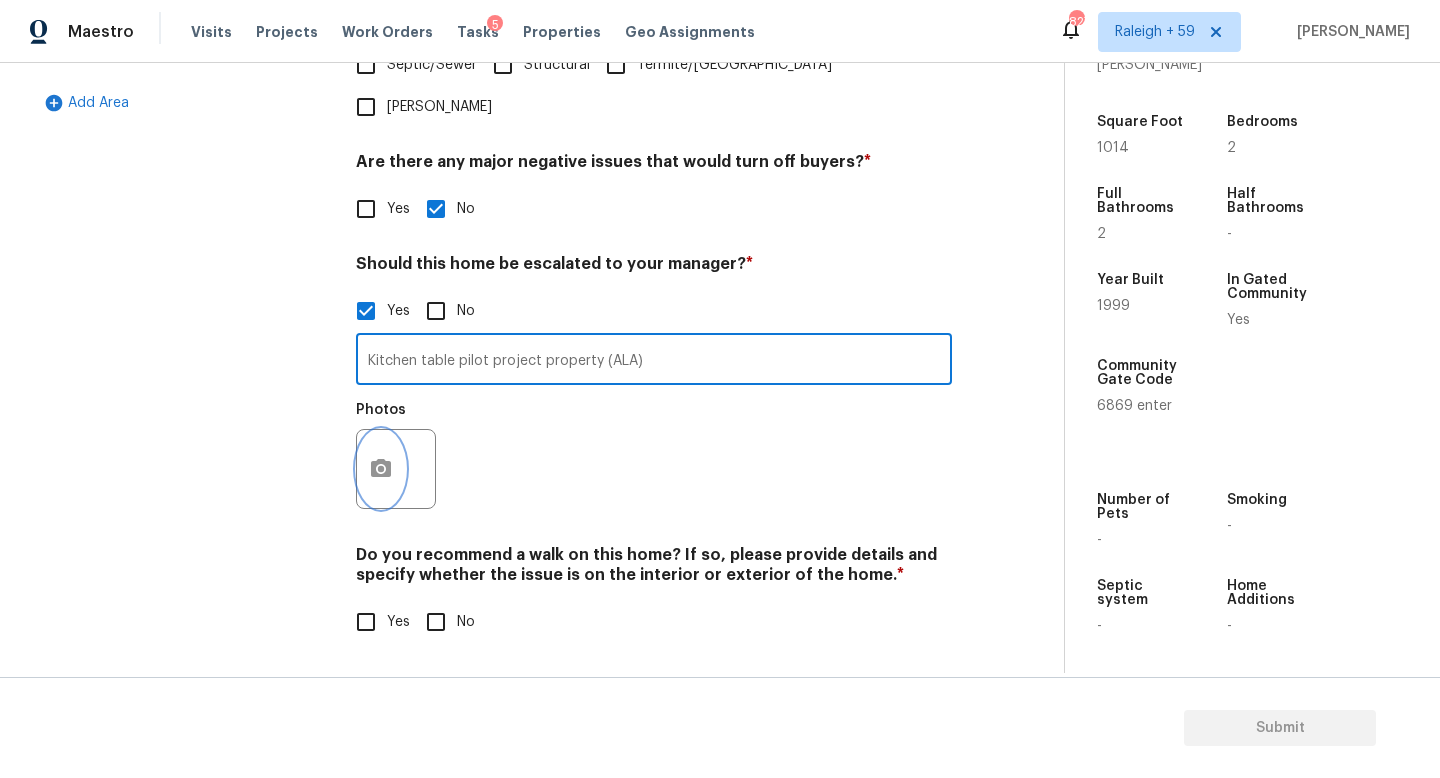 click 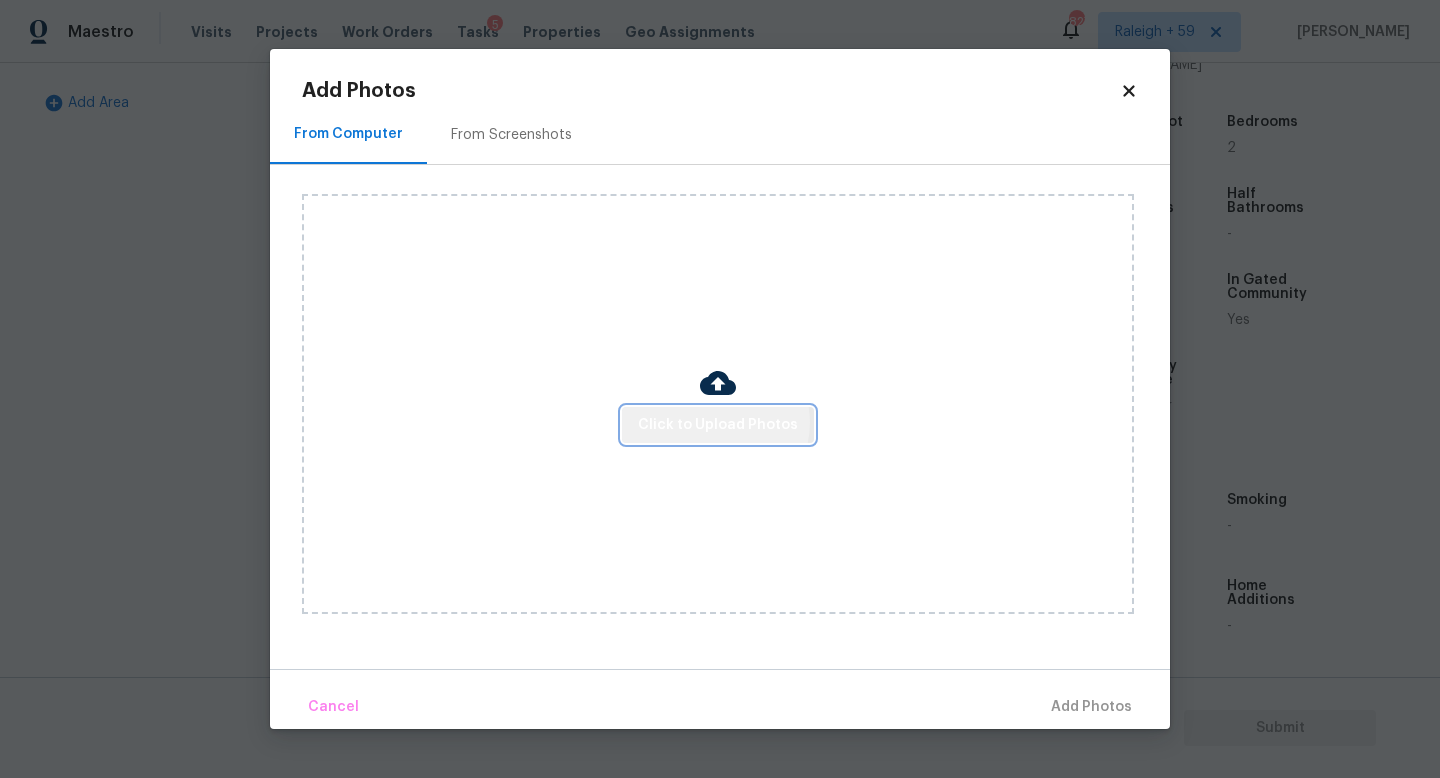 click on "Click to Upload Photos" at bounding box center (718, 425) 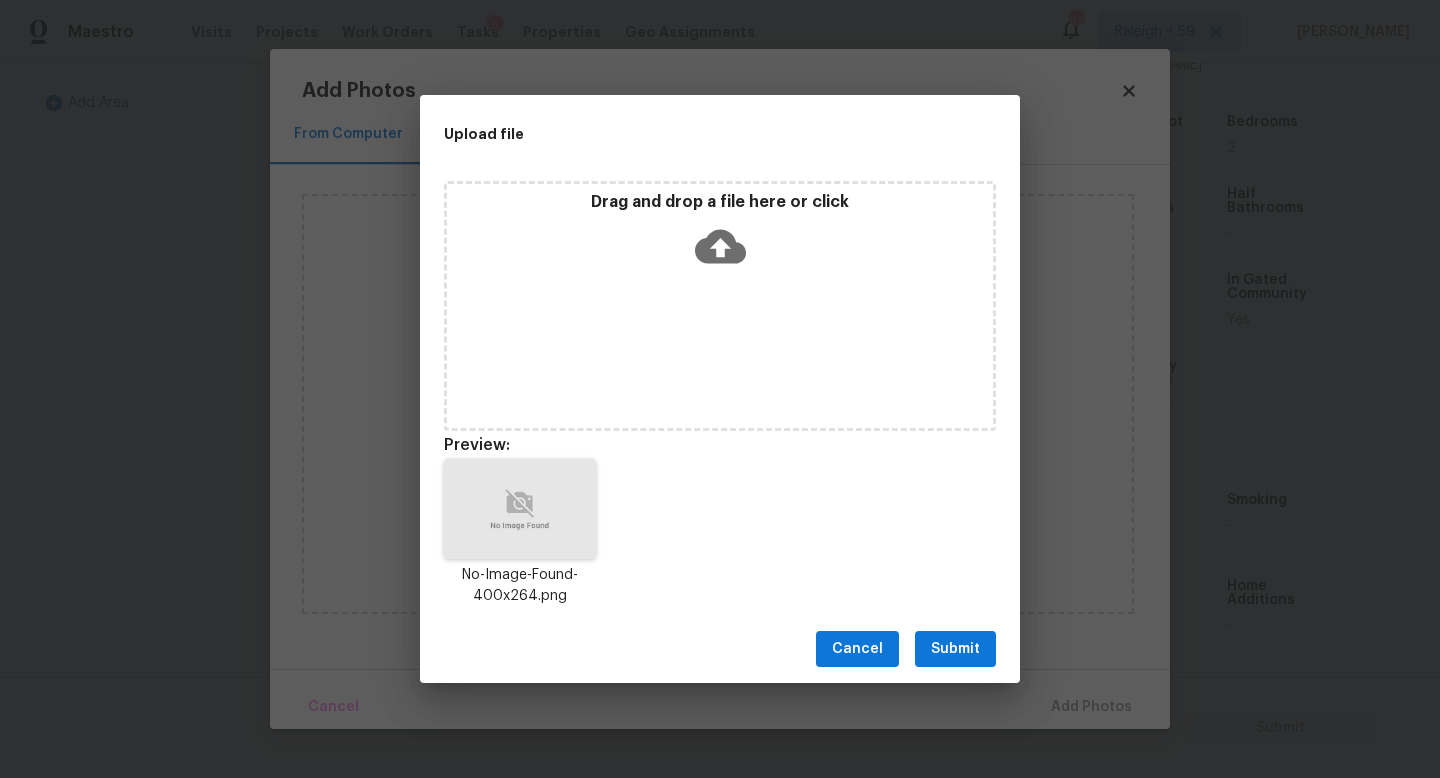 click on "Submit" at bounding box center [955, 649] 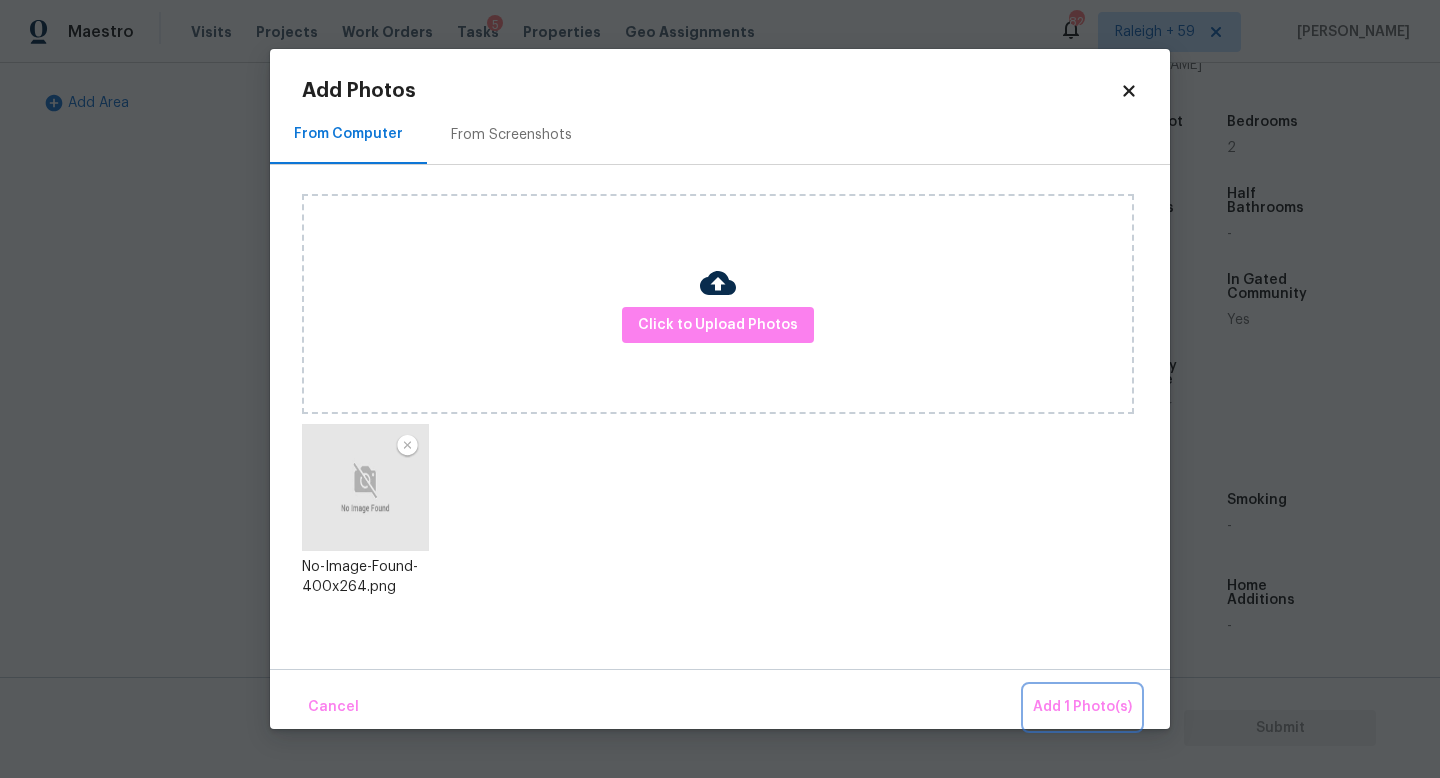 click on "Add 1 Photo(s)" at bounding box center (1082, 707) 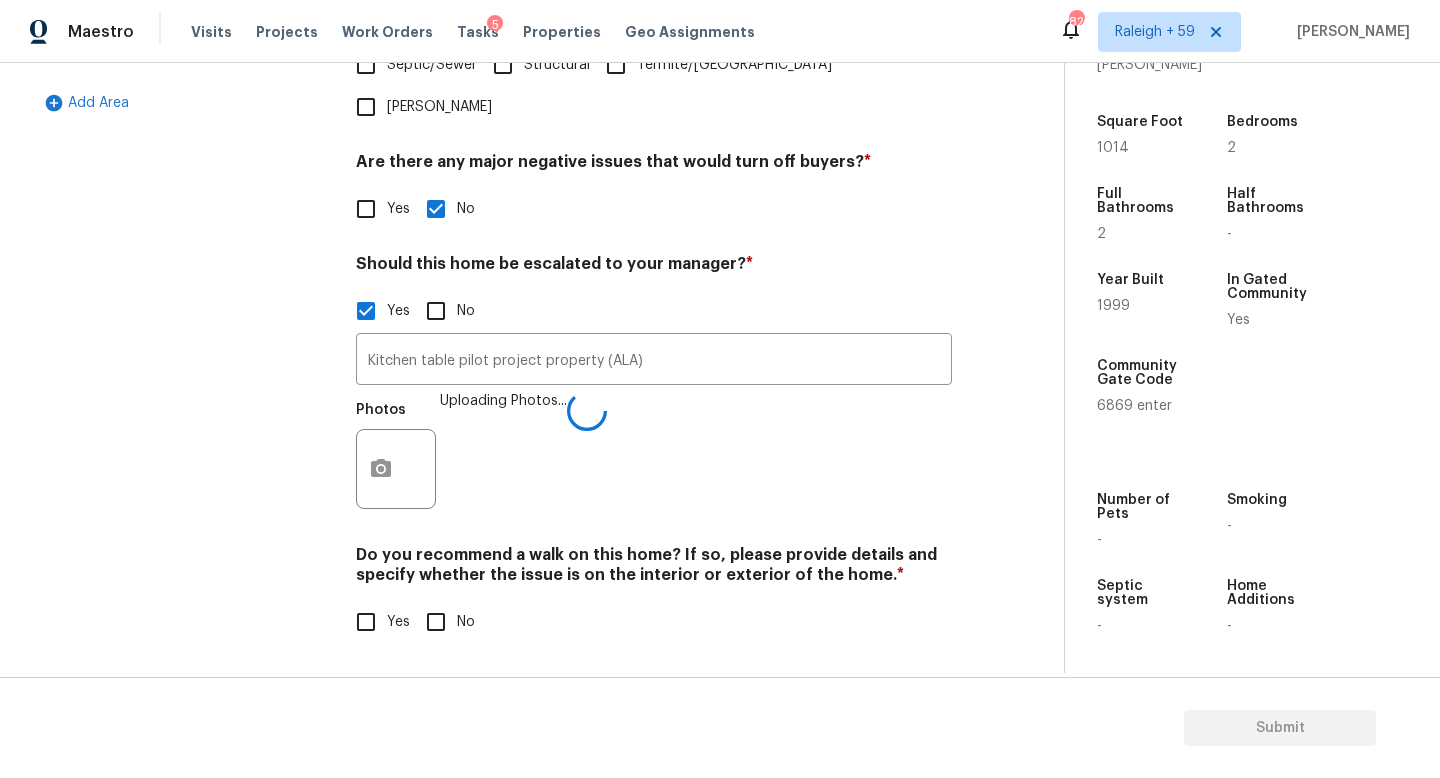 click on "No" at bounding box center [466, 622] 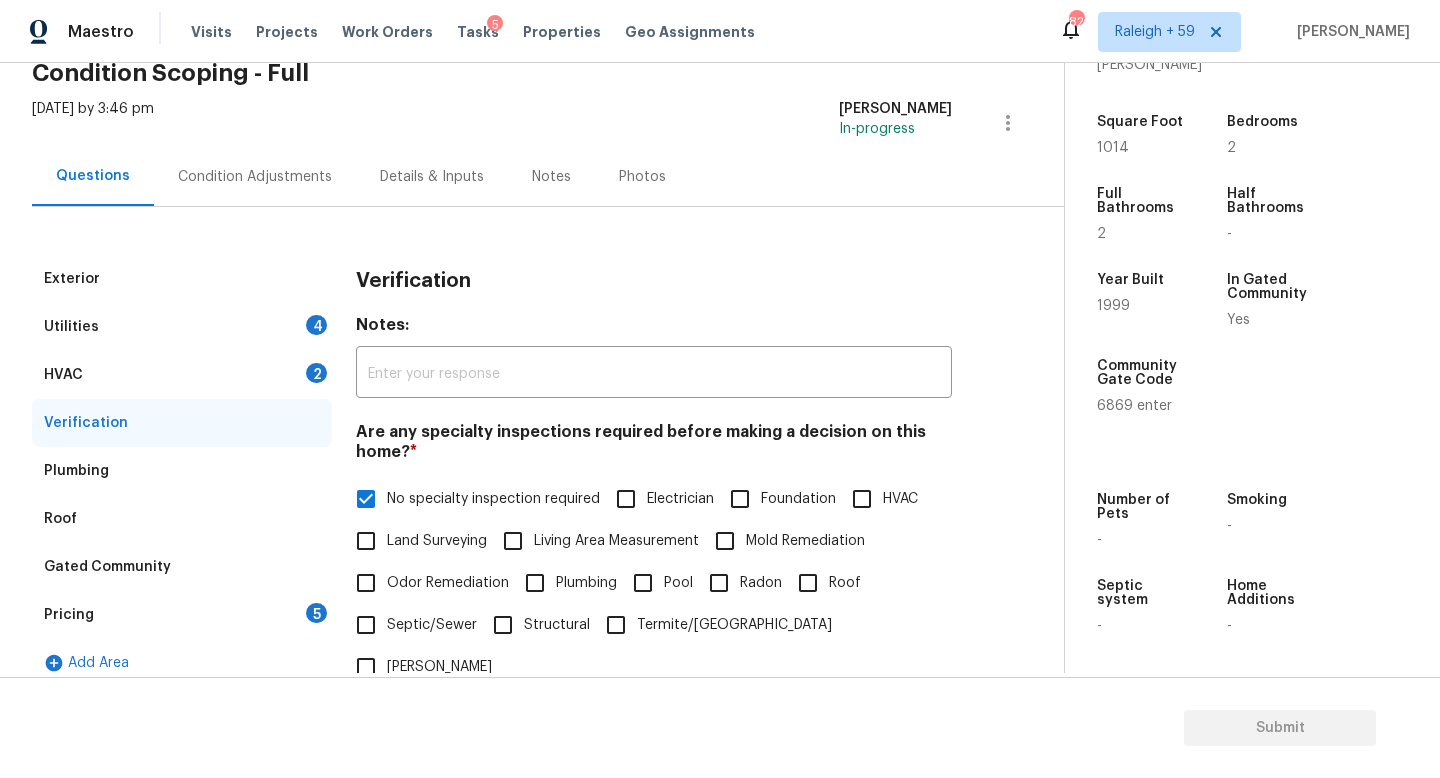 scroll, scrollTop: 0, scrollLeft: 0, axis: both 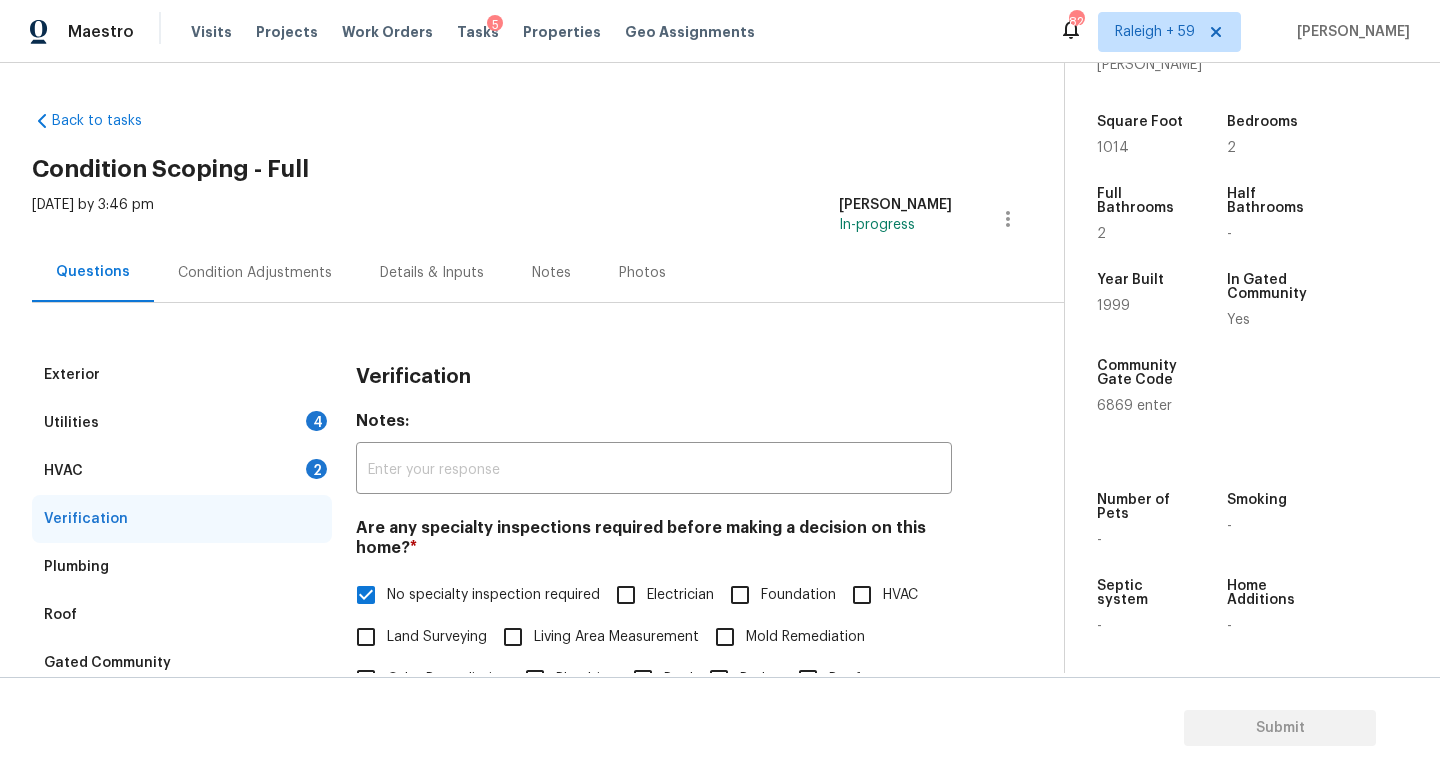 click on "Utilities 4" at bounding box center [182, 423] 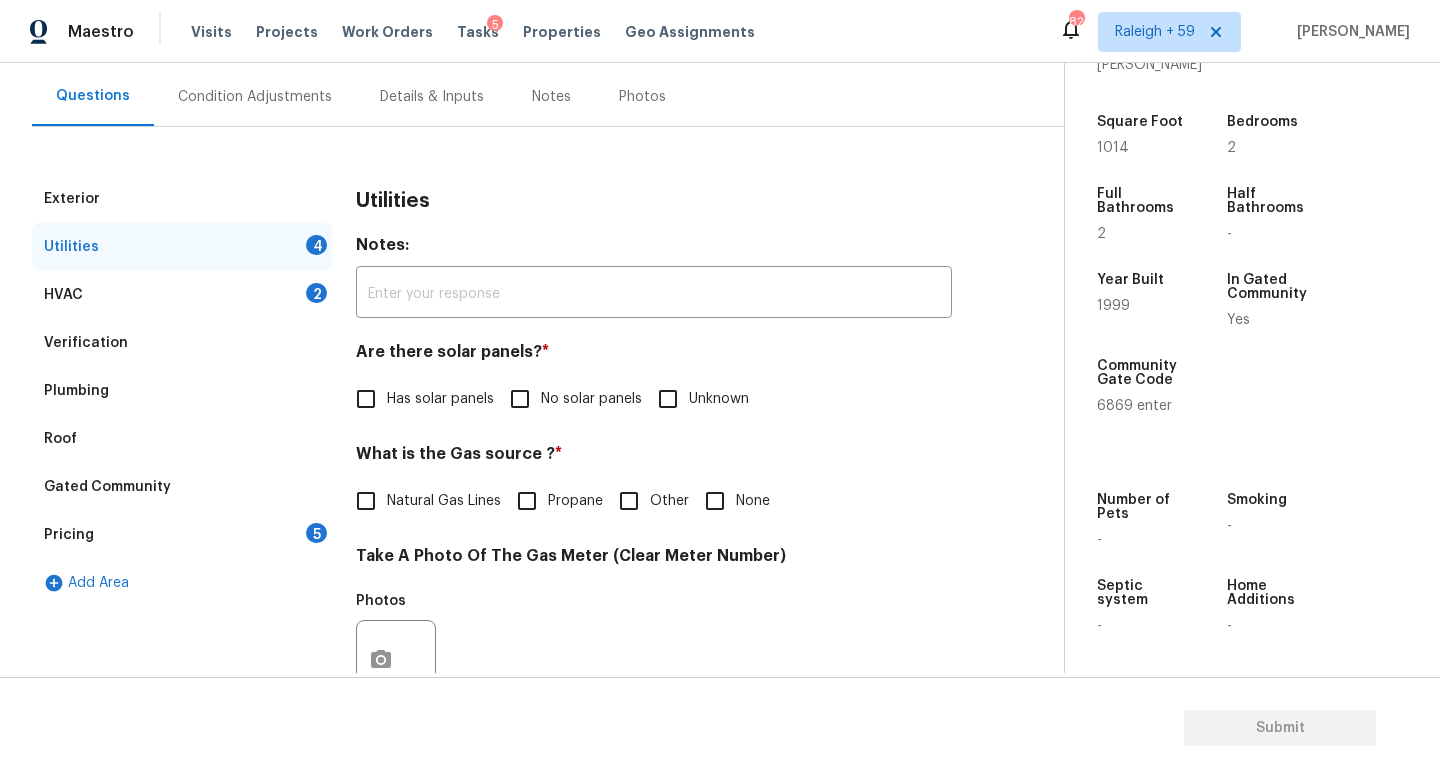 click on "No solar panels" at bounding box center (591, 399) 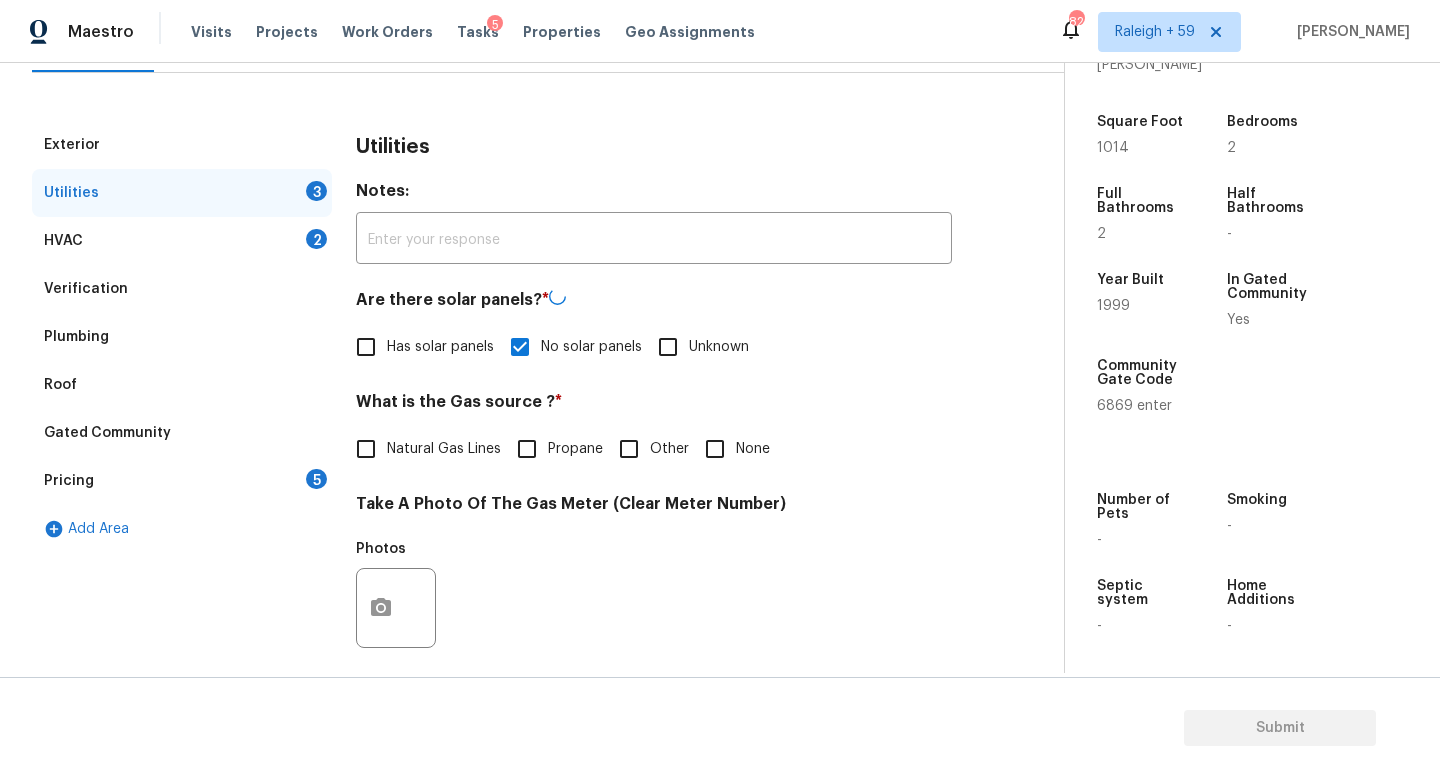 scroll, scrollTop: 539, scrollLeft: 0, axis: vertical 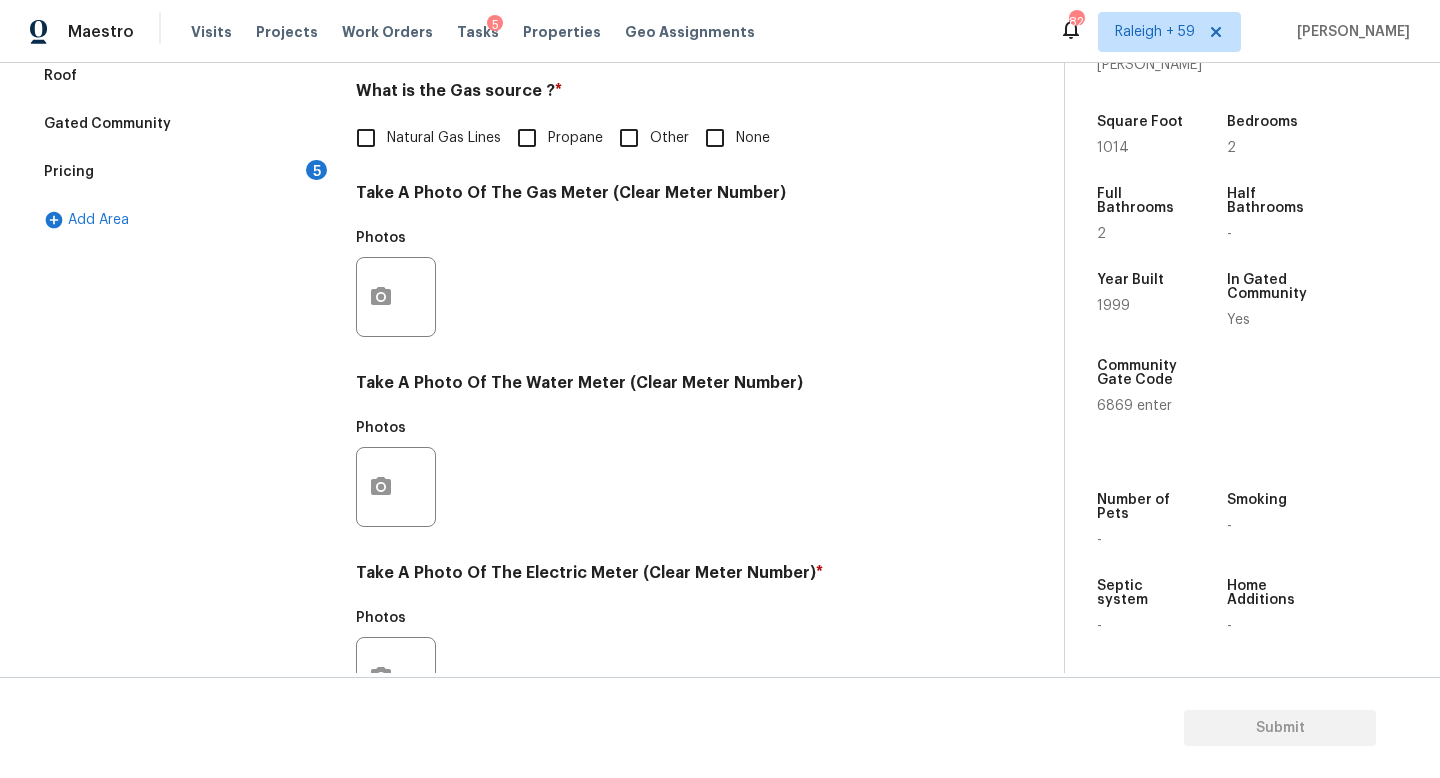 click on "Natural Gas Lines" at bounding box center [423, 138] 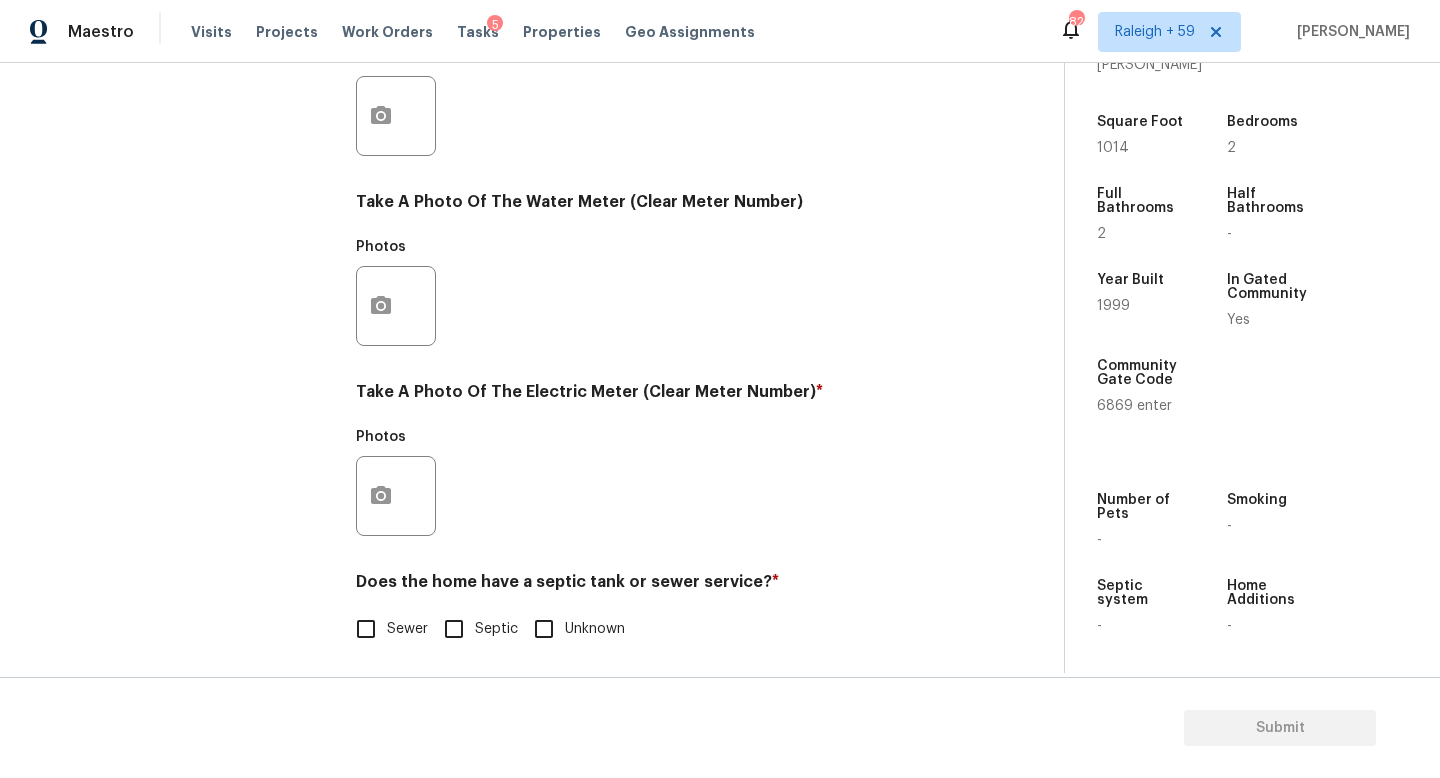 scroll, scrollTop: 742, scrollLeft: 0, axis: vertical 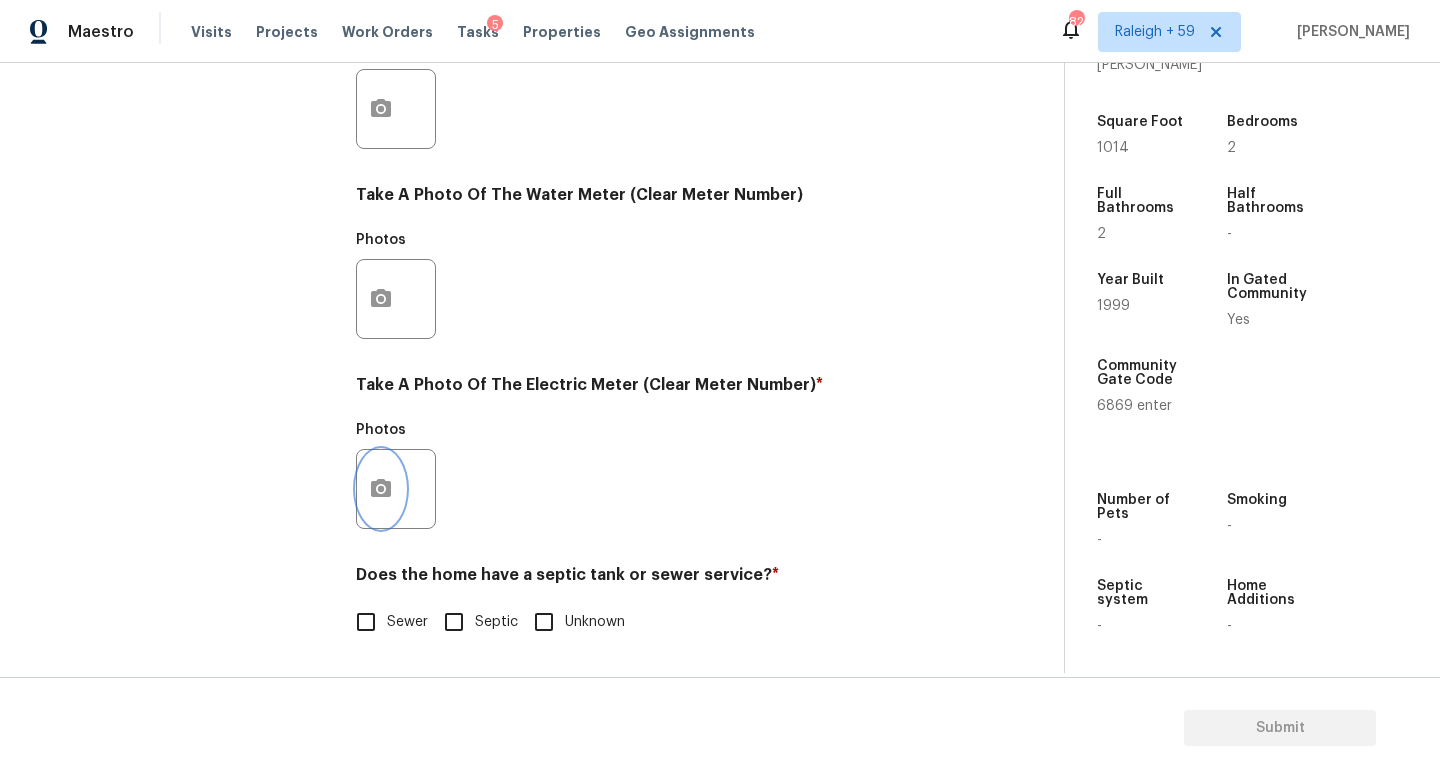 click at bounding box center (381, 489) 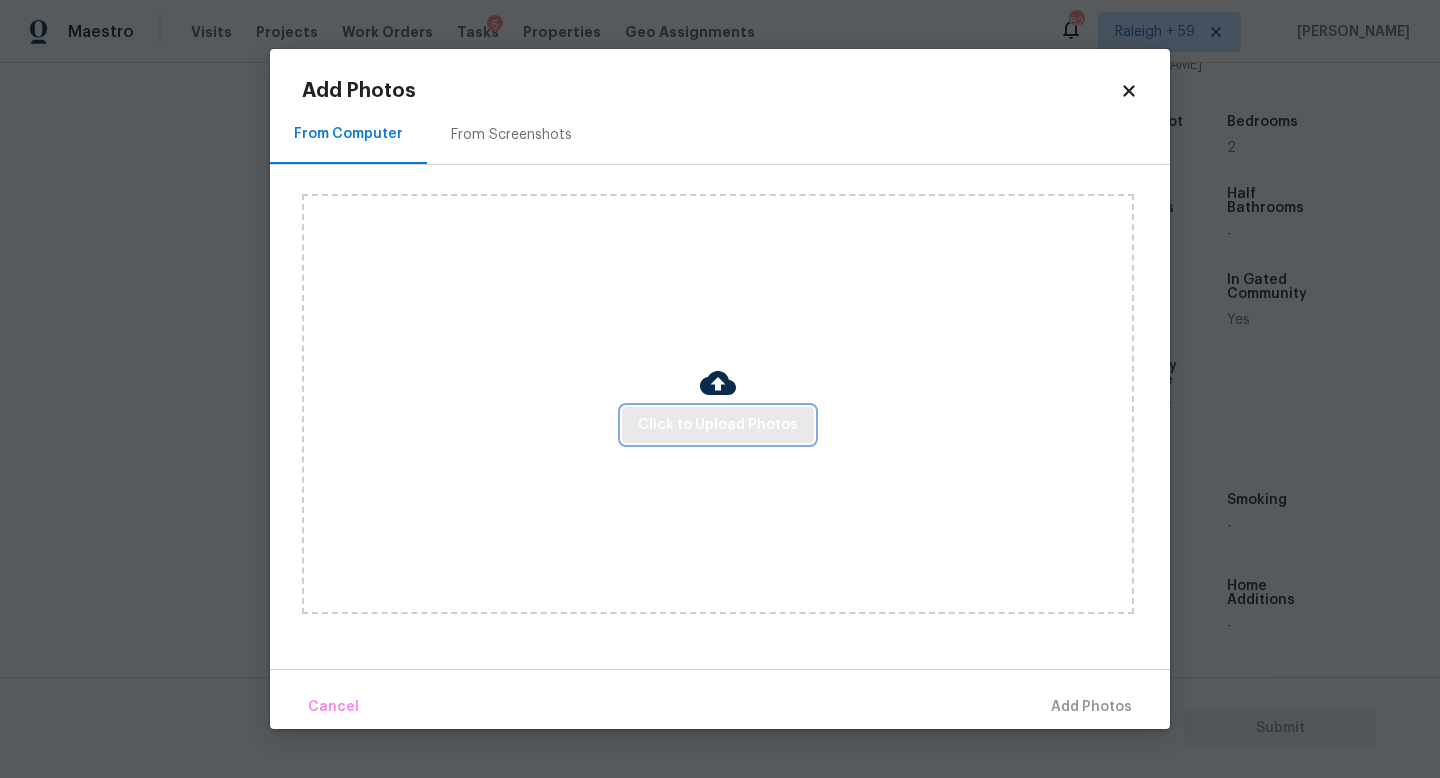 click on "Click to Upload Photos" at bounding box center (718, 425) 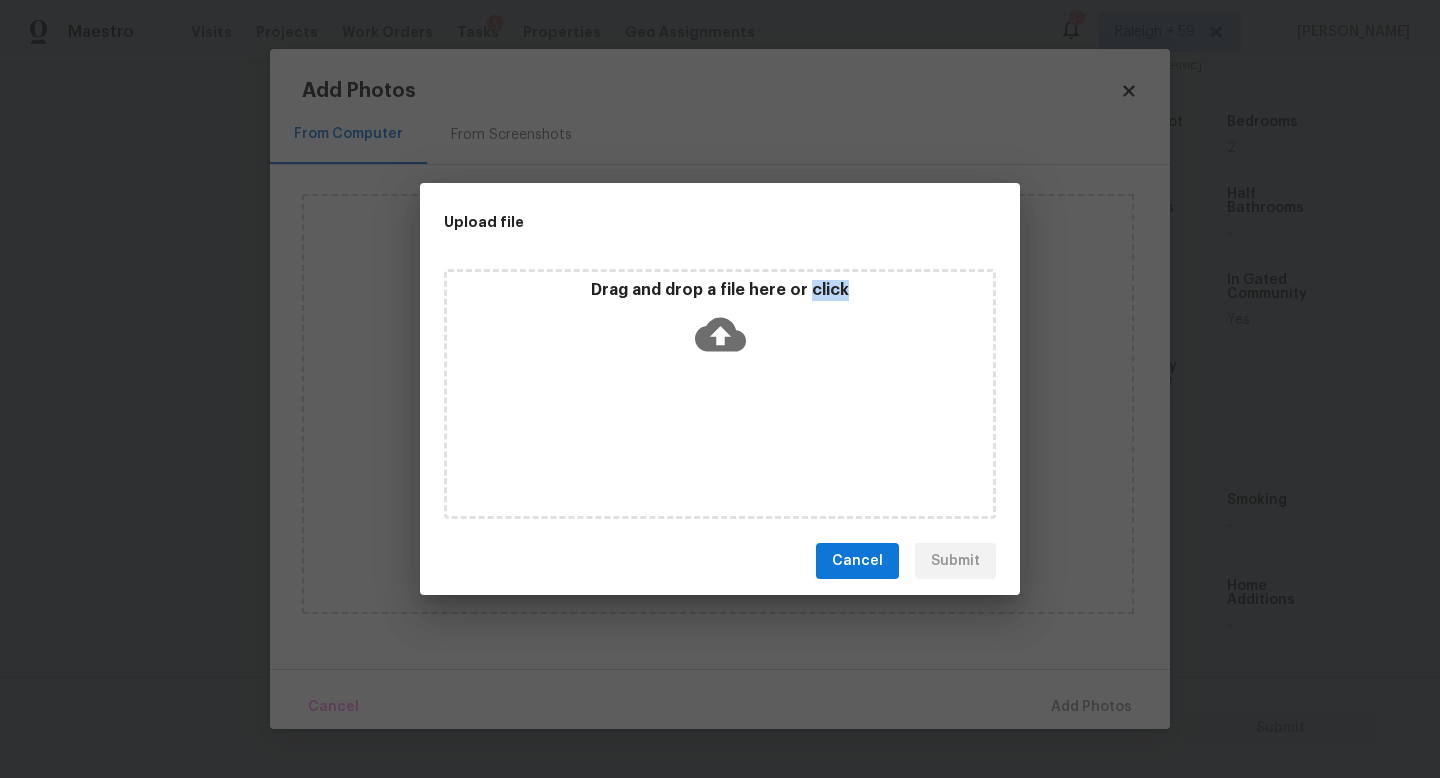 click on "Drag and drop a file here or click" at bounding box center [720, 394] 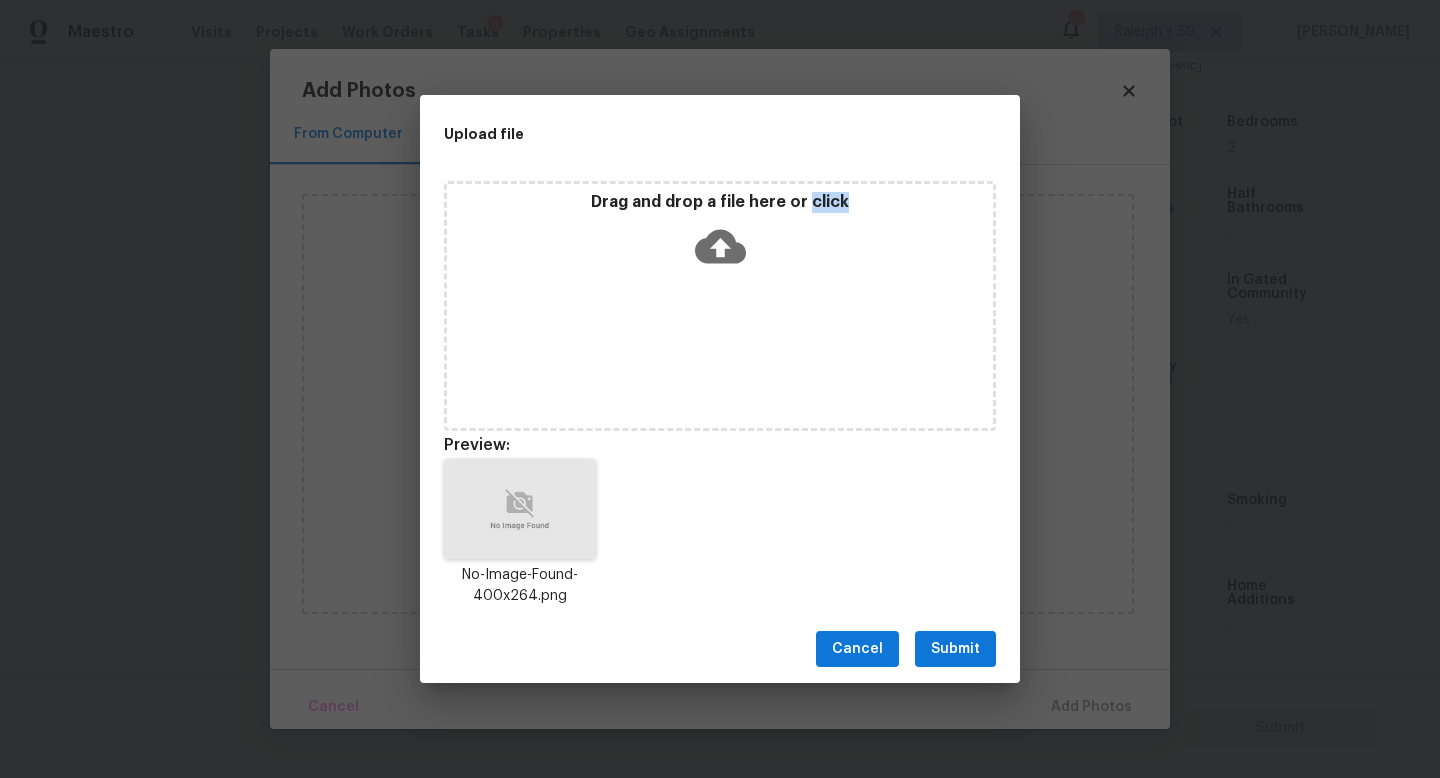 click on "Submit" at bounding box center (955, 649) 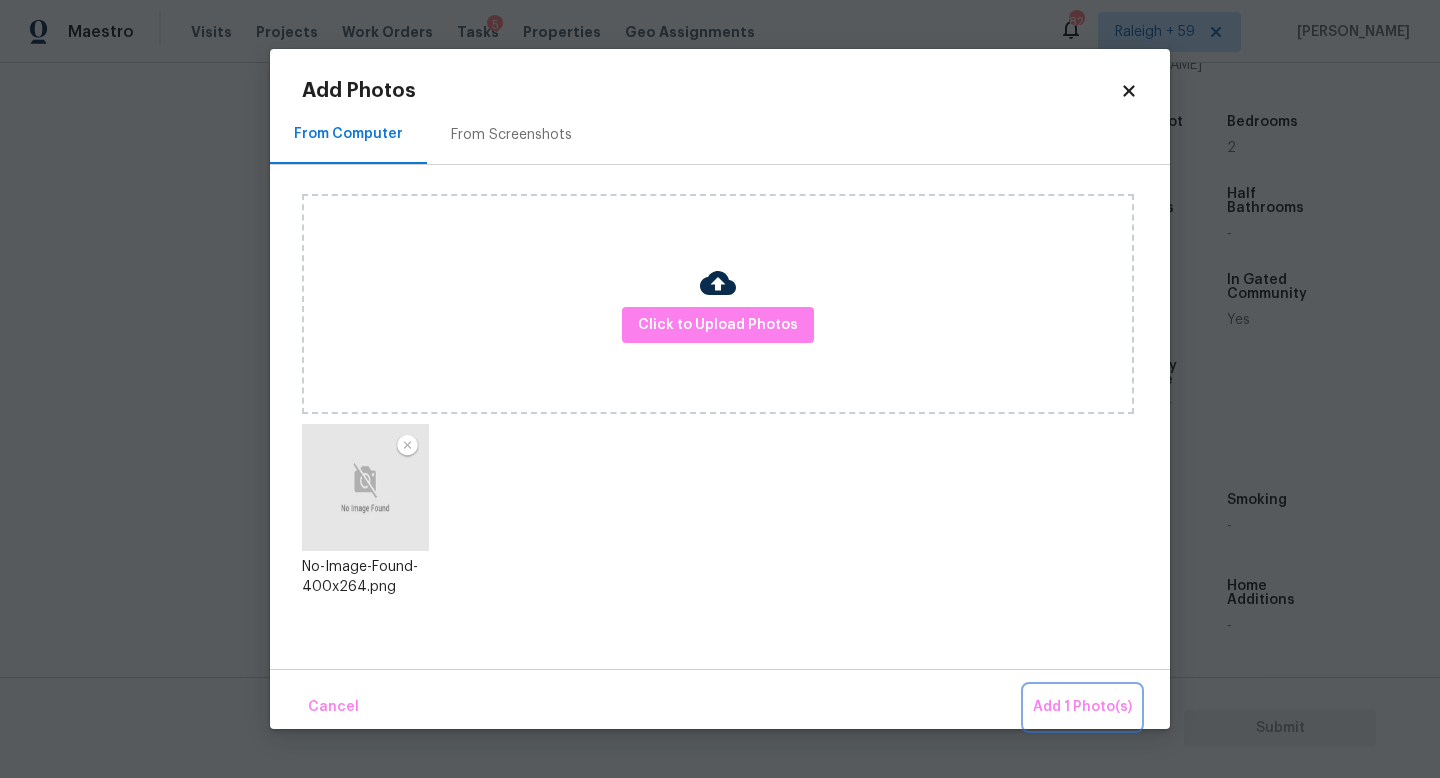 click on "Add 1 Photo(s)" at bounding box center (1082, 707) 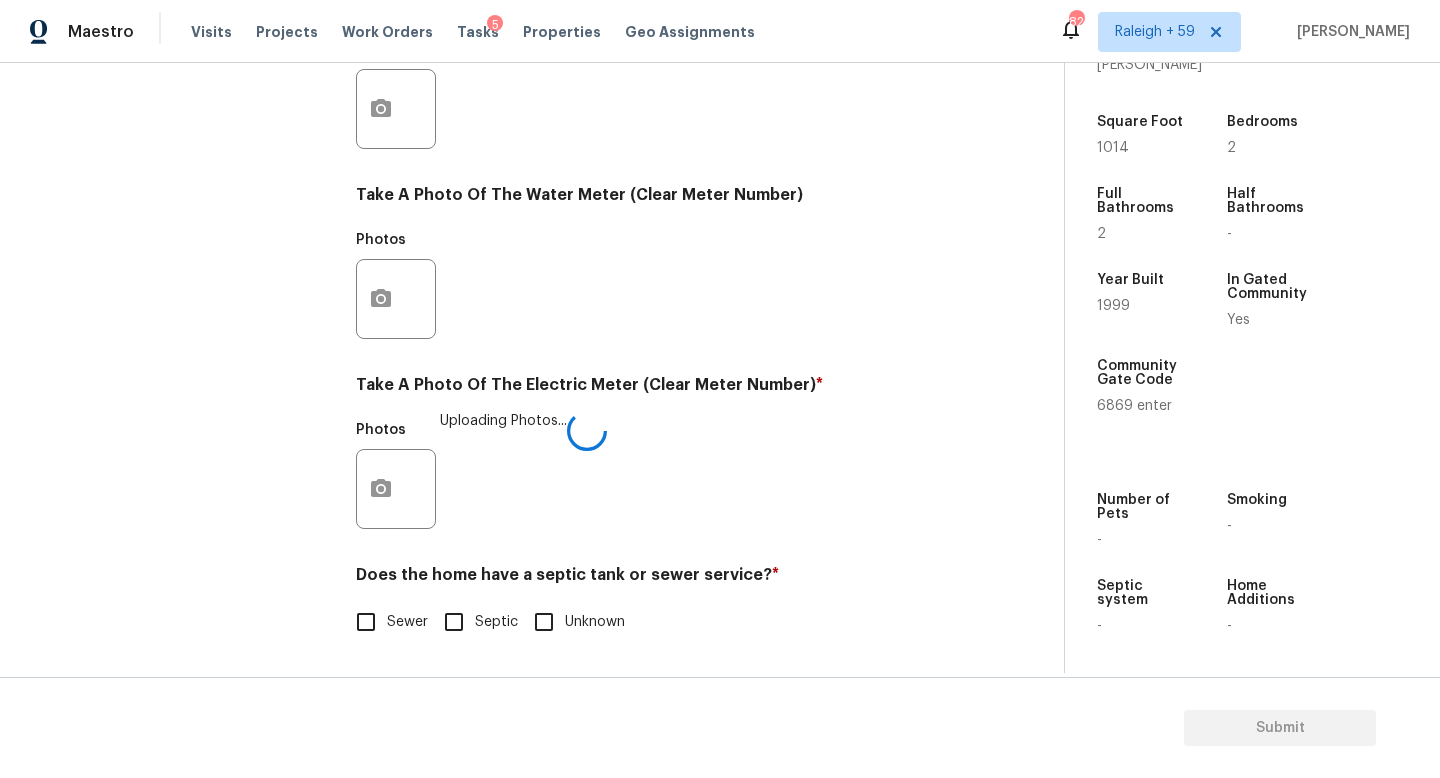 click on "Sewer" at bounding box center [407, 622] 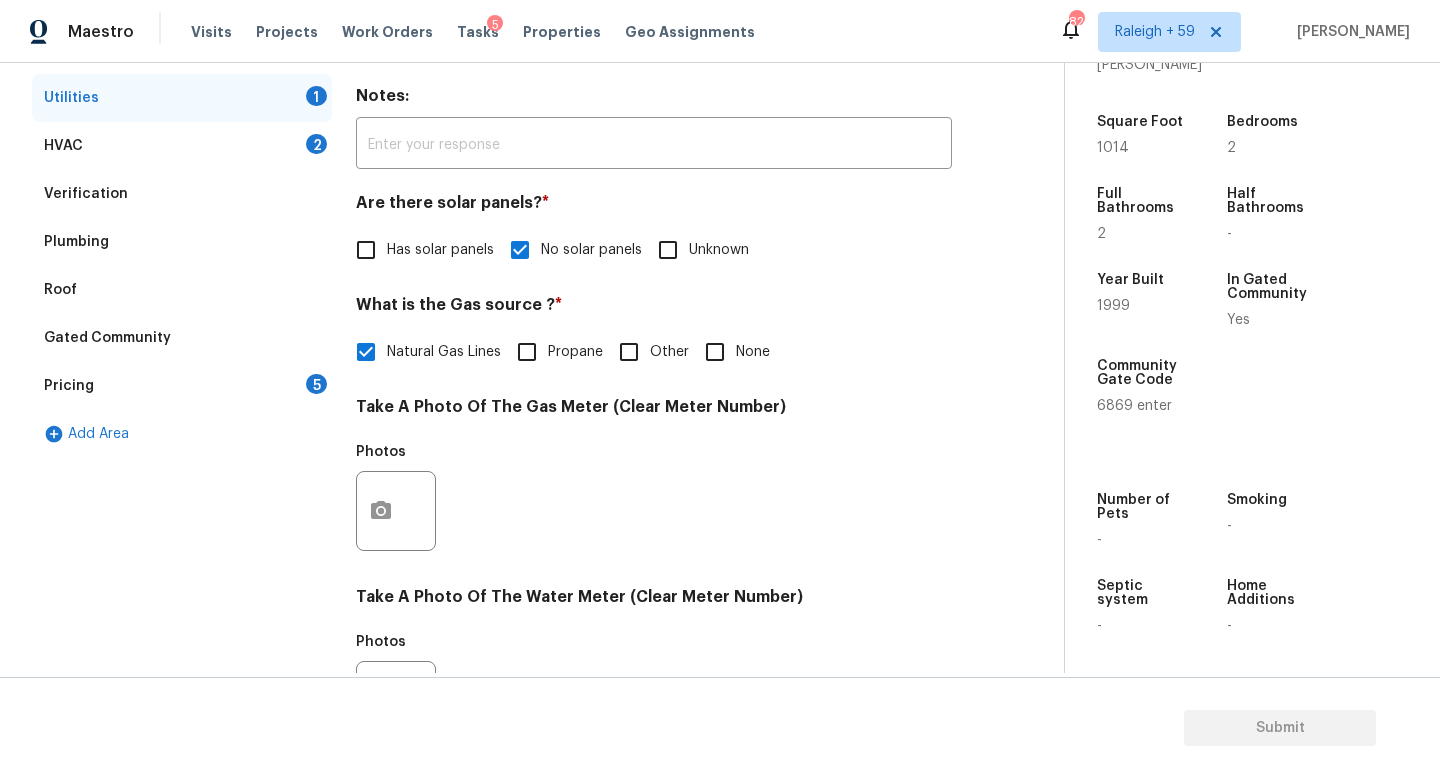 scroll, scrollTop: 44, scrollLeft: 0, axis: vertical 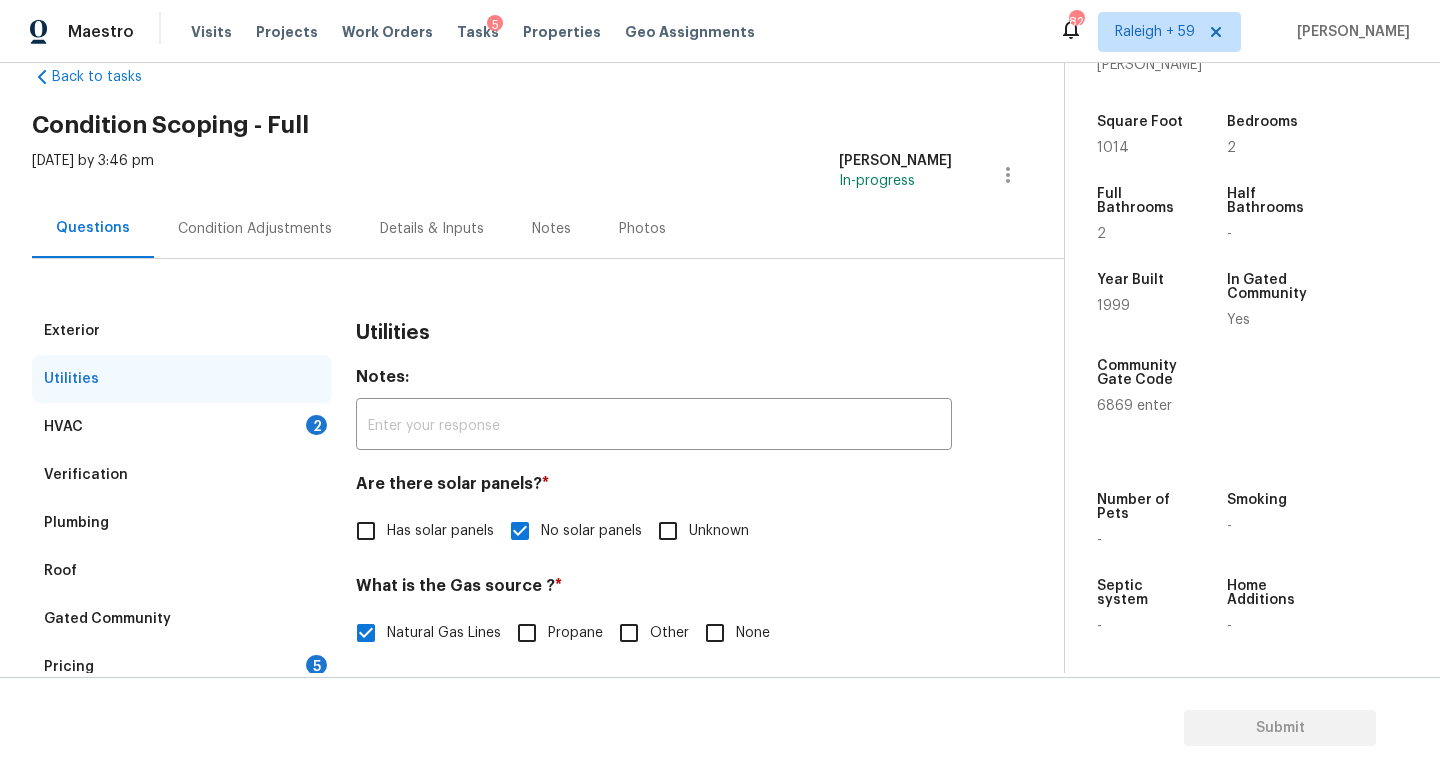 click on "HVAC 2" at bounding box center (182, 427) 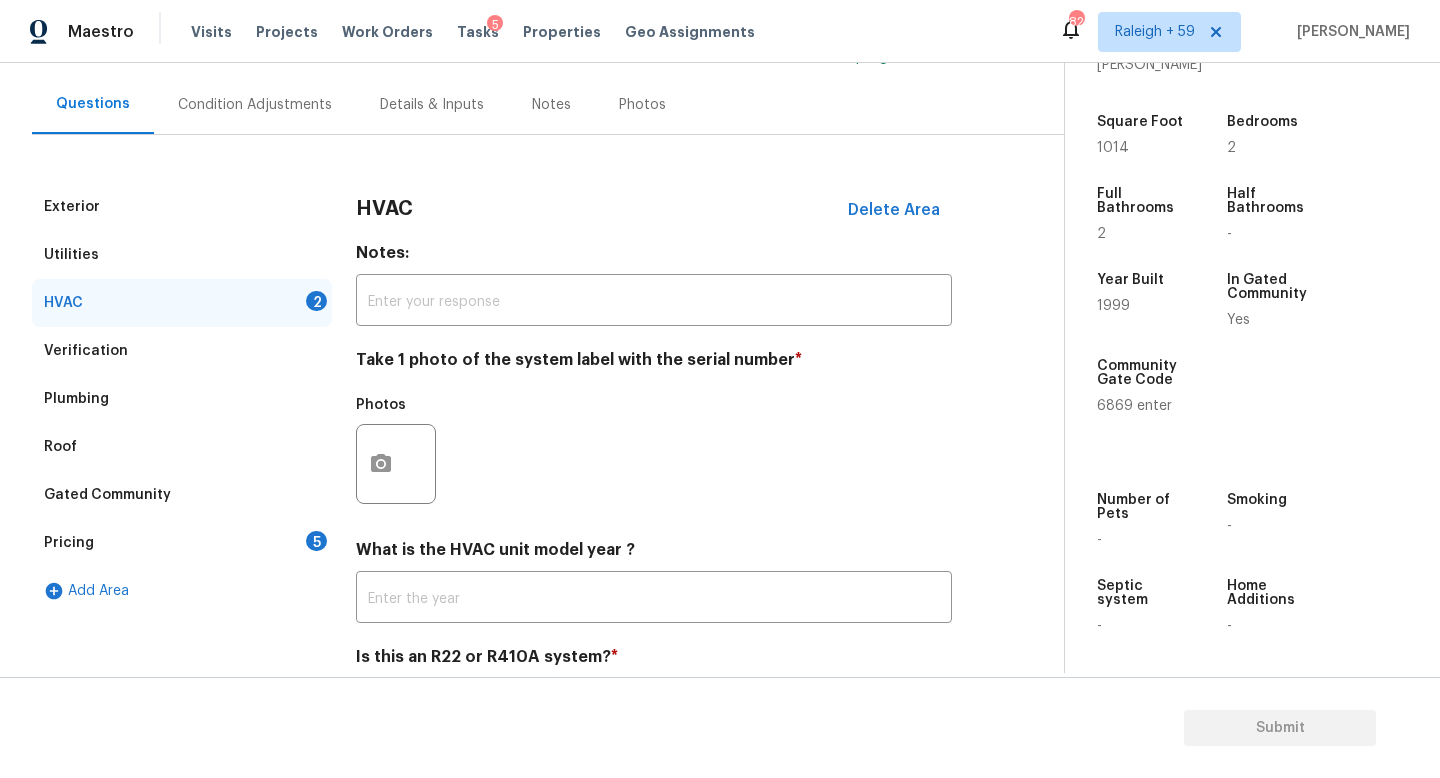 scroll, scrollTop: 248, scrollLeft: 0, axis: vertical 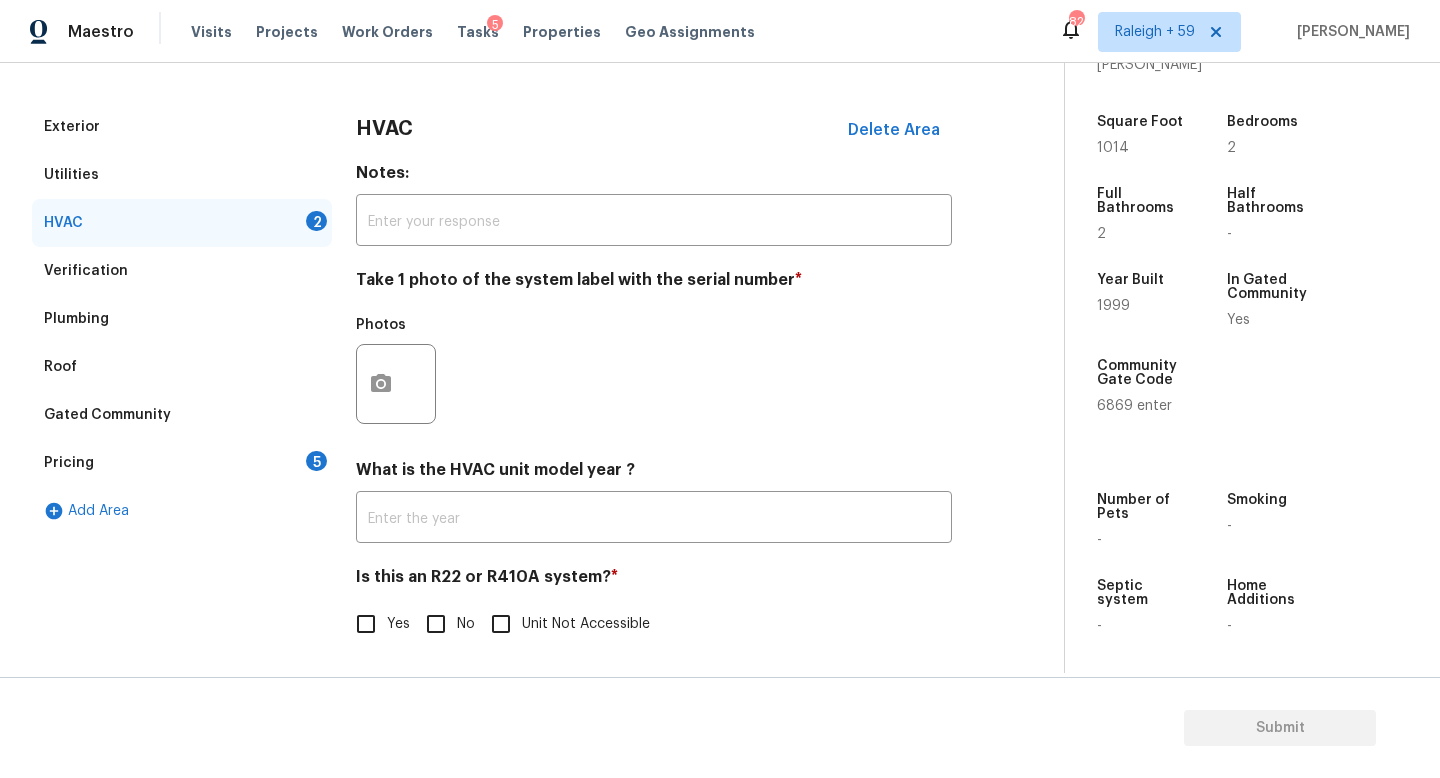 click on "Pricing 5" at bounding box center (182, 463) 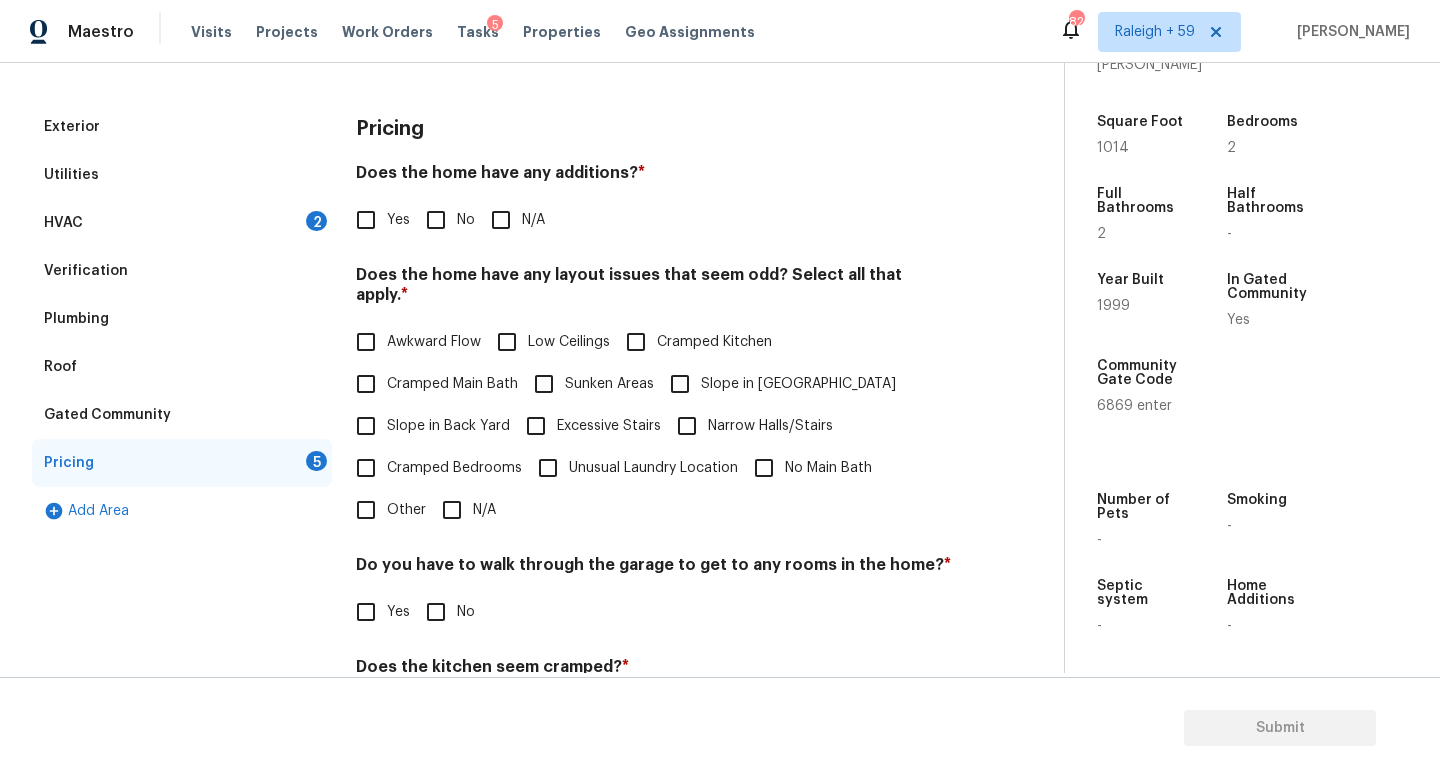 click on "No" at bounding box center [436, 220] 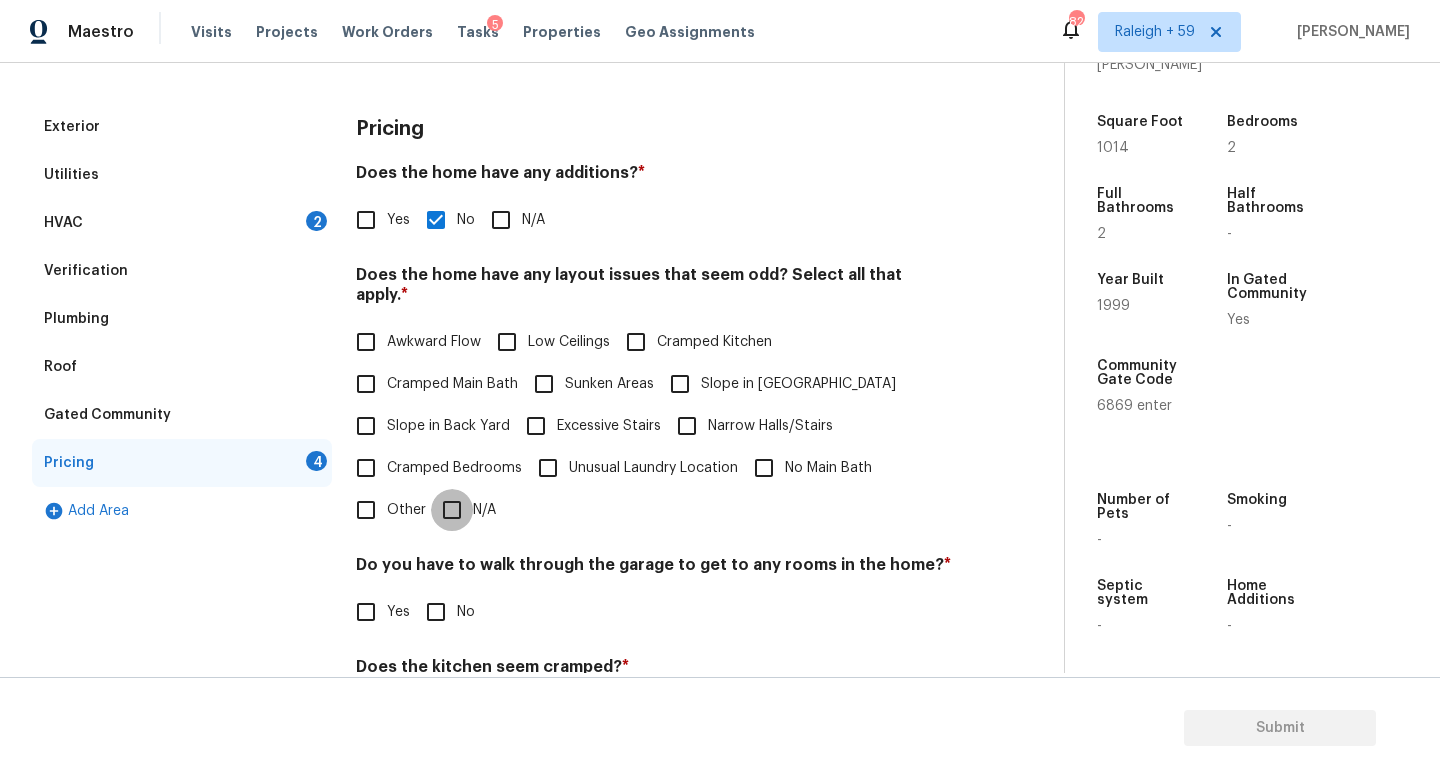 click on "N/A" at bounding box center (452, 510) 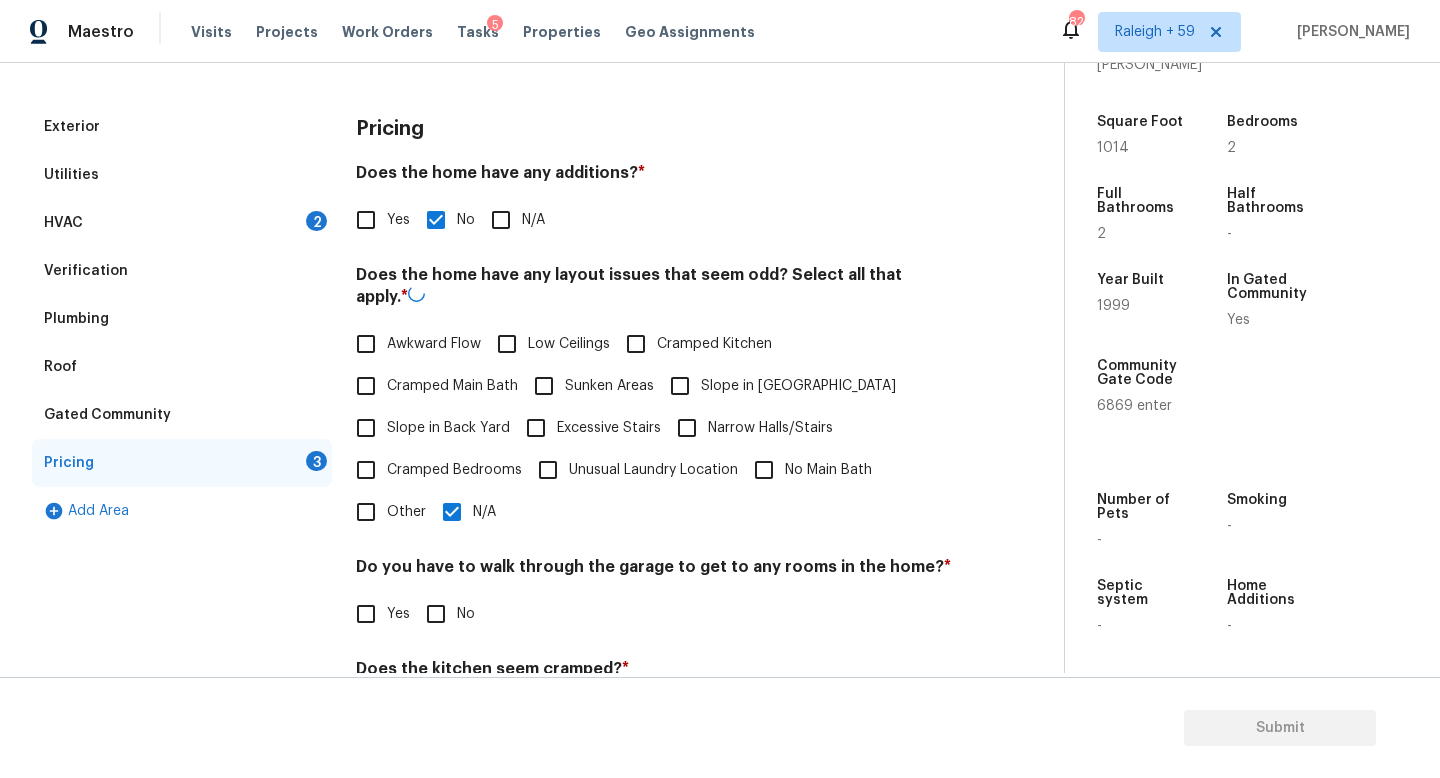 click on "No" at bounding box center (445, 614) 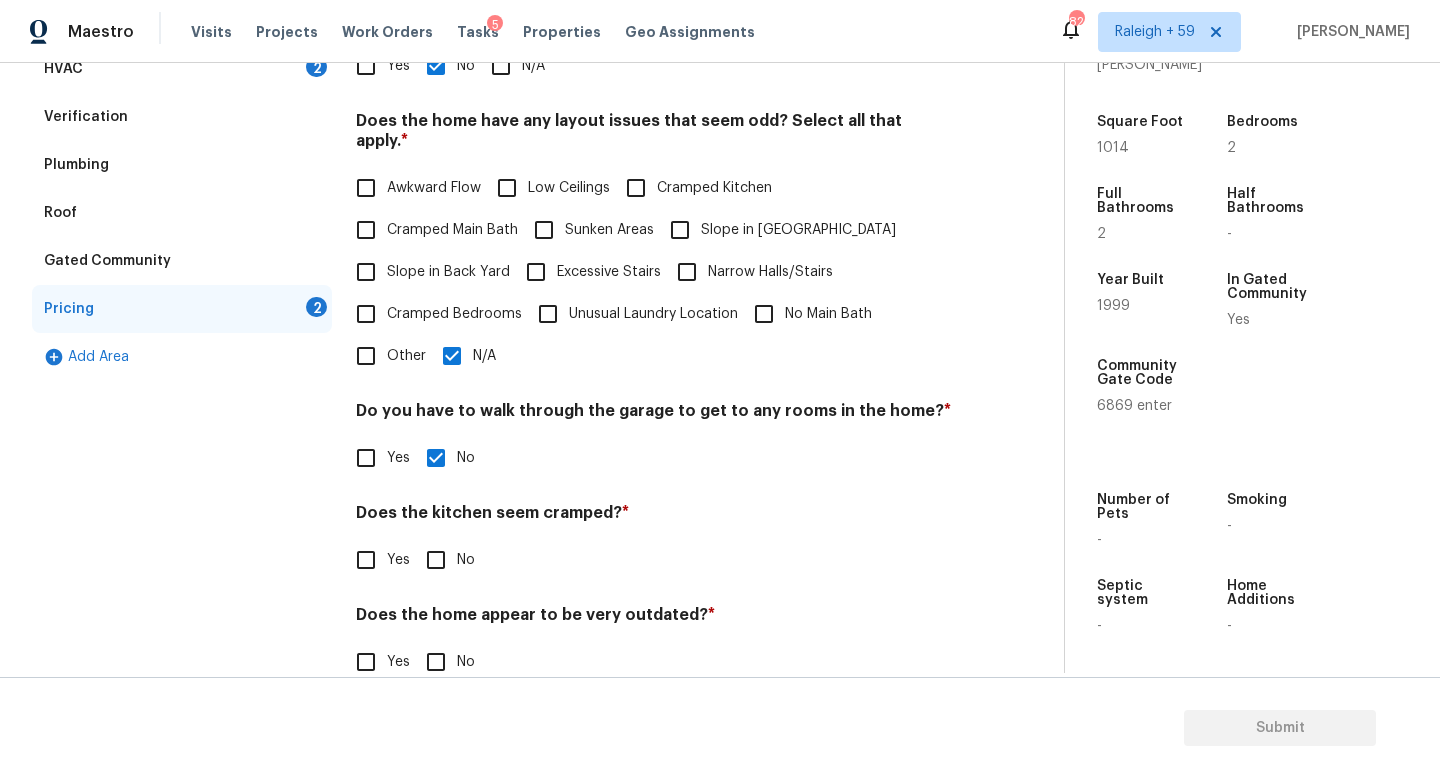 scroll, scrollTop: 457, scrollLeft: 0, axis: vertical 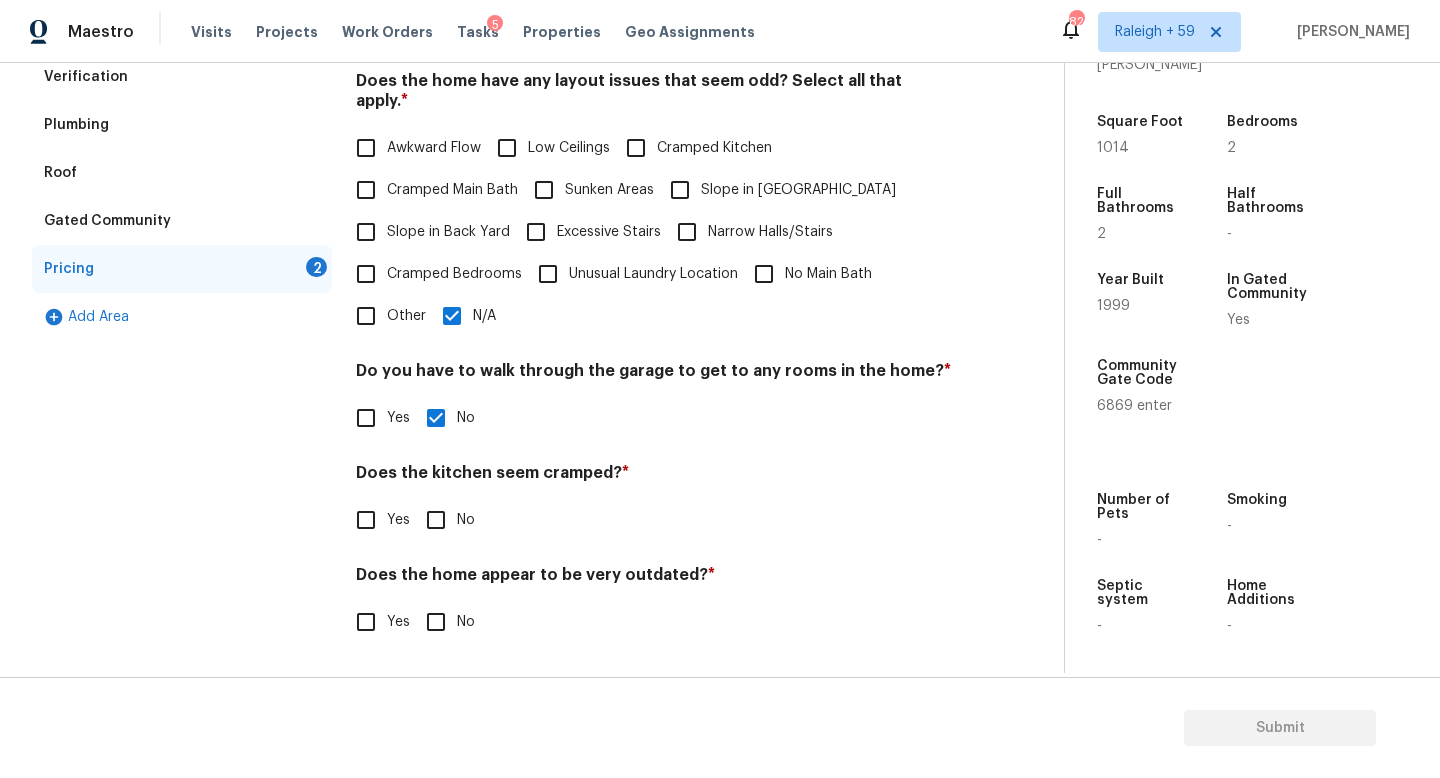 click on "No" at bounding box center (466, 520) 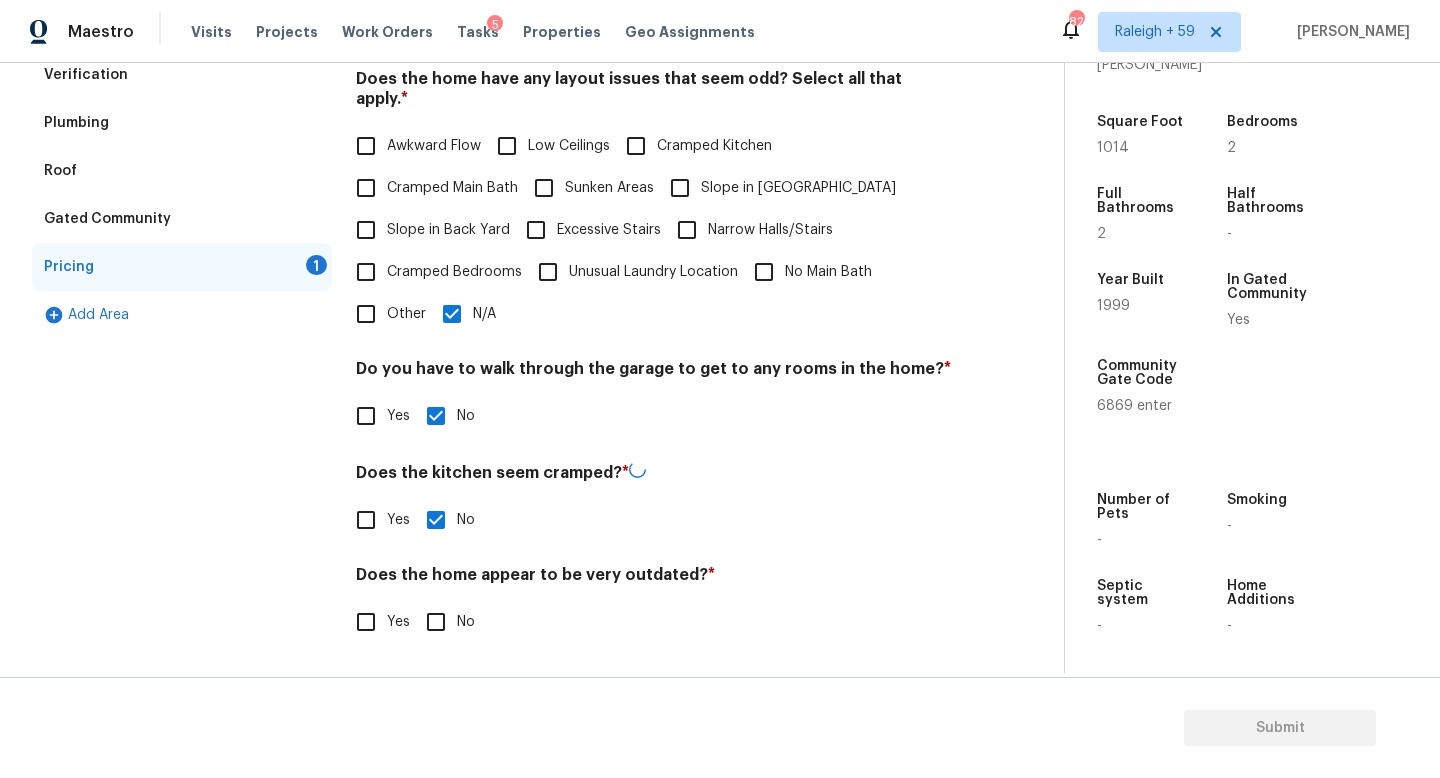 click on "No" at bounding box center (436, 622) 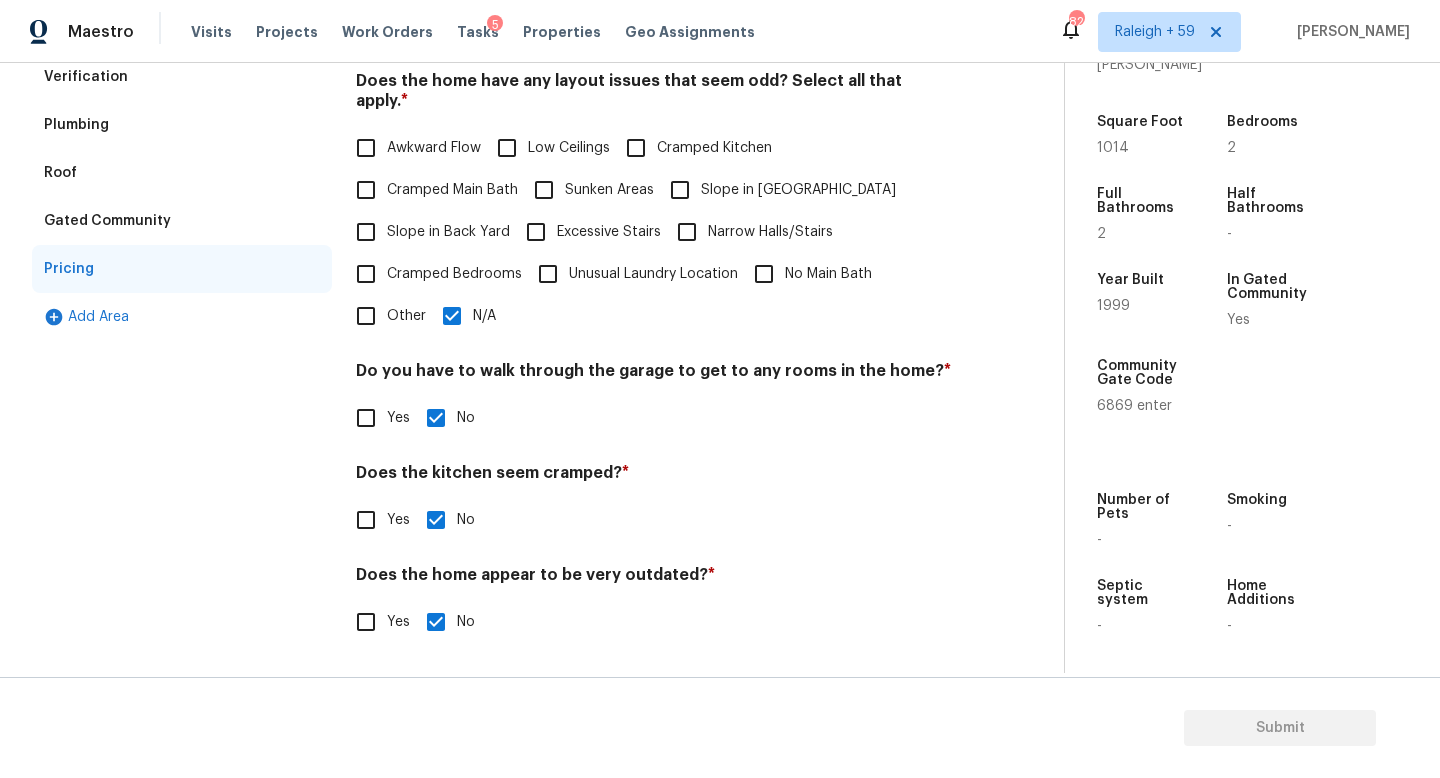 scroll, scrollTop: 0, scrollLeft: 0, axis: both 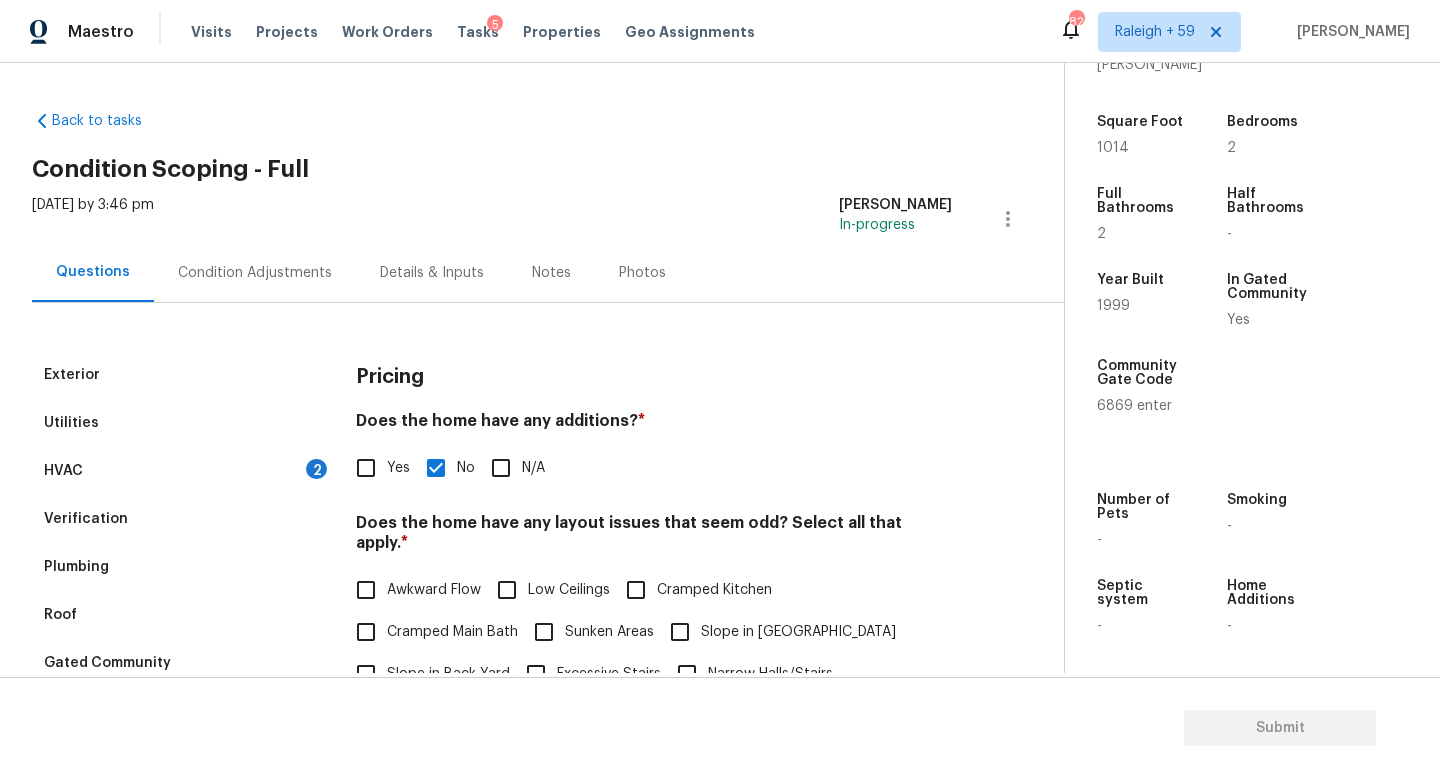 click on "Condition Adjustments" at bounding box center (255, 272) 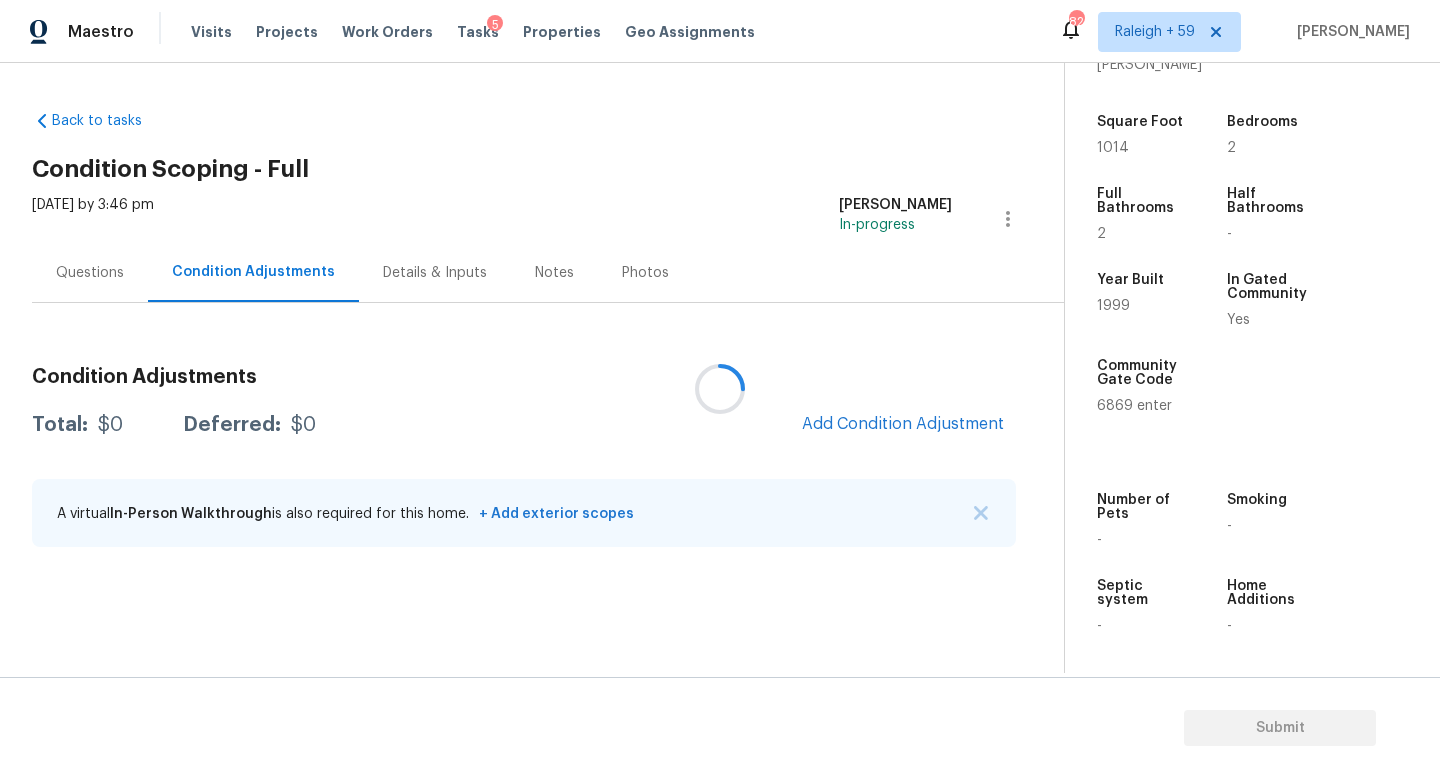 click at bounding box center (720, 389) 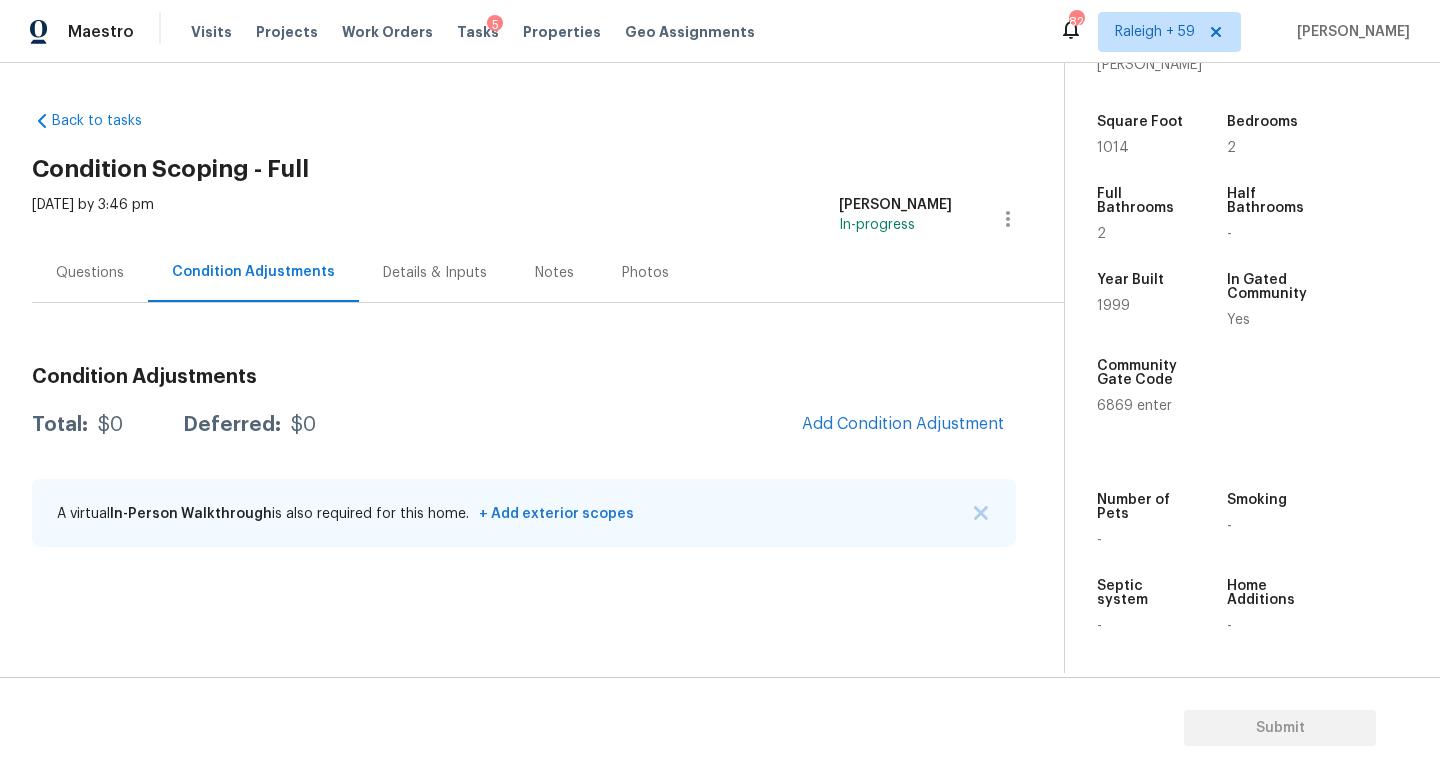 click on "Details & Inputs" at bounding box center (435, 273) 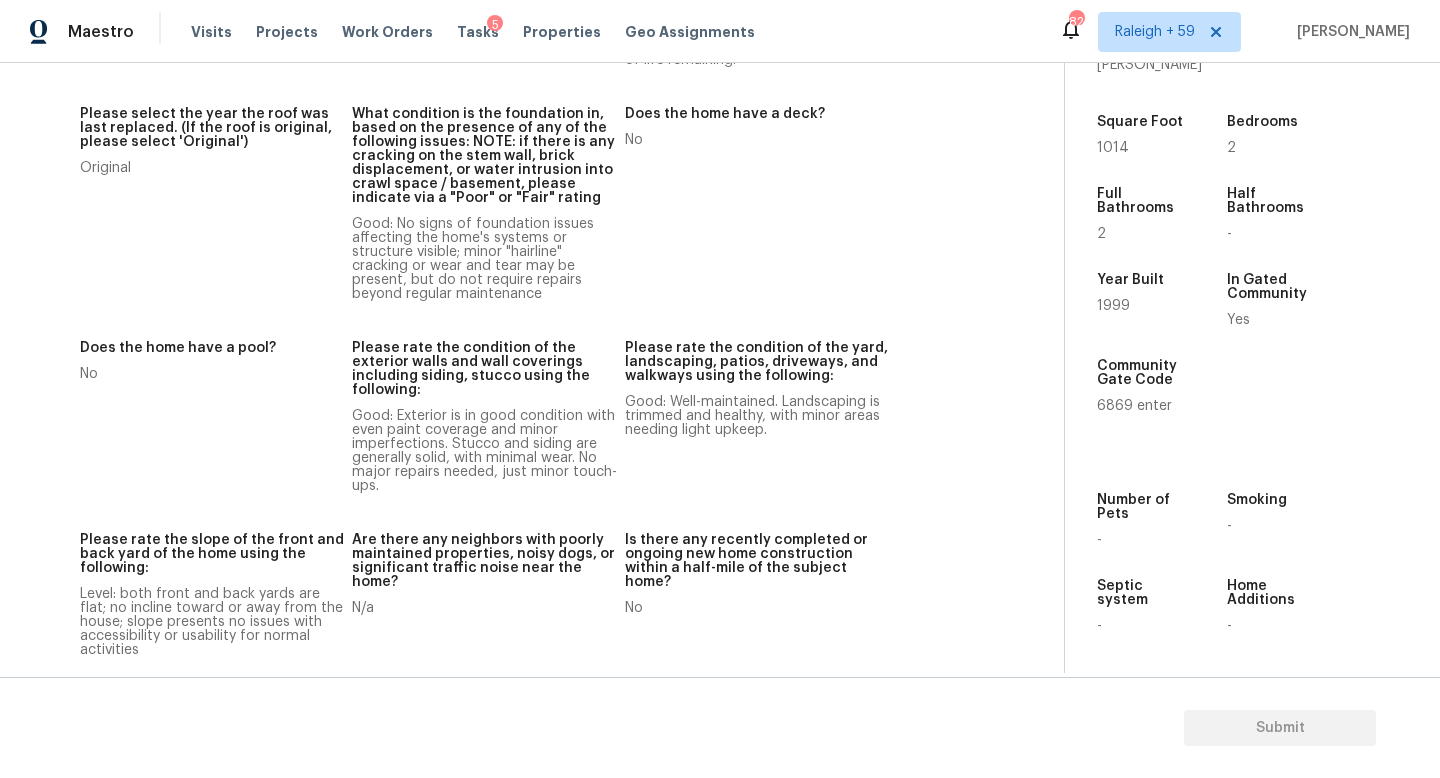 scroll, scrollTop: 2438, scrollLeft: 0, axis: vertical 